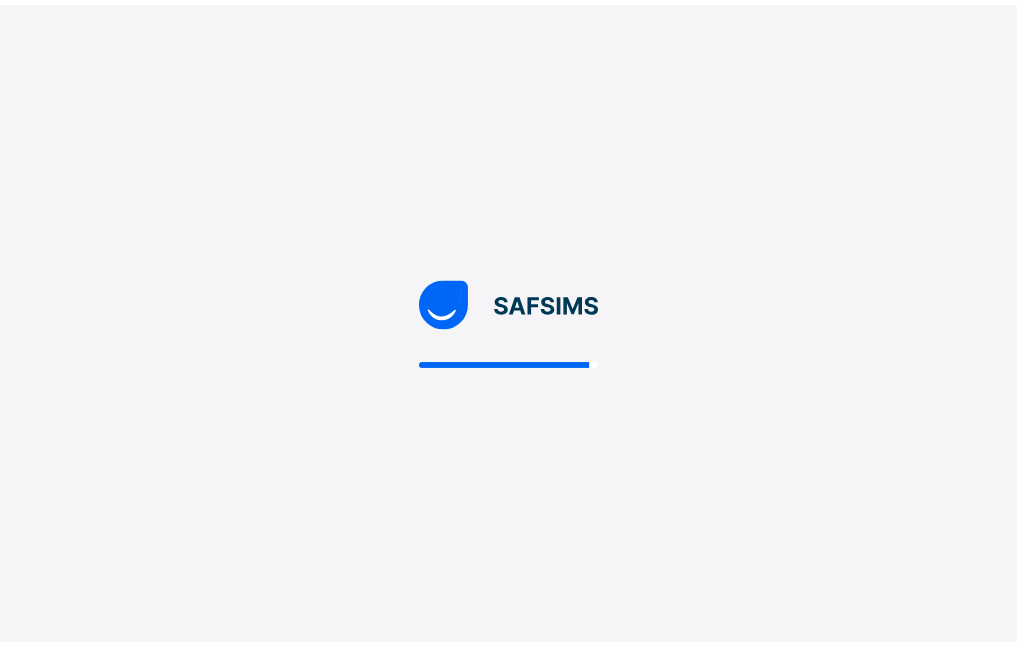 scroll, scrollTop: 0, scrollLeft: 0, axis: both 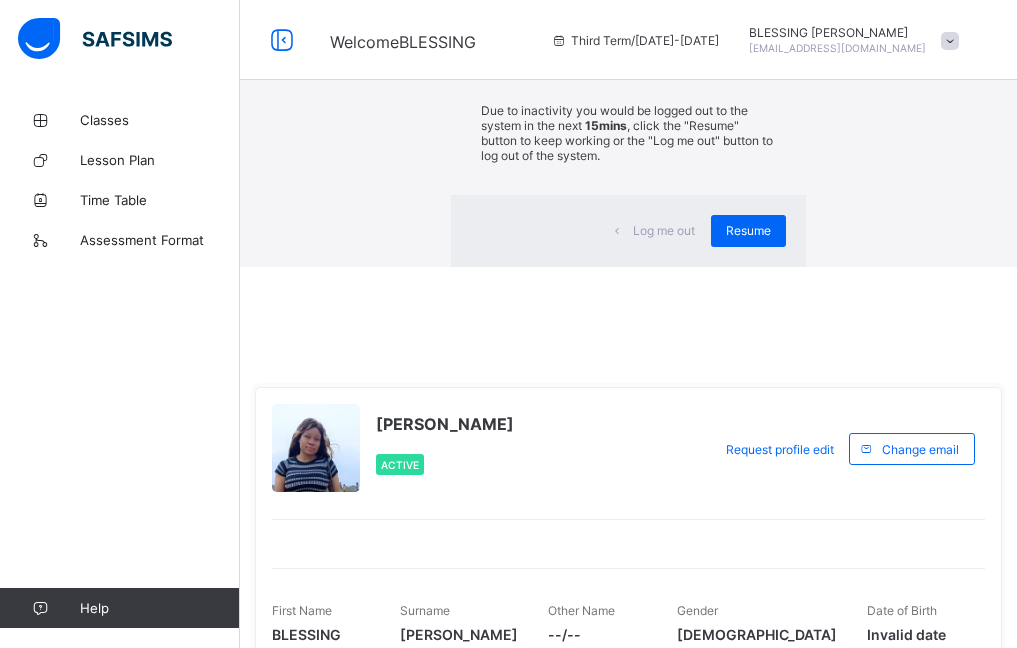 click on "Idle Mode" at bounding box center (629, 45) 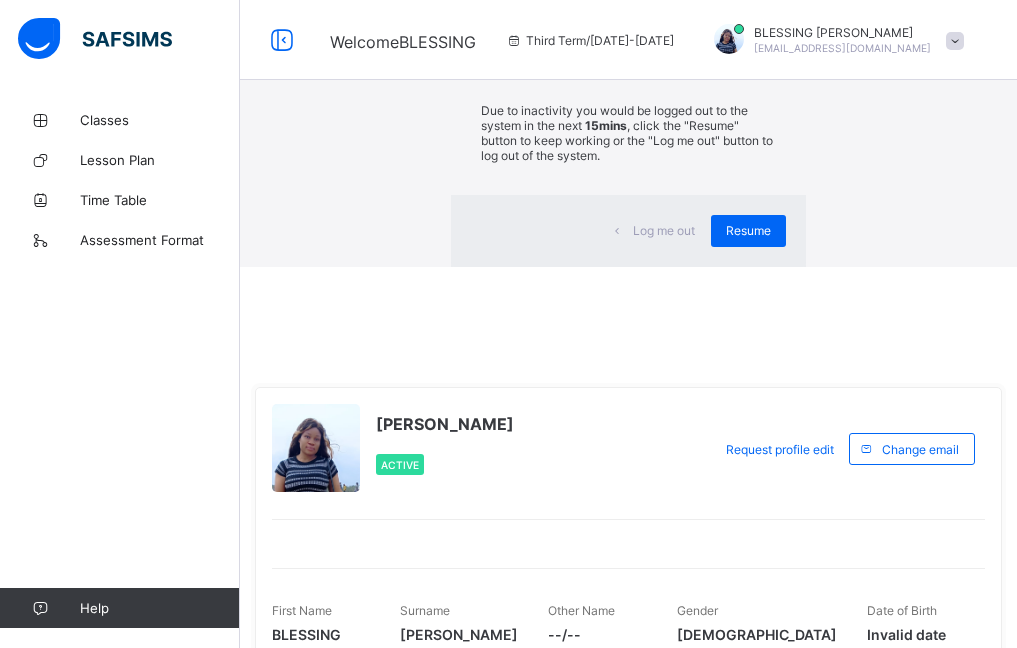 click on "×" at bounding box center (776, 37) 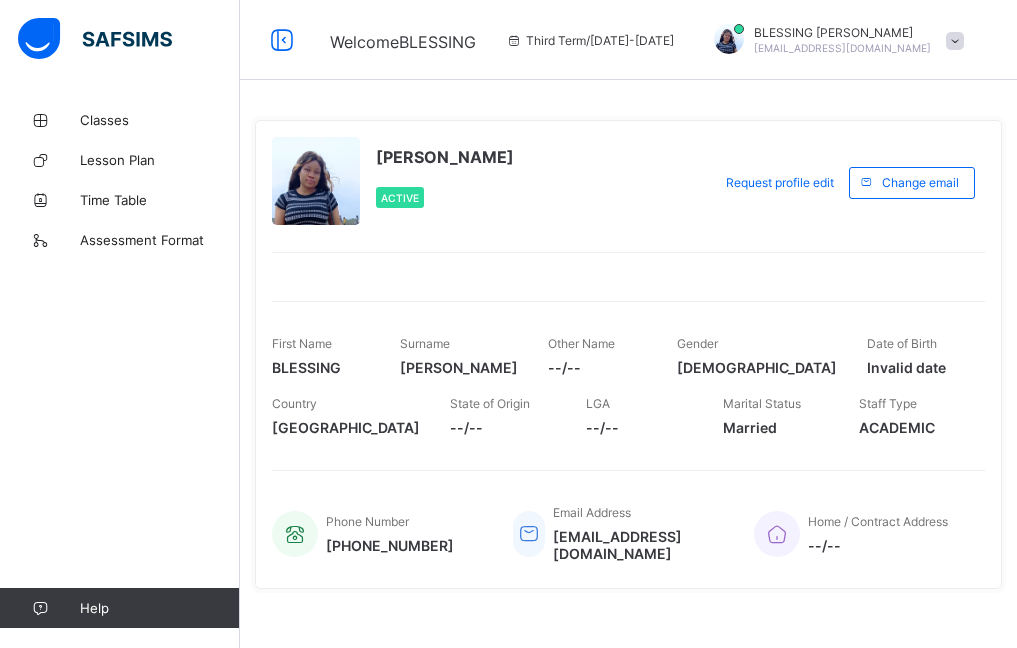 click at bounding box center [955, 41] 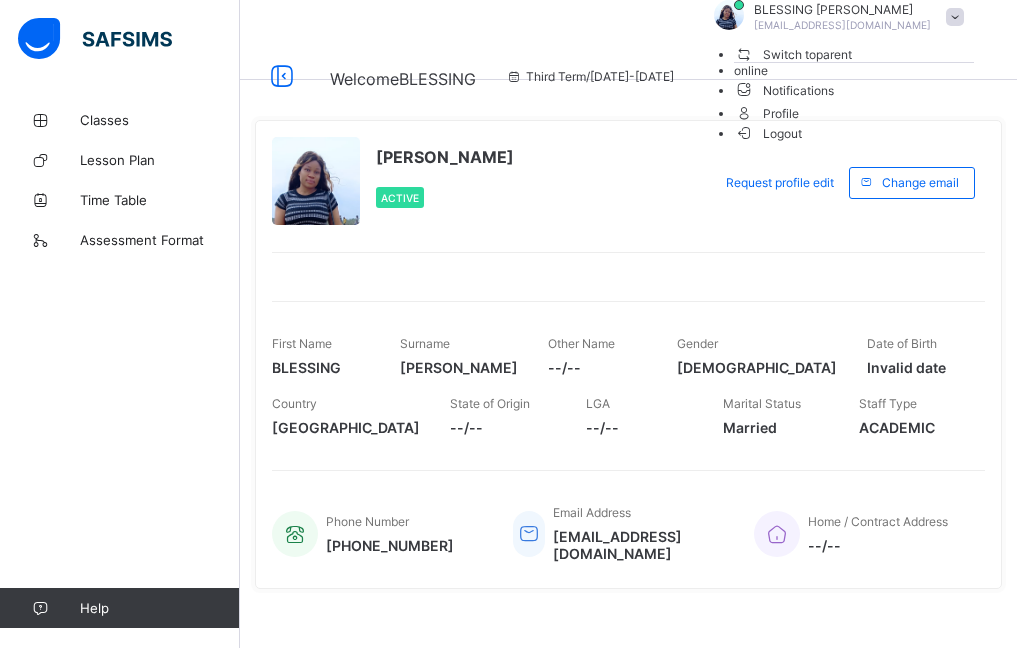 click on "Logout" at bounding box center [768, 133] 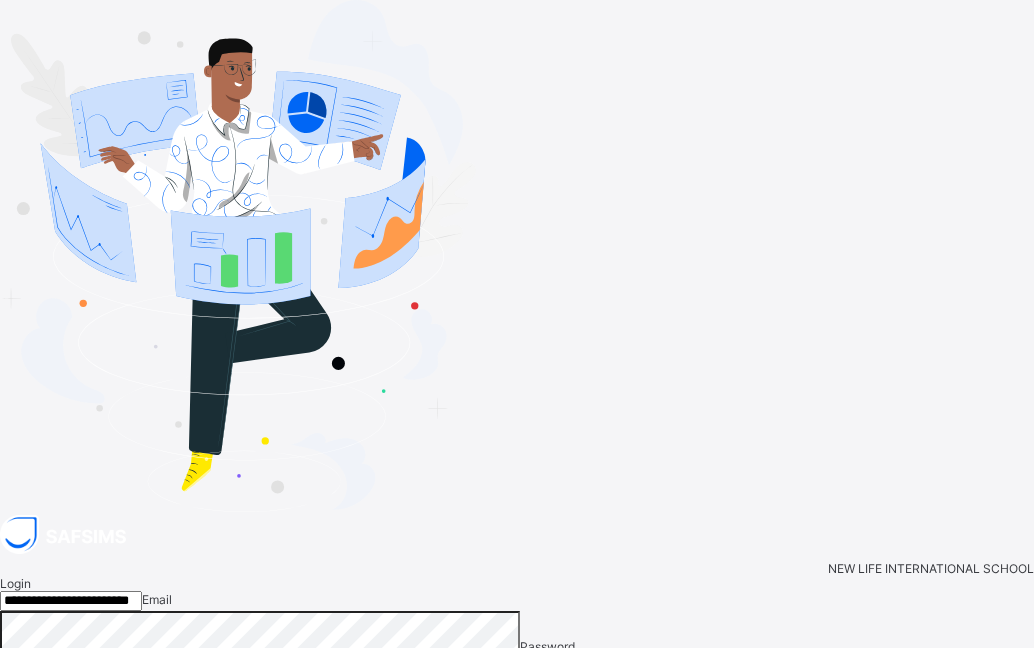 click on "**********" at bounding box center (71, 601) 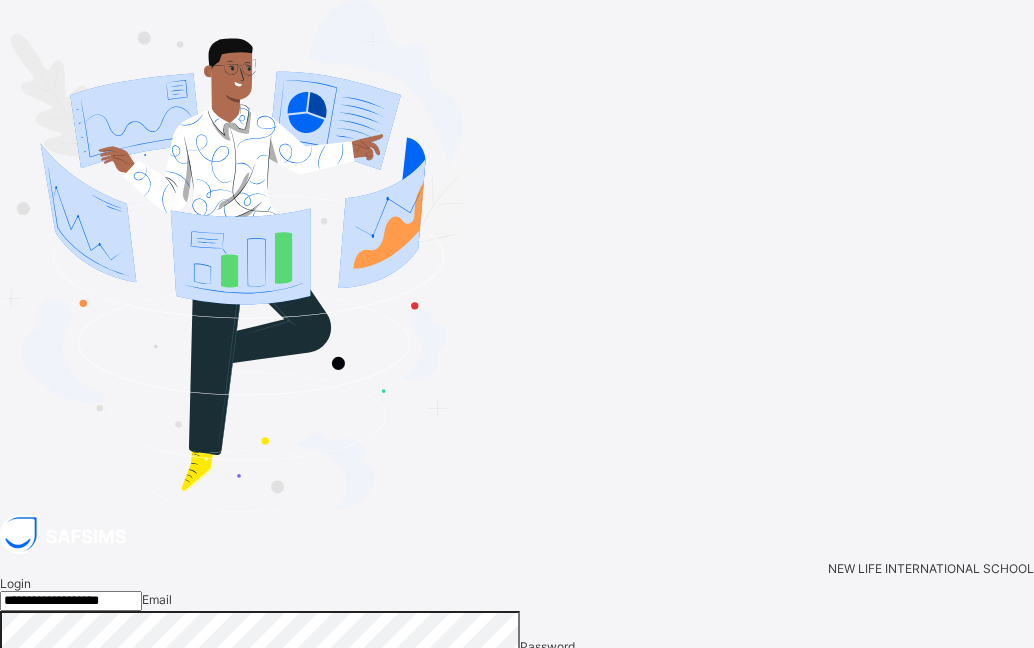 click on "Login" at bounding box center [1001, 718] 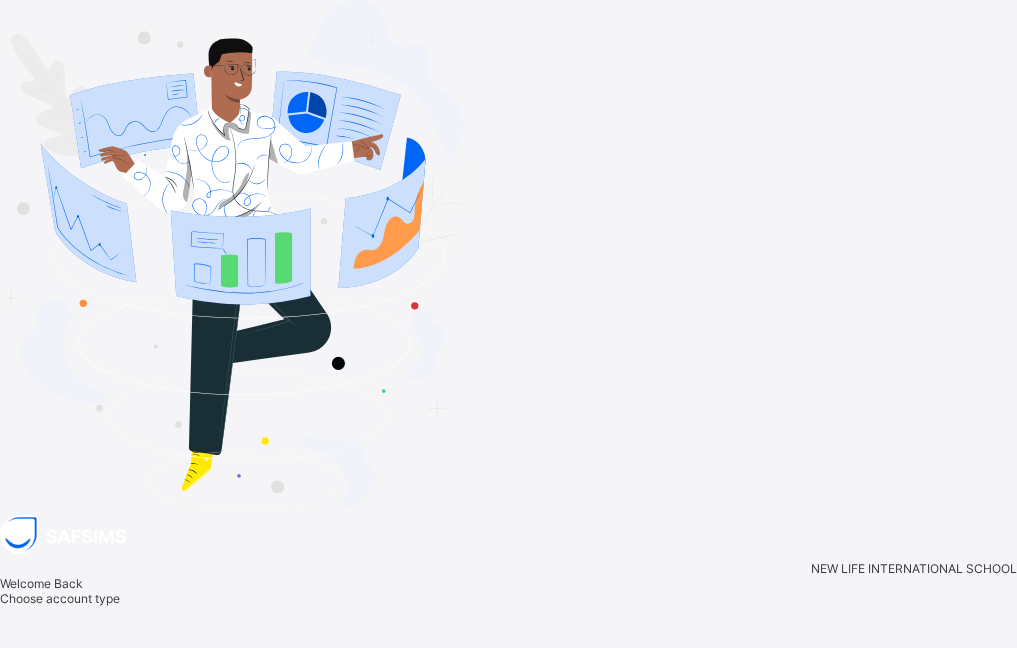 click on "Staff" at bounding box center (490, 692) 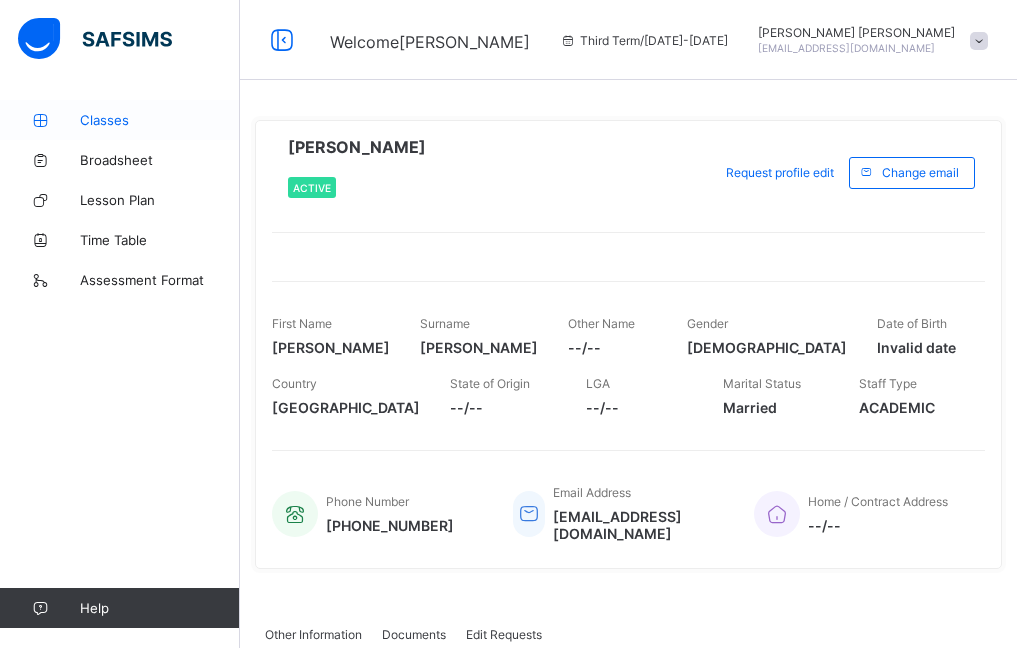 click on "Classes" at bounding box center (160, 120) 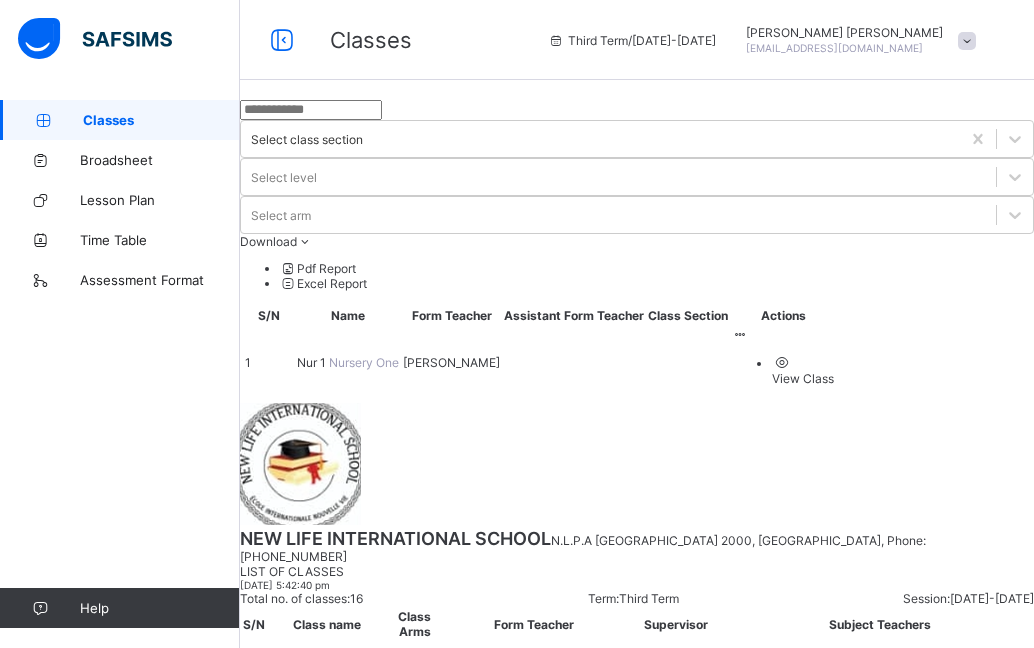 click on "View Class" at bounding box center [803, 378] 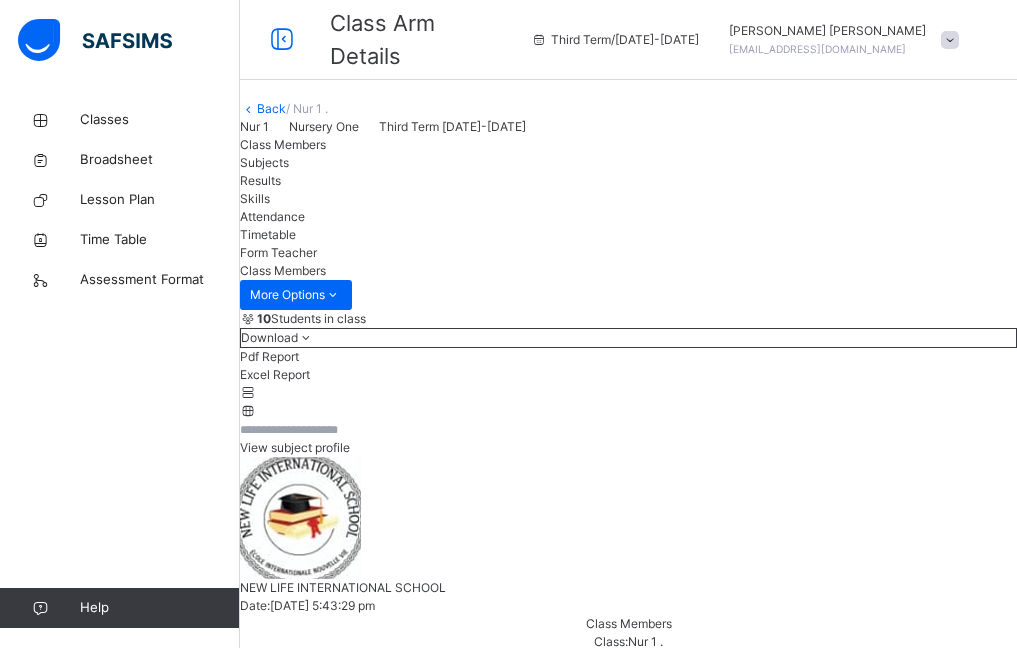 click on "Subjects" at bounding box center (264, 162) 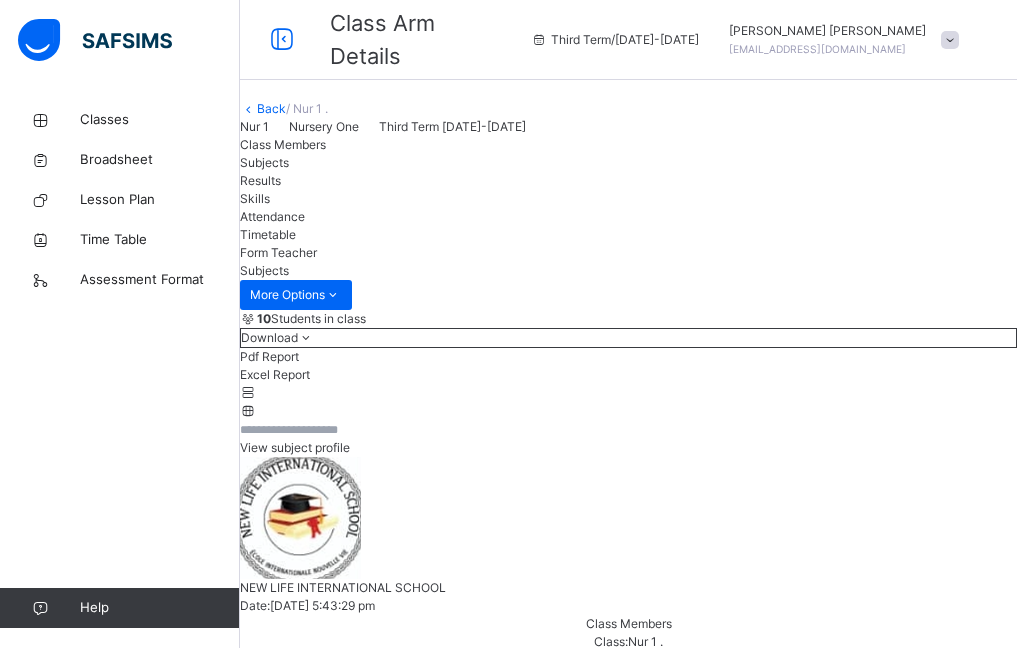 drag, startPoint x: 444, startPoint y: 457, endPoint x: 185, endPoint y: 556, distance: 277.27603 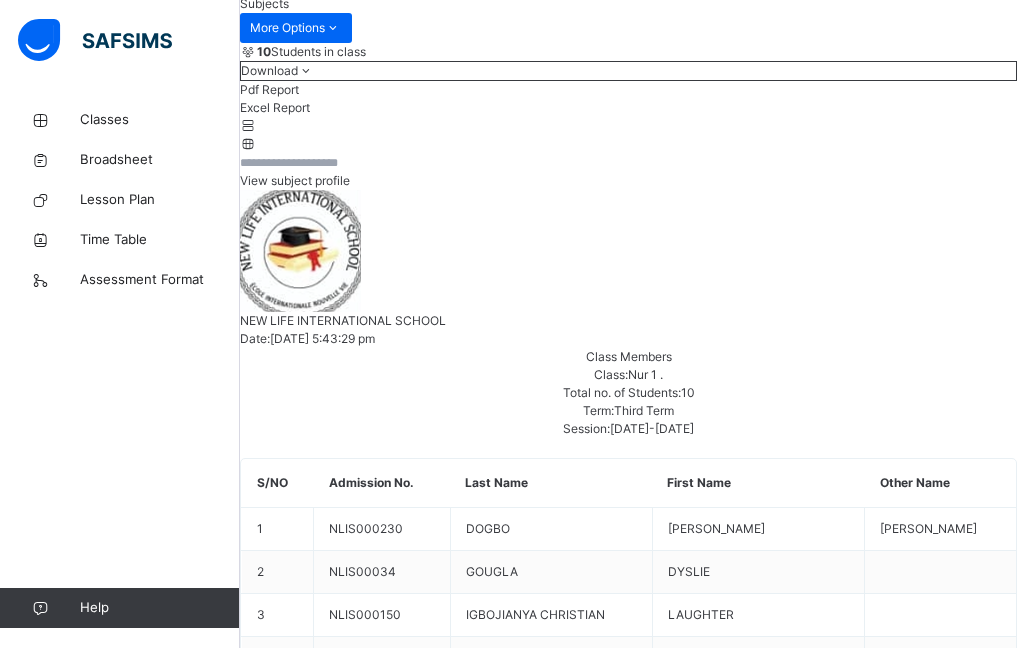 scroll, scrollTop: 300, scrollLeft: 0, axis: vertical 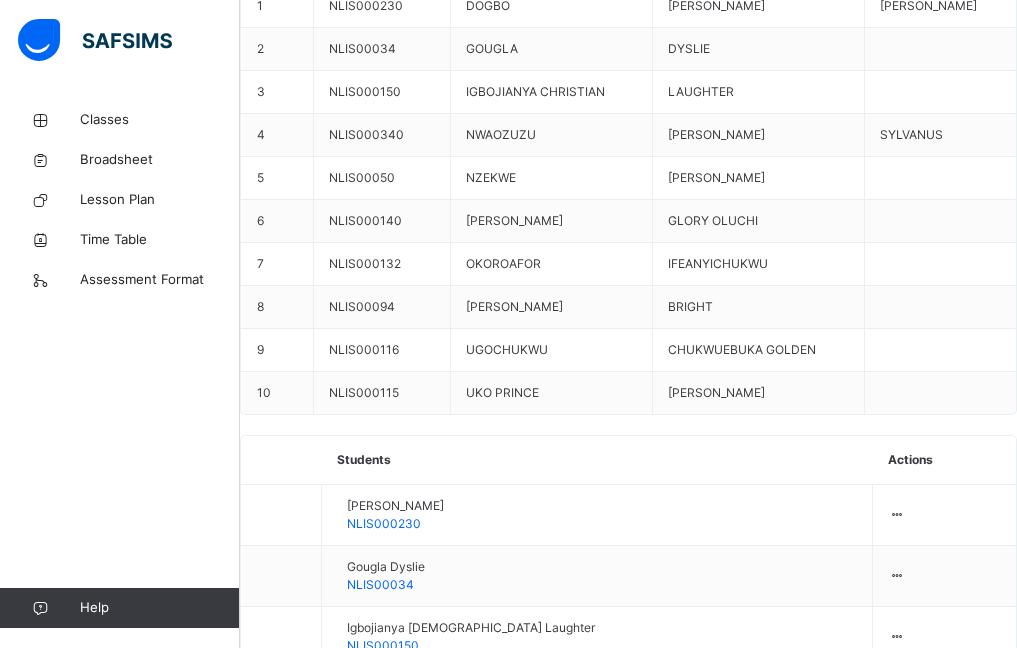 click on "Assess Students" at bounding box center (955, 1556) 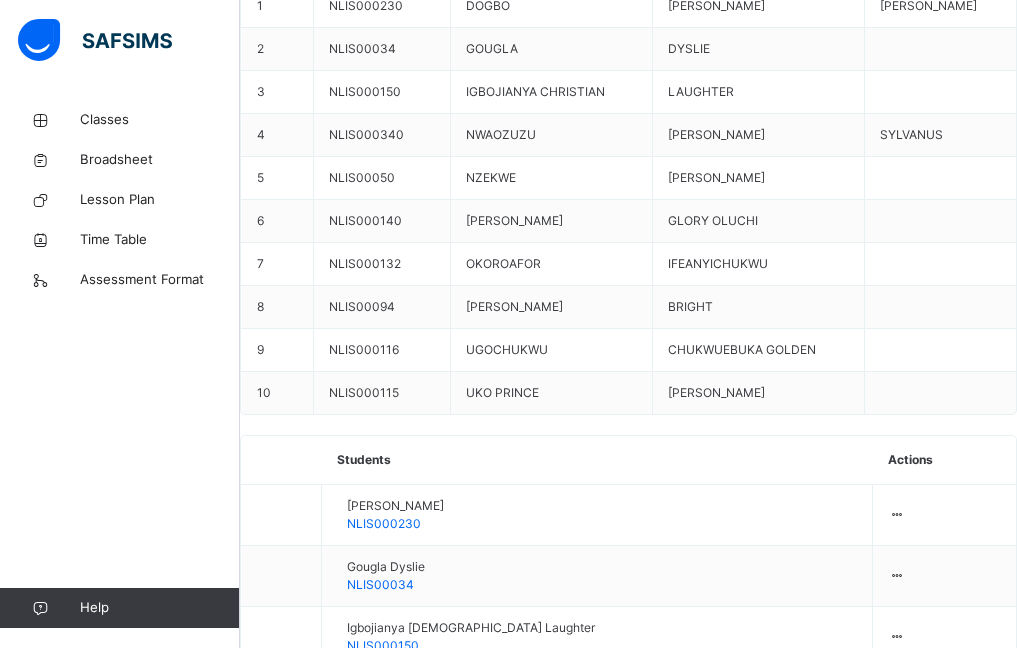 click on "Generate comment for all student" at bounding box center (351, 2643) 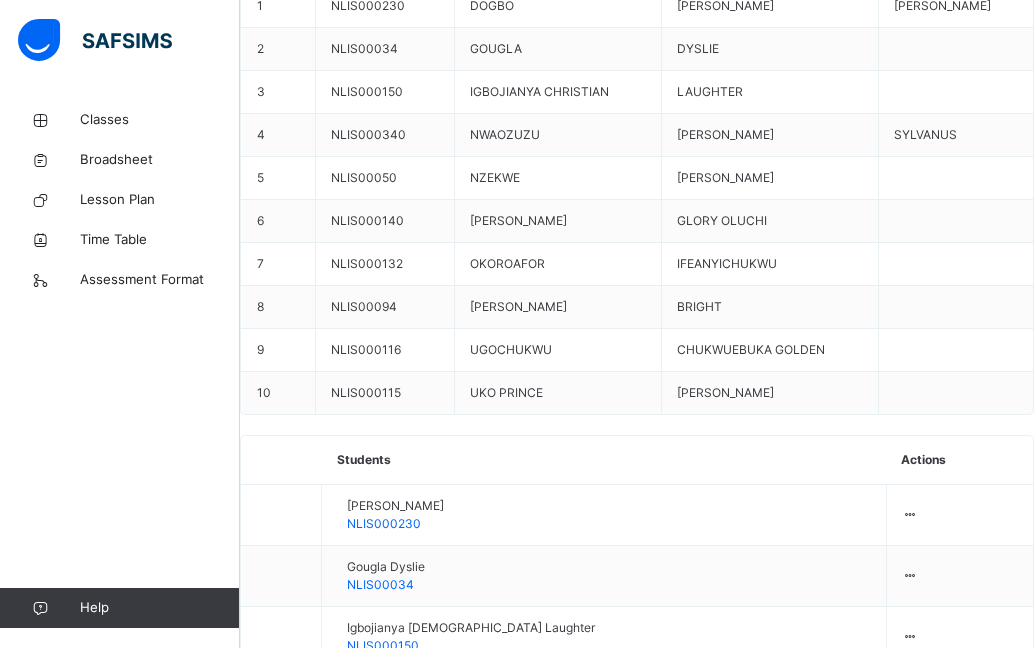 click on "×" at bounding box center [1004, 3288] 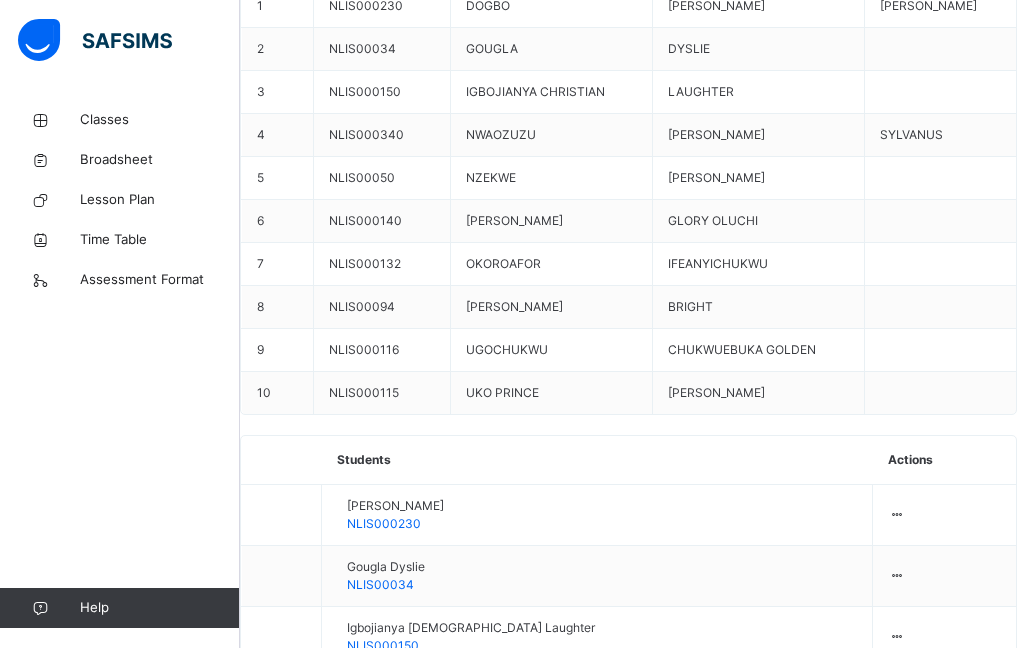 click at bounding box center [495, 2858] 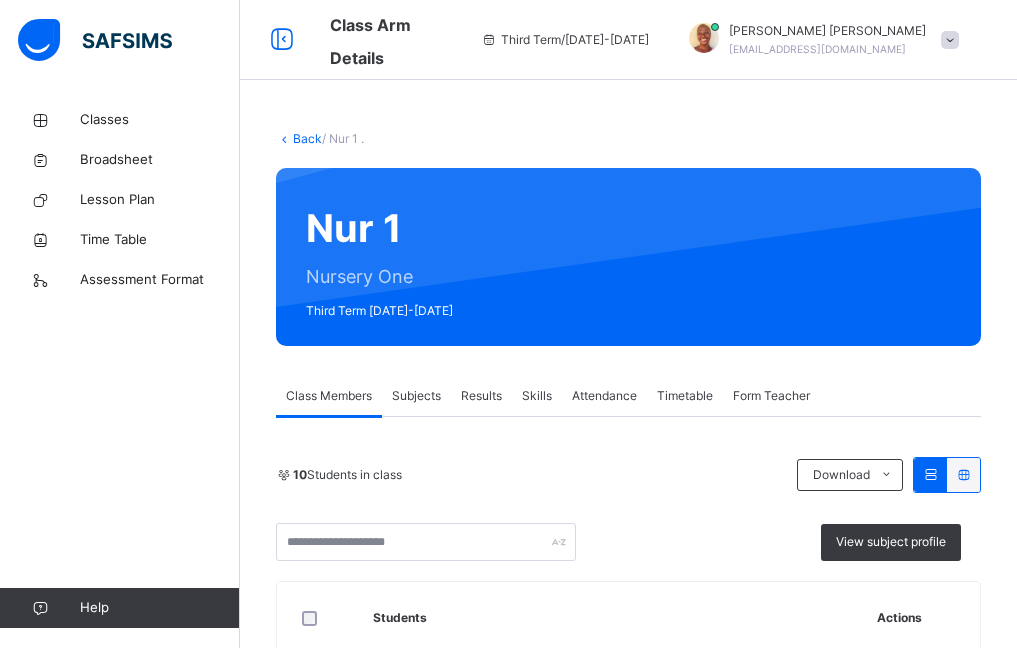 scroll, scrollTop: 0, scrollLeft: 0, axis: both 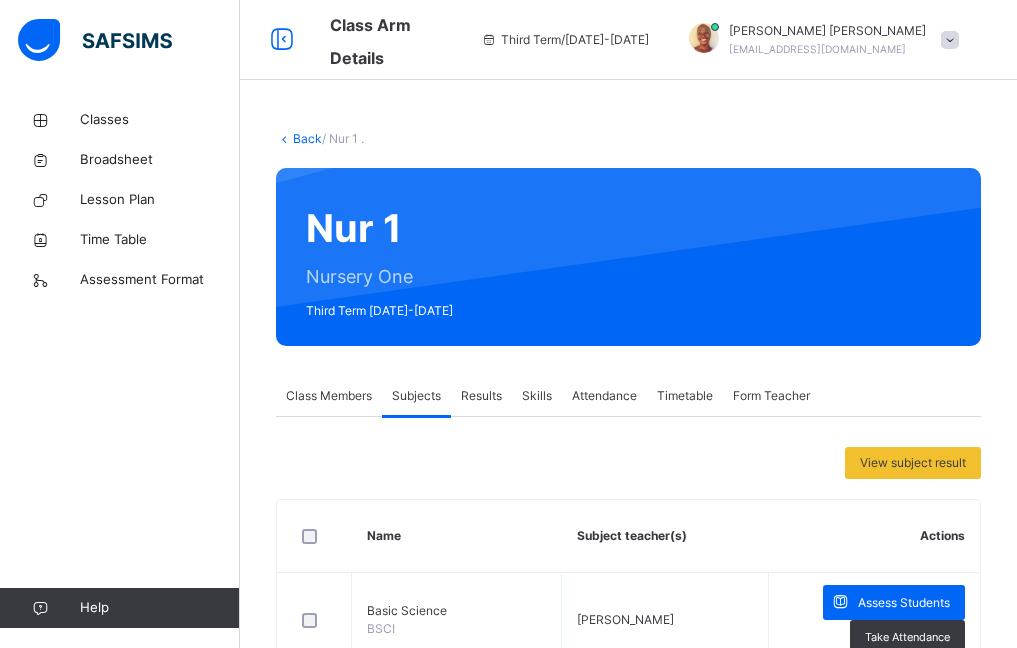click on "Subjects" at bounding box center [416, 396] 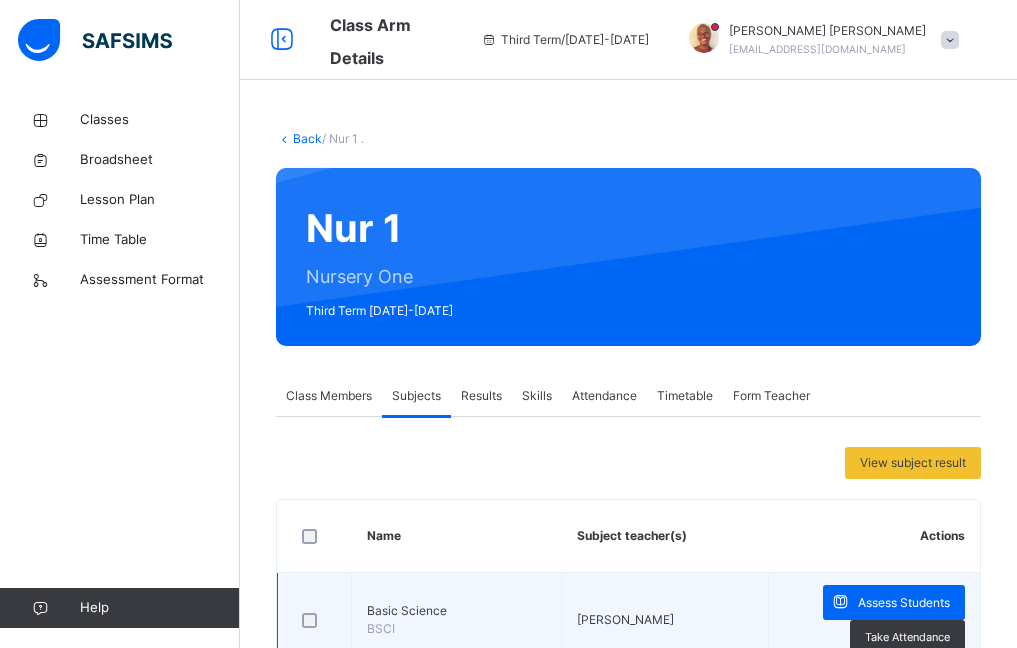 click on "[PERSON_NAME]" at bounding box center (665, 620) 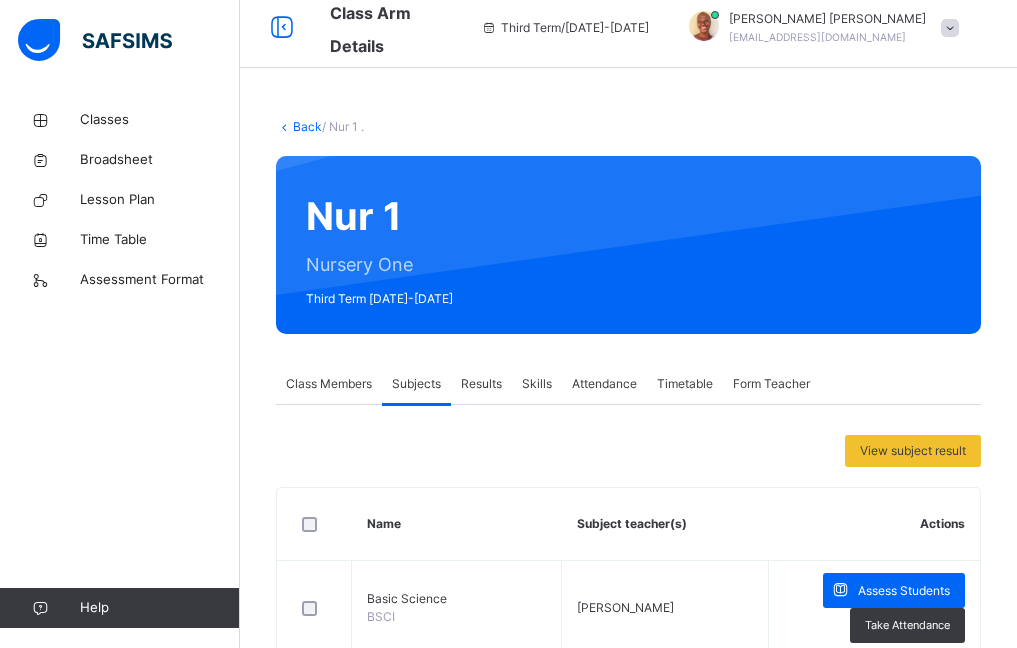 scroll, scrollTop: 0, scrollLeft: 0, axis: both 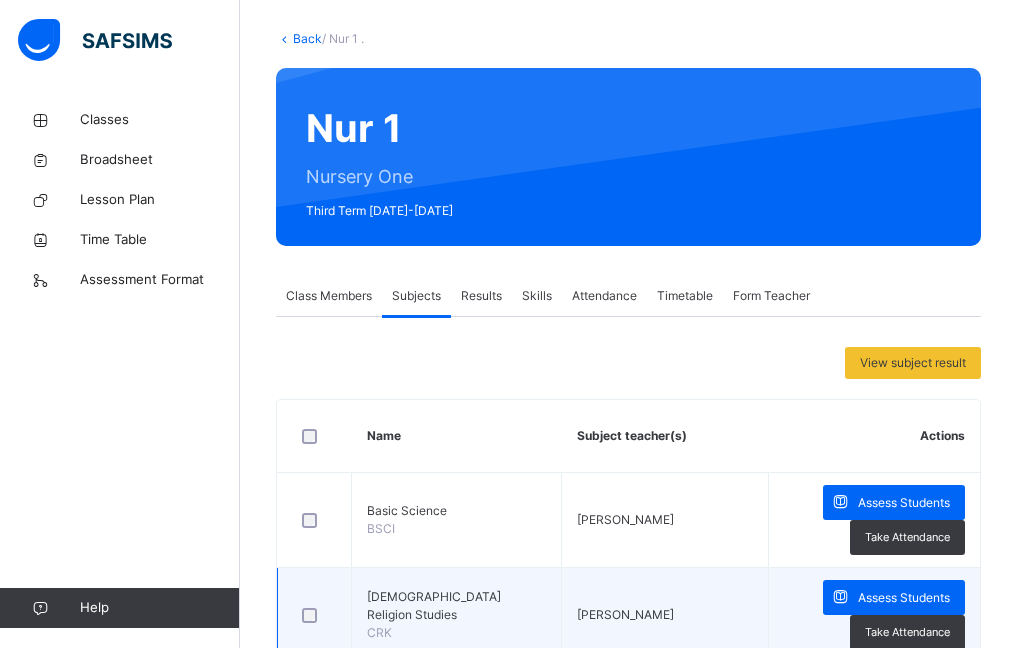 drag, startPoint x: 589, startPoint y: 555, endPoint x: 719, endPoint y: 603, distance: 138.57849 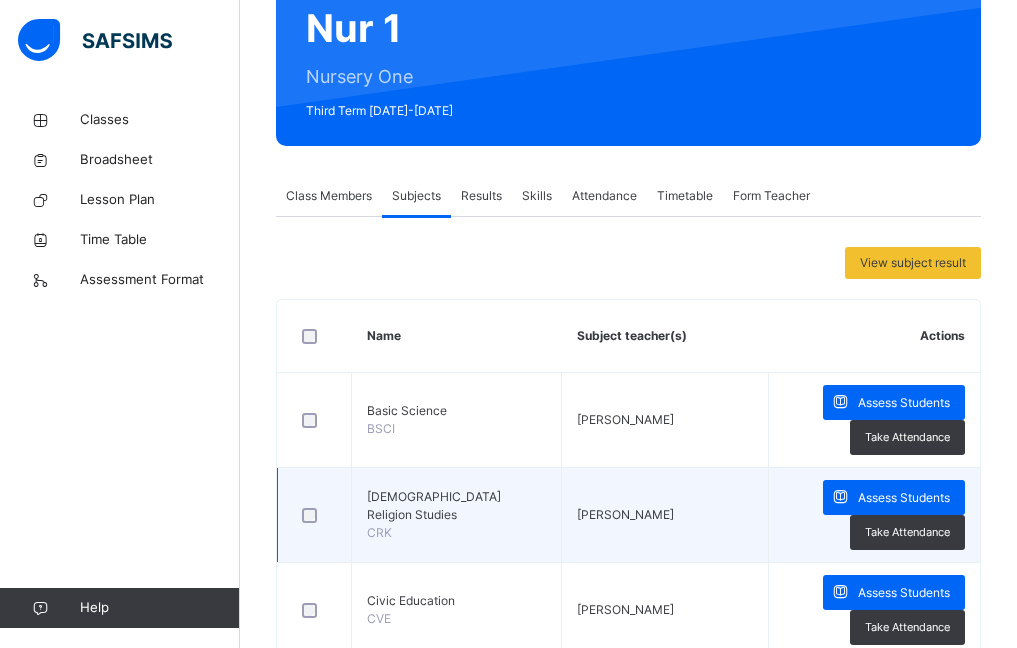drag, startPoint x: 719, startPoint y: 603, endPoint x: 678, endPoint y: 555, distance: 63.126858 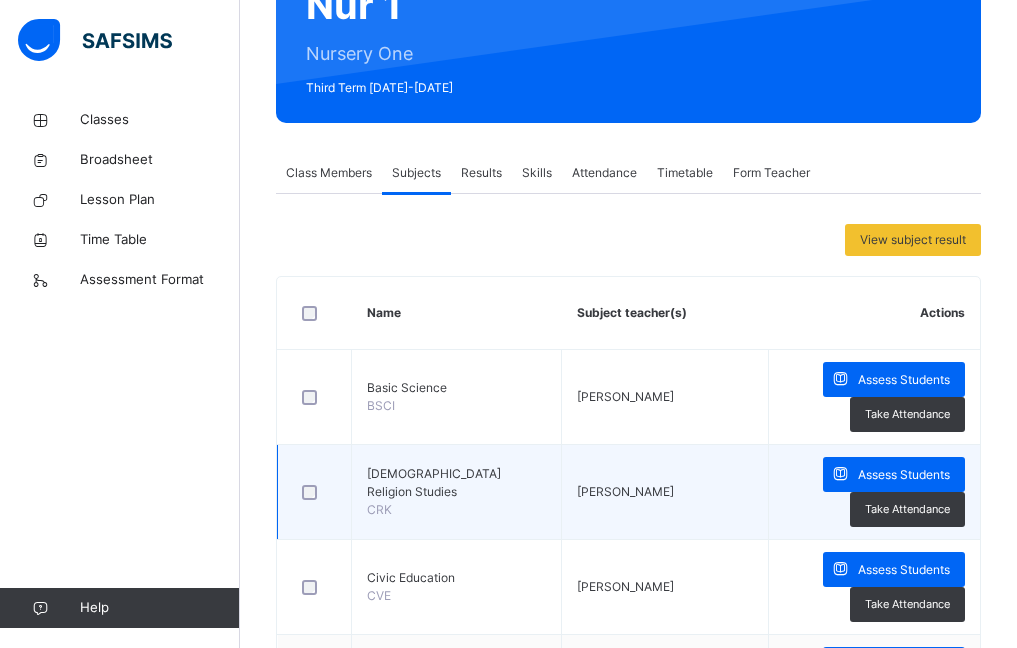 scroll, scrollTop: 300, scrollLeft: 0, axis: vertical 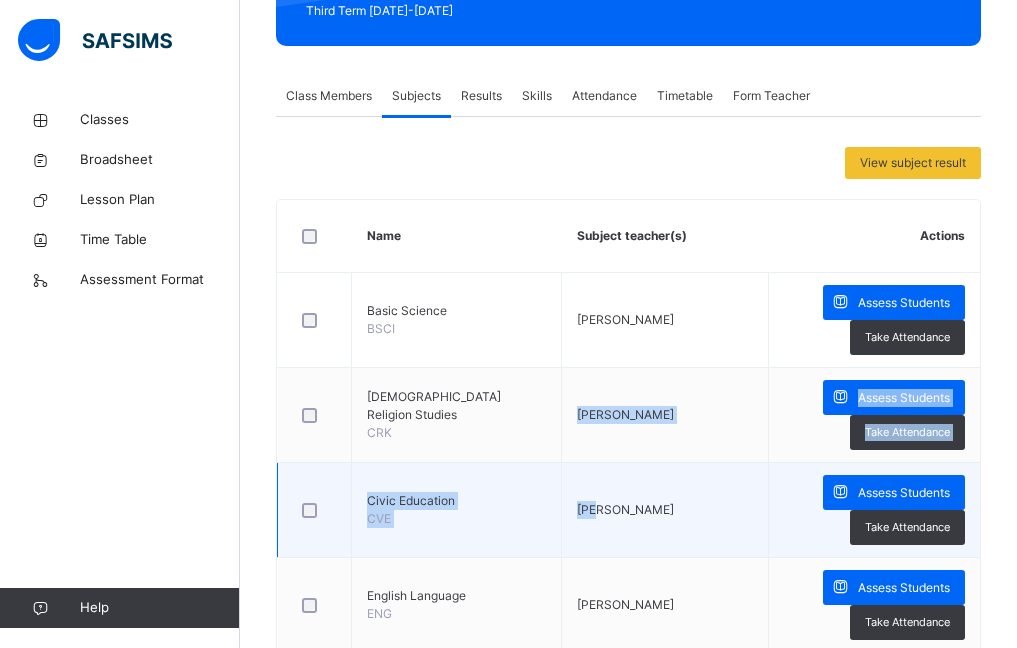 drag, startPoint x: 541, startPoint y: 395, endPoint x: 583, endPoint y: 522, distance: 133.76472 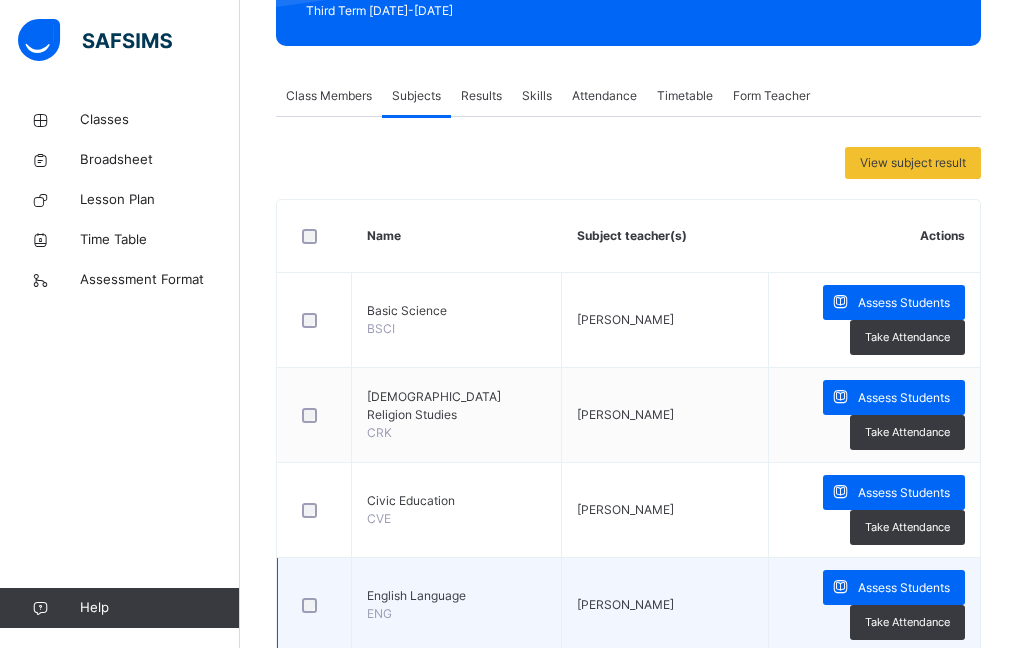 click on "[PERSON_NAME]" at bounding box center (665, 605) 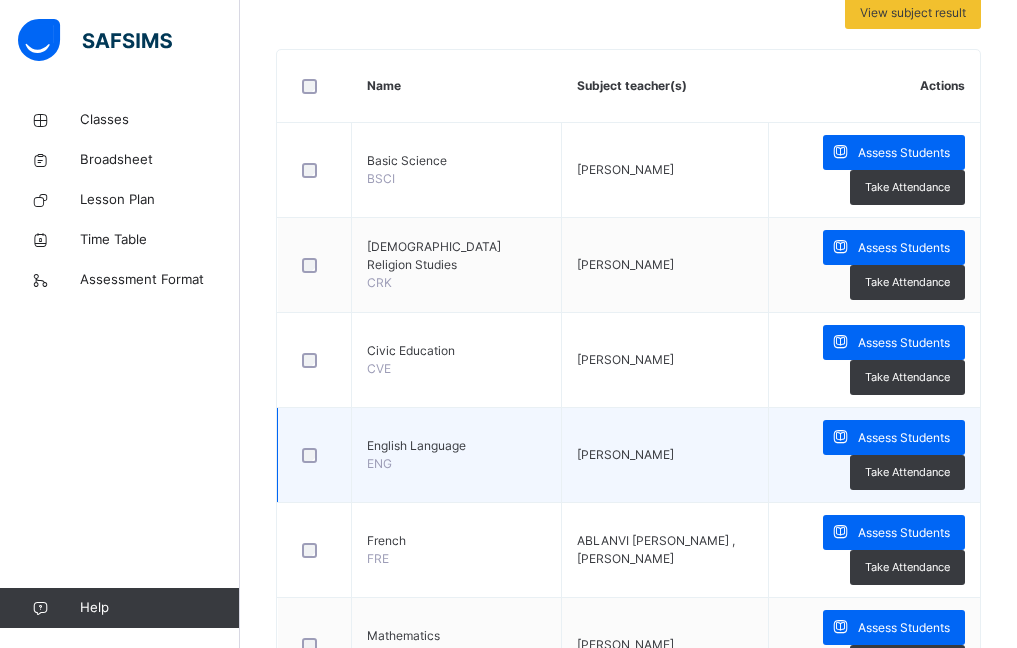 scroll, scrollTop: 500, scrollLeft: 0, axis: vertical 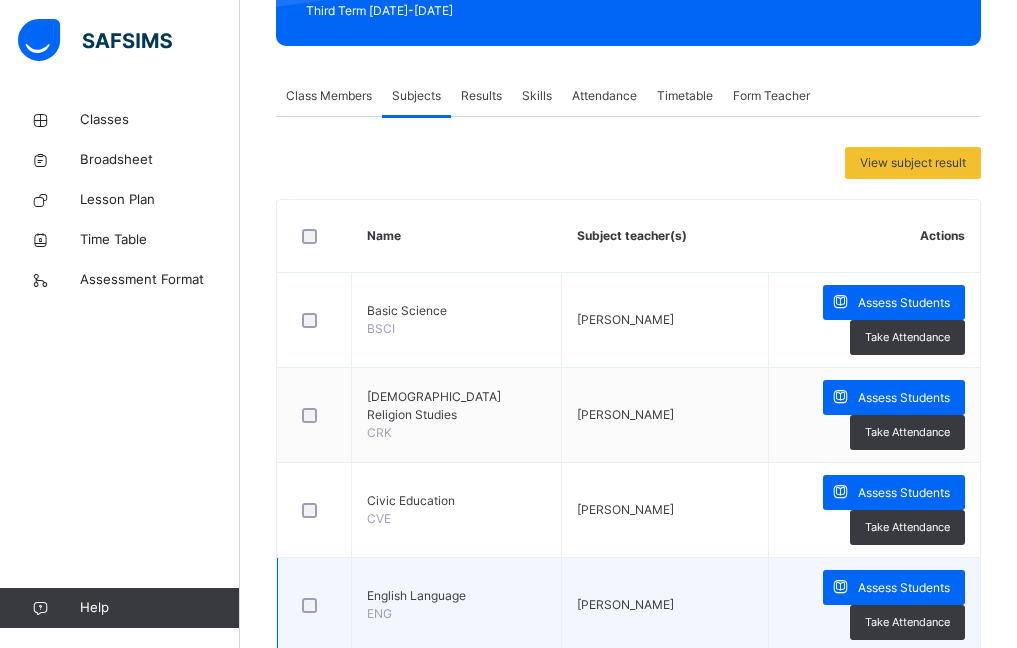 click on "[PERSON_NAME]" at bounding box center (665, 605) 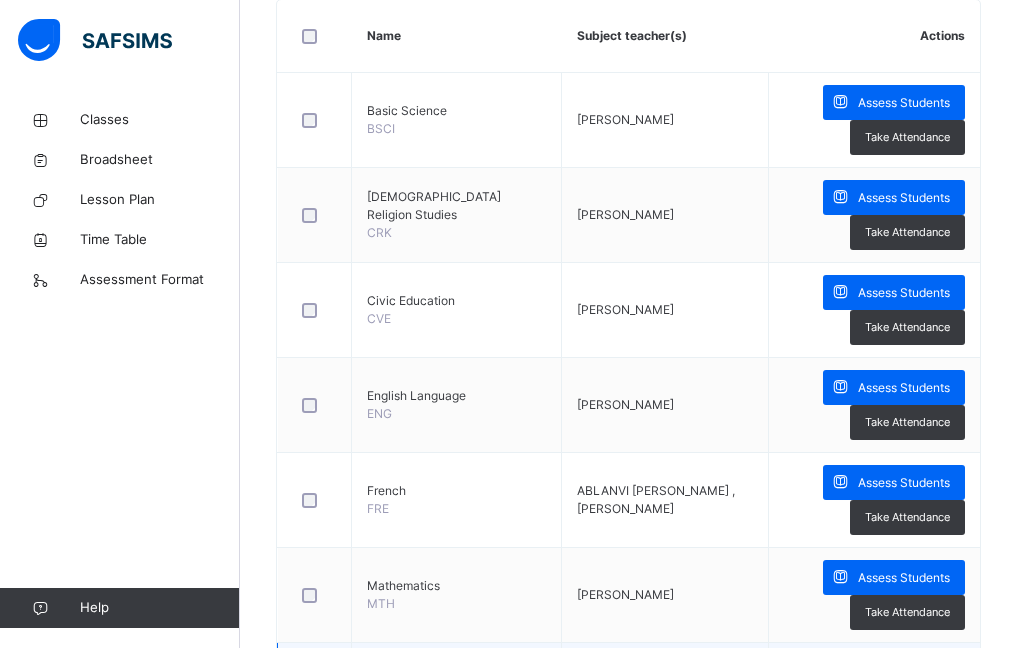 scroll, scrollTop: 600, scrollLeft: 0, axis: vertical 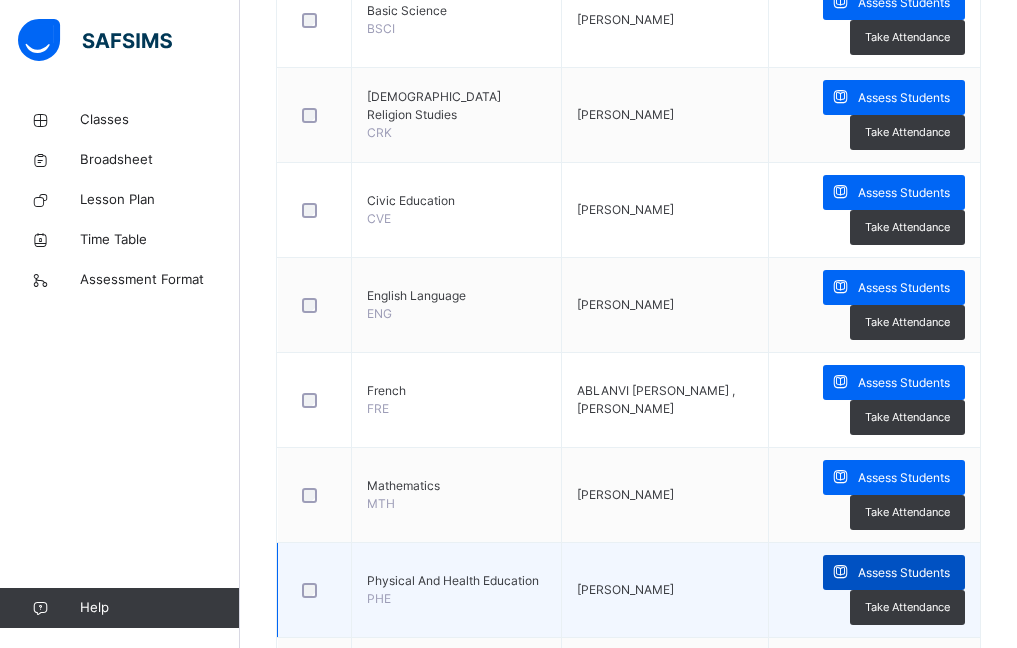 click on "Assess Students" at bounding box center [904, 573] 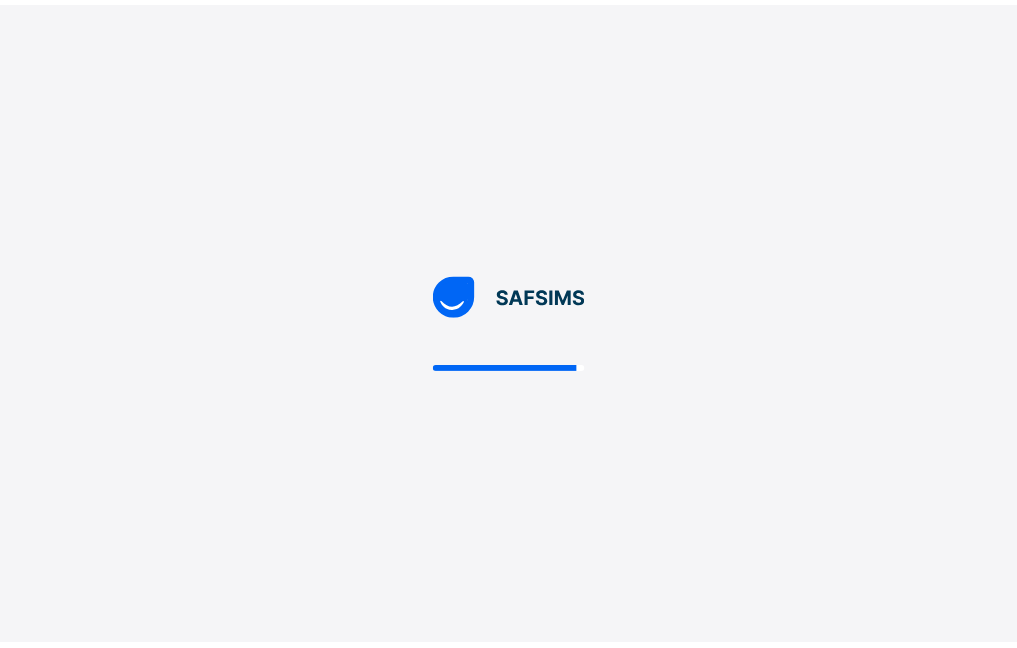 scroll, scrollTop: 0, scrollLeft: 0, axis: both 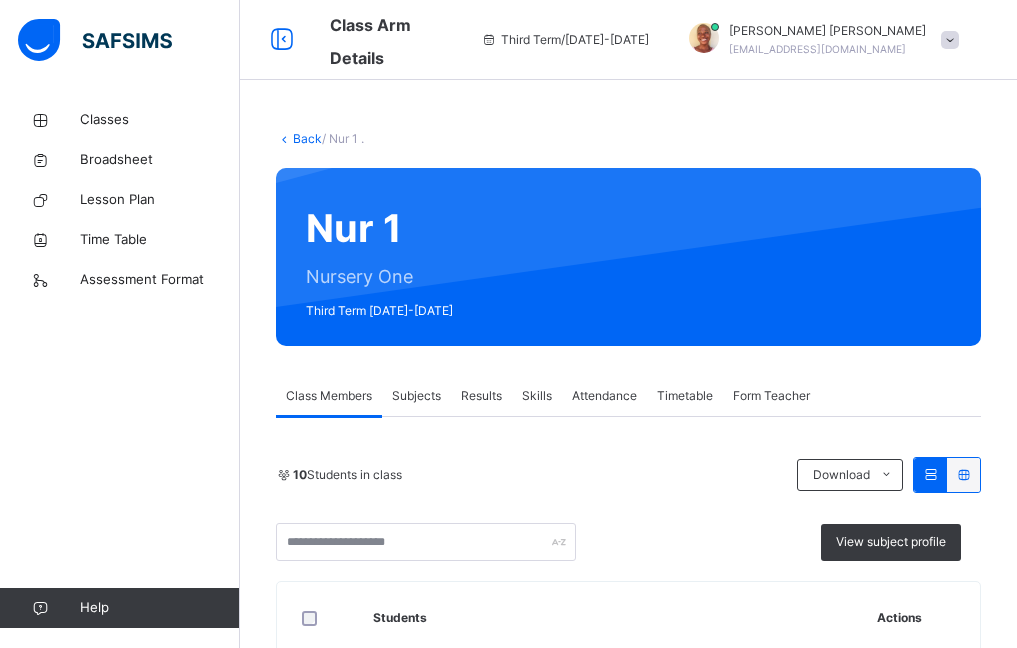 click on "Subjects" at bounding box center (416, 396) 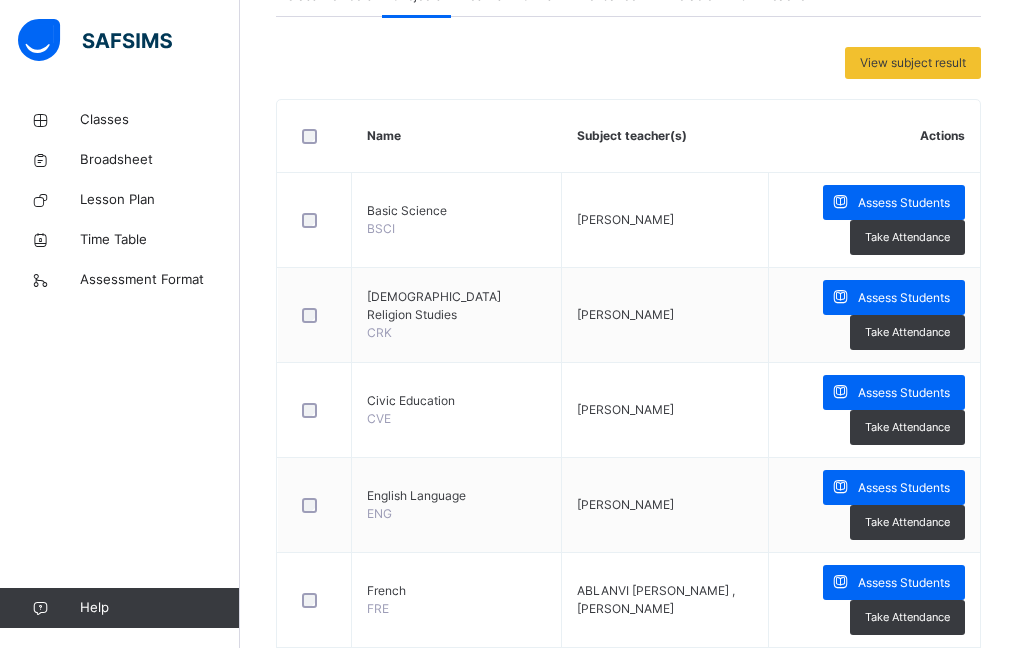 scroll, scrollTop: 500, scrollLeft: 0, axis: vertical 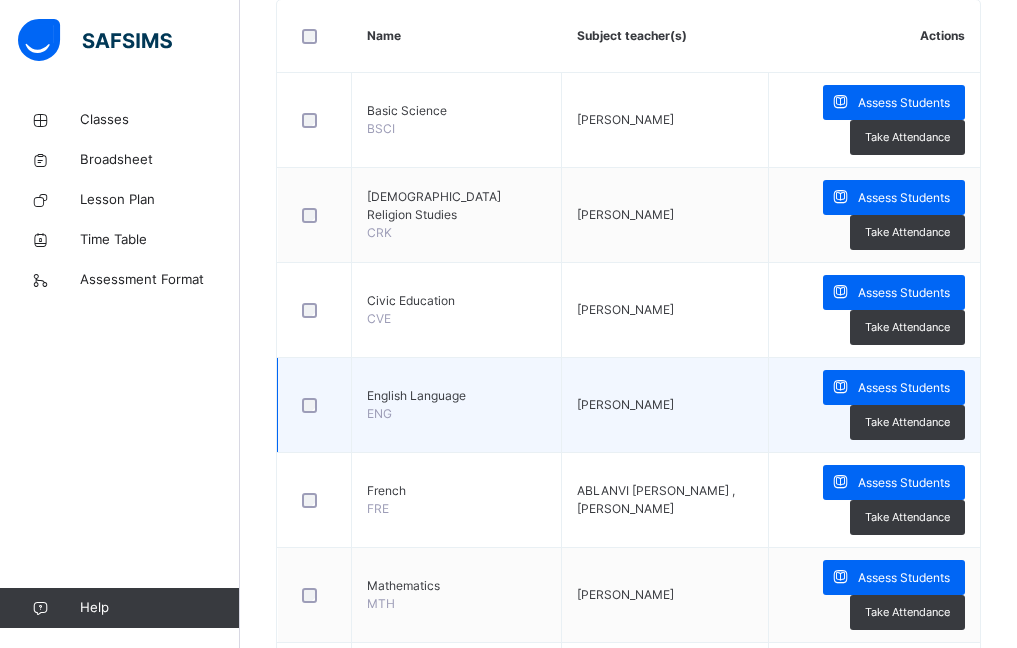 drag, startPoint x: 482, startPoint y: 441, endPoint x: 444, endPoint y: 440, distance: 38.013157 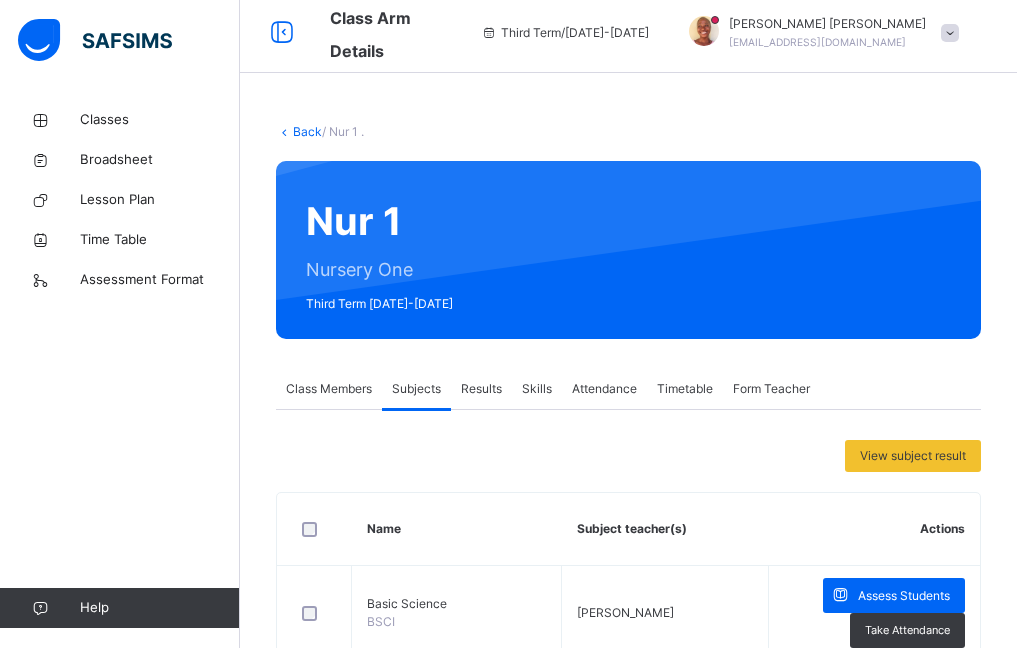 scroll, scrollTop: 0, scrollLeft: 0, axis: both 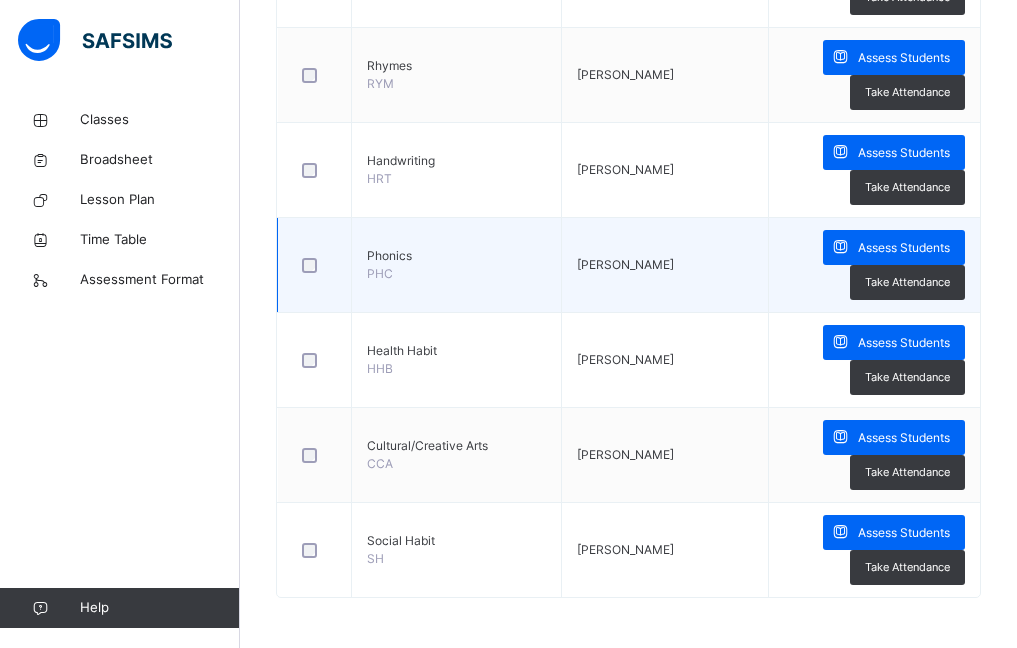 drag, startPoint x: 709, startPoint y: 511, endPoint x: 447, endPoint y: 305, distance: 333.28665 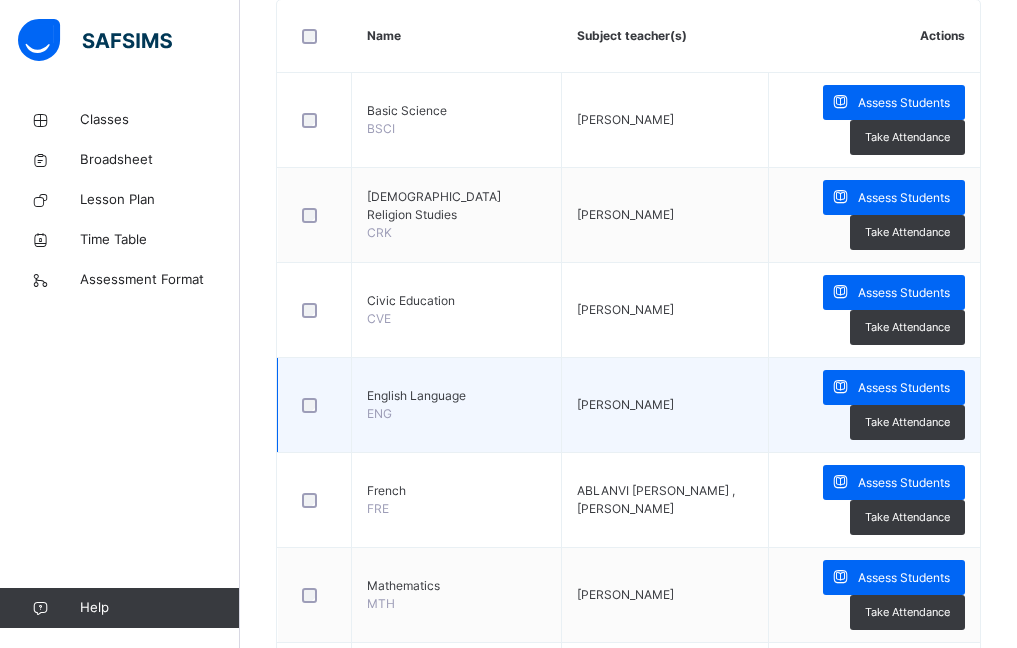 scroll, scrollTop: 600, scrollLeft: 0, axis: vertical 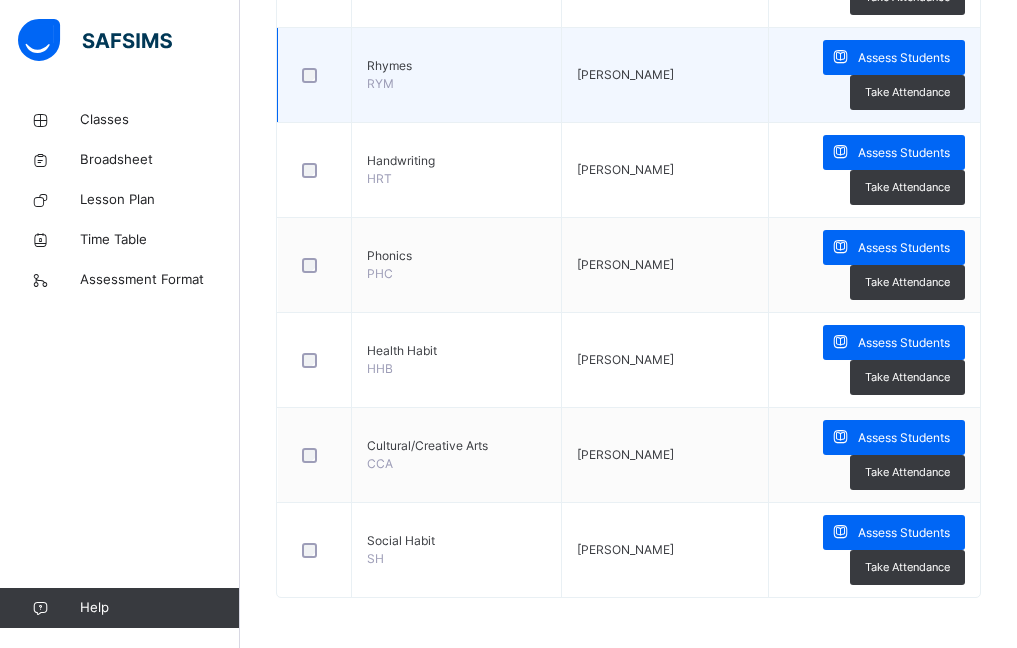 drag, startPoint x: 737, startPoint y: 187, endPoint x: 593, endPoint y: 31, distance: 212.30167 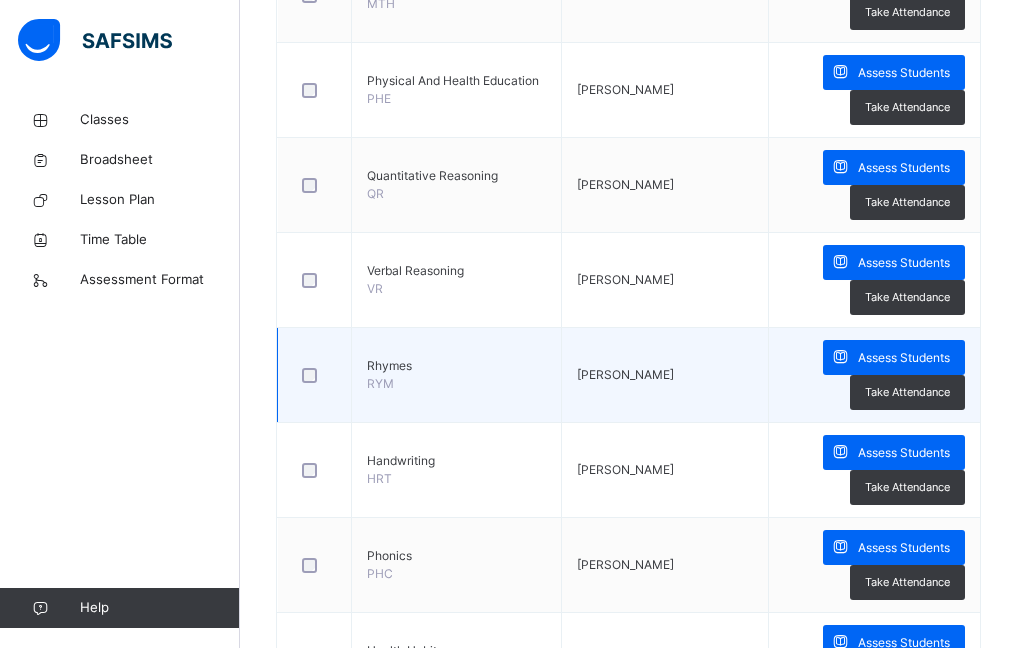scroll, scrollTop: 1000, scrollLeft: 0, axis: vertical 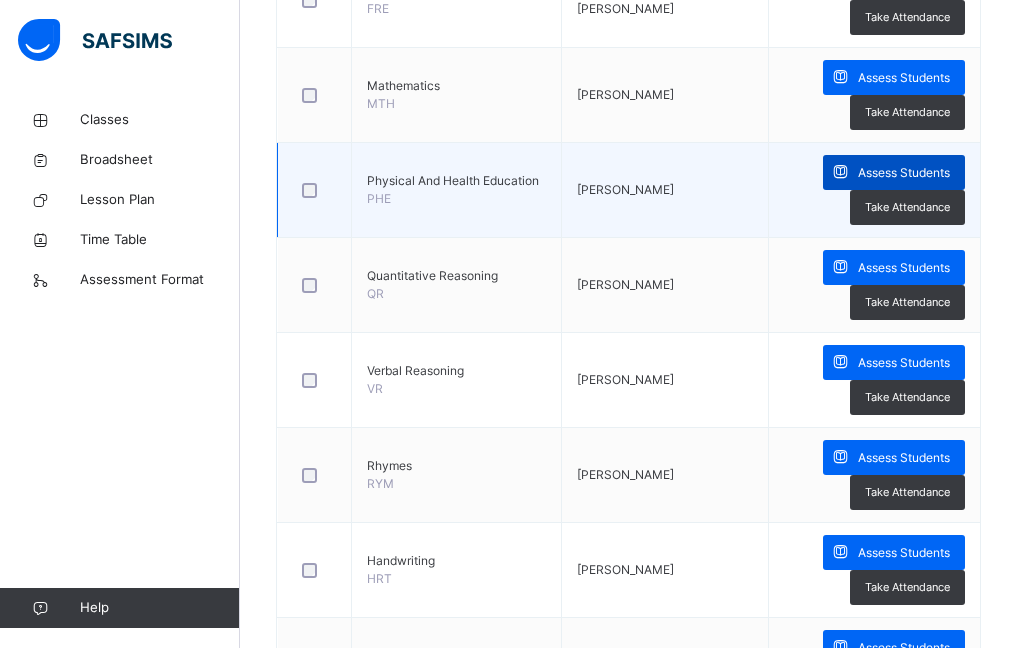 click on "Assess Students" at bounding box center [904, 173] 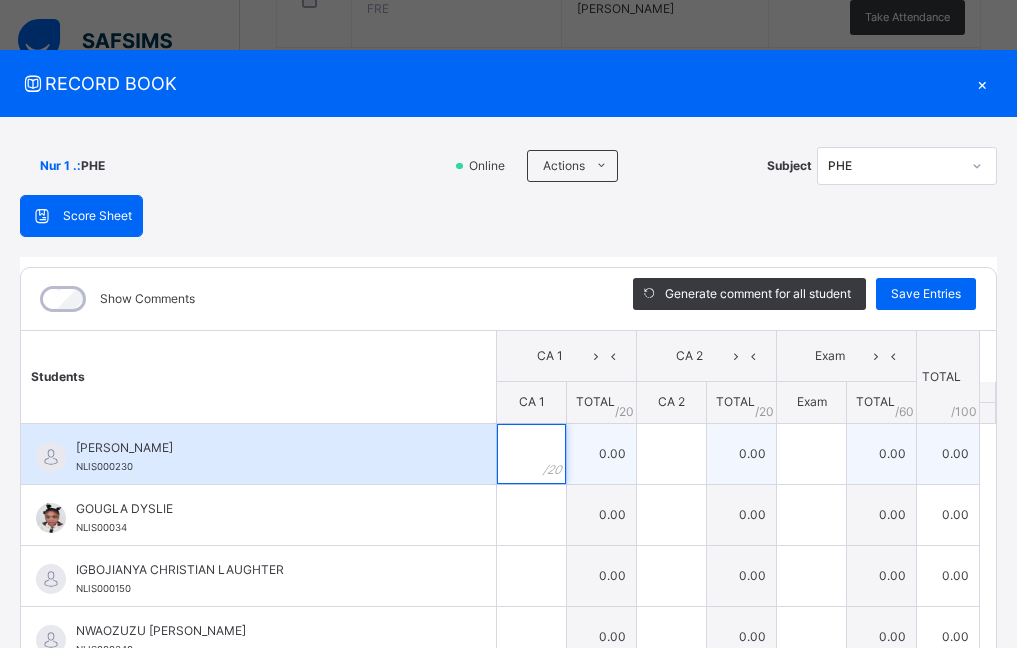 click at bounding box center [531, 454] 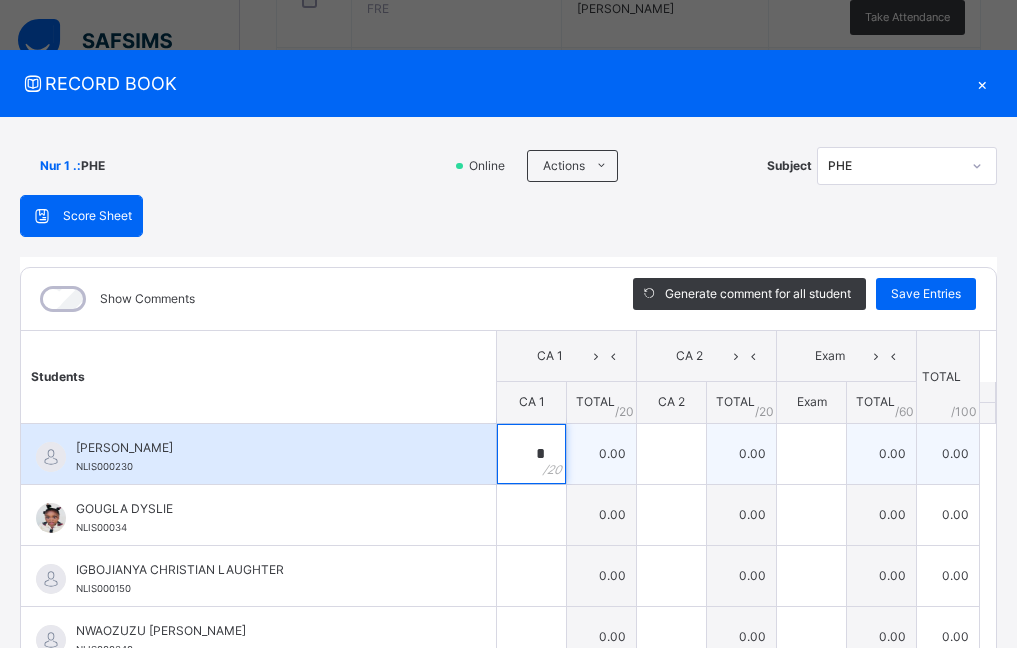 type on "**" 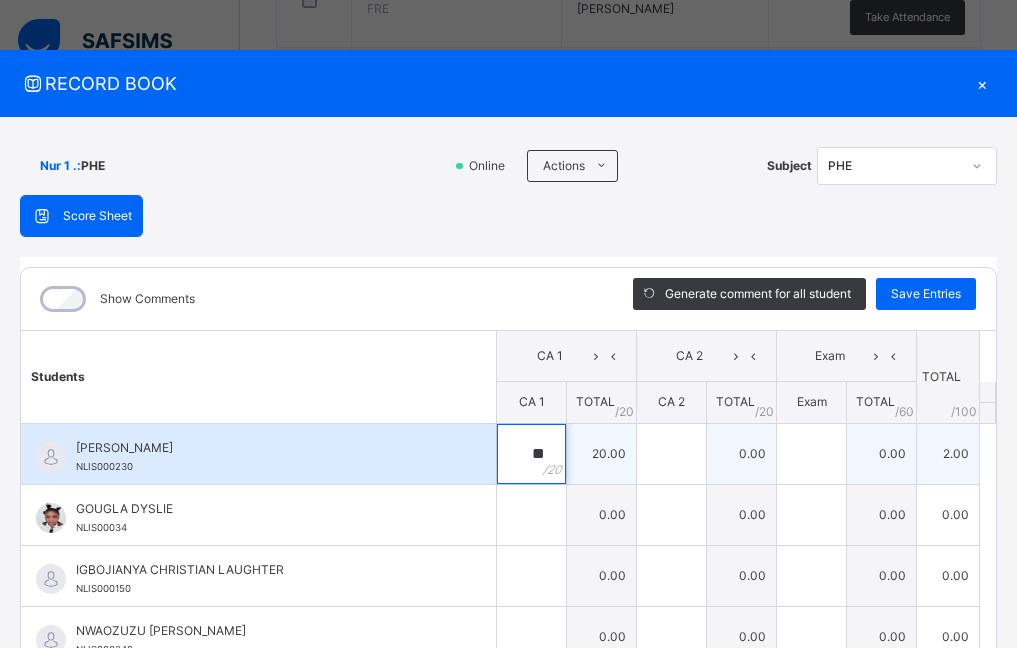 type 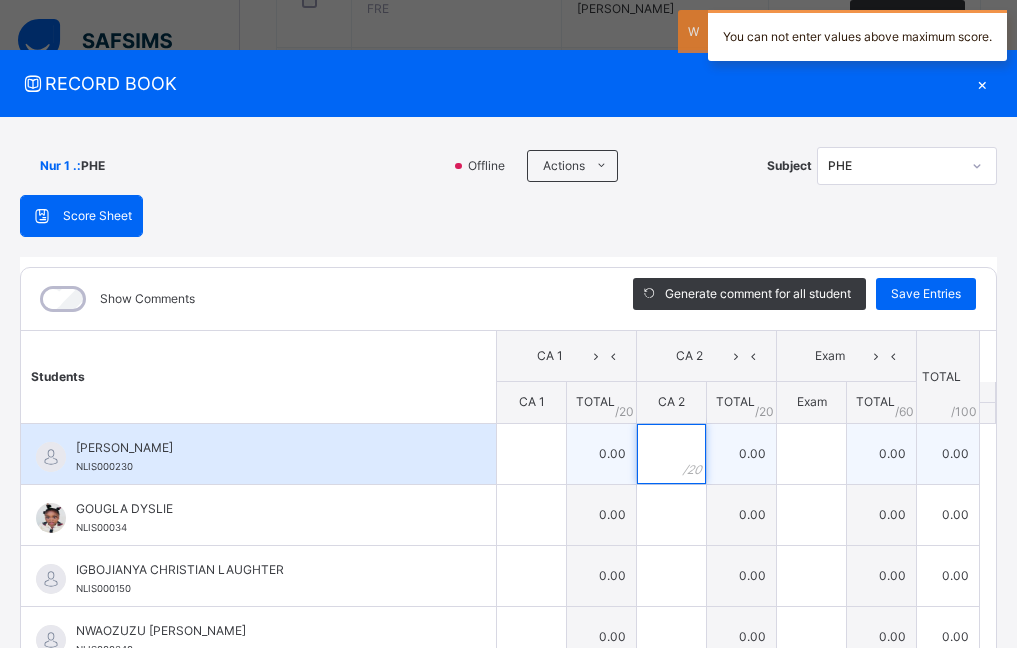 click at bounding box center [671, 454] 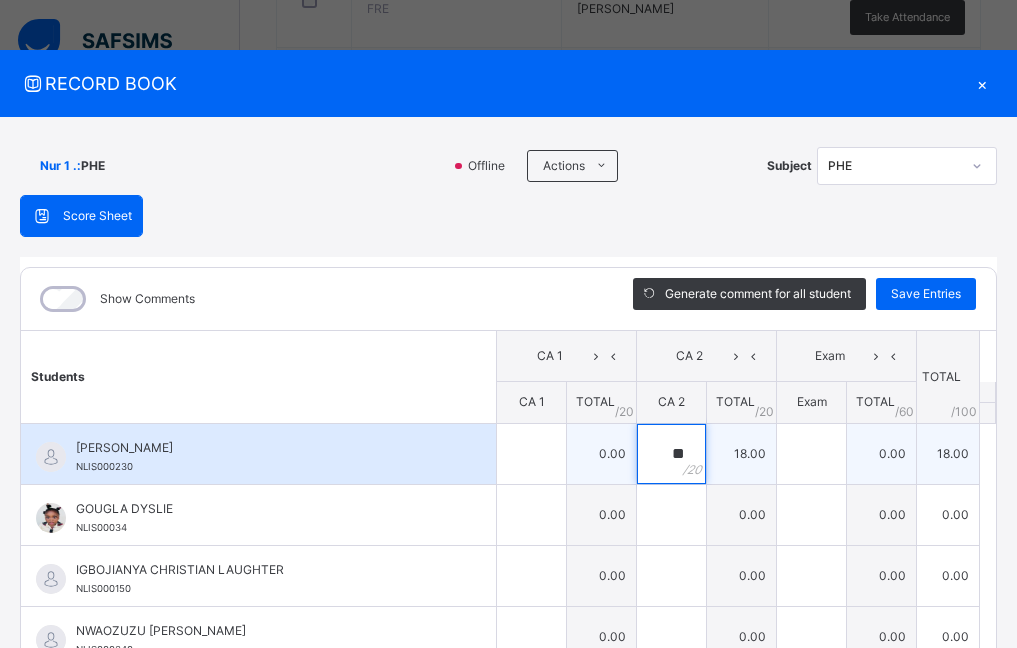 type on "**" 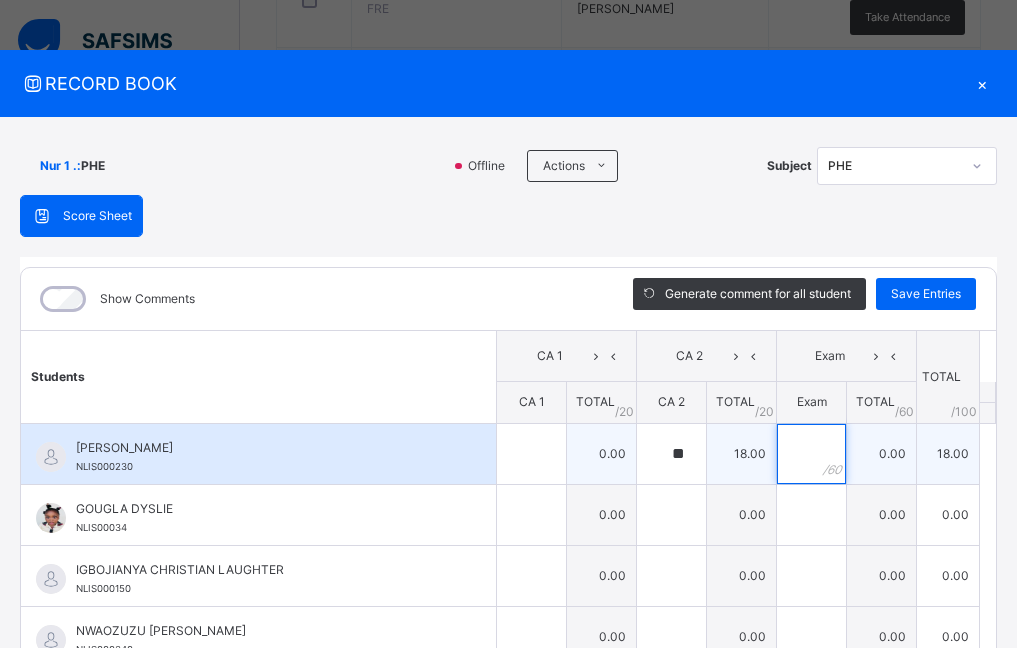 click at bounding box center (811, 454) 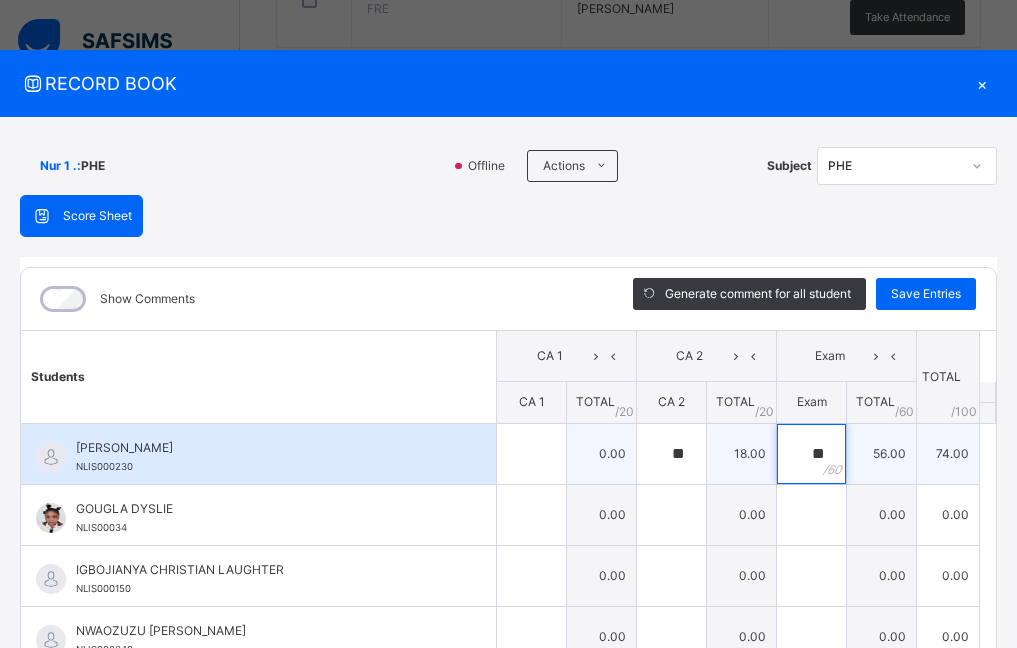 type on "**" 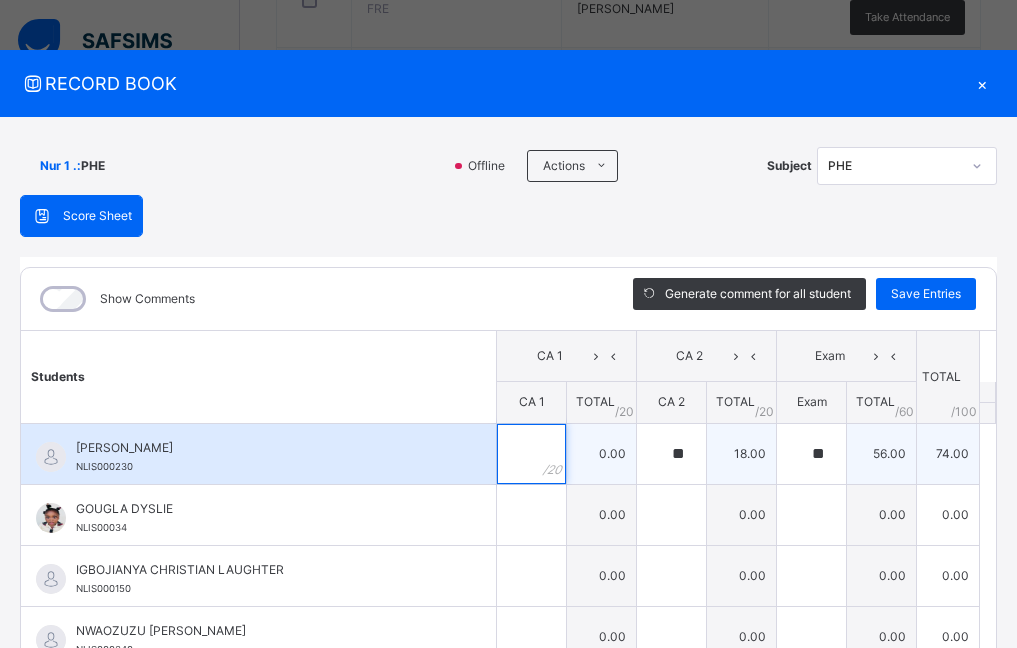 click at bounding box center (531, 454) 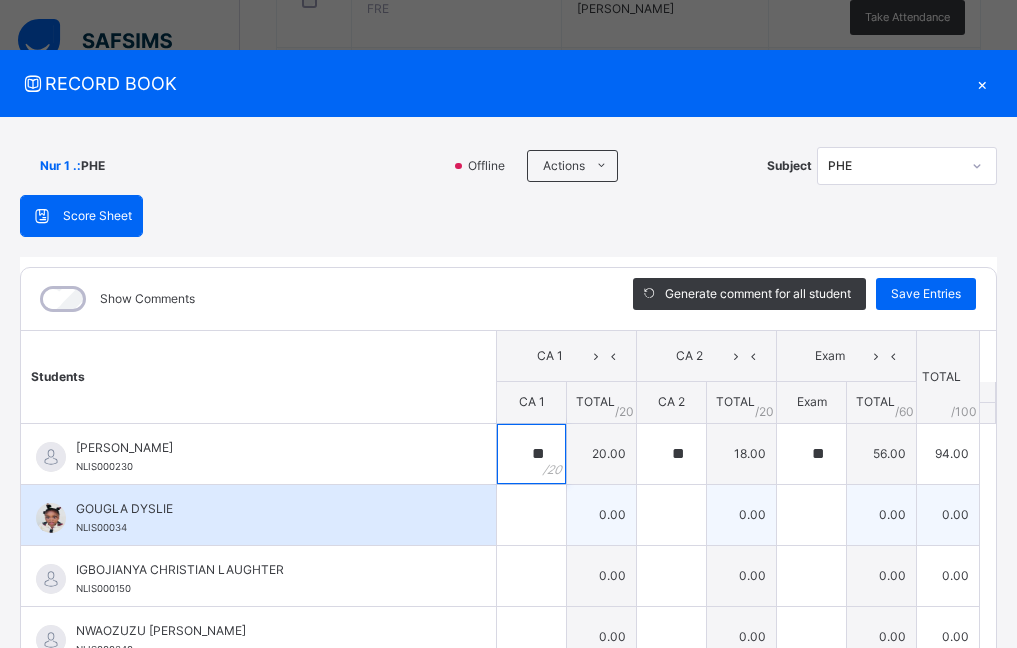 type on "**" 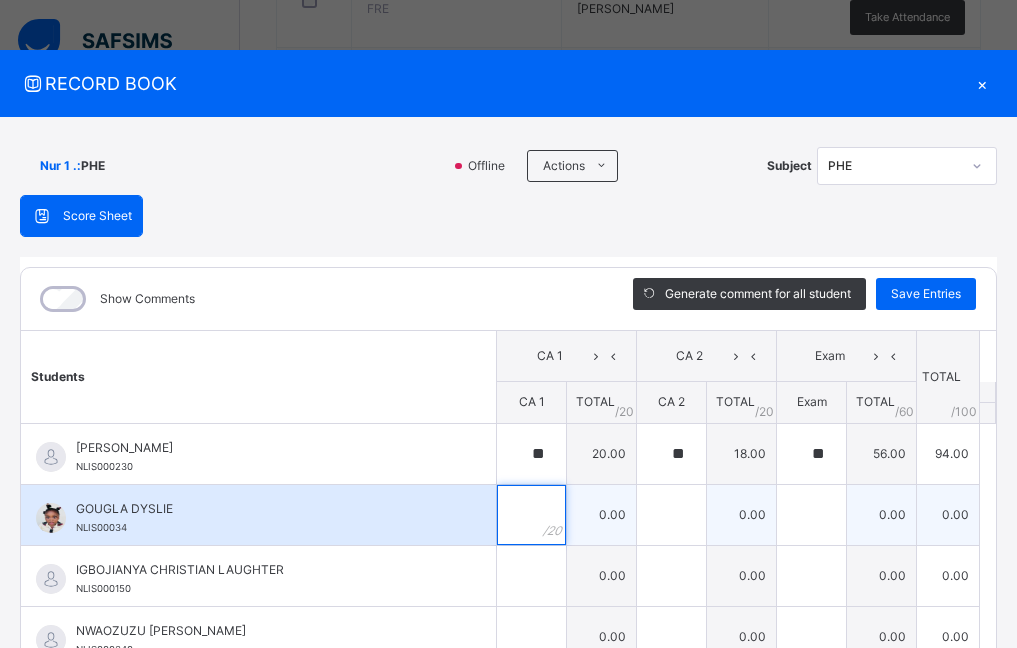 click at bounding box center [531, 515] 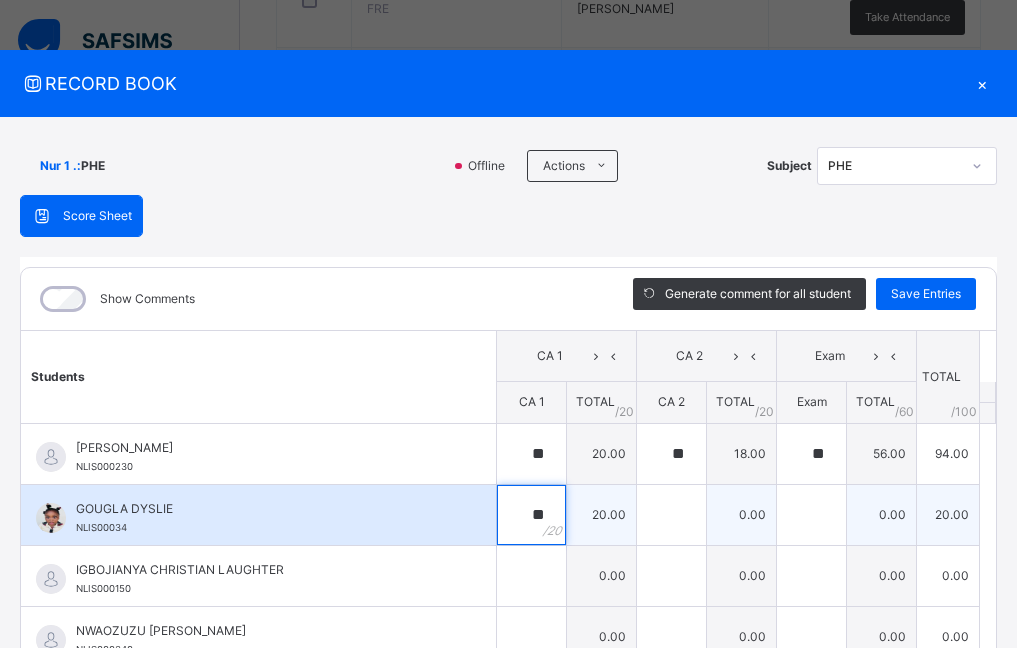 type on "**" 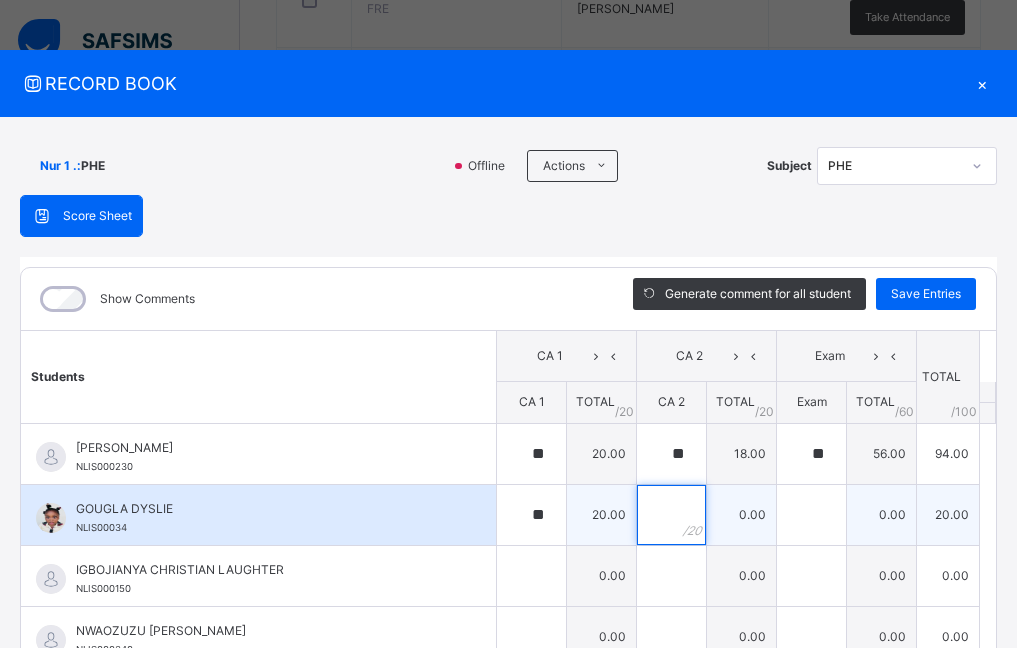 click at bounding box center (671, 515) 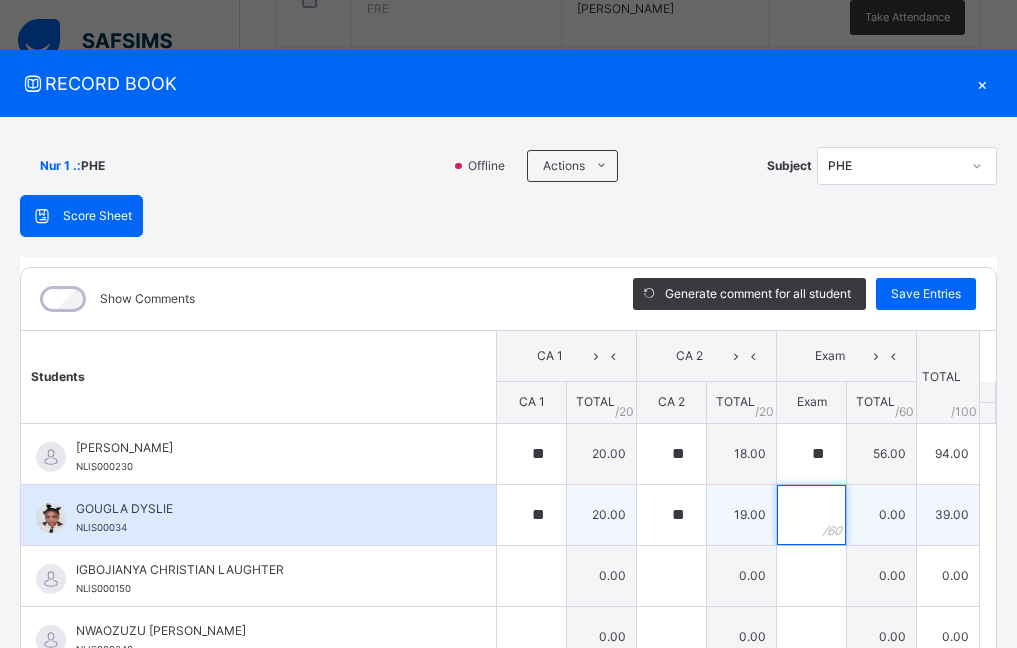 type on "**" 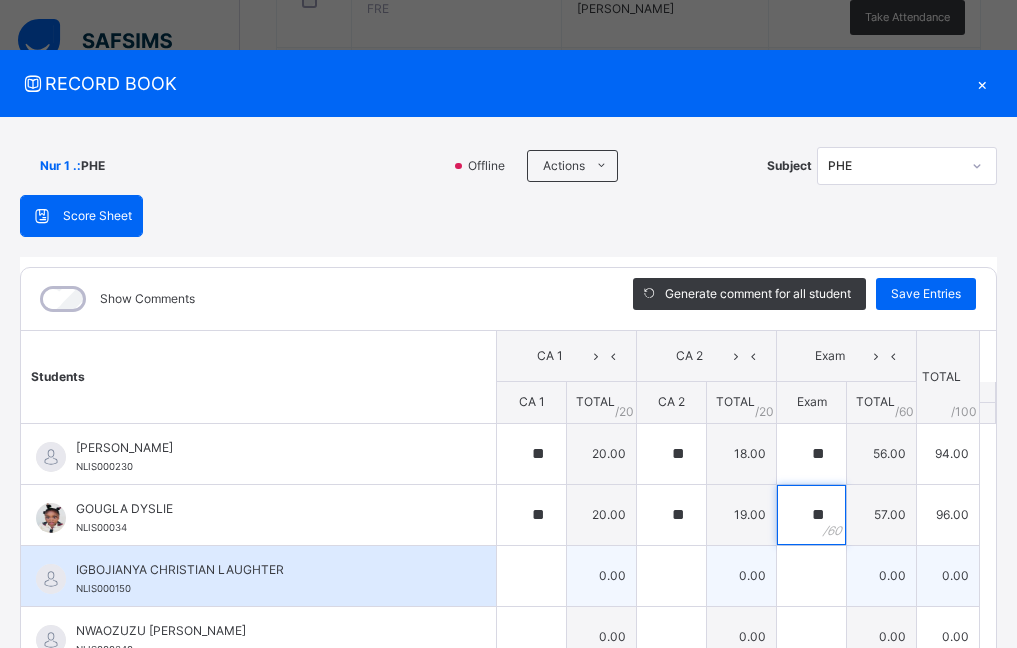 type on "**" 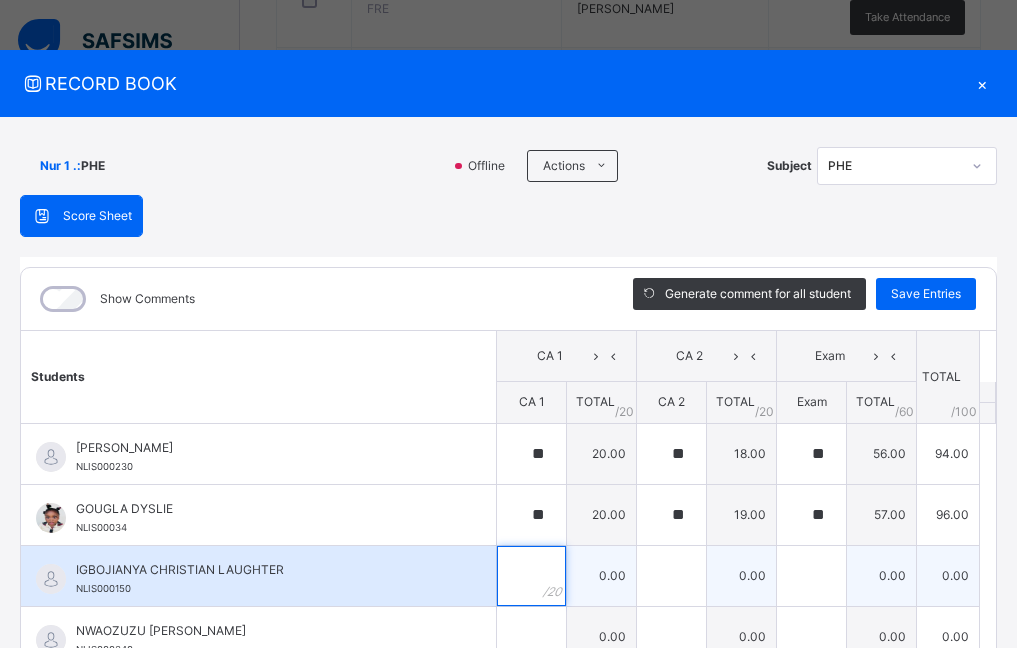 click at bounding box center (531, 576) 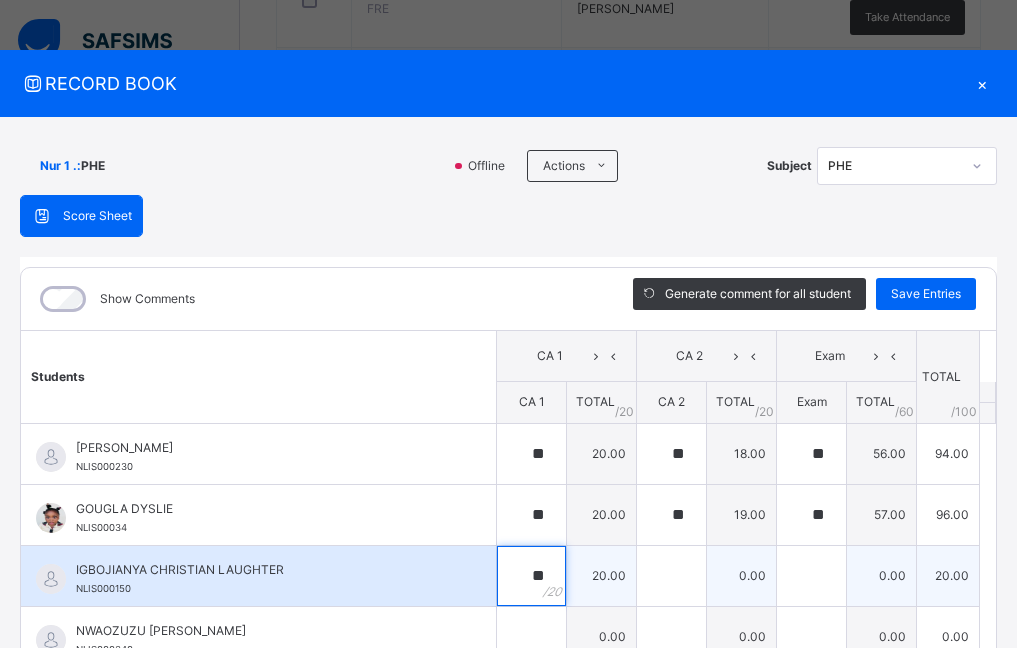 type on "**" 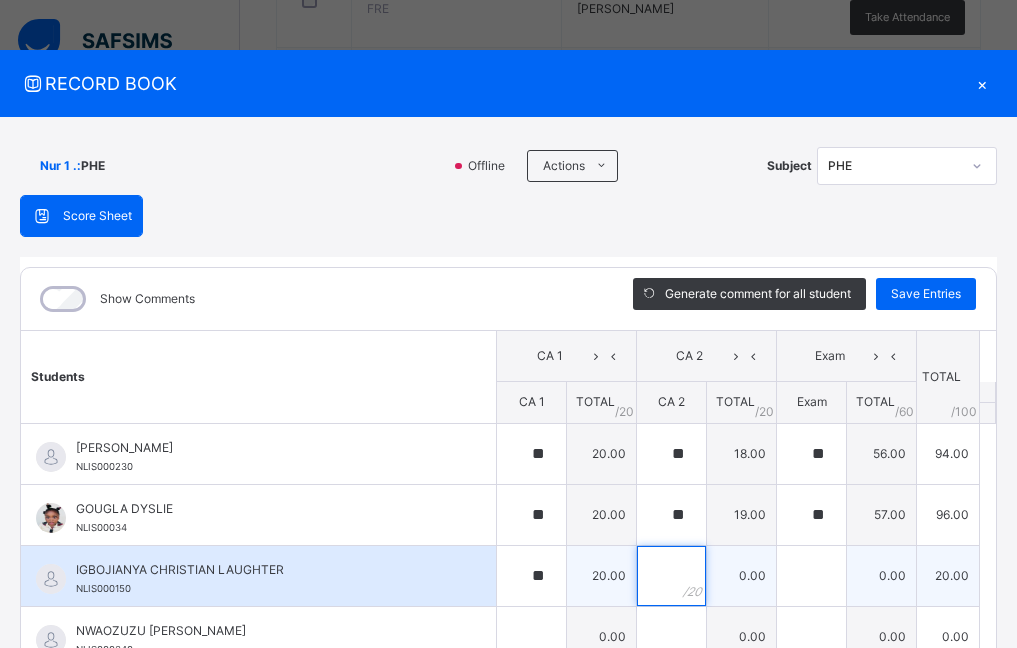 click at bounding box center (671, 576) 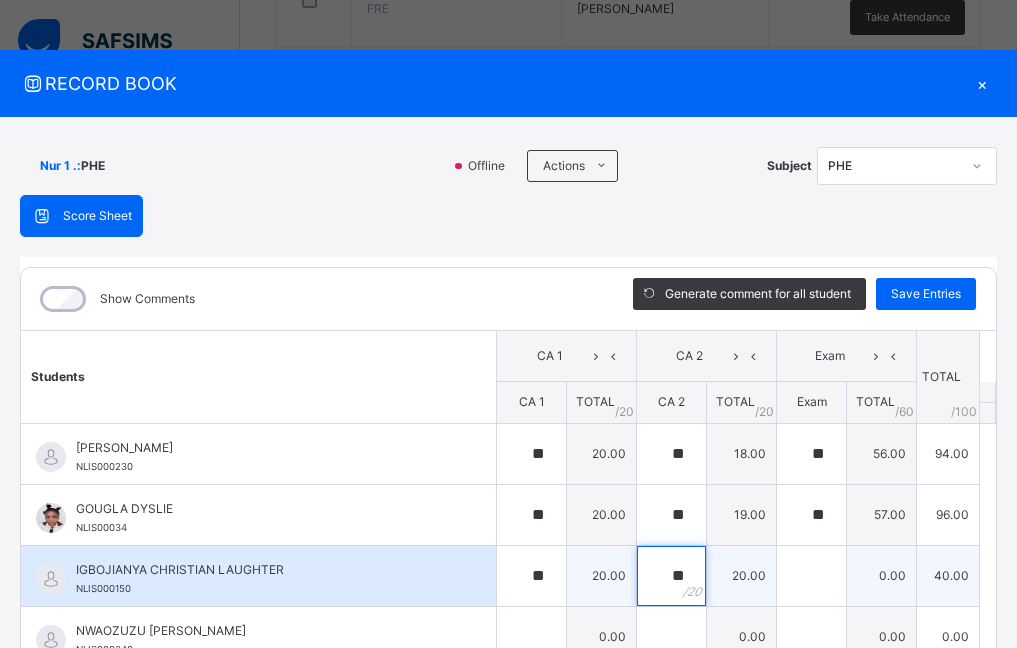 type on "**" 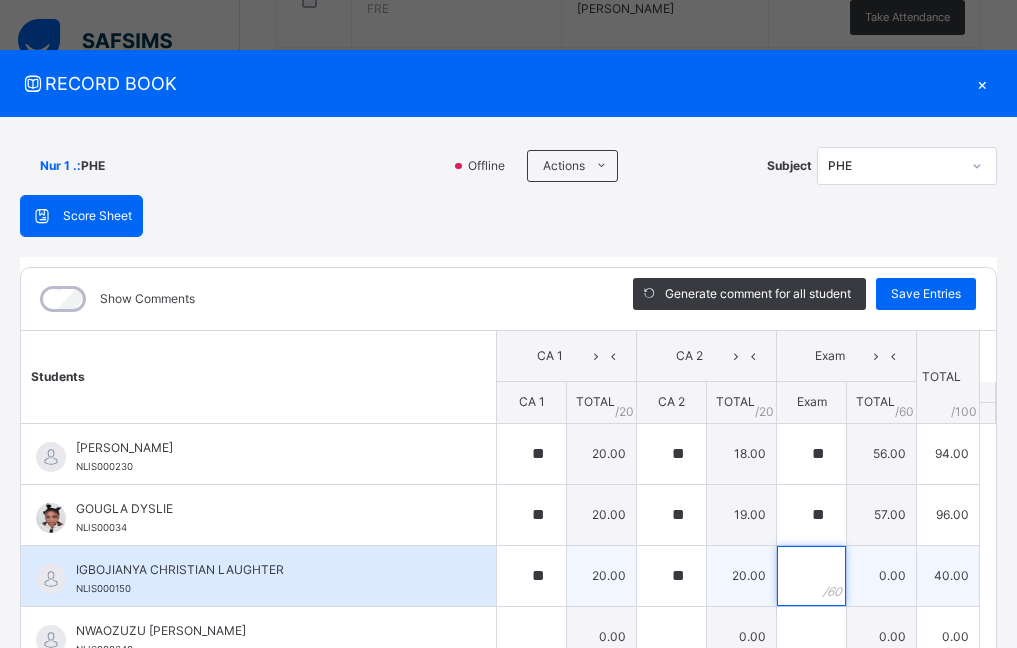 click at bounding box center [811, 576] 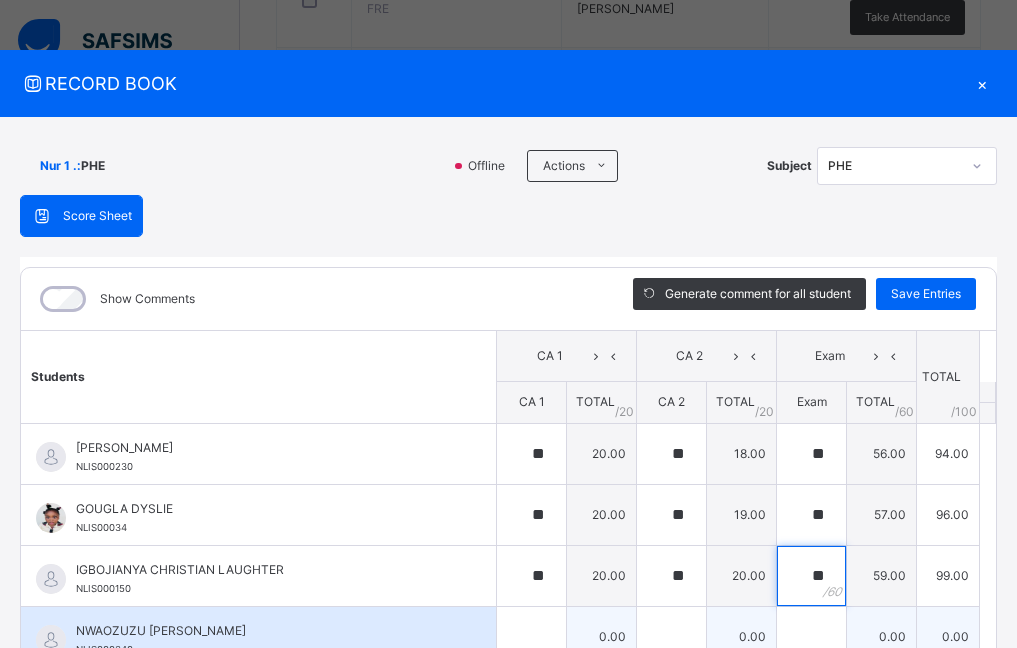 scroll, scrollTop: 100, scrollLeft: 0, axis: vertical 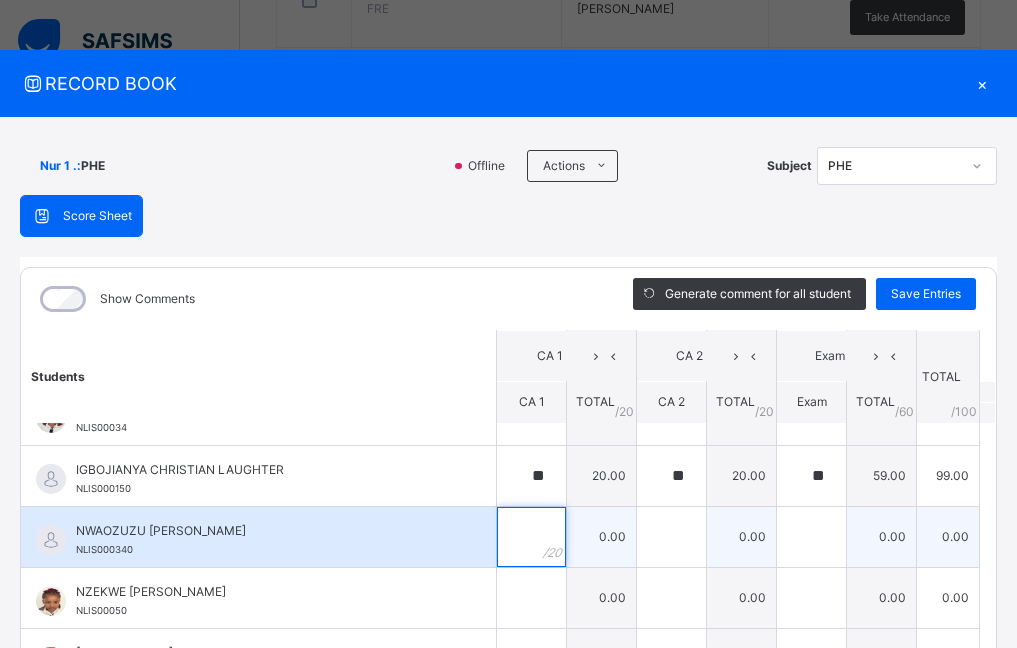 click at bounding box center (531, 537) 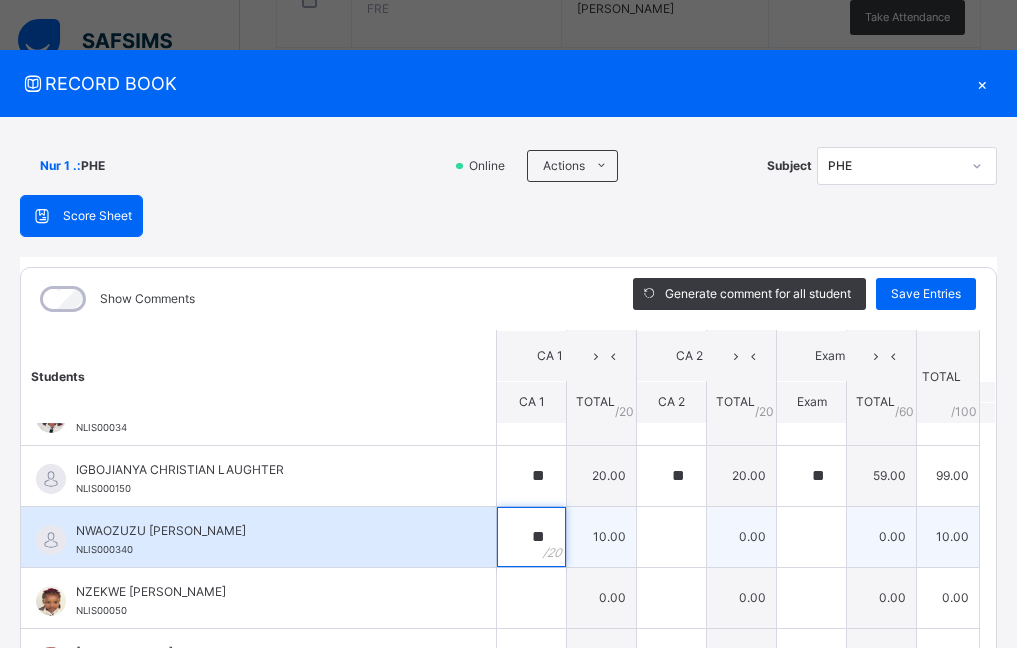 type on "**" 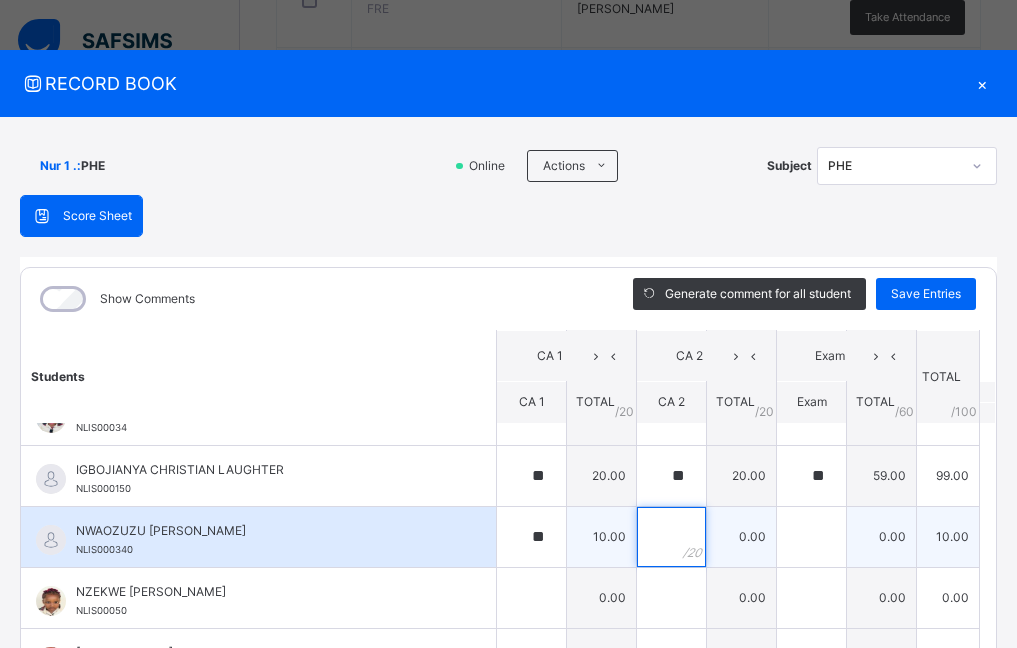 click at bounding box center (671, 537) 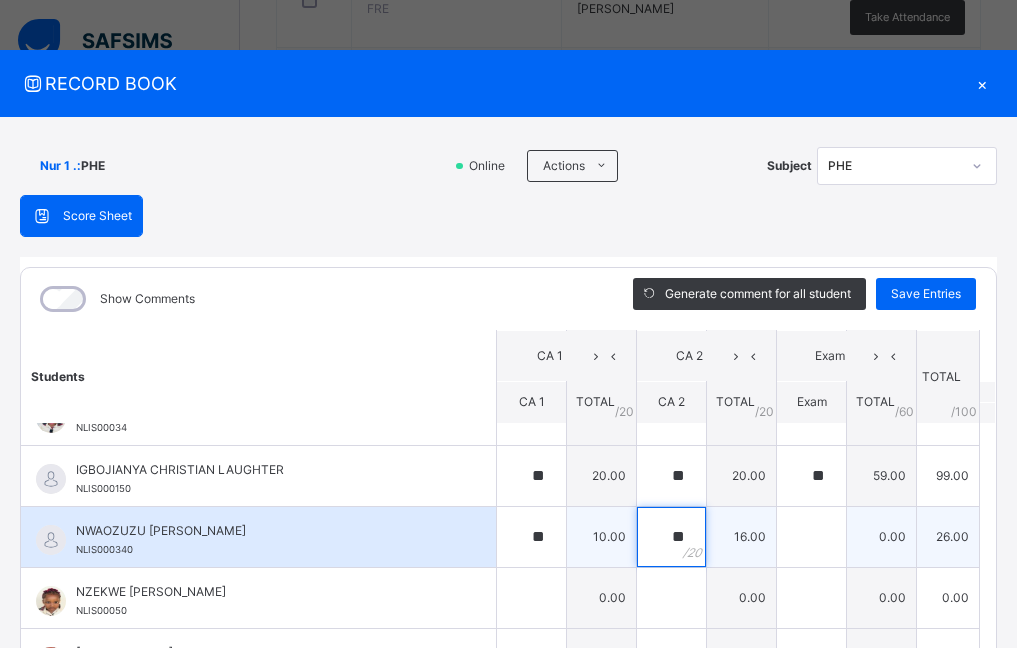 type on "**" 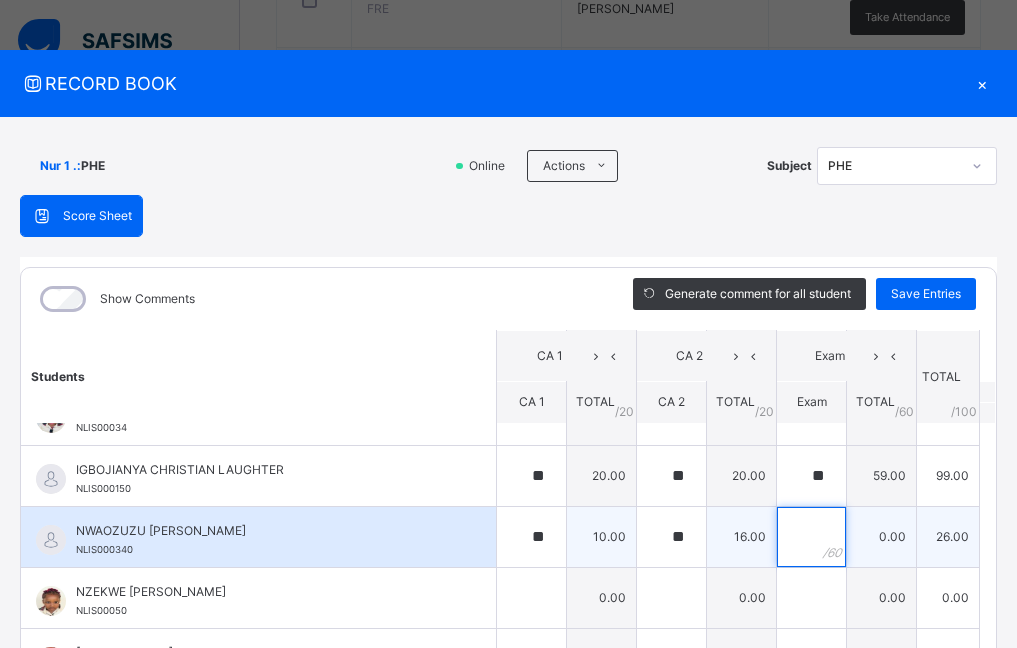 click at bounding box center (811, 537) 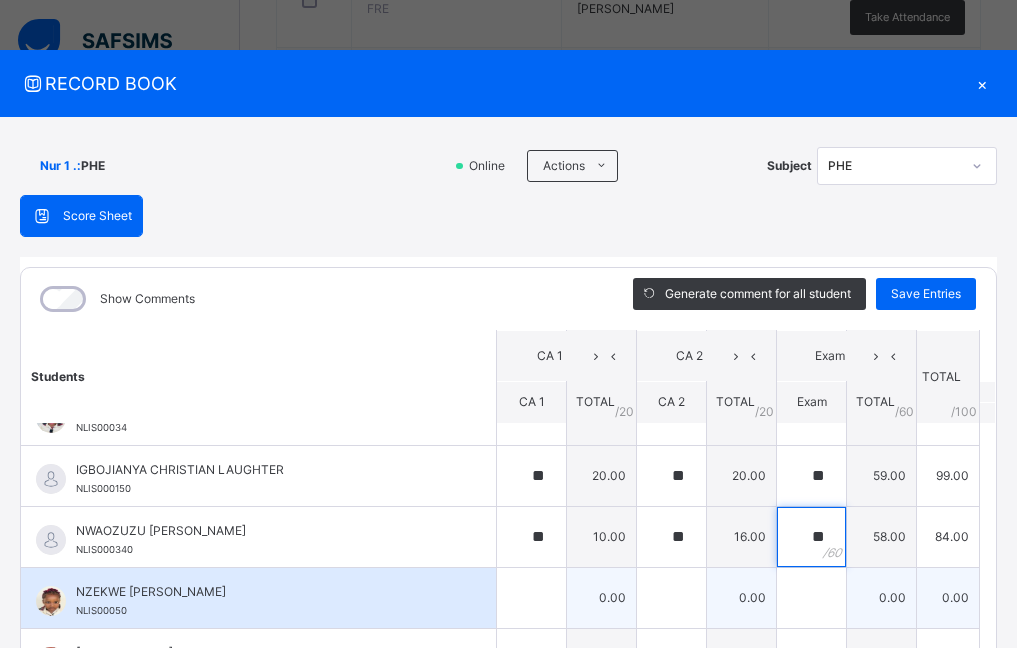 type on "**" 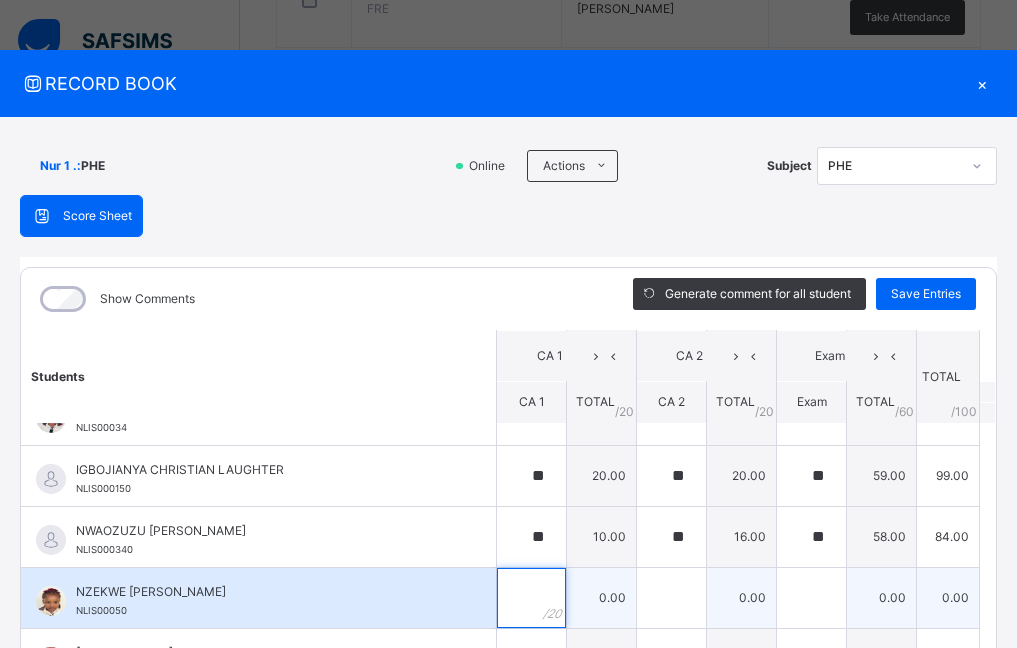 click at bounding box center (531, 598) 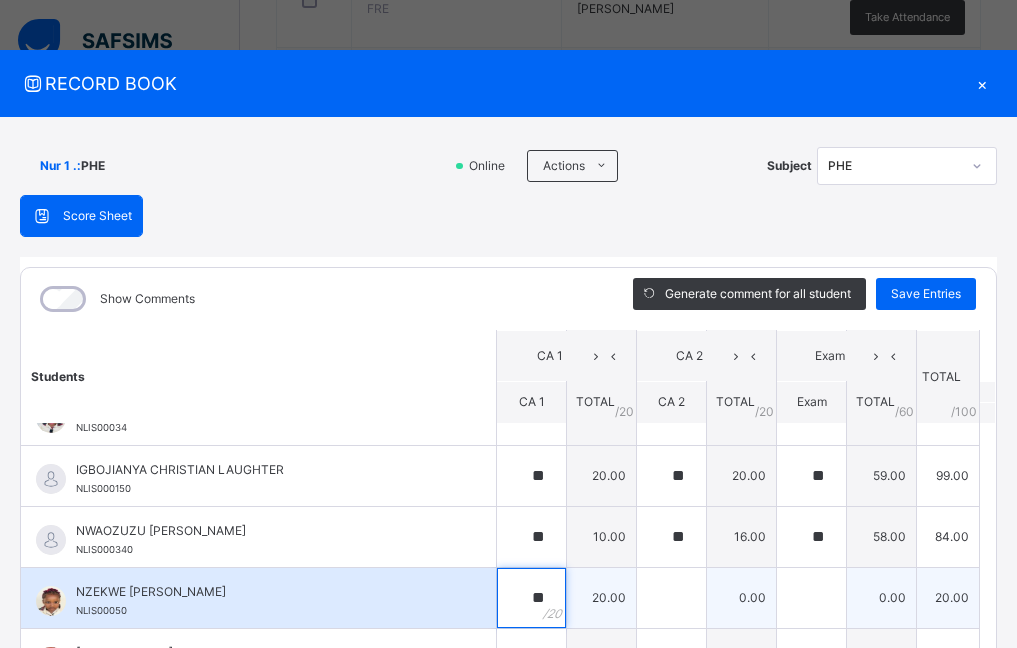 type on "**" 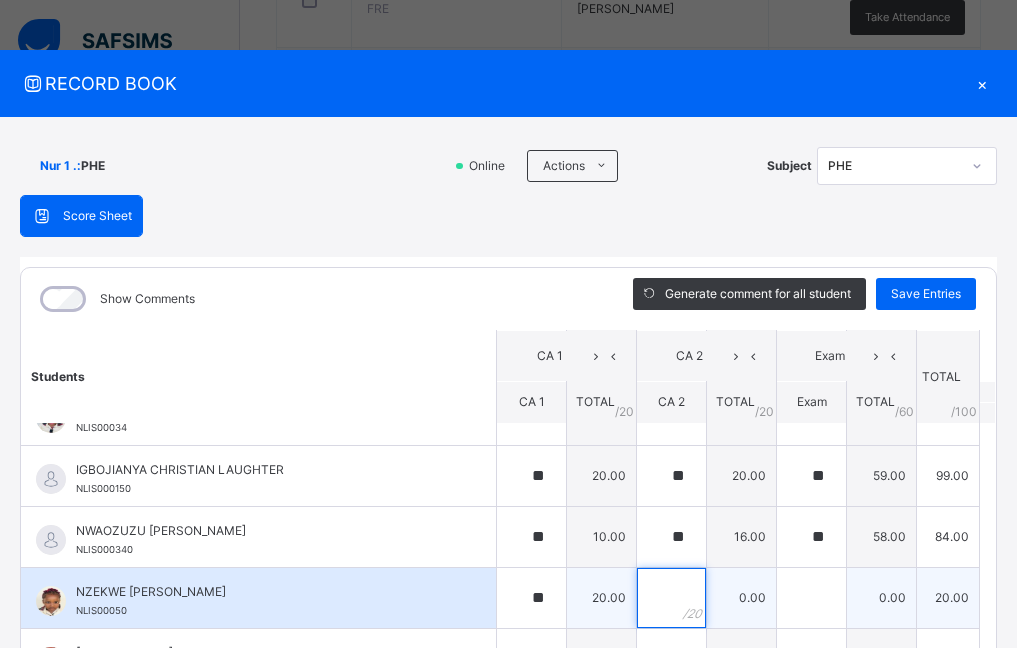 click at bounding box center [671, 598] 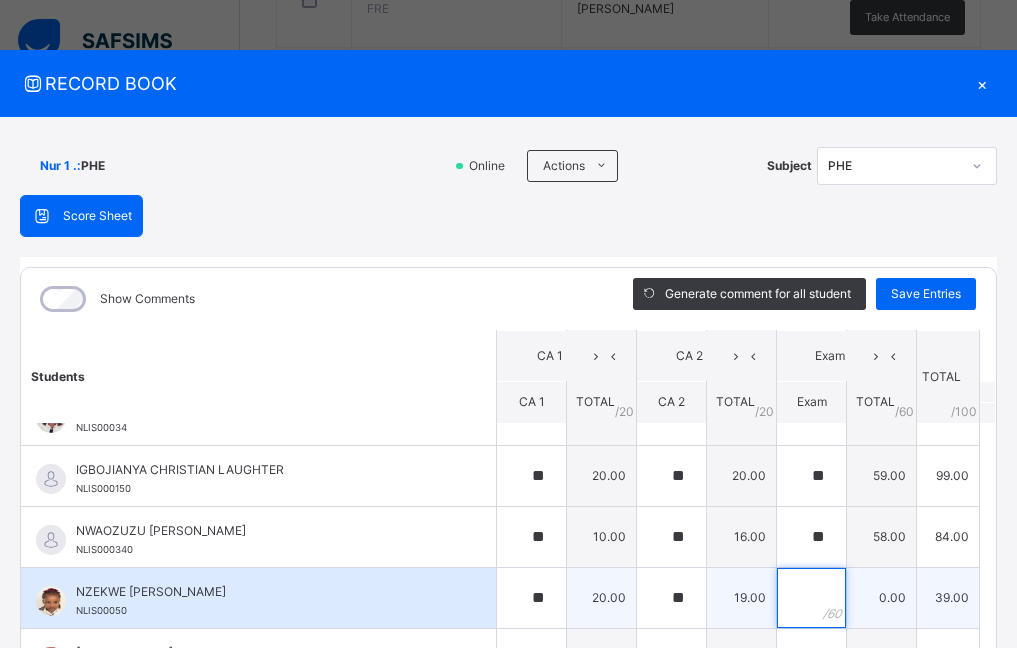 type on "**" 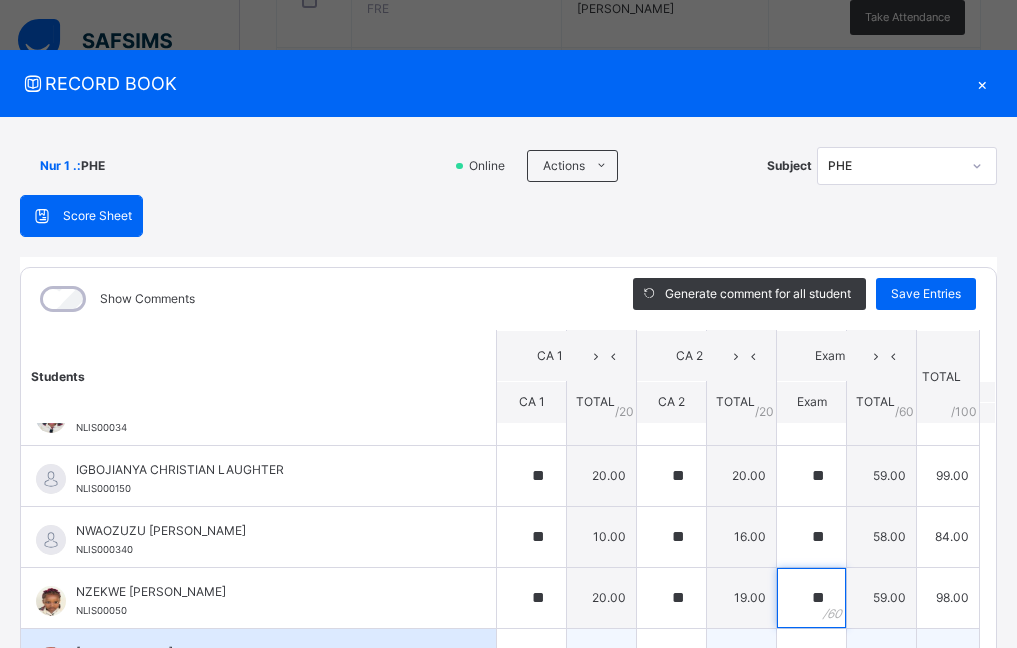 scroll, scrollTop: 200, scrollLeft: 0, axis: vertical 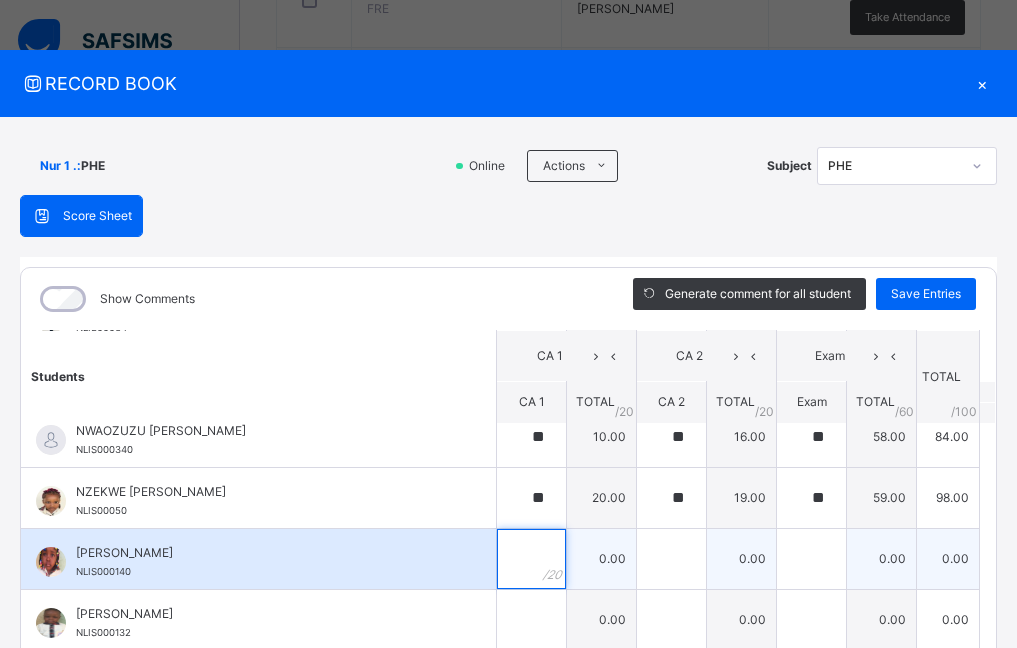 type on "**" 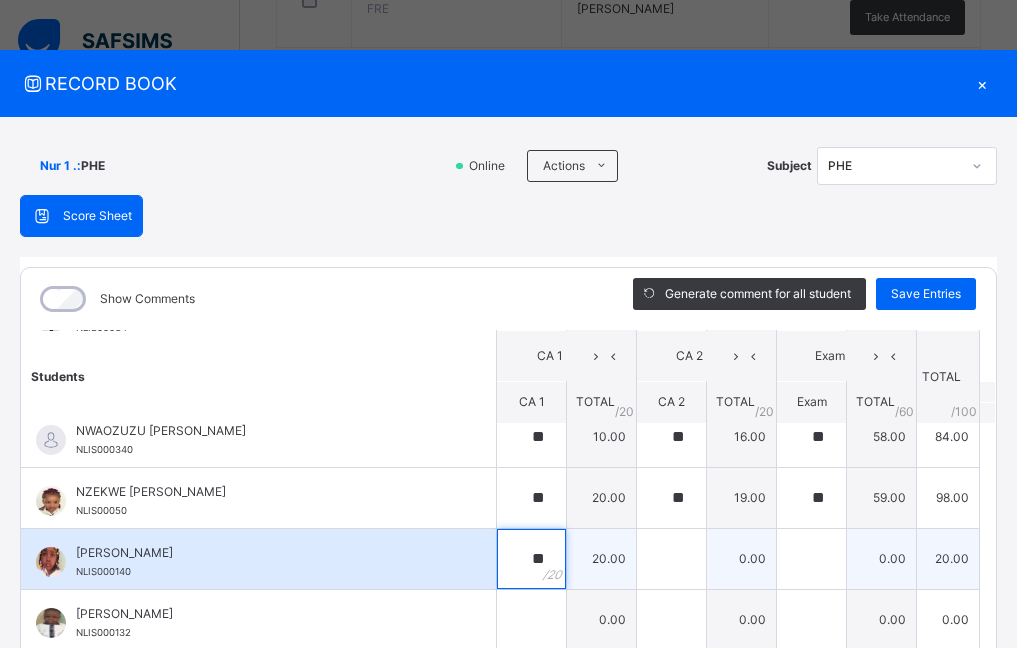 type on "**" 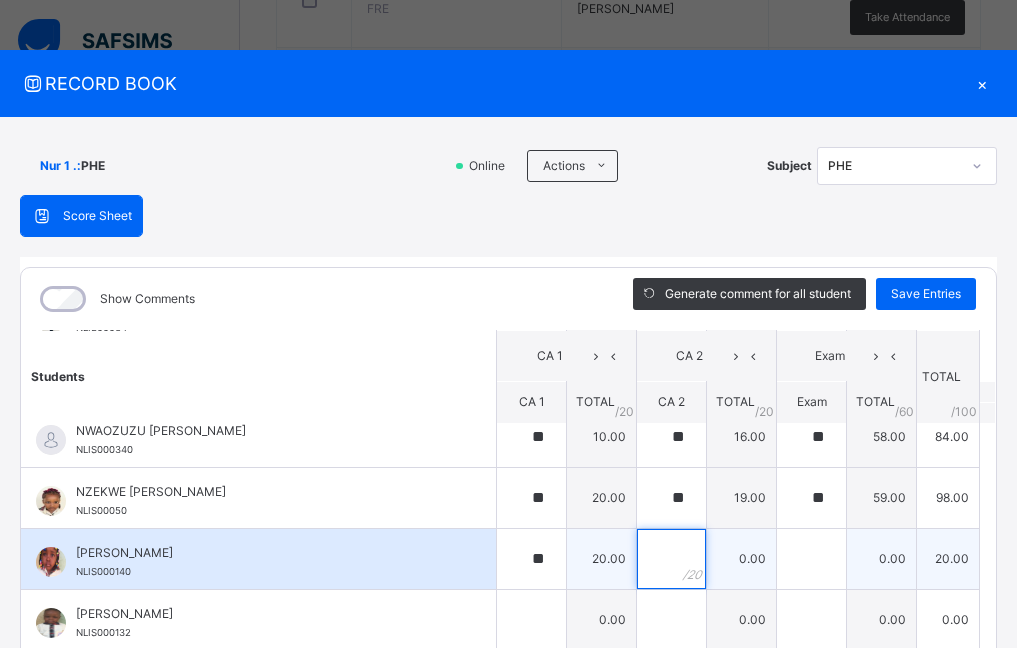 click at bounding box center (671, 559) 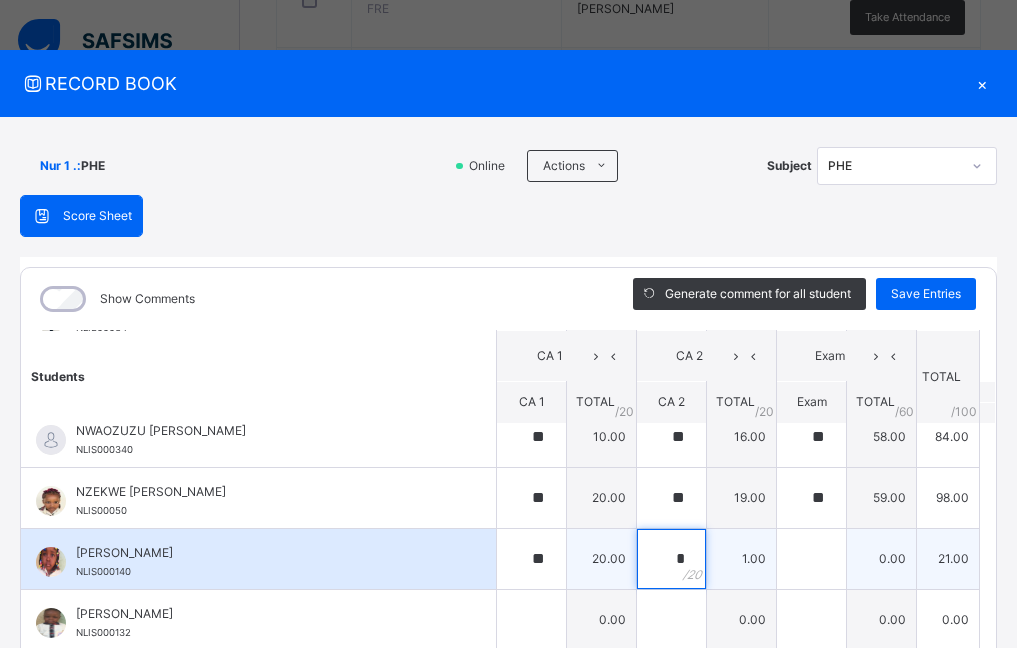 type on "**" 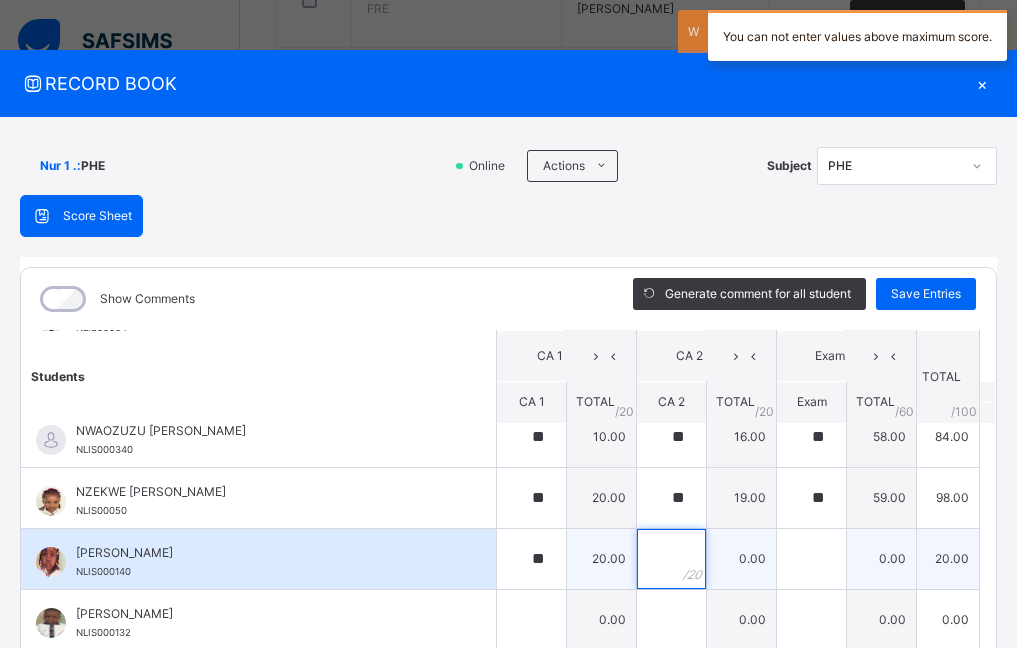 type on "*" 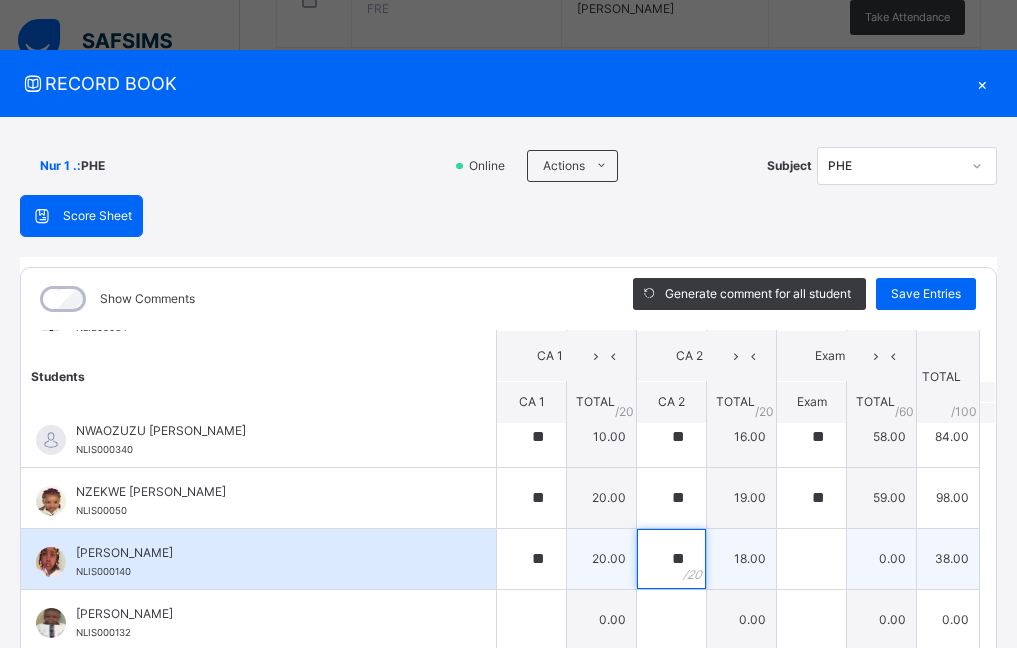 type on "**" 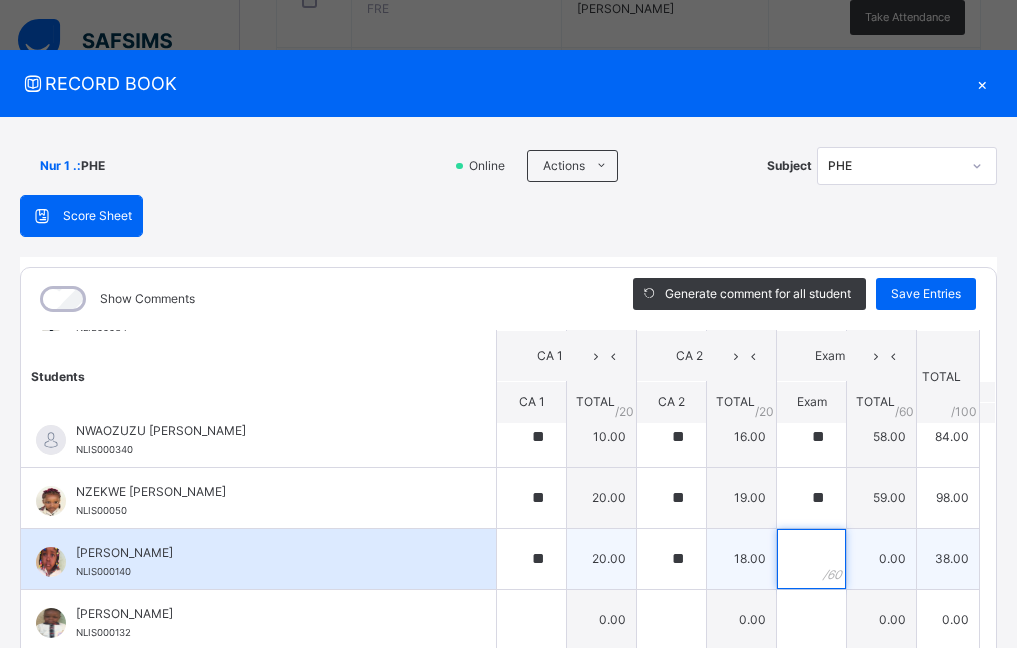 click at bounding box center [811, 559] 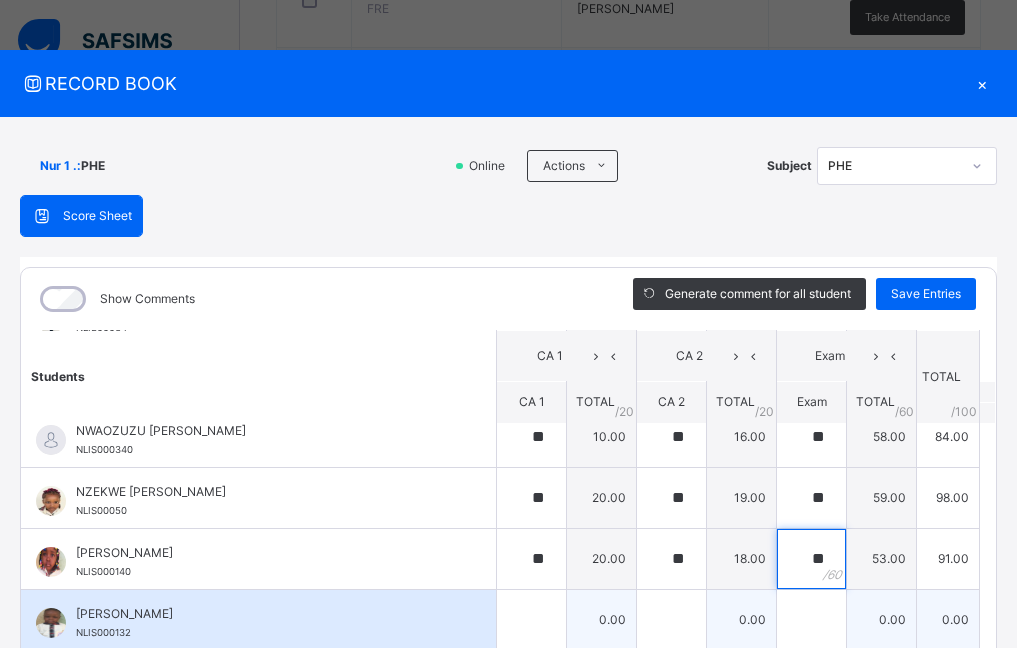 type on "**" 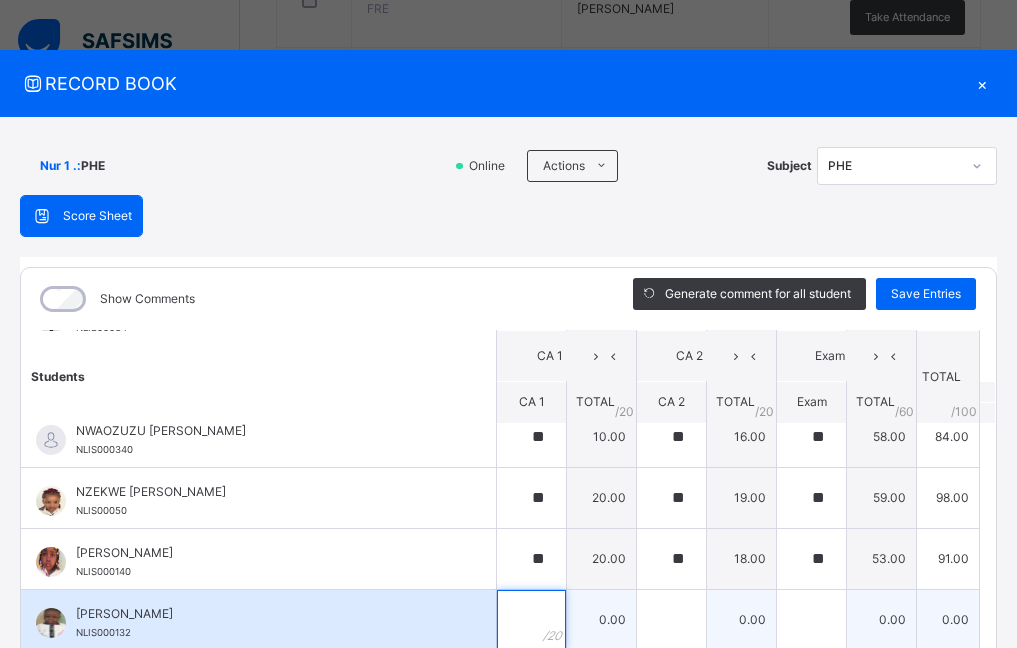 click at bounding box center [531, 620] 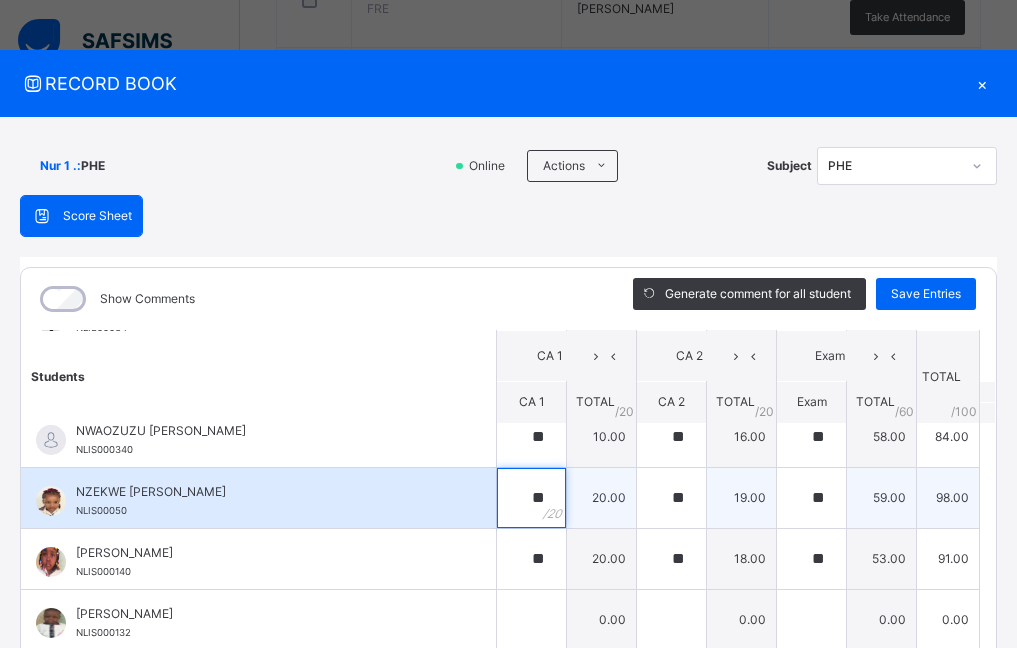 click on "**" at bounding box center (531, 498) 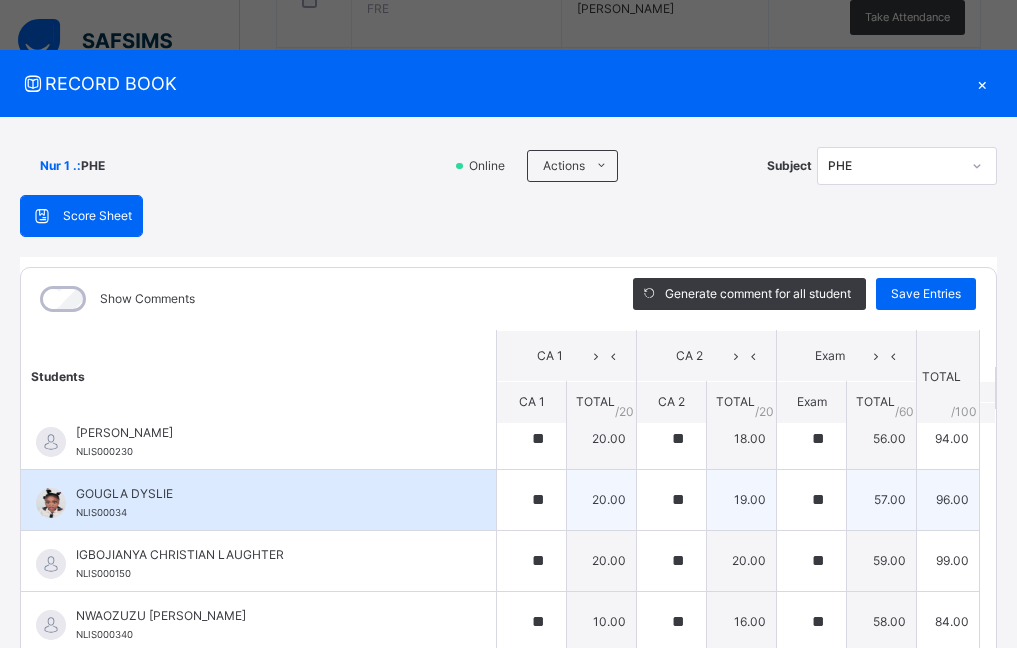 scroll, scrollTop: 0, scrollLeft: 0, axis: both 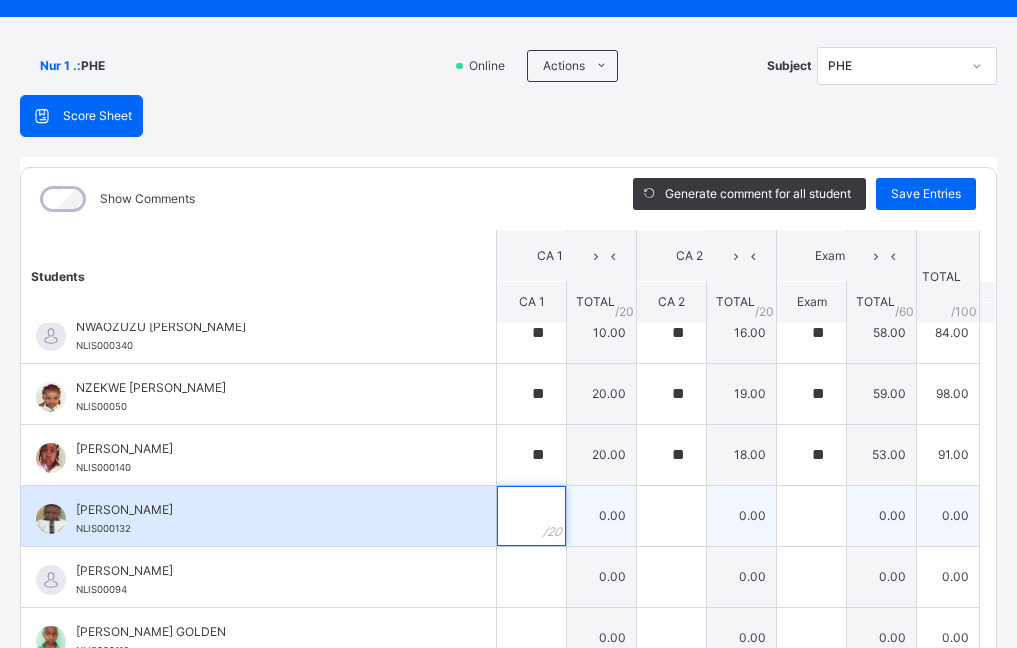 click at bounding box center [531, 516] 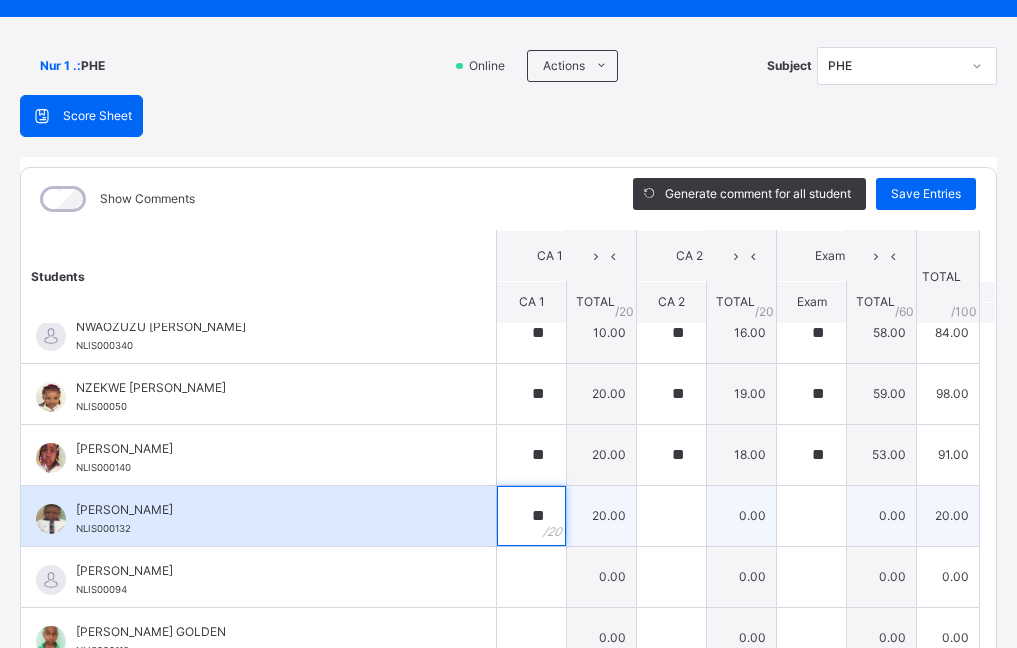 type on "**" 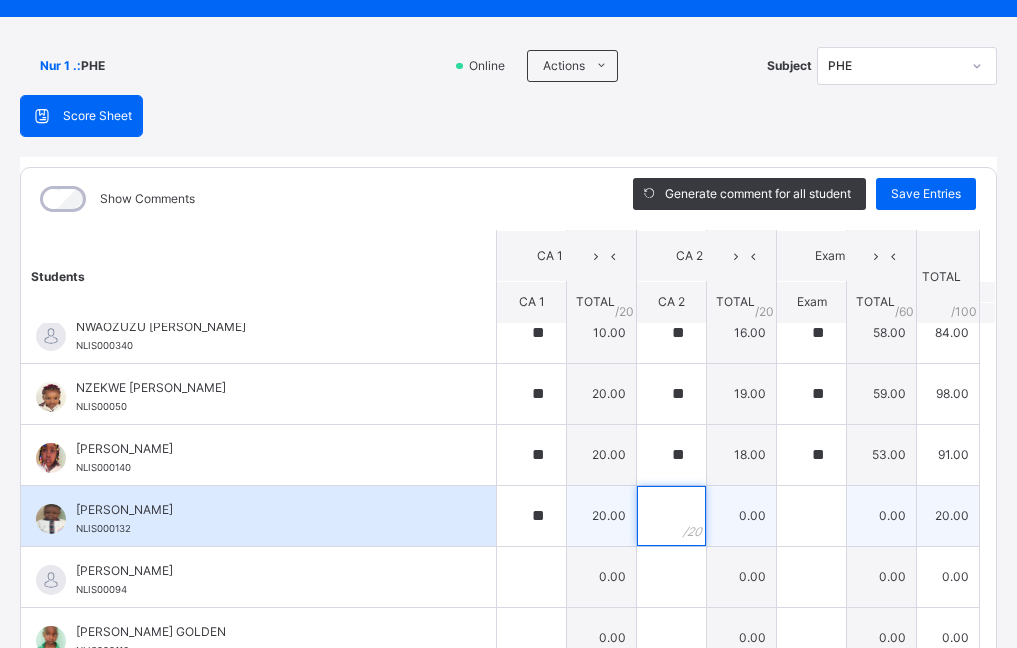 click at bounding box center [671, 516] 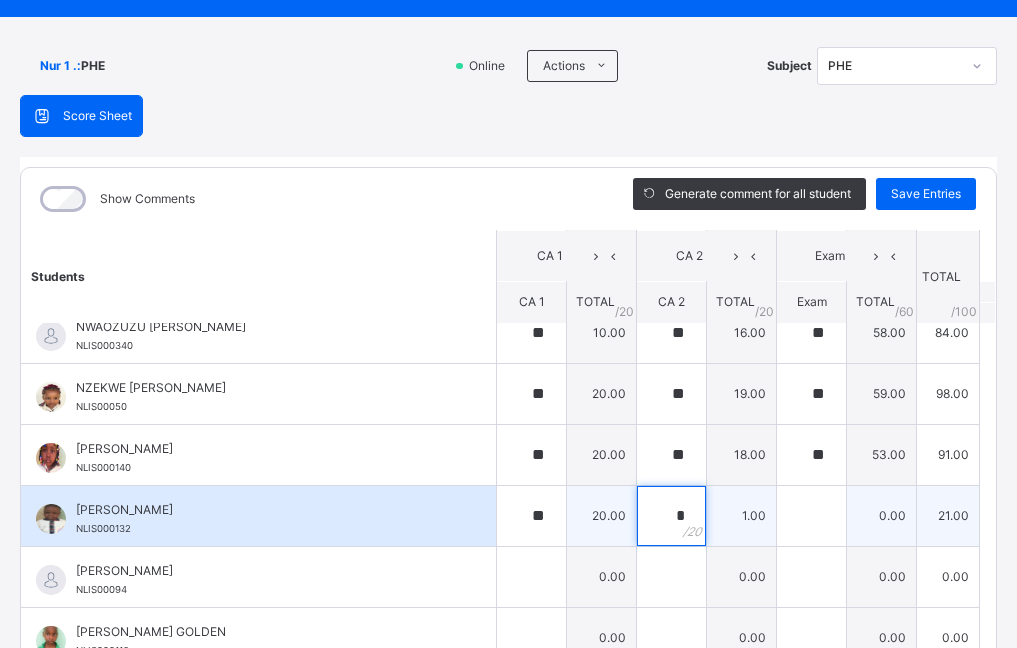 type on "**" 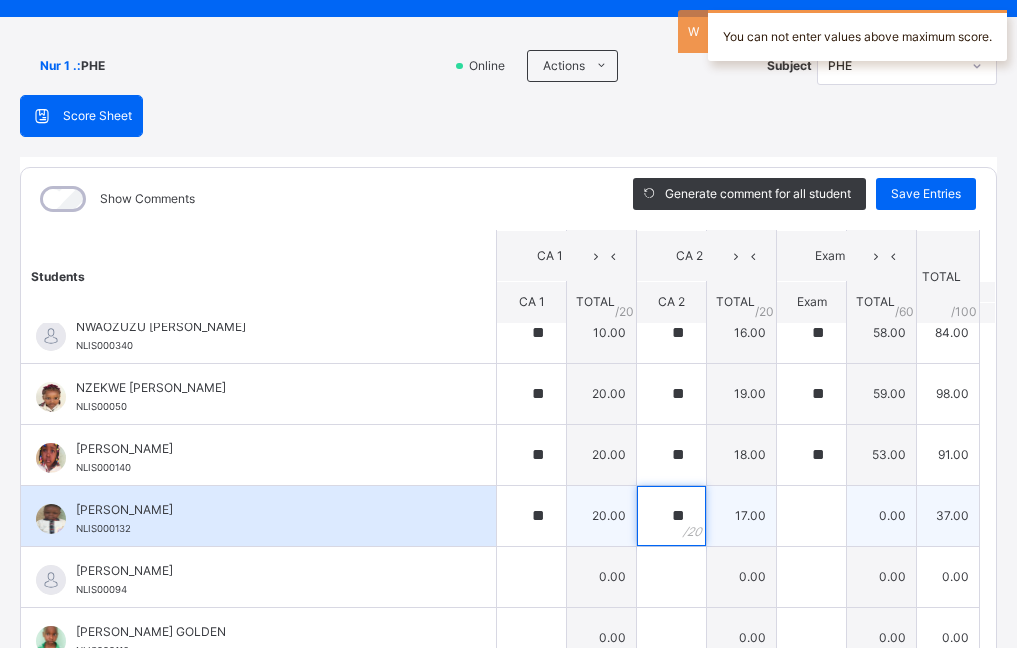 type on "**" 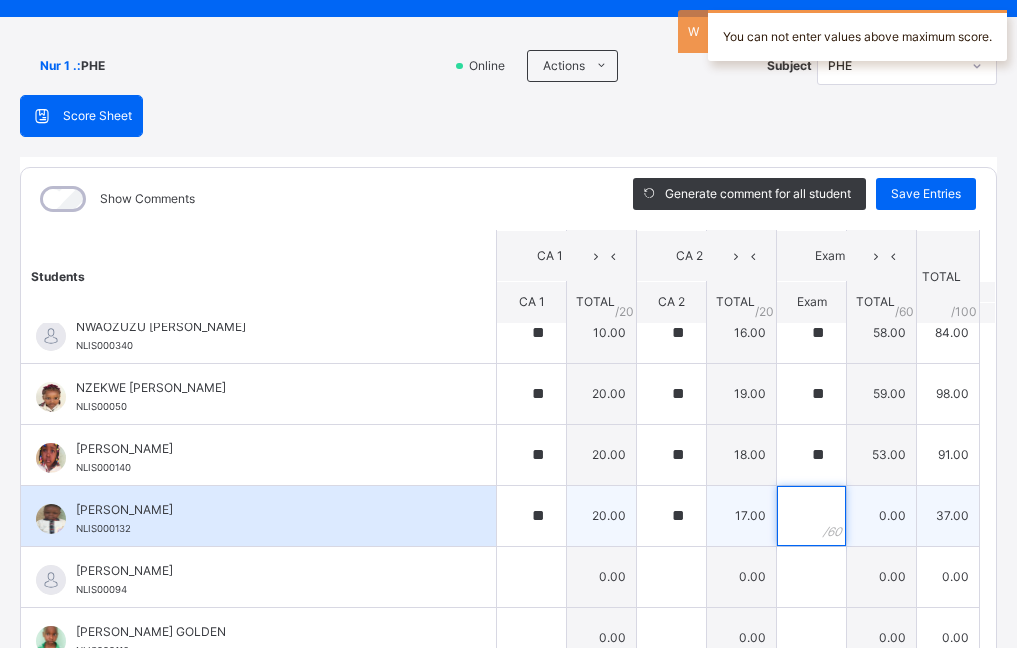 click at bounding box center (811, 516) 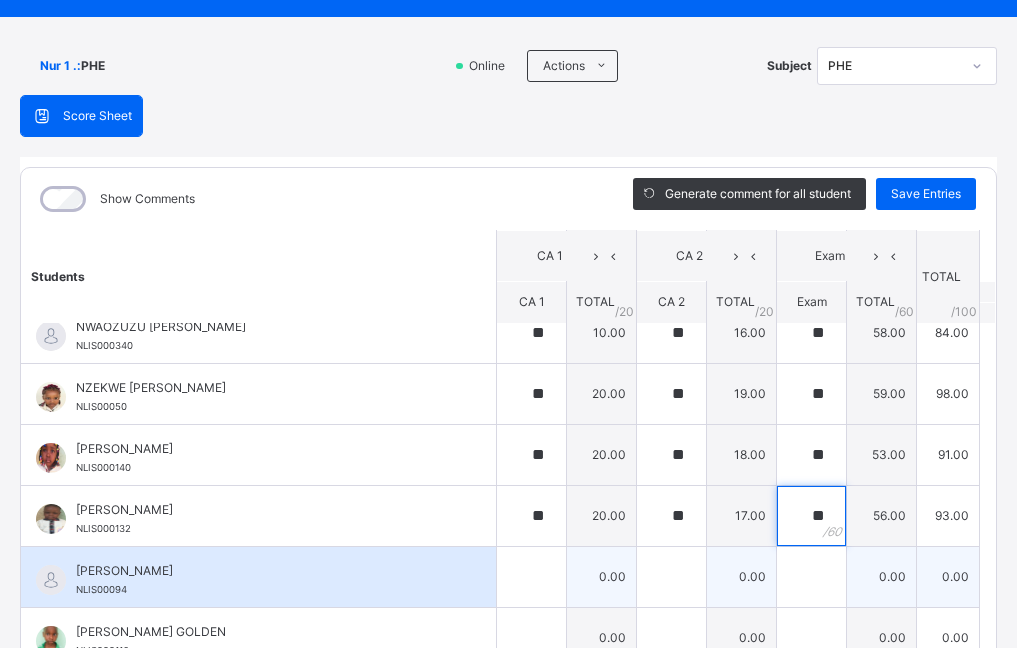 type on "**" 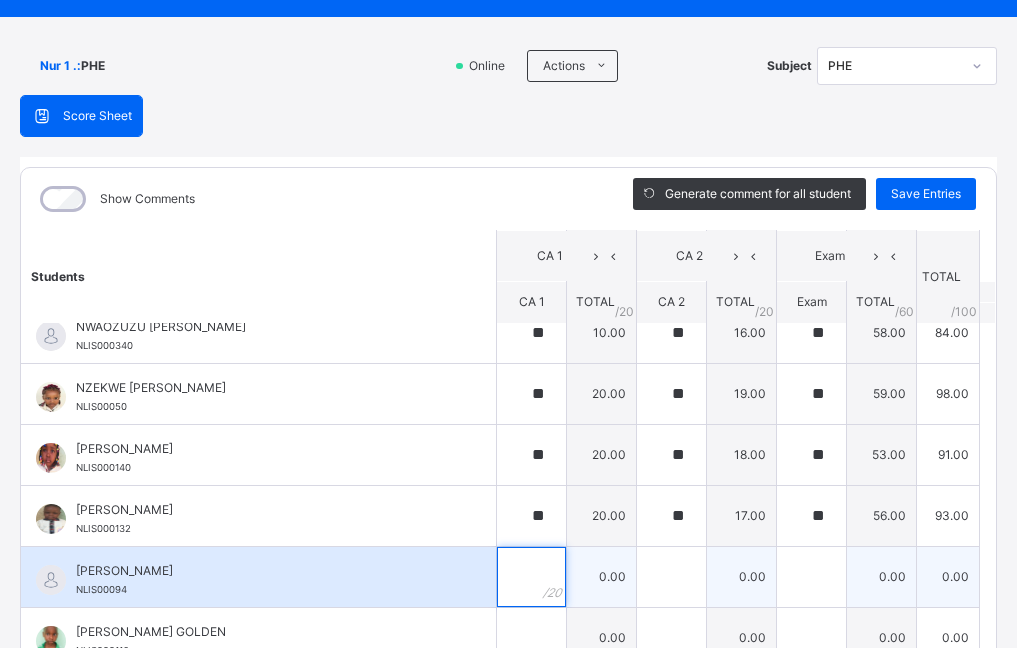 click at bounding box center [531, 577] 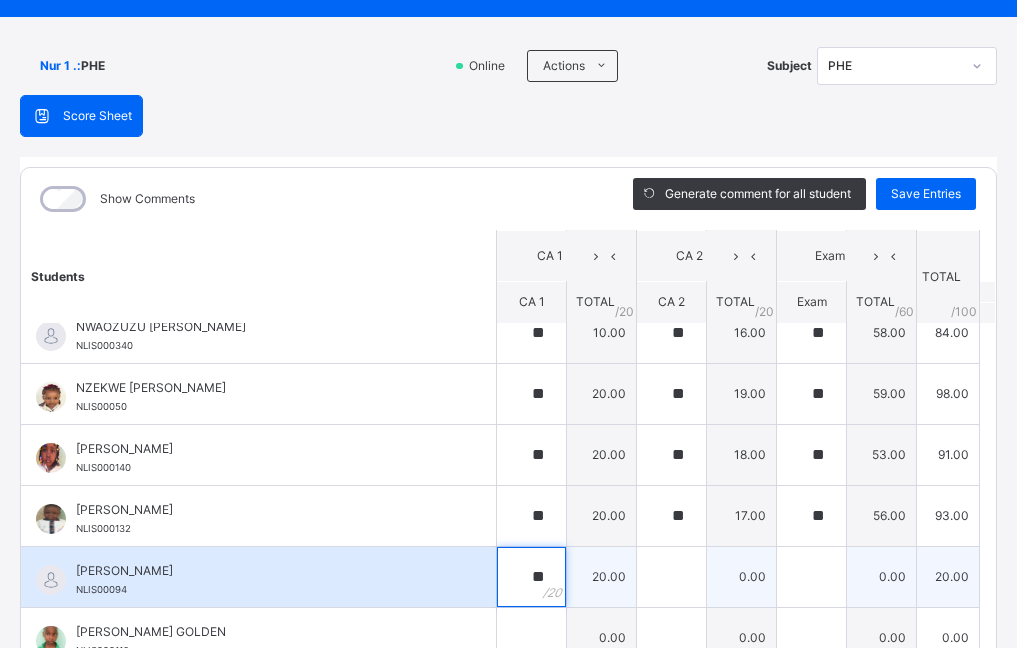 type on "**" 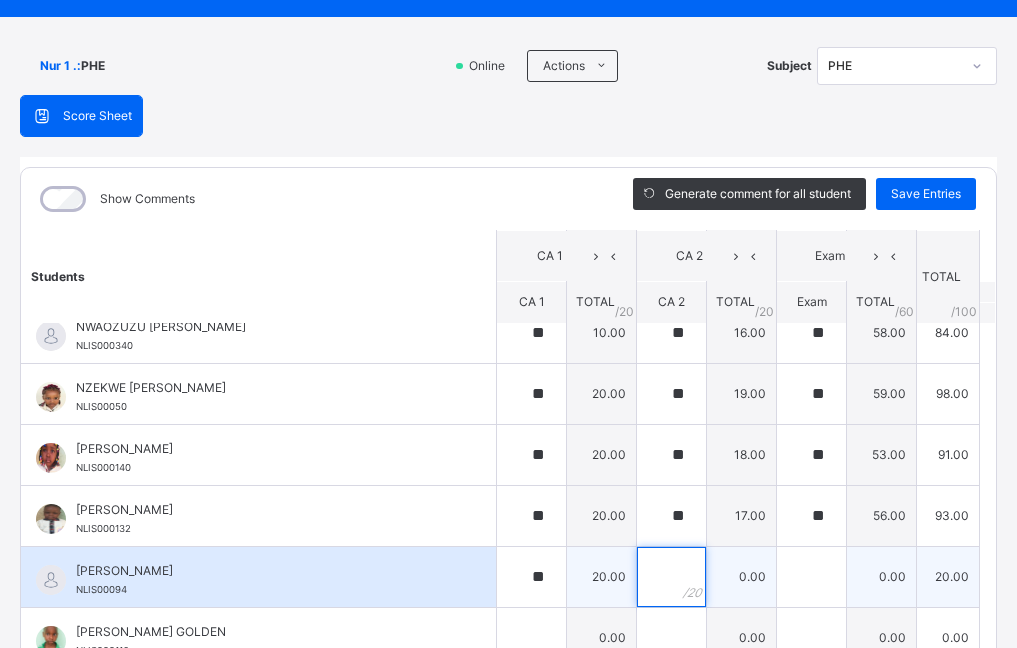 click at bounding box center [671, 577] 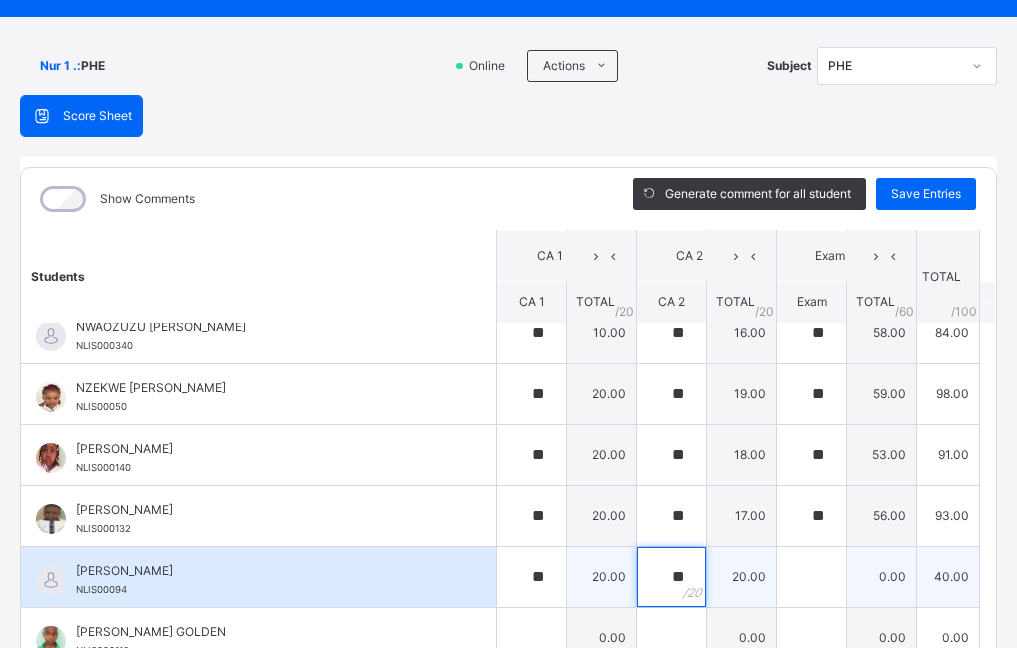 type on "**" 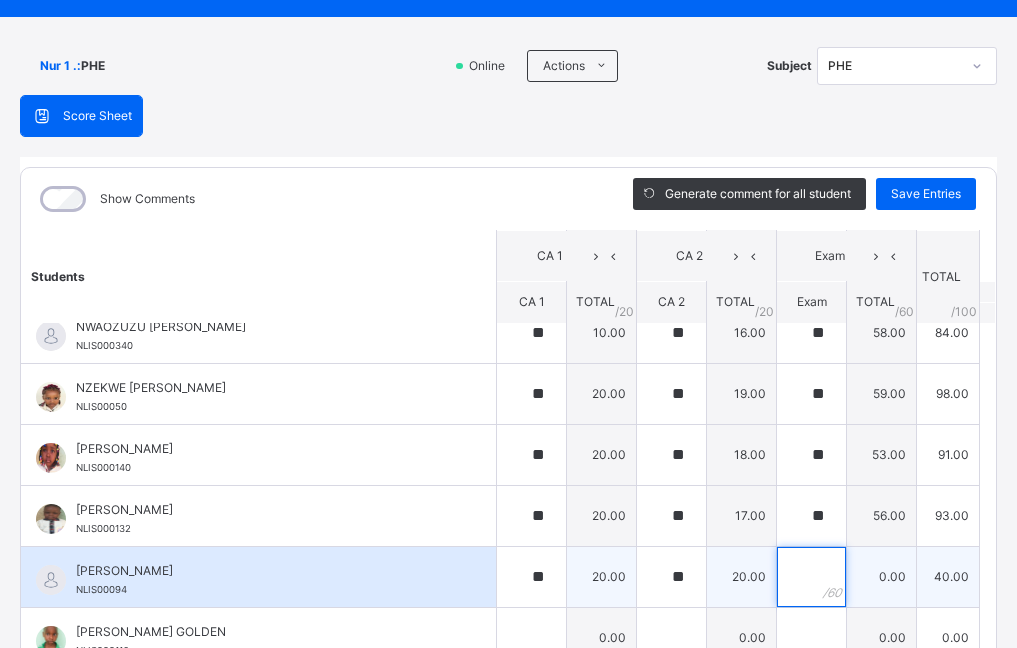 click at bounding box center [811, 577] 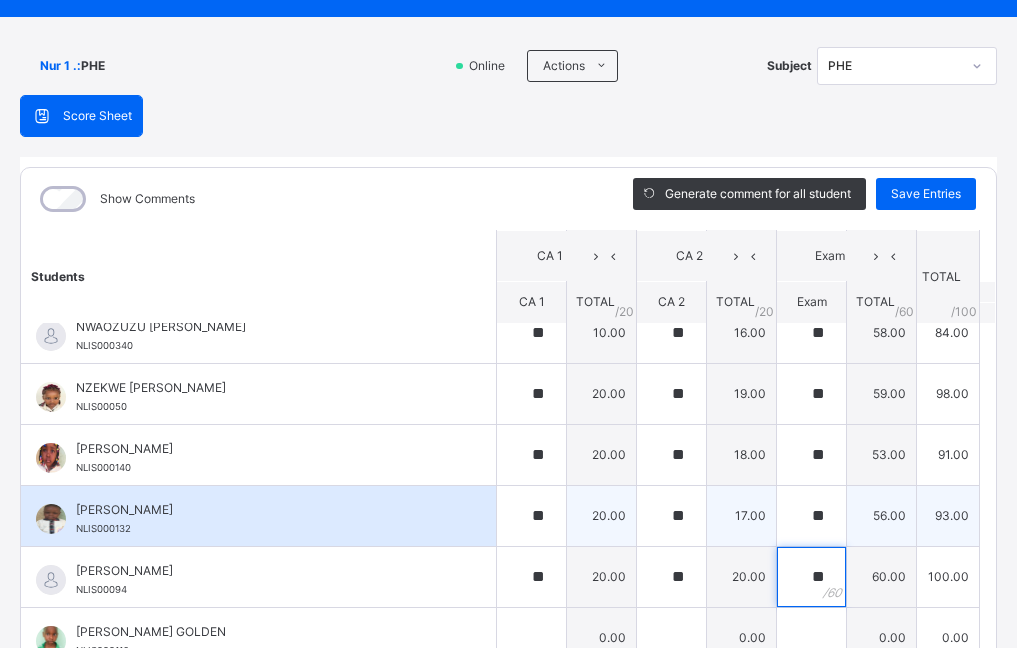 scroll, scrollTop: 200, scrollLeft: 0, axis: vertical 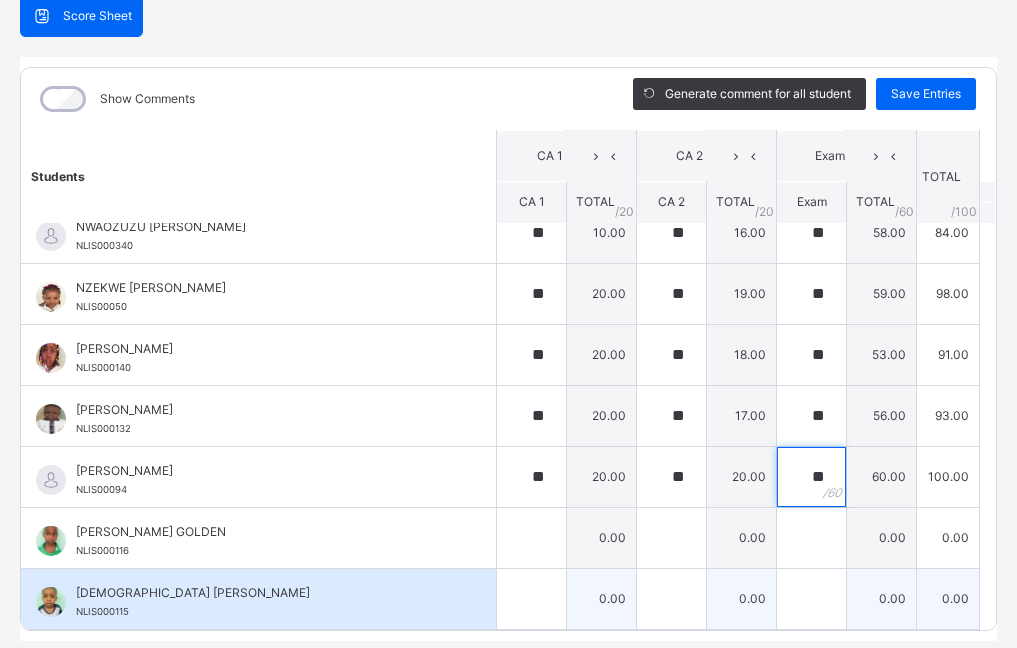 type on "**" 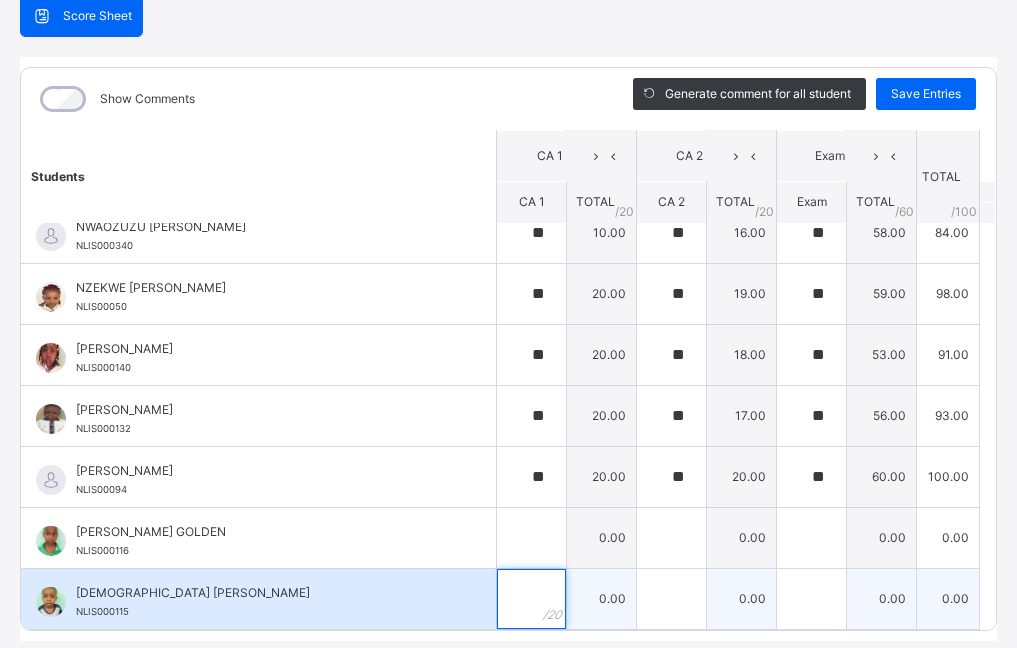 click at bounding box center (531, 599) 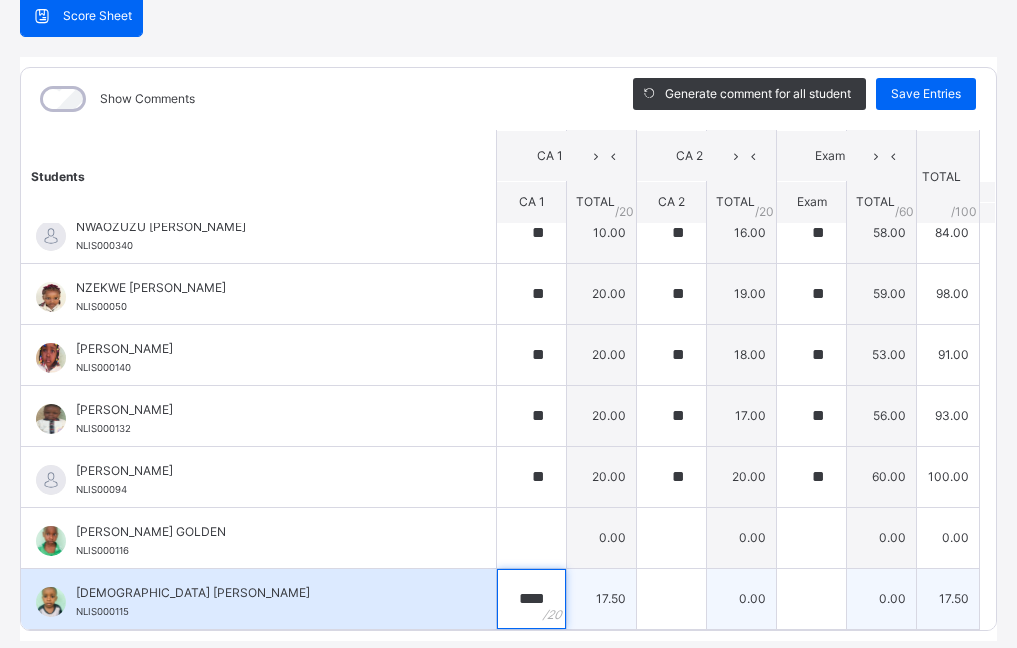 type on "****" 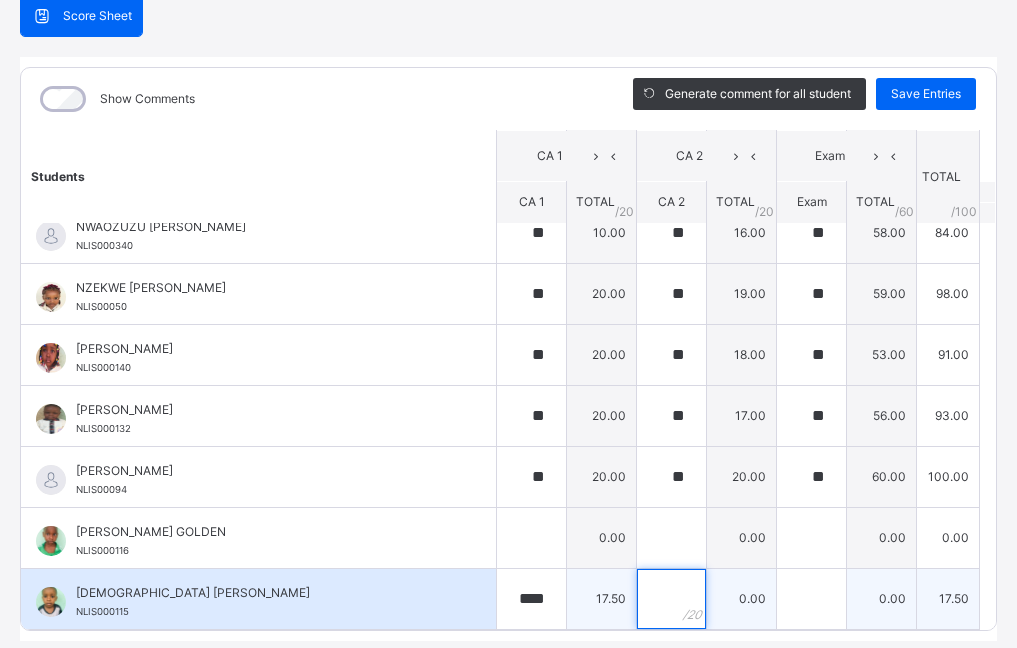 click at bounding box center [671, 599] 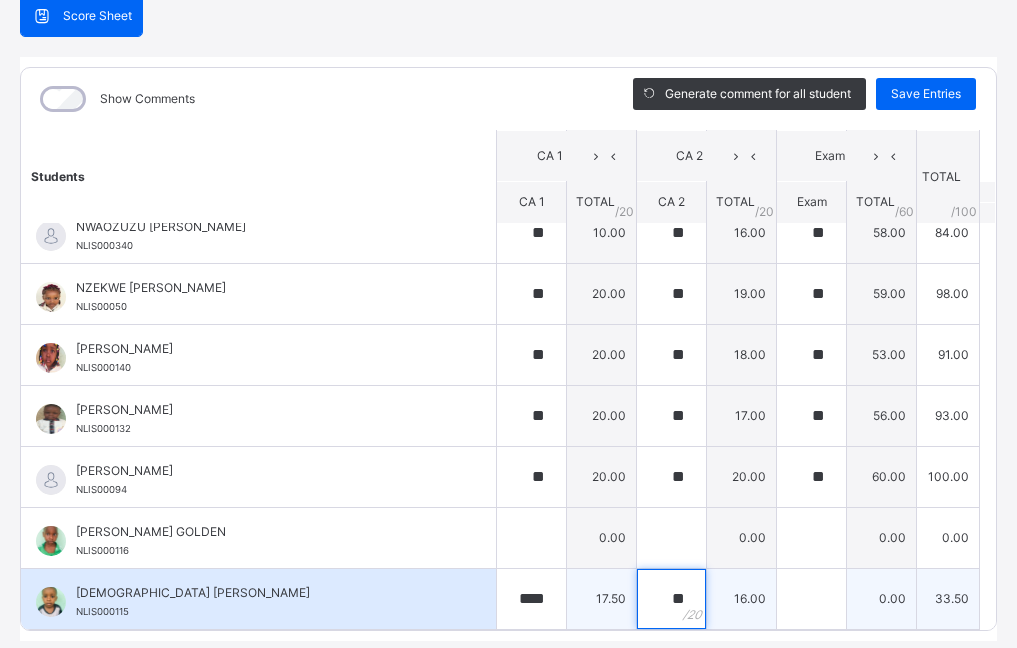 type on "**" 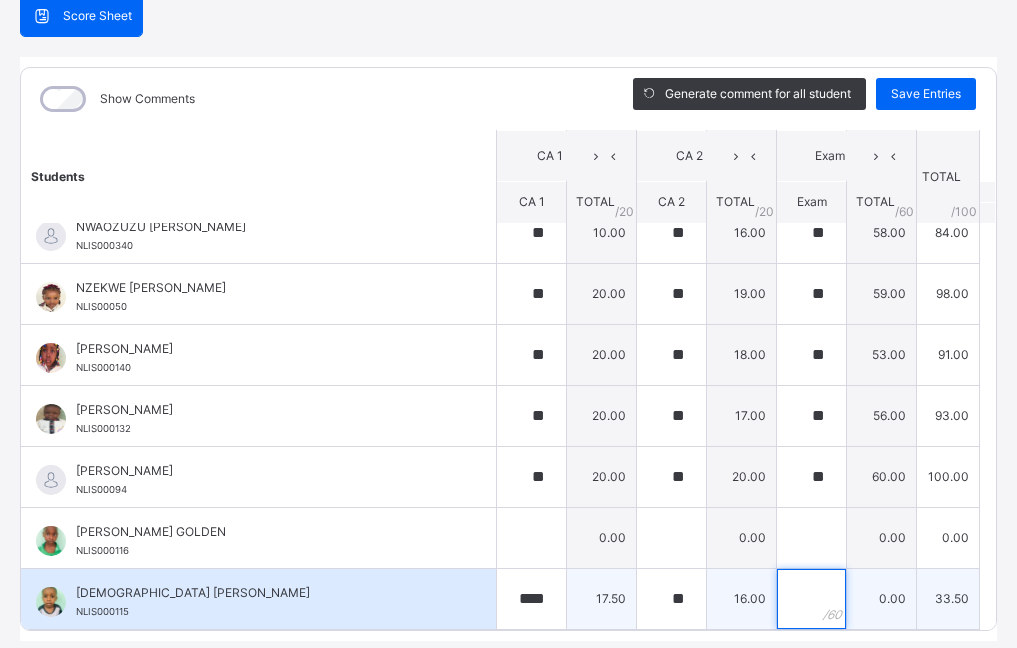 click at bounding box center [811, 599] 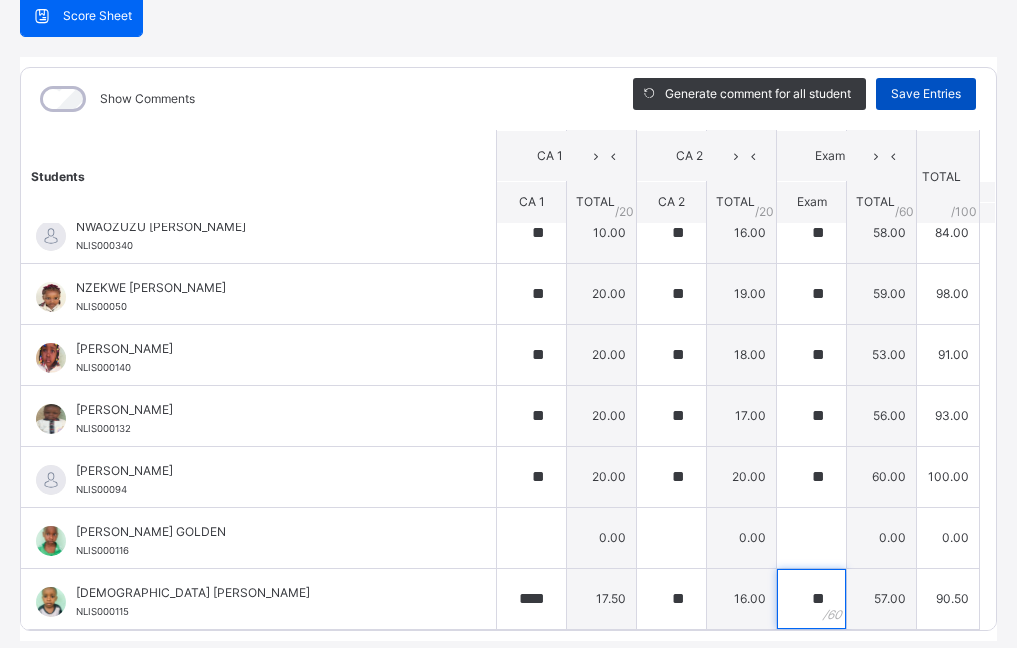 type on "**" 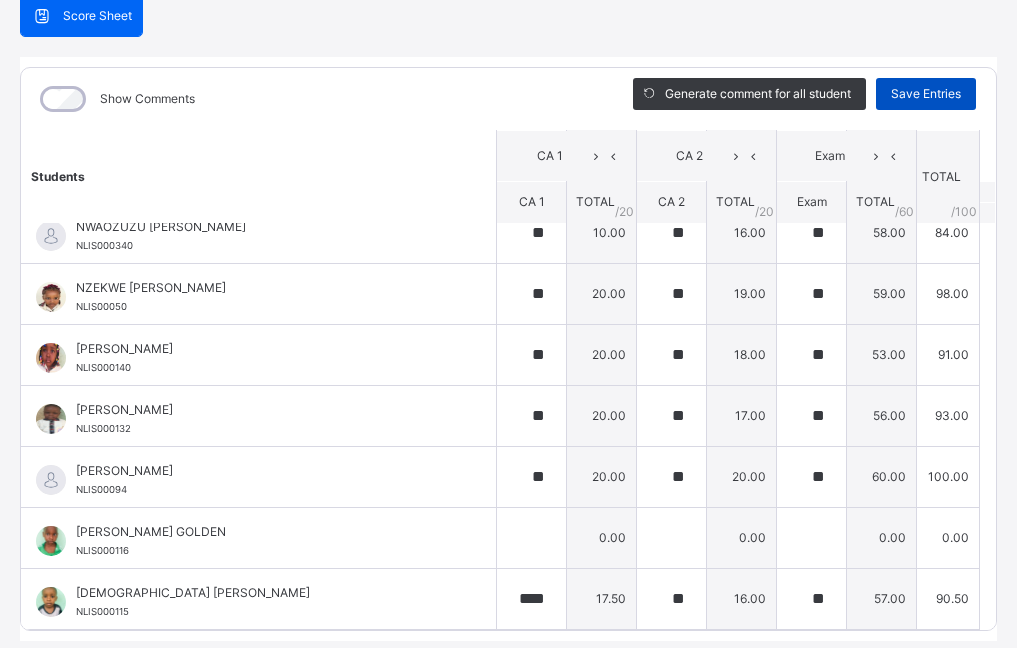 click on "Save Entries" at bounding box center (926, 94) 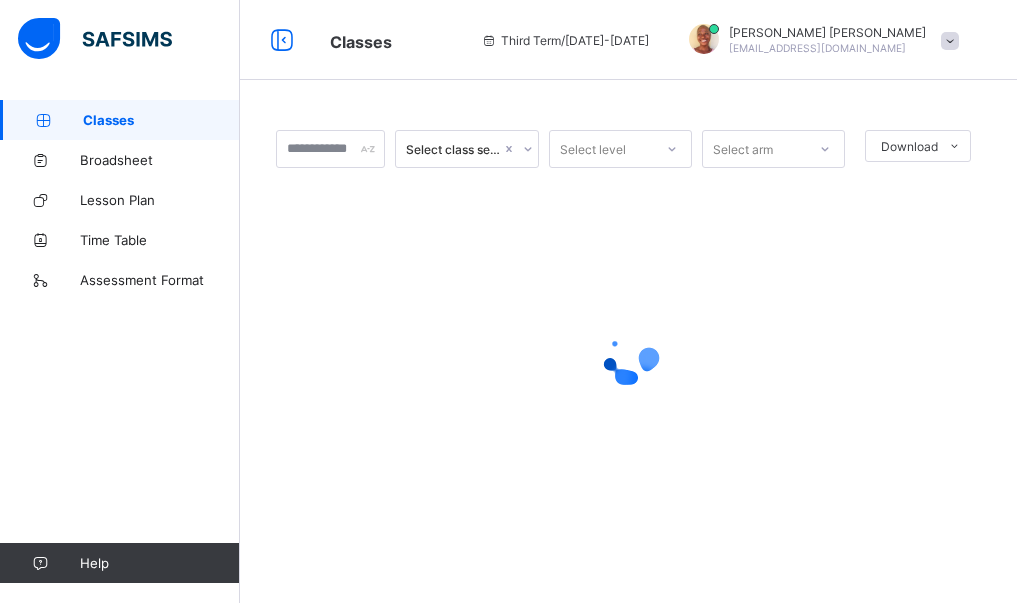 scroll, scrollTop: 0, scrollLeft: 0, axis: both 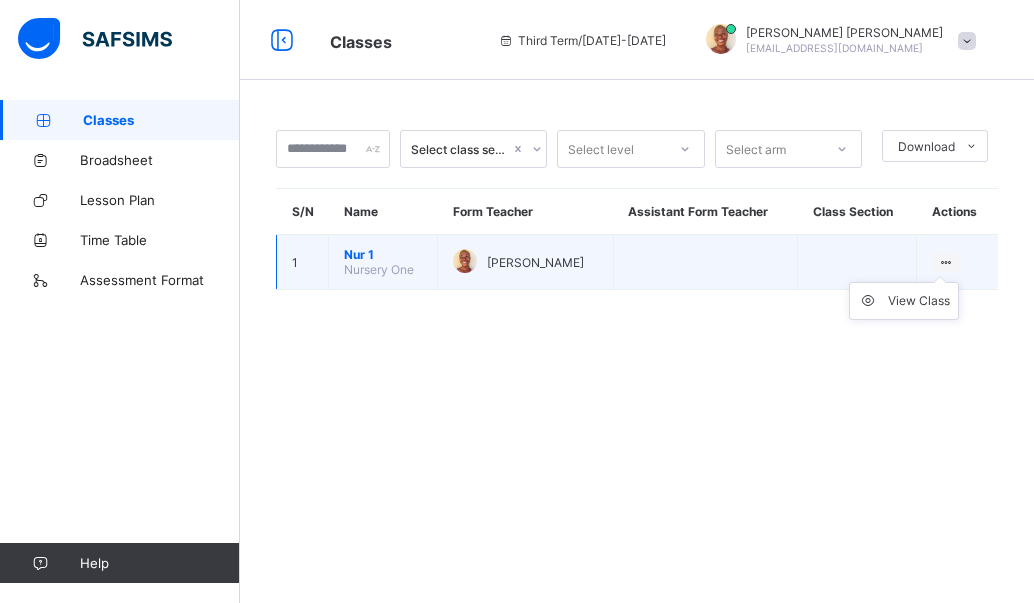 click on "View Class" at bounding box center [904, 301] 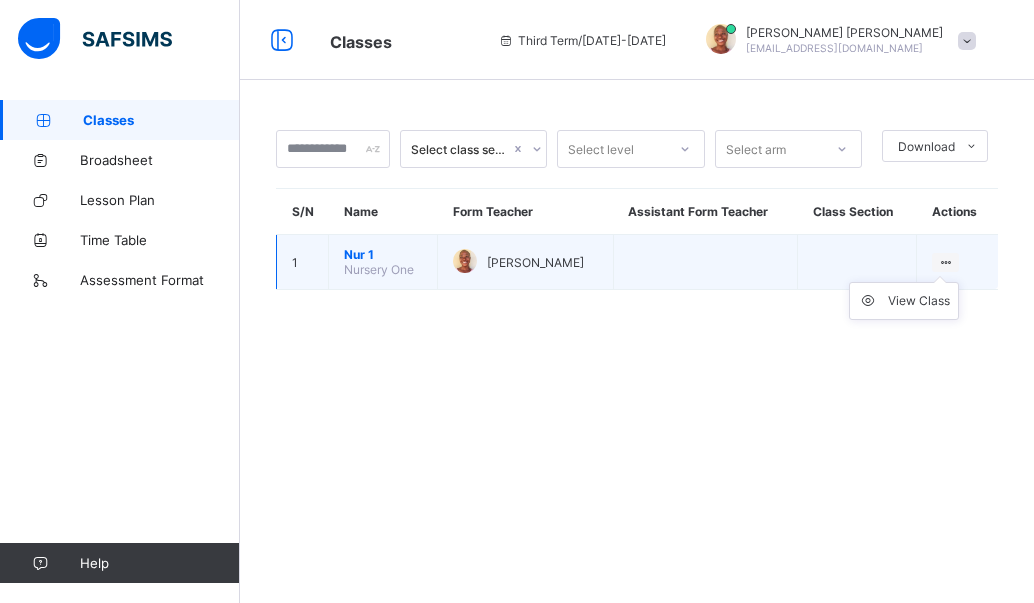 click on "View Class" at bounding box center (904, 301) 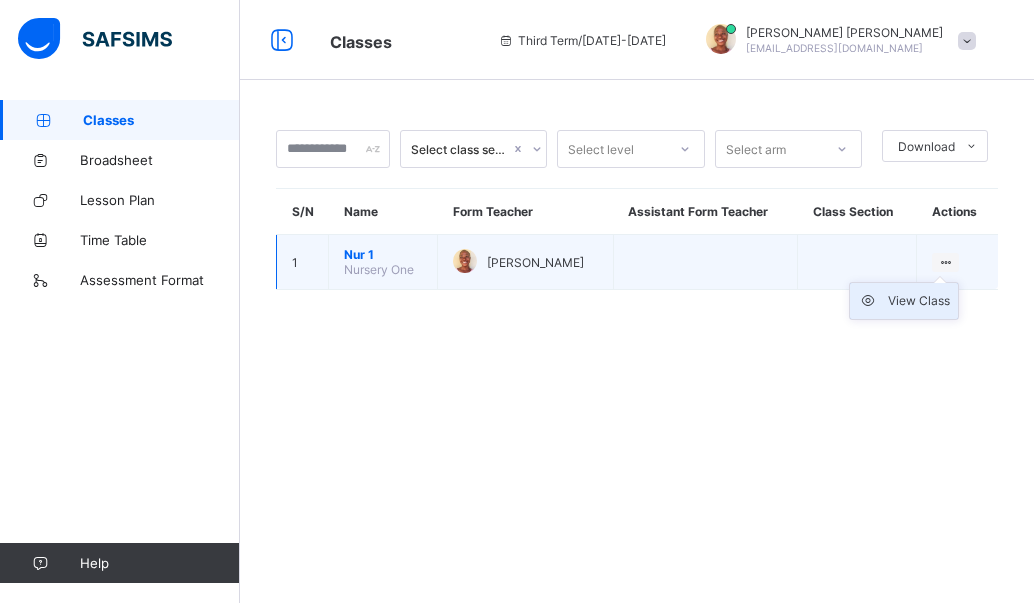 click on "View Class" at bounding box center (919, 301) 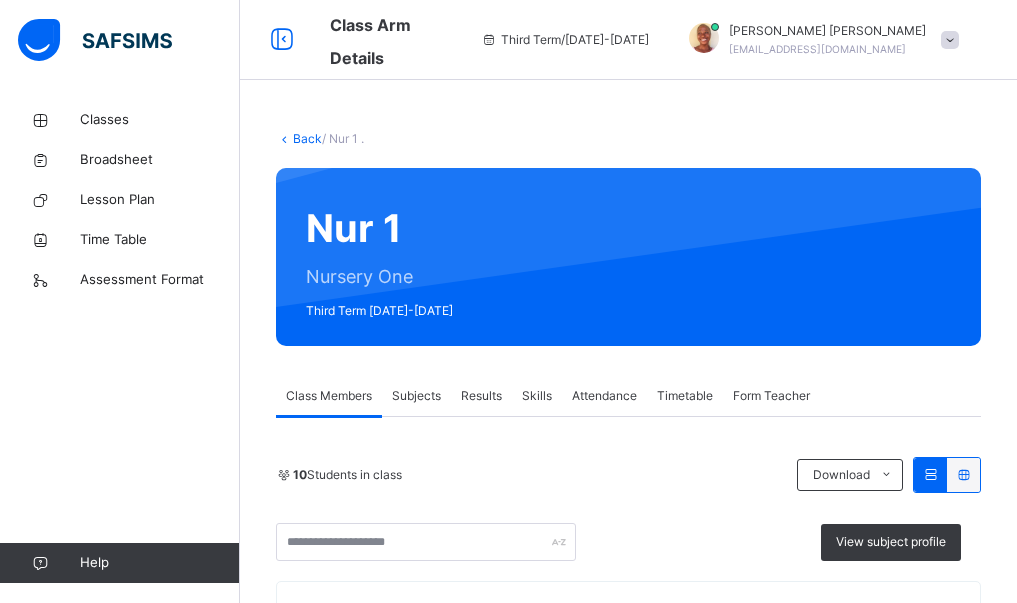 click on "Subjects" at bounding box center [416, 396] 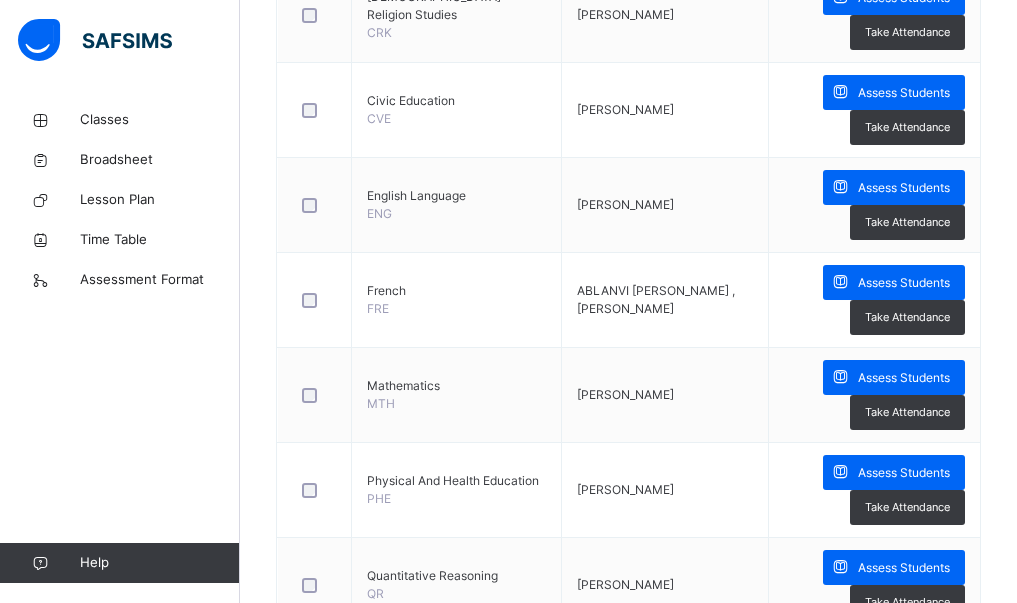 scroll, scrollTop: 800, scrollLeft: 0, axis: vertical 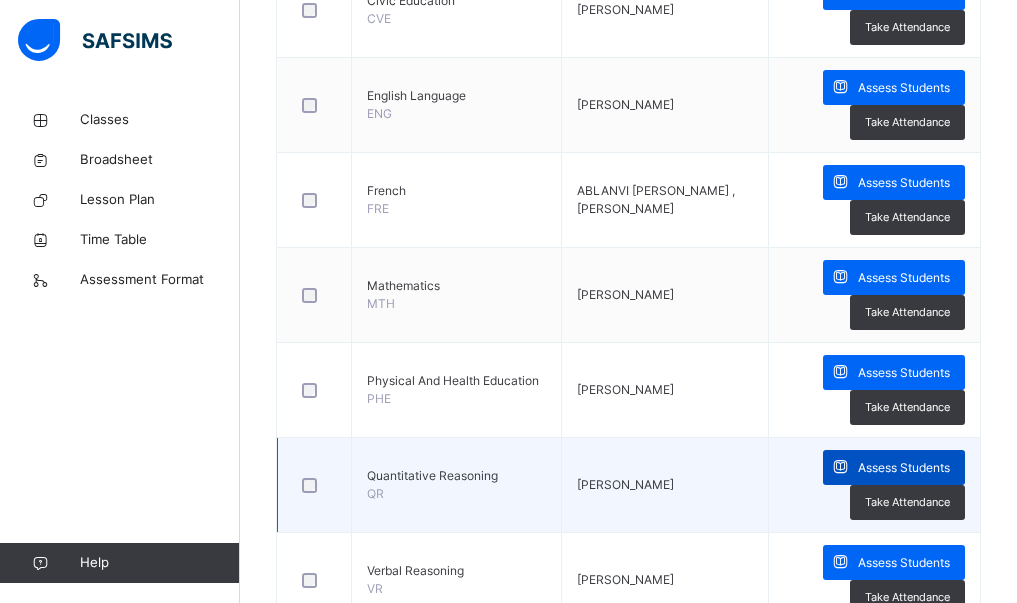 click on "Assess Students" at bounding box center (904, 468) 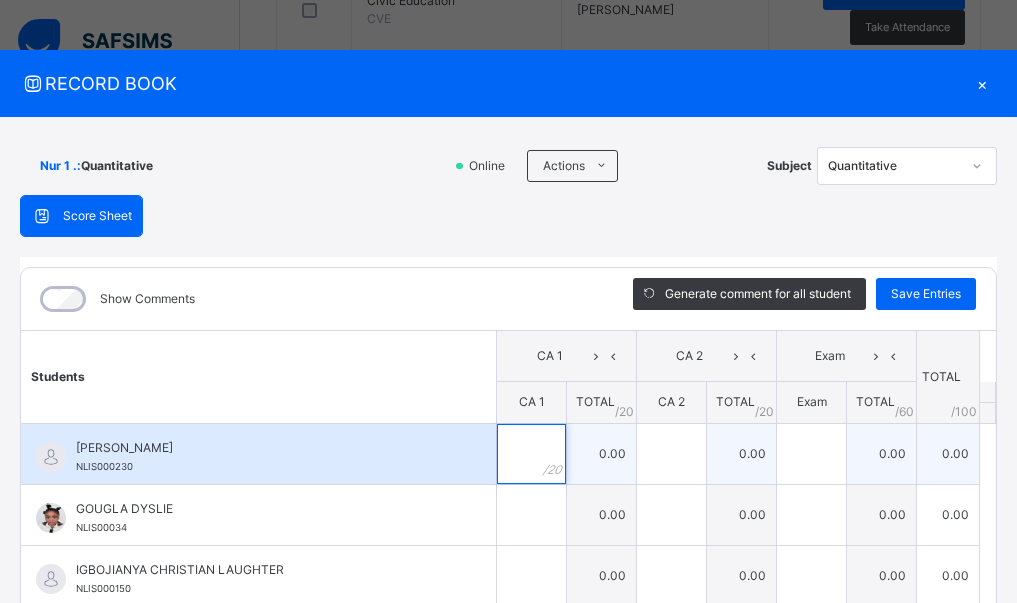 click at bounding box center [531, 454] 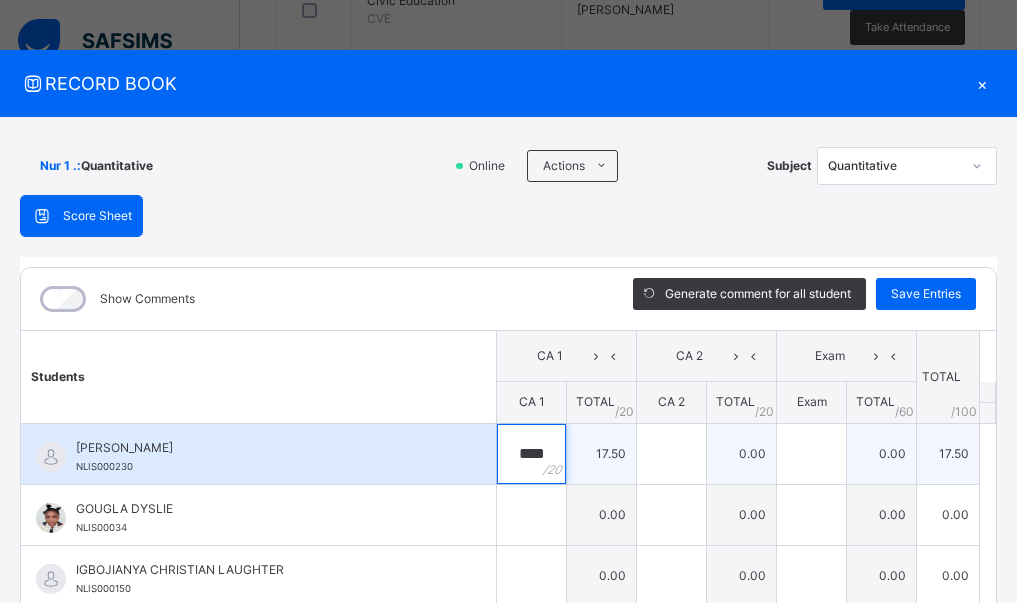 type on "****" 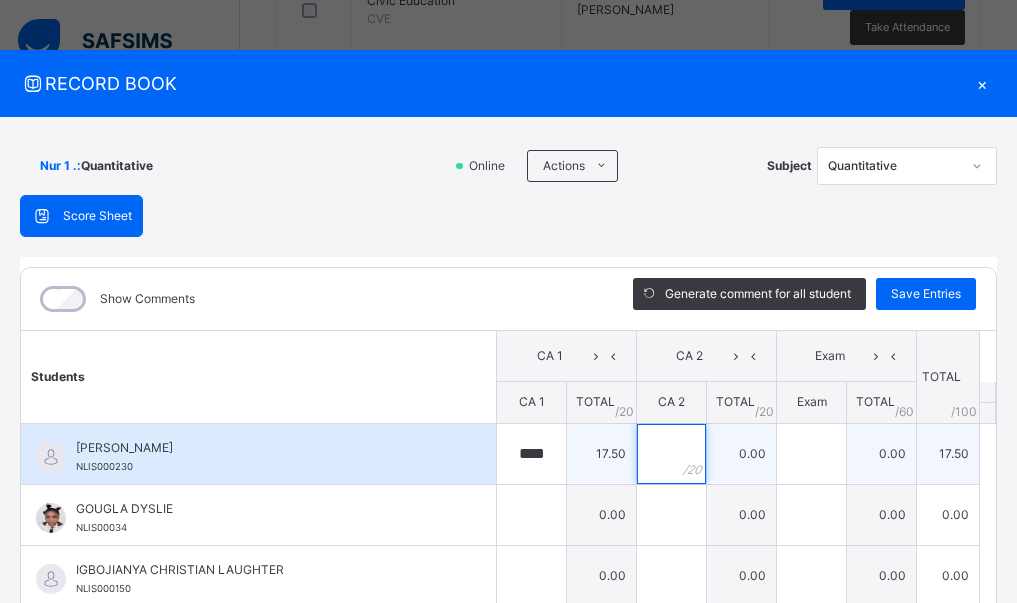 click at bounding box center (671, 454) 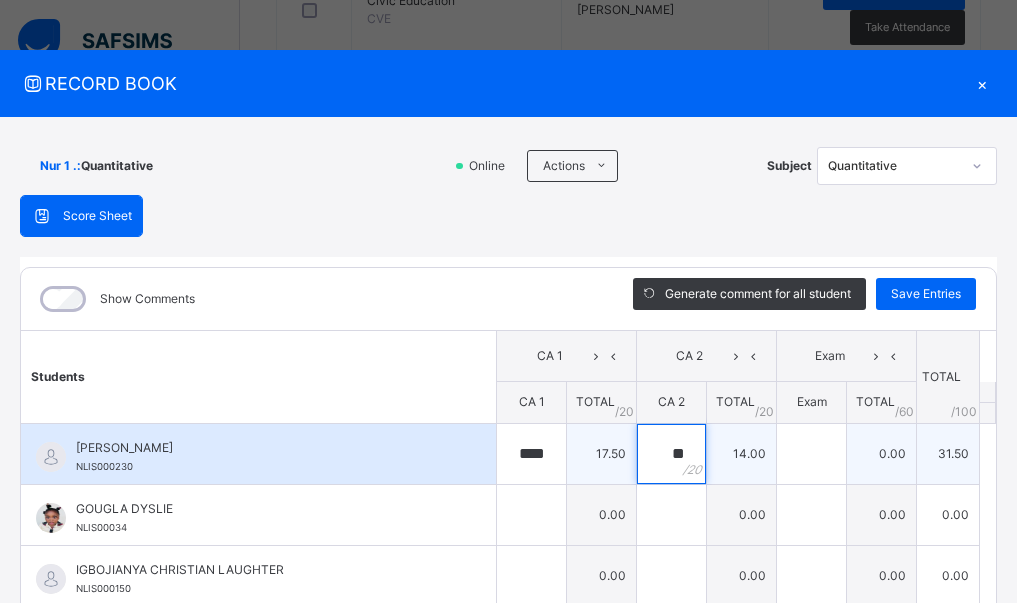 type on "**" 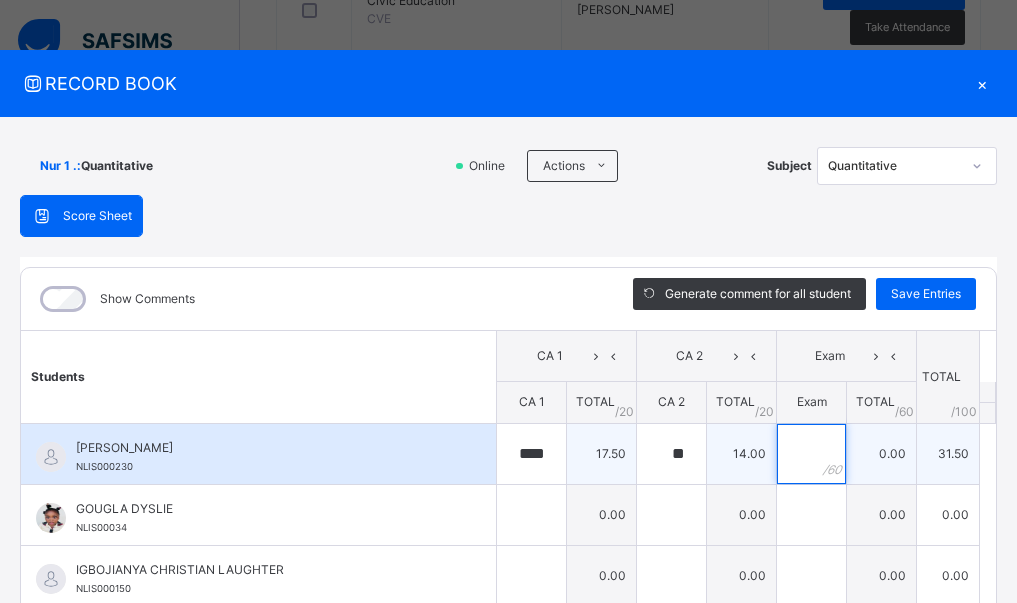 click at bounding box center [811, 454] 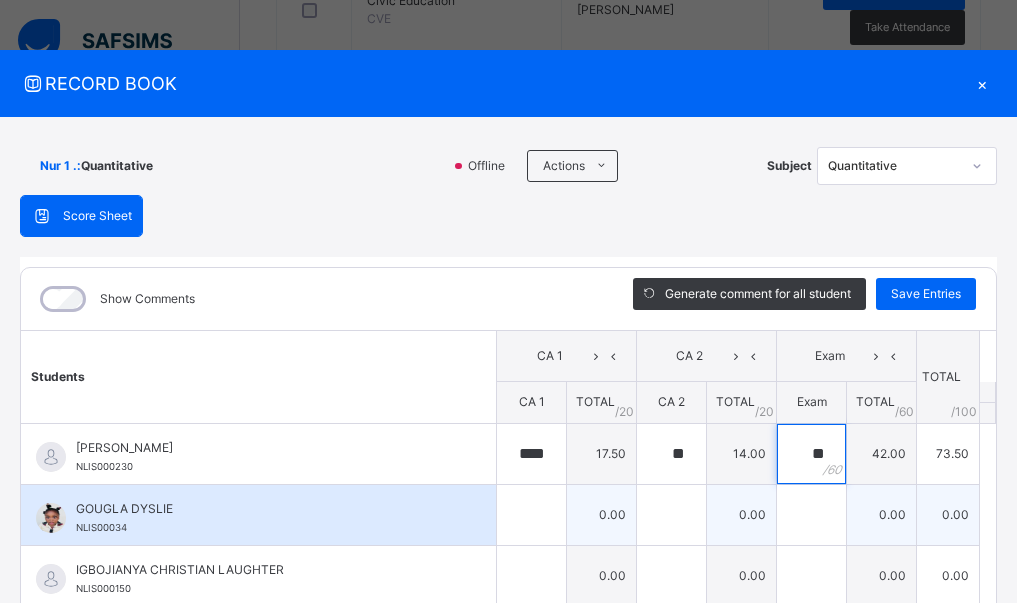 type on "**" 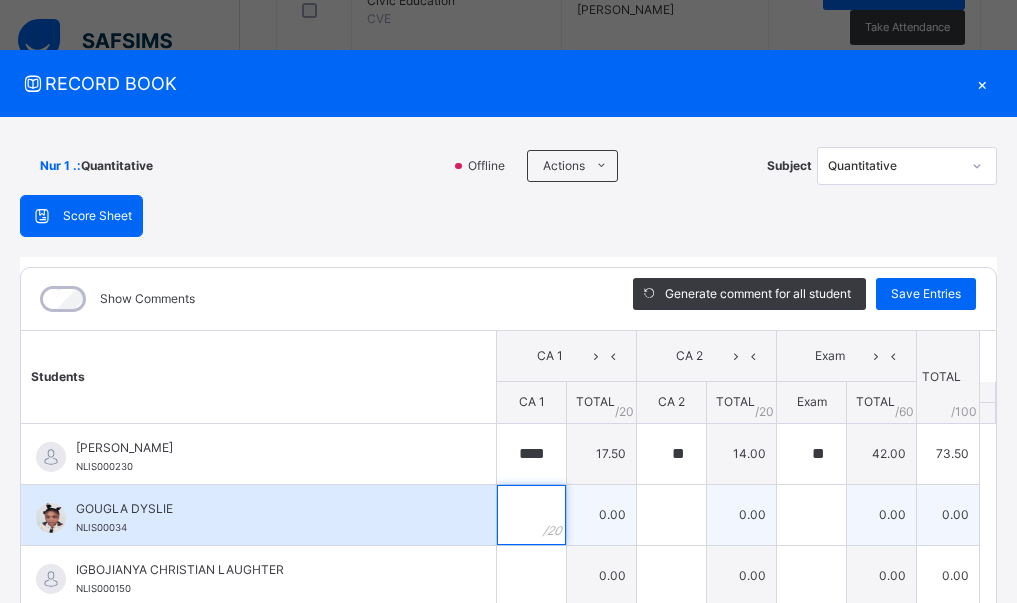 click at bounding box center [531, 515] 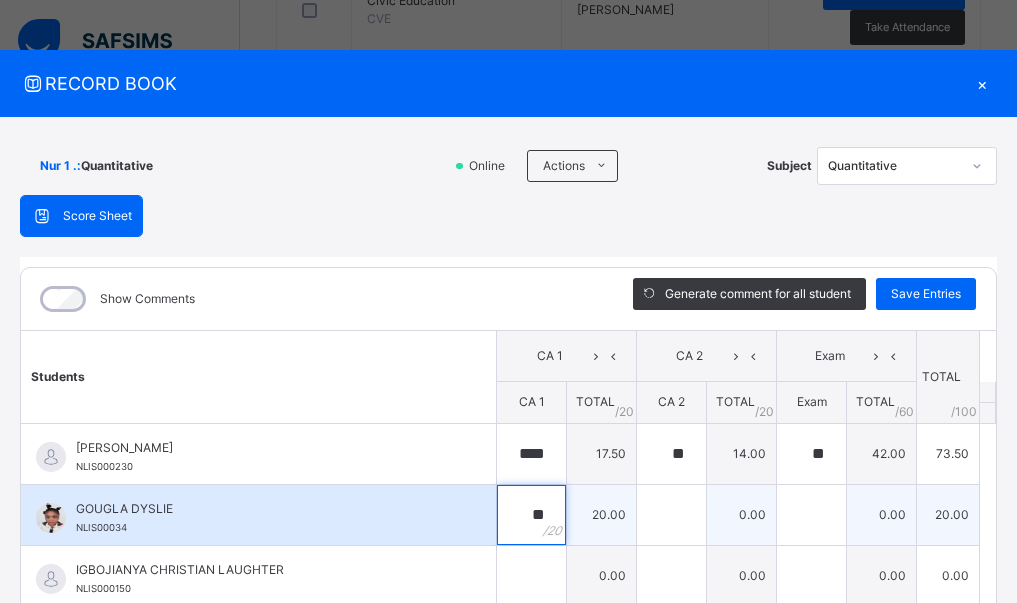 type on "**" 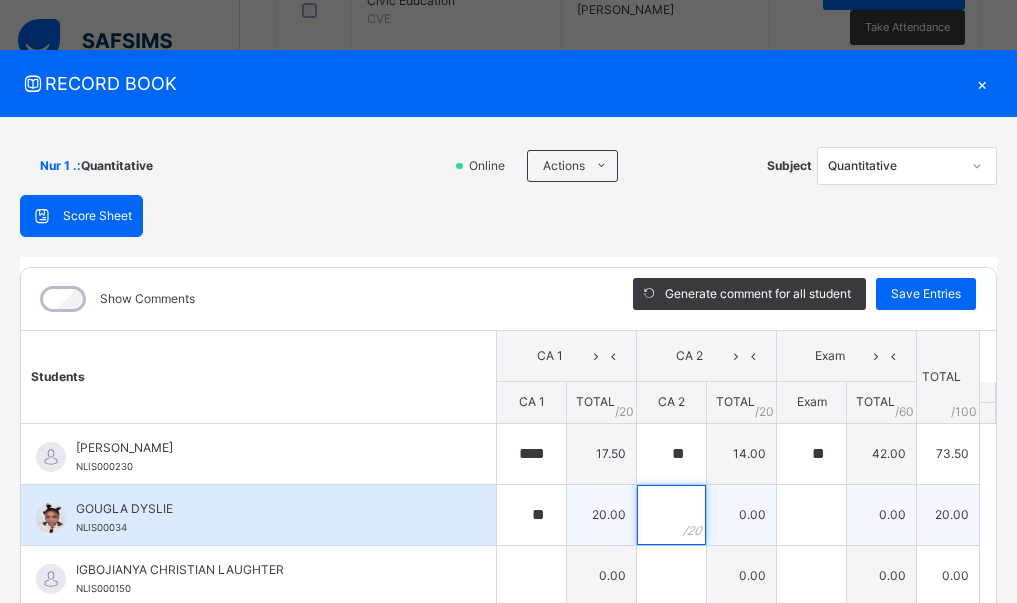 click at bounding box center (671, 515) 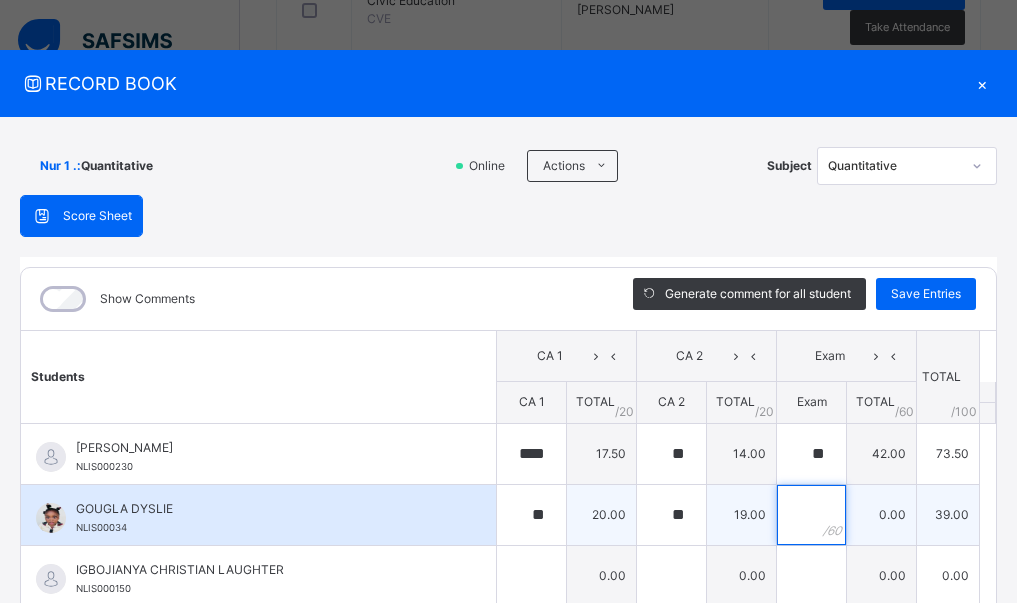 click at bounding box center [811, 515] 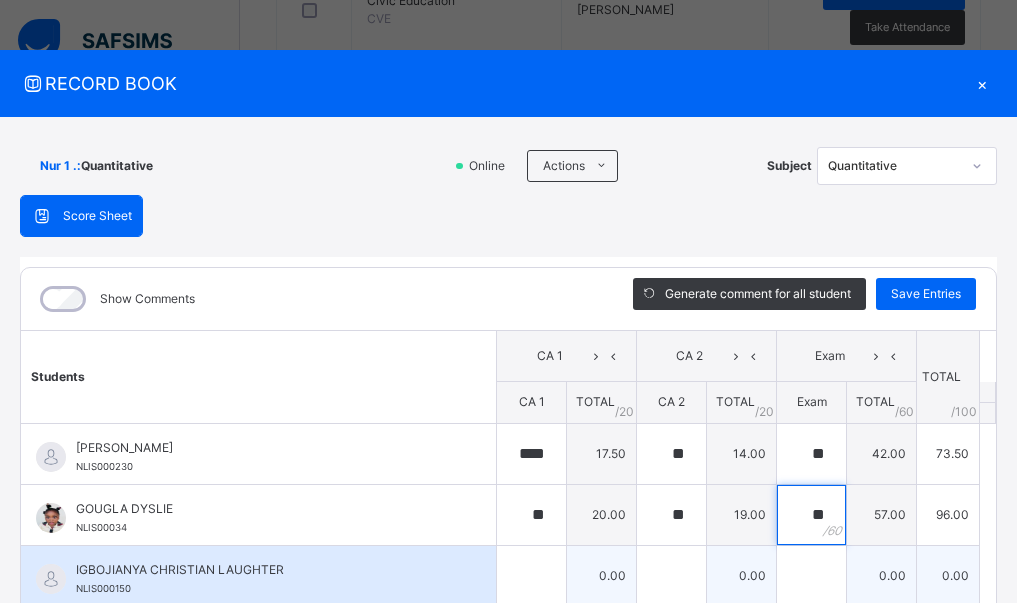 type on "**" 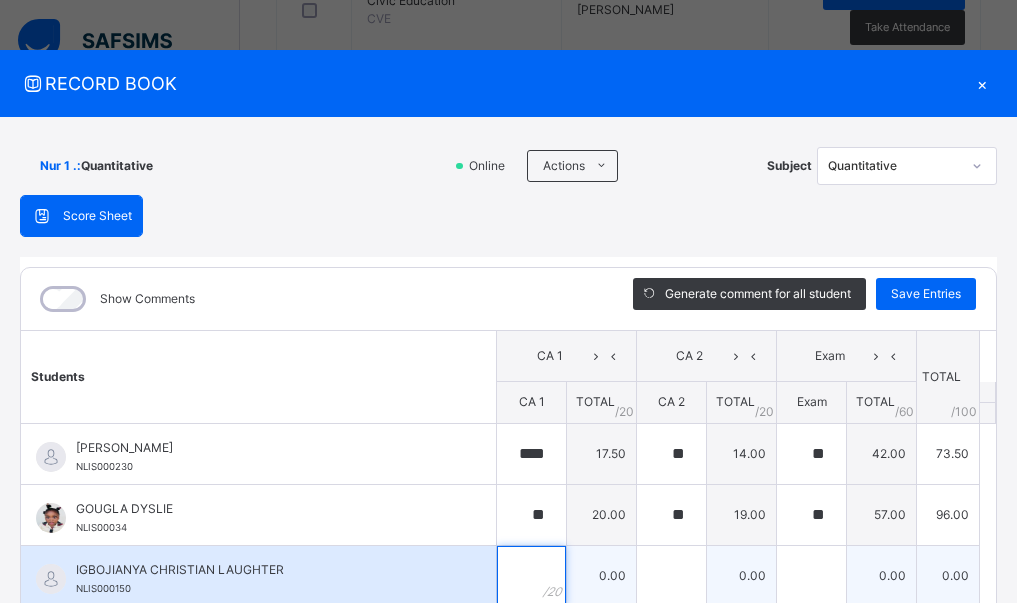 click at bounding box center [531, 576] 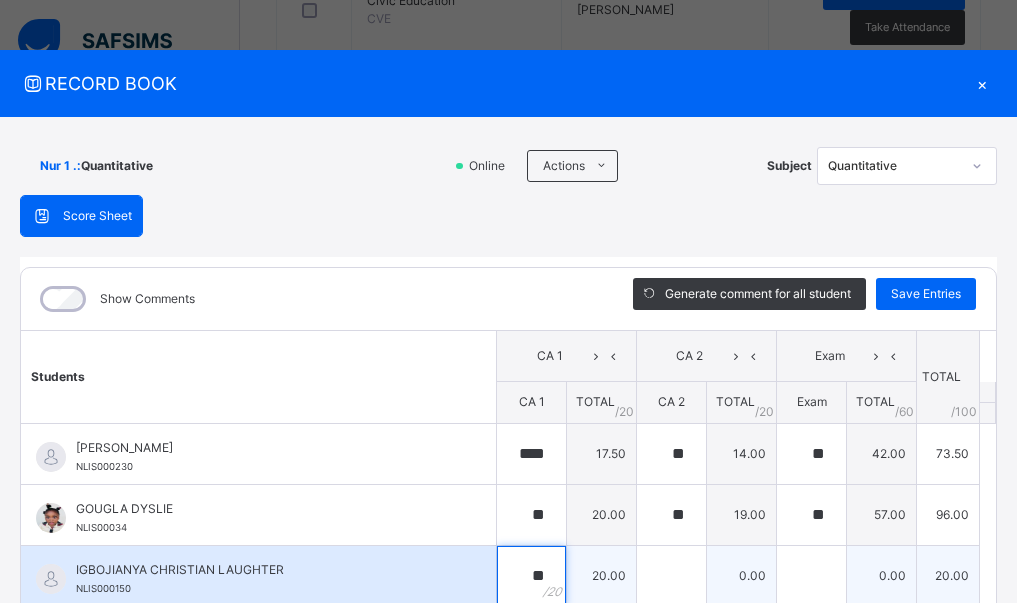 type on "**" 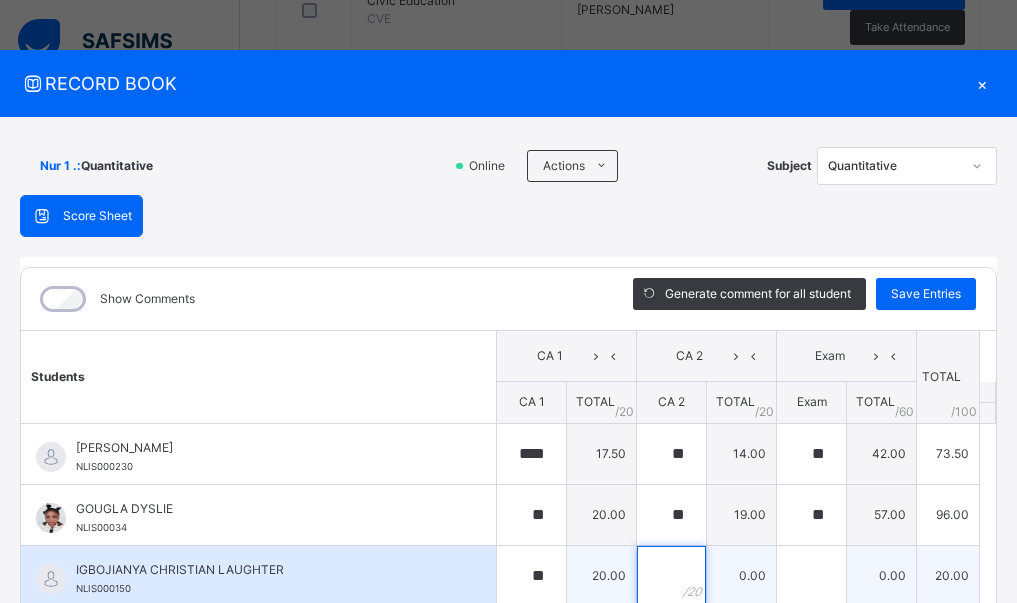 click at bounding box center [671, 576] 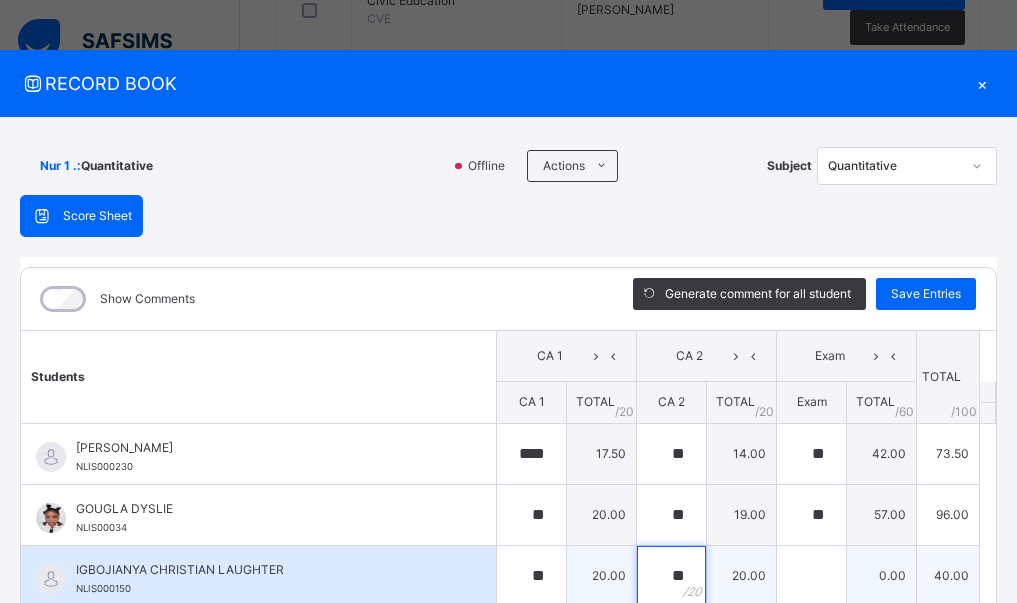 type on "**" 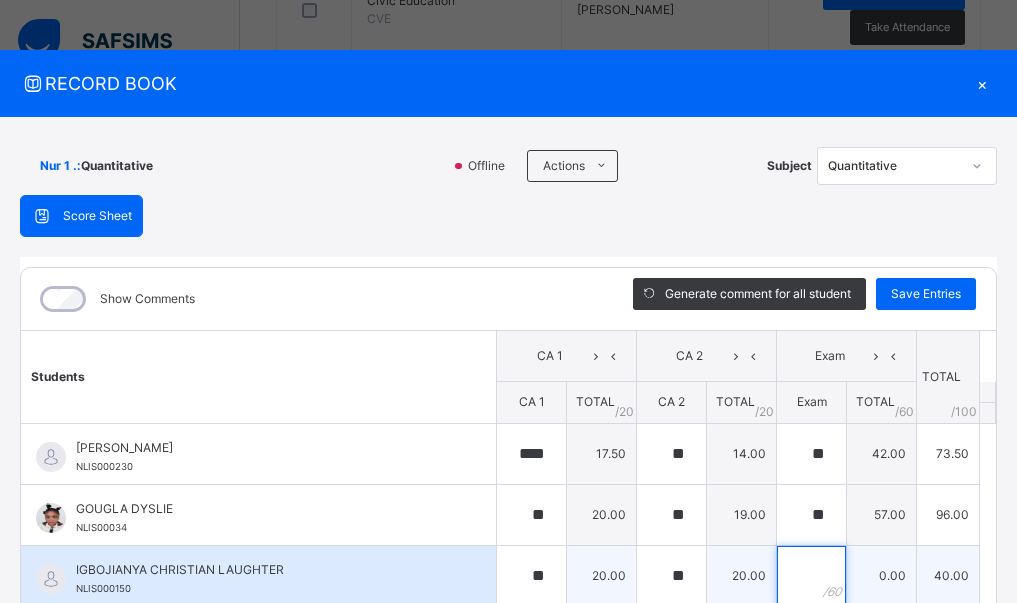 click at bounding box center (811, 576) 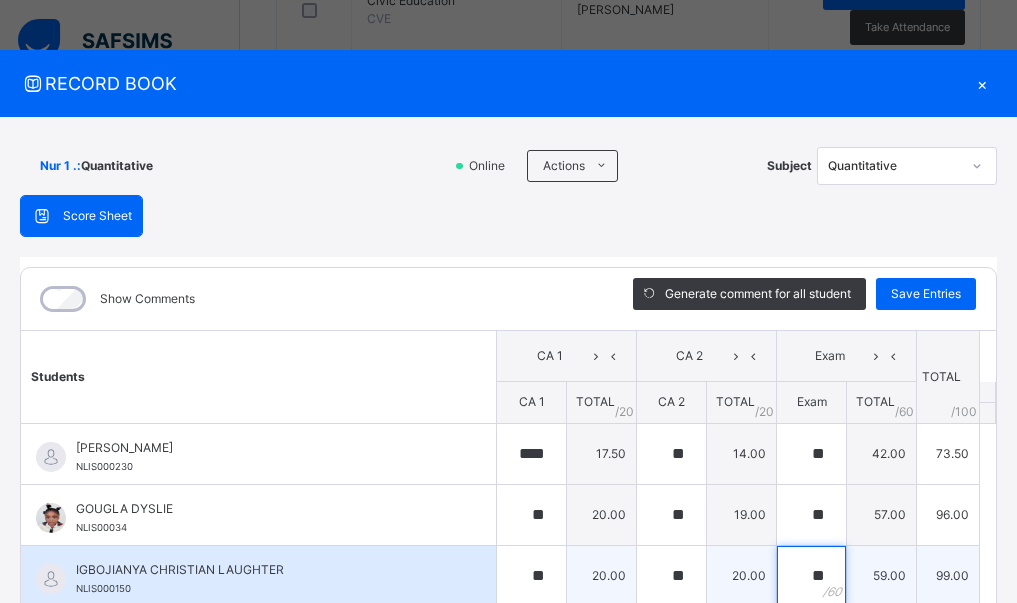 scroll, scrollTop: 100, scrollLeft: 0, axis: vertical 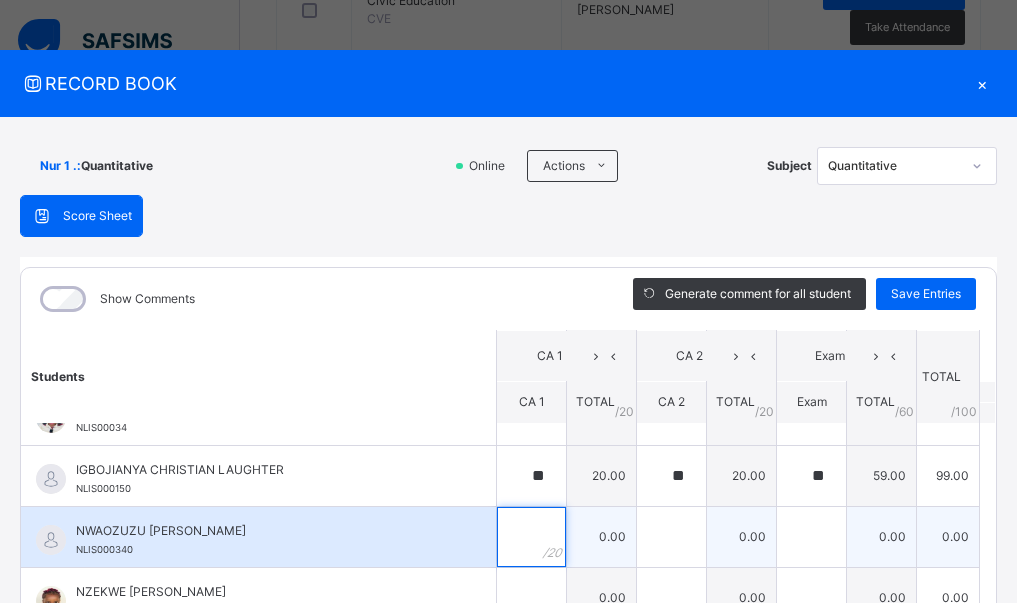 type on "**" 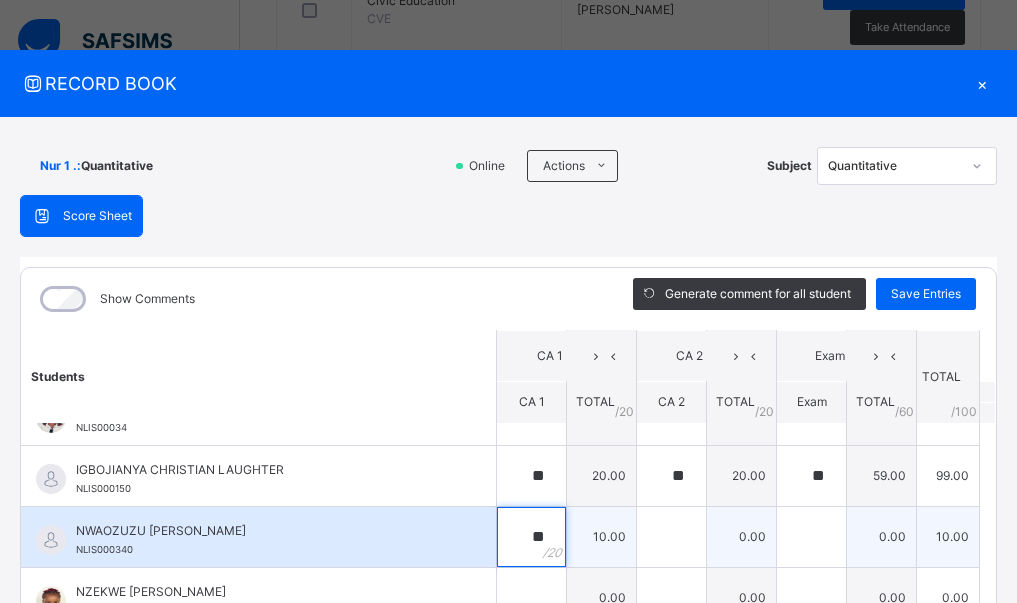 type on "**" 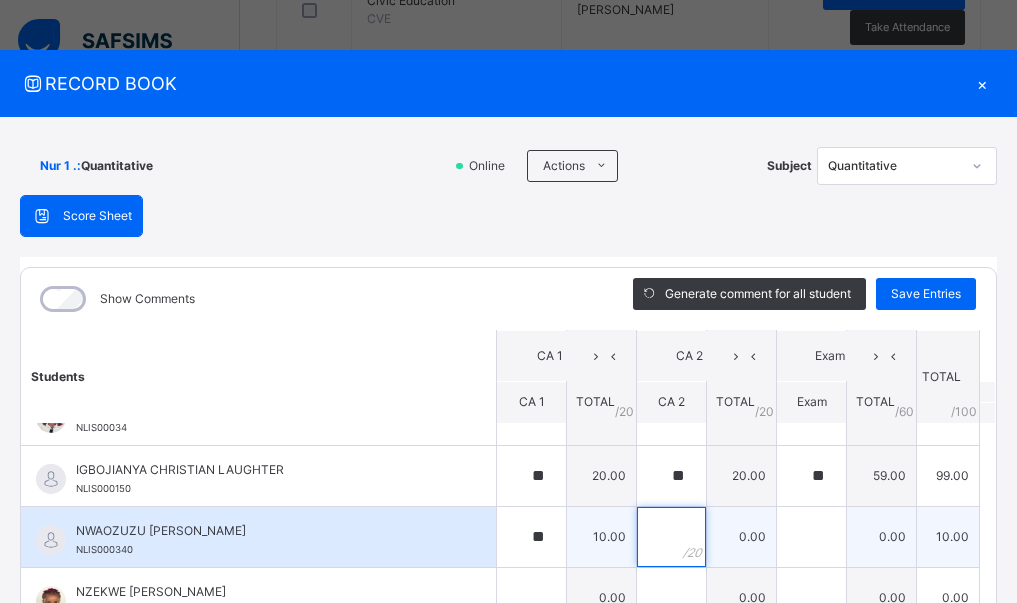 click at bounding box center [671, 537] 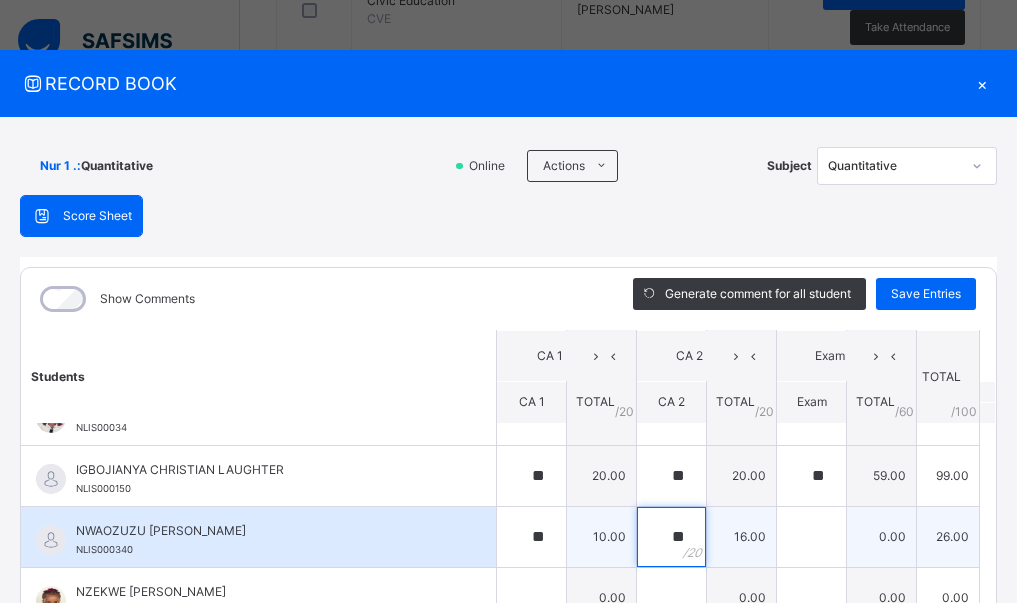 type on "**" 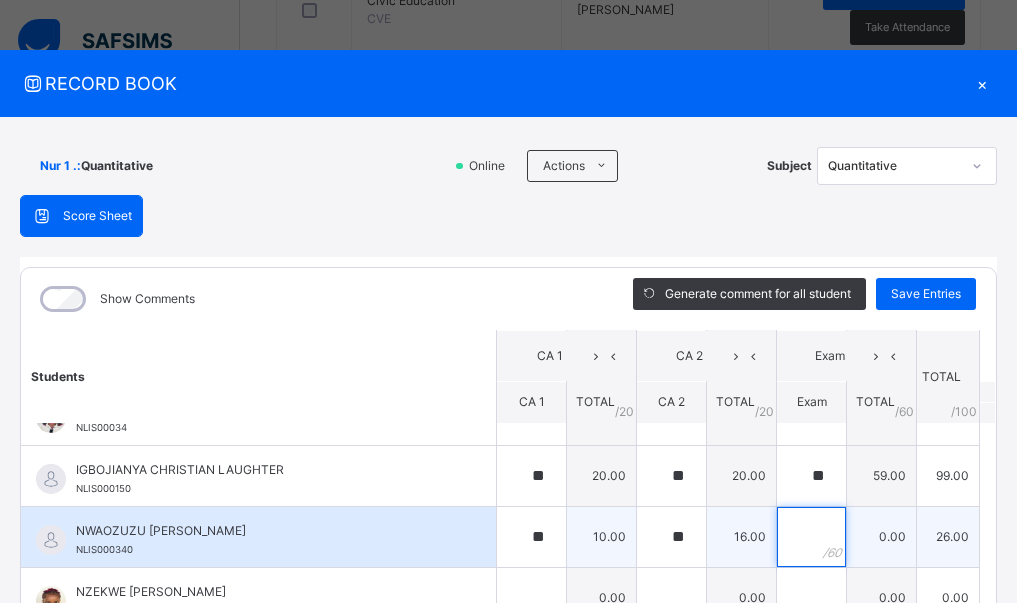 click at bounding box center (811, 537) 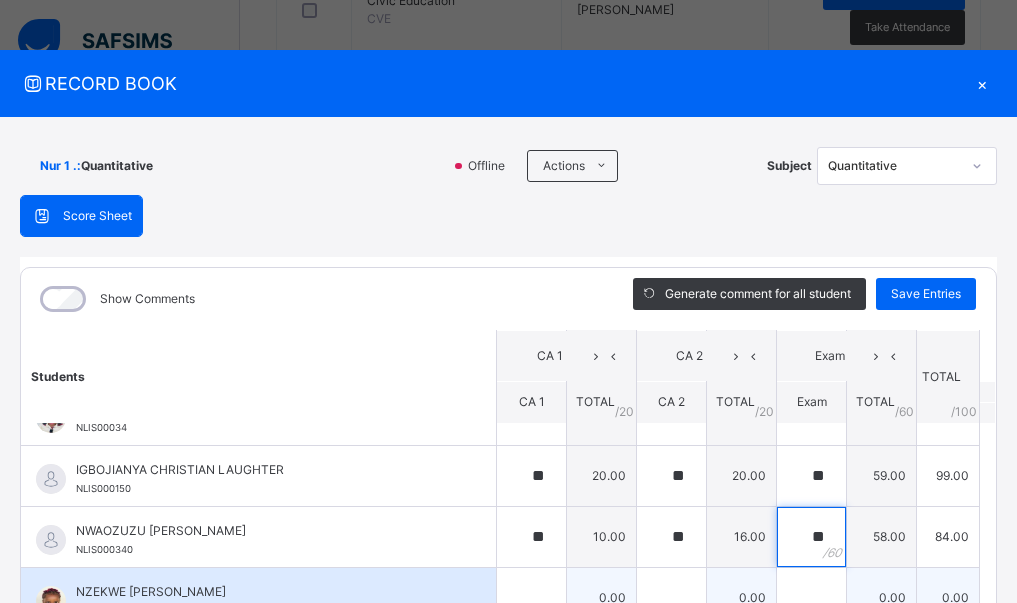 type on "**" 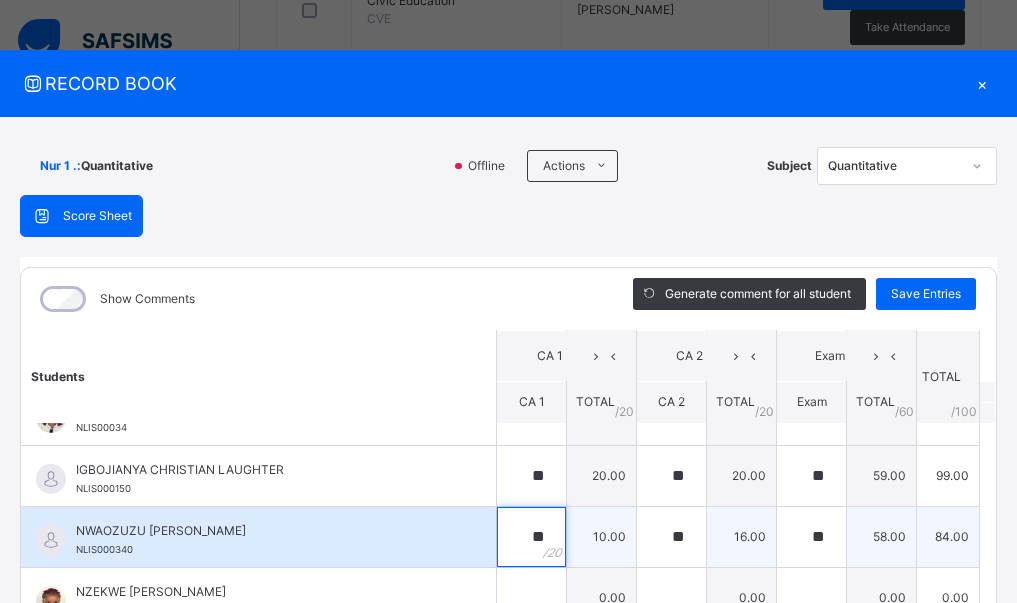 click on "**" at bounding box center (531, 537) 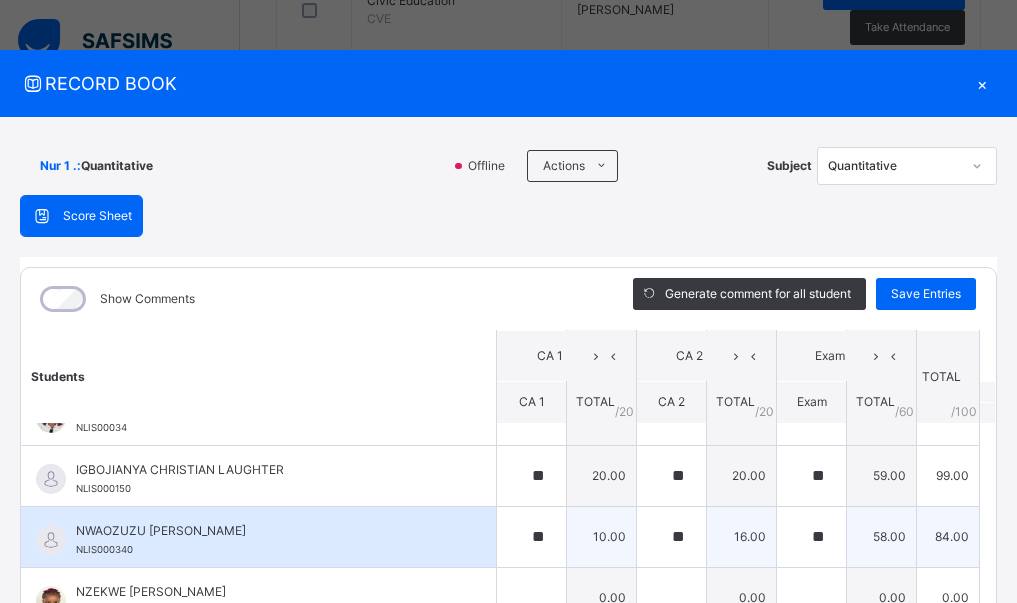 click on "**" at bounding box center [531, 537] 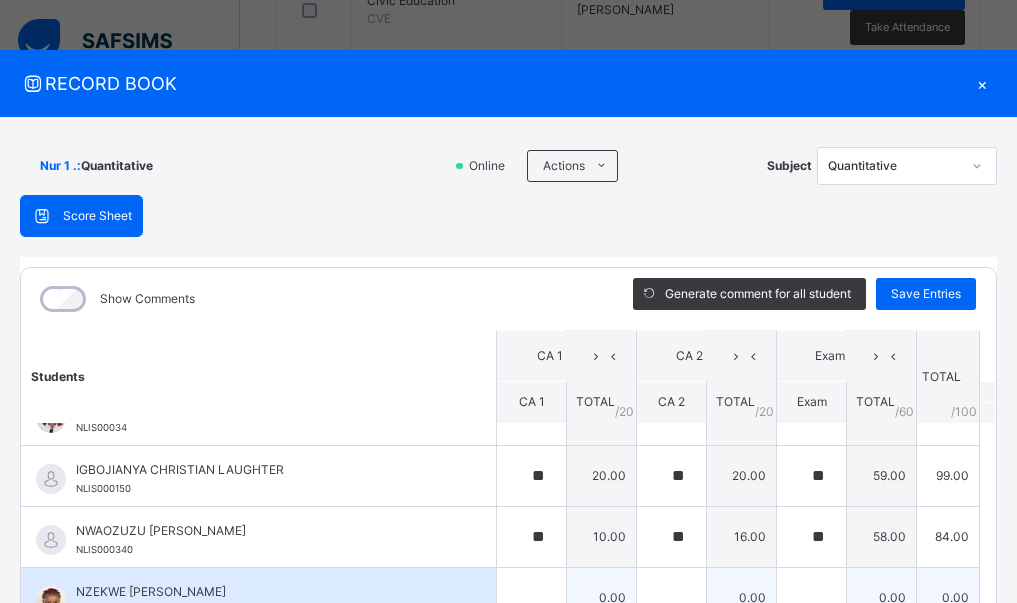 scroll, scrollTop: 200, scrollLeft: 0, axis: vertical 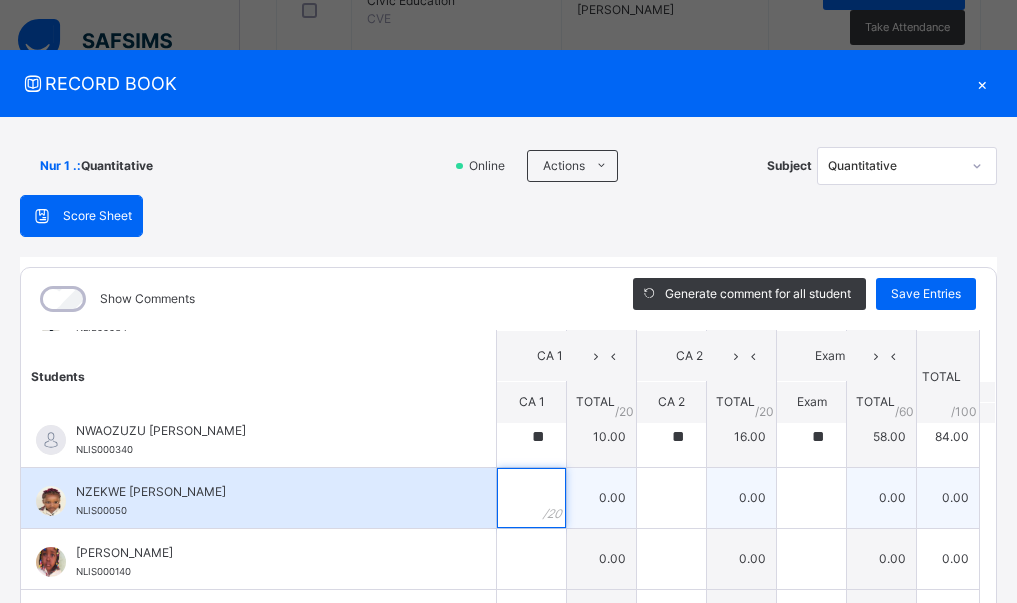 click at bounding box center [531, 498] 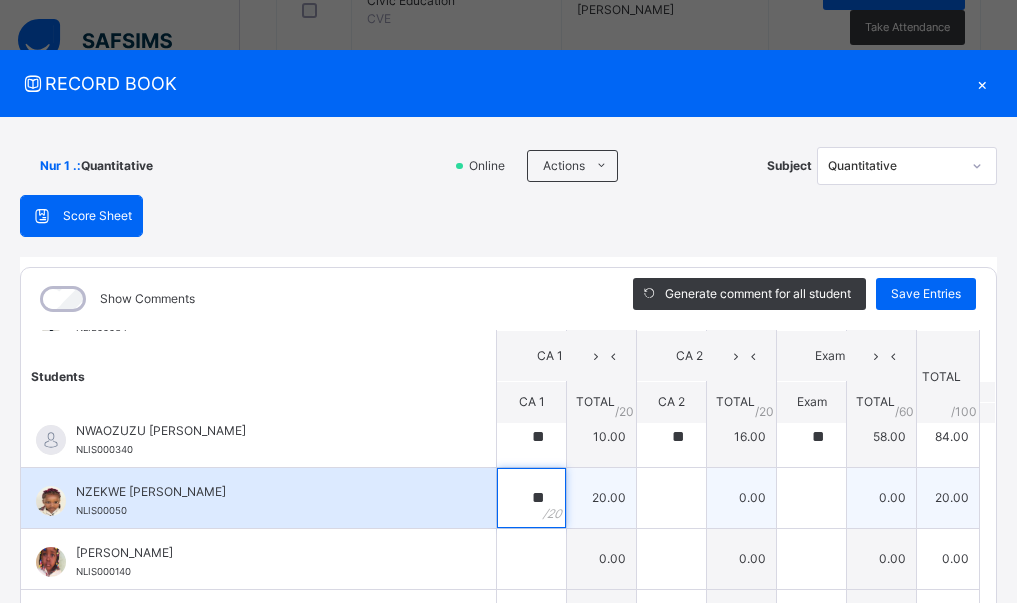 type on "**" 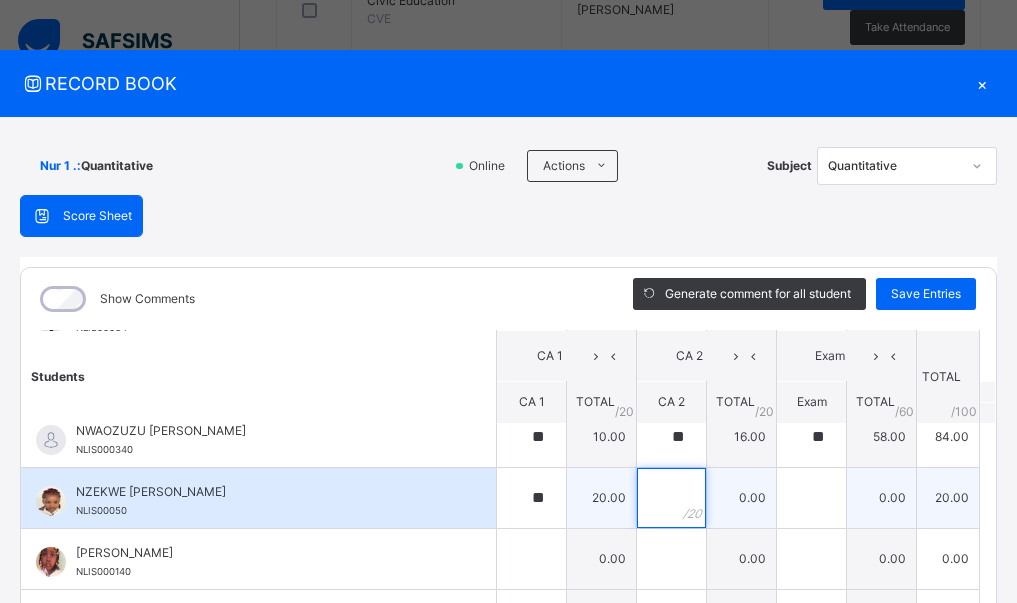 click at bounding box center [671, 498] 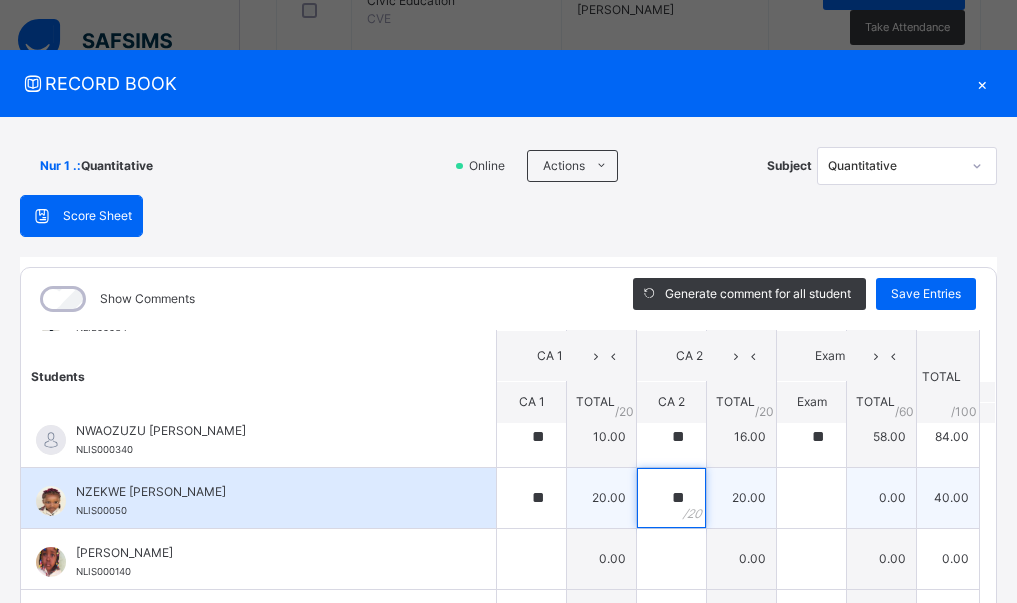 type on "**" 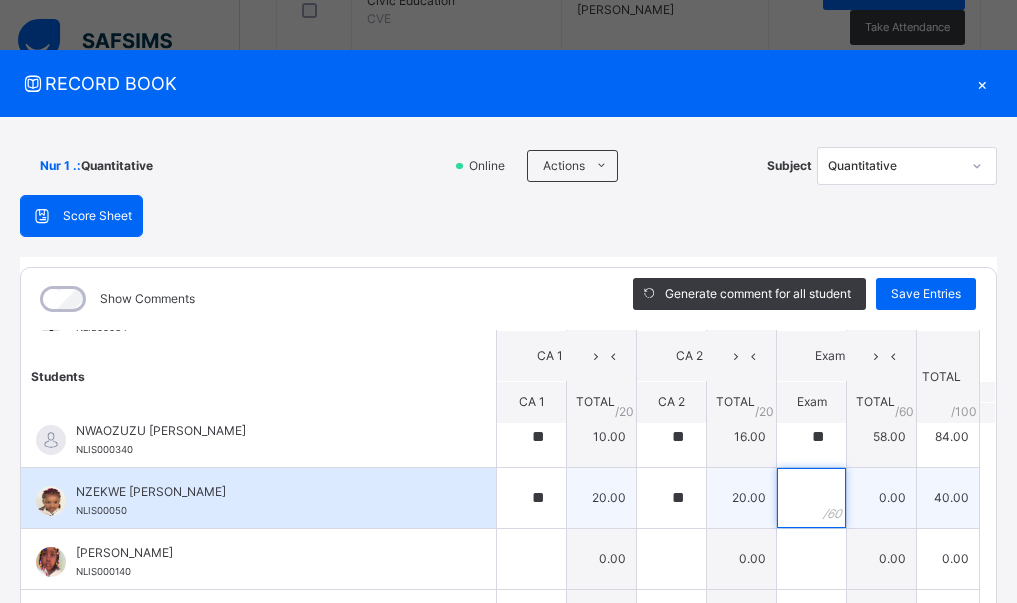 click at bounding box center [811, 498] 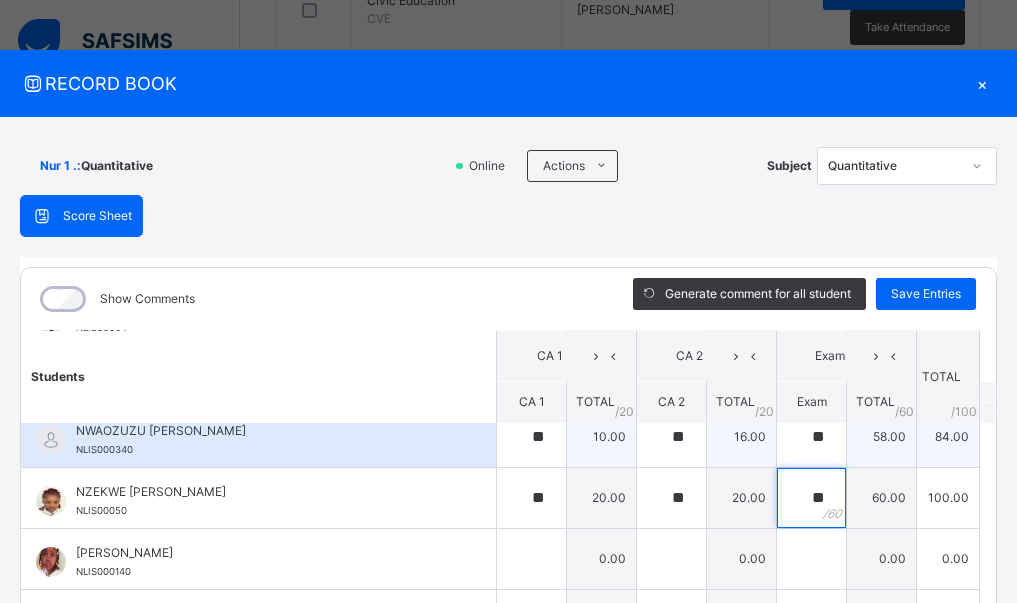 type on "**" 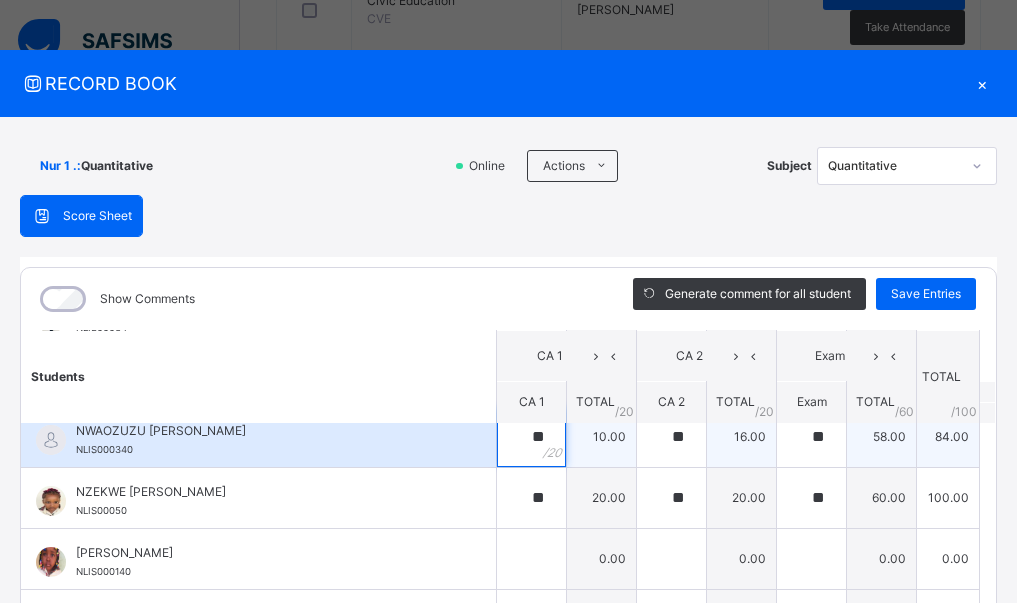 click on "**" at bounding box center (531, 437) 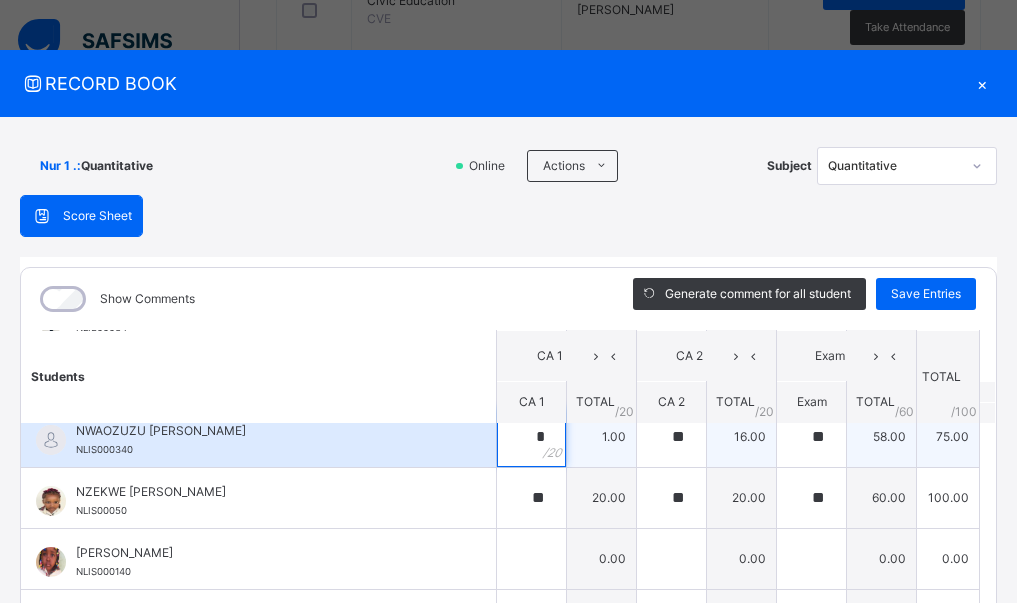 type on "*" 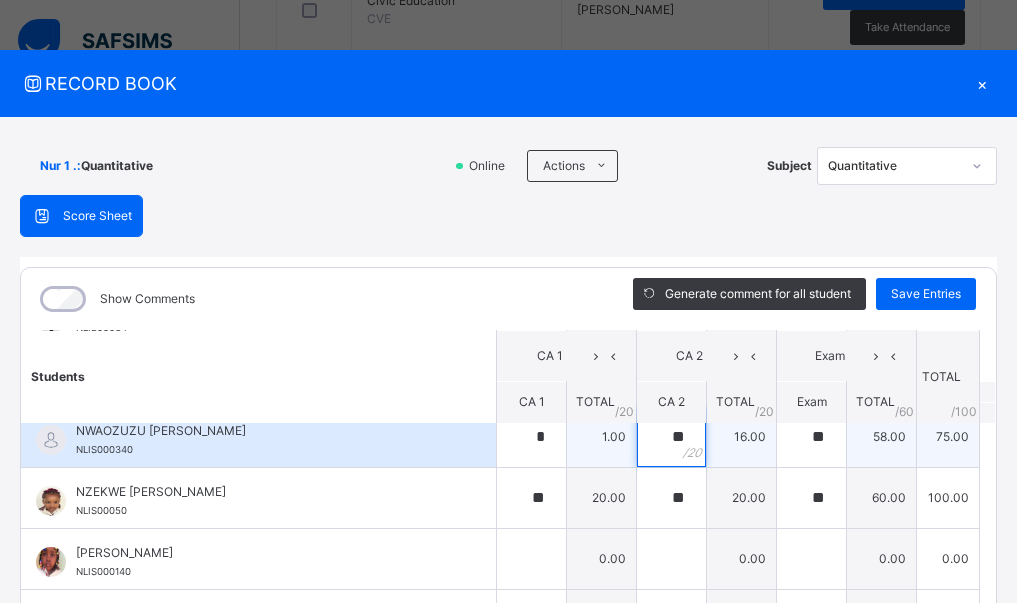 click on "**" at bounding box center [671, 437] 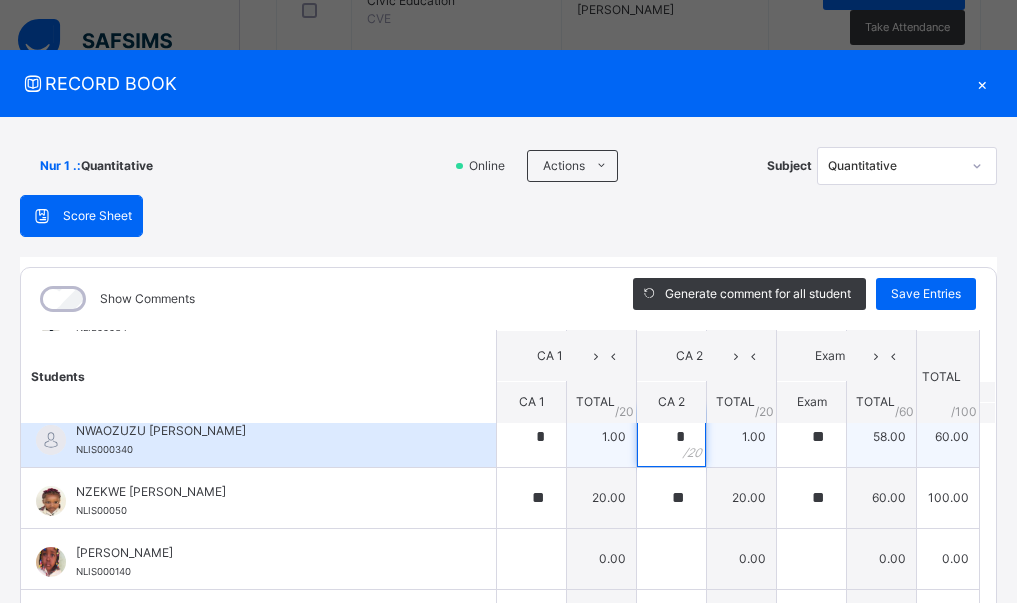 type on "**" 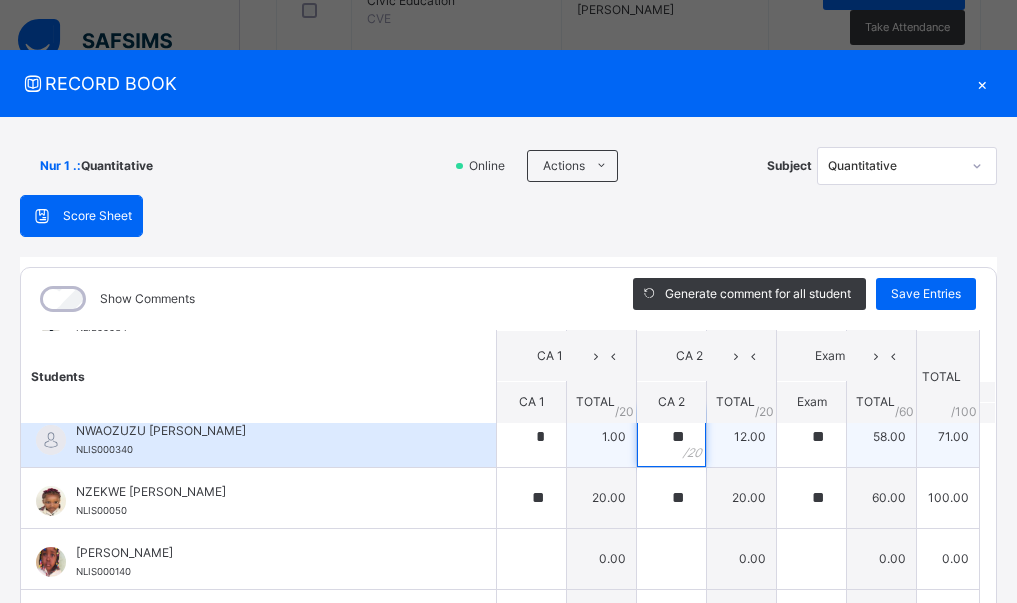 type on "**" 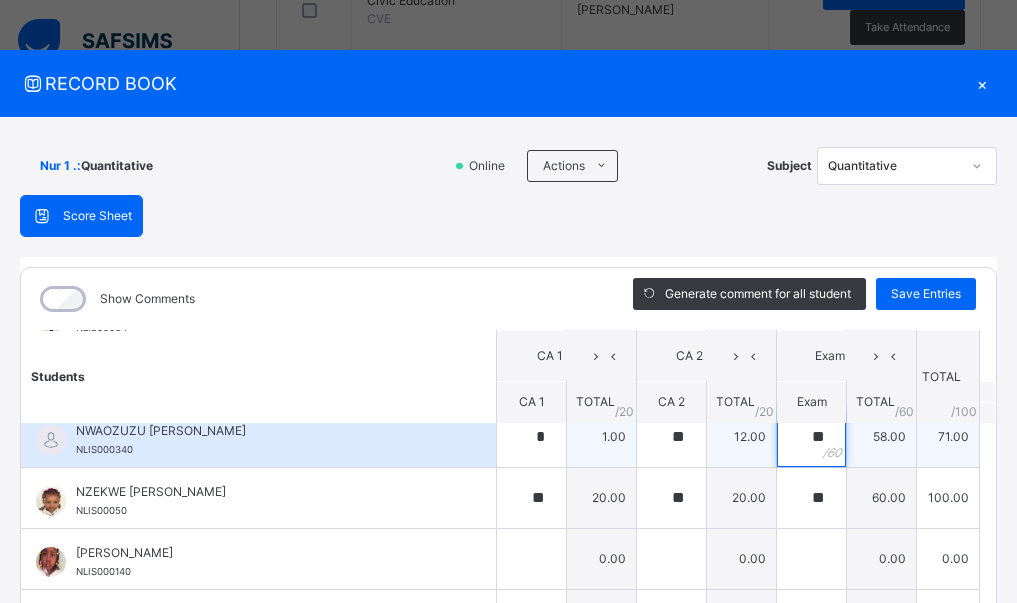 click on "**" at bounding box center [811, 437] 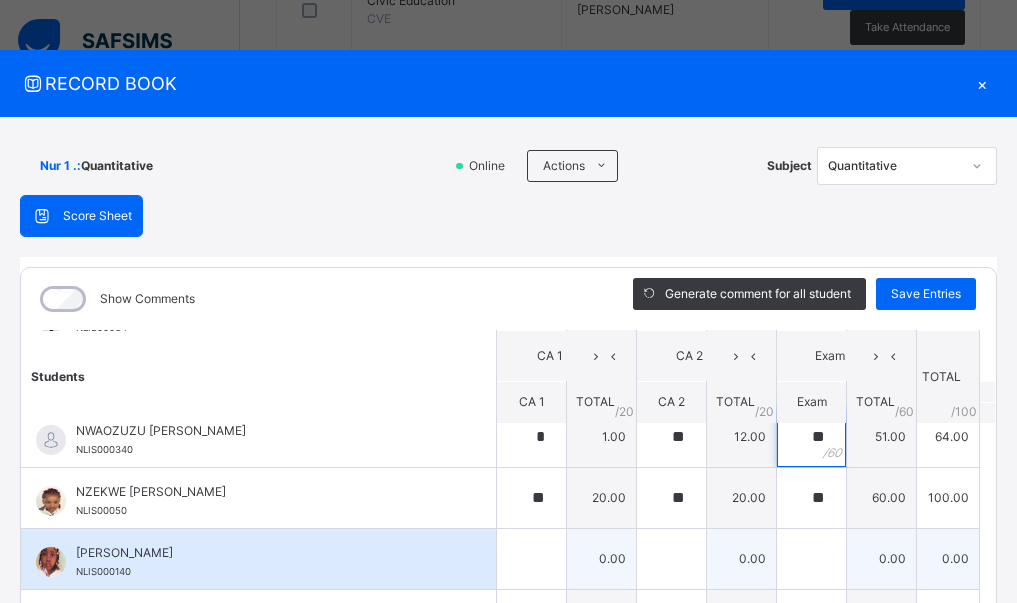 type on "**" 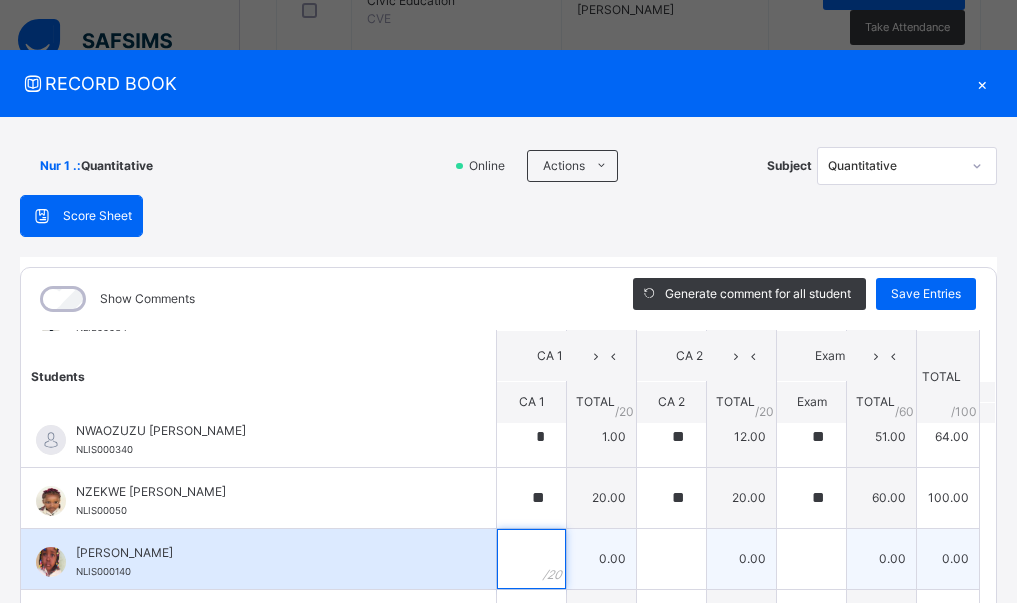 click at bounding box center (531, 559) 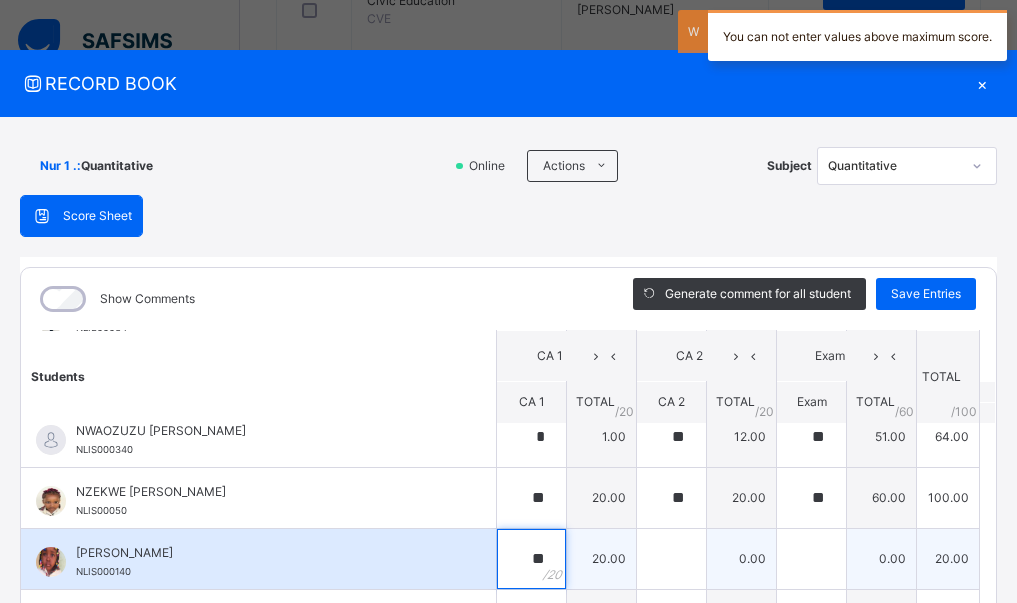 type on "**" 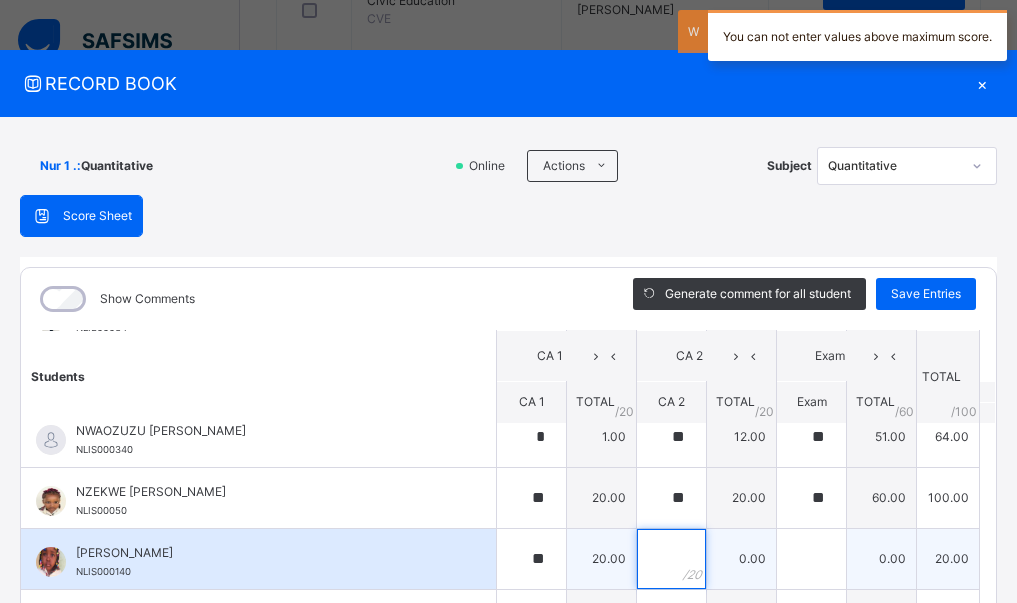 click at bounding box center [671, 559] 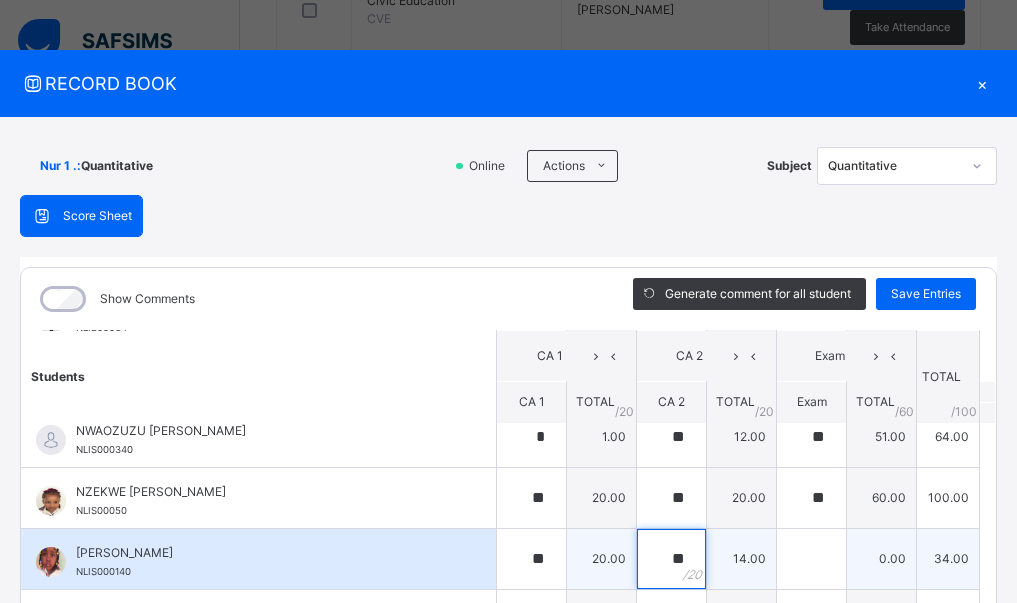 type on "**" 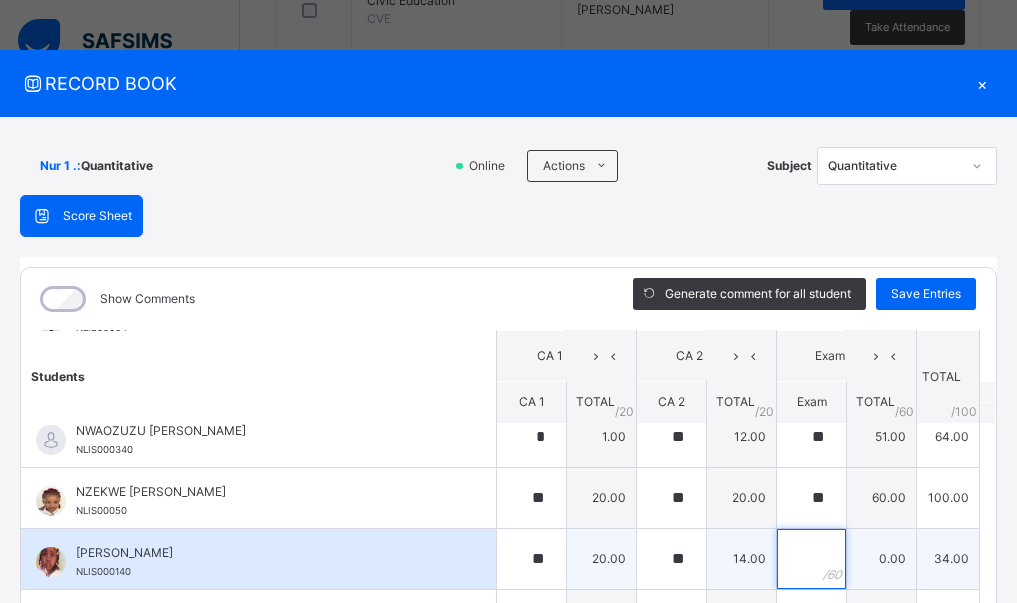 click at bounding box center [811, 559] 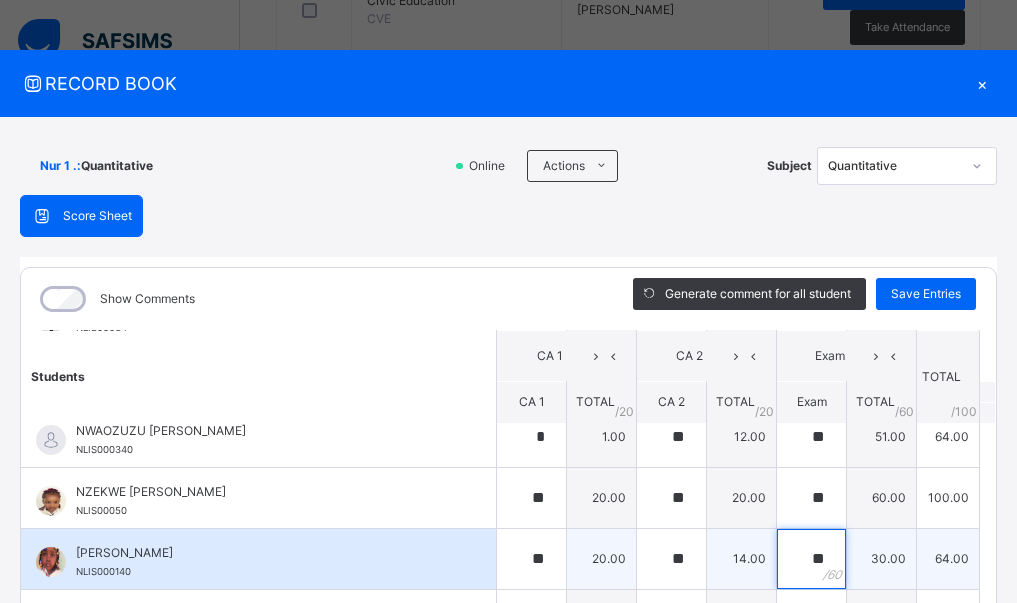 scroll, scrollTop: 204, scrollLeft: 0, axis: vertical 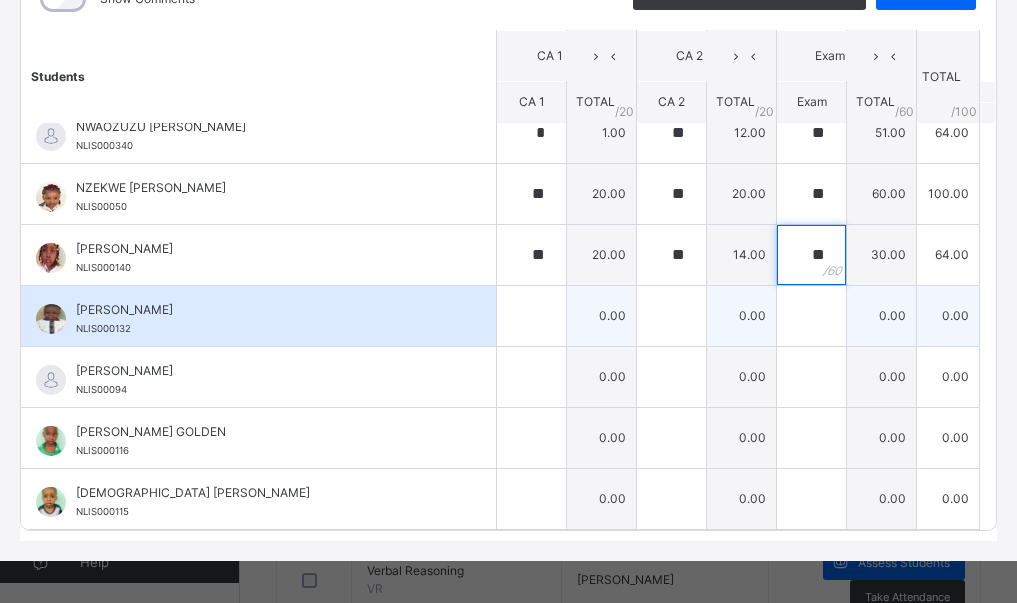type on "**" 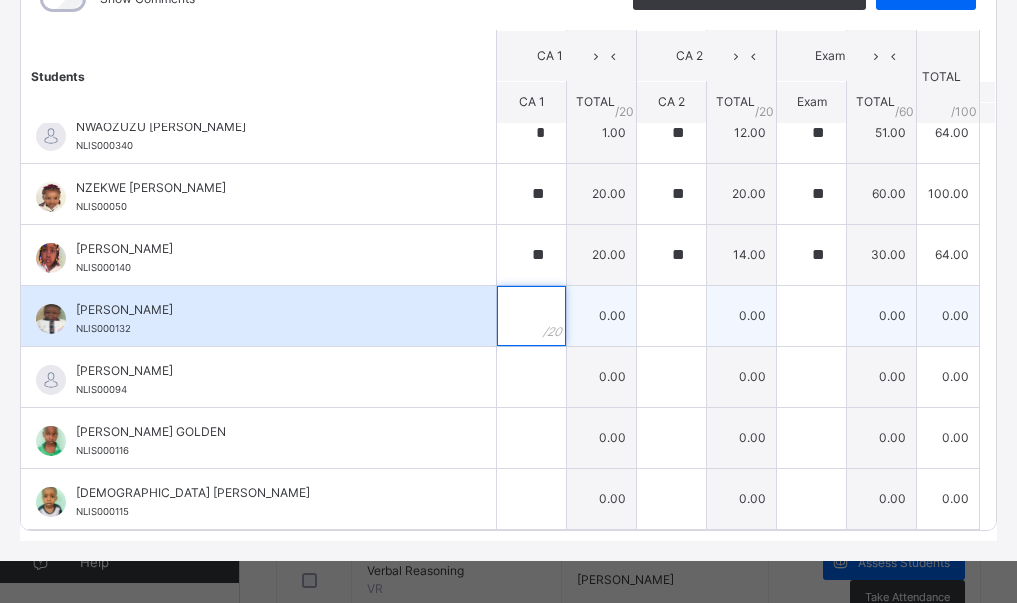 click at bounding box center [531, 316] 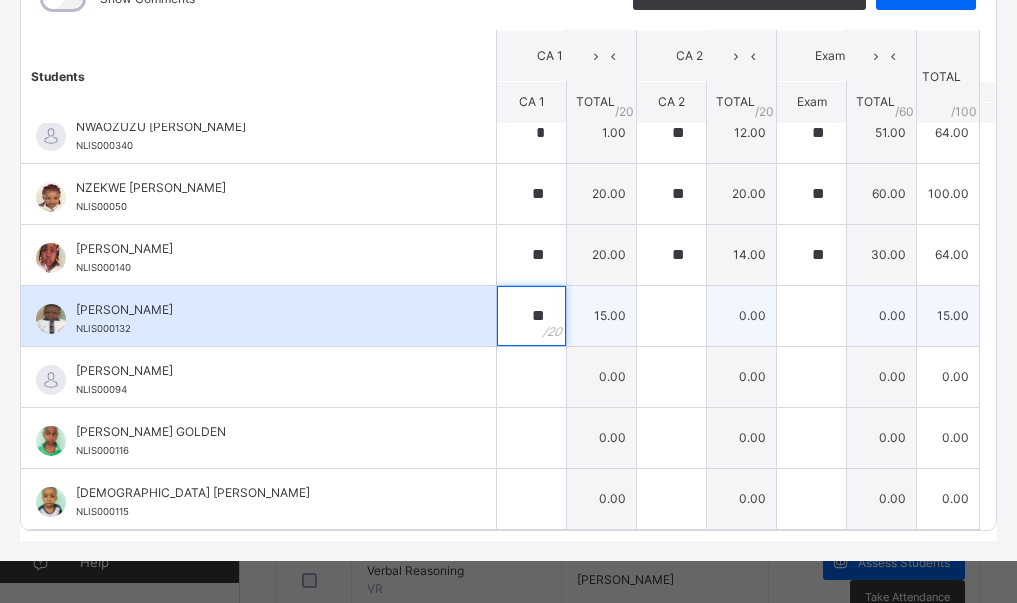 type on "**" 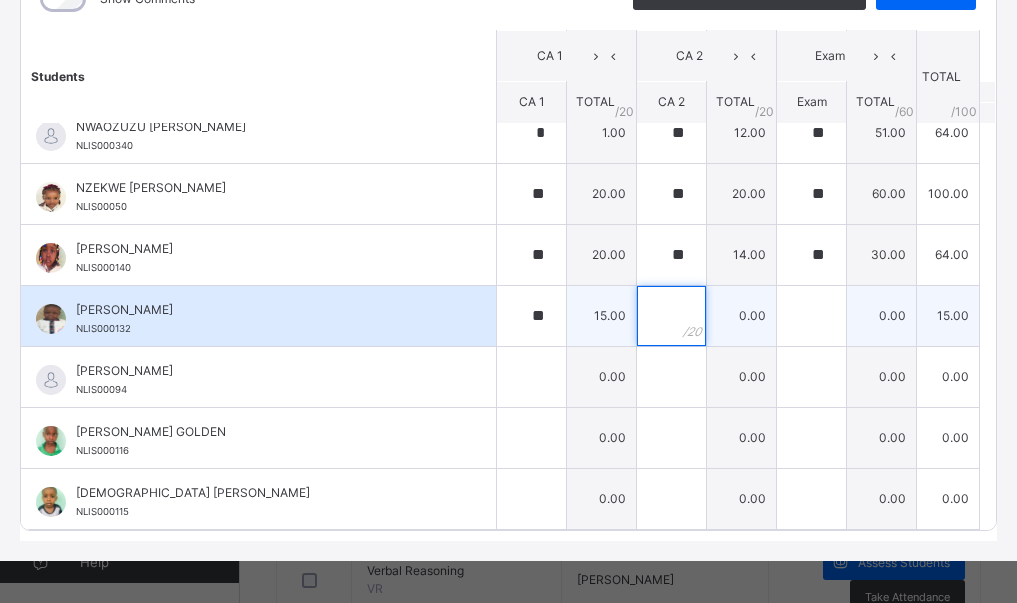 click at bounding box center [671, 316] 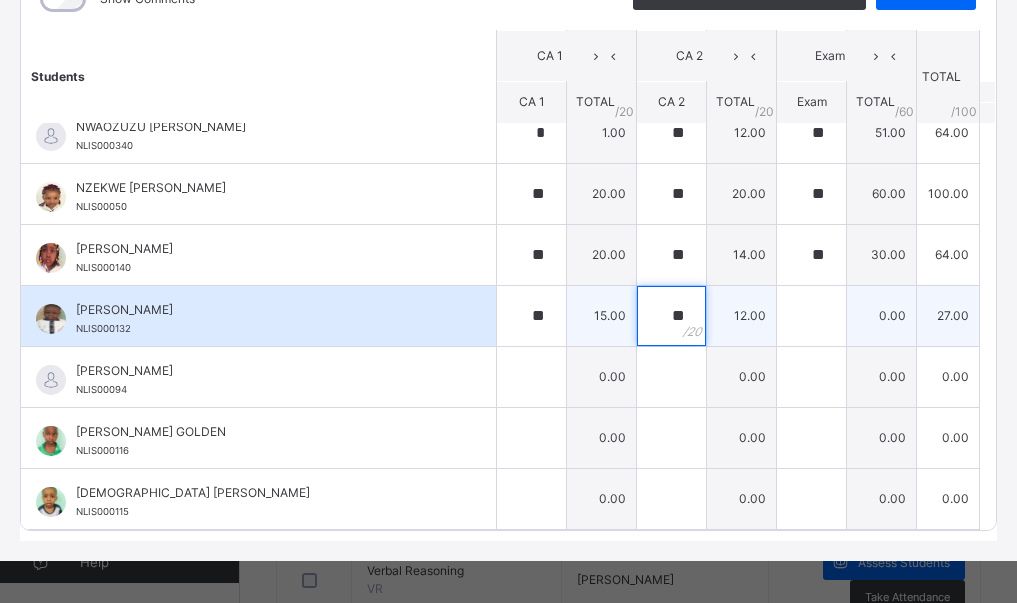 type on "**" 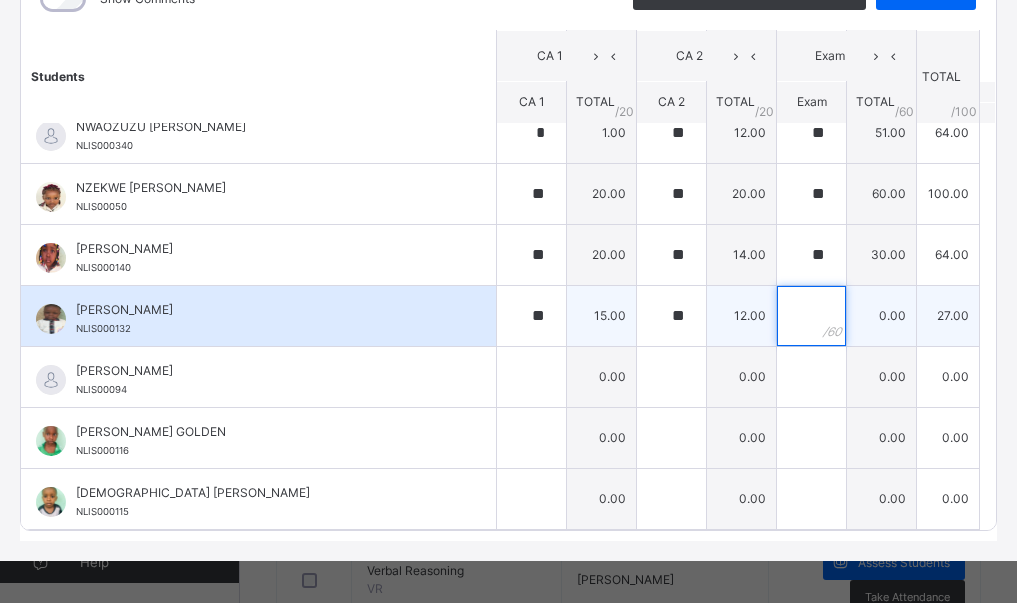 click at bounding box center [811, 316] 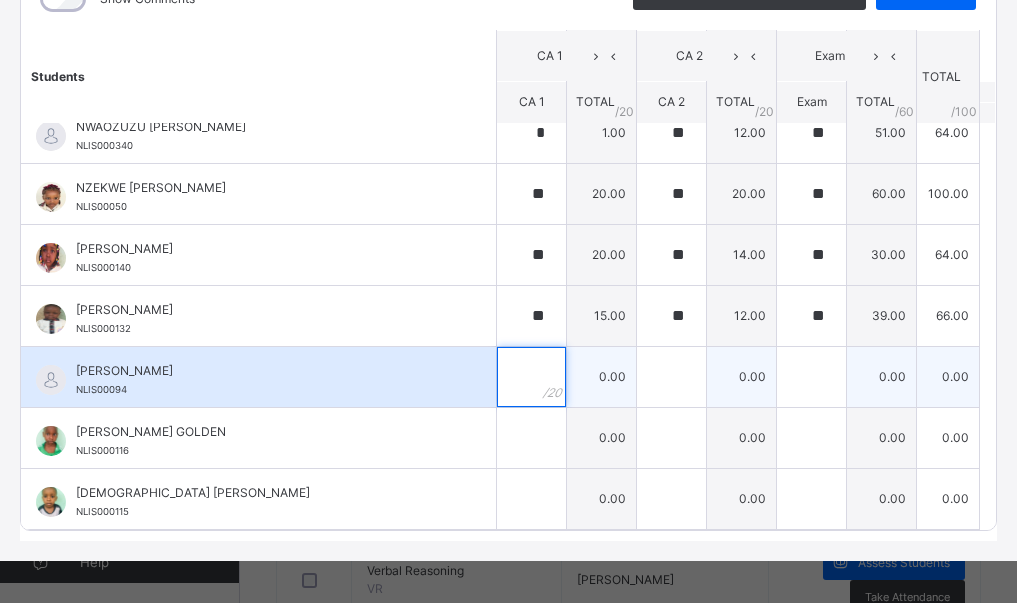 click at bounding box center (531, 377) 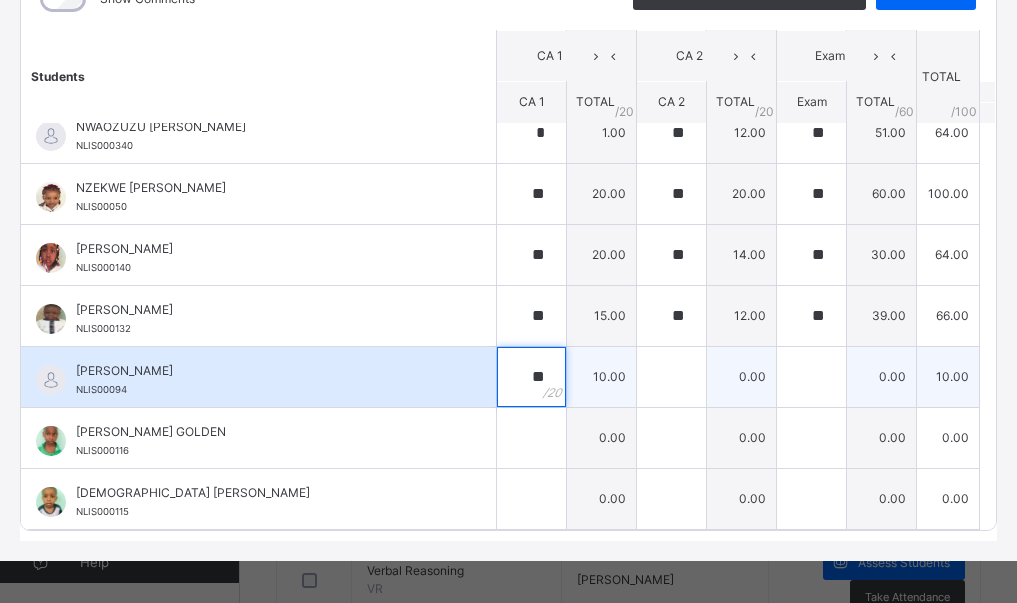 type on "**" 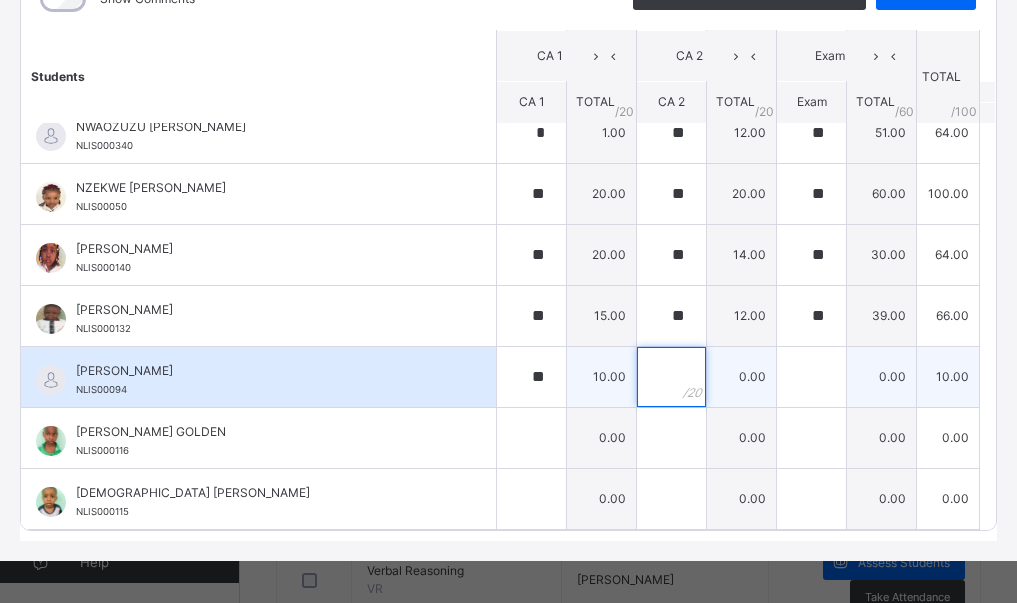 click at bounding box center (671, 377) 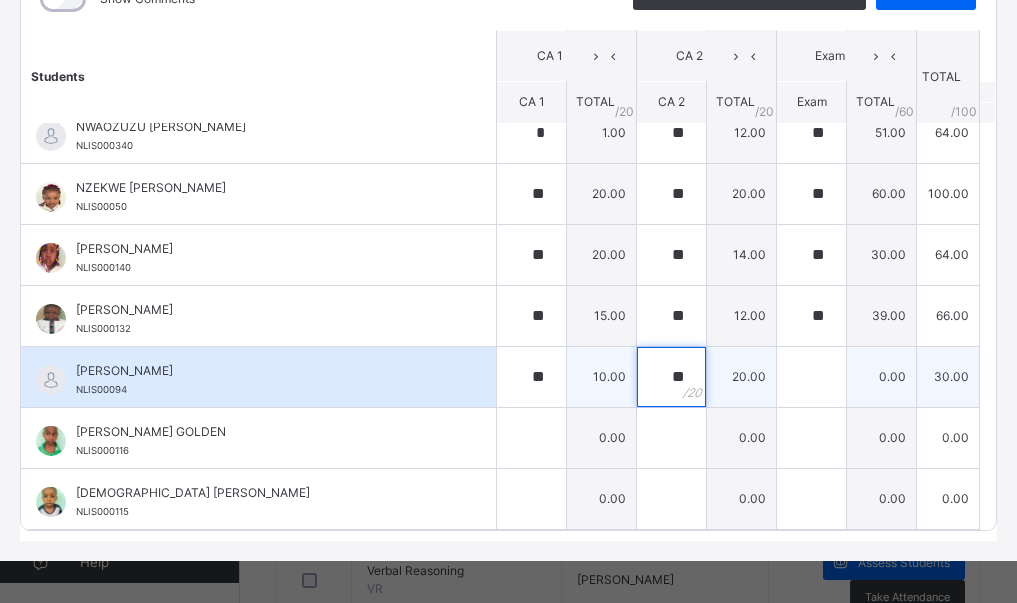 type on "**" 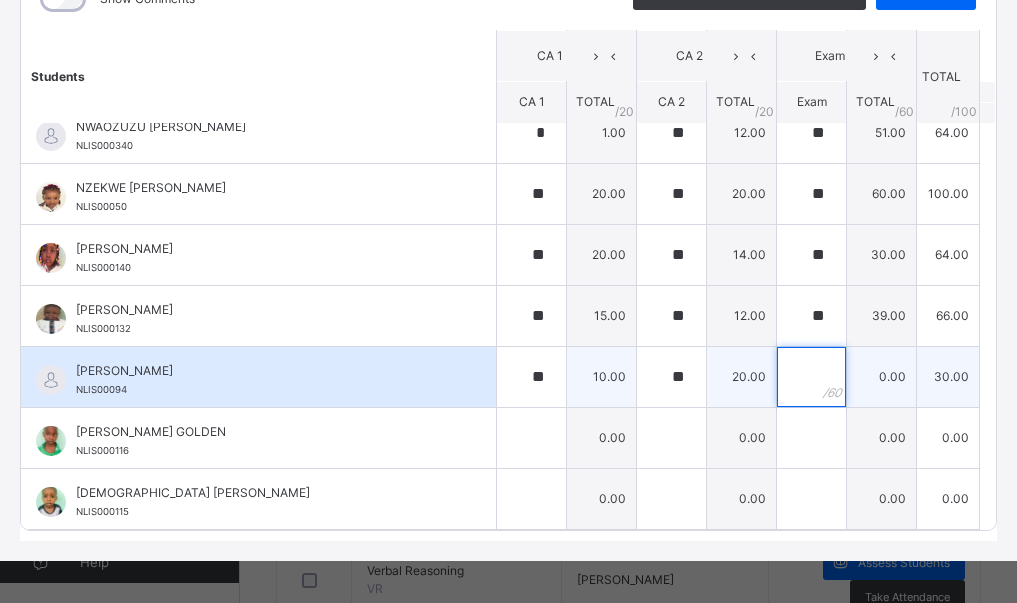 click at bounding box center (811, 377) 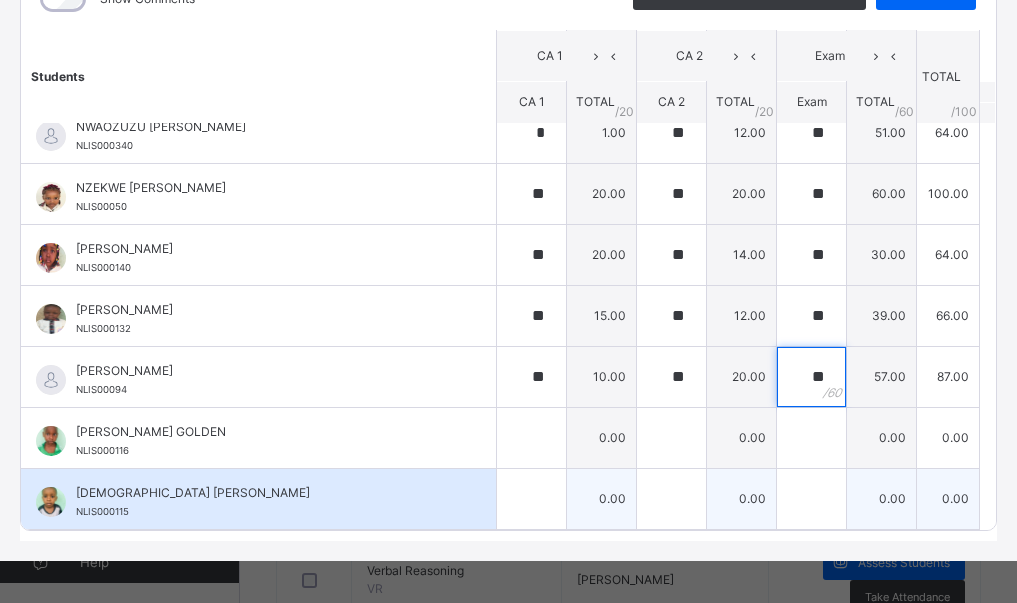 type on "**" 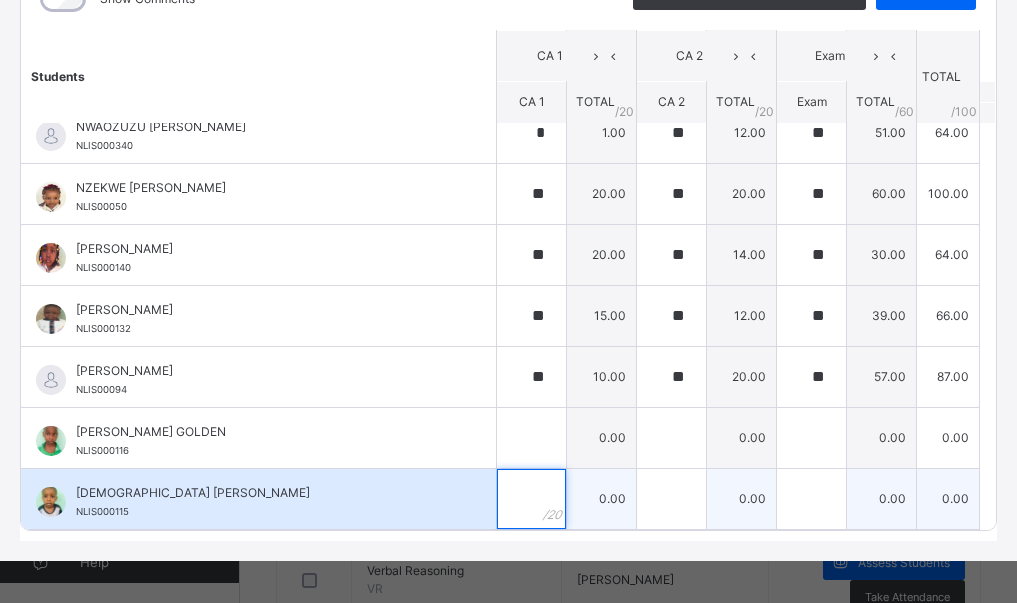 click at bounding box center [531, 499] 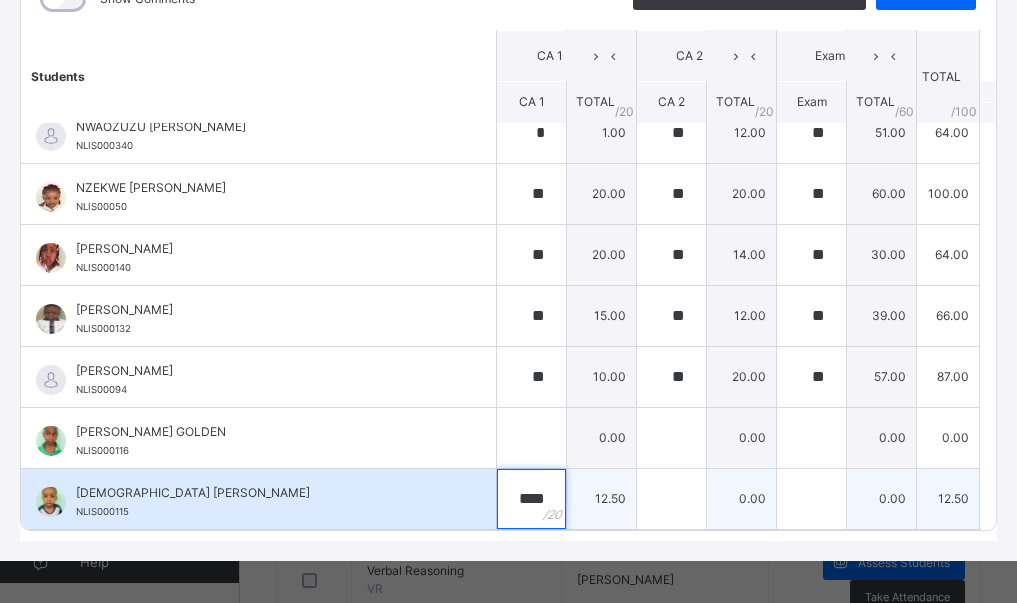 type on "****" 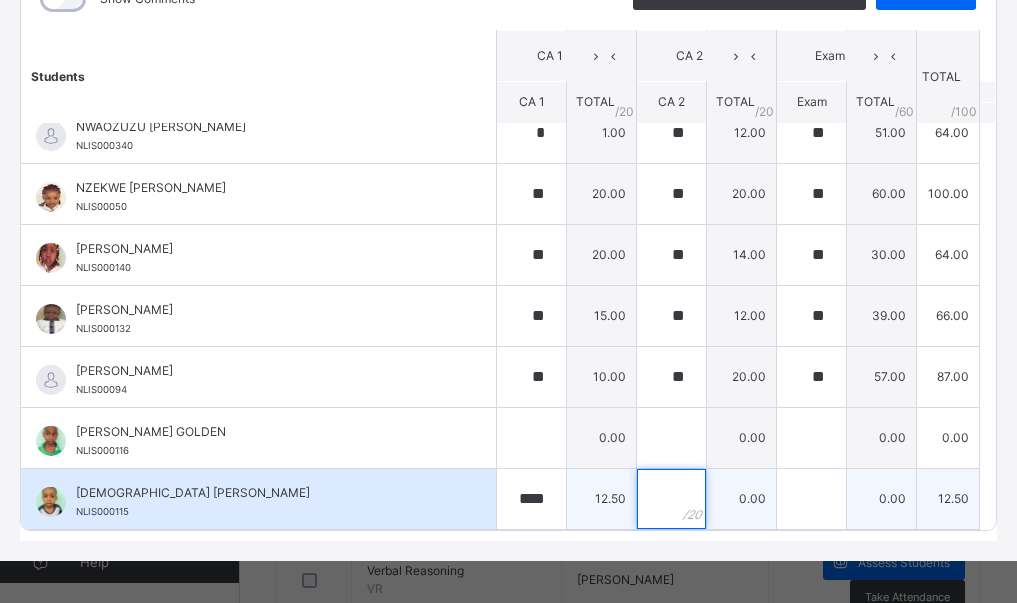 click at bounding box center [671, 499] 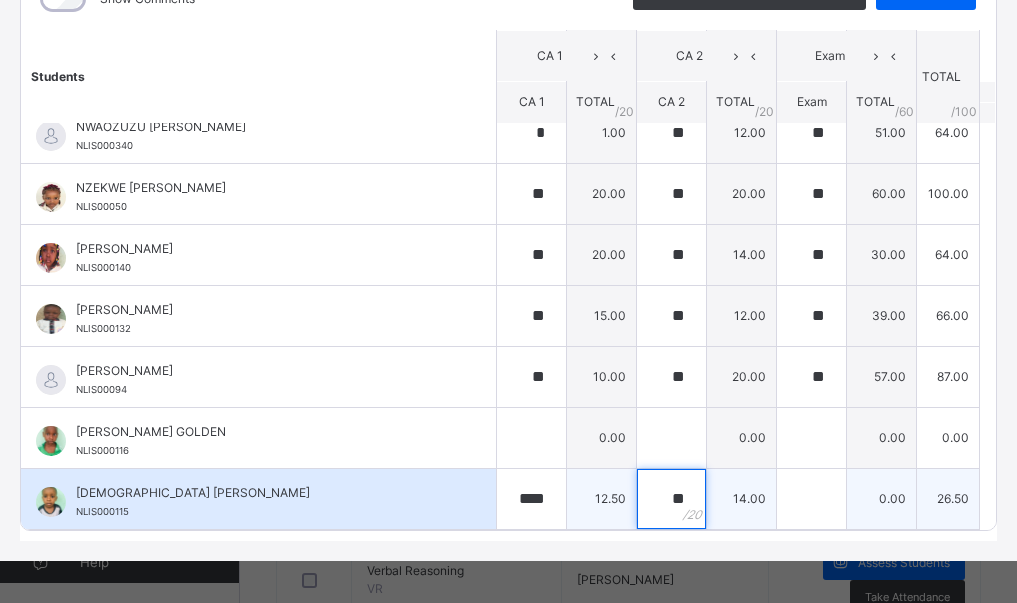 type on "**" 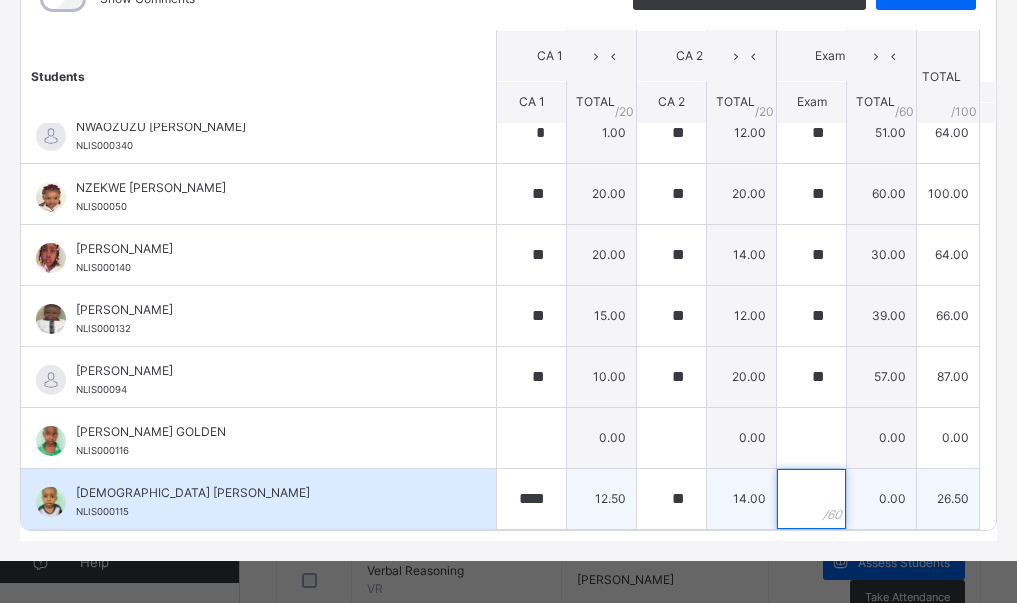 click at bounding box center (811, 499) 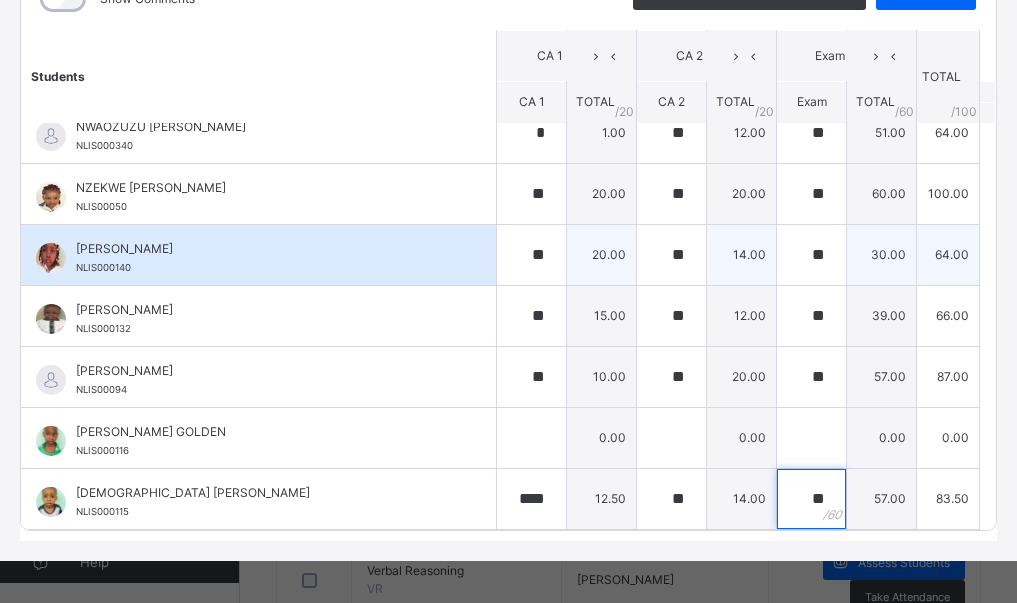 scroll, scrollTop: 104, scrollLeft: 0, axis: vertical 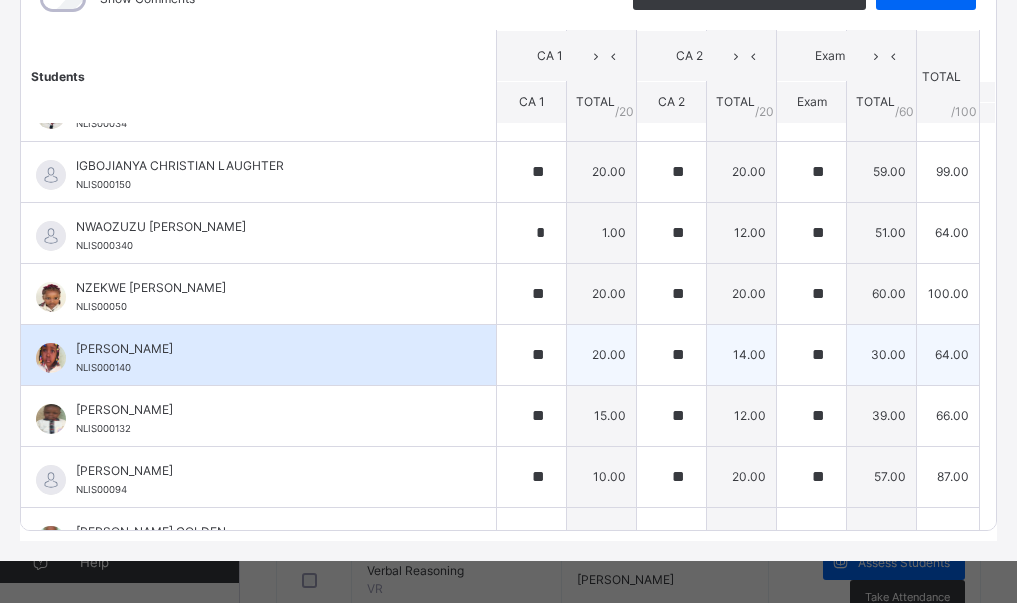 type on "**" 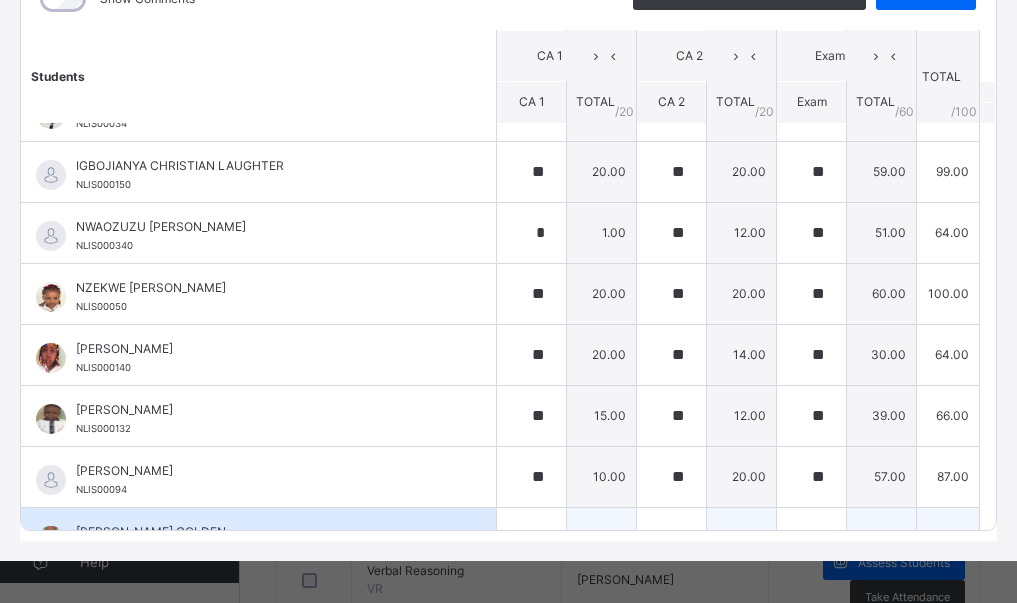 drag, startPoint x: 707, startPoint y: 267, endPoint x: 419, endPoint y: 514, distance: 379.41138 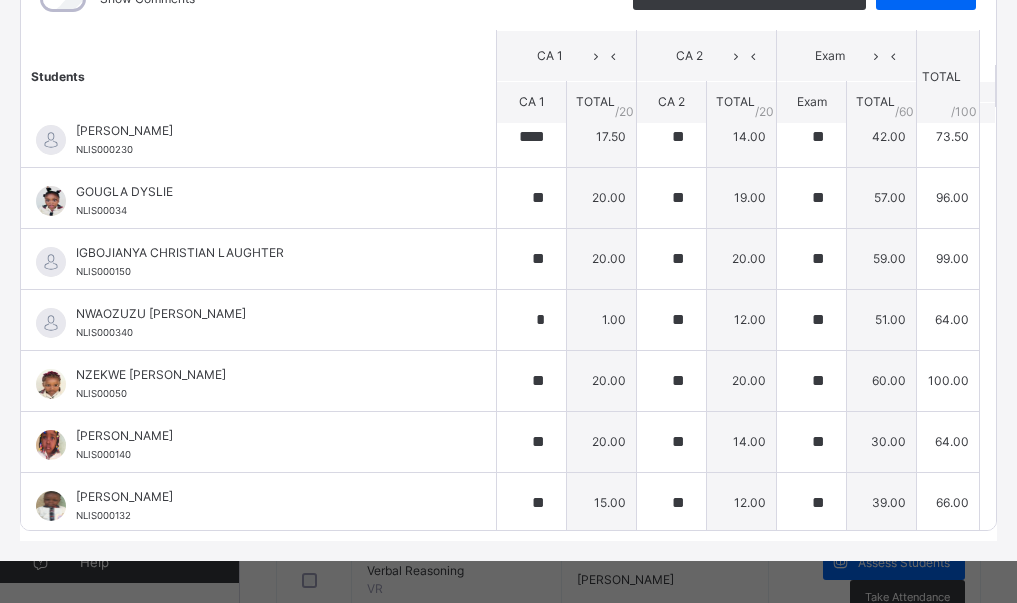 scroll, scrollTop: 4, scrollLeft: 0, axis: vertical 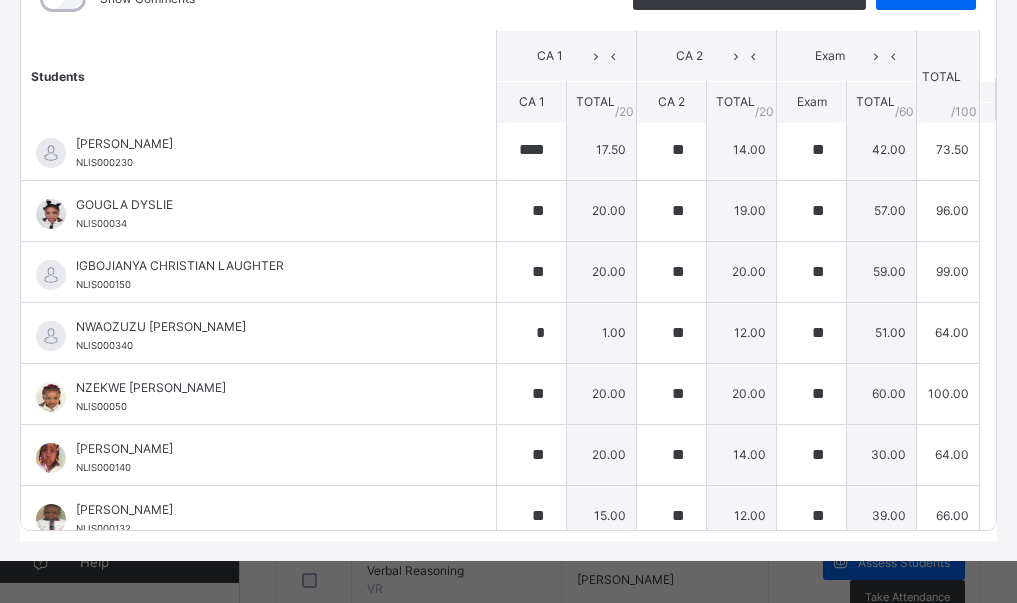 drag, startPoint x: 419, startPoint y: 514, endPoint x: 290, endPoint y: 572, distance: 141.43903 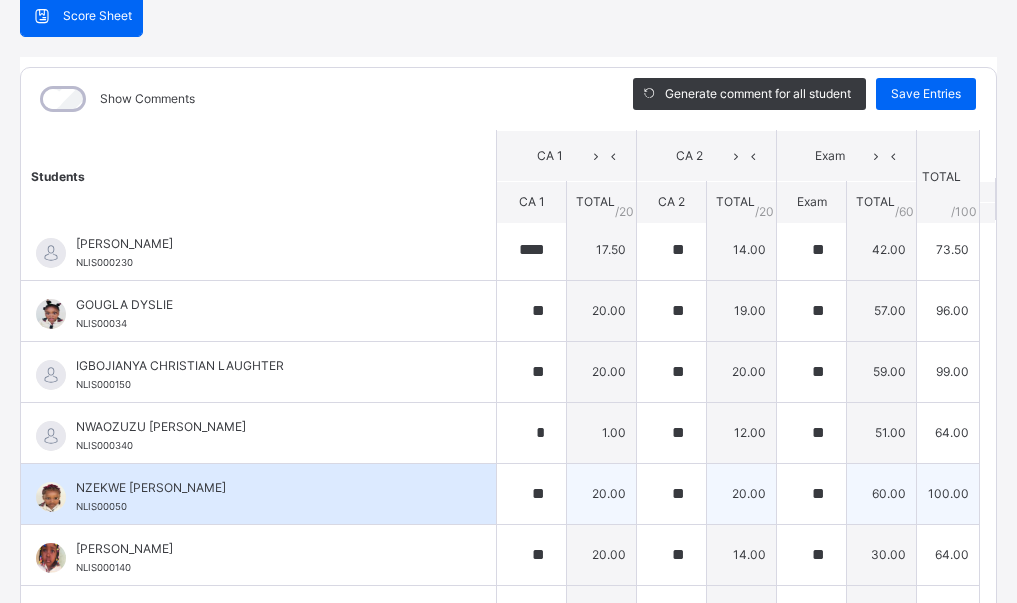 scroll, scrollTop: 0, scrollLeft: 0, axis: both 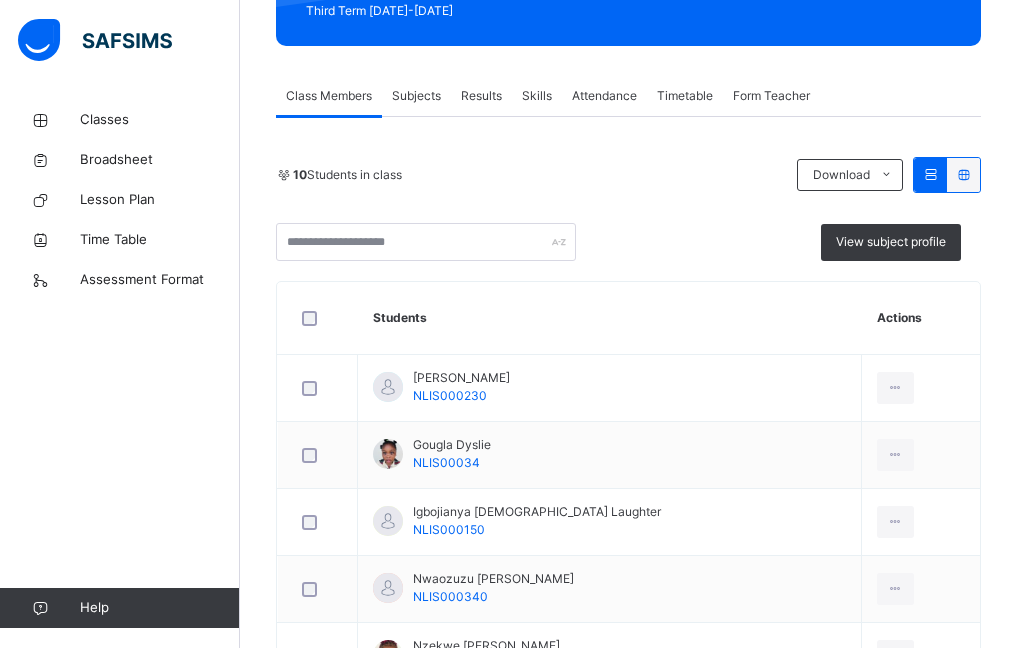 click on "Subjects" at bounding box center [416, 96] 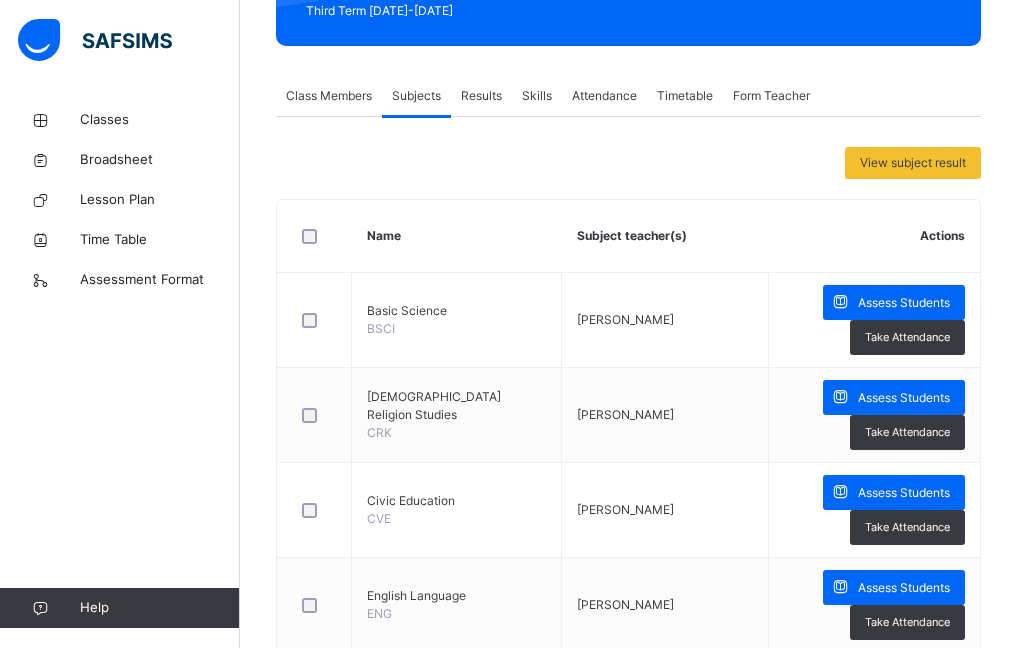 click on "Subjects" at bounding box center (416, 96) 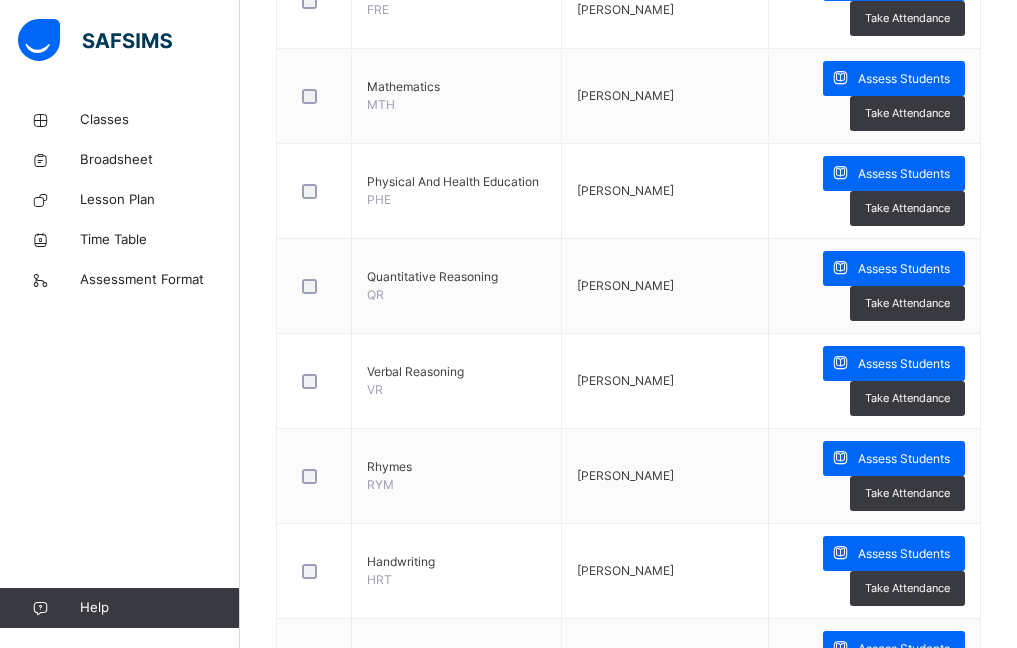 scroll, scrollTop: 1400, scrollLeft: 0, axis: vertical 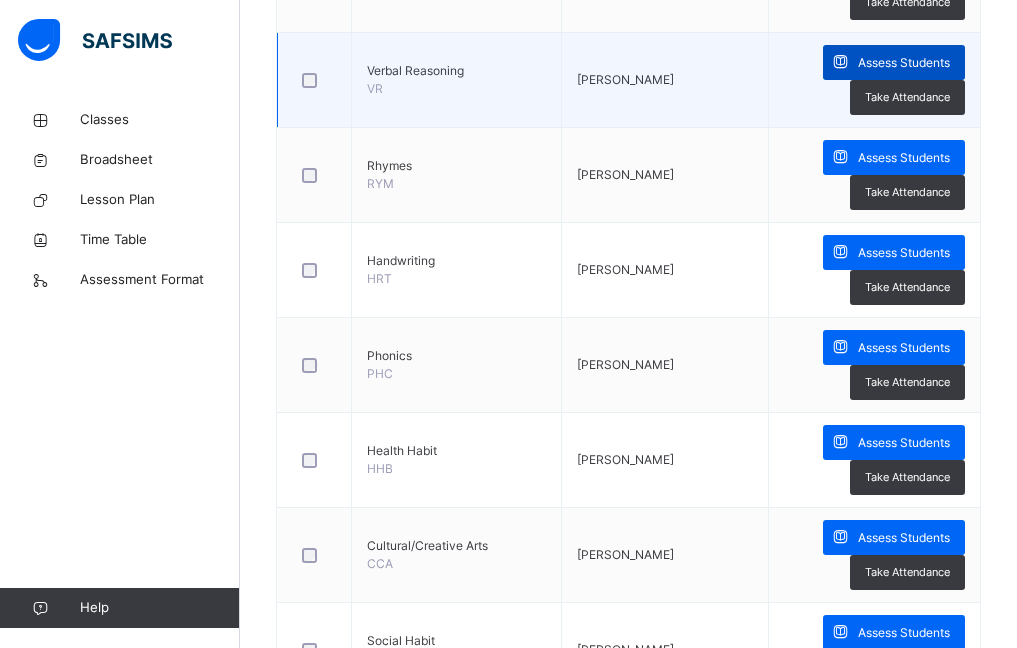 click on "Assess Students" at bounding box center [904, 63] 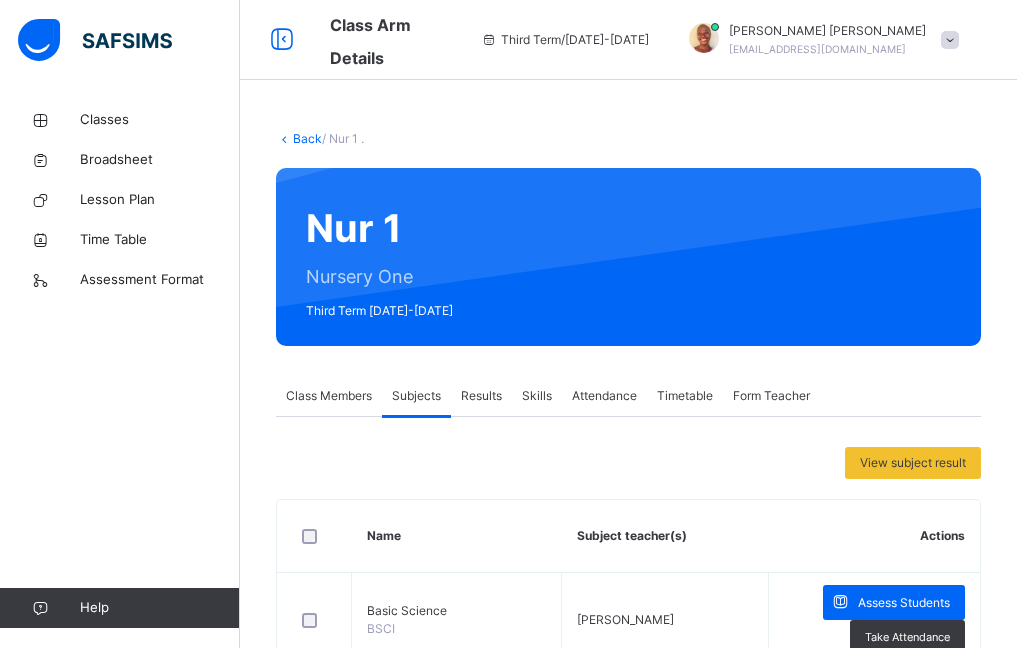 click on "Subjects" at bounding box center (416, 396) 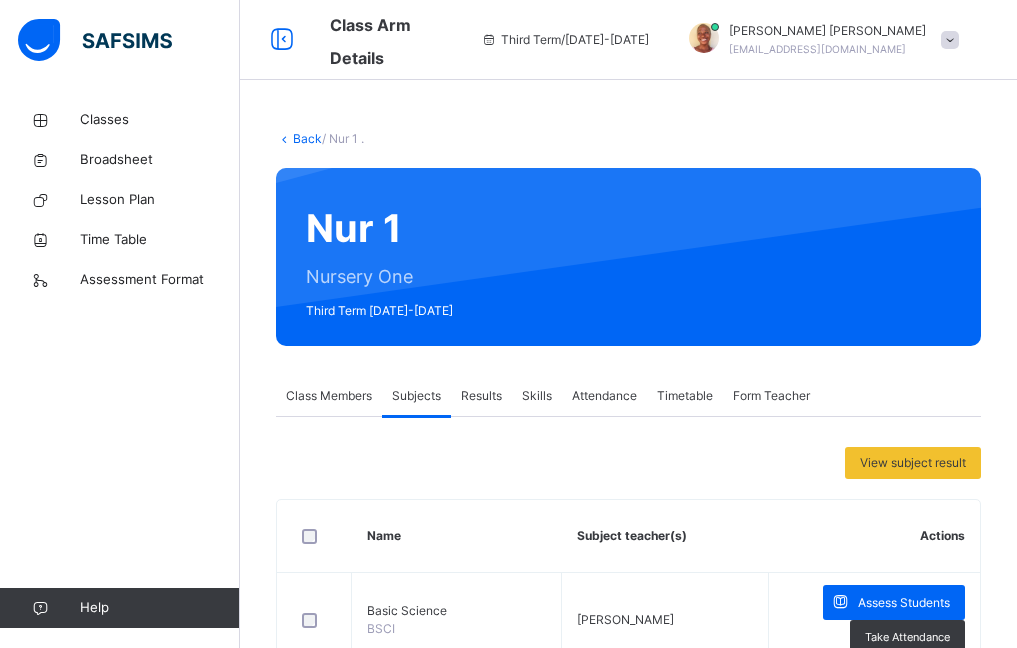 scroll, scrollTop: 0, scrollLeft: 0, axis: both 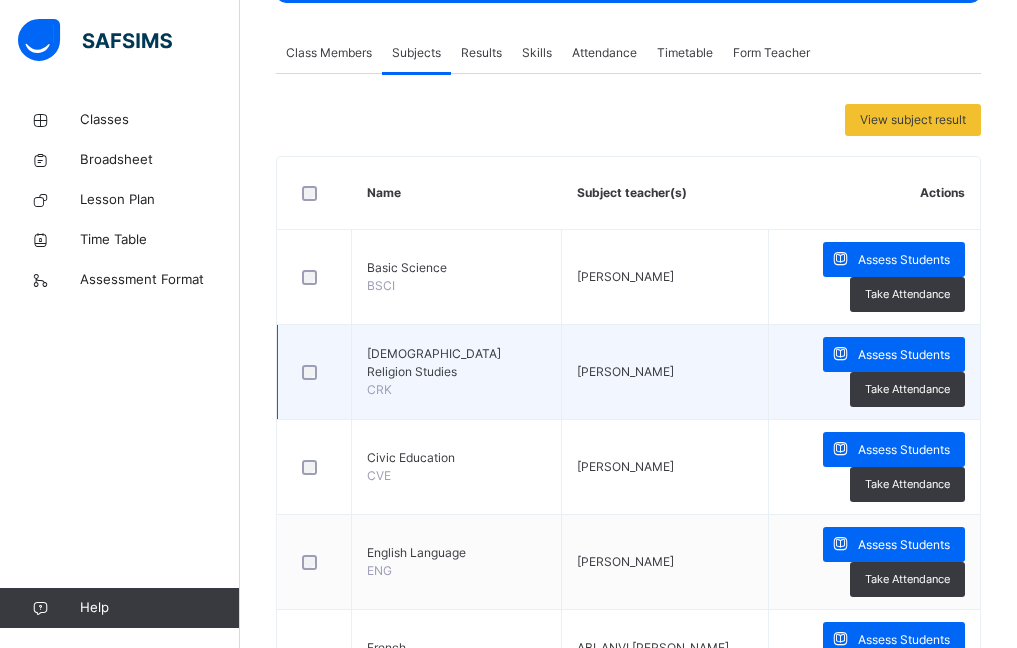 click on "Basic Science   BSCI   [PERSON_NAME]  Assess Students Take Attendance [DEMOGRAPHIC_DATA] Religion Studies   CRK   [PERSON_NAME]  Assess Students Take Attendance Civic Education   CVE   [PERSON_NAME]  Assess Students Take Attendance English Language   ENG   [PERSON_NAME]  Assess Students Take Attendance French   FRE   [PERSON_NAME] , [PERSON_NAME]  Assess Students Take Attendance Mathematics   MTH   [PERSON_NAME]  Assess Students Take Attendance Physical And Health Education   PHE   [PERSON_NAME]  Assess Students Take Attendance Quantitative Reasoning   QR   [PERSON_NAME]  Assess Students Take Attendance Verbal Reasoning   VR   [PERSON_NAME]  Assess Students Take Attendance Rhymes   RYM   [PERSON_NAME]  Assess Students Take Attendance Handwriting   HRT   [PERSON_NAME]  Assess Students Take Attendance Phonics   PHC   [PERSON_NAME]  Assess Students Take Attendance Health Habit   HHB   [PERSON_NAME]  Assess Students Take Attendance Cultural/Creative Arts   CCA   [PERSON_NAME]  Assess Students Take Attendance   SH" at bounding box center [629, 942] 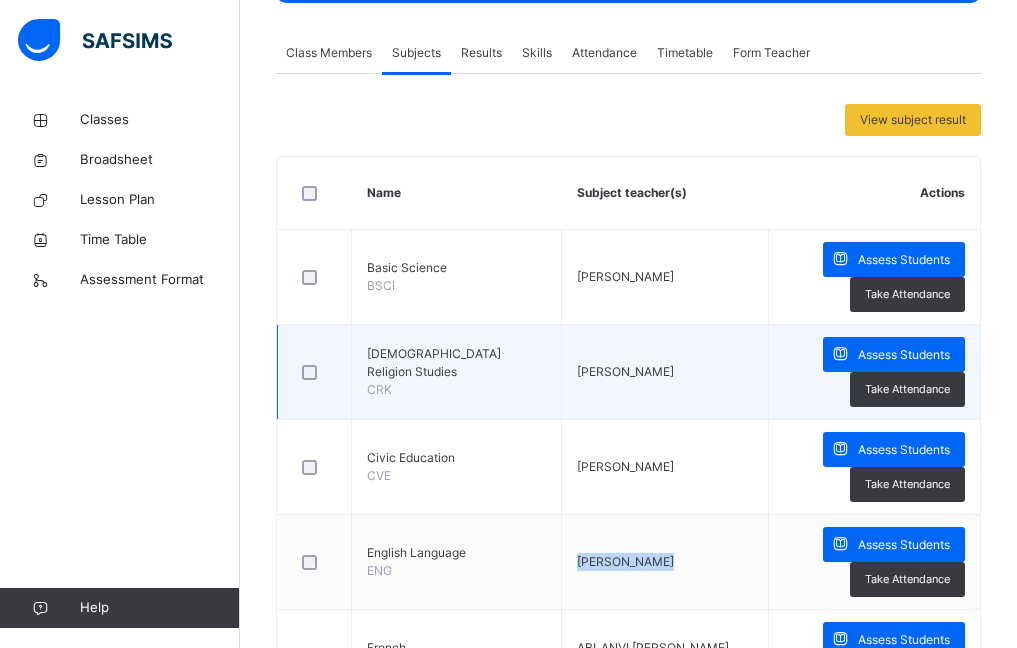 click on "[PERSON_NAME]" at bounding box center [665, 562] 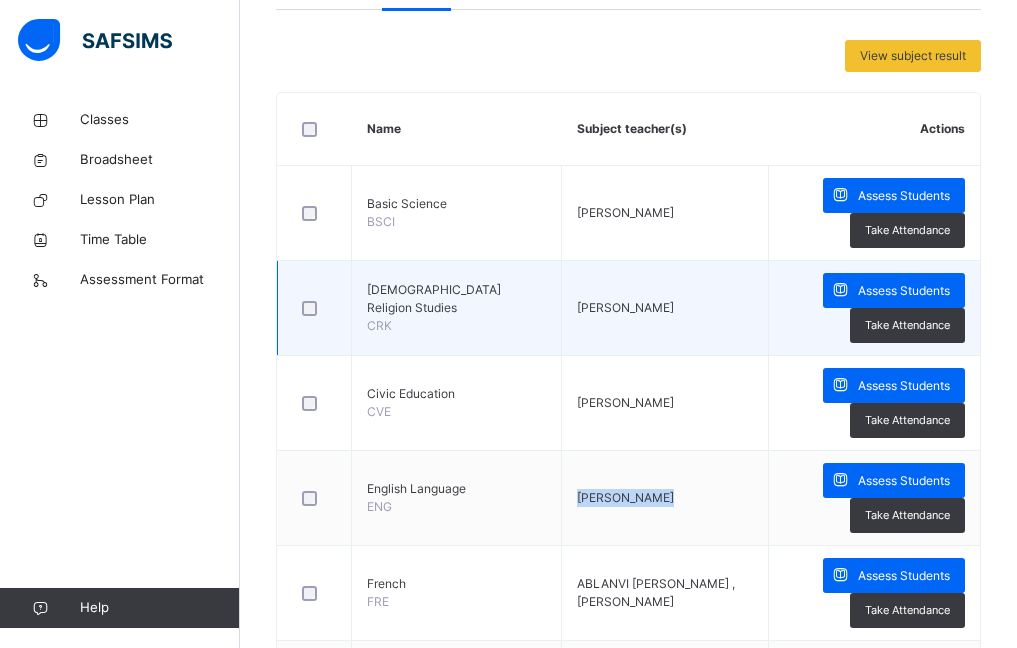 scroll, scrollTop: 443, scrollLeft: 0, axis: vertical 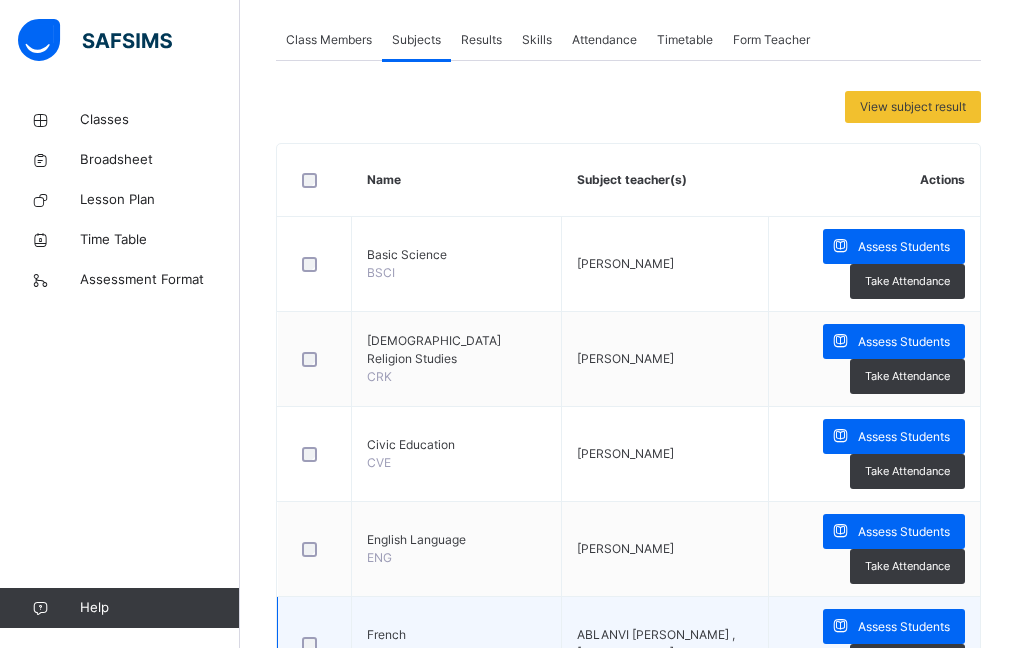 click on "Assess Students Take Attendance" at bounding box center (874, 549) 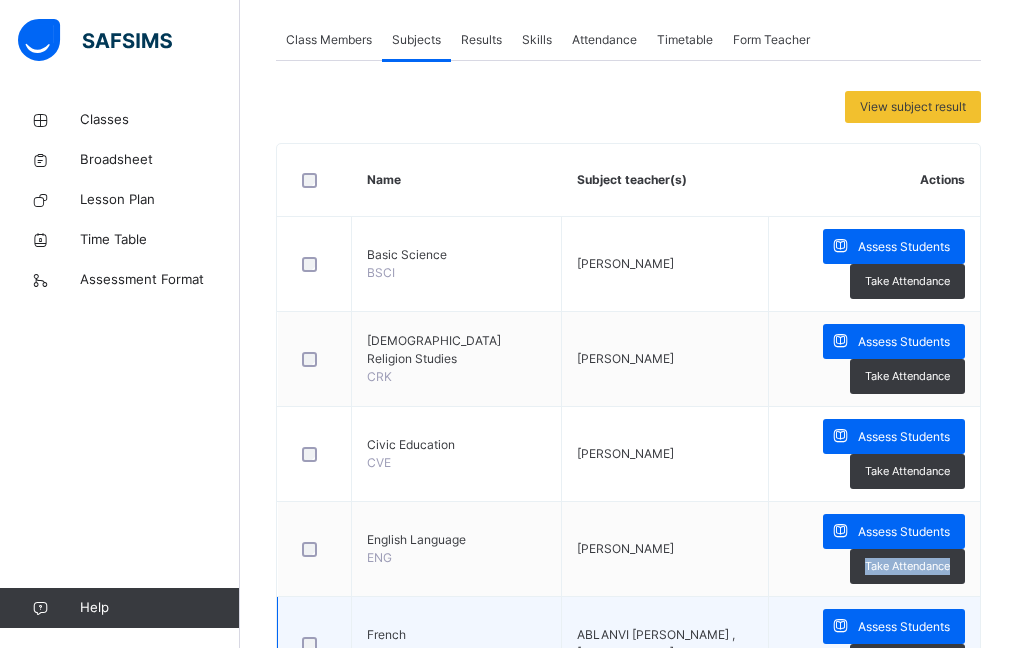 click on "Assess Students Take Attendance" at bounding box center (874, 549) 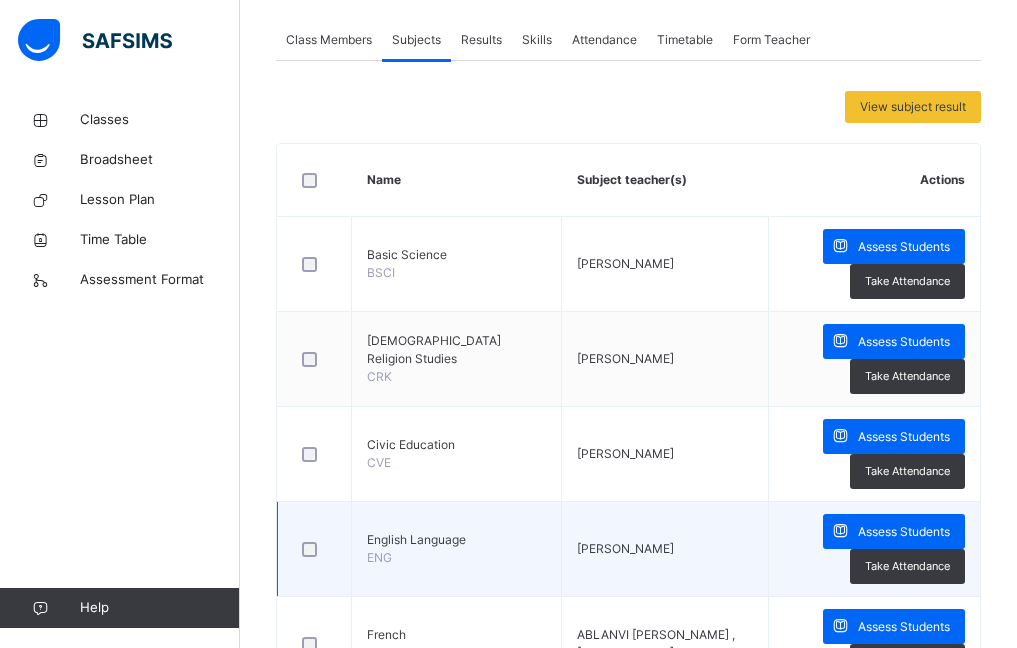 drag, startPoint x: 785, startPoint y: 554, endPoint x: 713, endPoint y: 570, distance: 73.756355 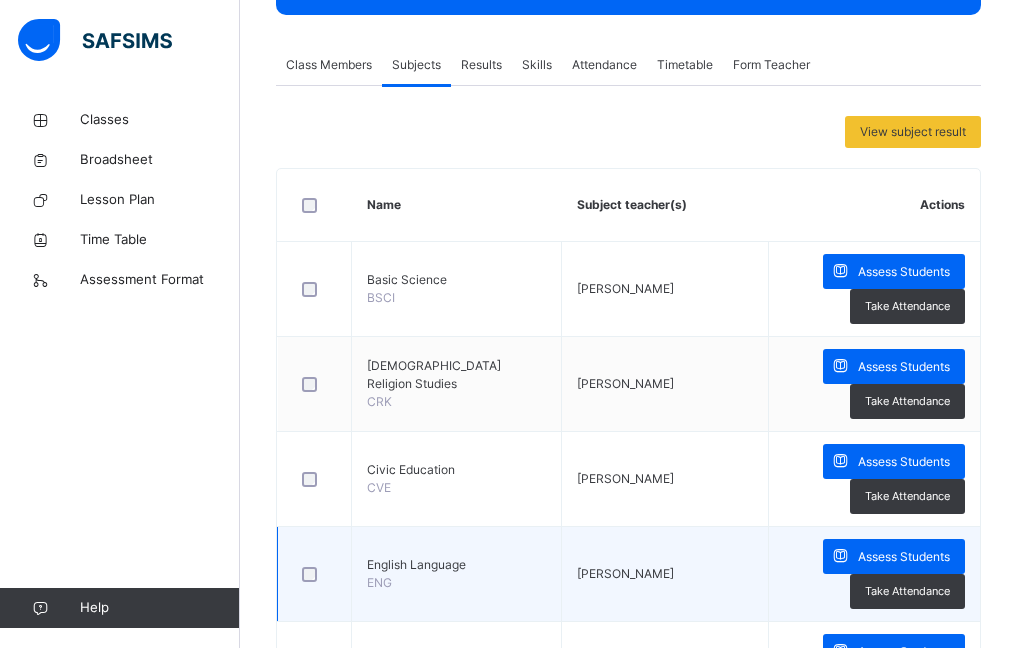 scroll, scrollTop: 326, scrollLeft: 0, axis: vertical 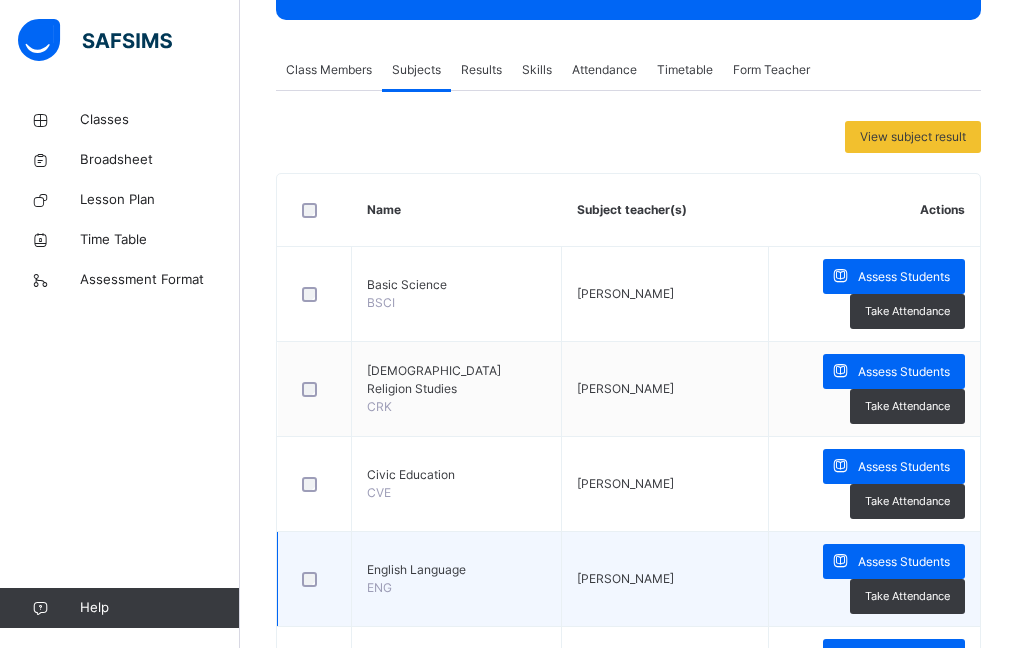 click on "[PERSON_NAME]" at bounding box center [665, 579] 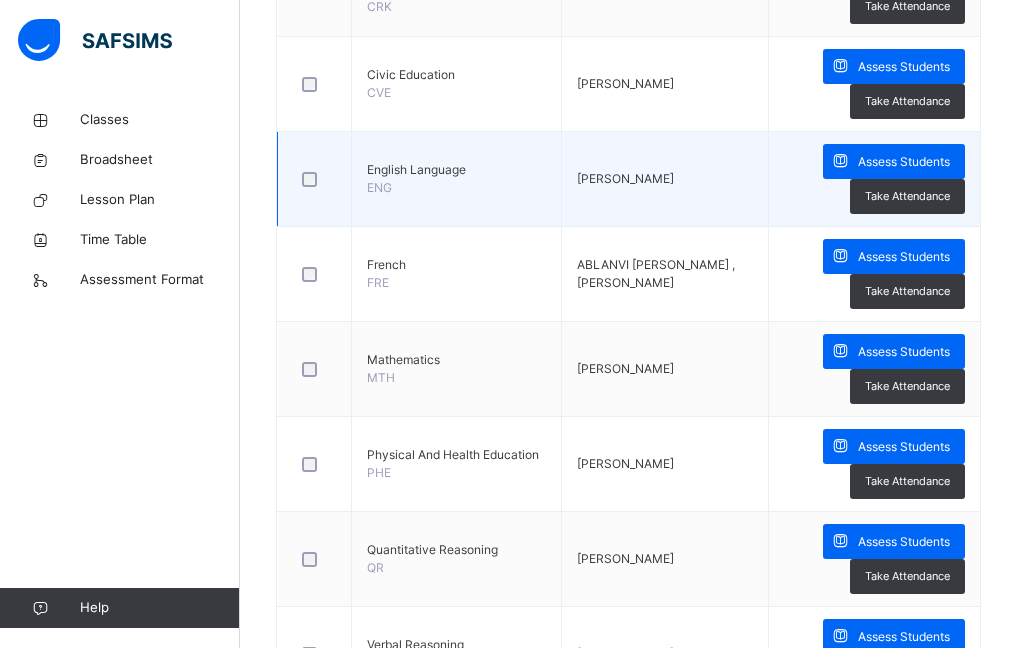scroll, scrollTop: 826, scrollLeft: 0, axis: vertical 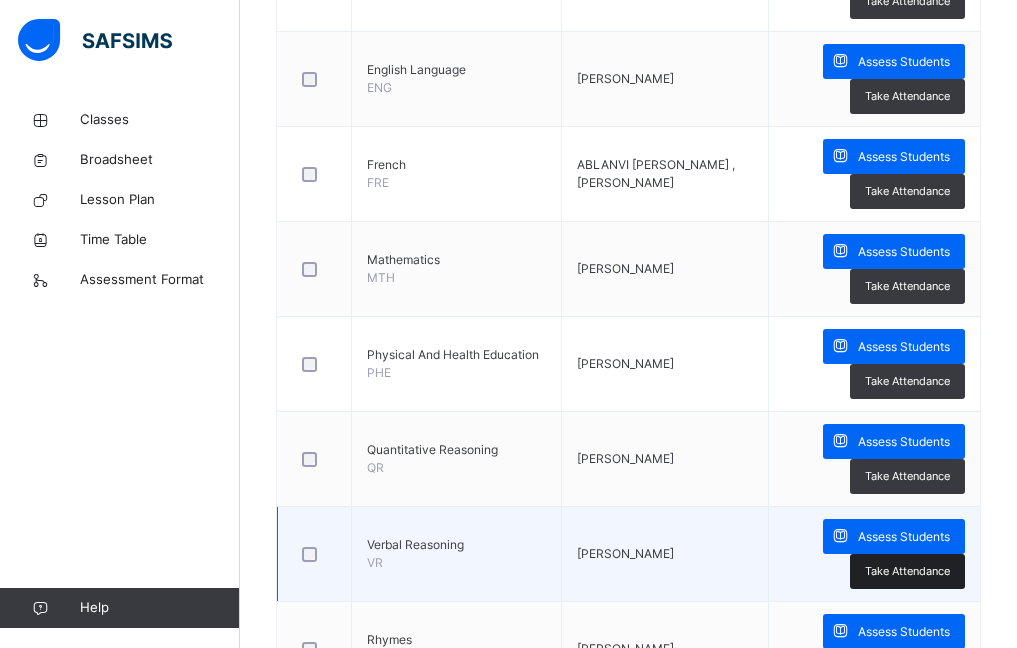 click on "Take Attendance" at bounding box center [907, 571] 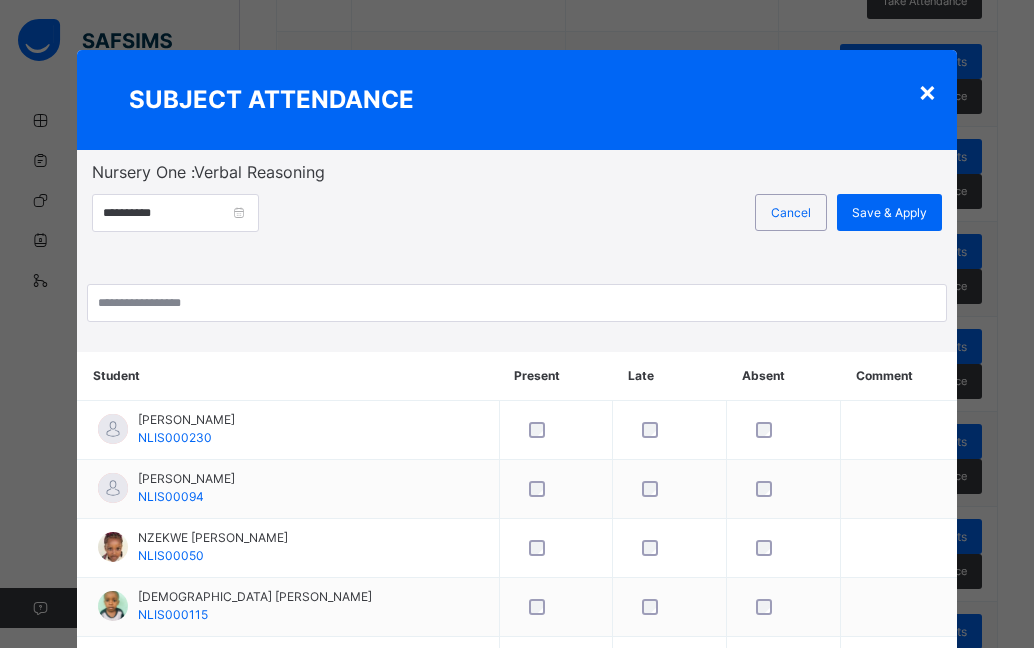 click on "×" at bounding box center [927, 91] 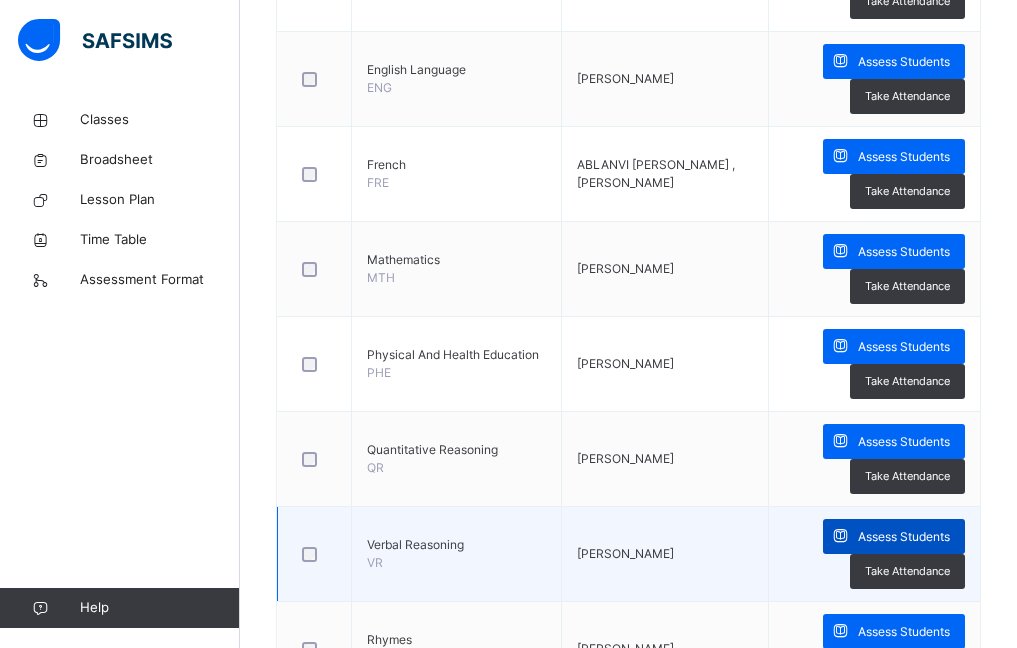 click on "Assess Students" at bounding box center (904, 537) 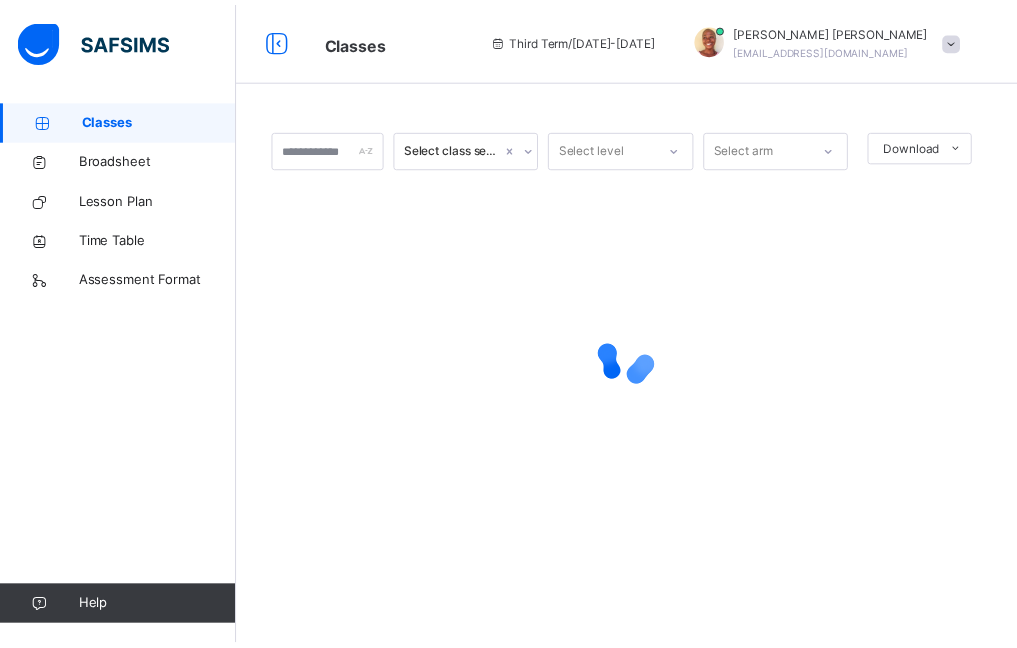 scroll, scrollTop: 0, scrollLeft: 0, axis: both 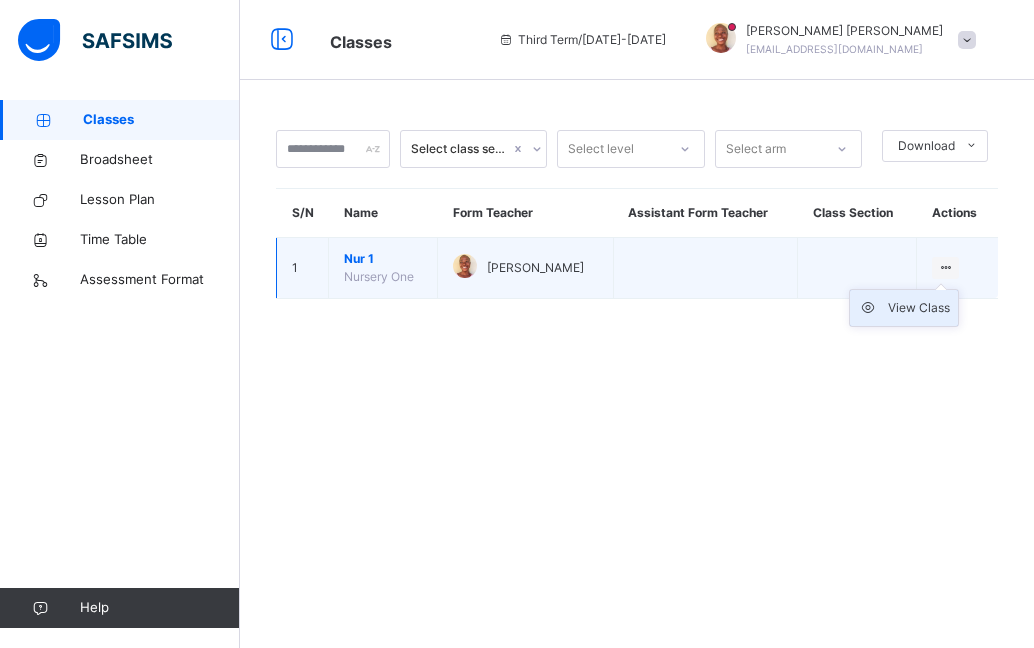 click on "View Class" at bounding box center [919, 308] 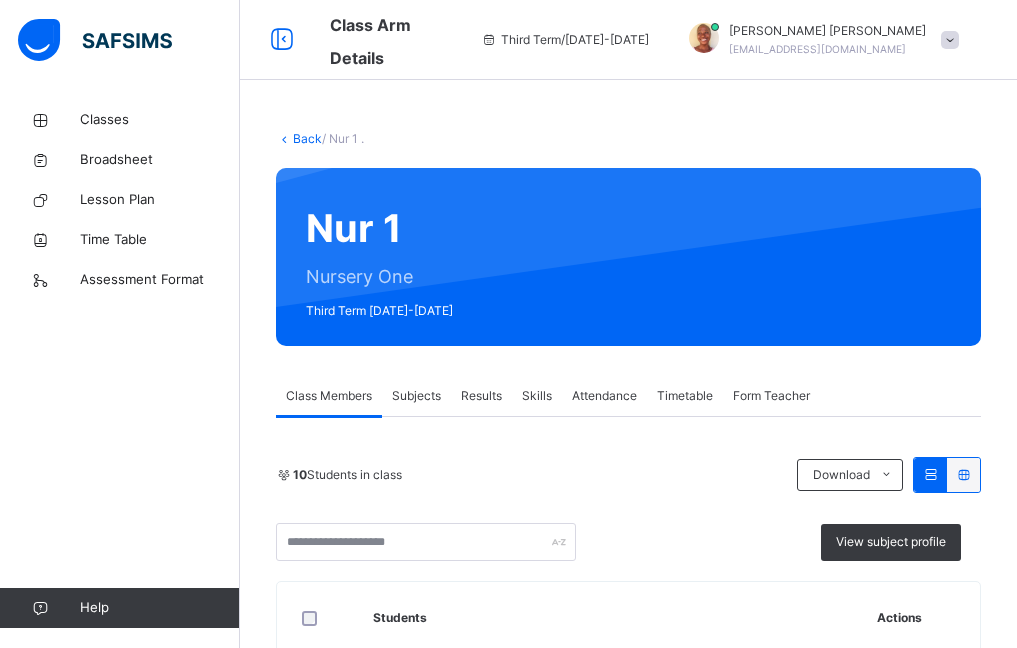 click on "Subjects" at bounding box center (416, 396) 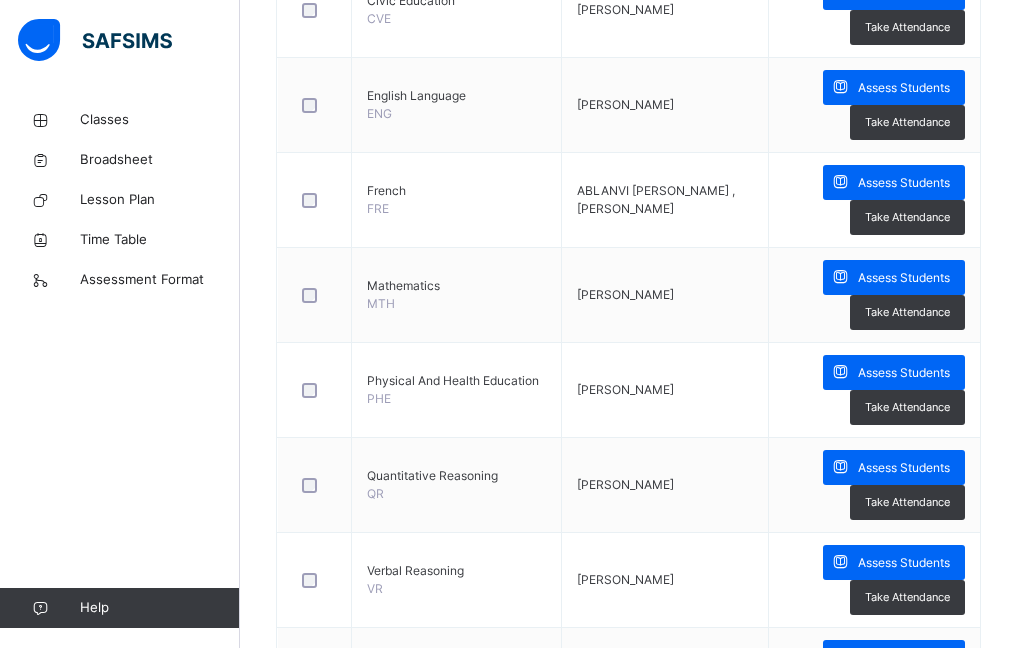 scroll, scrollTop: 900, scrollLeft: 0, axis: vertical 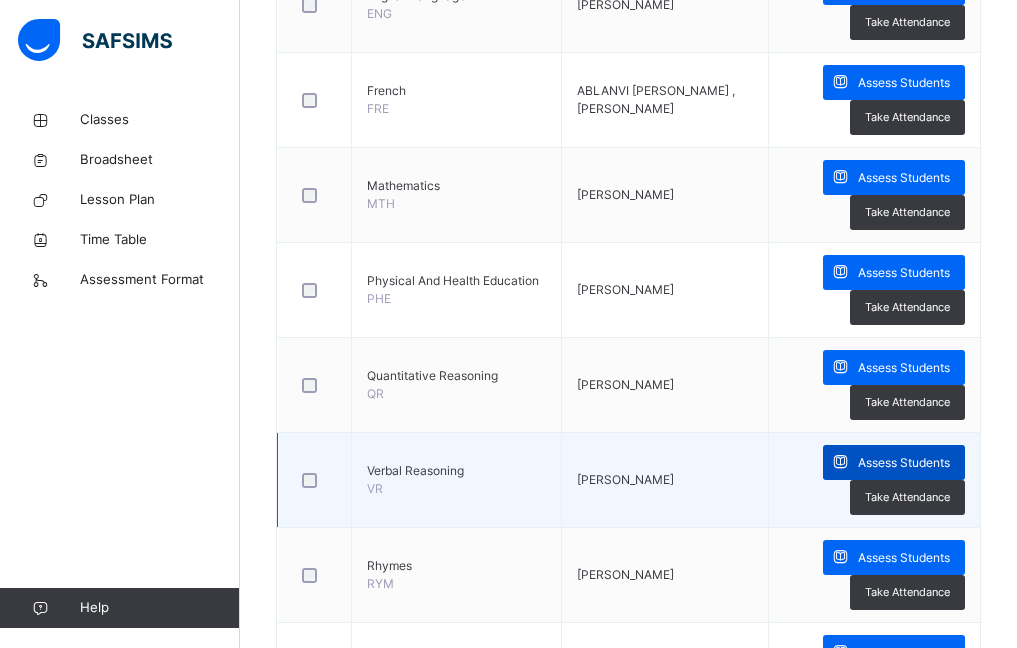 click on "Assess Students" at bounding box center [904, 463] 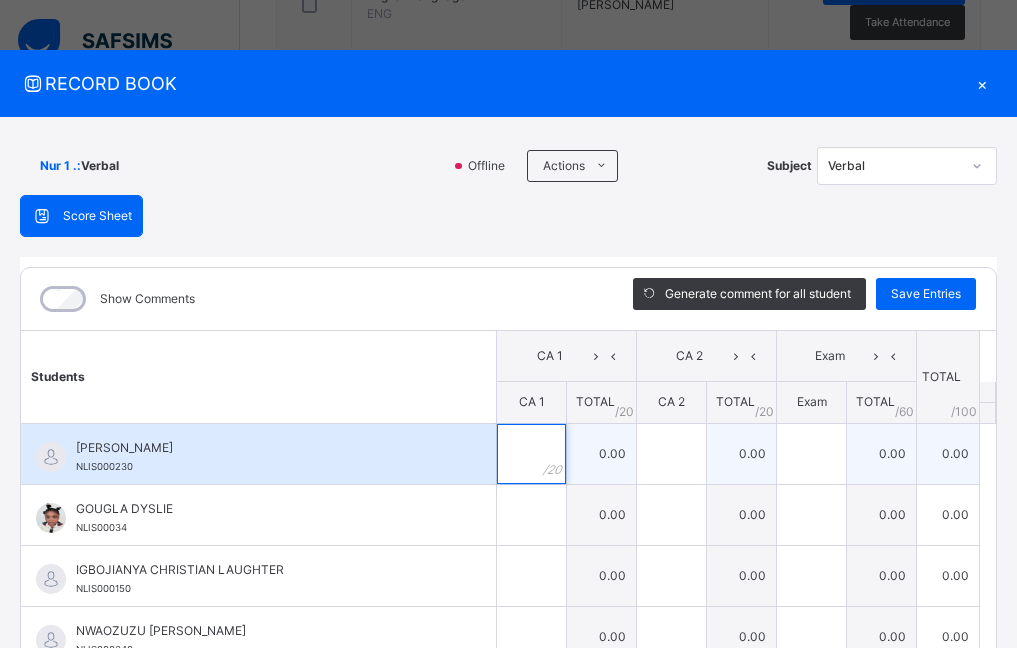click at bounding box center [531, 454] 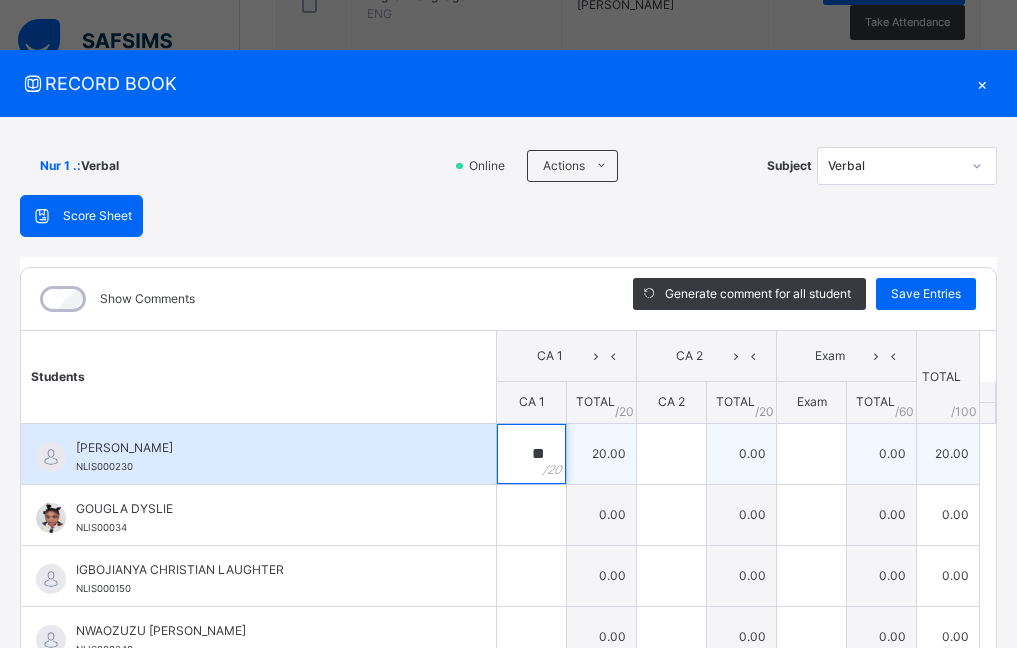 type on "**" 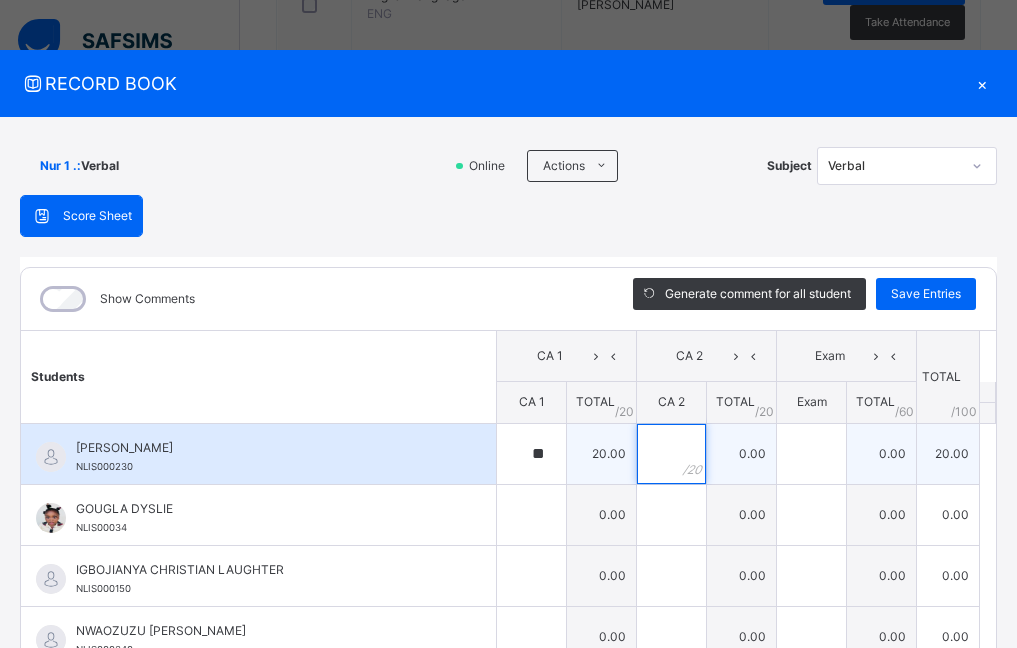 click at bounding box center [671, 454] 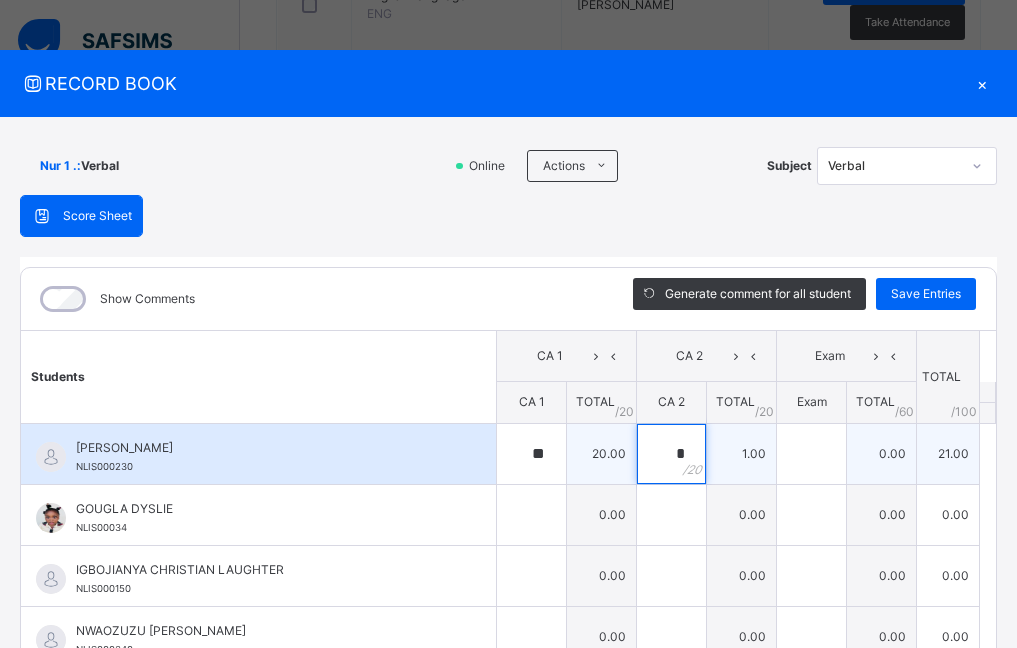 type on "**" 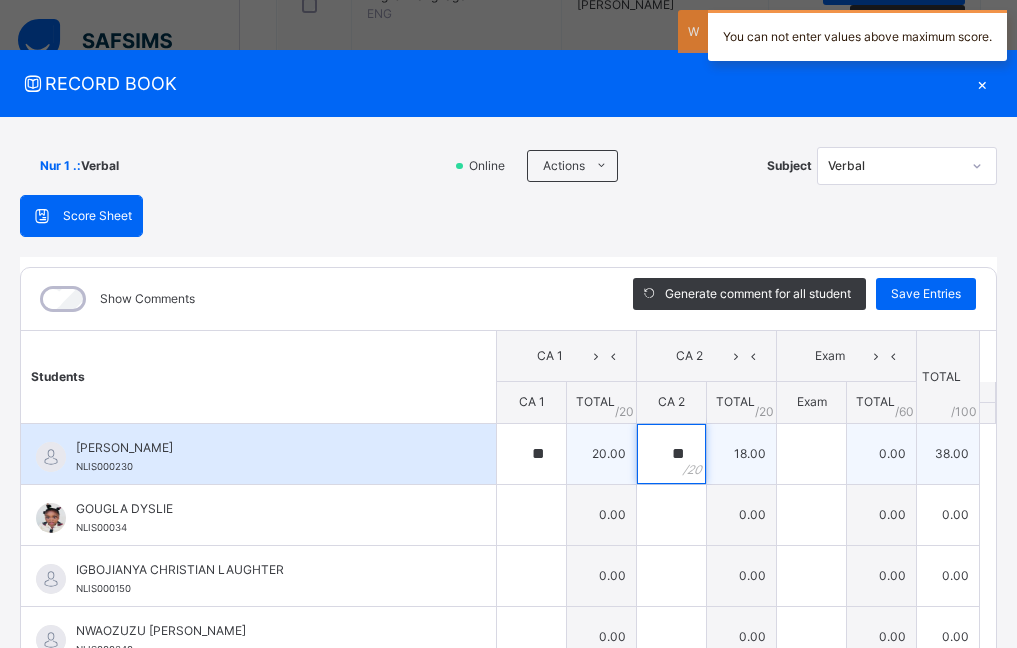 type on "**" 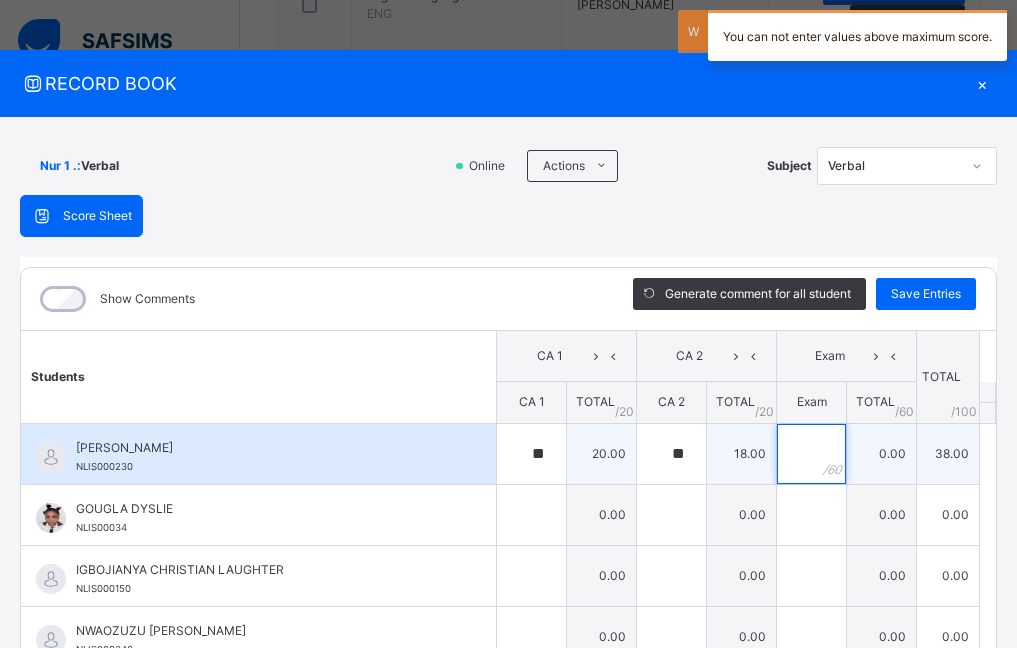 click at bounding box center (811, 454) 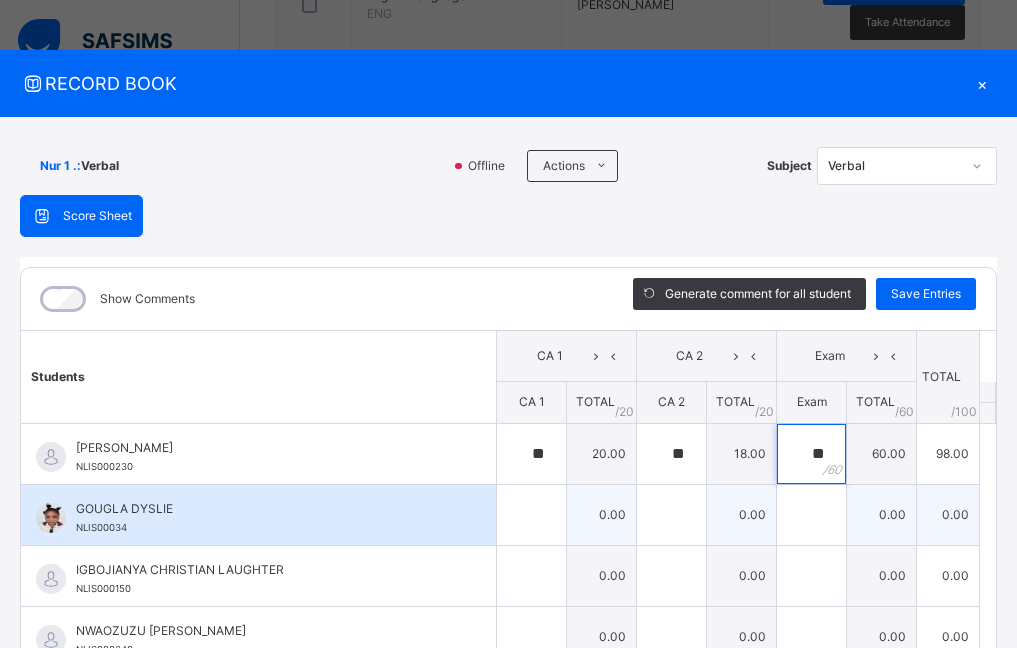 type on "**" 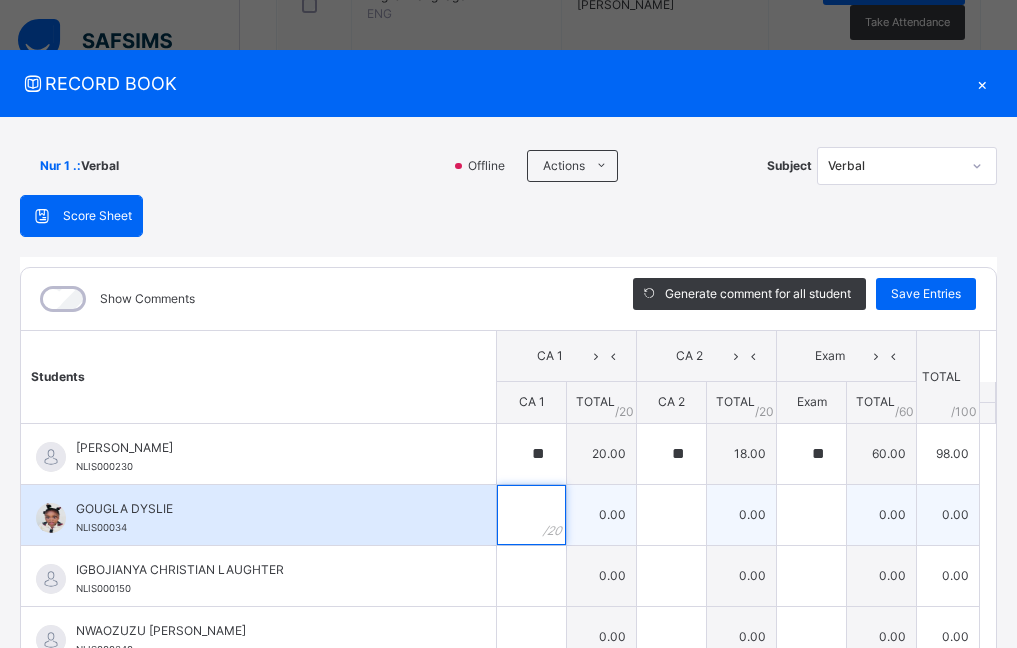 click at bounding box center (531, 515) 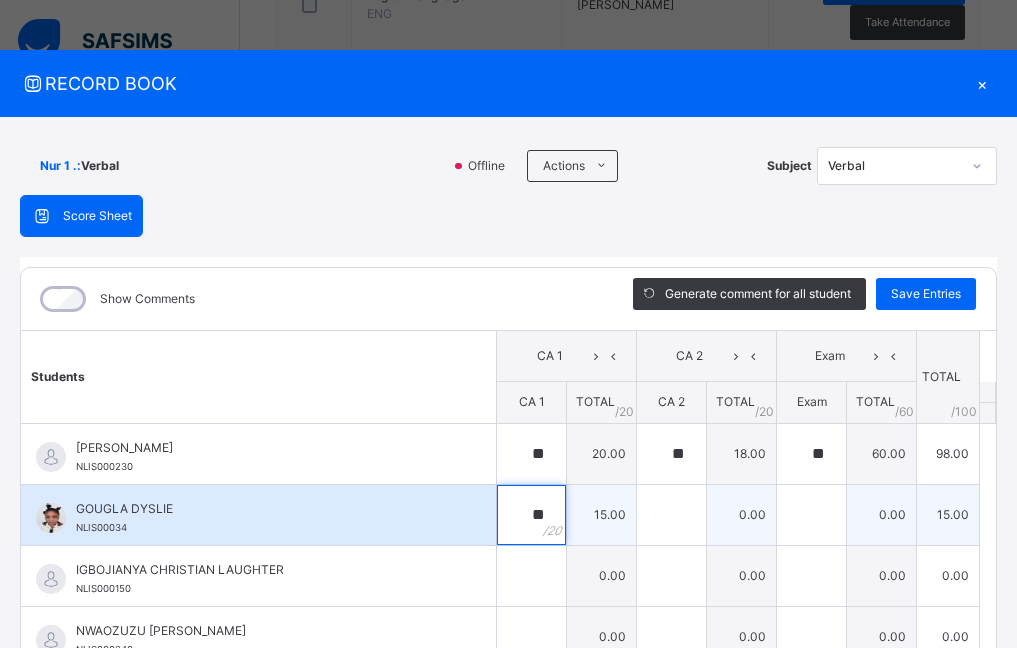 type on "**" 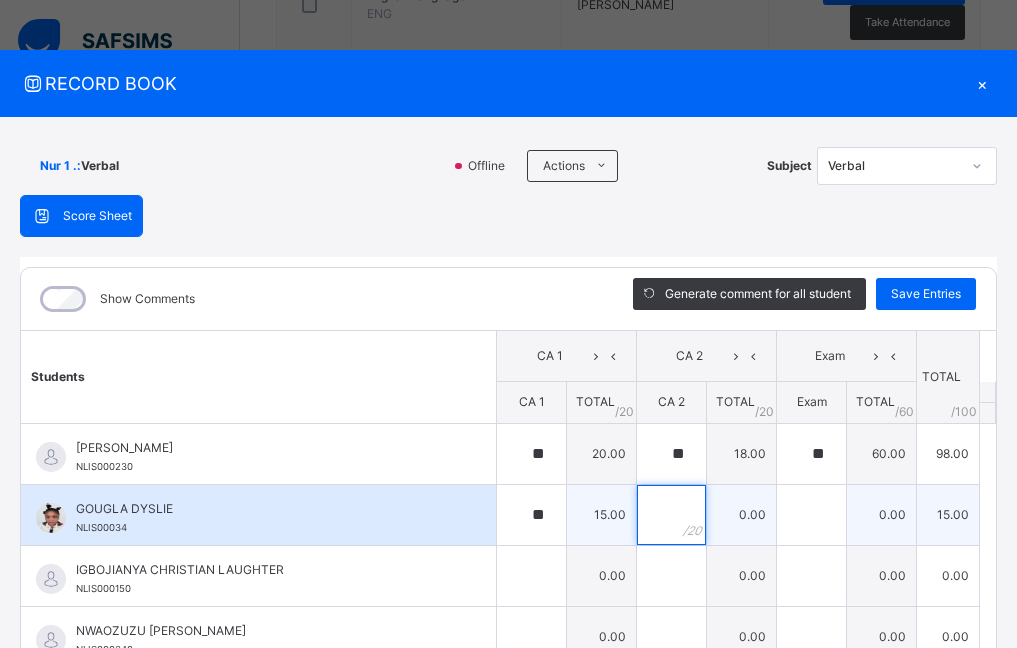 click at bounding box center (671, 515) 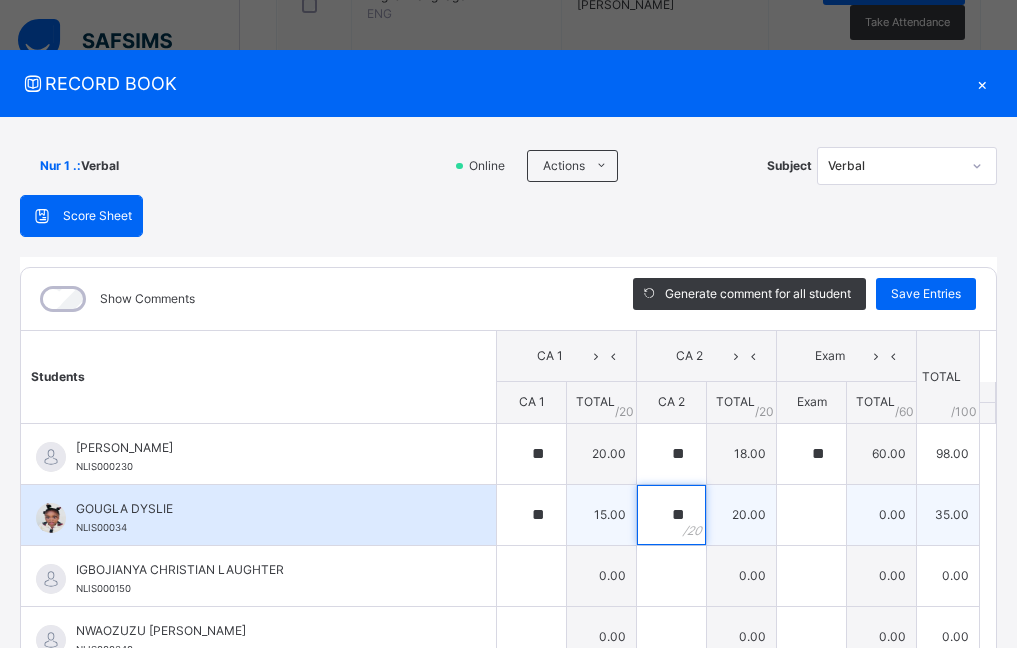 type on "**" 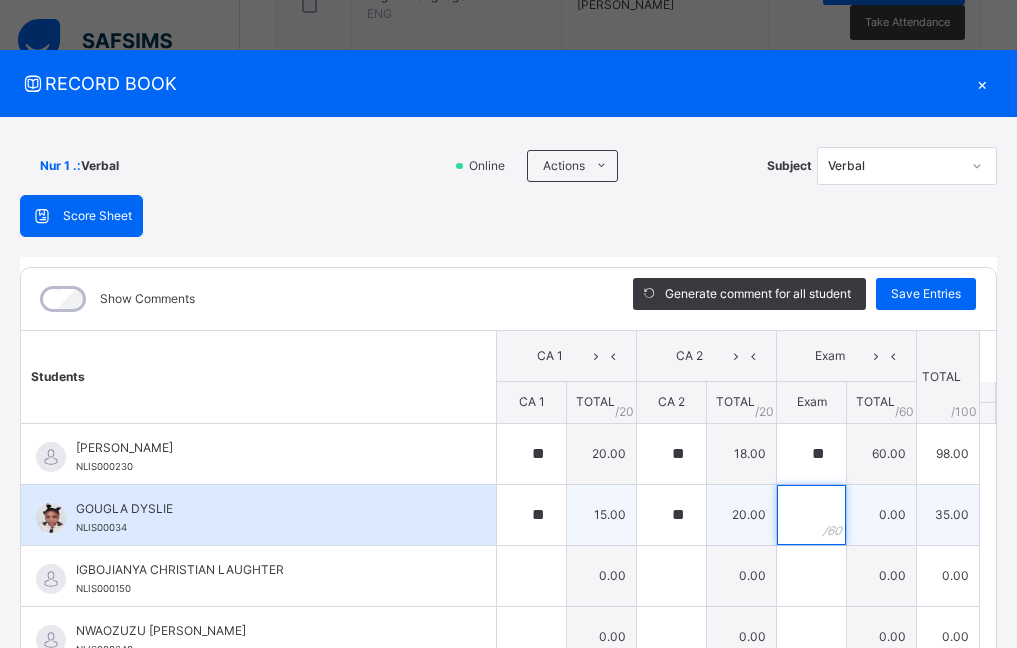 click at bounding box center (811, 515) 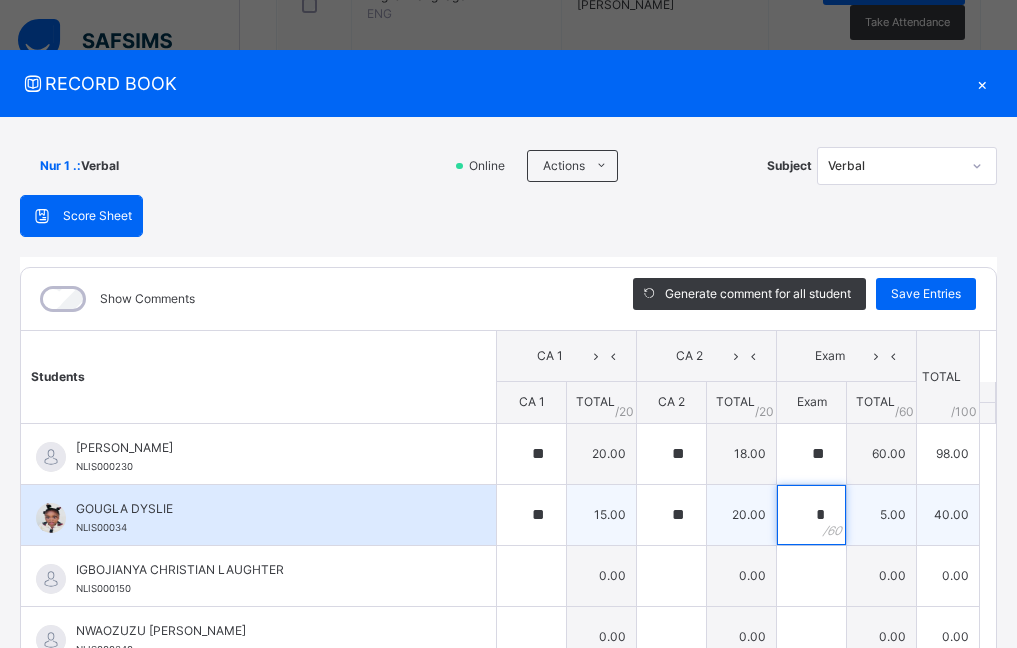 type on "**" 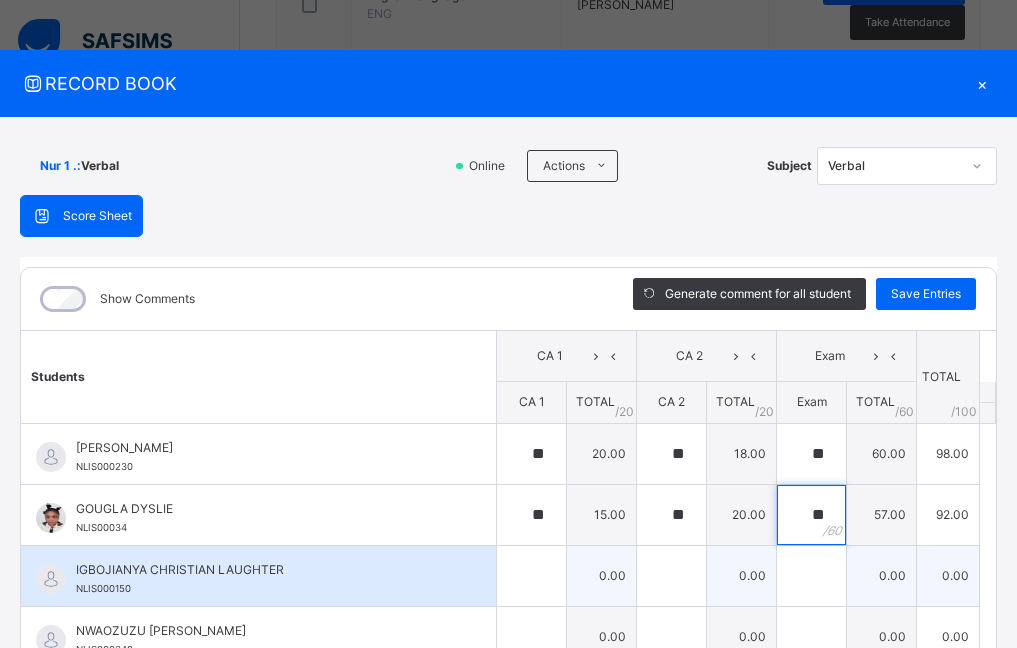type on "**" 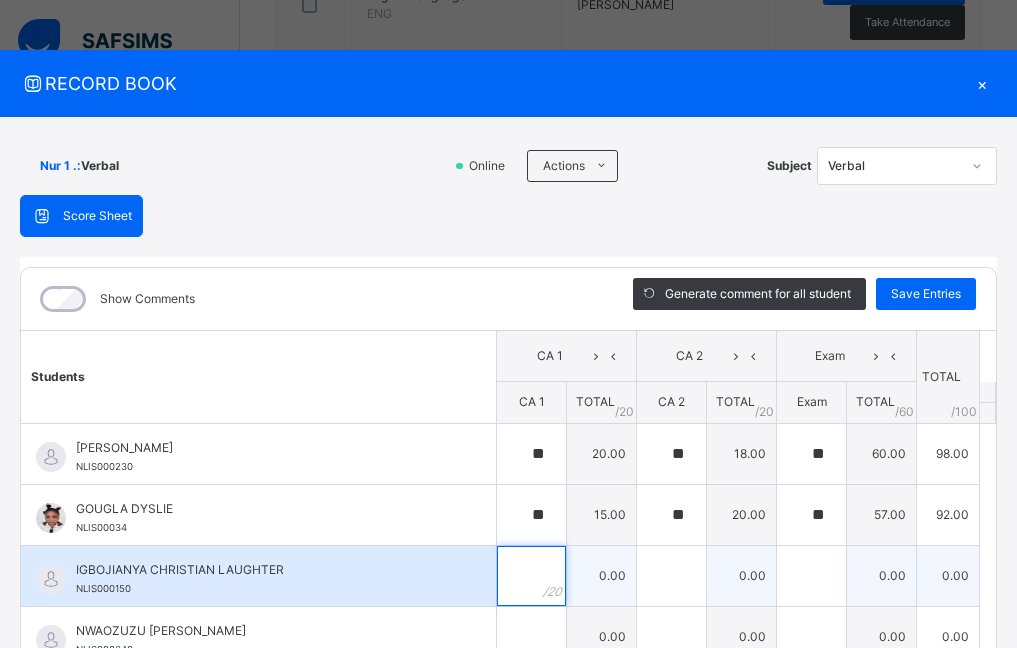 click at bounding box center [531, 576] 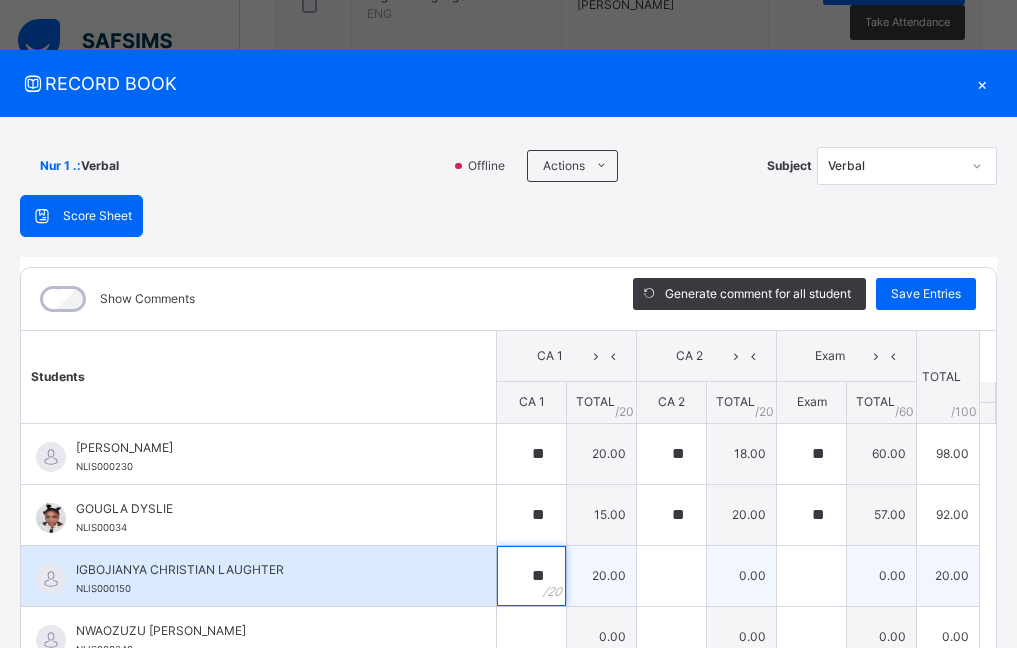 type on "**" 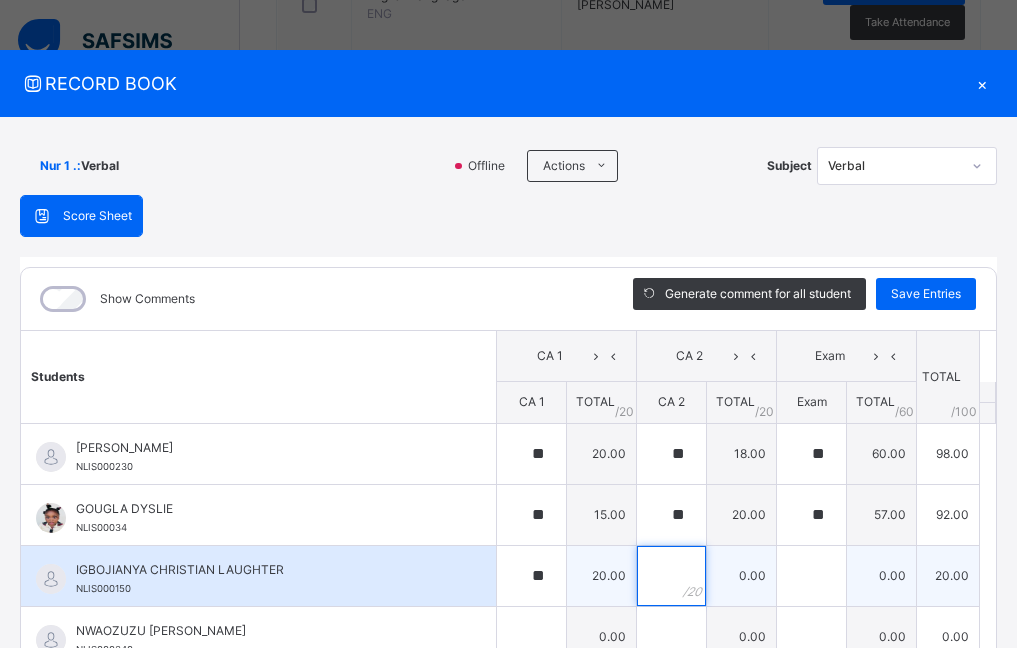 click at bounding box center (671, 576) 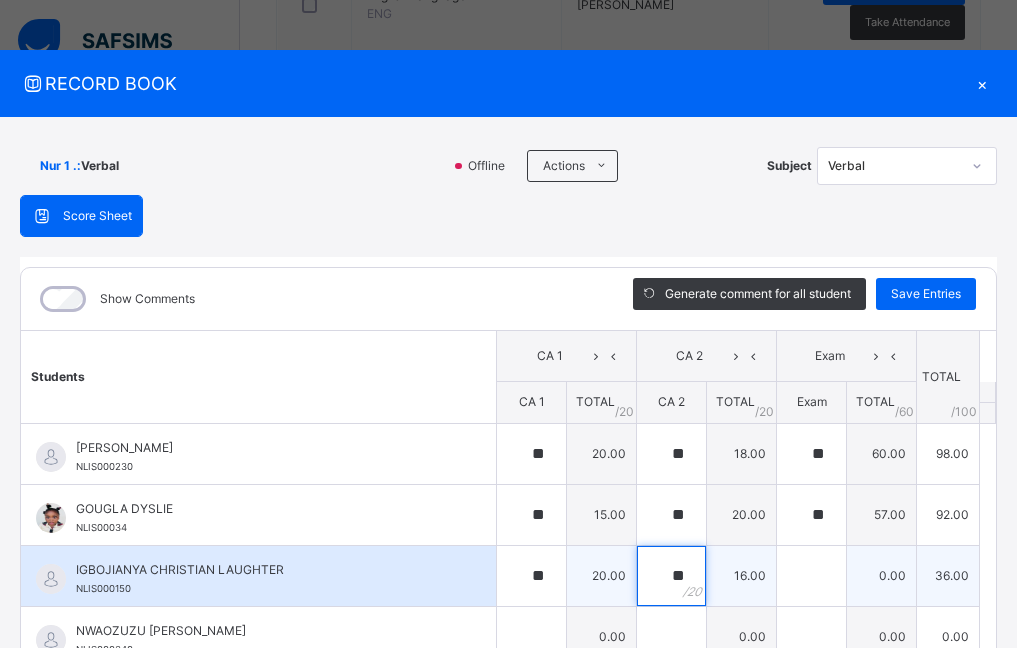 type on "**" 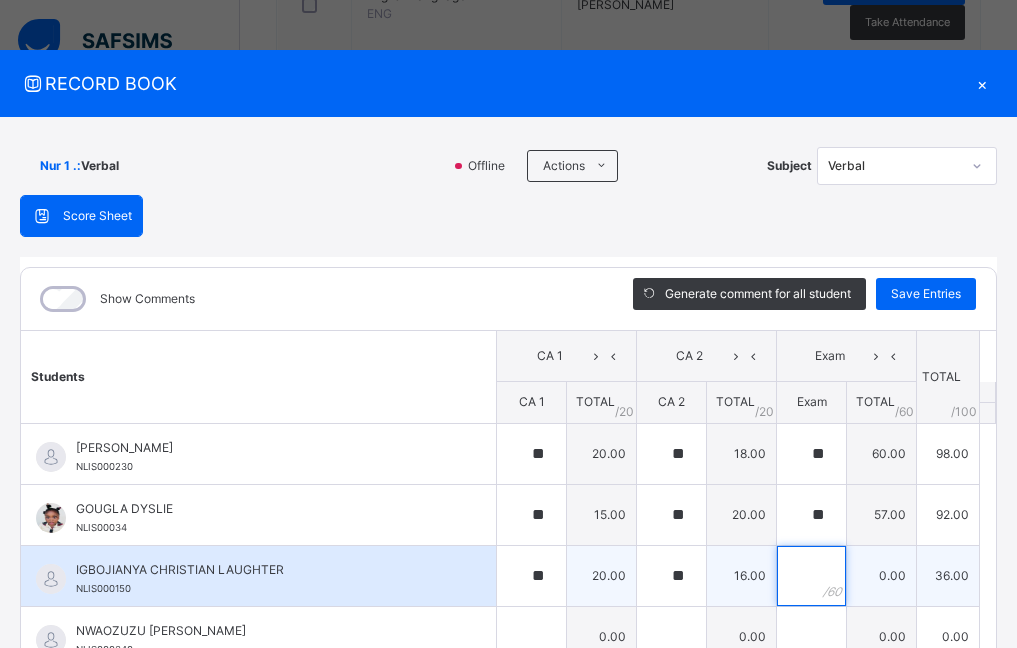drag, startPoint x: 787, startPoint y: 569, endPoint x: 758, endPoint y: 591, distance: 36.40055 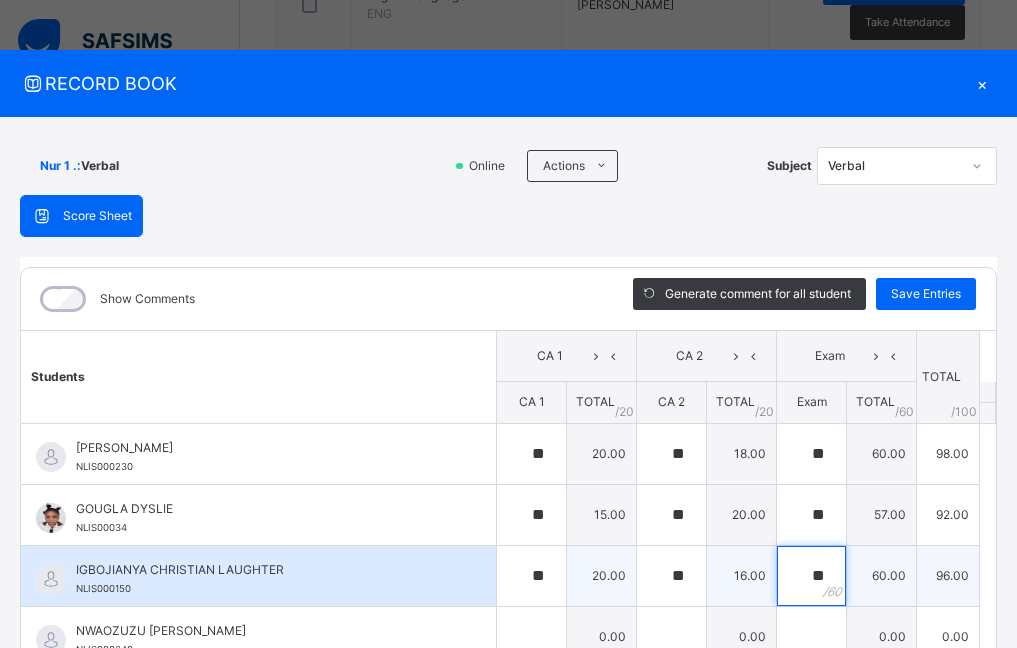 type on "**" 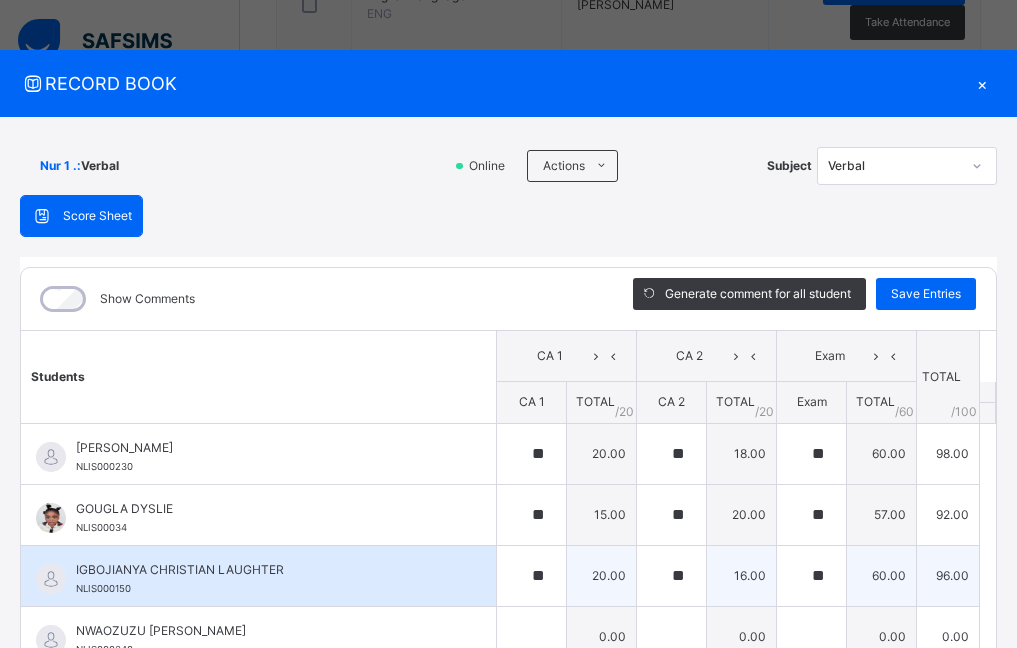 click on "20.00" at bounding box center (602, 575) 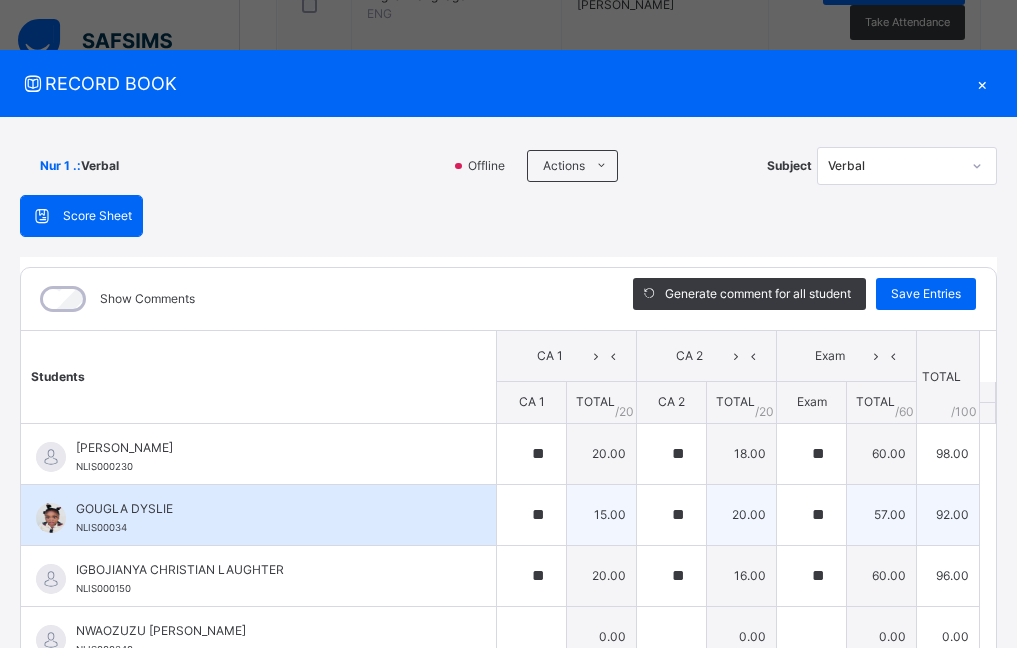scroll, scrollTop: 0, scrollLeft: 0, axis: both 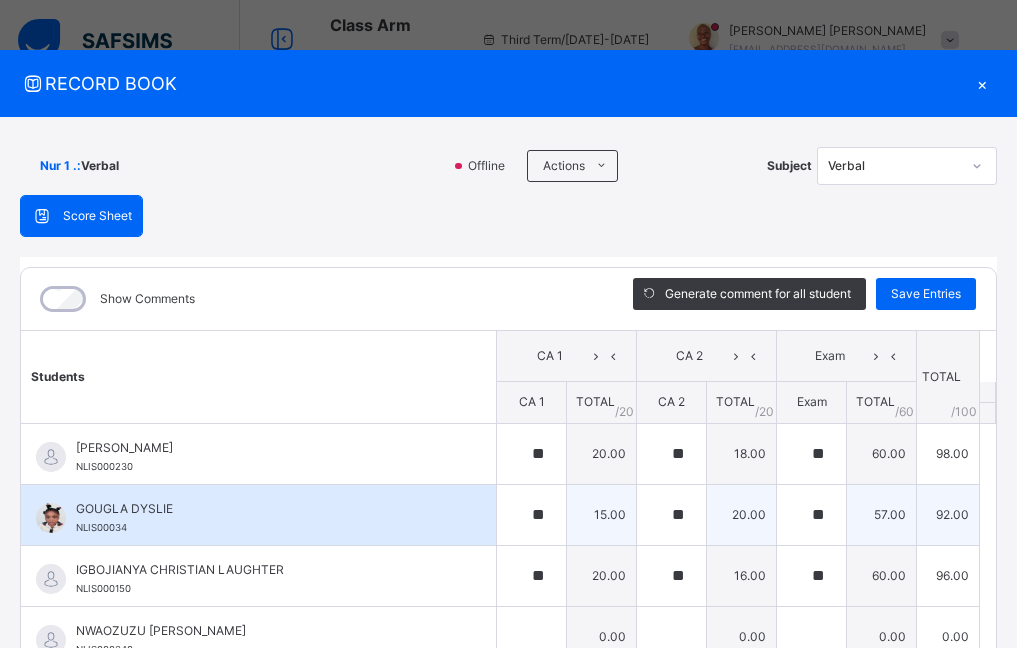 click on "GOUGLA DYSLIE  NLIS00034" at bounding box center [258, 515] 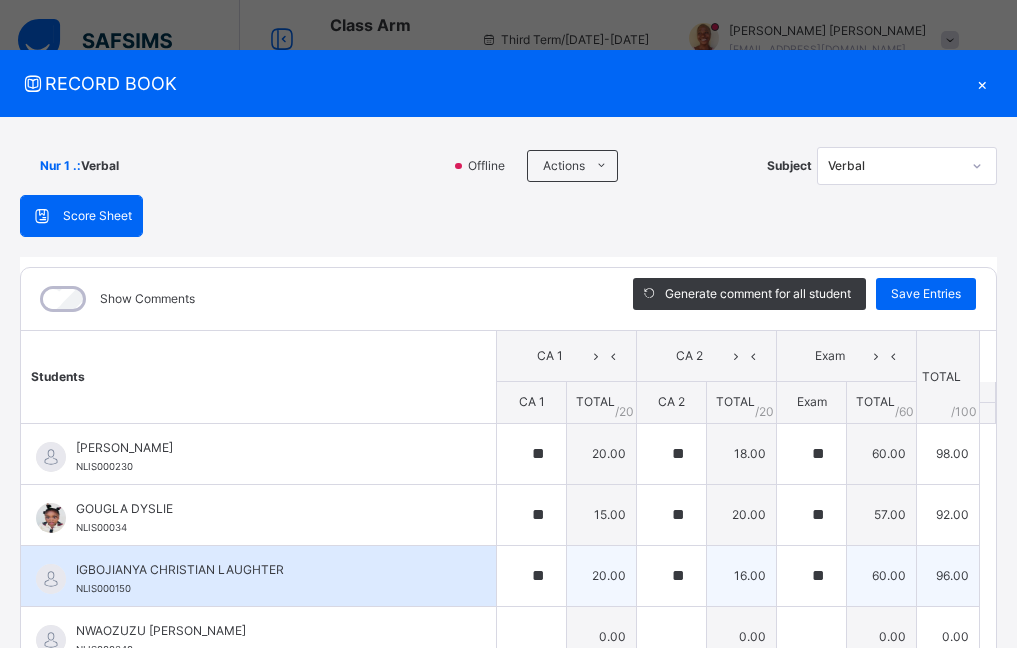 scroll, scrollTop: 100, scrollLeft: 0, axis: vertical 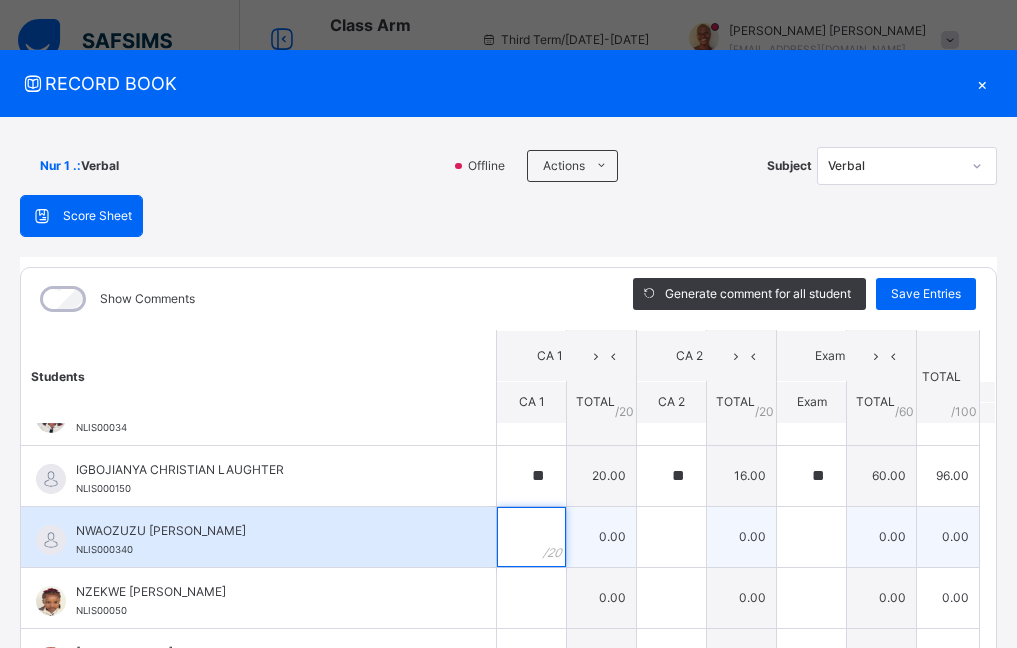 click at bounding box center (531, 537) 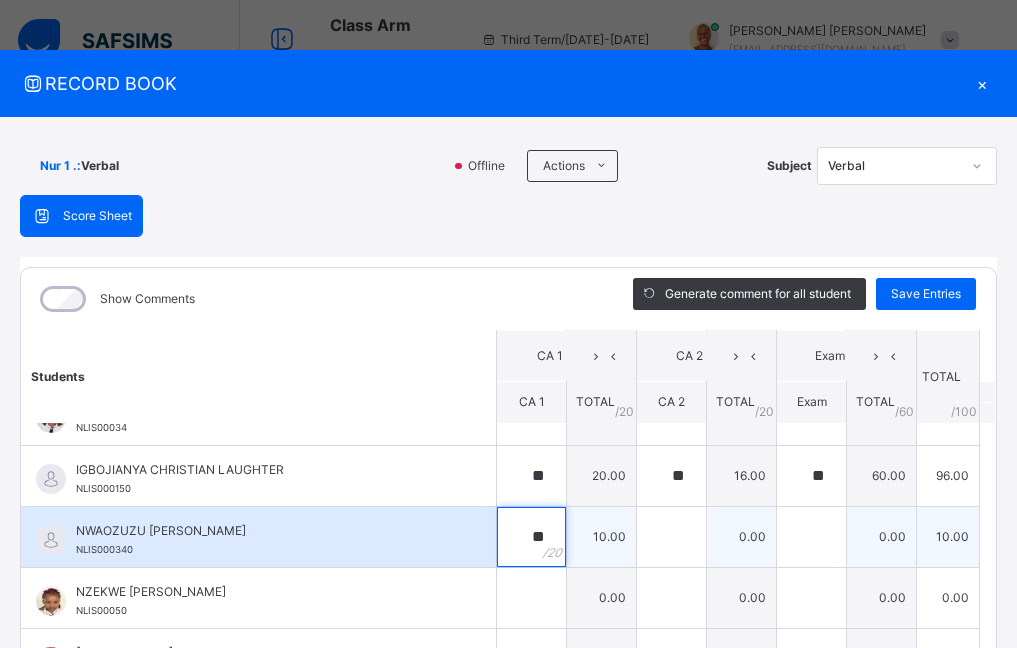 type on "**" 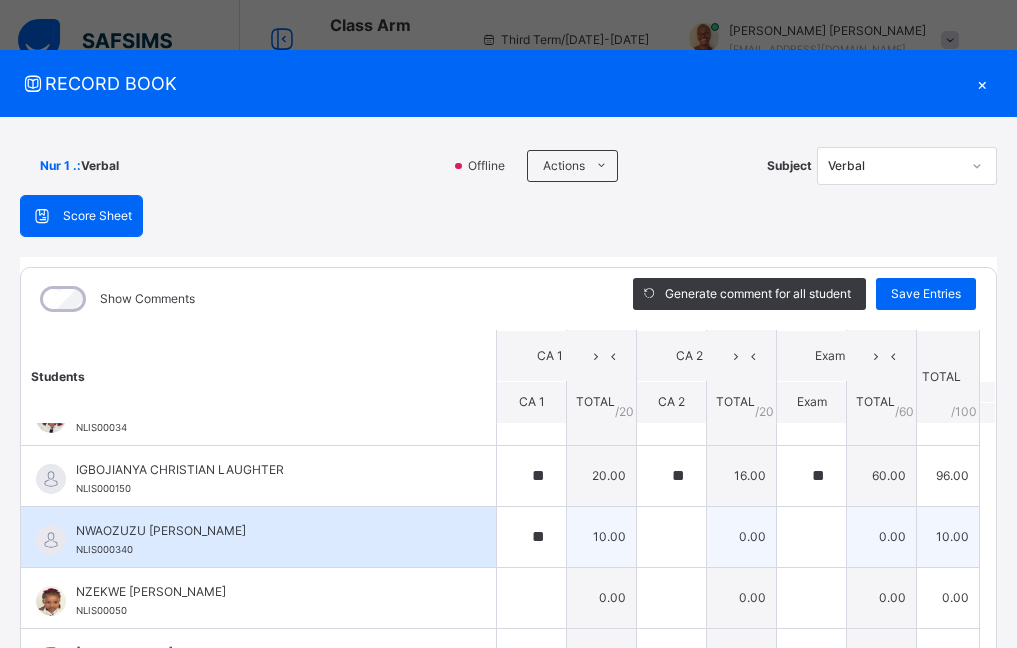 click on "10.00" at bounding box center [602, 536] 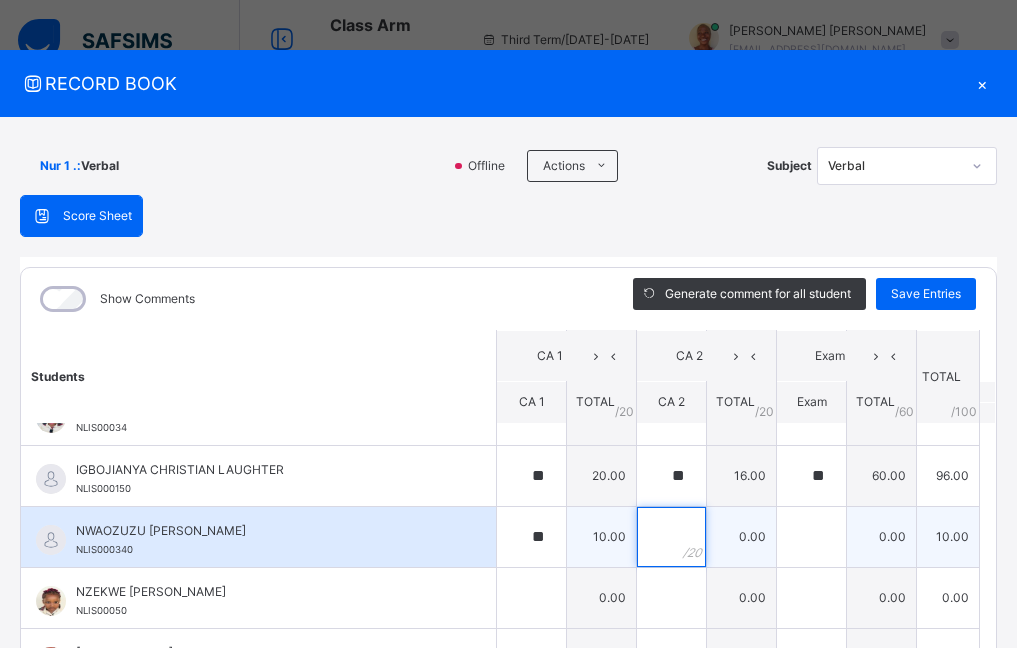 click at bounding box center [671, 537] 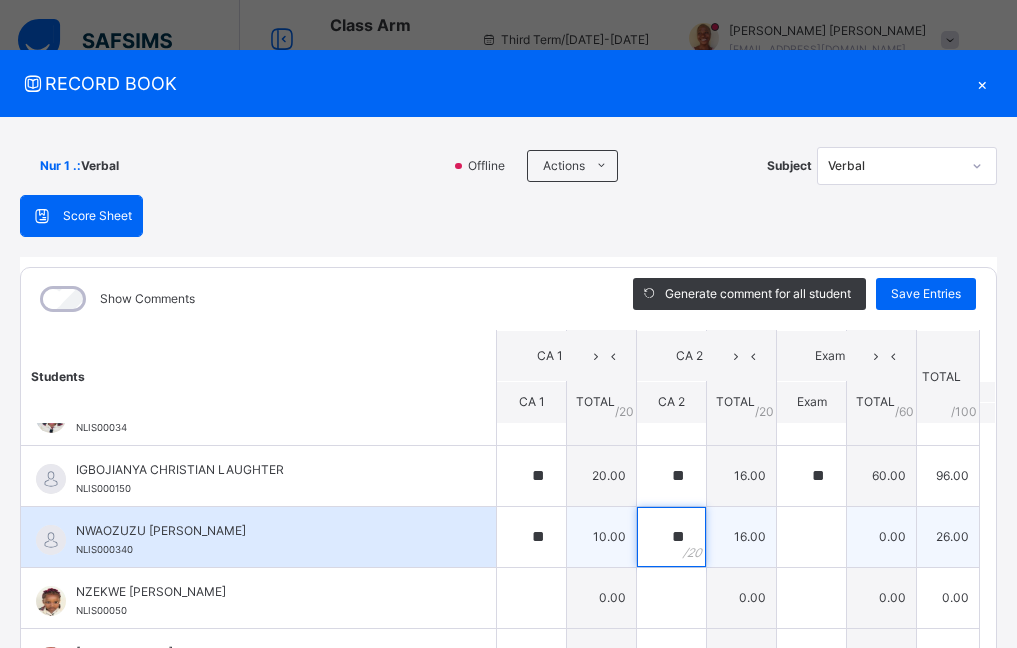 type on "**" 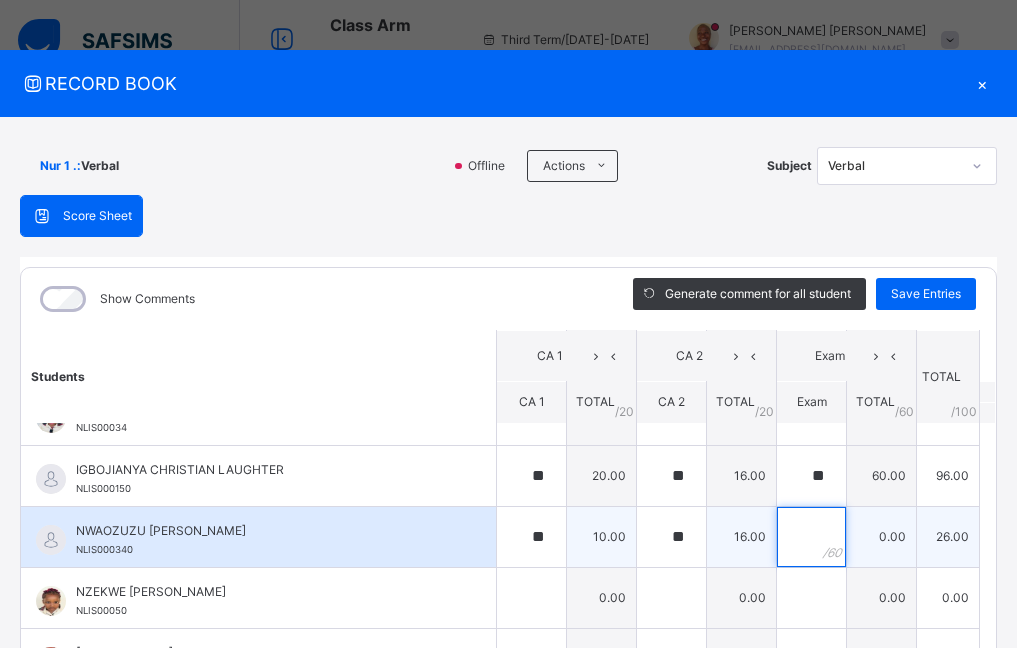 click at bounding box center (811, 537) 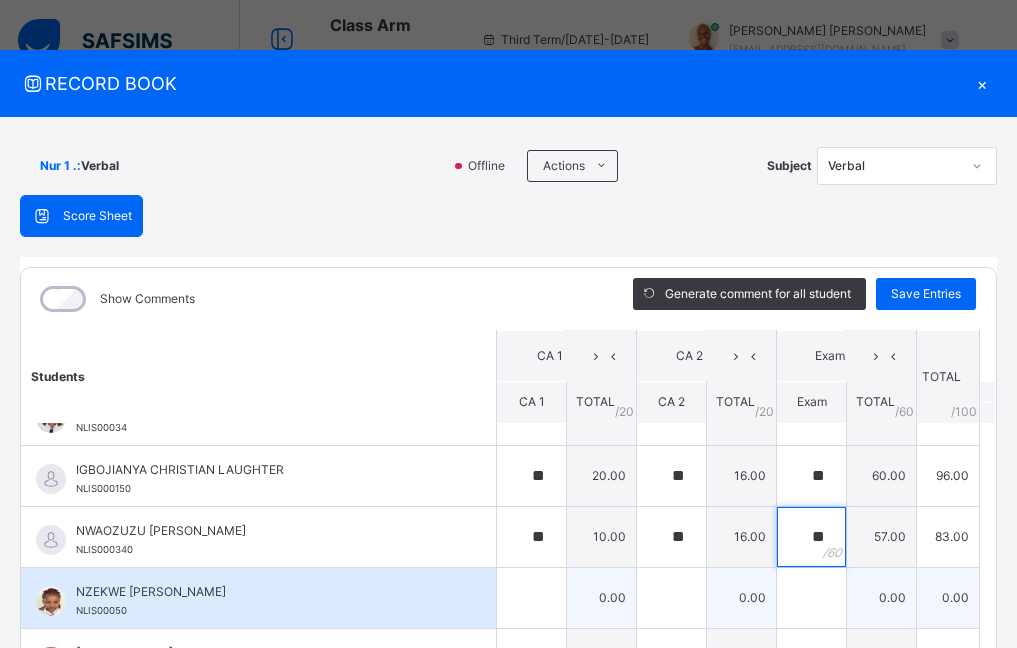 type on "**" 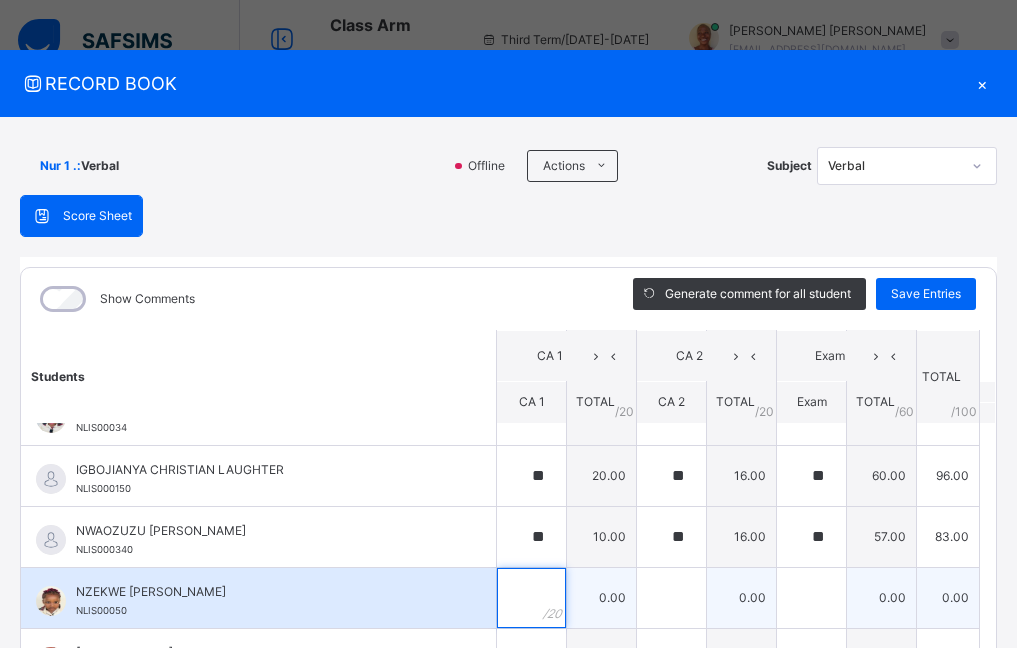 click at bounding box center (531, 598) 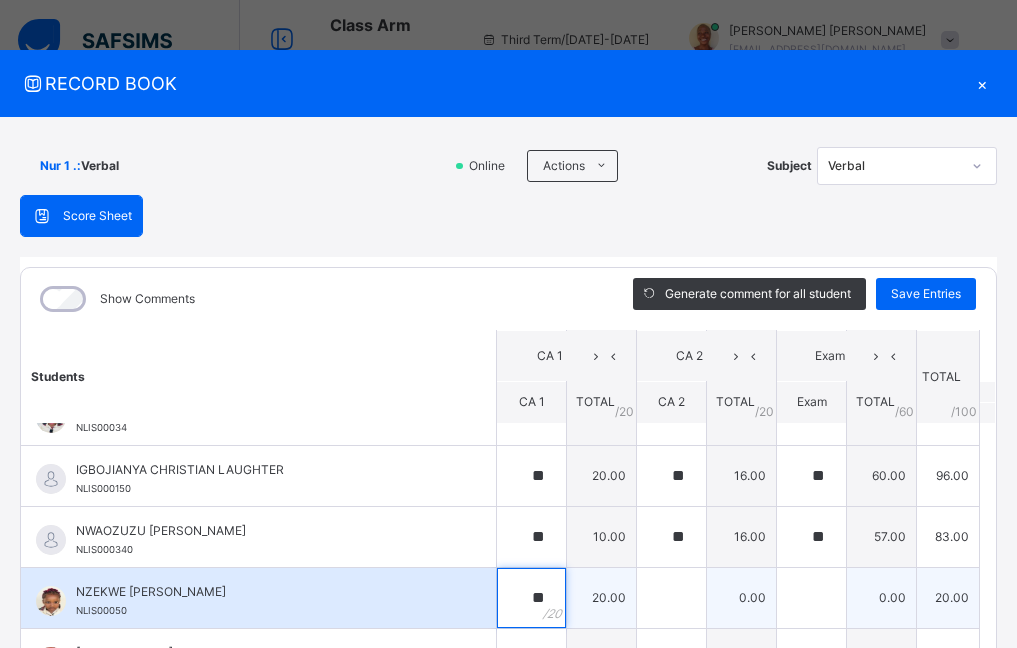 type on "**" 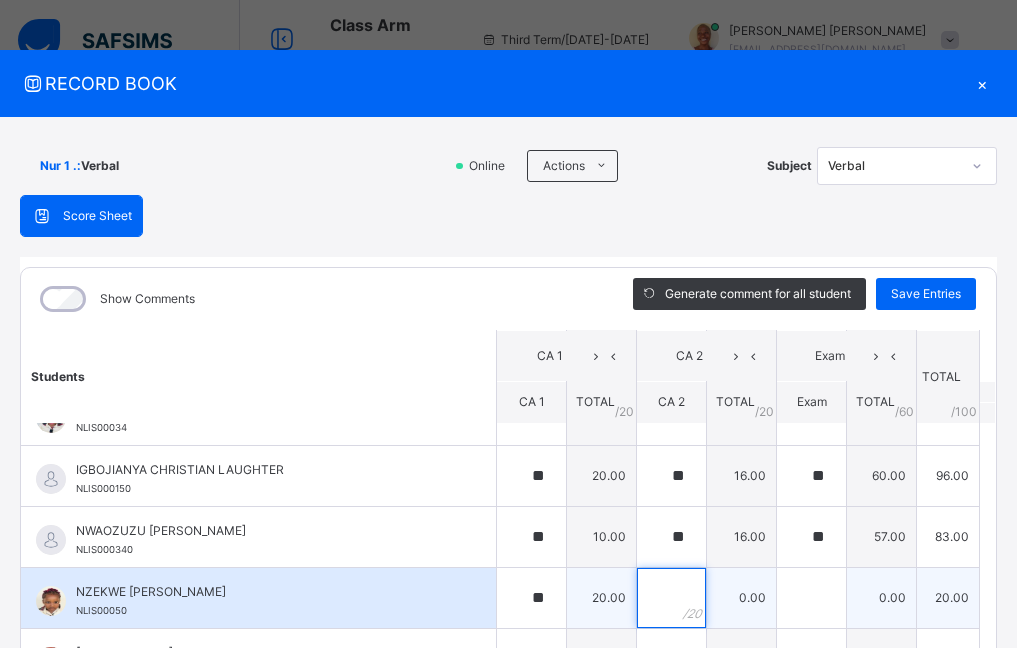 click at bounding box center (671, 598) 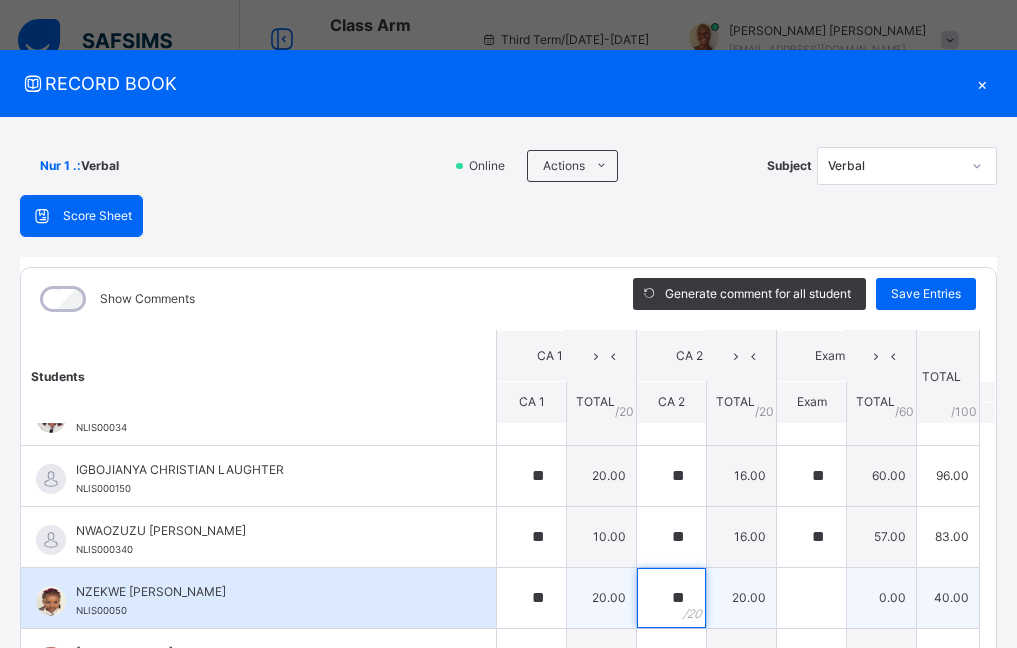 type on "**" 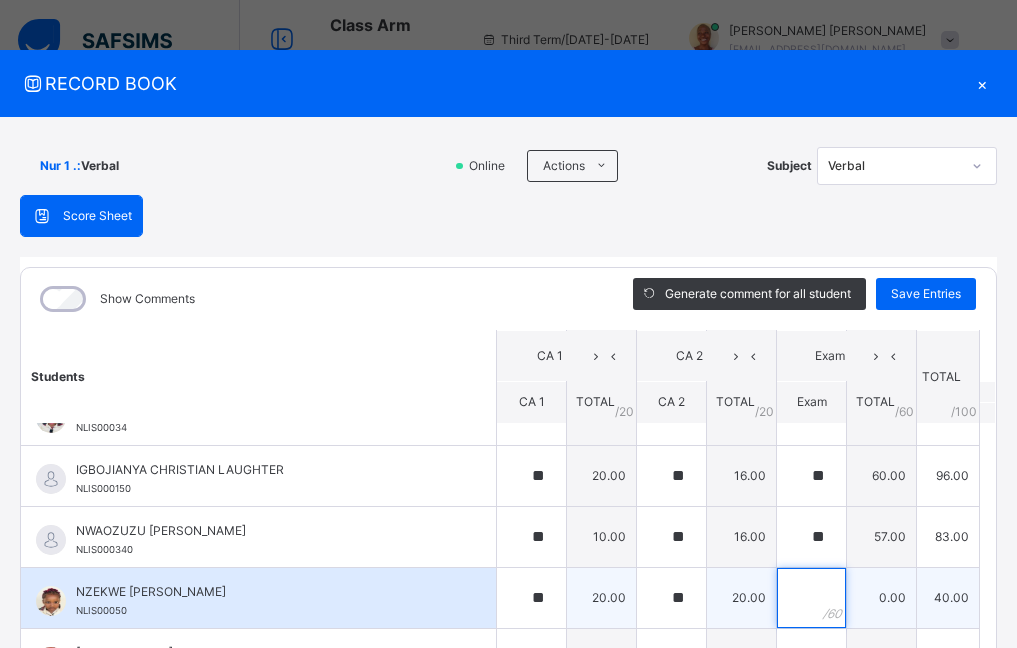 click at bounding box center [811, 598] 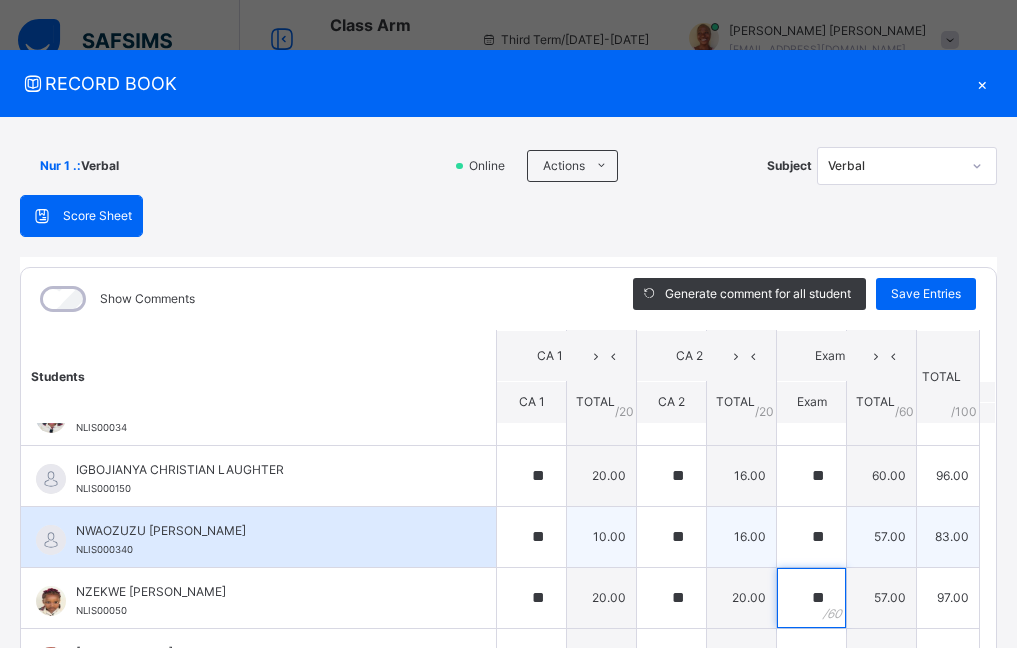 type on "**" 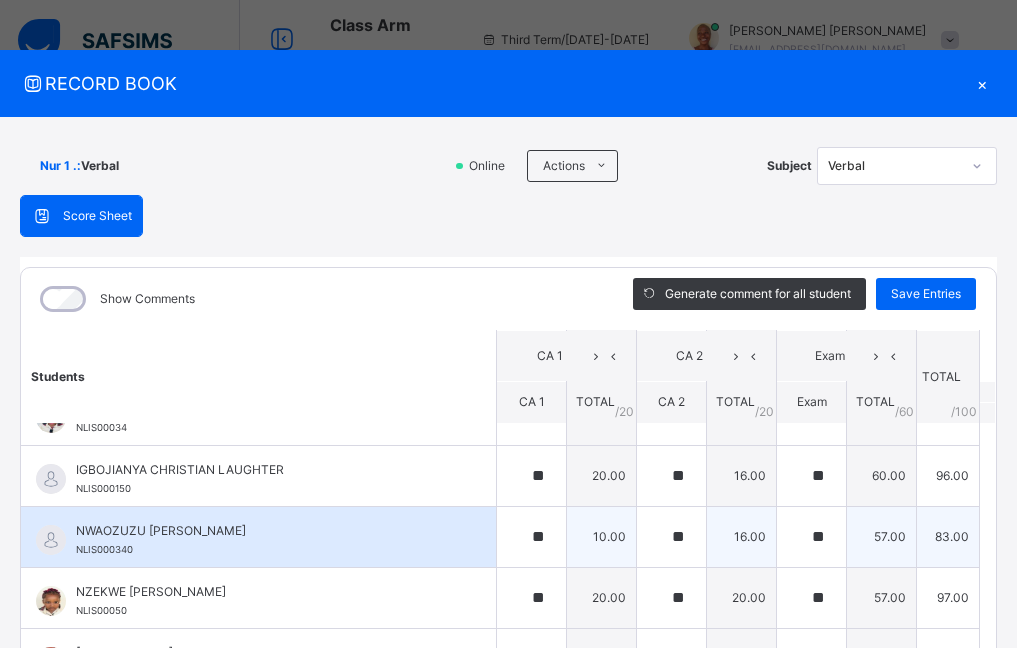 click on "NWAOZUZU MICHAEL SYLVANUS NLIS000340" at bounding box center [258, 537] 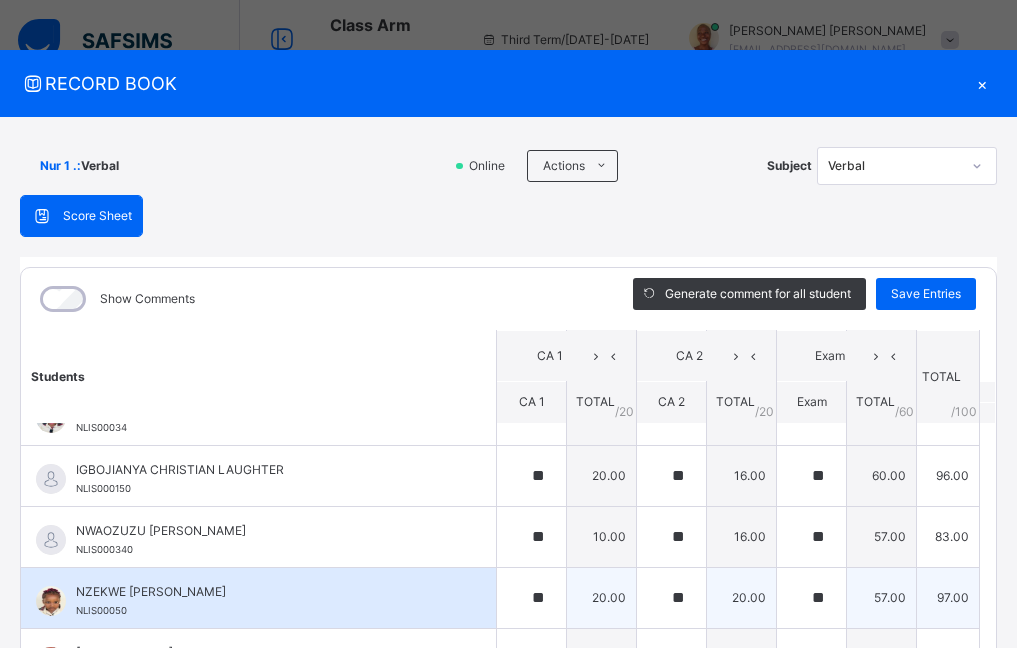 scroll, scrollTop: 200, scrollLeft: 0, axis: vertical 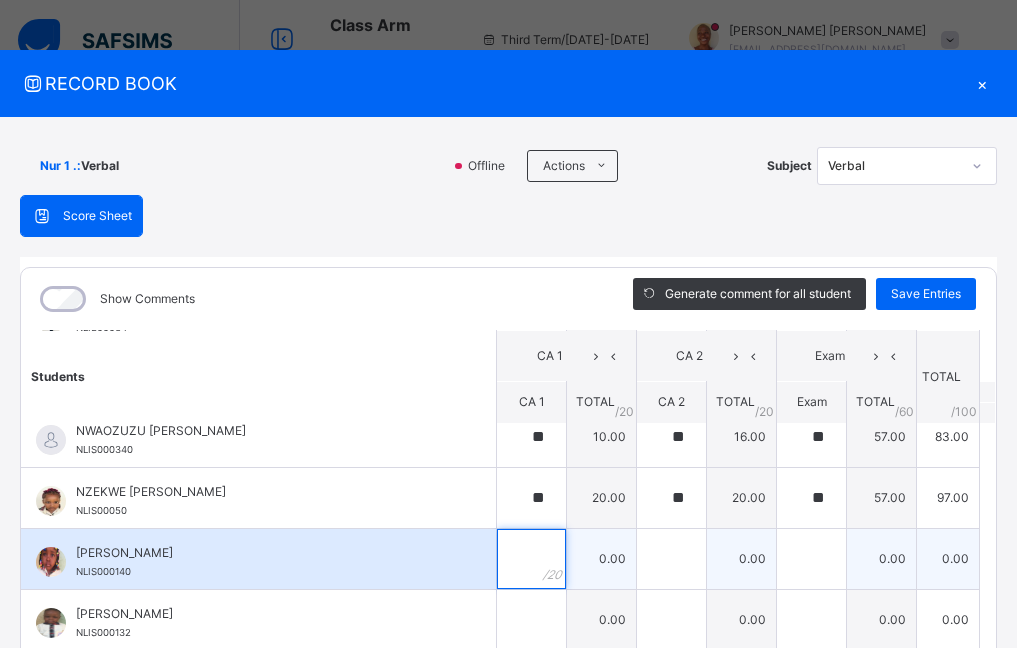 drag, startPoint x: 497, startPoint y: 546, endPoint x: 487, endPoint y: 572, distance: 27.856777 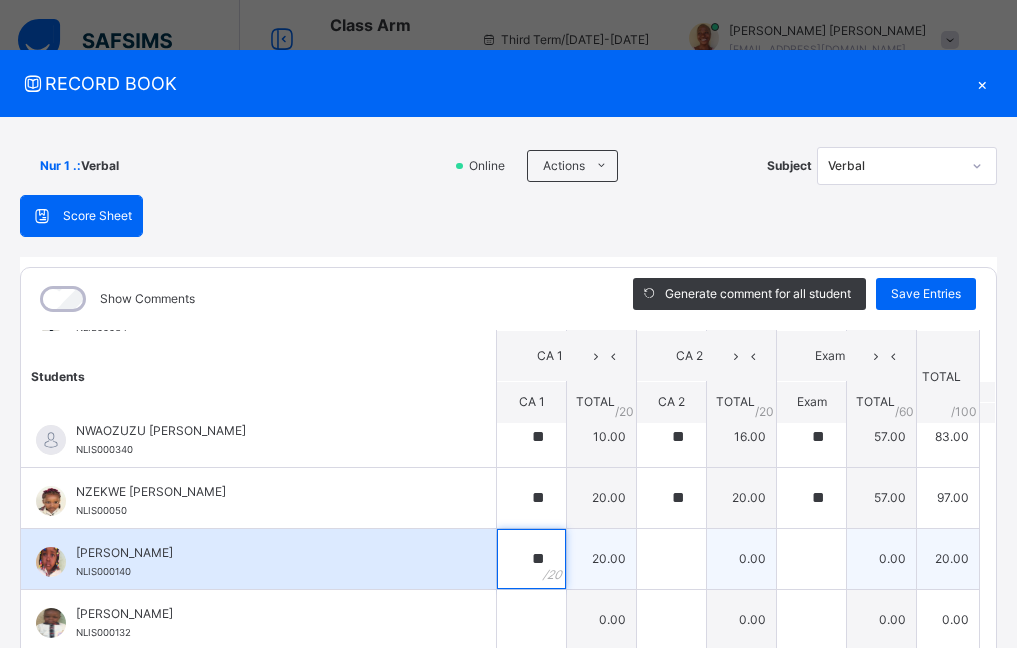 type on "**" 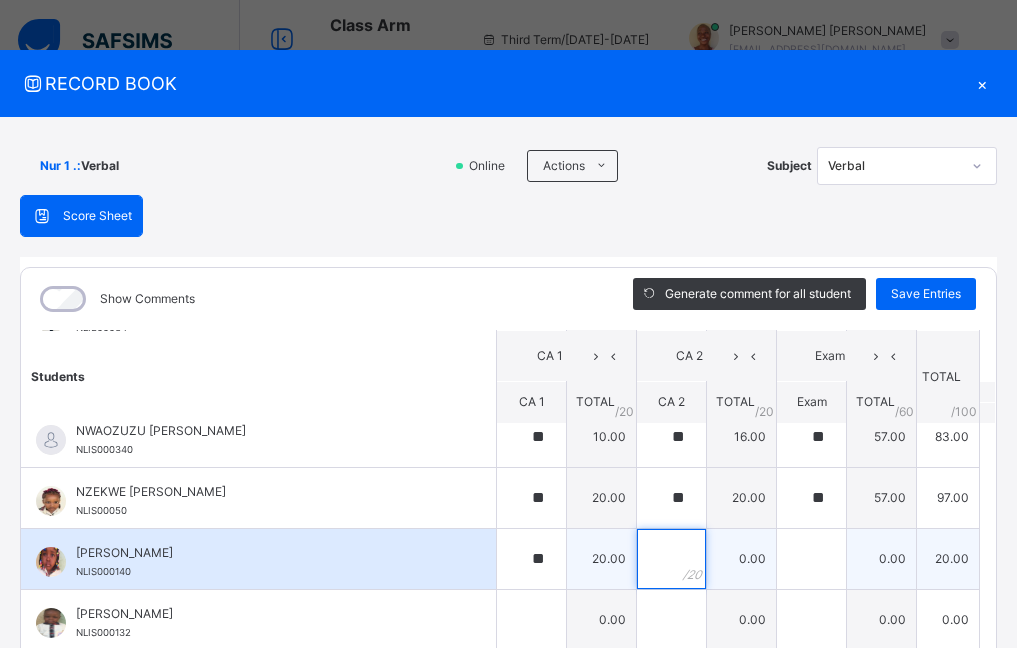 click at bounding box center [671, 559] 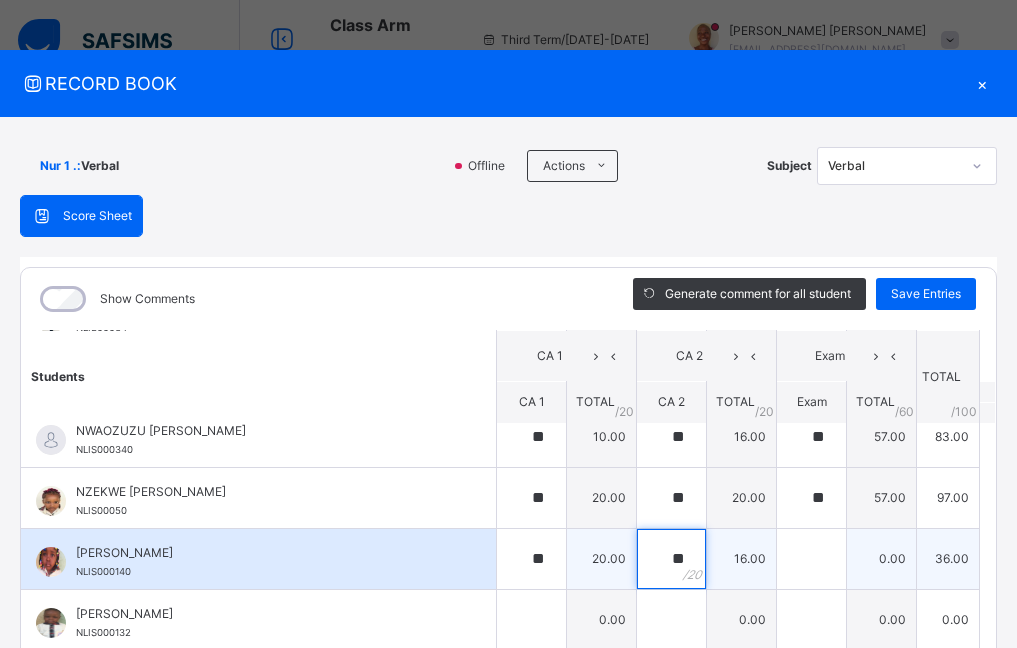 type on "**" 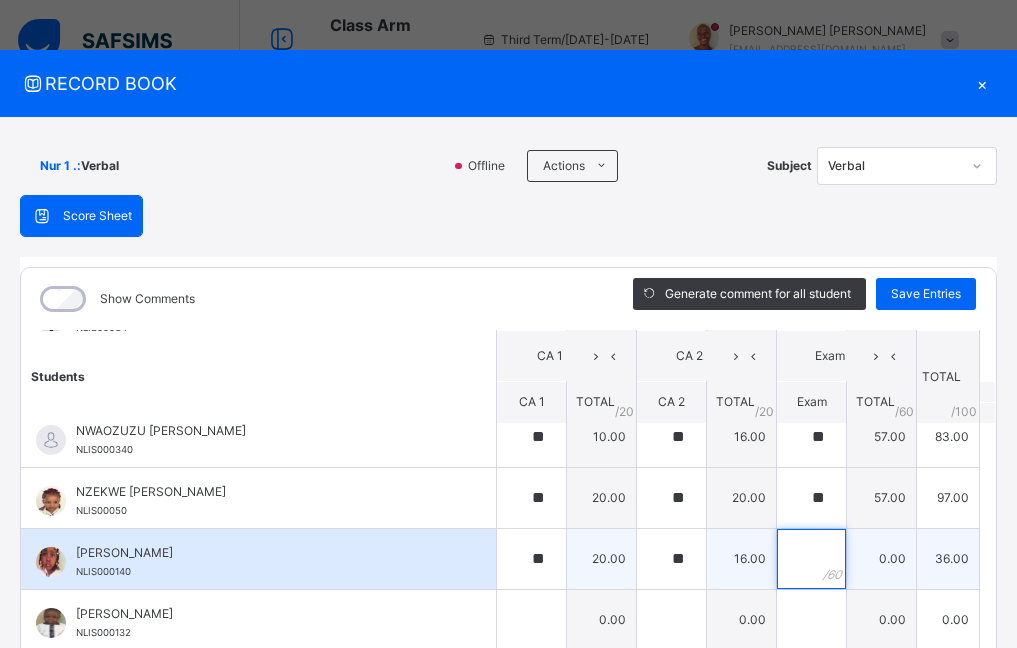 click at bounding box center (811, 559) 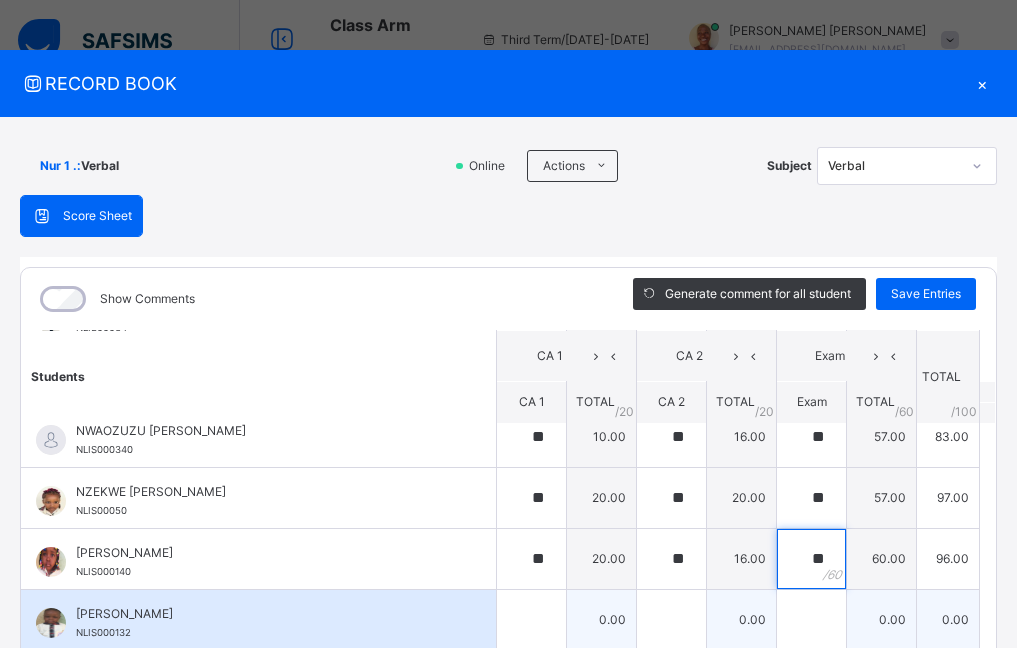 type on "**" 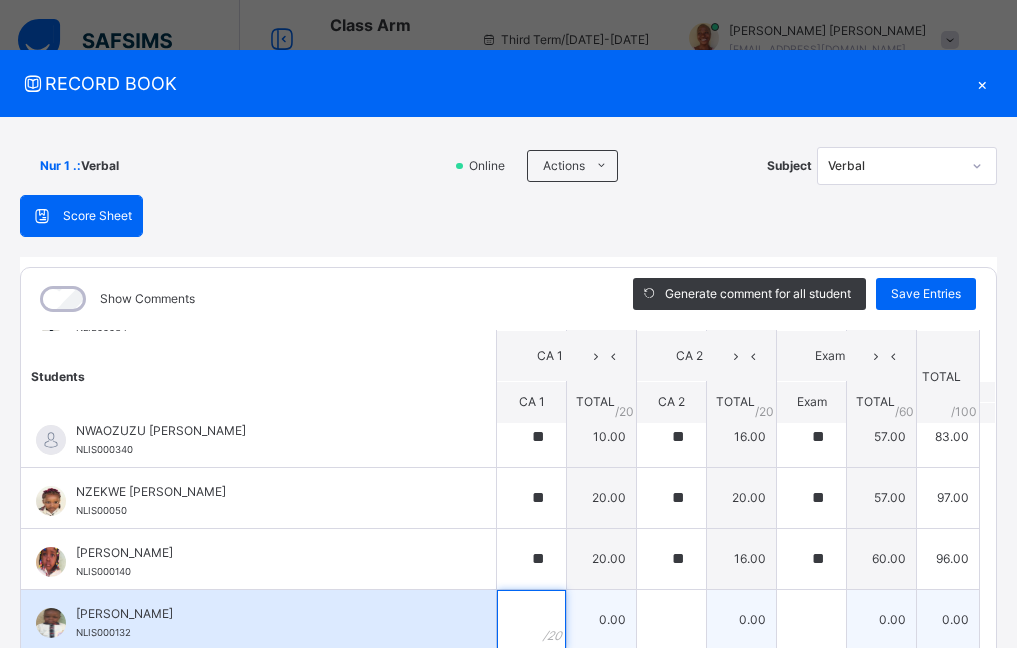 click at bounding box center (531, 620) 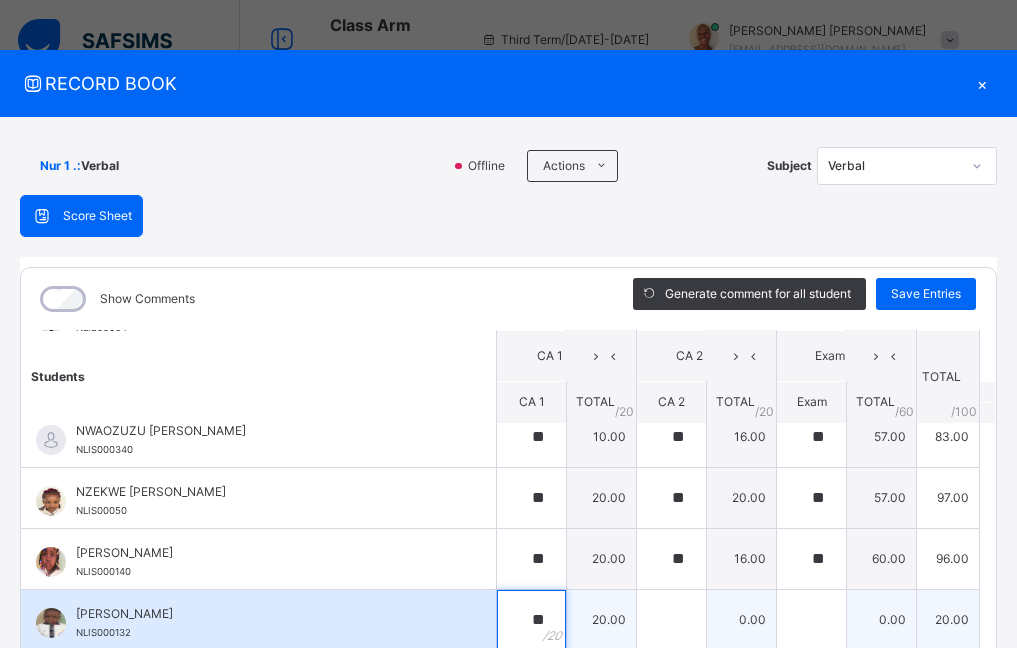 type on "**" 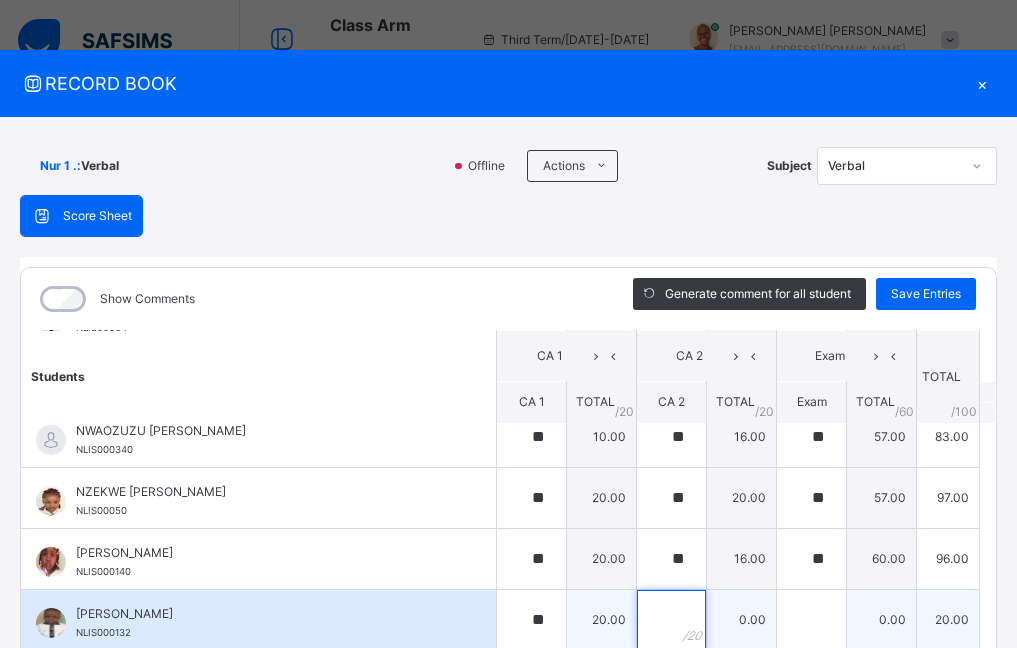 click at bounding box center [671, 620] 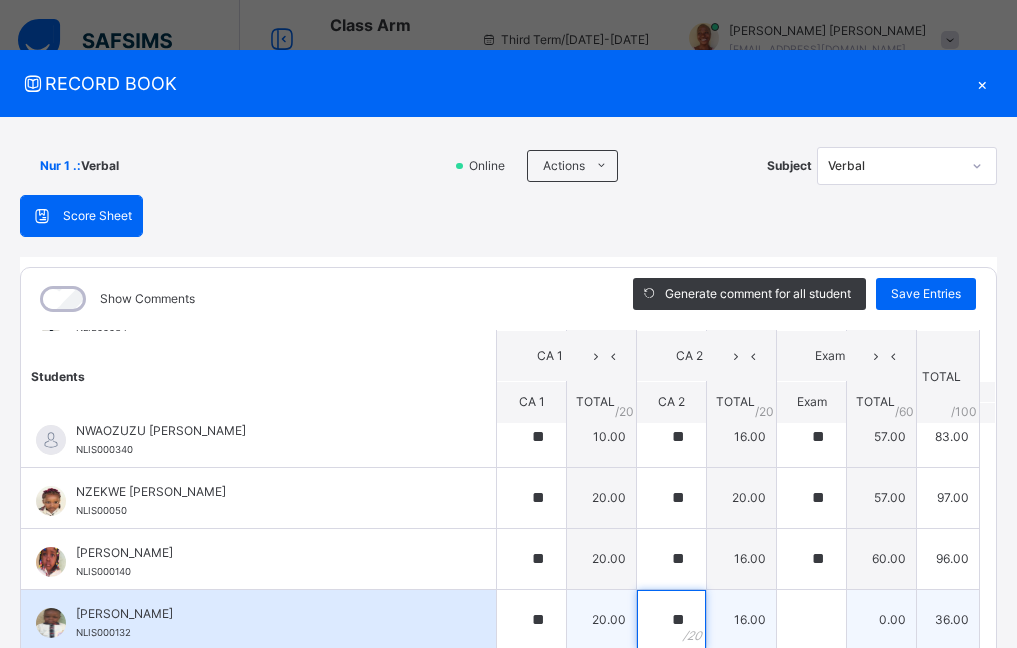 type on "**" 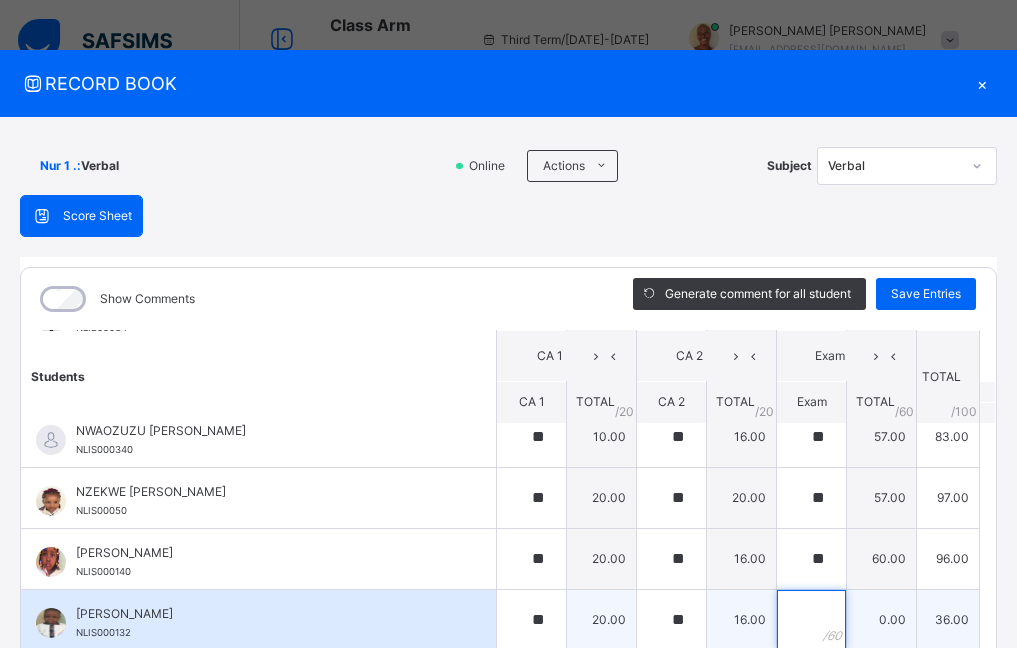click at bounding box center (811, 620) 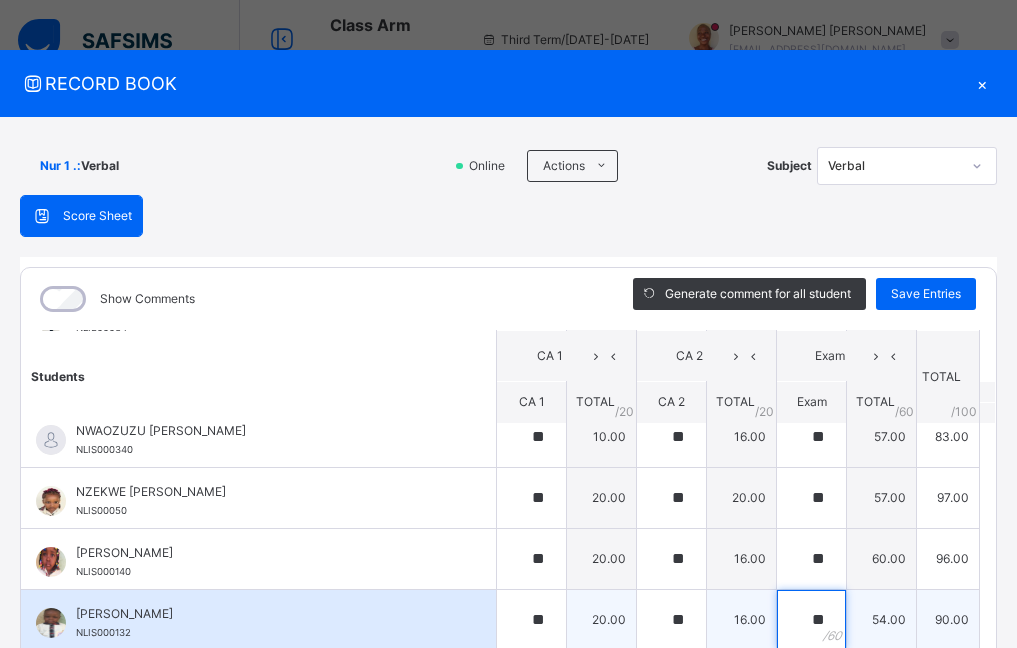 type on "**" 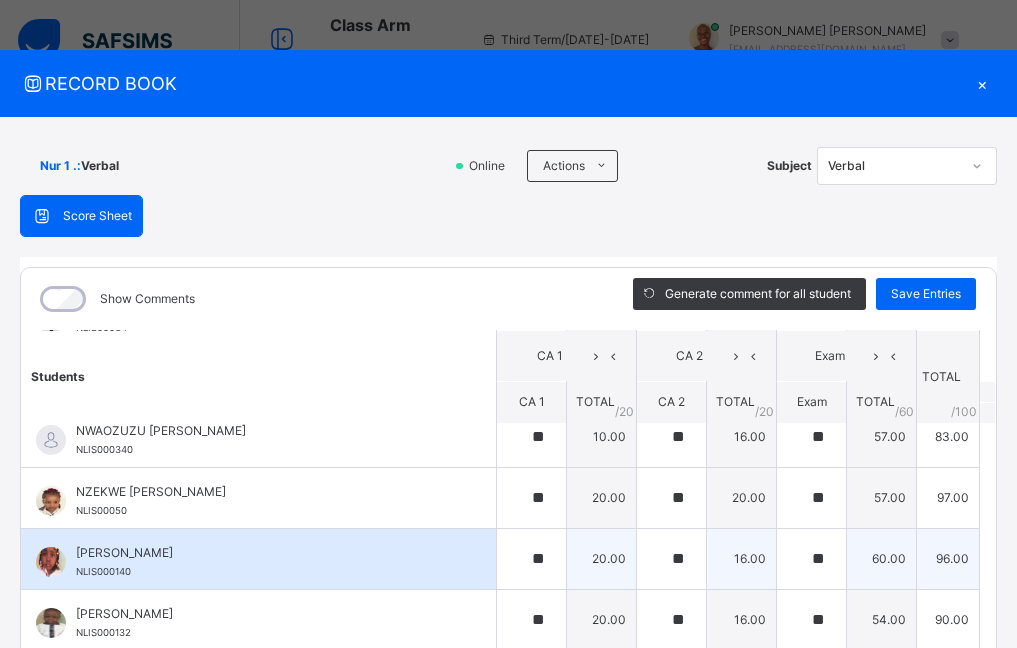scroll, scrollTop: 202, scrollLeft: 0, axis: vertical 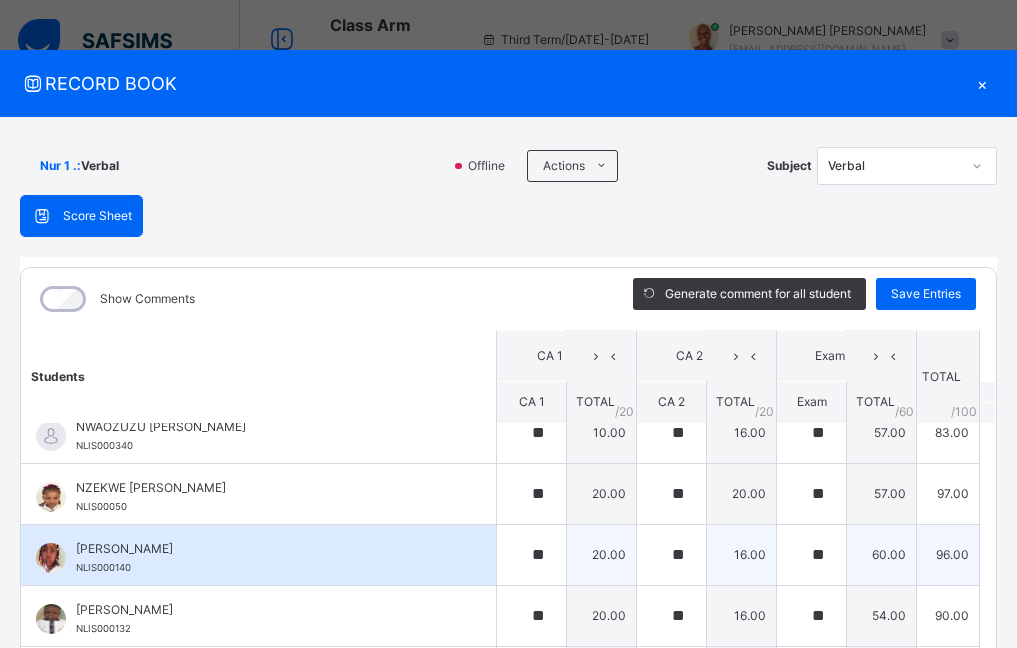 click on "OGBONNAYA JOHN GLORY OLUCHI" at bounding box center [263, 549] 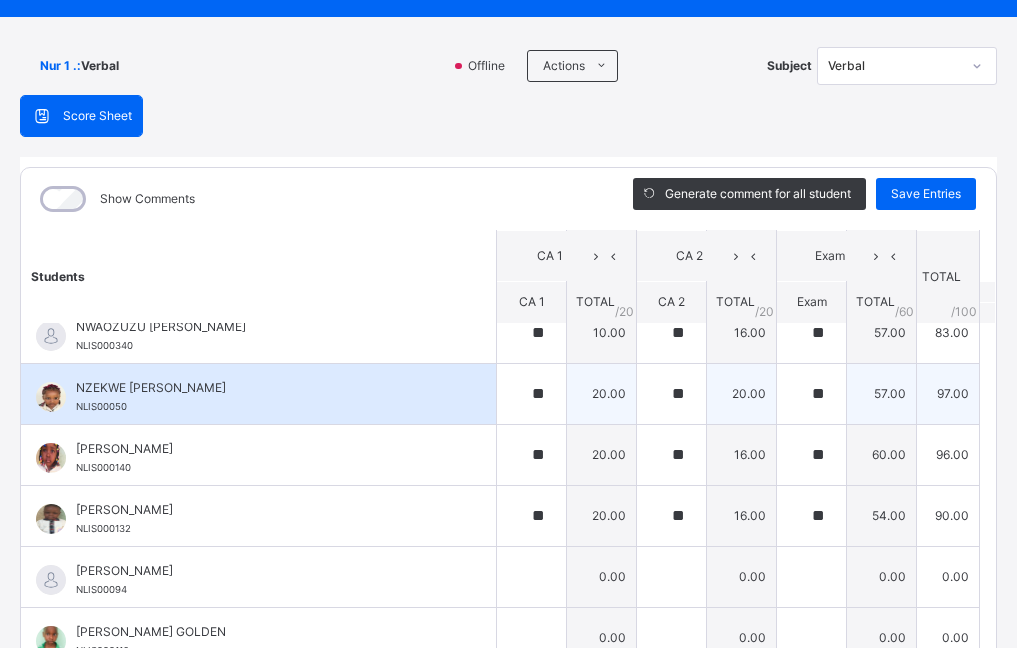 scroll, scrollTop: 200, scrollLeft: 0, axis: vertical 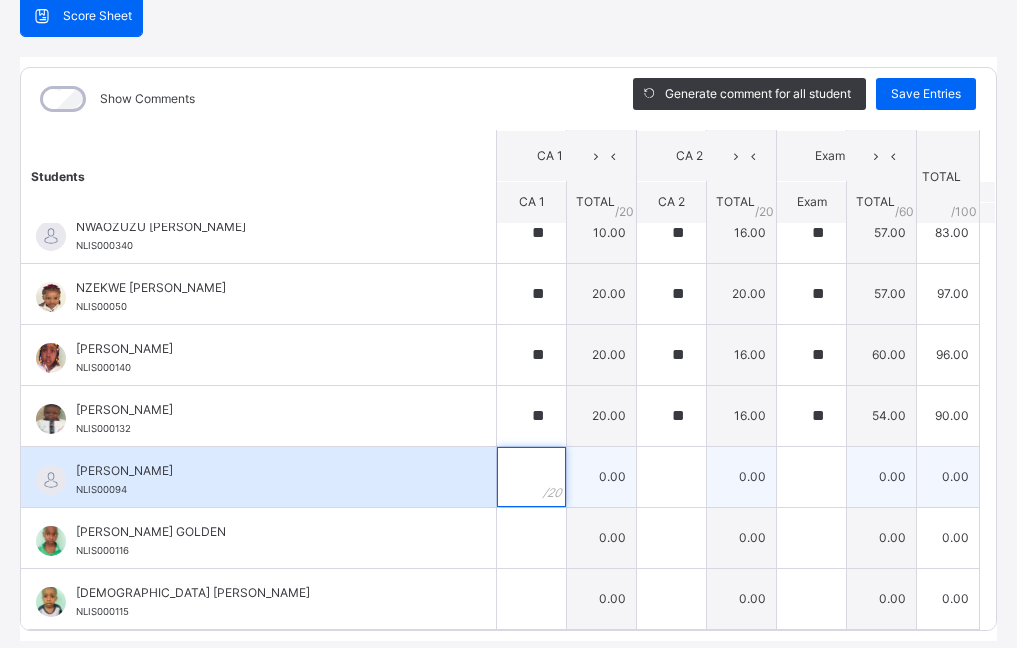 click at bounding box center [531, 477] 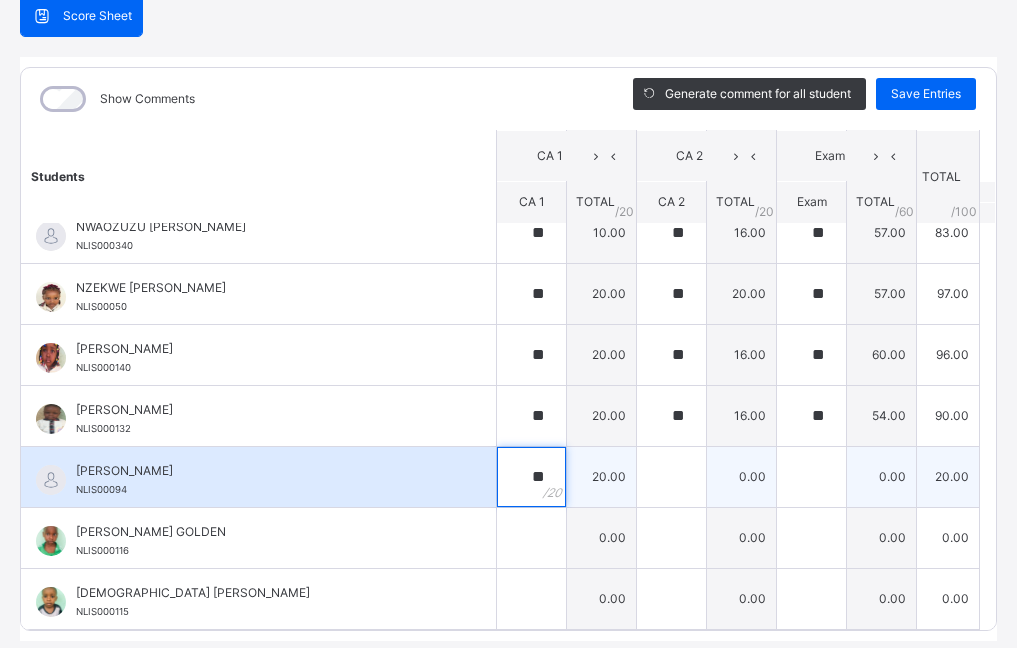 type on "**" 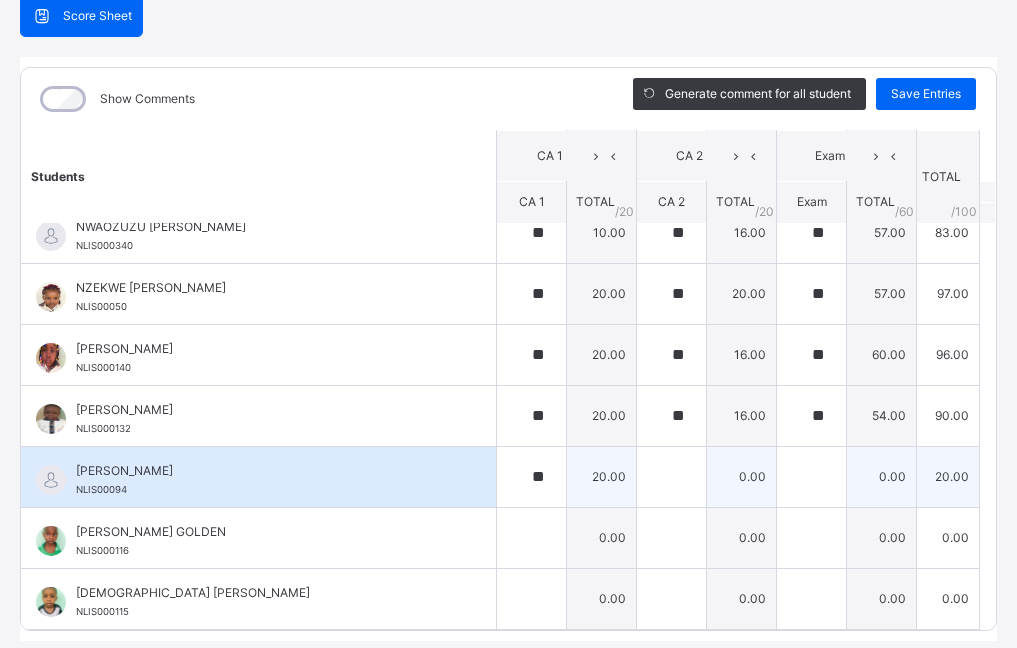 click on "20.00" at bounding box center [602, 476] 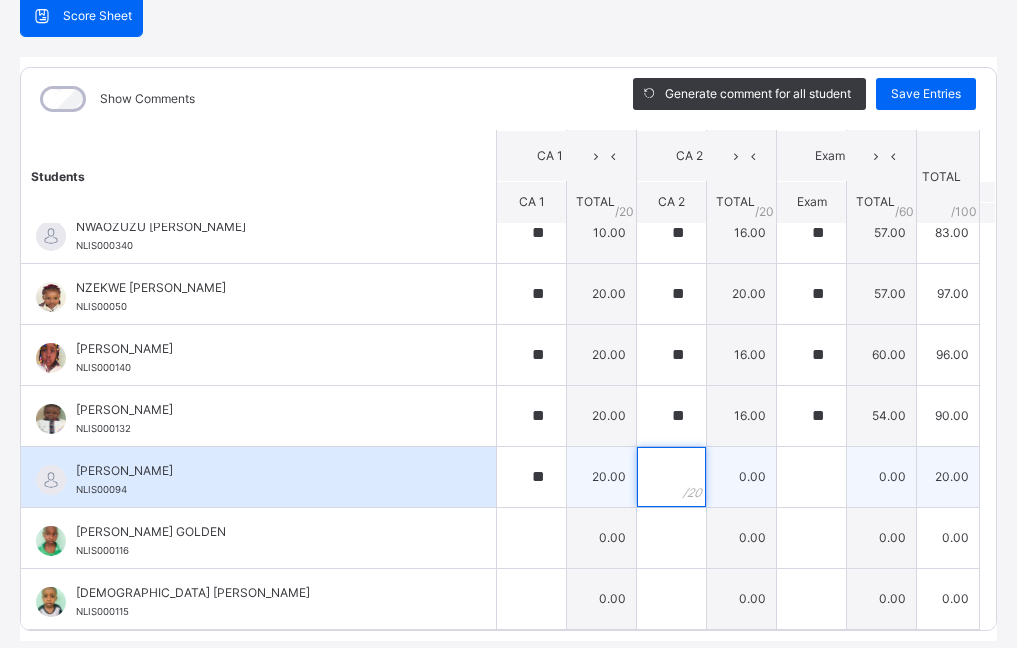 click at bounding box center [671, 477] 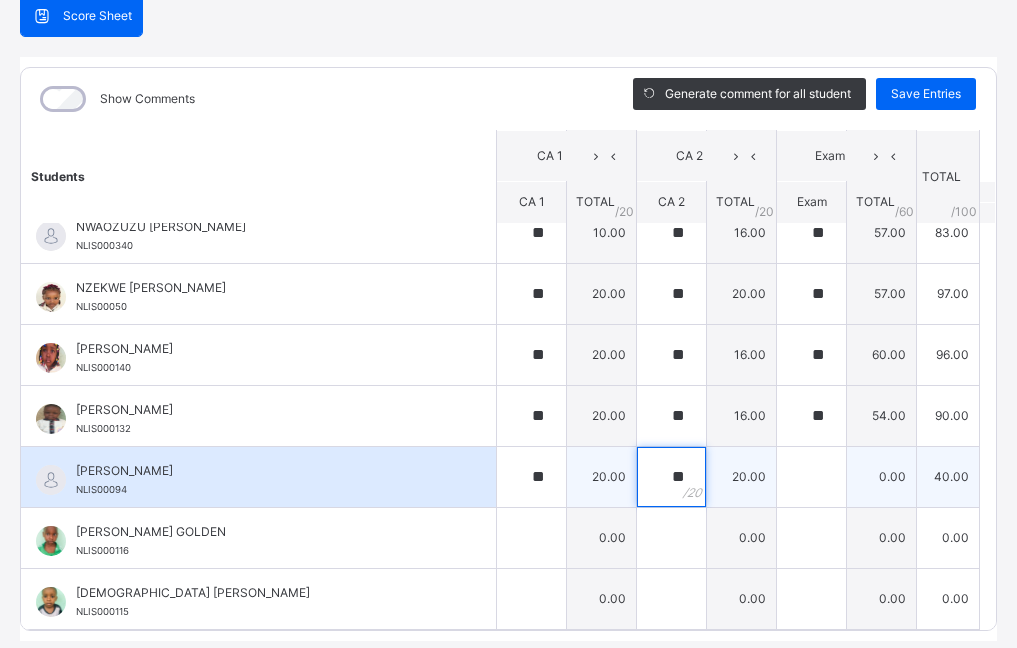 type on "**" 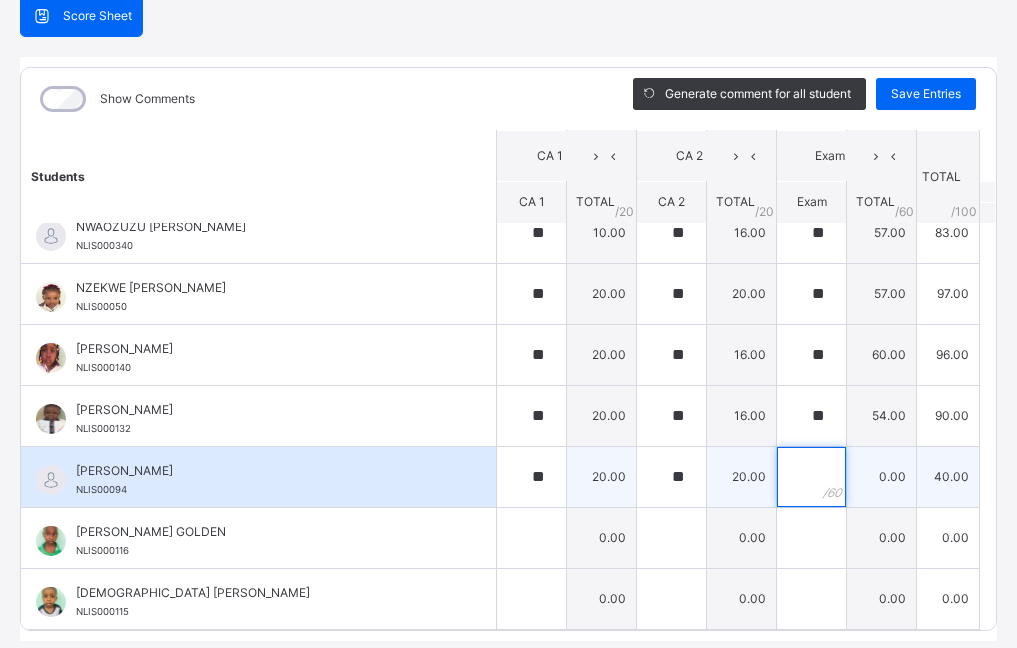 click at bounding box center (811, 477) 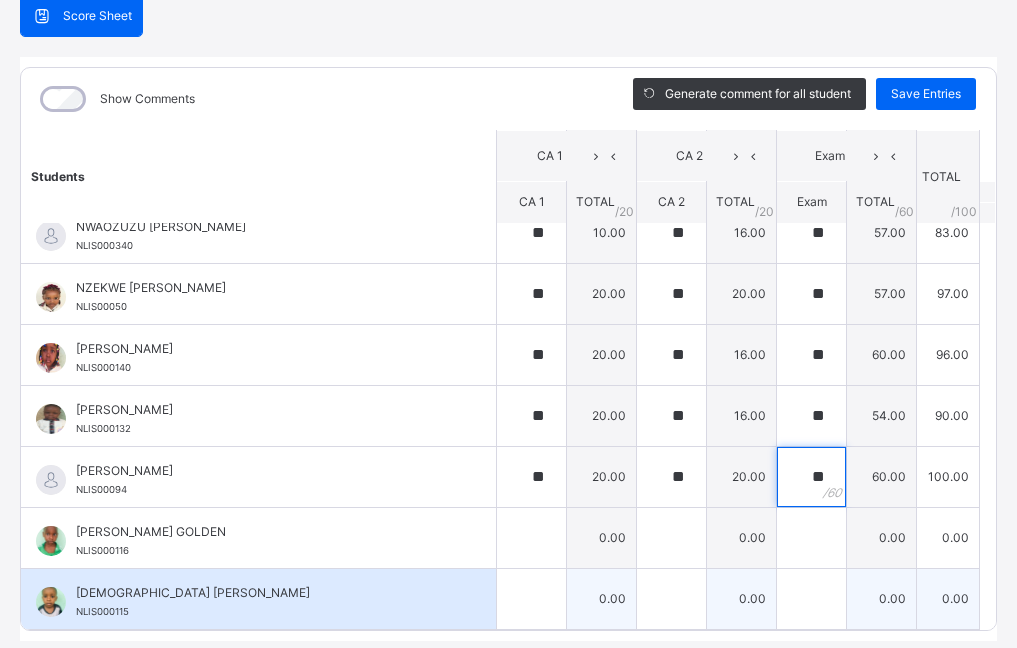 type on "**" 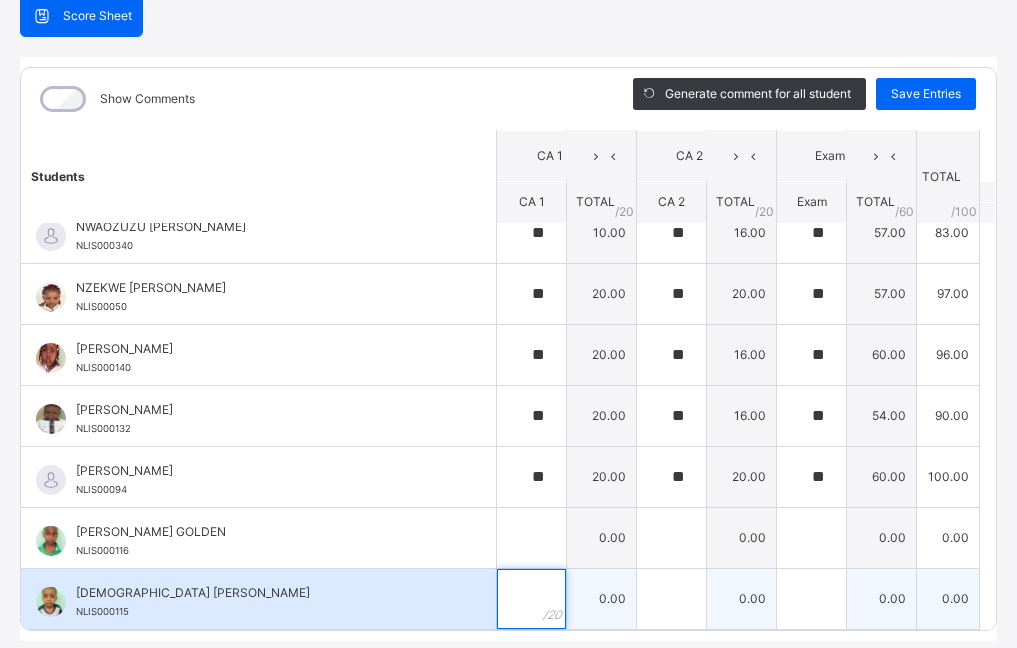 click at bounding box center (531, 599) 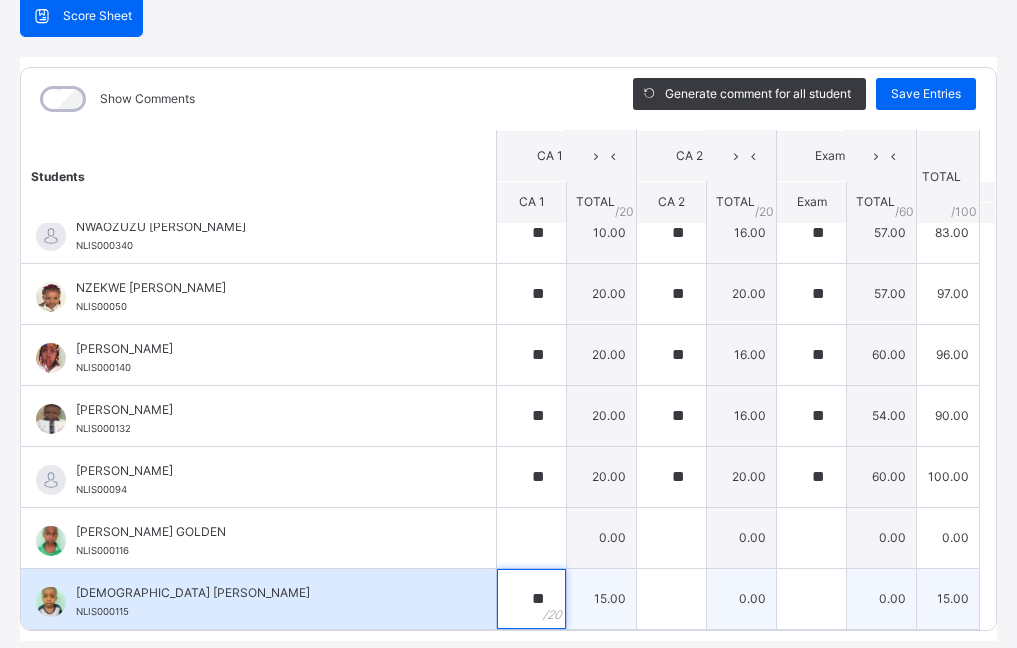 type on "**" 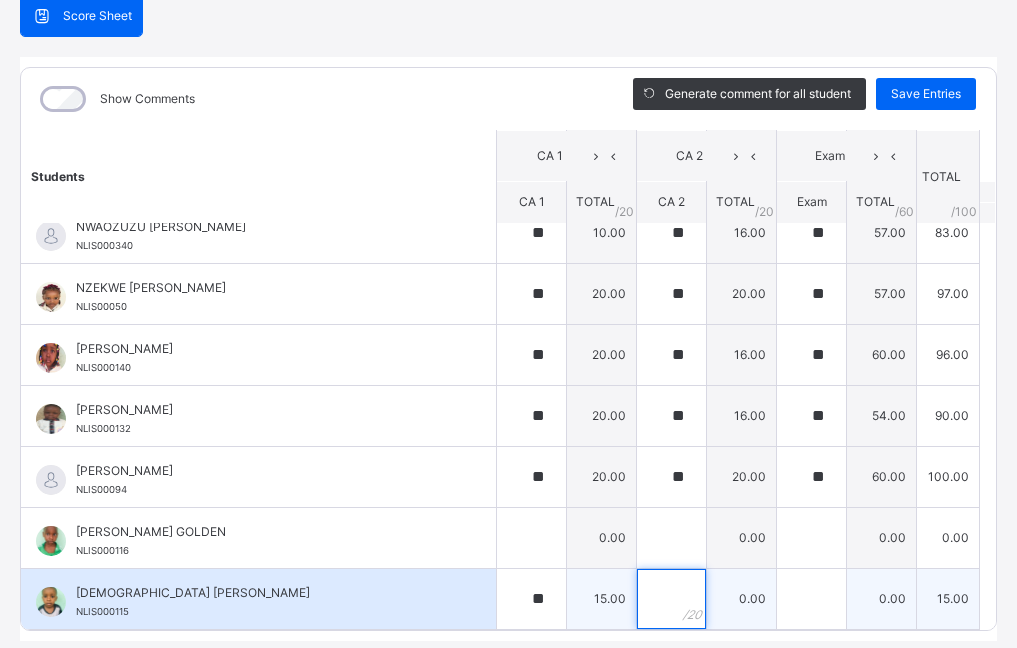 click at bounding box center (671, 599) 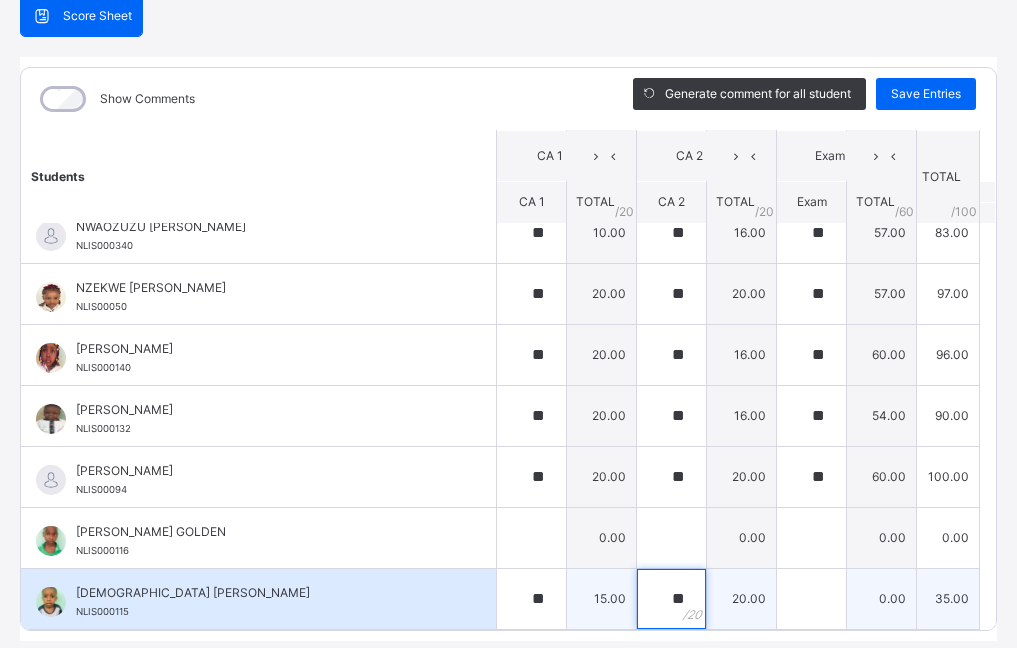 type on "**" 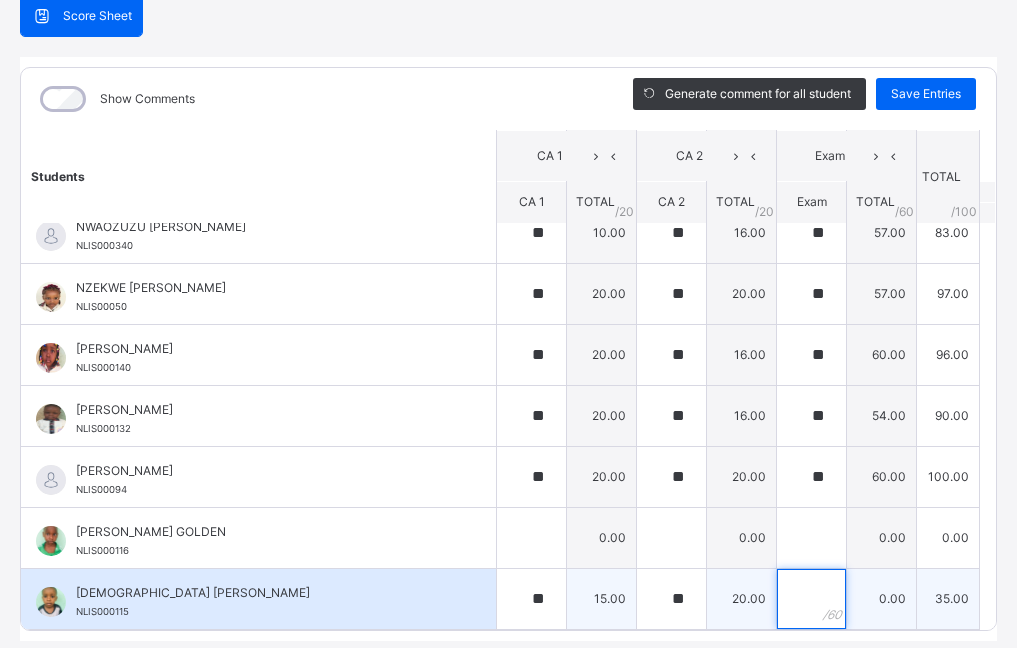 click at bounding box center [811, 599] 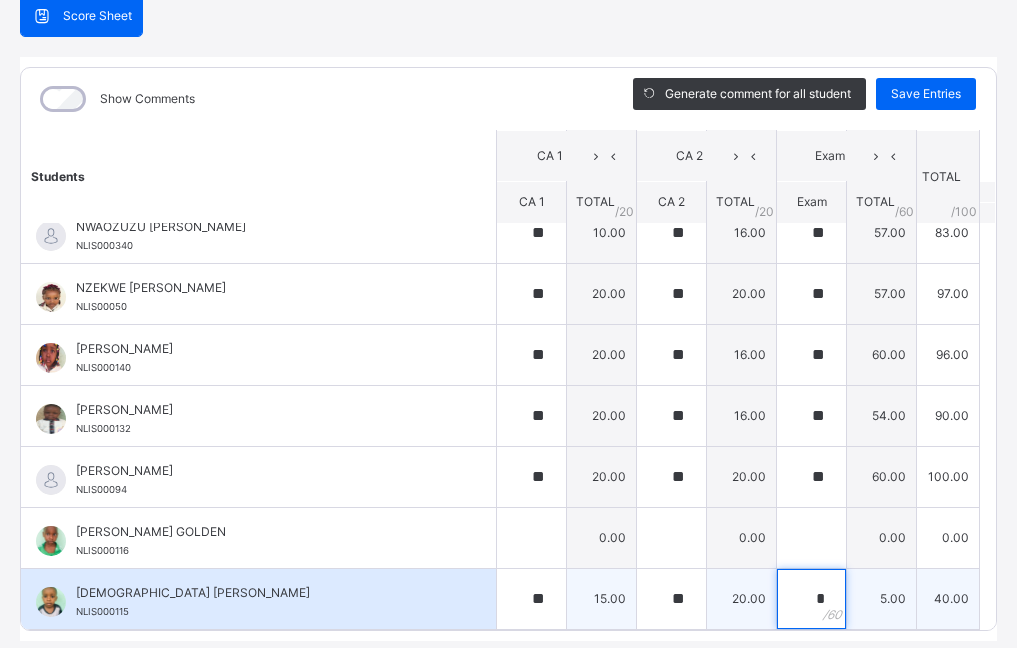 type on "**" 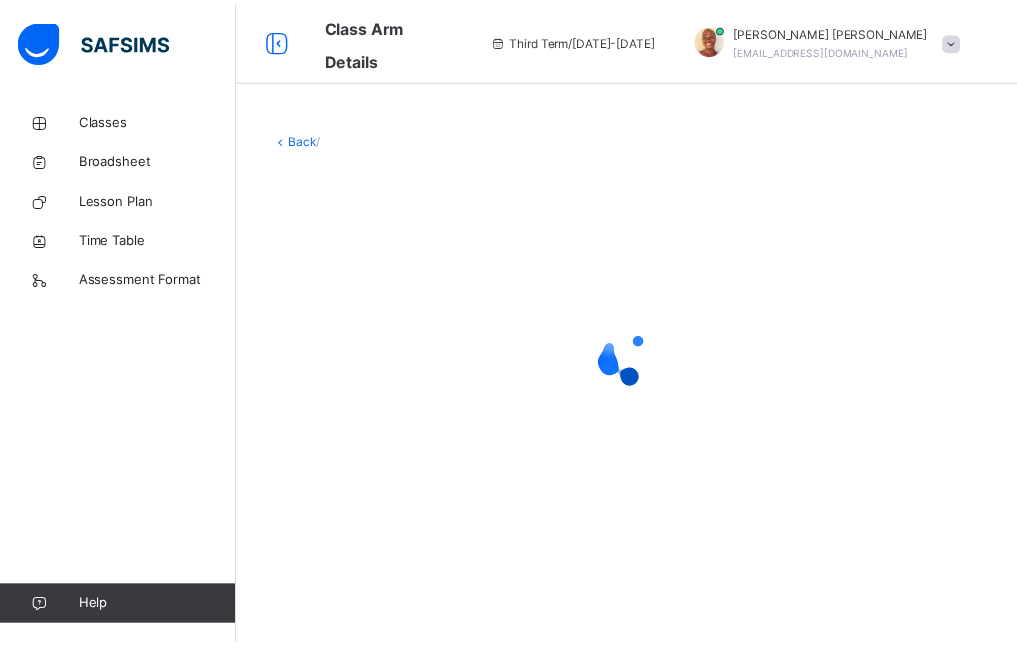 scroll, scrollTop: 0, scrollLeft: 0, axis: both 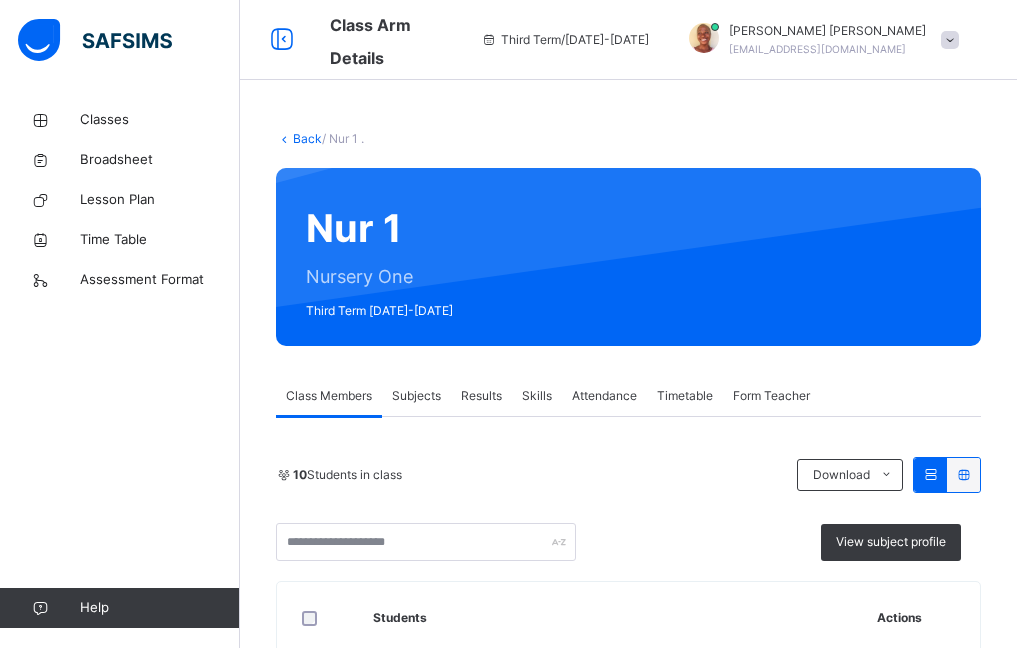 click on "Subjects" at bounding box center [416, 396] 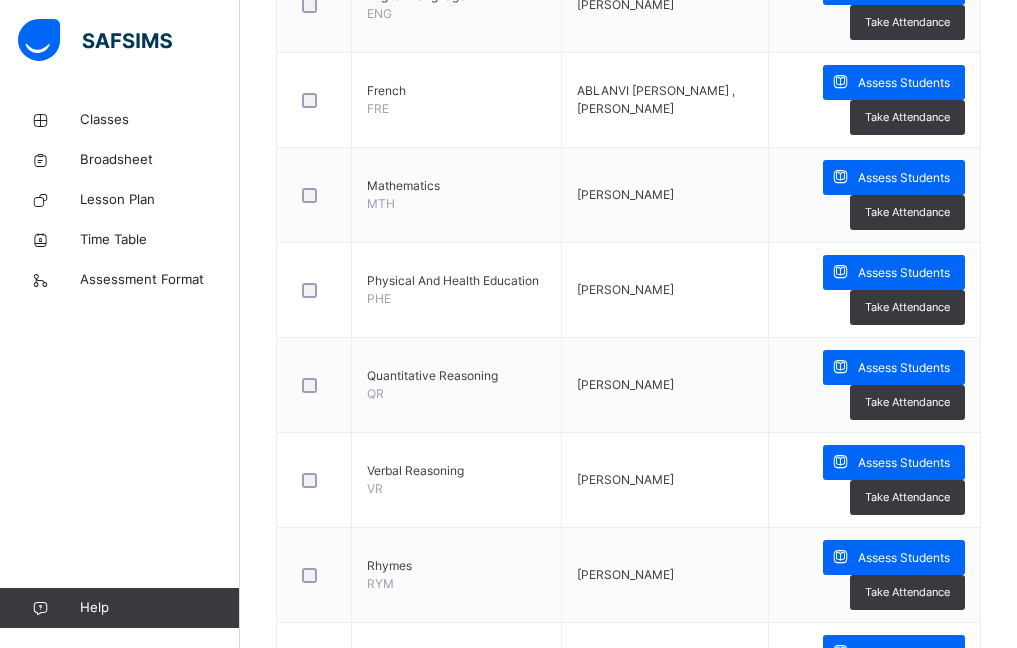 scroll, scrollTop: 1000, scrollLeft: 0, axis: vertical 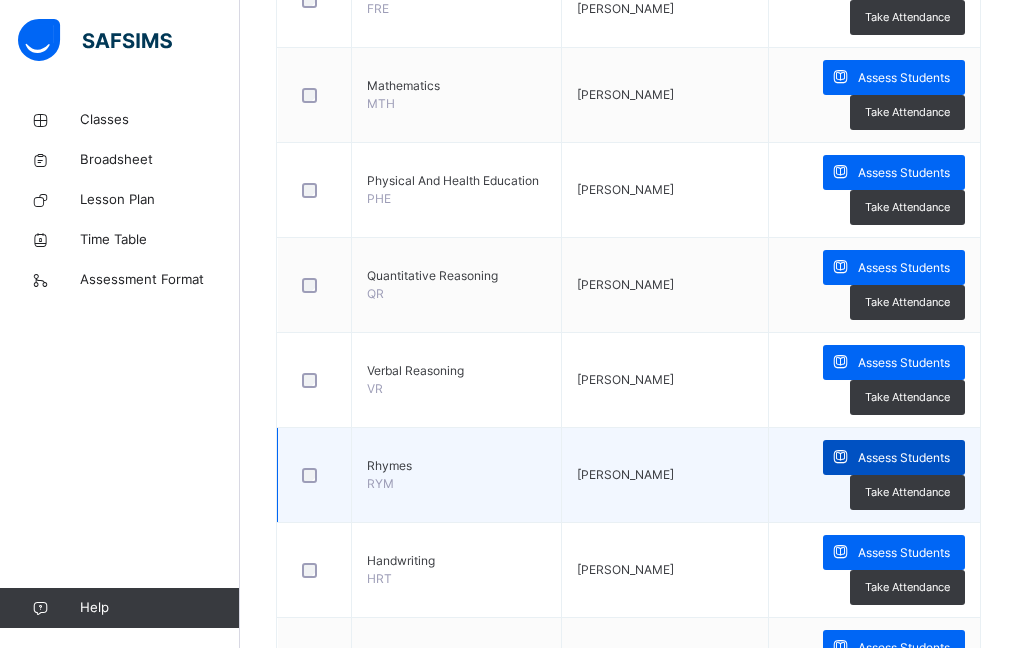 click on "Assess Students" at bounding box center [904, 458] 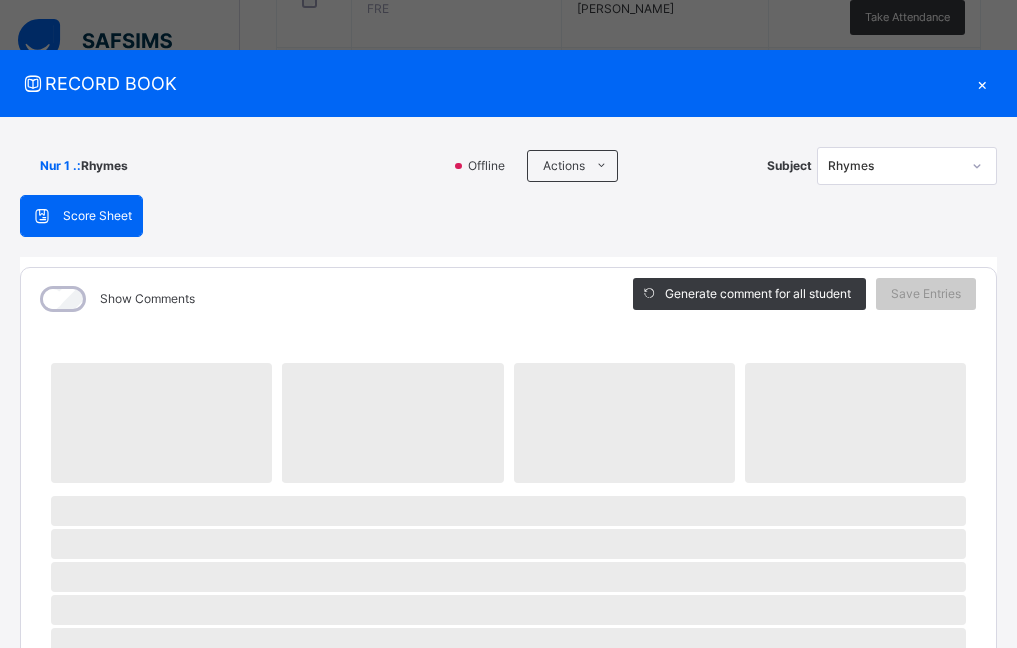 click on "×" at bounding box center [982, 83] 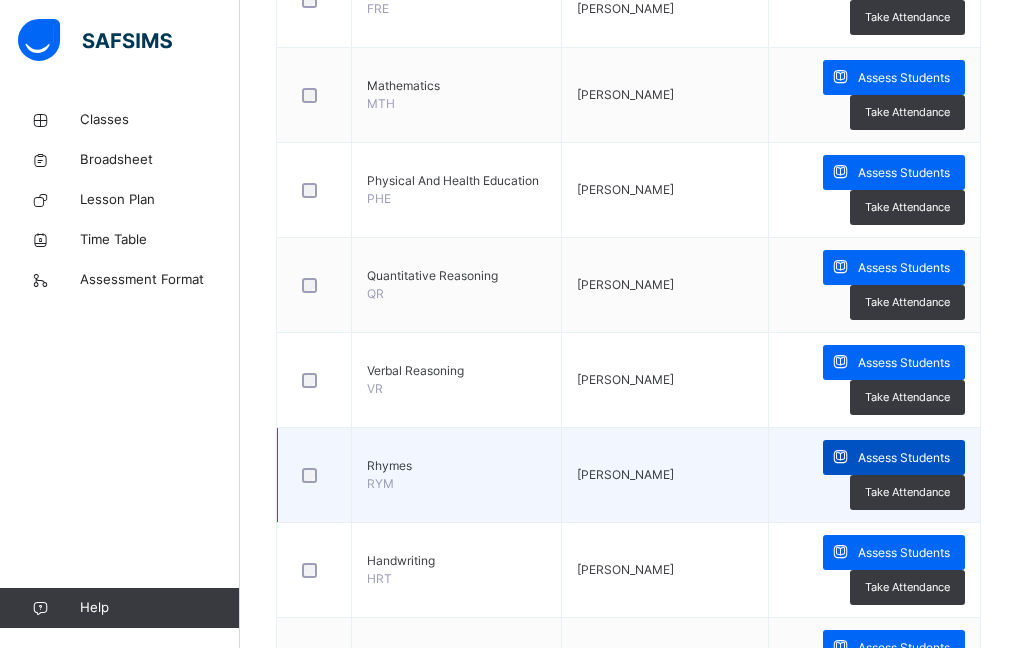 click on "Assess Students" at bounding box center (904, 458) 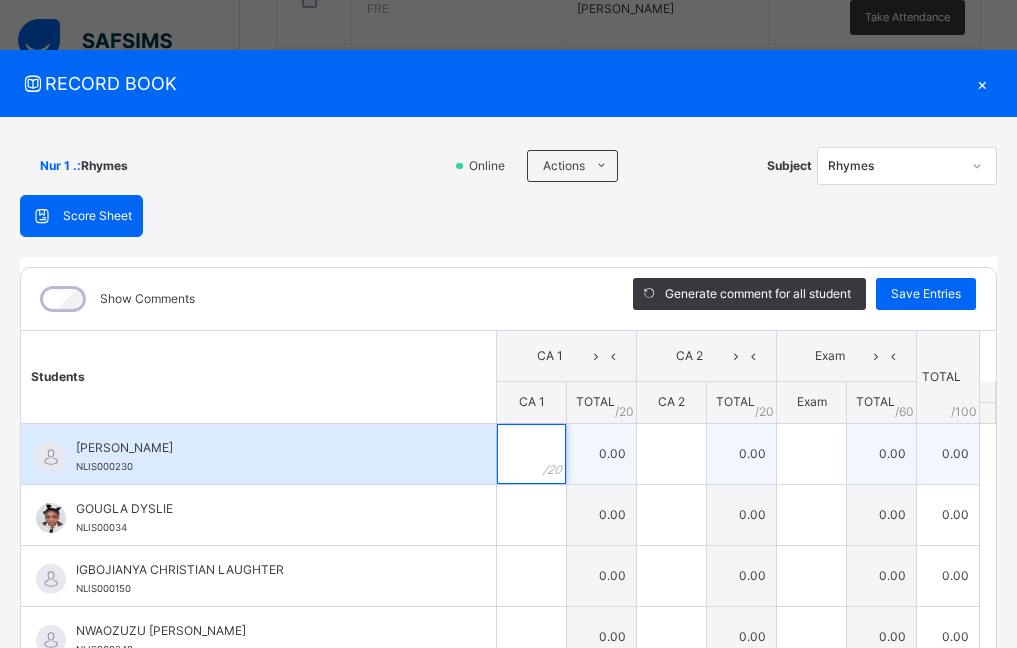 click at bounding box center (531, 454) 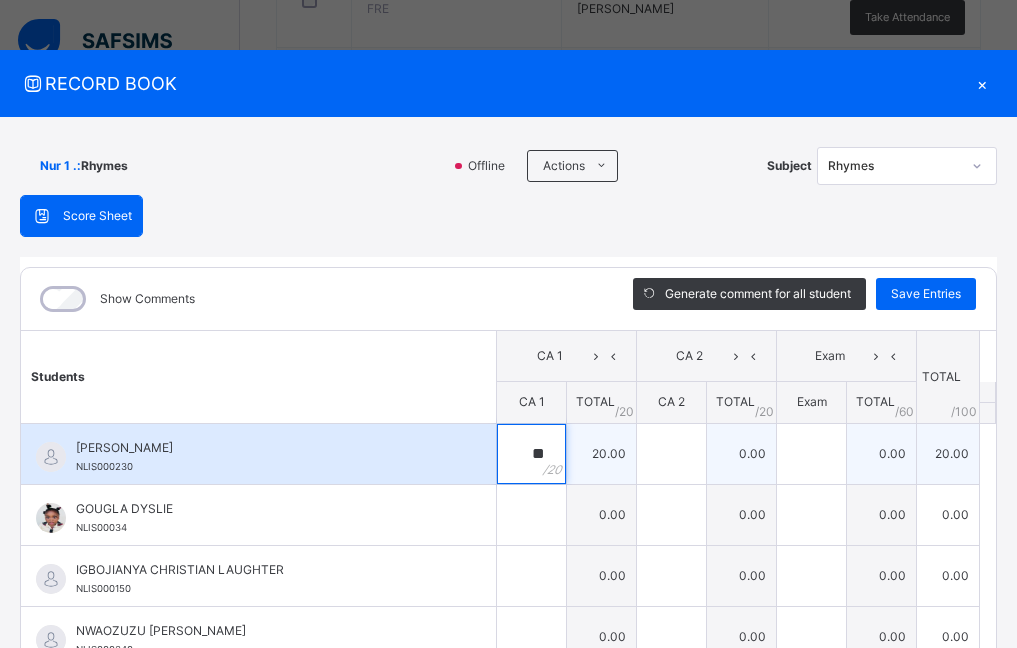 type on "**" 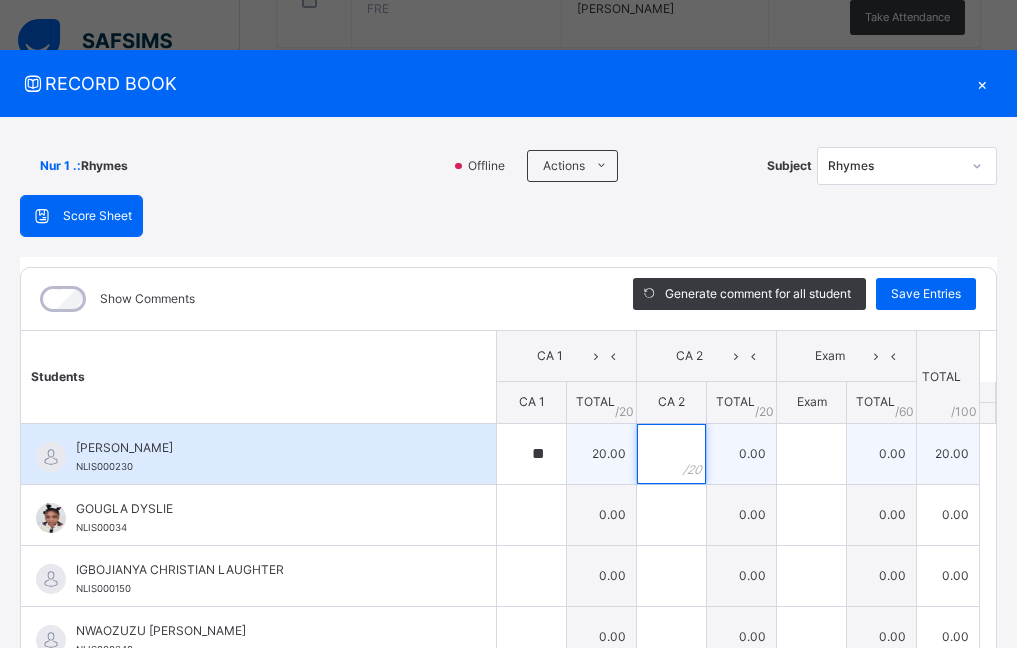 click at bounding box center (671, 454) 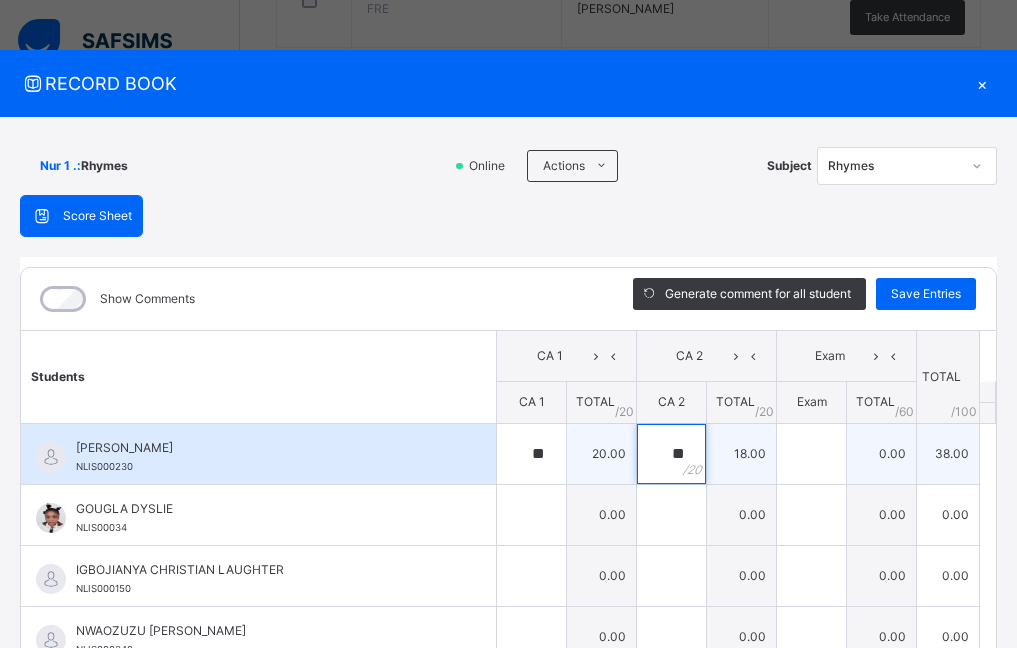 type on "**" 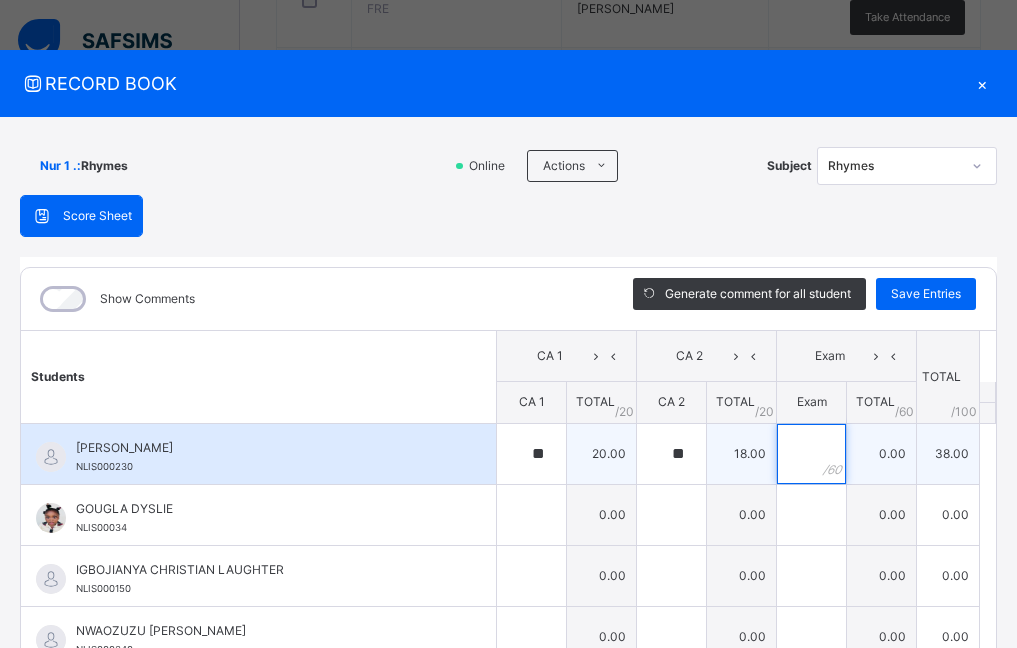 click at bounding box center [811, 454] 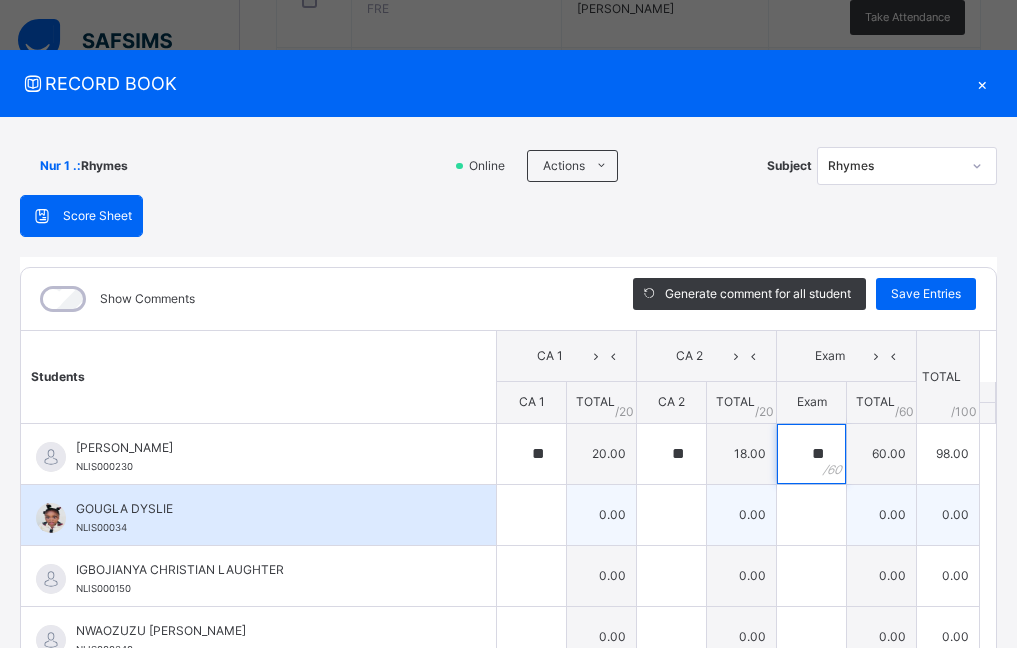 type on "**" 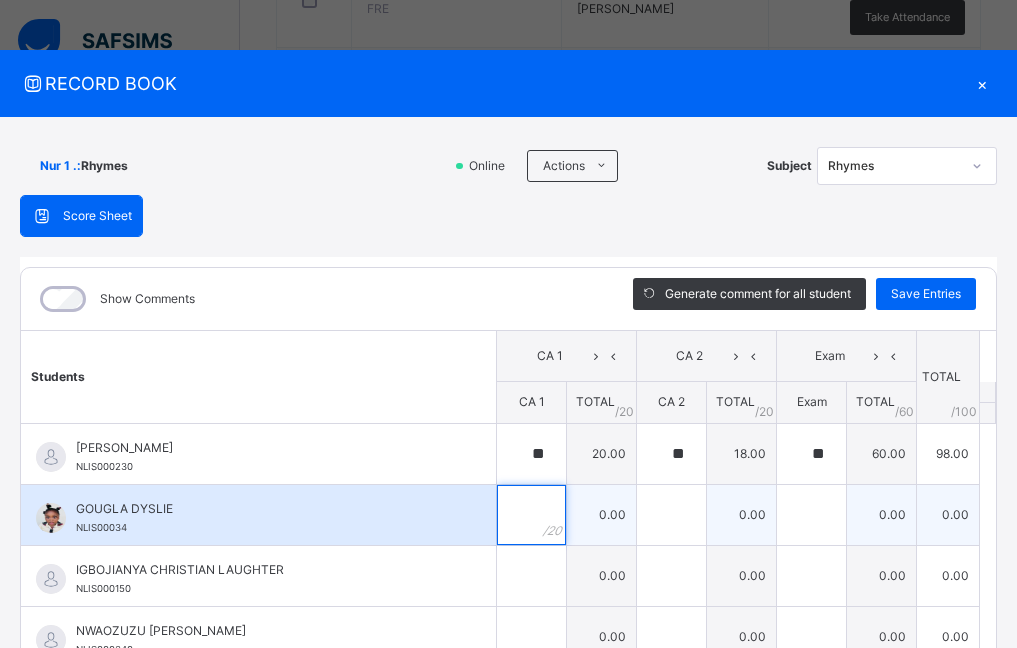click at bounding box center (531, 515) 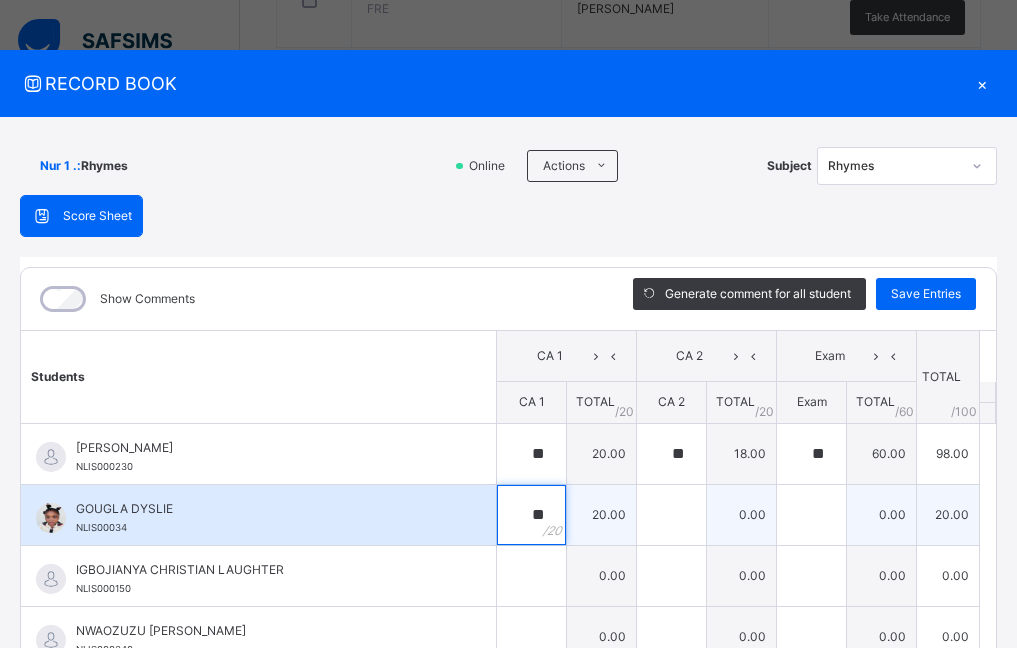 type on "**" 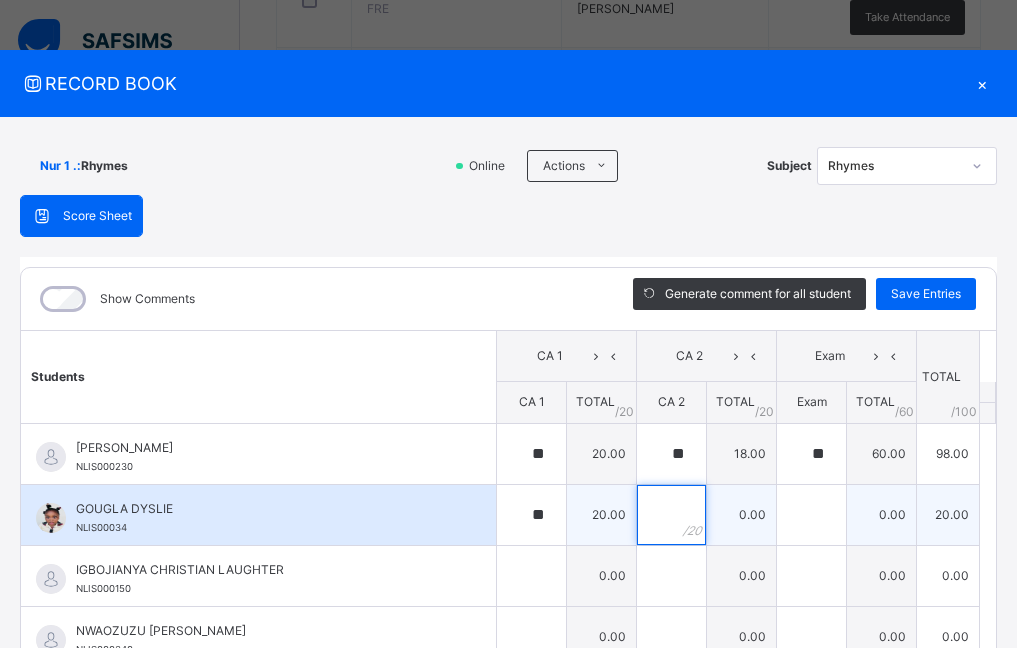 click at bounding box center [671, 515] 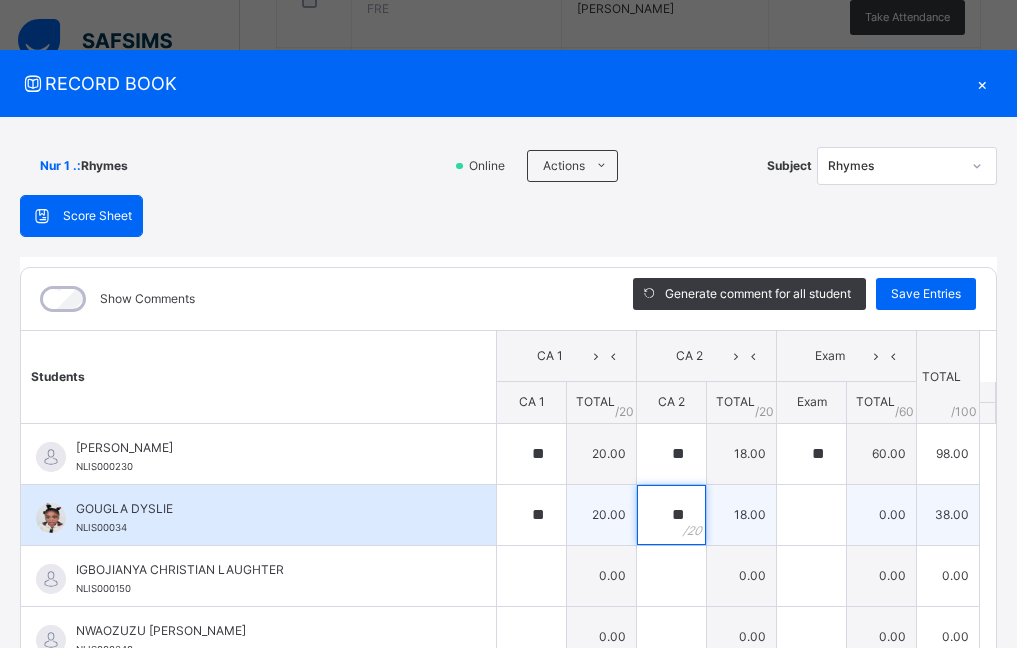 type on "**" 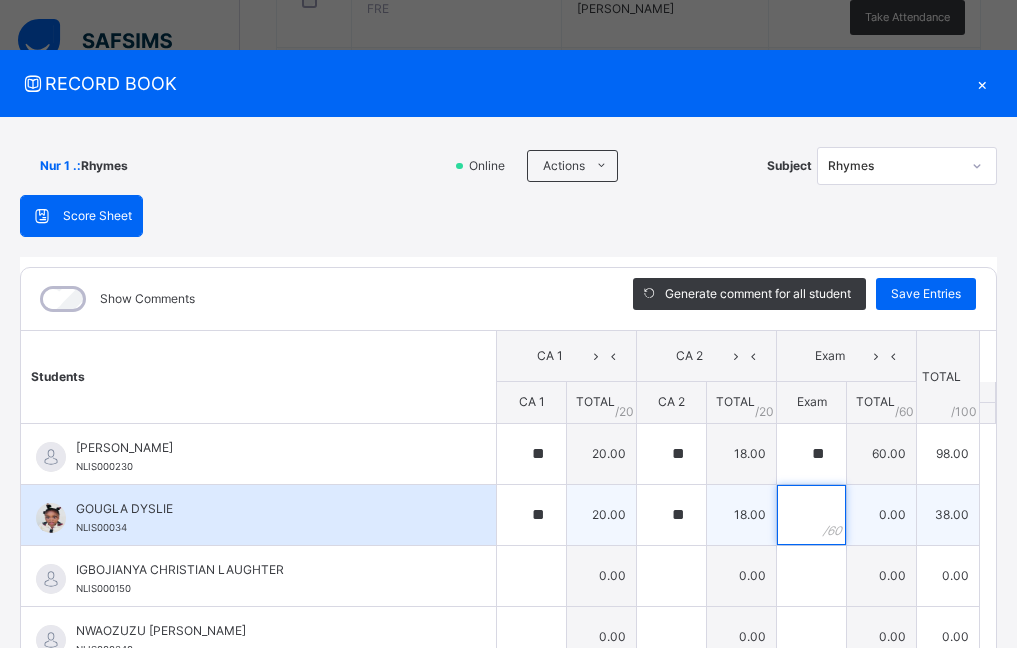 click at bounding box center (811, 515) 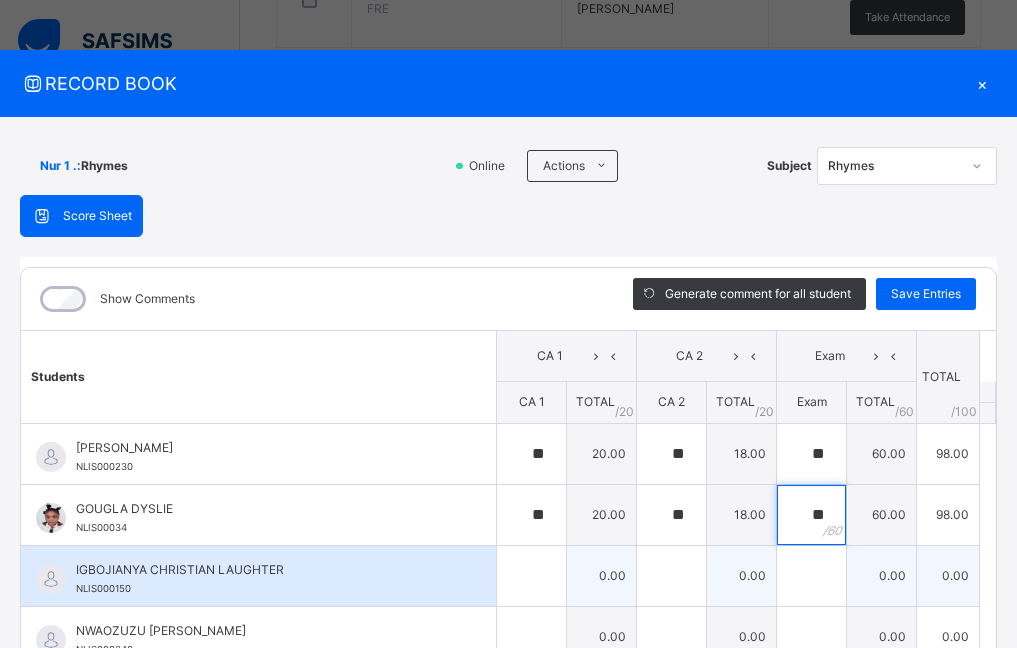 type on "**" 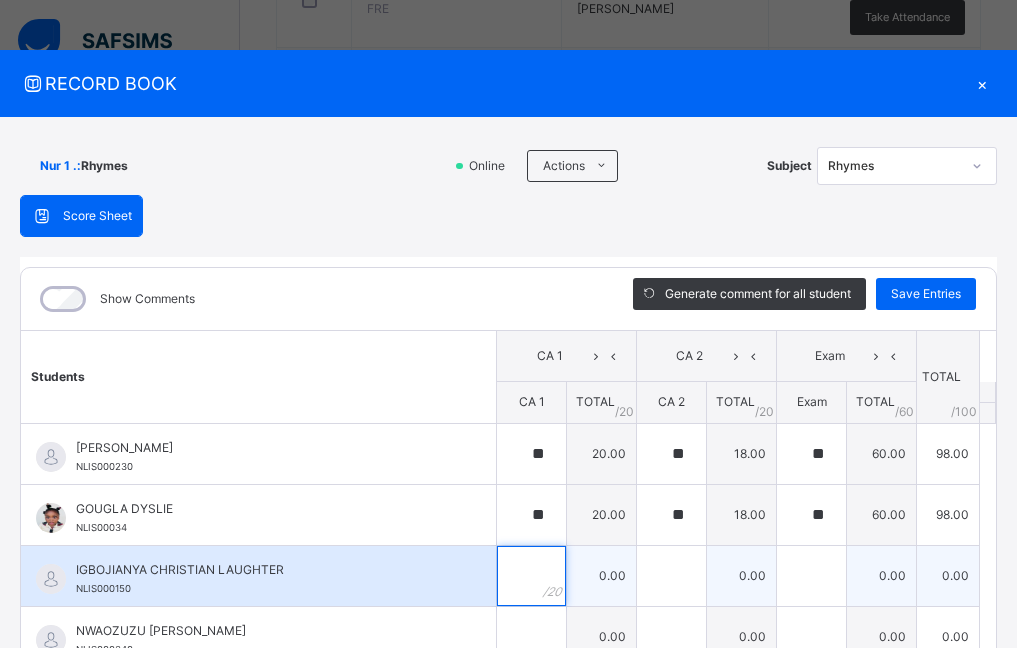 click at bounding box center (531, 576) 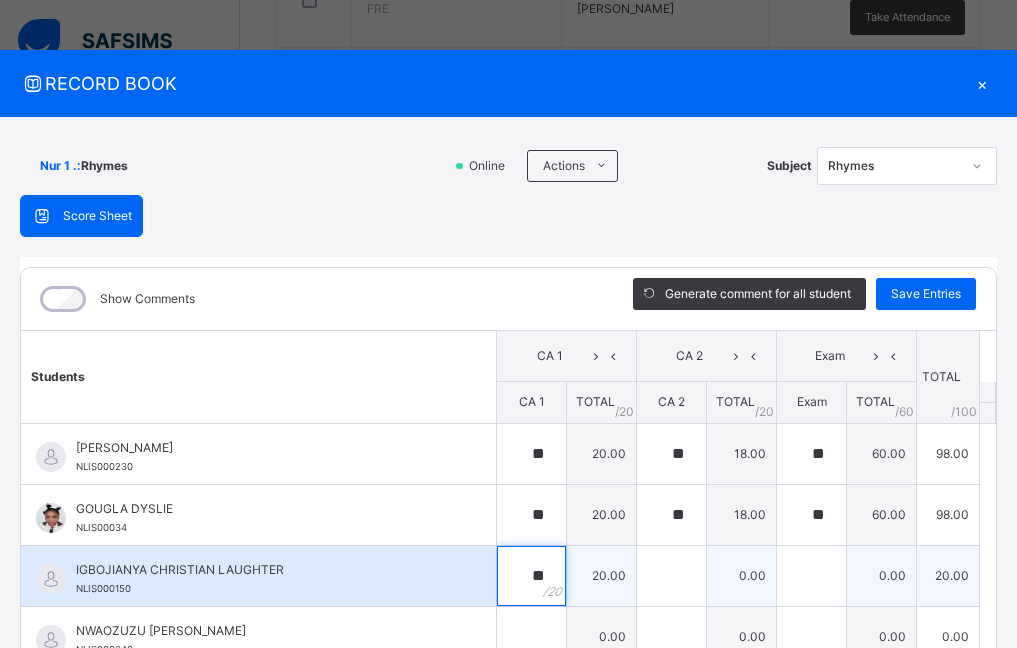 type on "**" 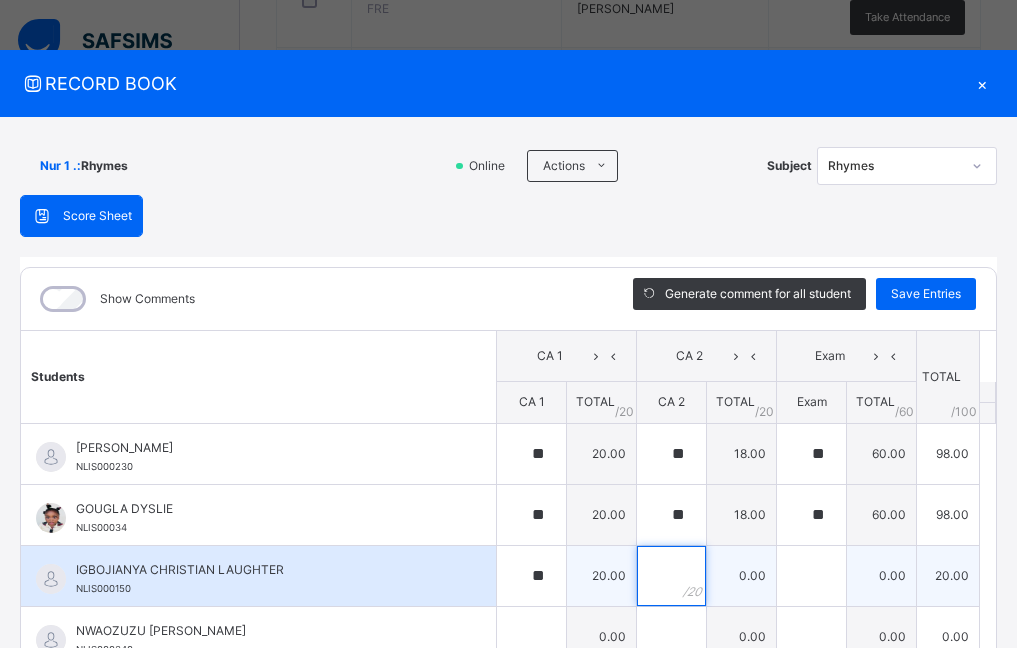 click at bounding box center [671, 576] 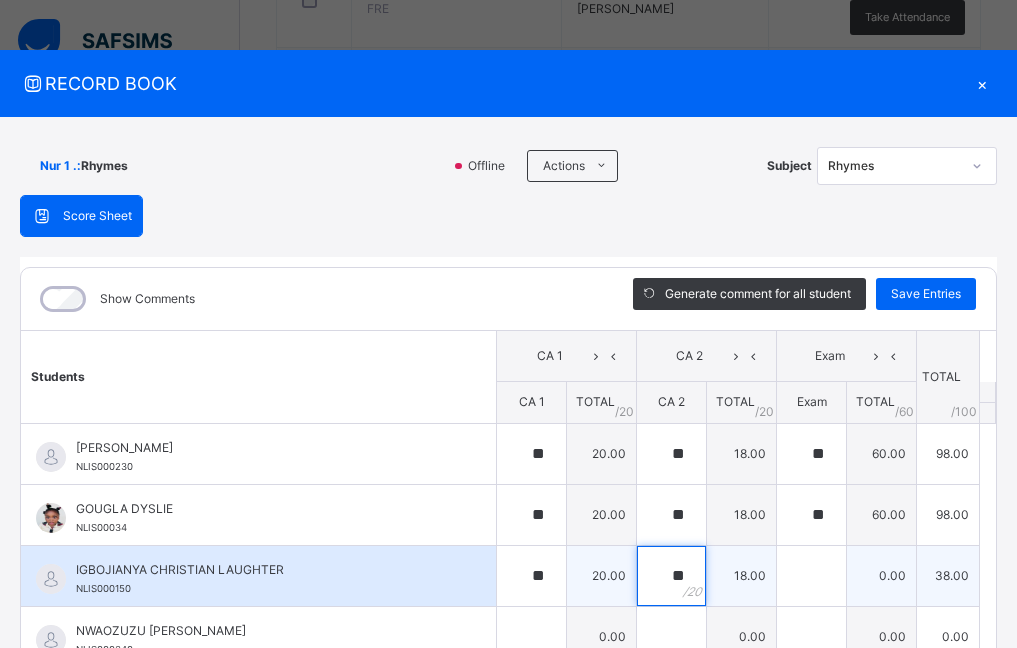 type on "**" 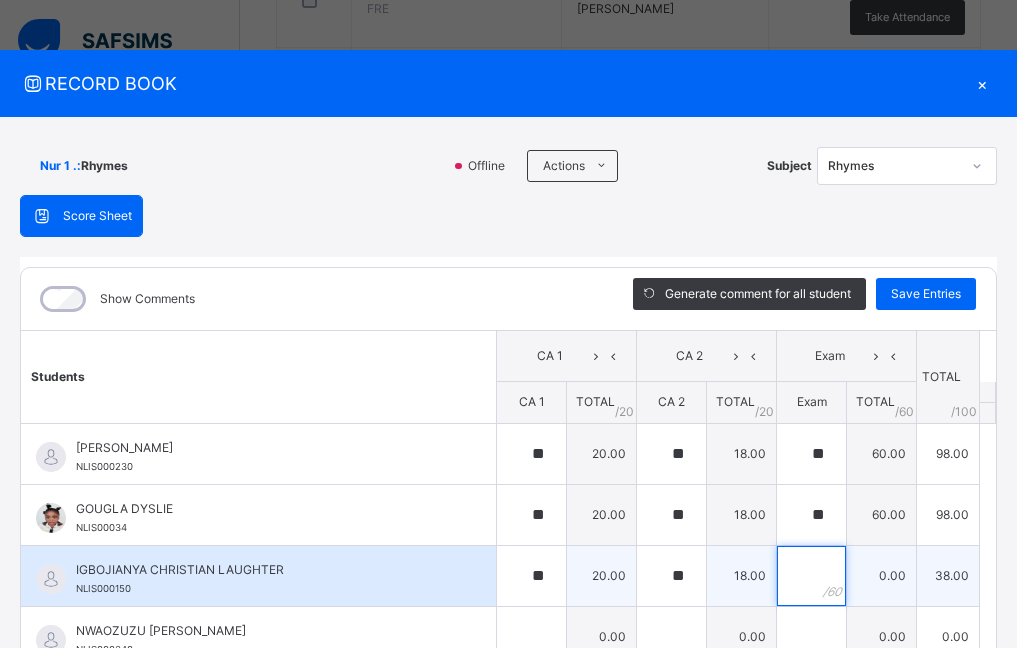 click at bounding box center [811, 576] 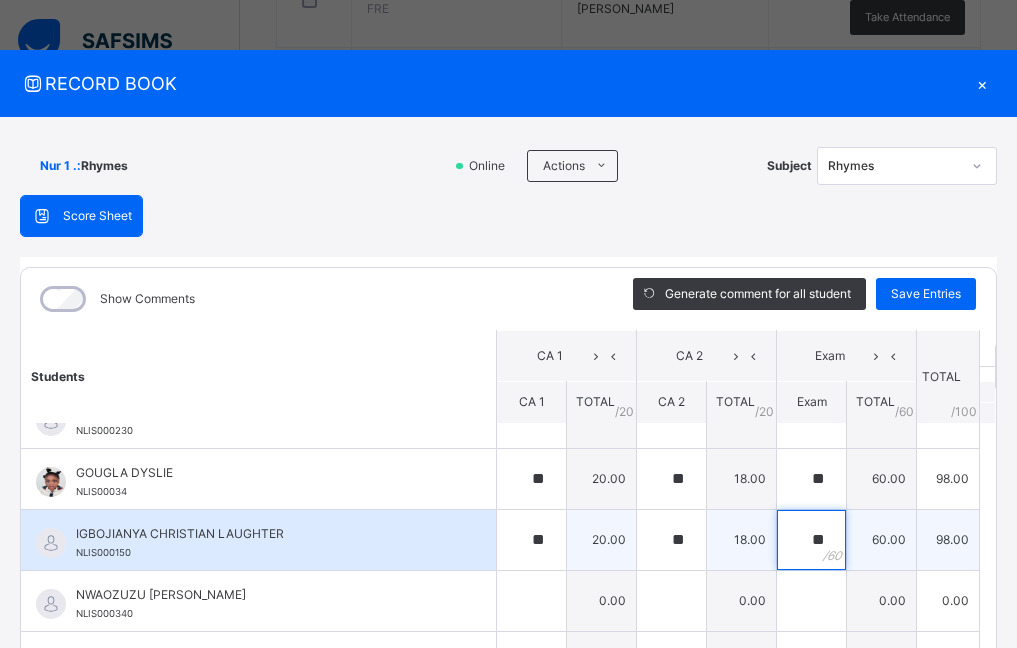 scroll, scrollTop: 100, scrollLeft: 0, axis: vertical 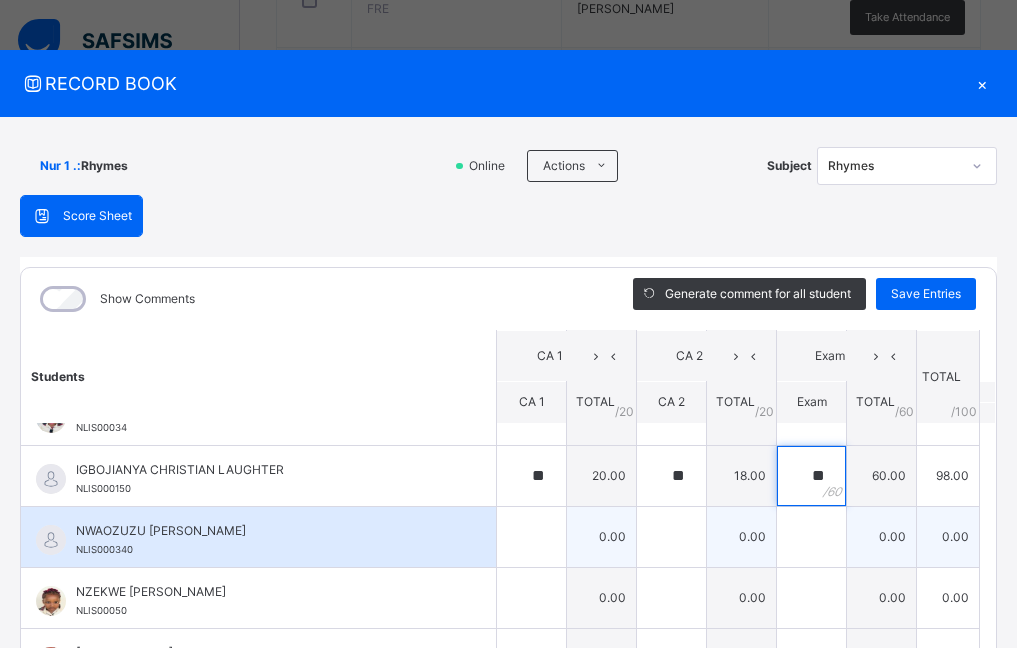 type on "**" 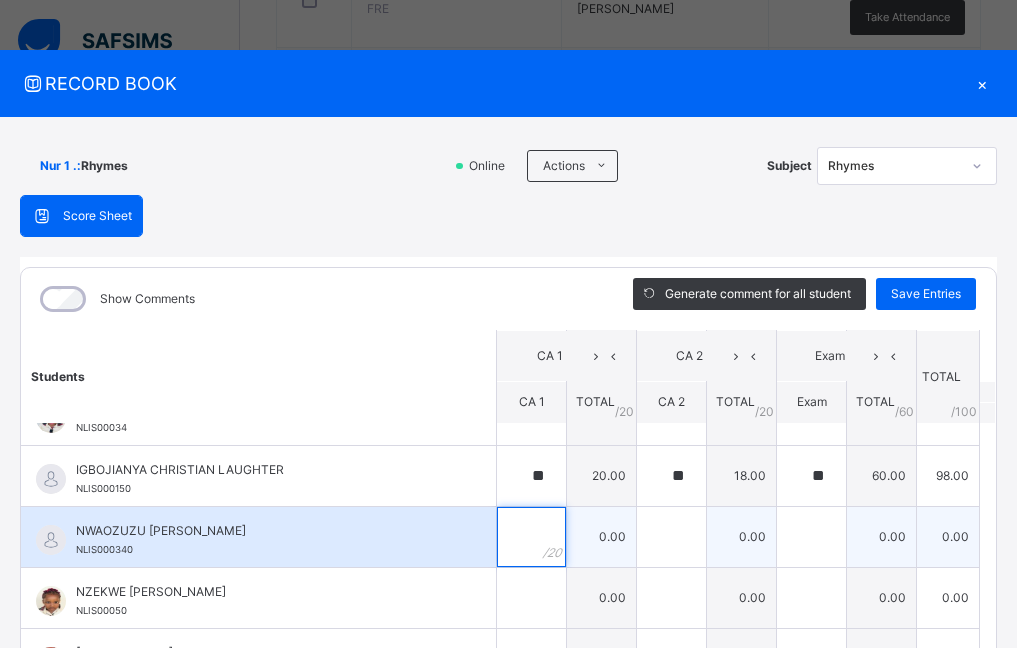 click at bounding box center [531, 537] 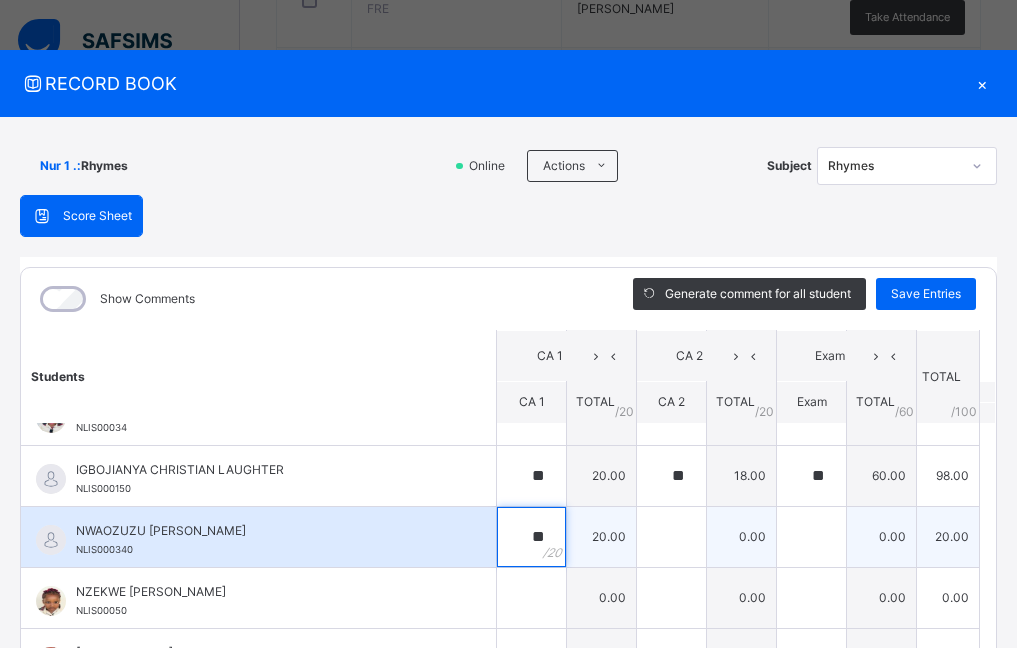 type on "**" 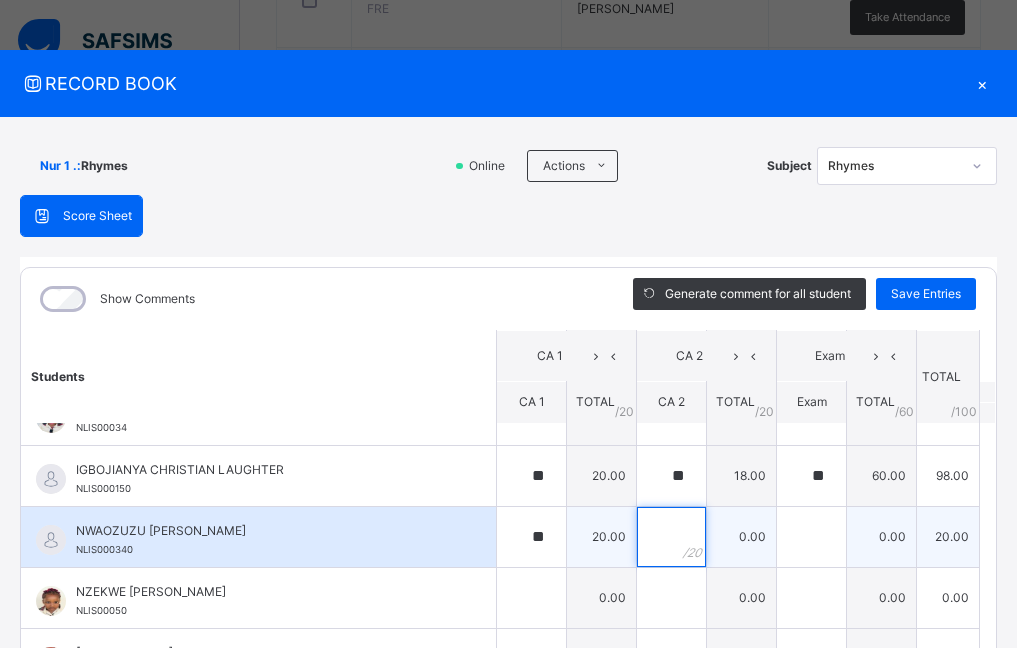 click at bounding box center (671, 537) 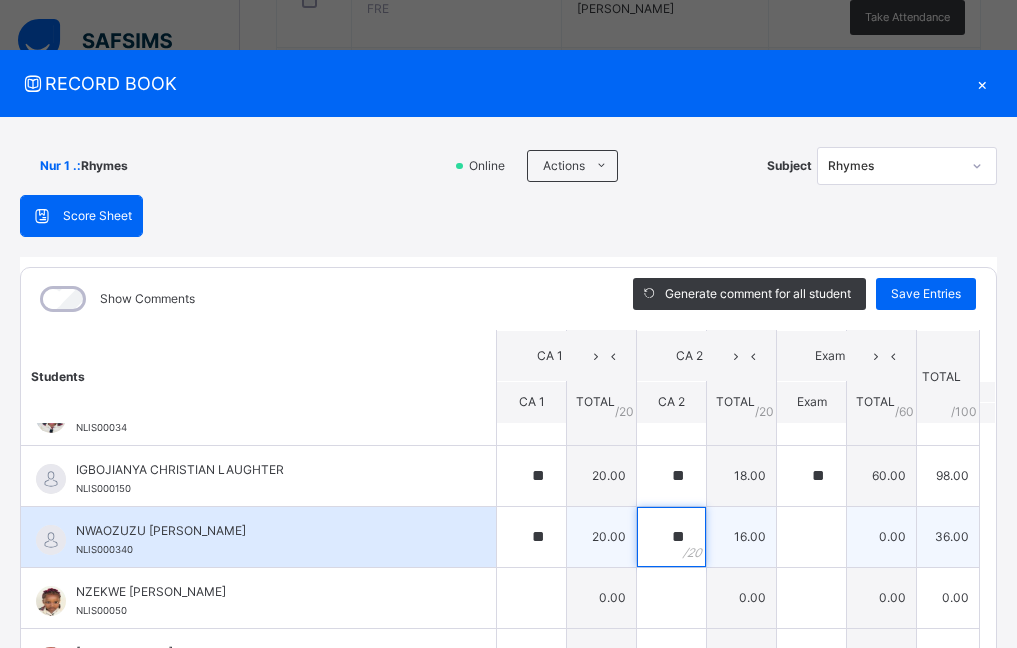 type on "**" 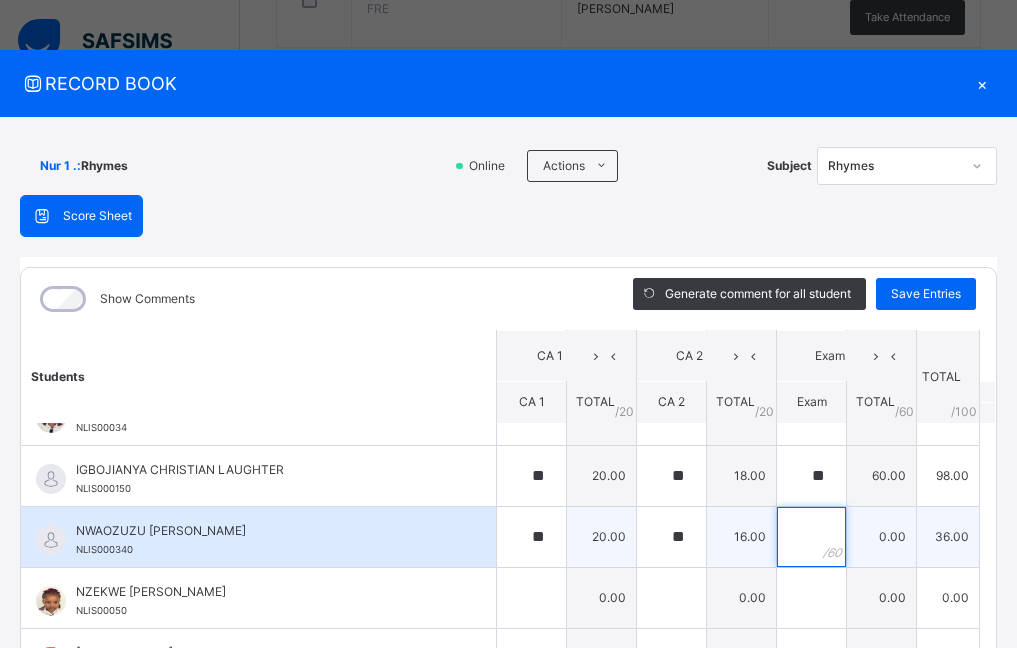 click at bounding box center (811, 537) 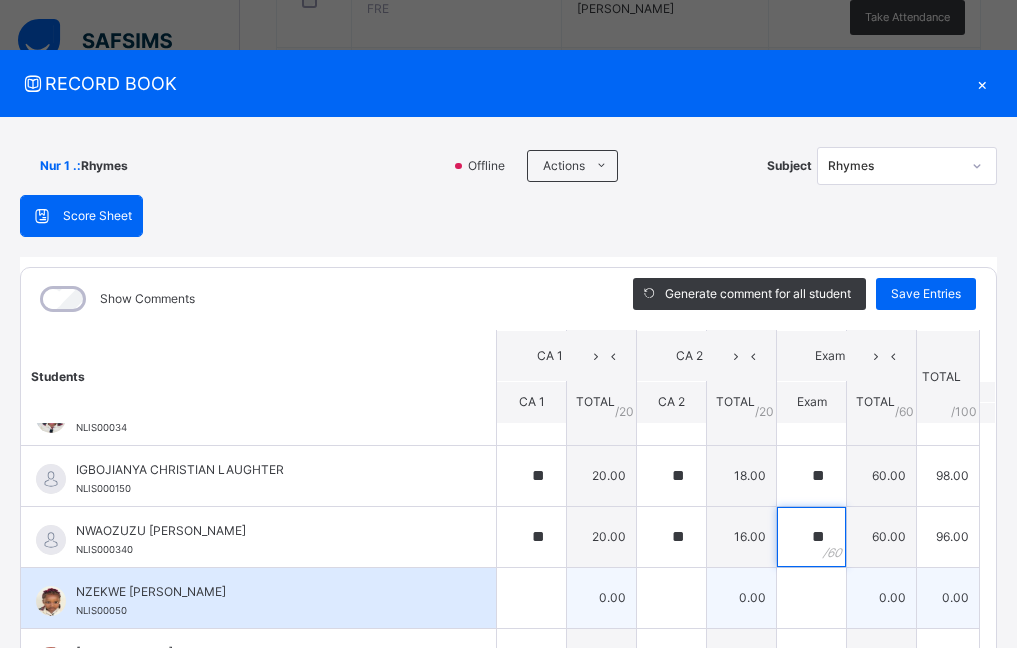 type on "**" 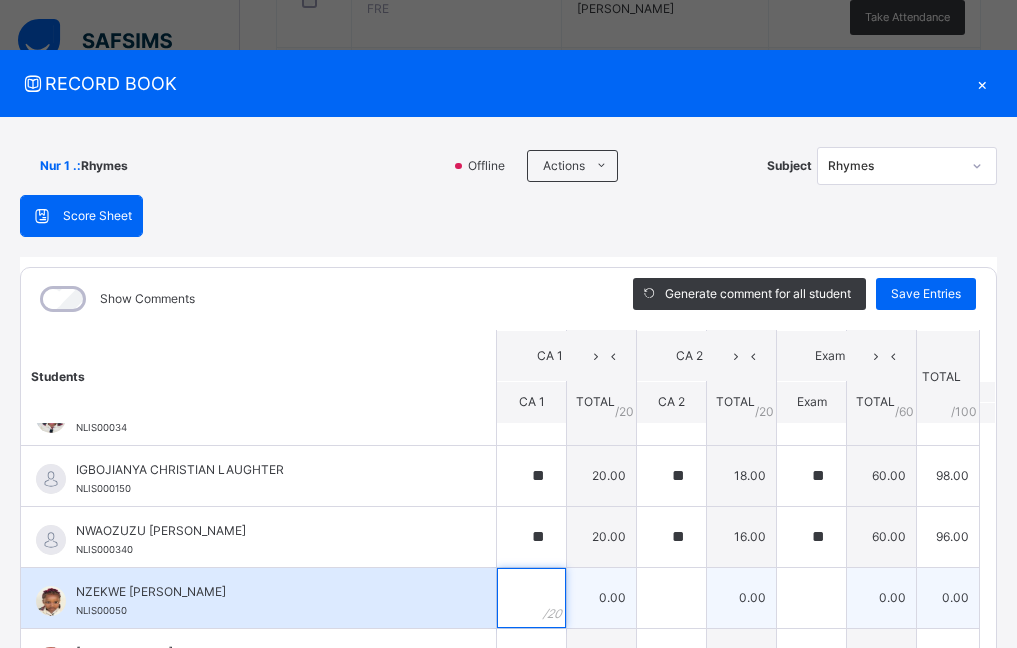 click at bounding box center (531, 598) 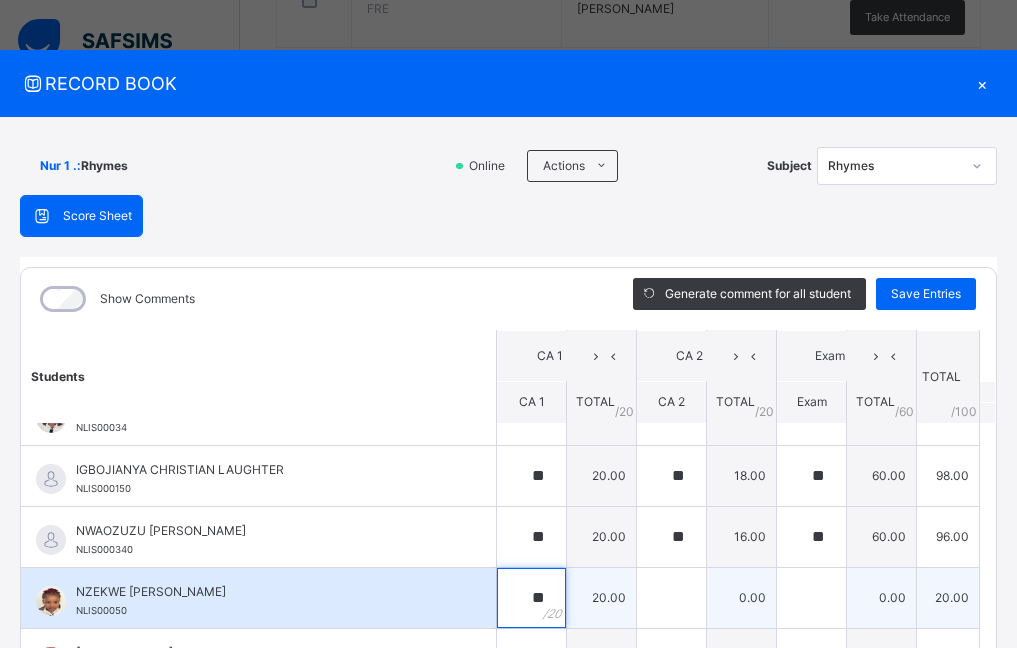 type on "**" 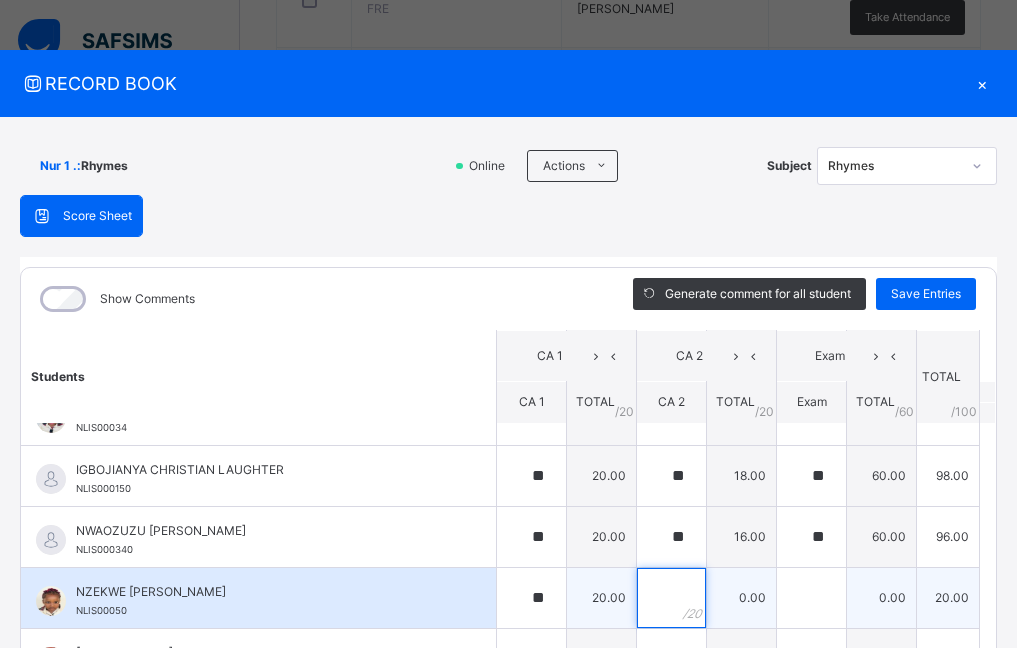 click at bounding box center (671, 598) 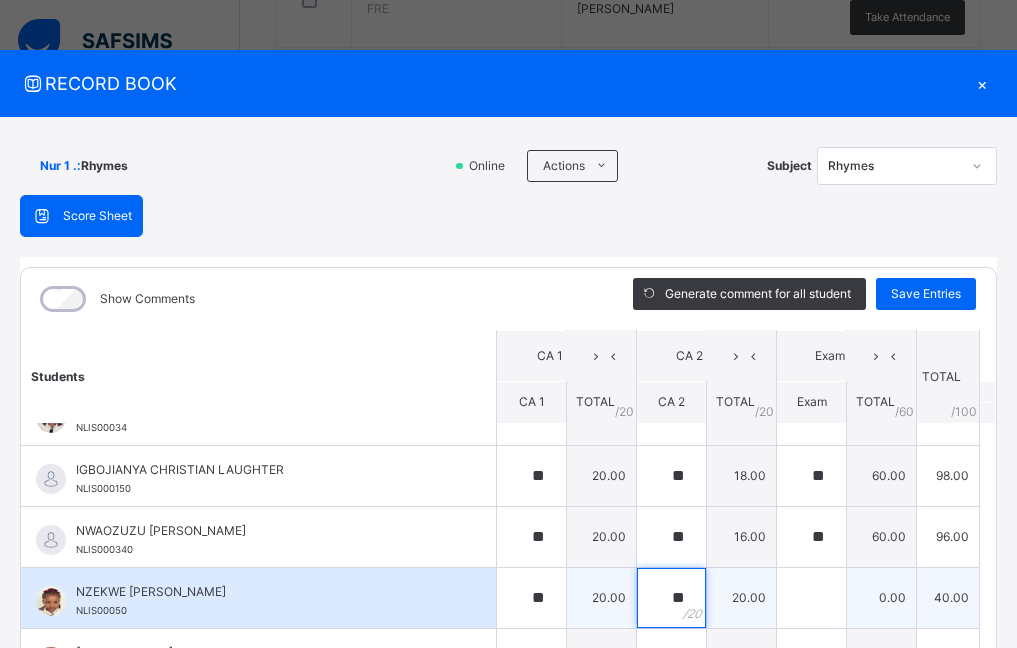 type on "**" 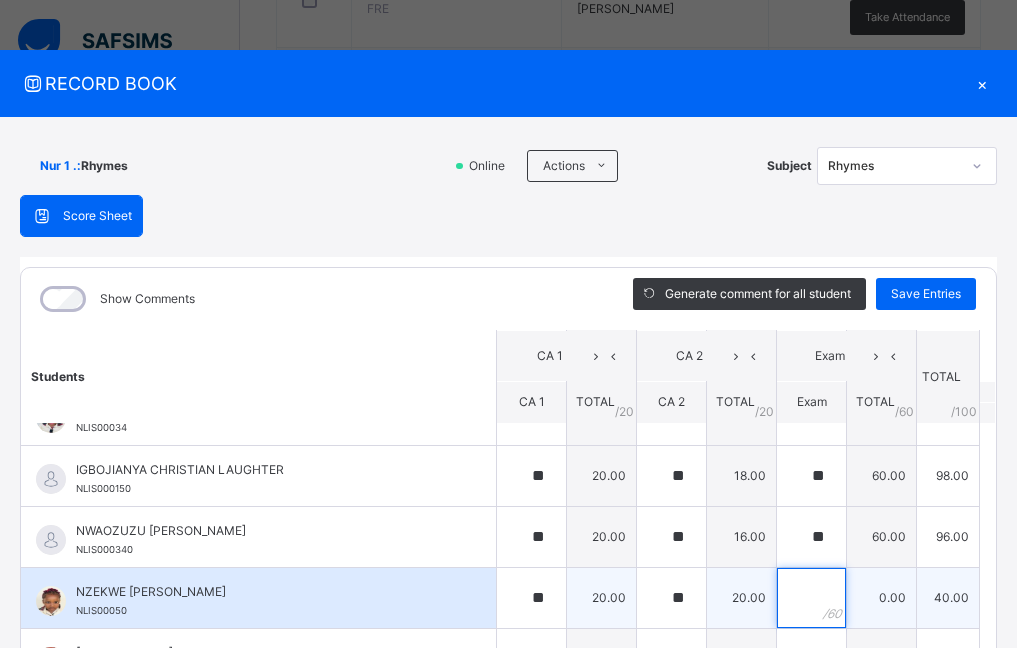 click at bounding box center (811, 598) 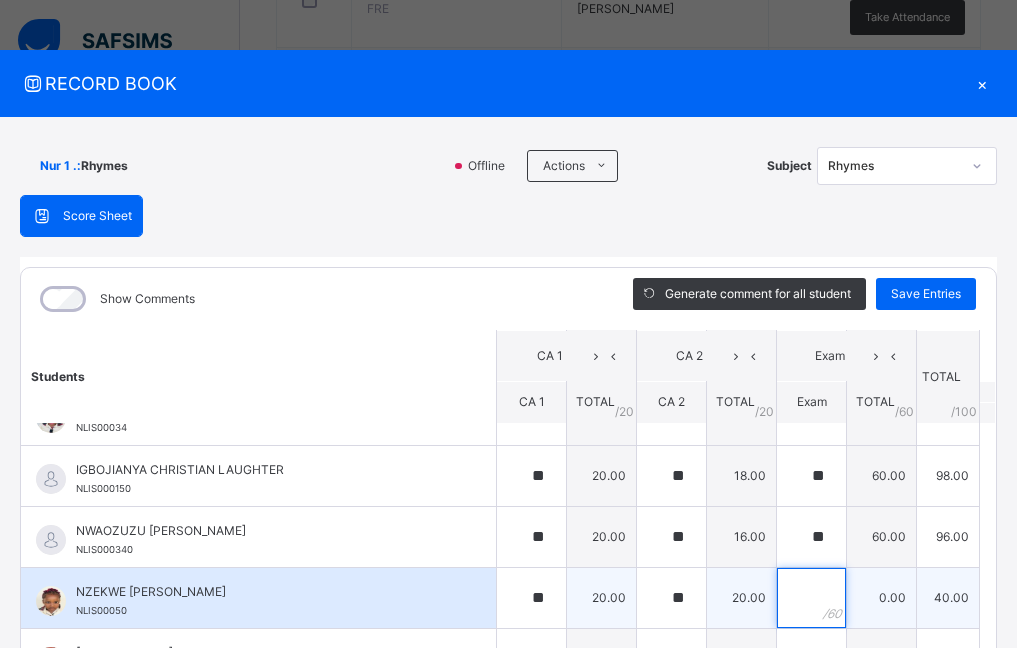 click at bounding box center [811, 598] 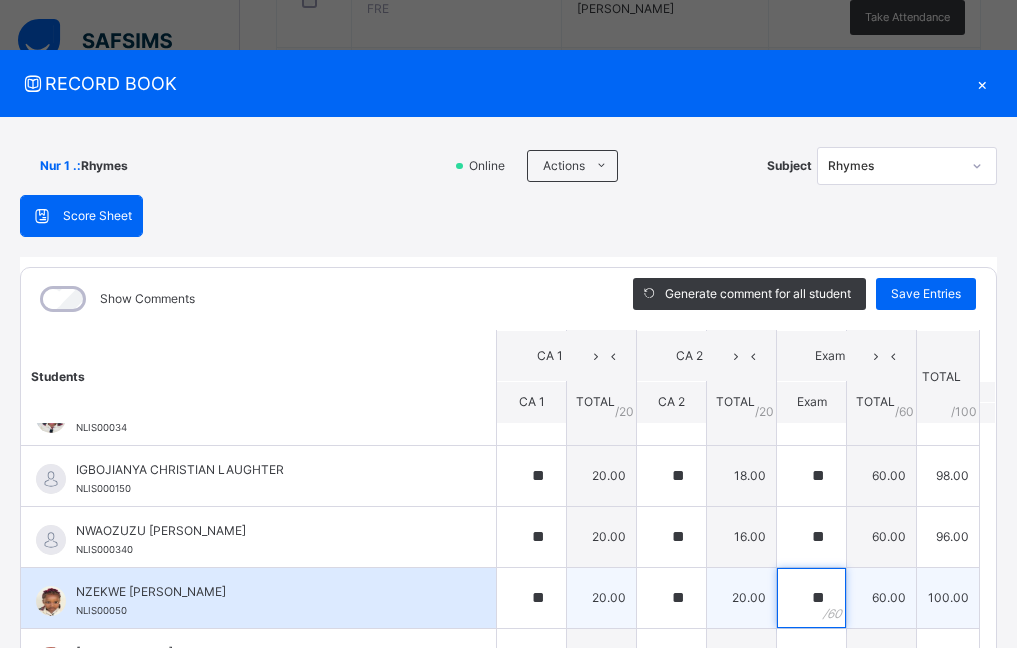 scroll, scrollTop: 200, scrollLeft: 0, axis: vertical 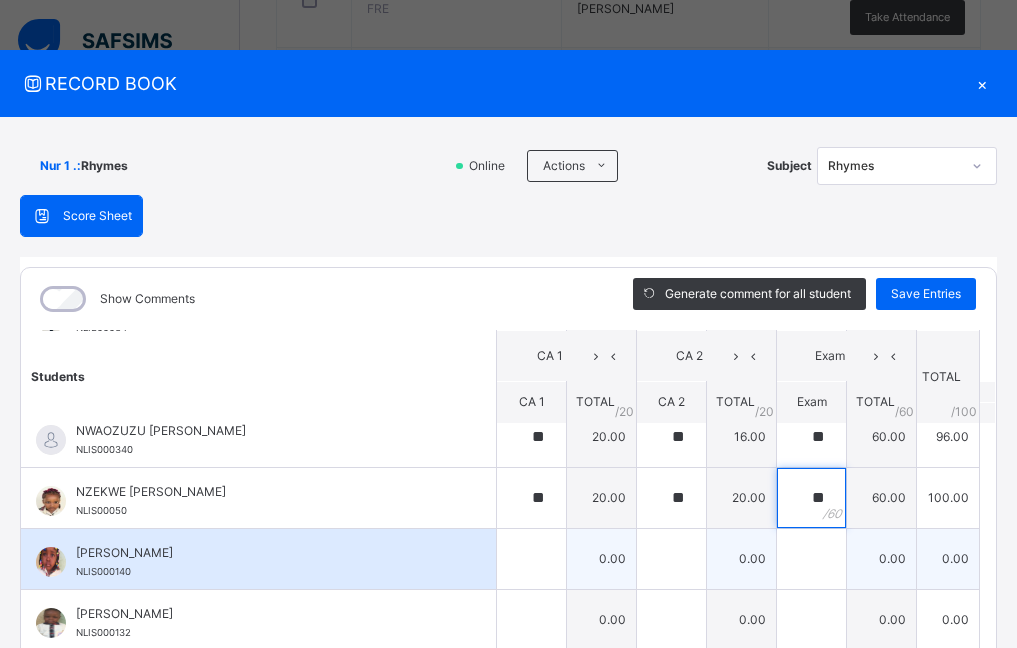 type on "**" 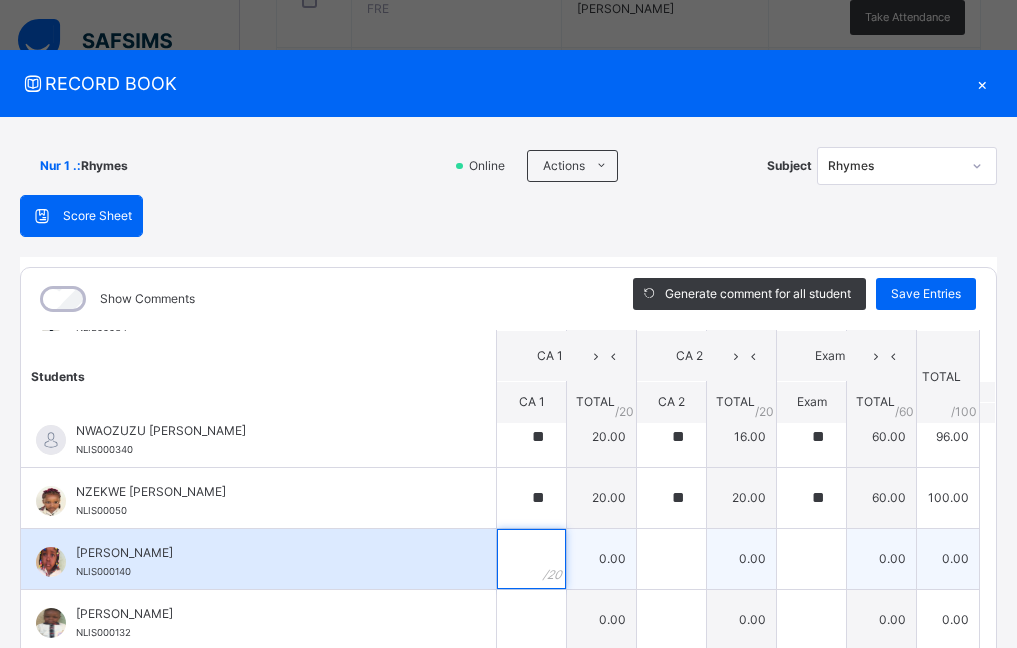 click at bounding box center [531, 559] 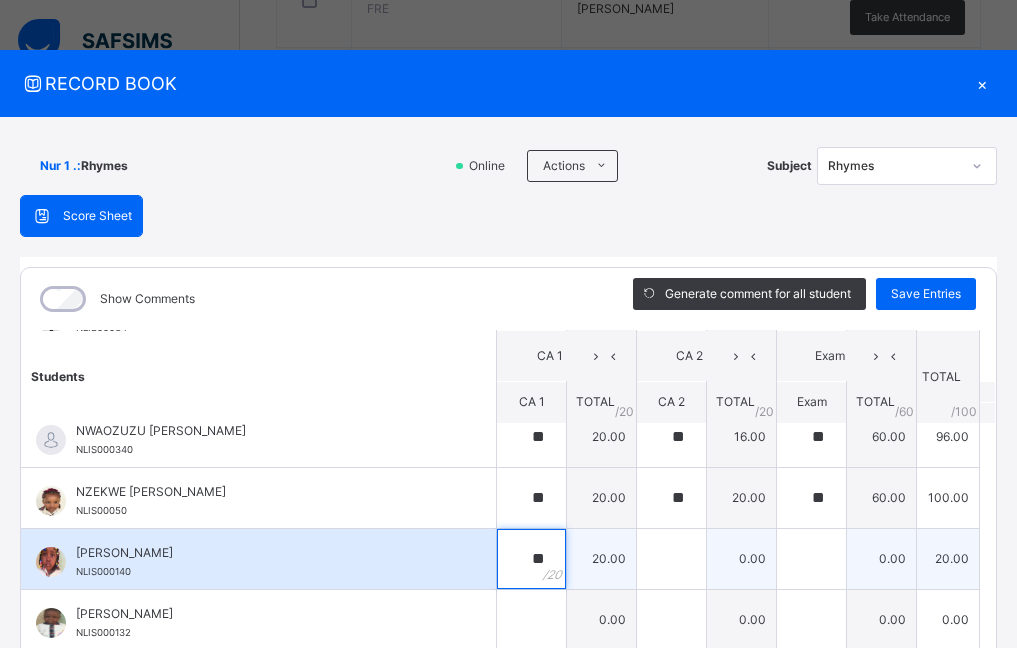 type on "**" 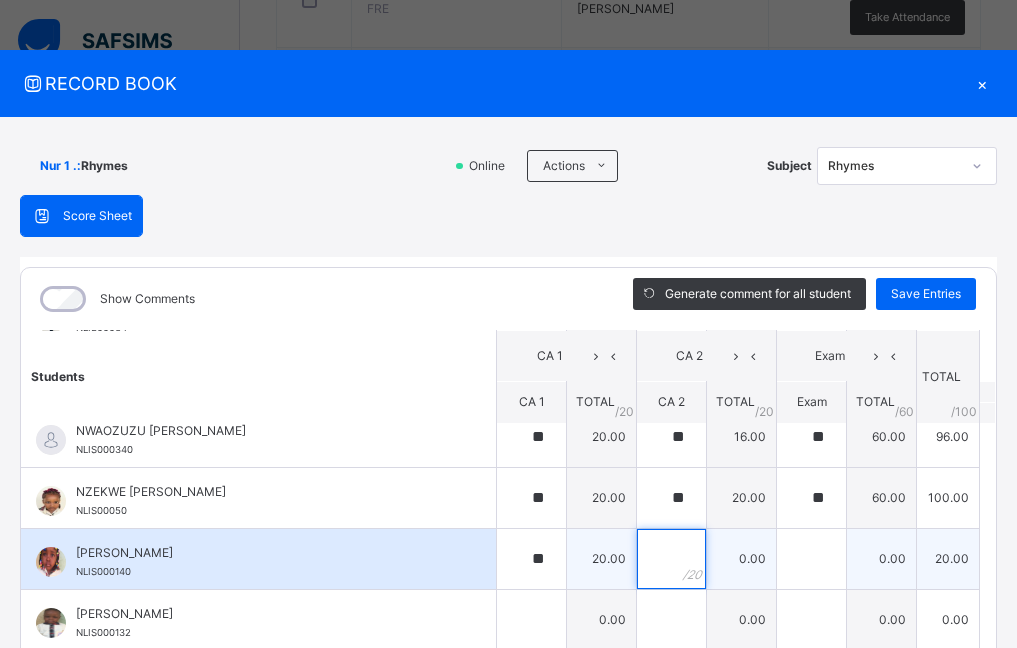 click at bounding box center [671, 559] 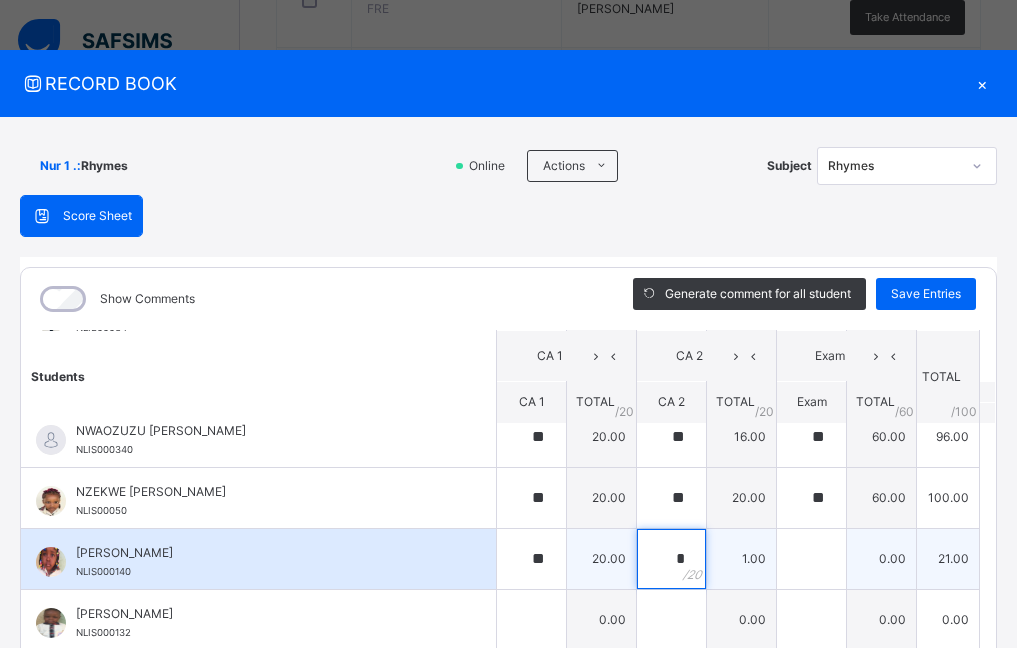 type on "**" 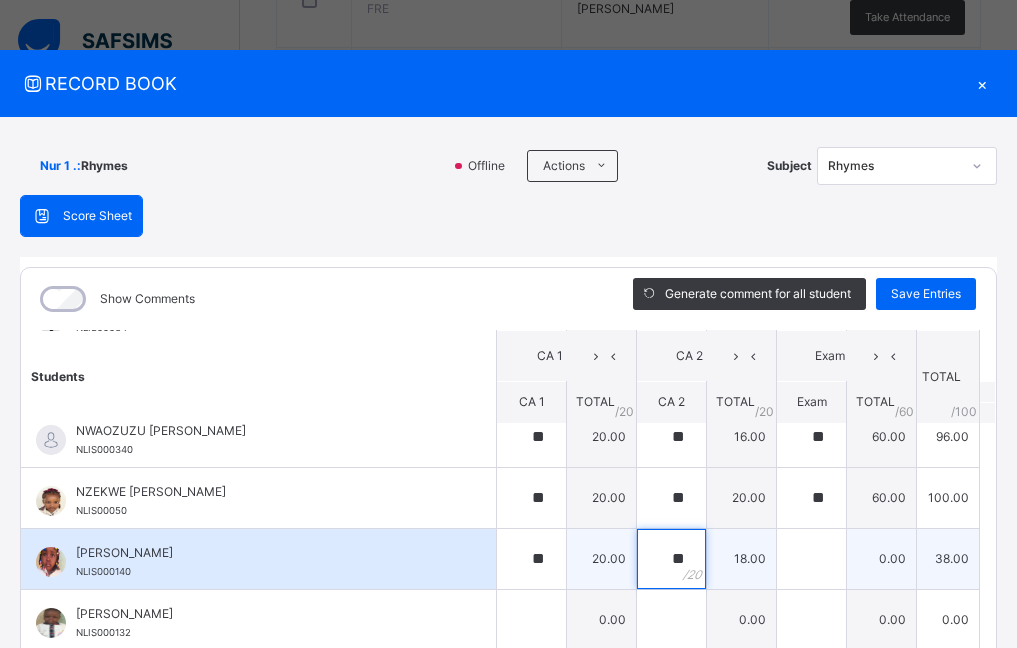 type on "**" 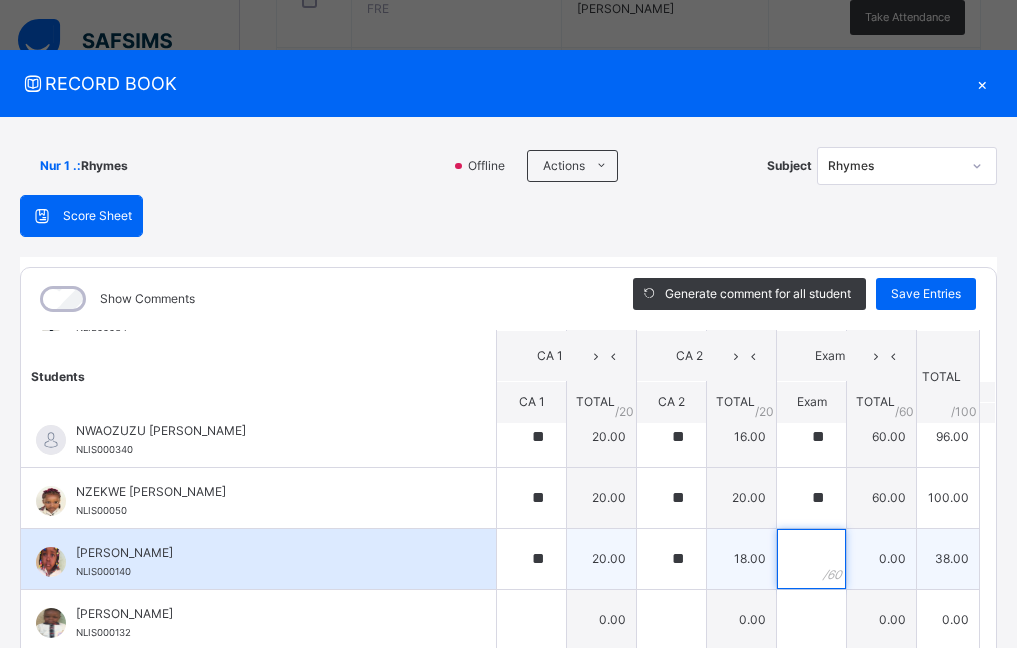 click at bounding box center (811, 559) 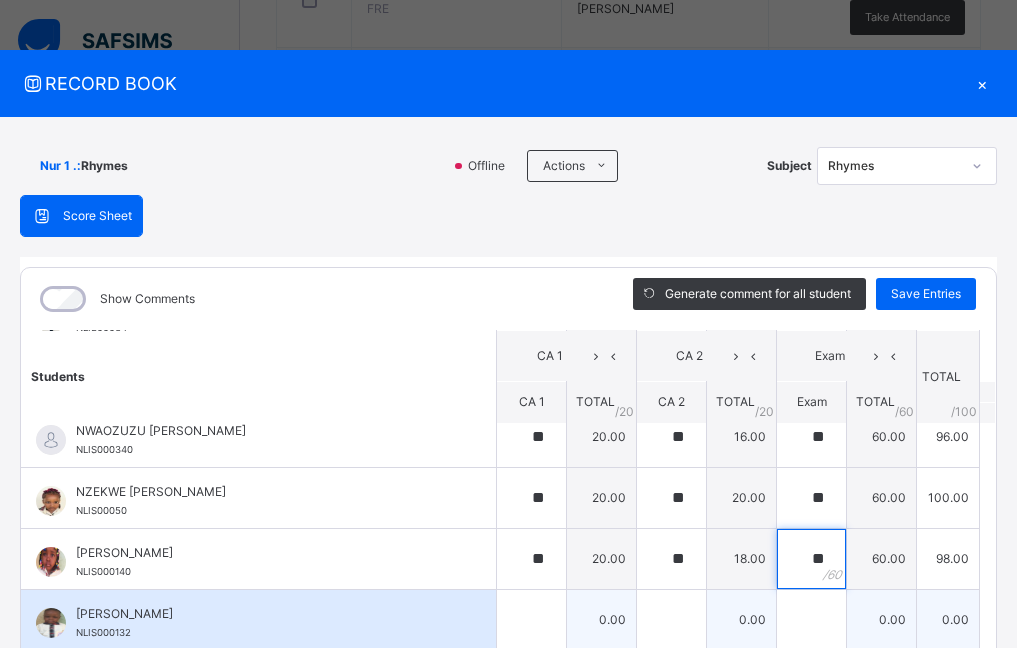 type on "**" 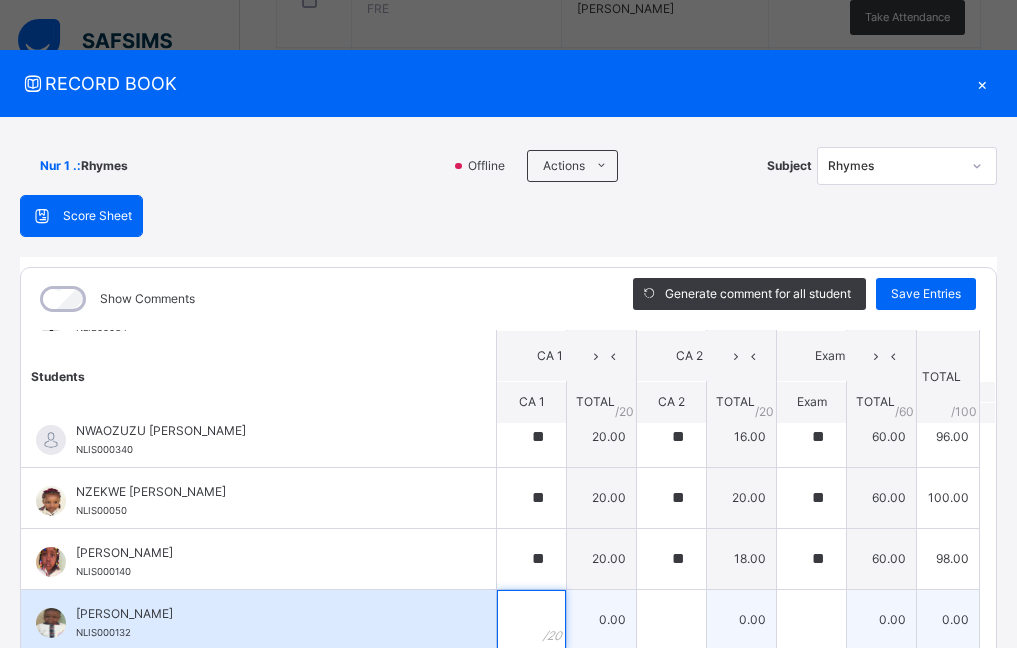 click at bounding box center (531, 620) 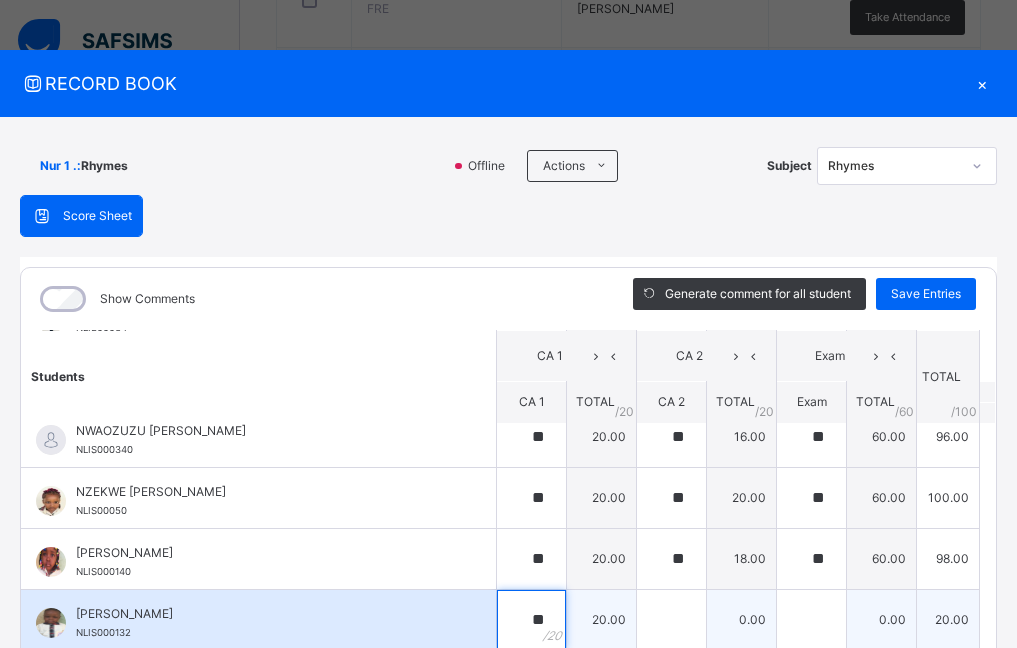 type on "**" 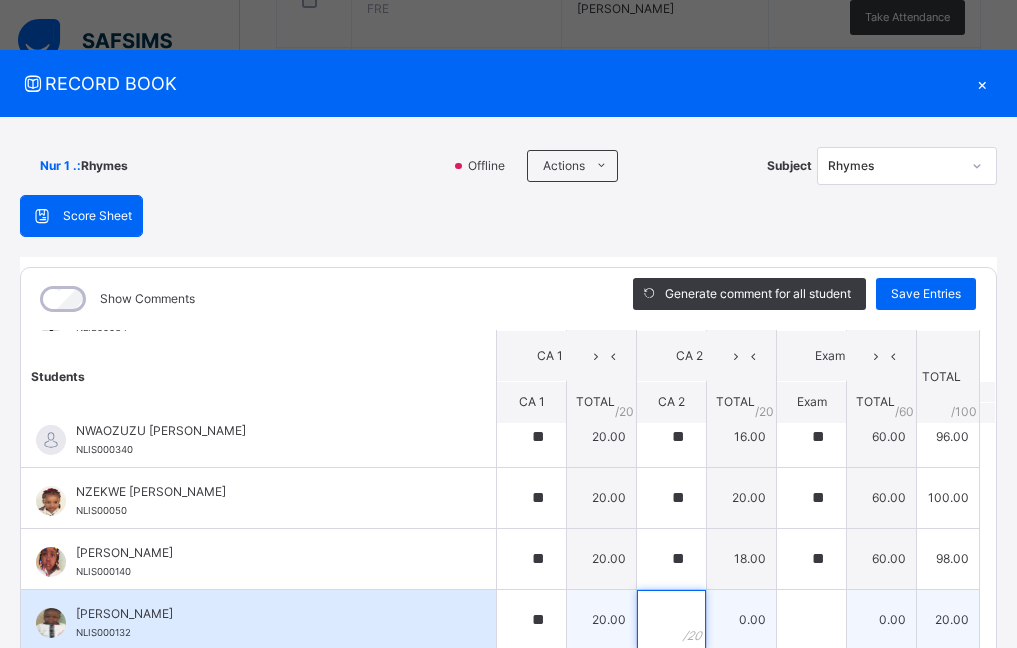 click at bounding box center (671, 620) 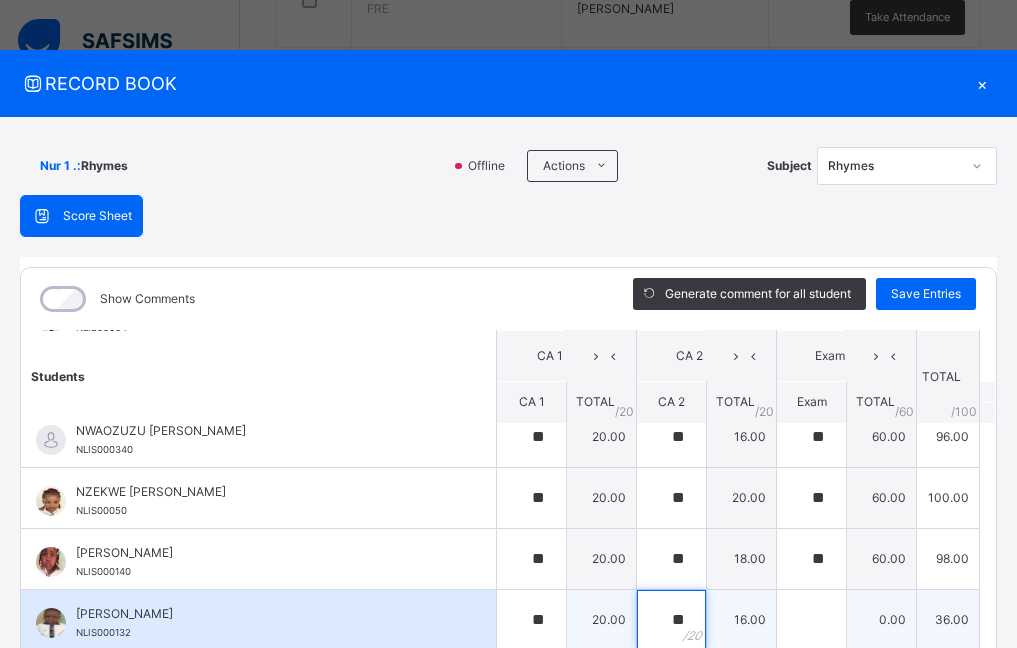 type on "**" 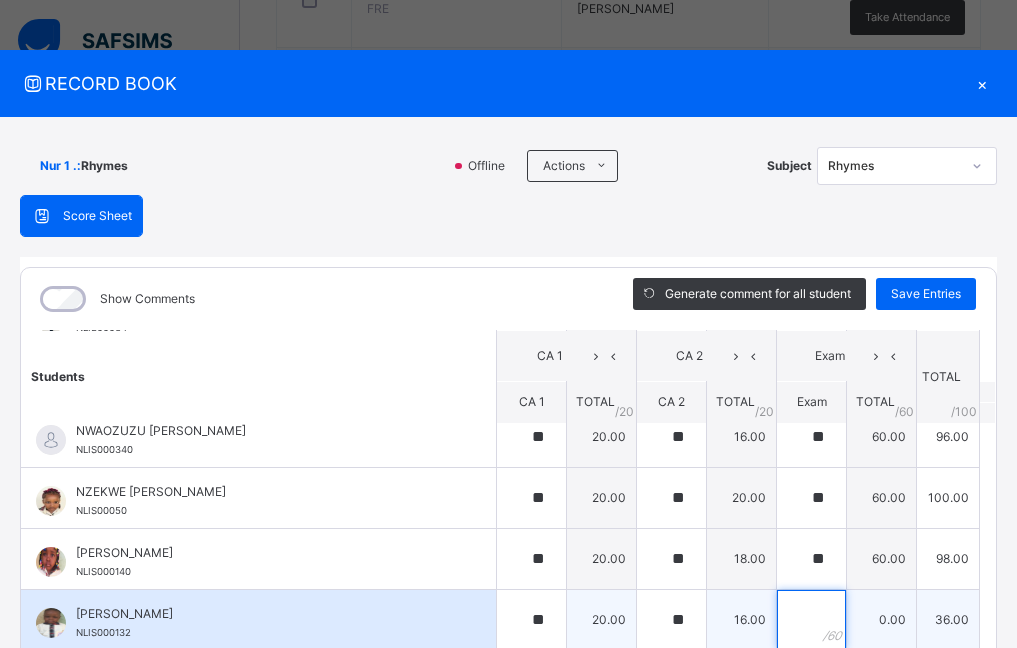 click at bounding box center [811, 620] 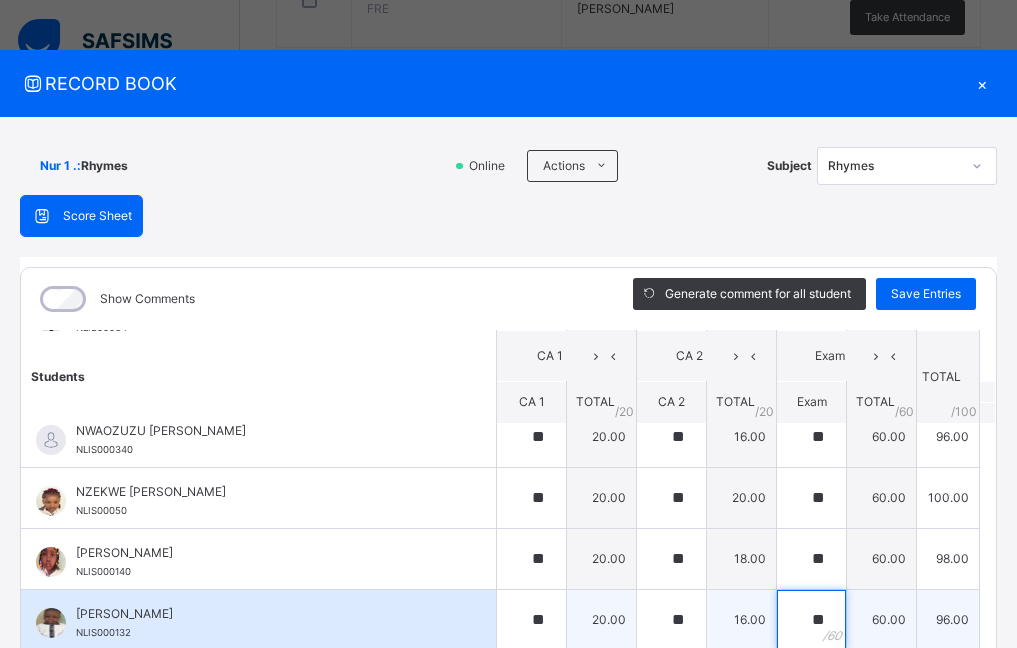 type on "**" 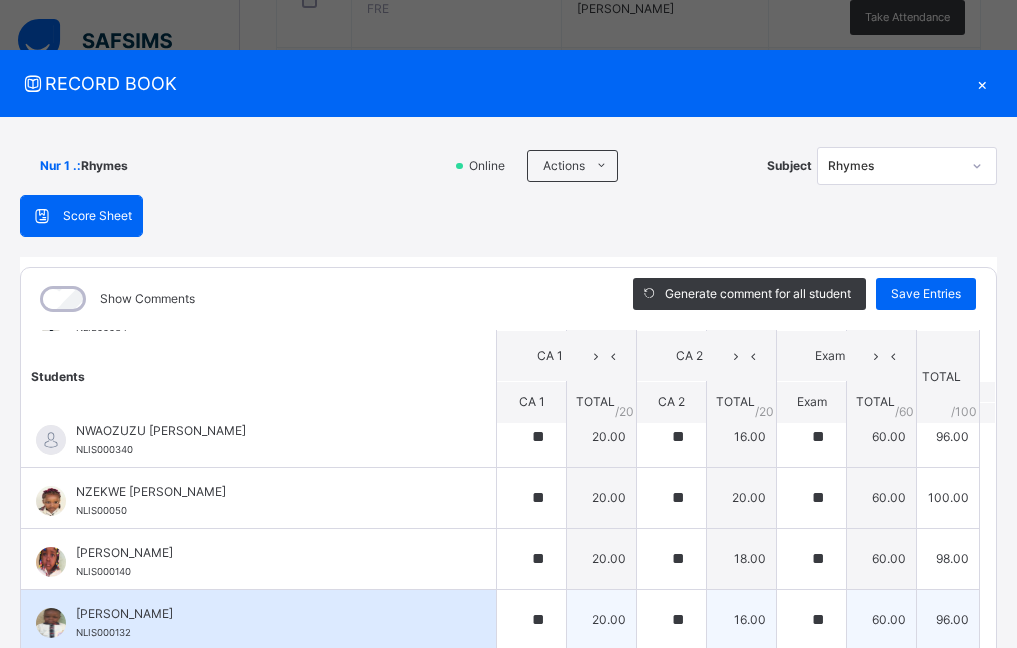 click on "OKOROAFOR IFEANYICHUKWU  NLIS000132" at bounding box center [258, 620] 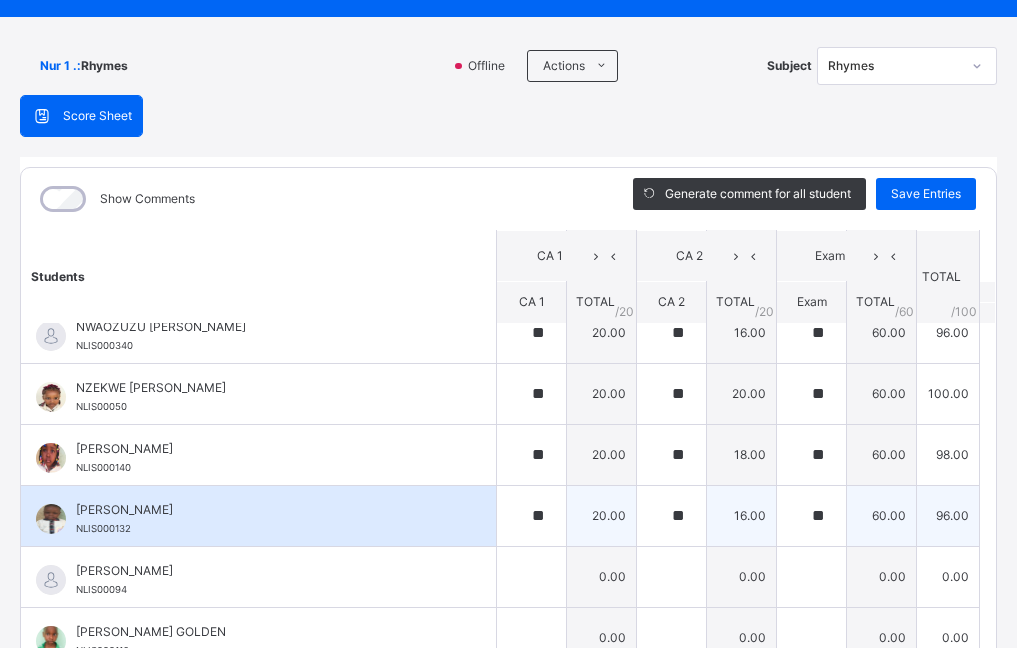 scroll, scrollTop: 200, scrollLeft: 0, axis: vertical 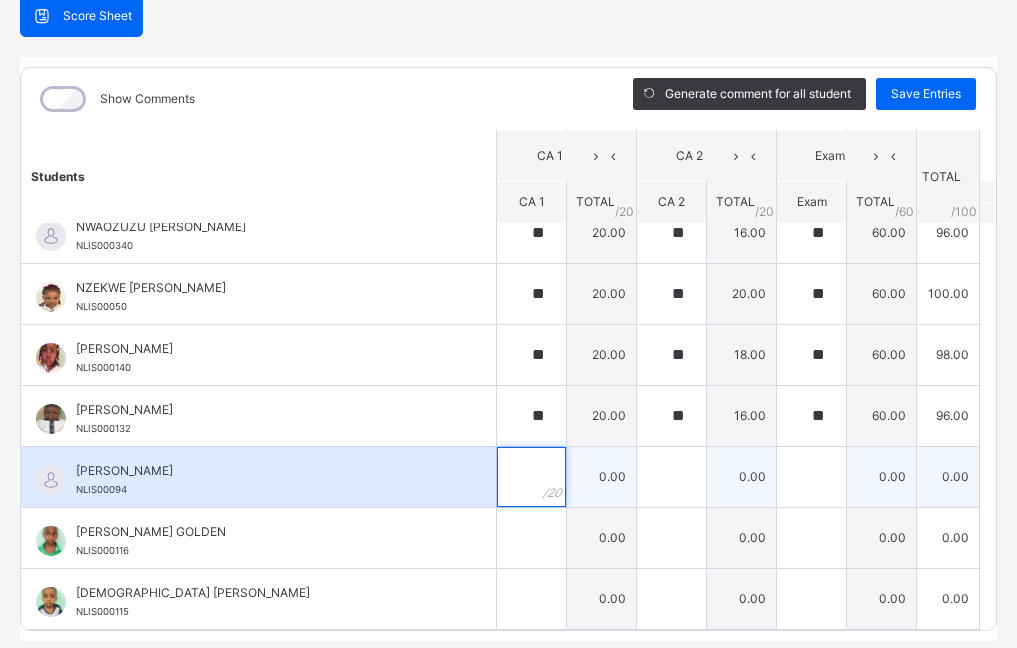 click at bounding box center (531, 477) 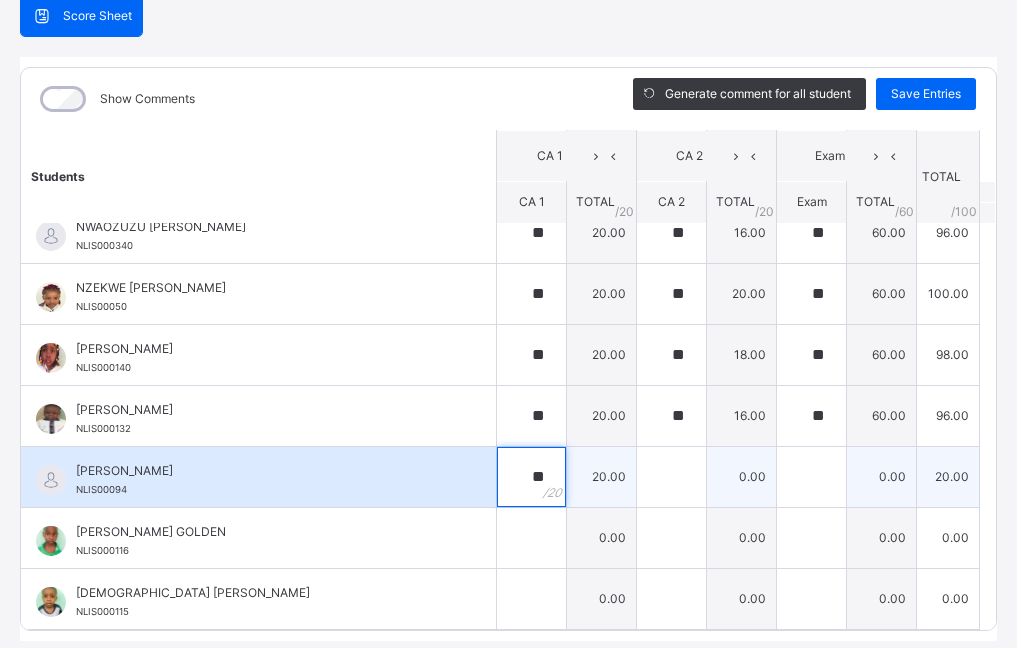 type on "**" 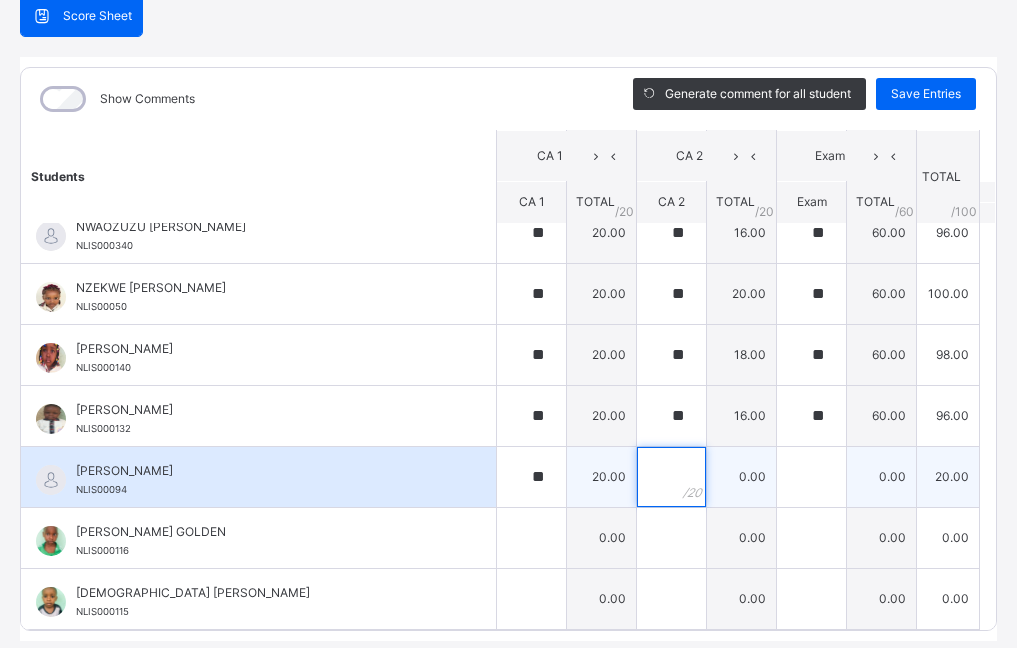 click at bounding box center (671, 477) 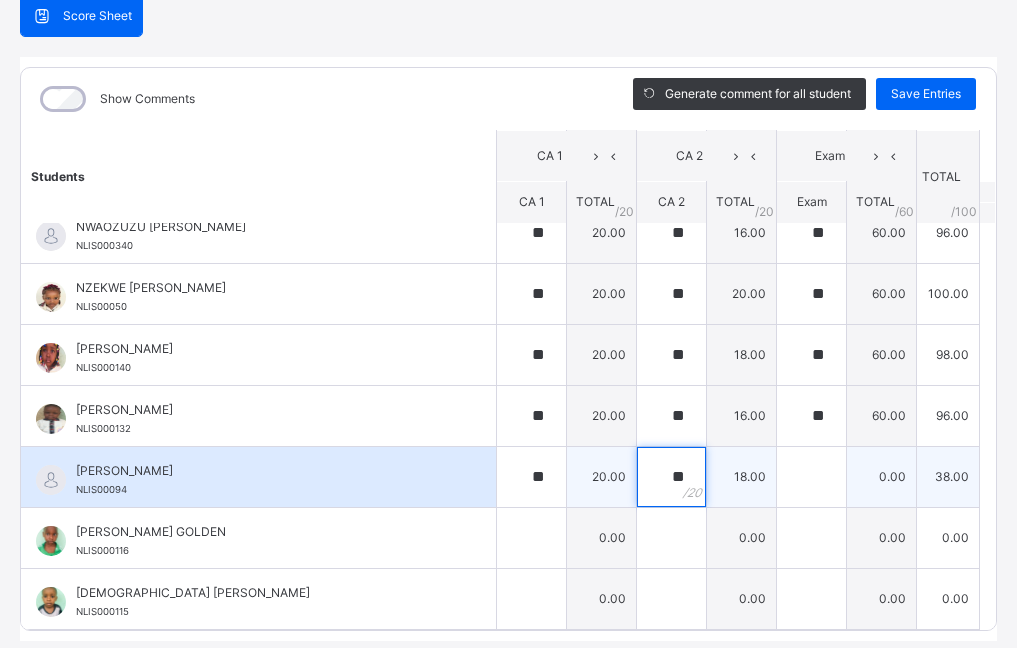 type on "**" 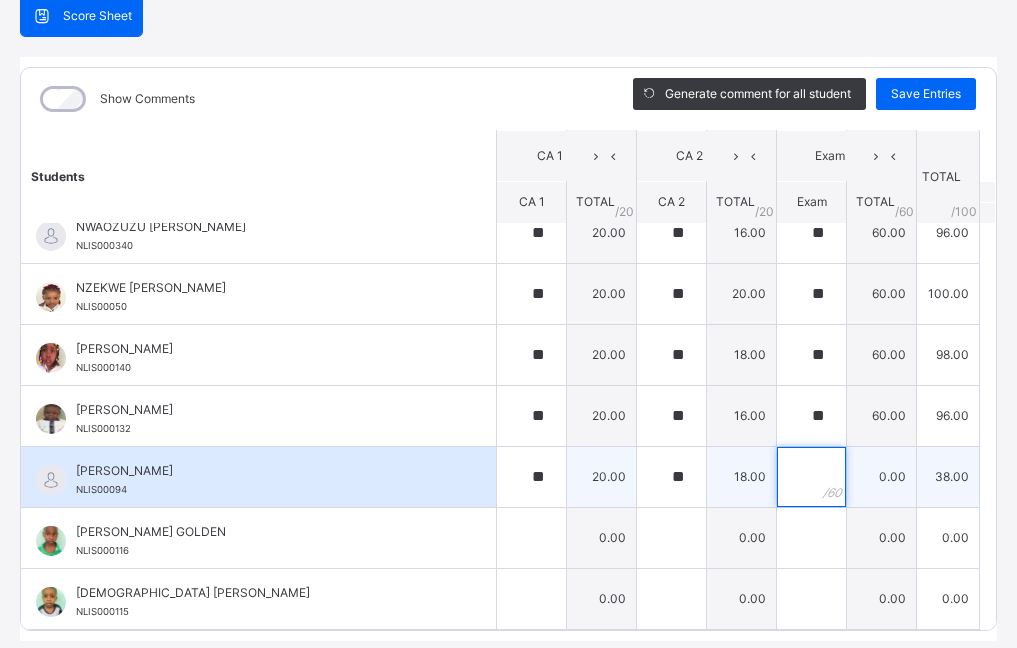 click at bounding box center (811, 477) 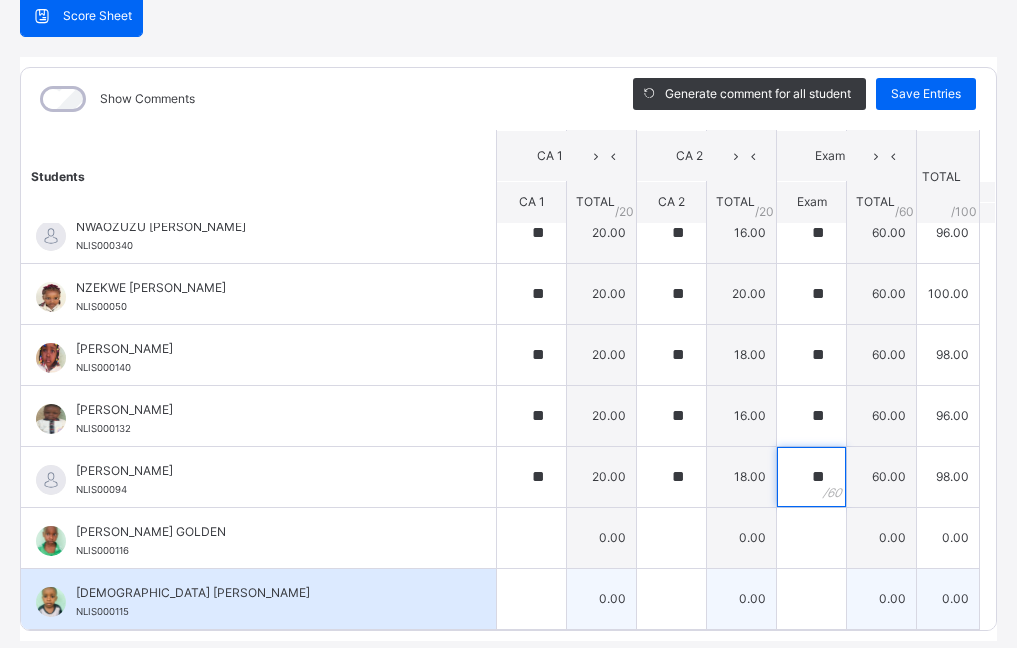 type on "**" 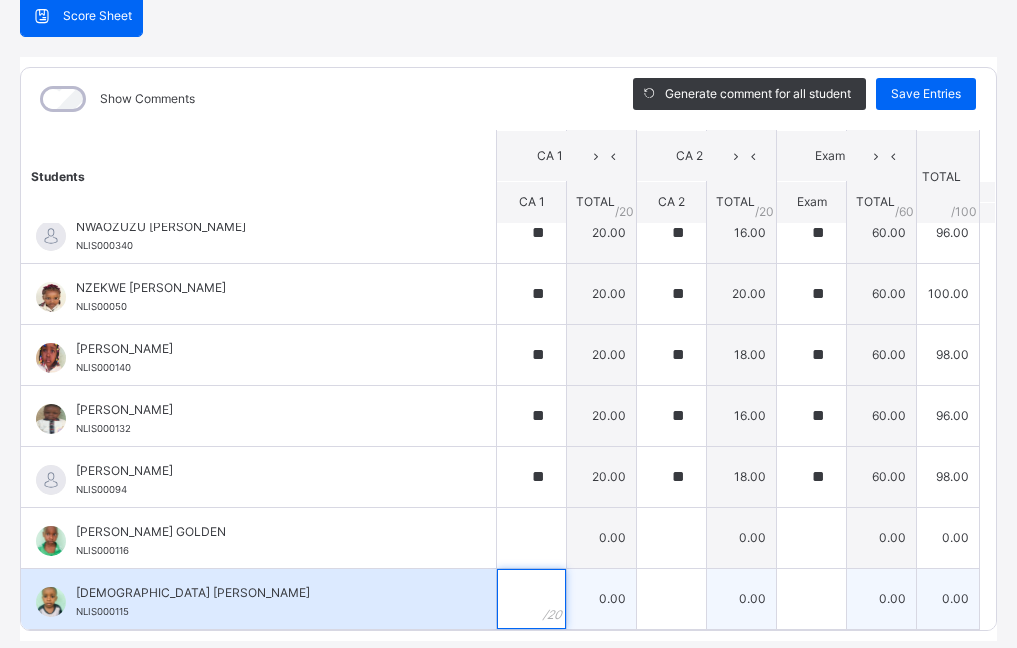 click at bounding box center (531, 599) 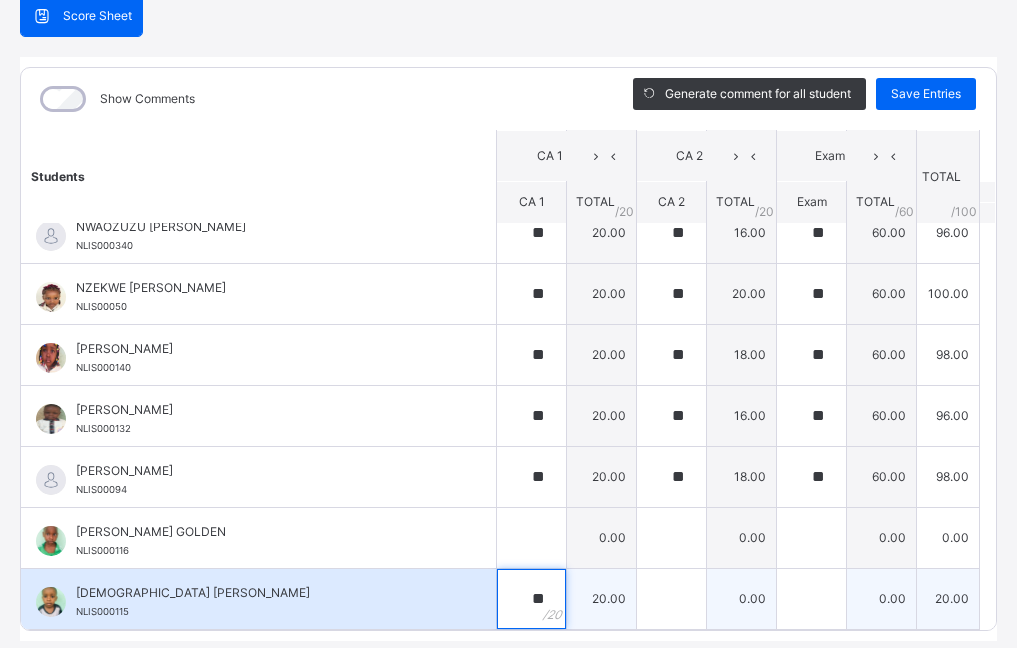 type on "**" 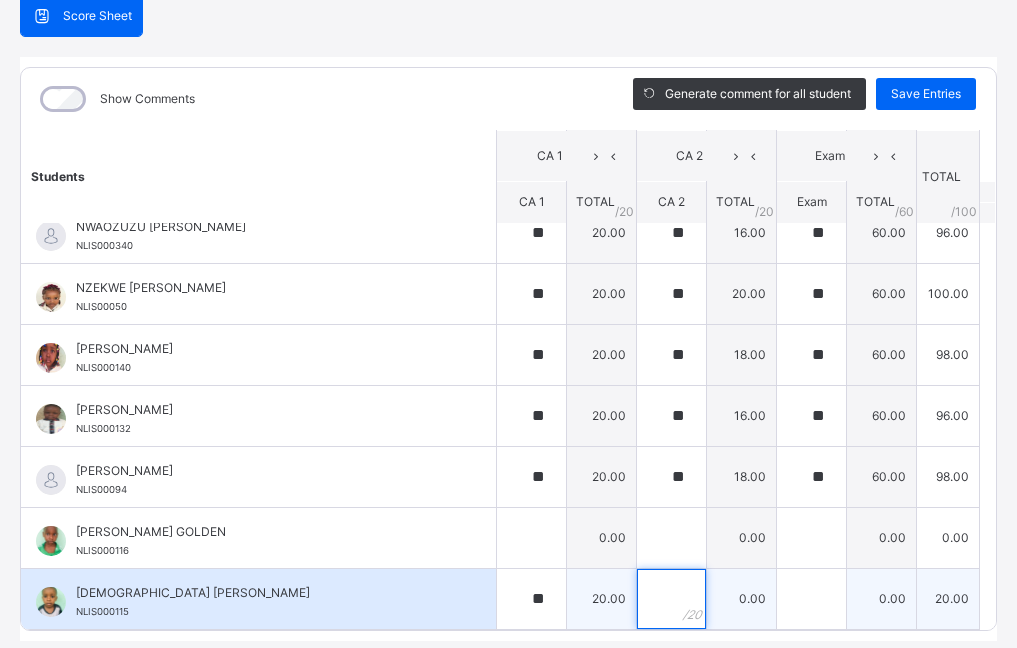 click at bounding box center [671, 599] 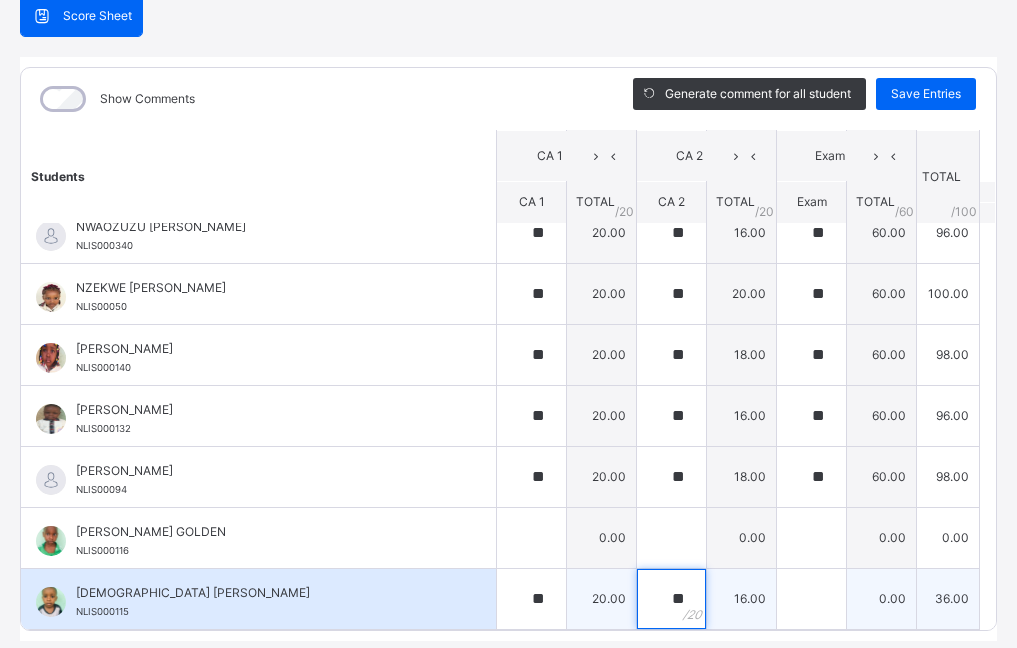 type on "**" 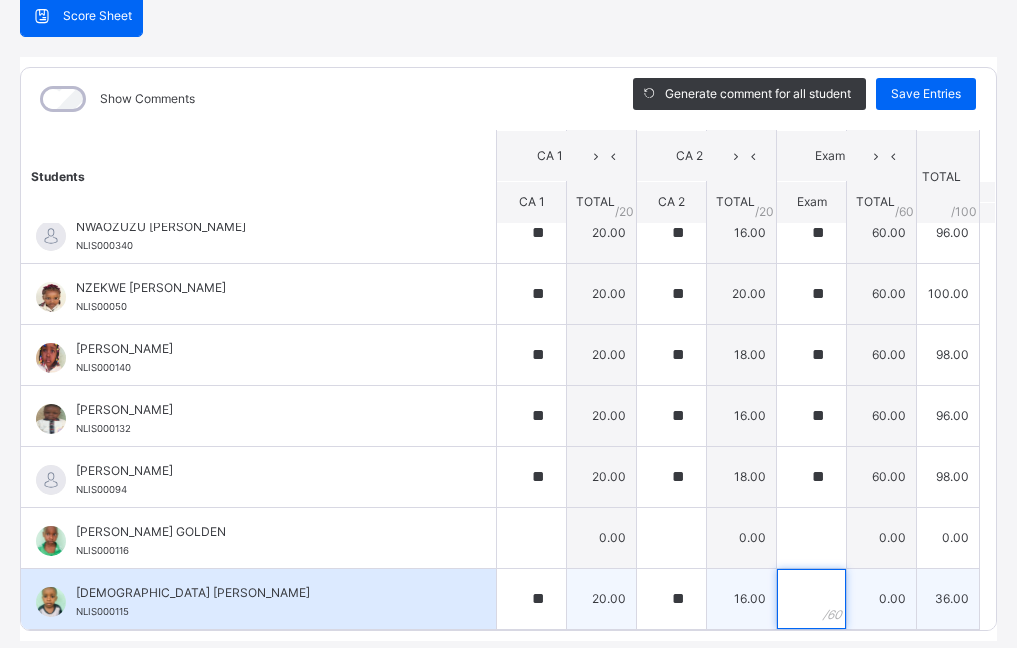 click at bounding box center (811, 599) 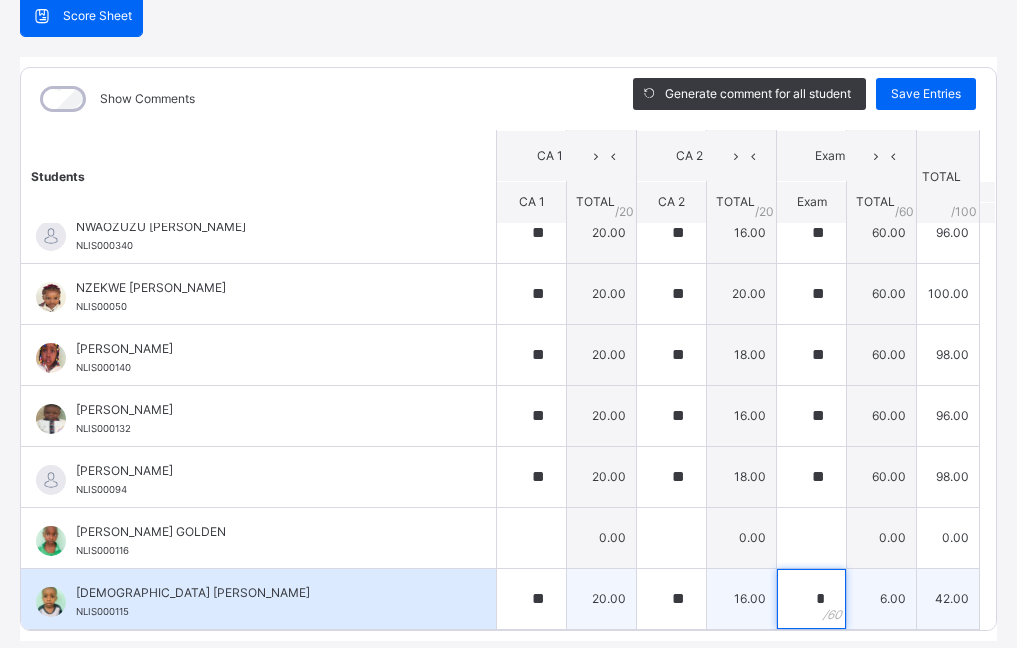 type on "**" 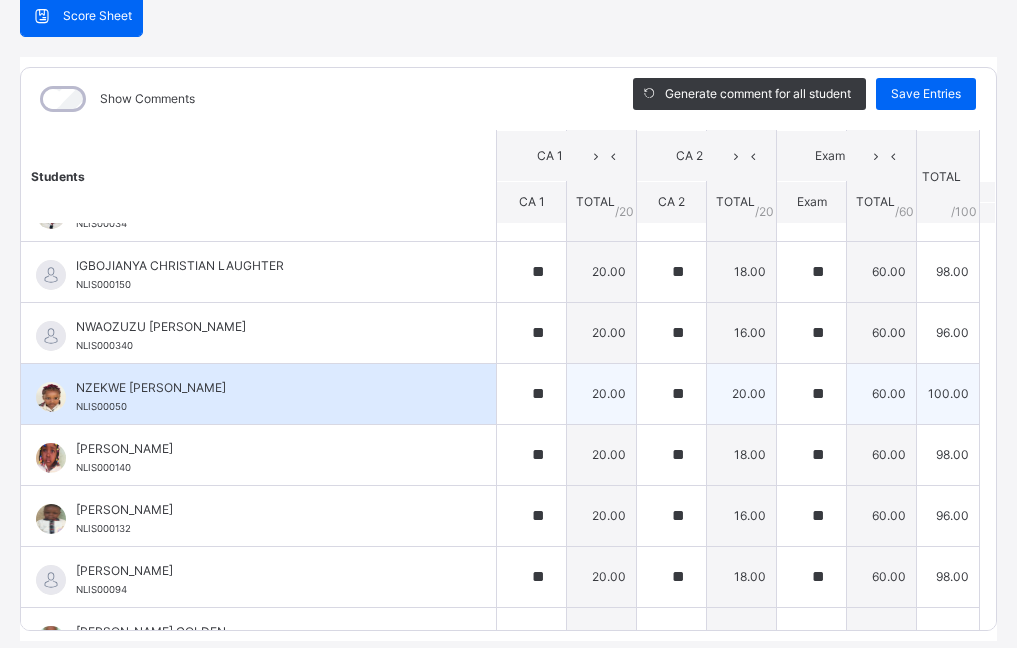 scroll, scrollTop: 4, scrollLeft: 0, axis: vertical 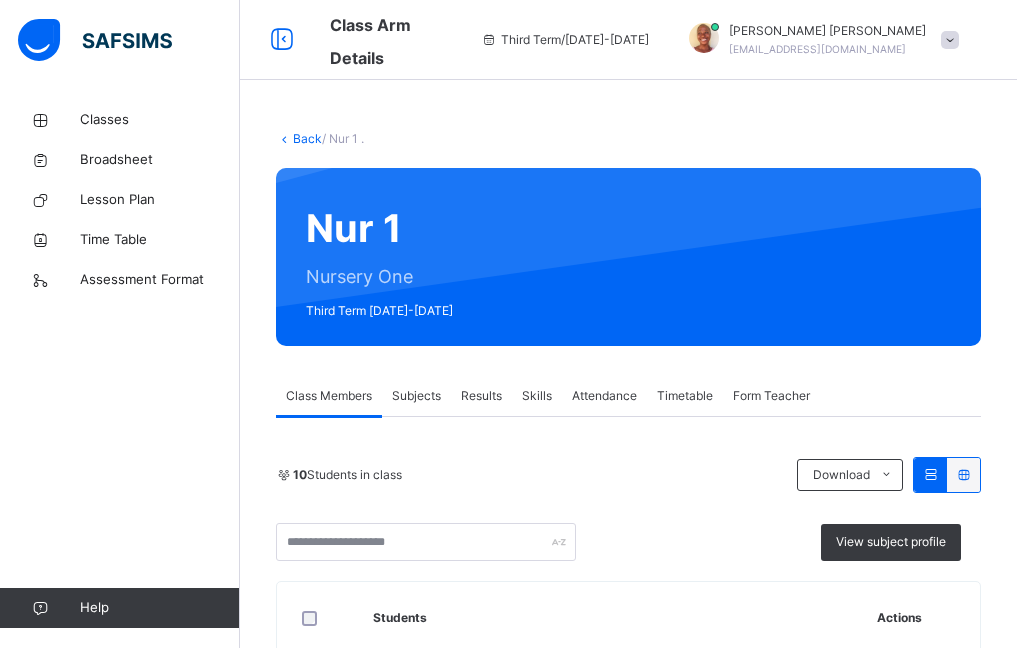 click on "Subjects" at bounding box center (416, 396) 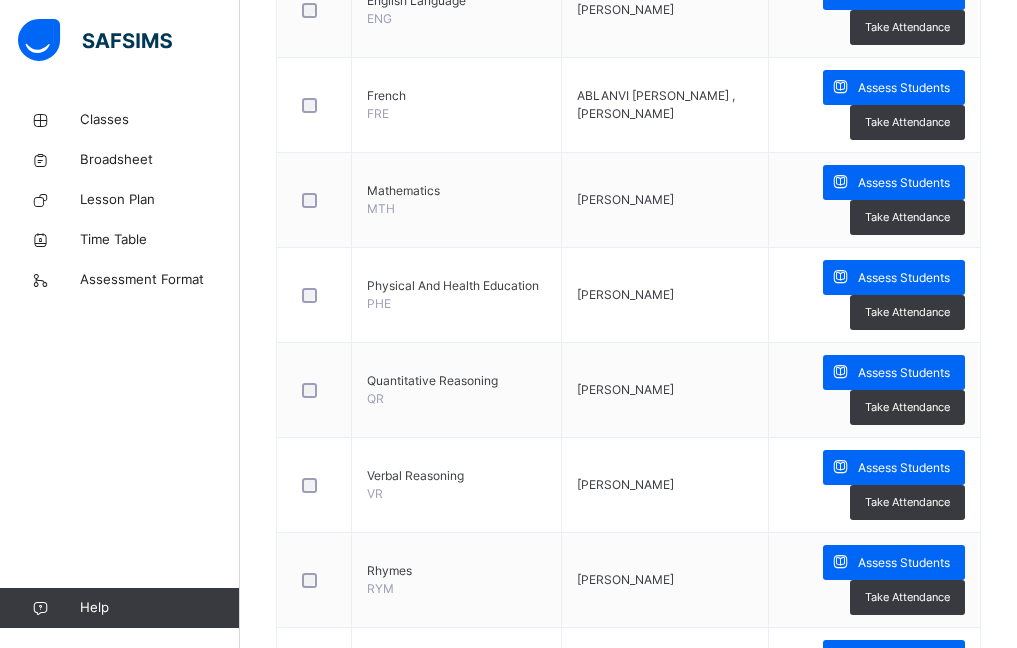 scroll, scrollTop: 1200, scrollLeft: 0, axis: vertical 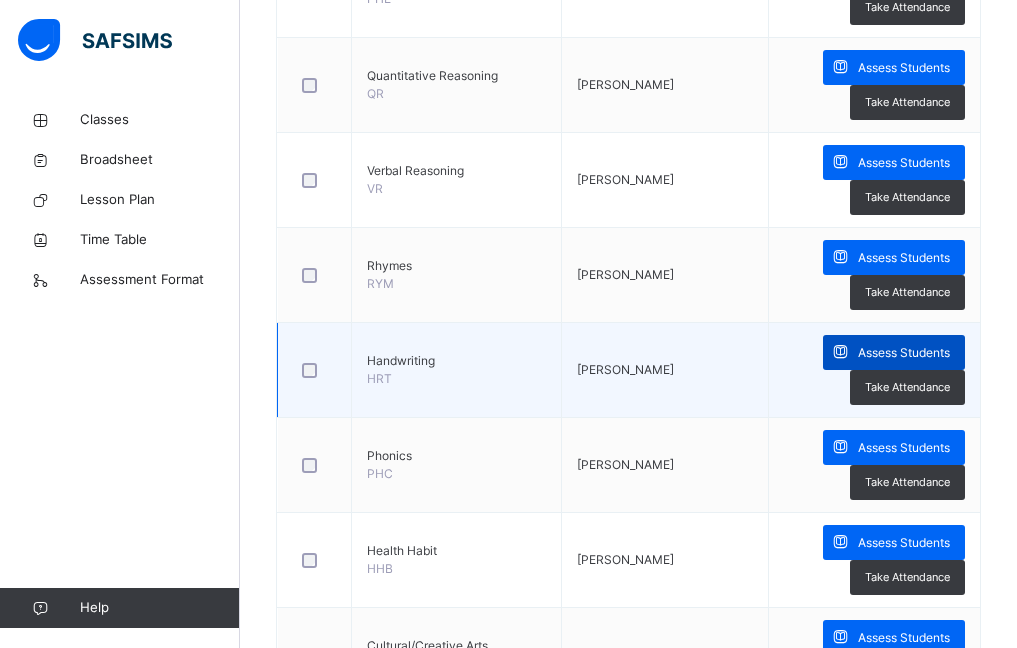 click on "Assess Students" at bounding box center [904, 353] 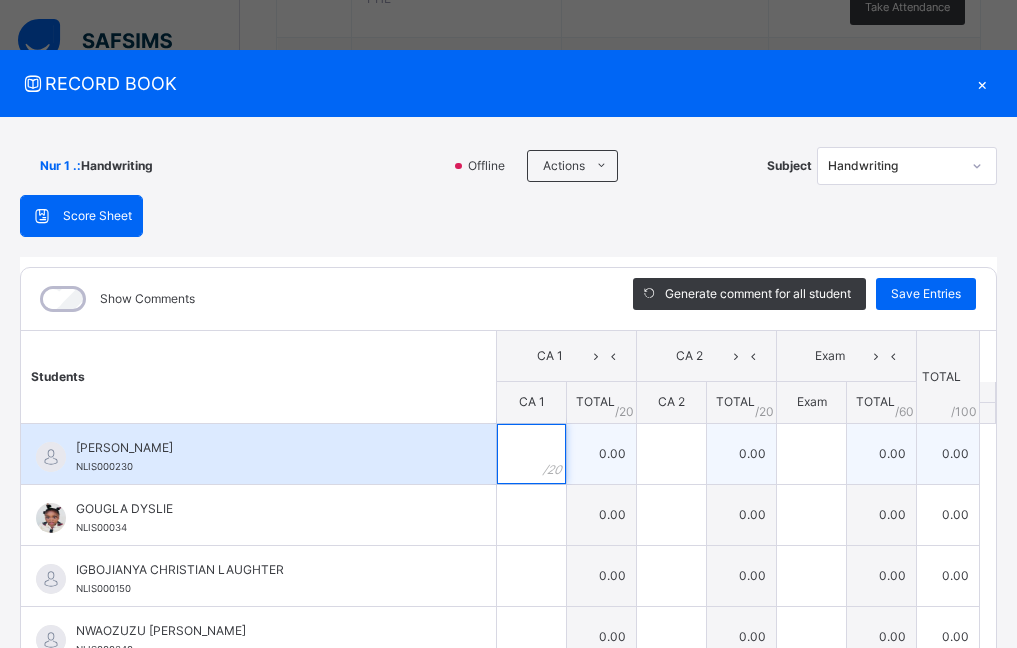 click at bounding box center [531, 454] 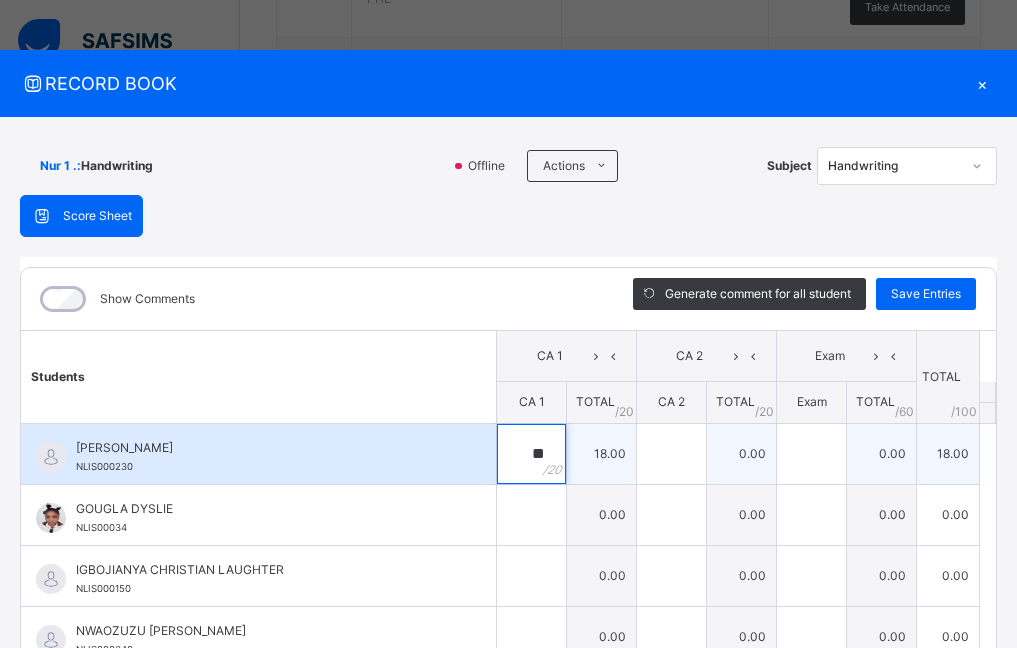type on "**" 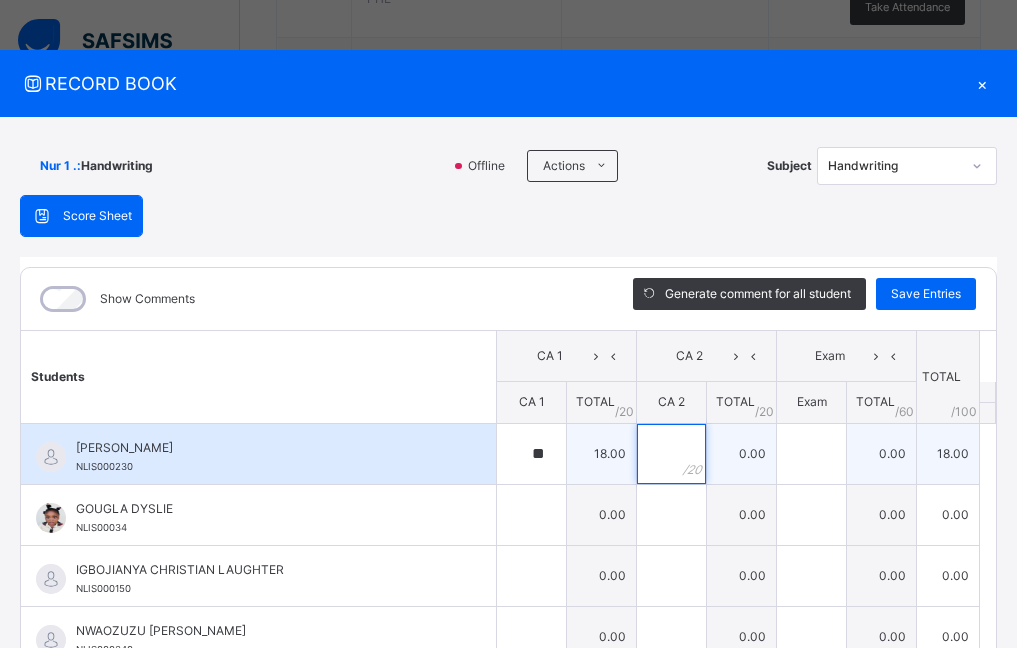 click at bounding box center [671, 454] 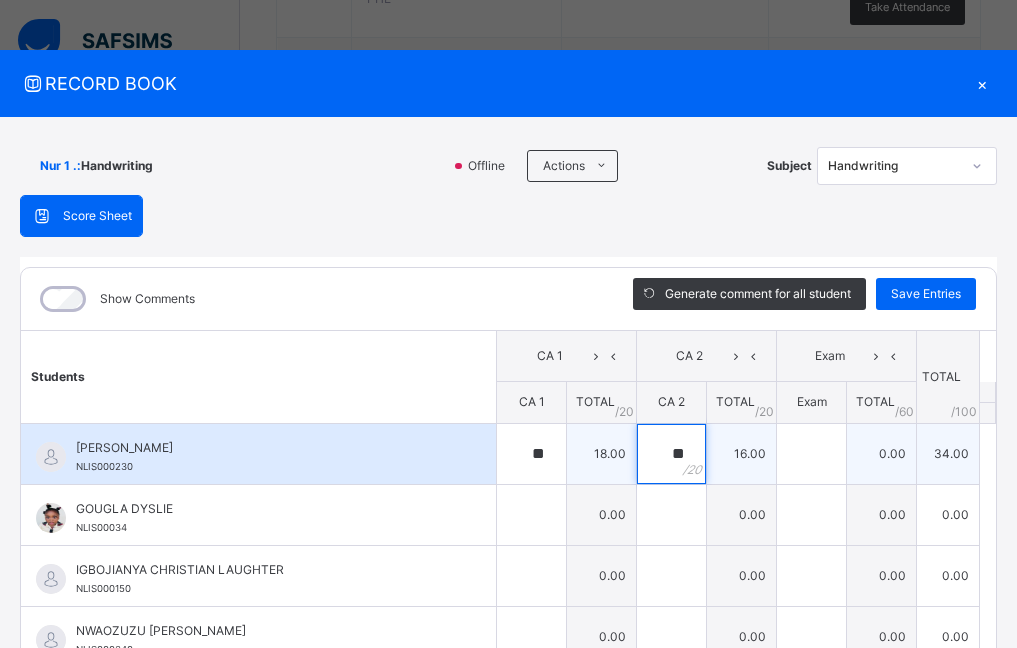 type on "**" 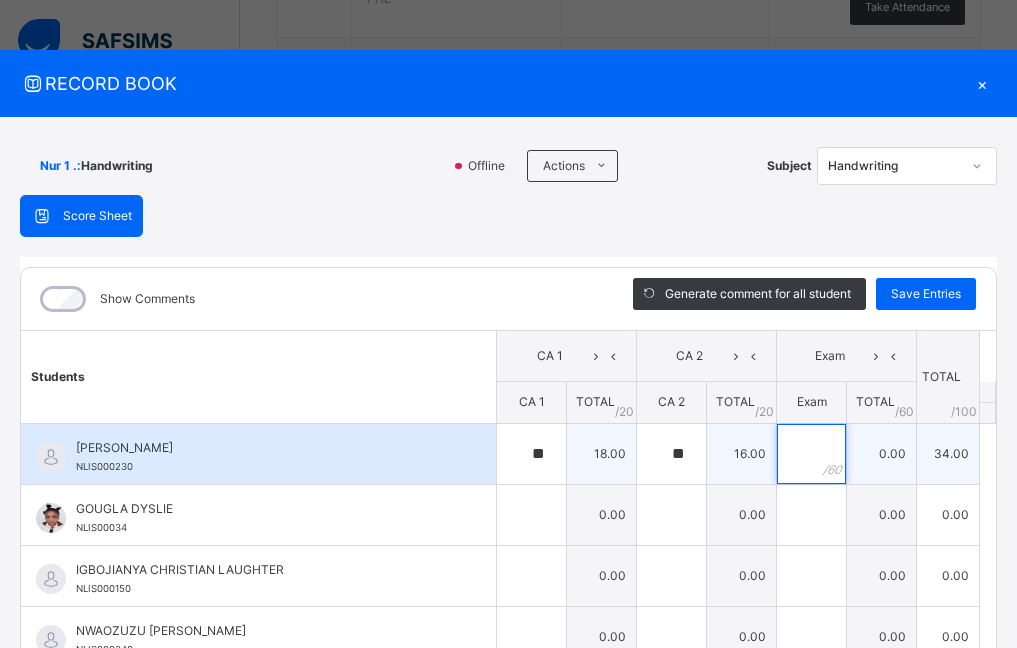 click at bounding box center (811, 454) 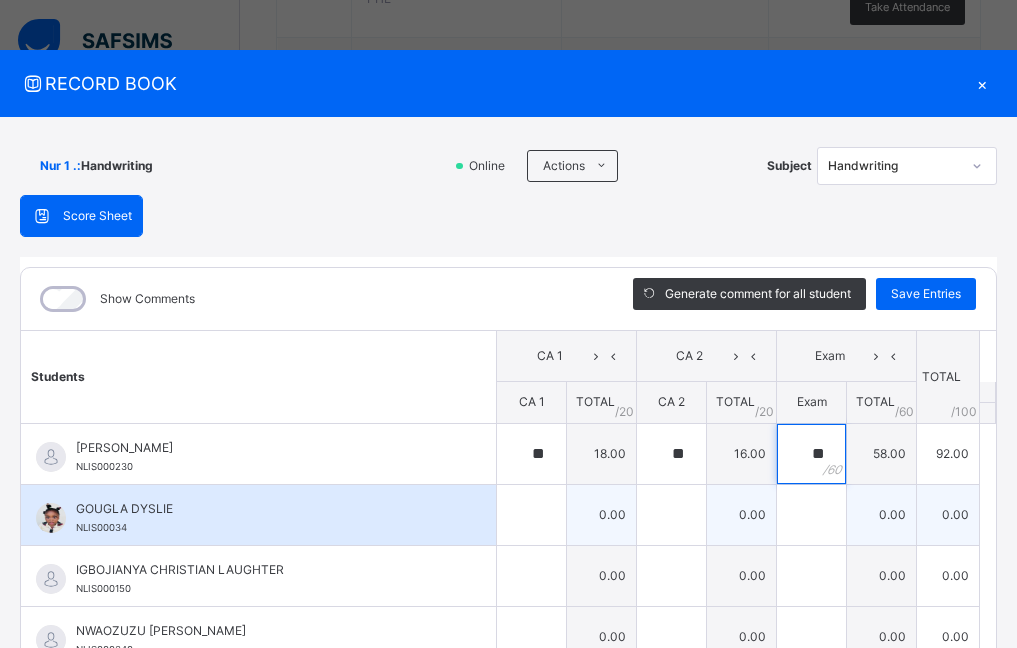 type on "**" 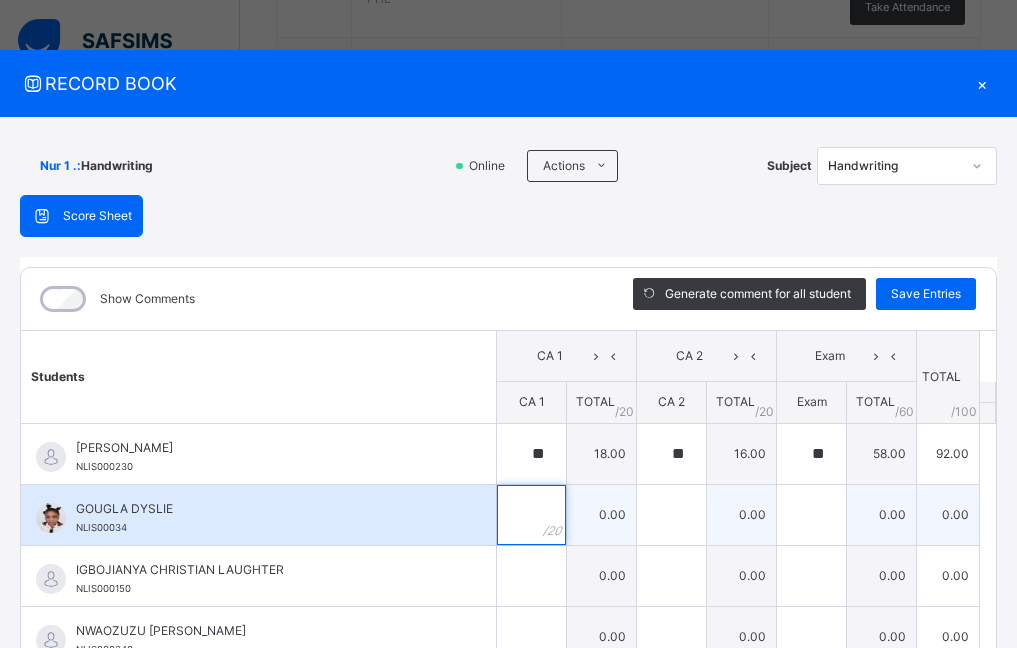 click at bounding box center [531, 515] 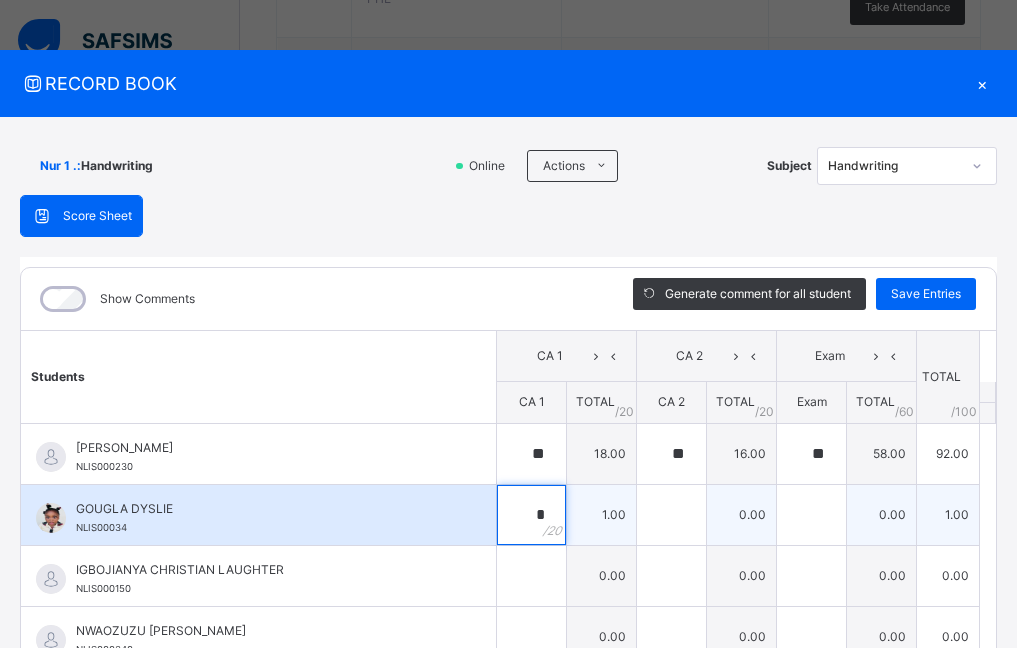 type on "**" 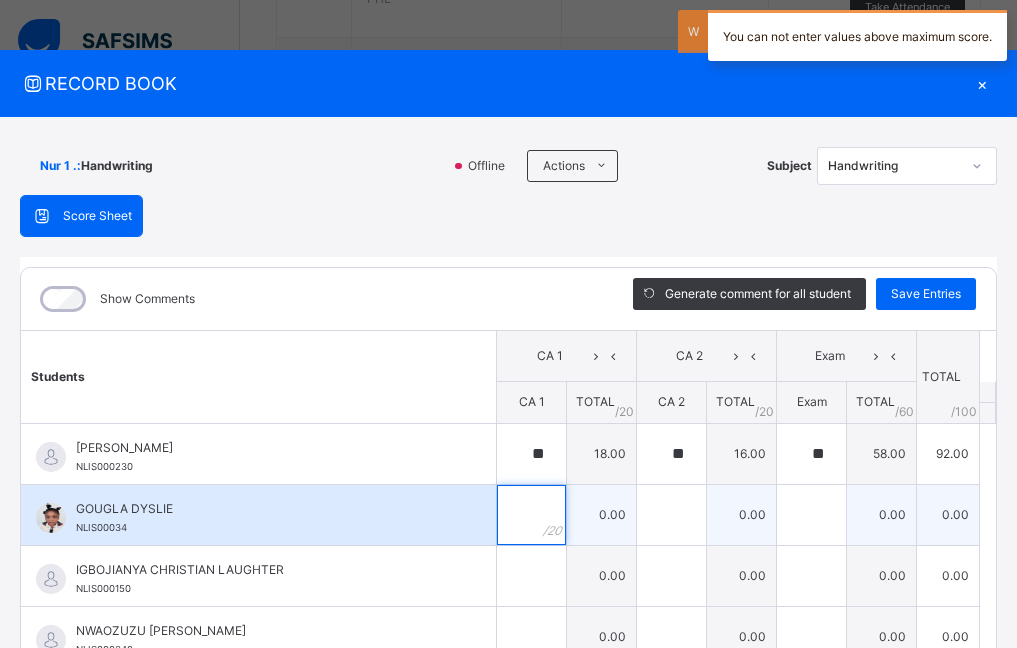type on "*" 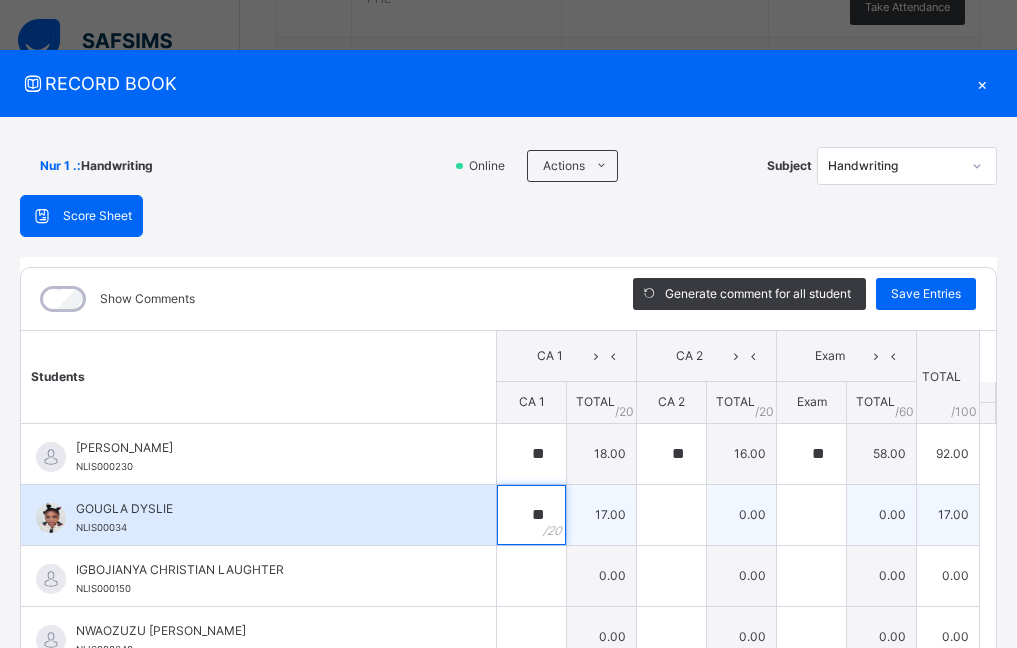 type on "**" 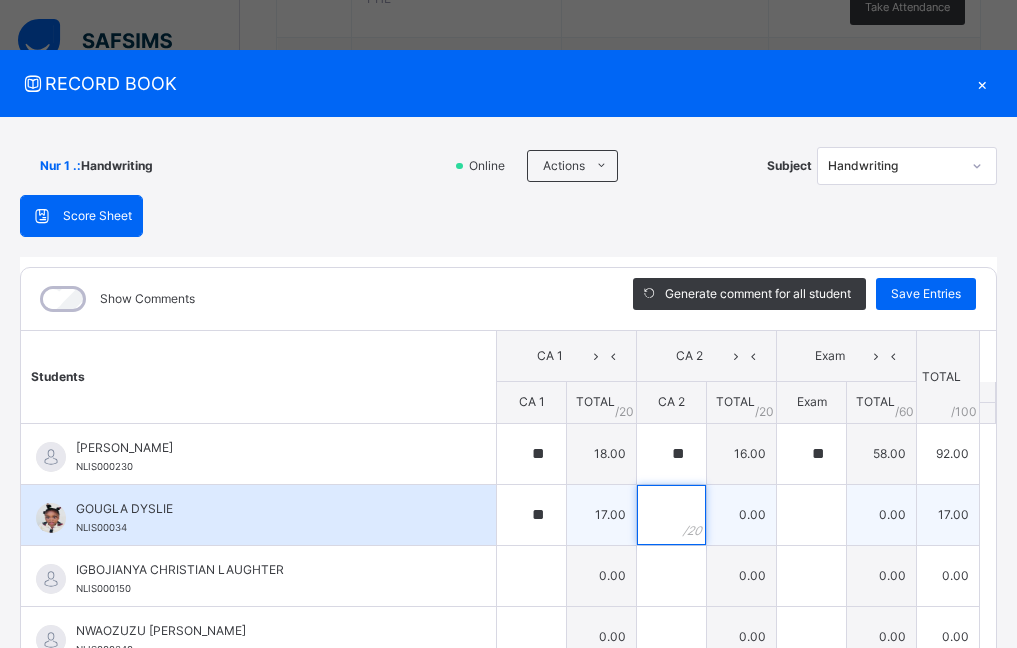 click at bounding box center [671, 515] 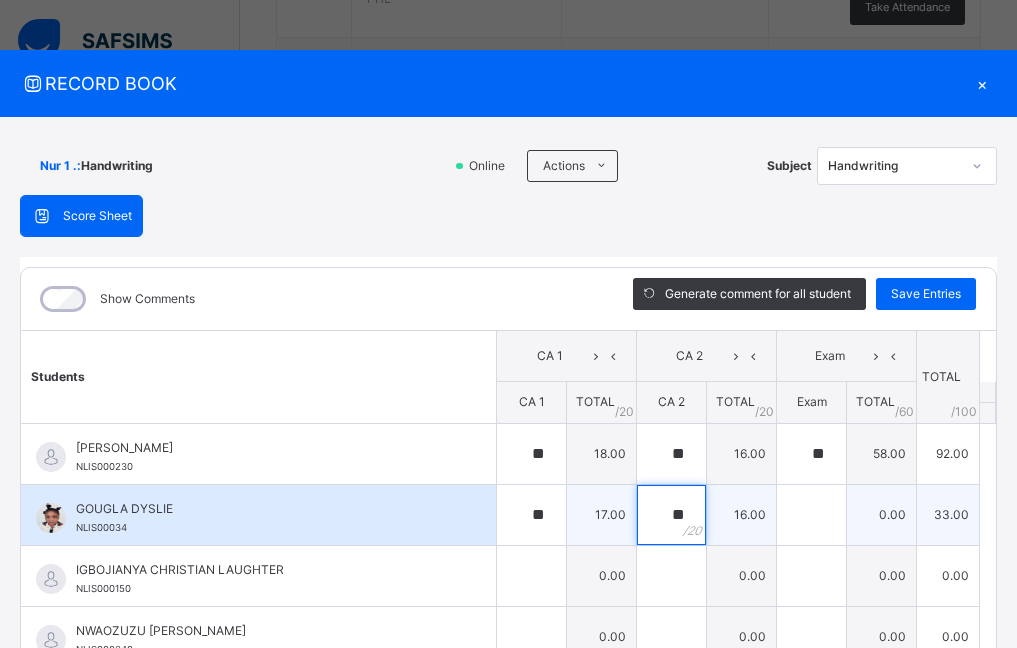 type on "**" 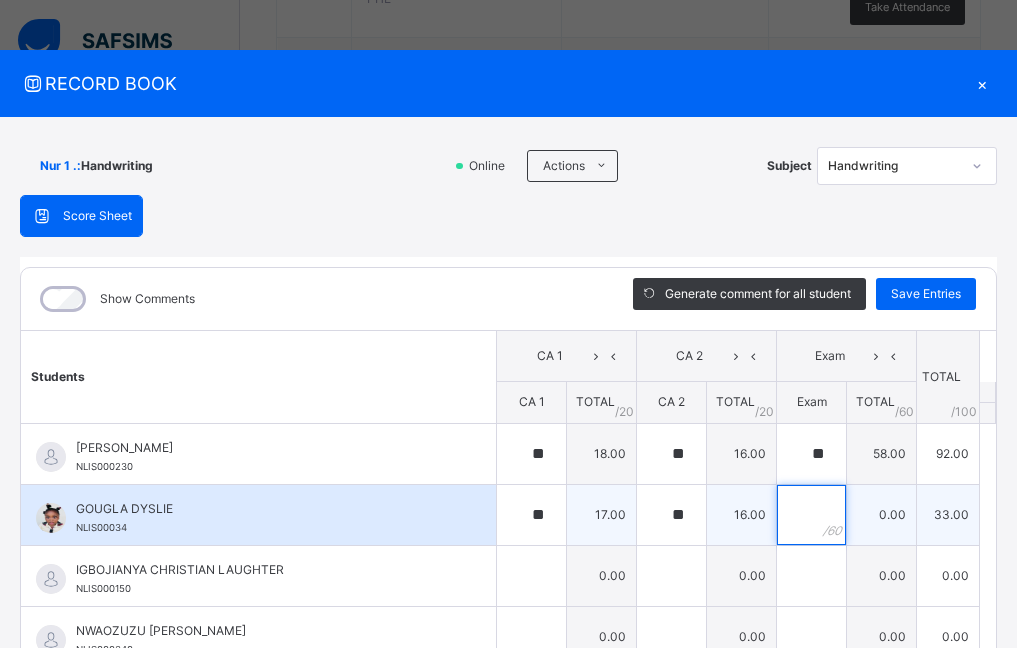 click at bounding box center [811, 515] 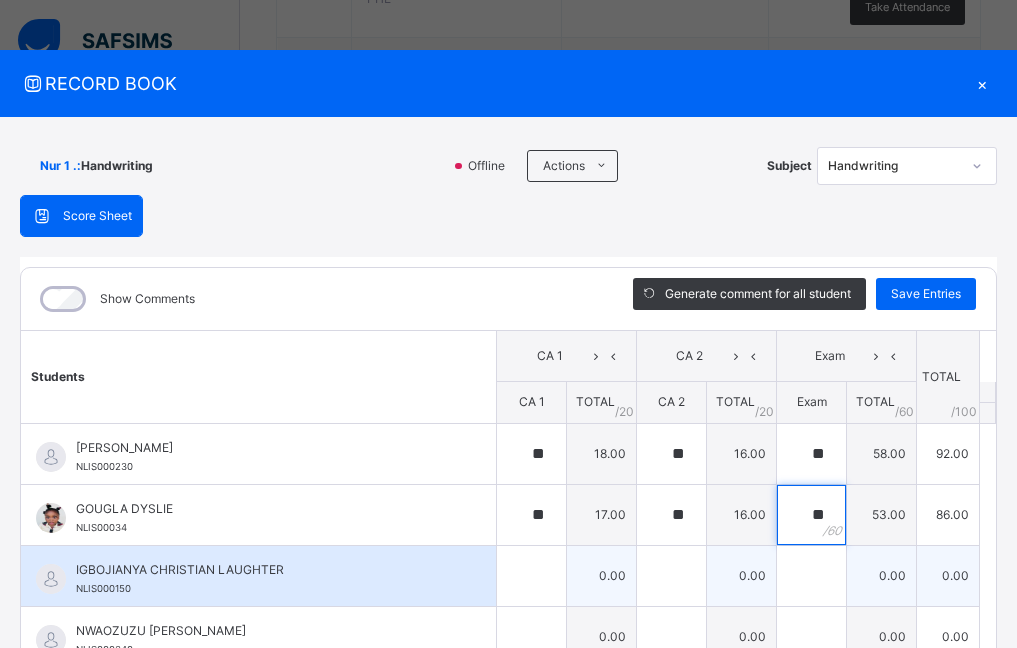 type on "**" 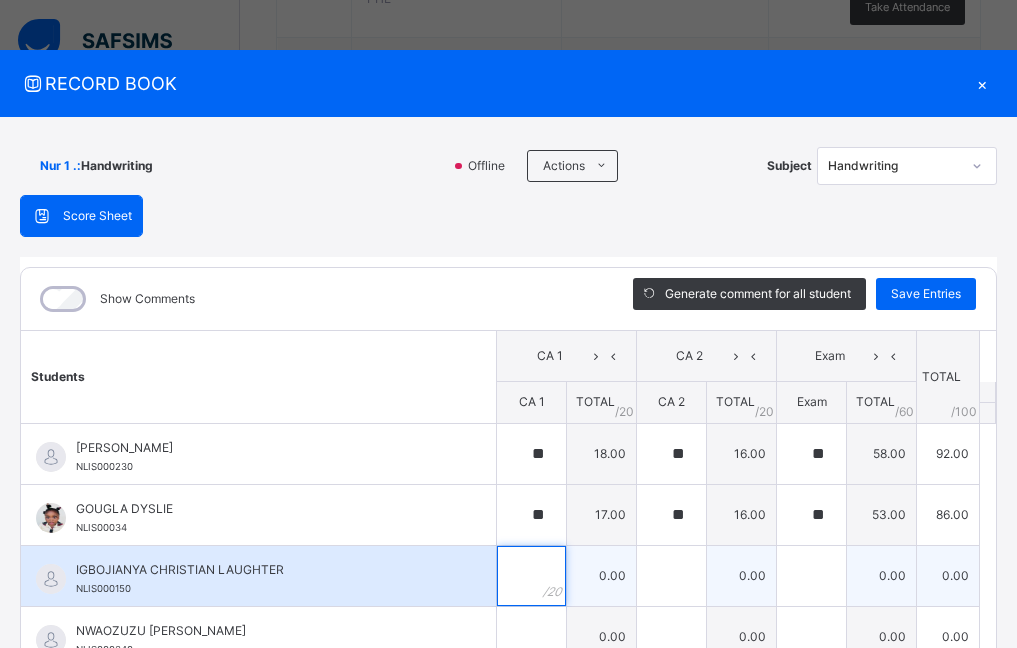 click at bounding box center (531, 576) 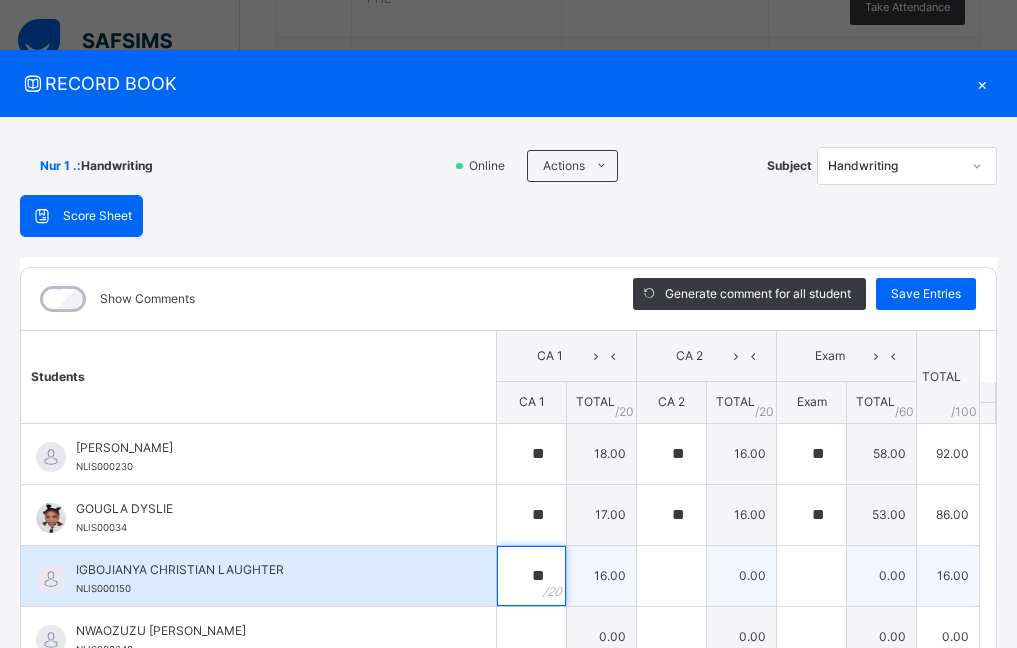 type on "**" 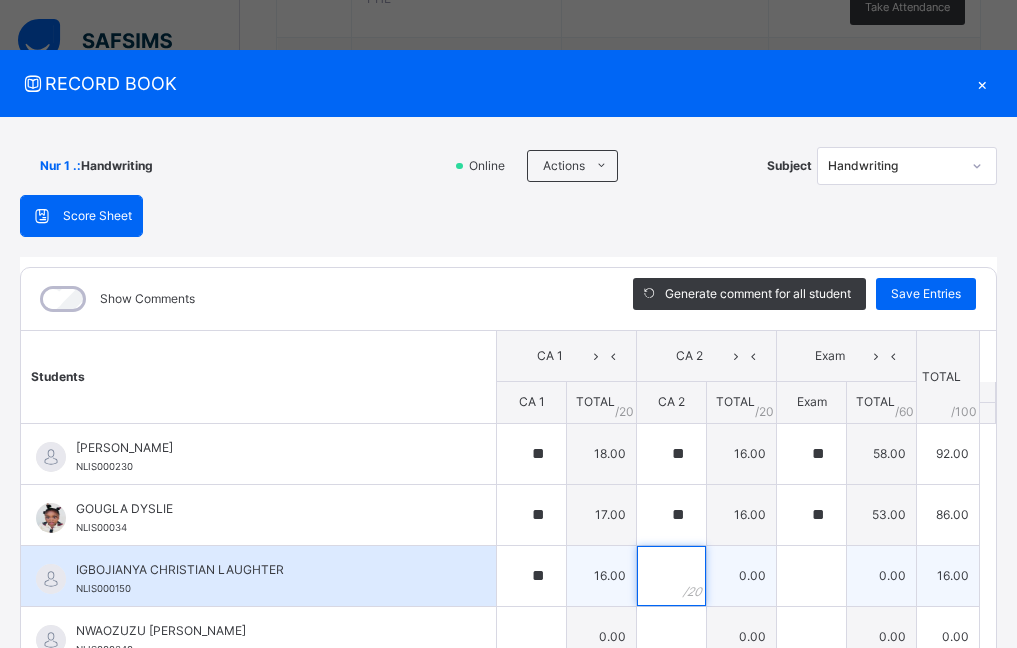 click at bounding box center (671, 576) 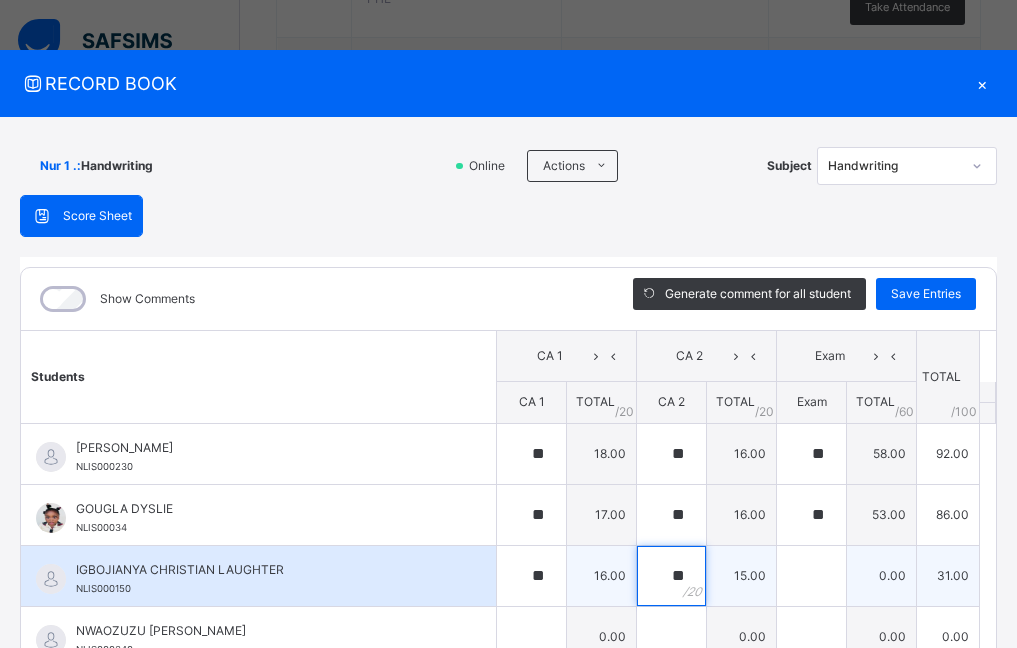 type on "**" 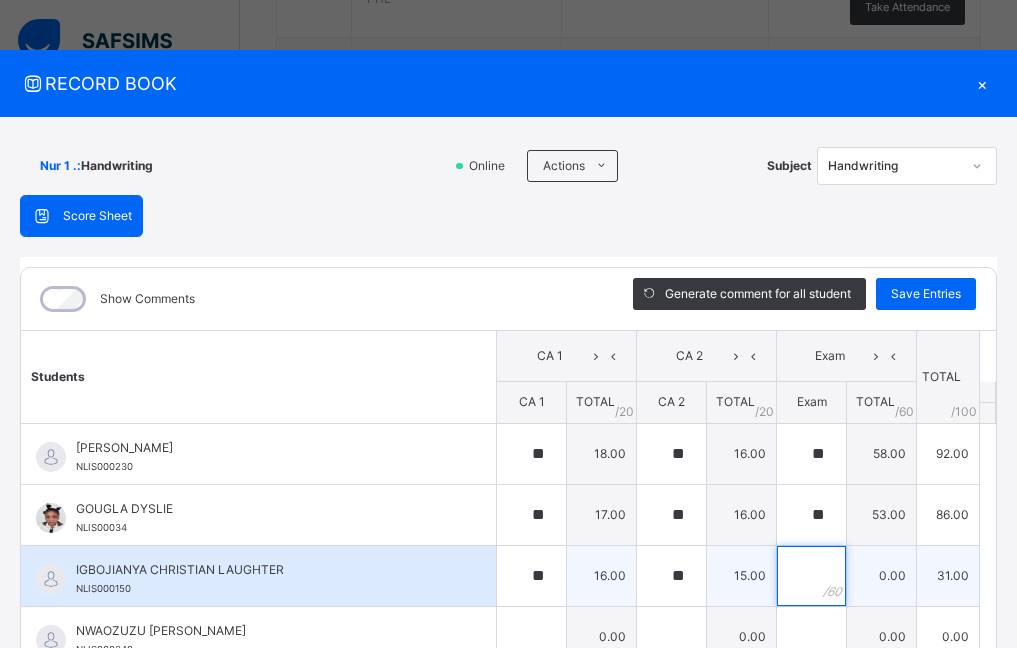 click at bounding box center [811, 576] 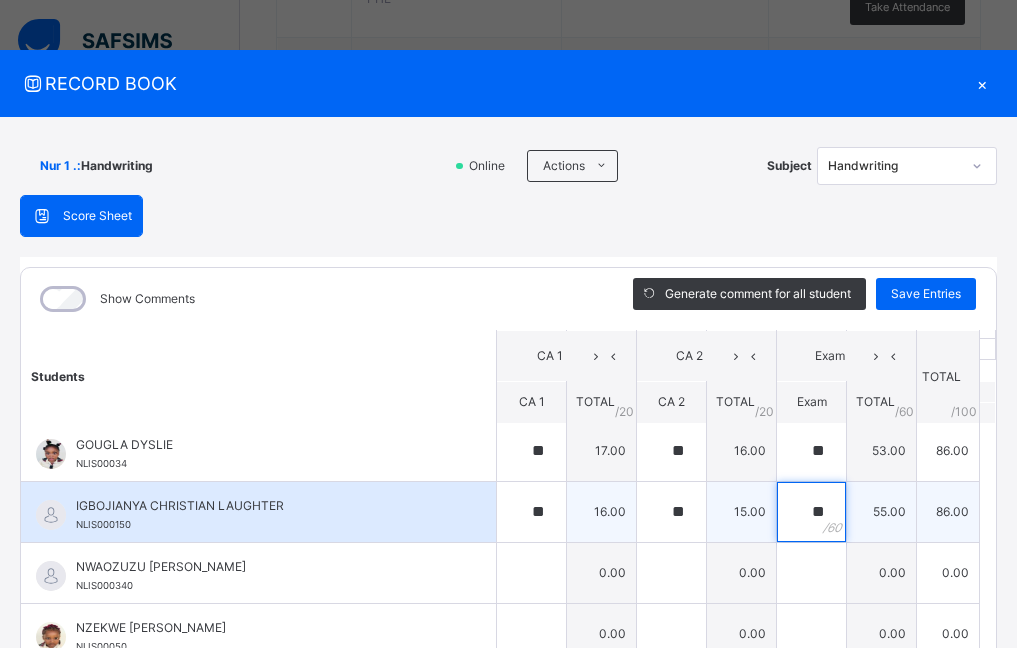scroll, scrollTop: 100, scrollLeft: 0, axis: vertical 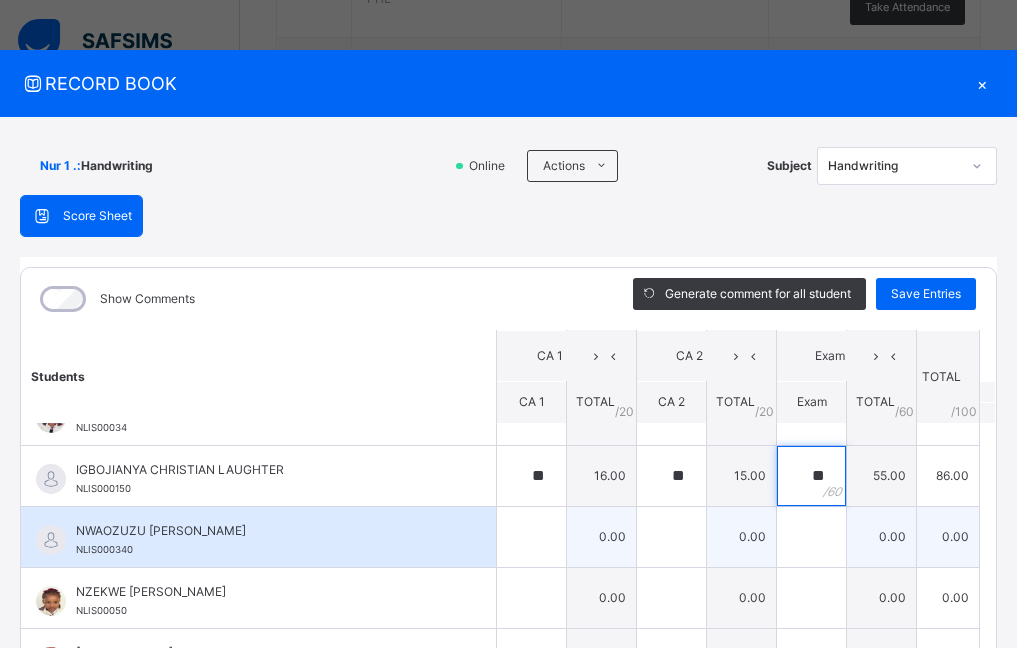 type on "**" 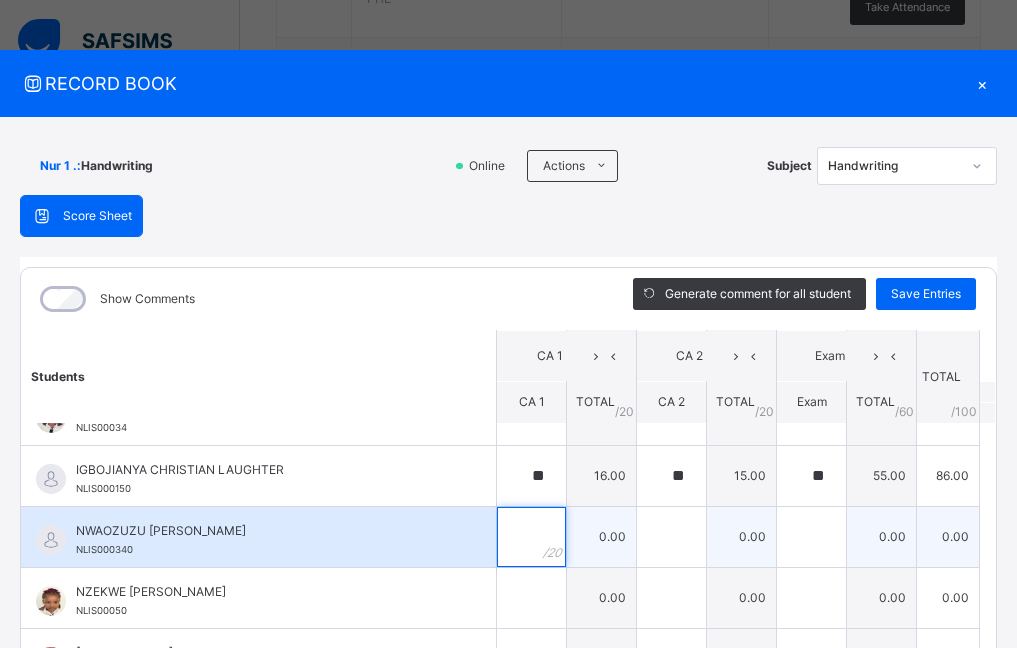 click at bounding box center [531, 537] 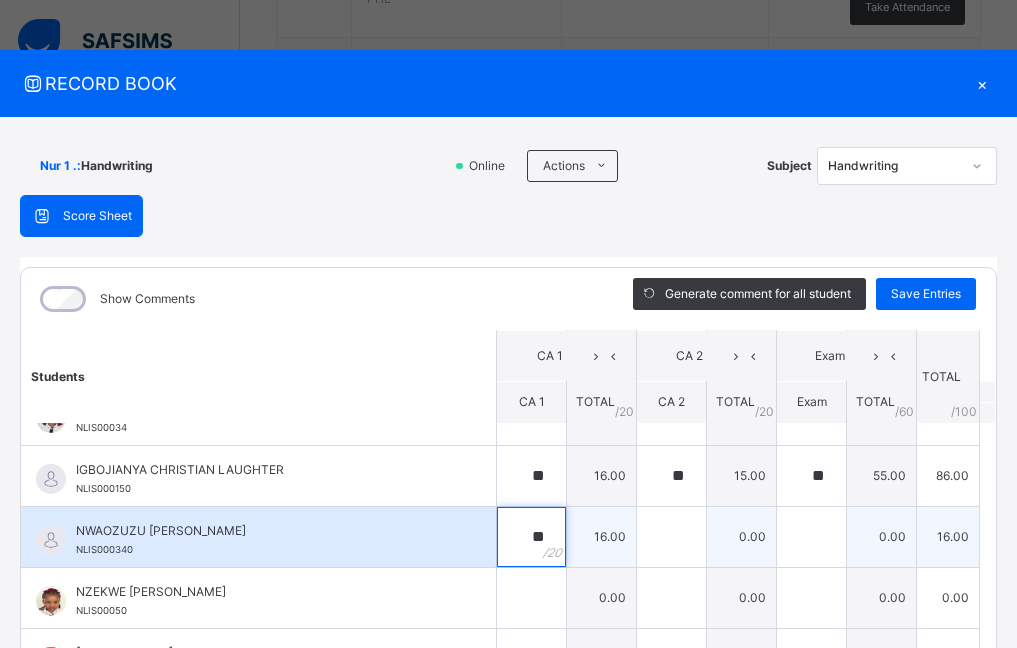type on "**" 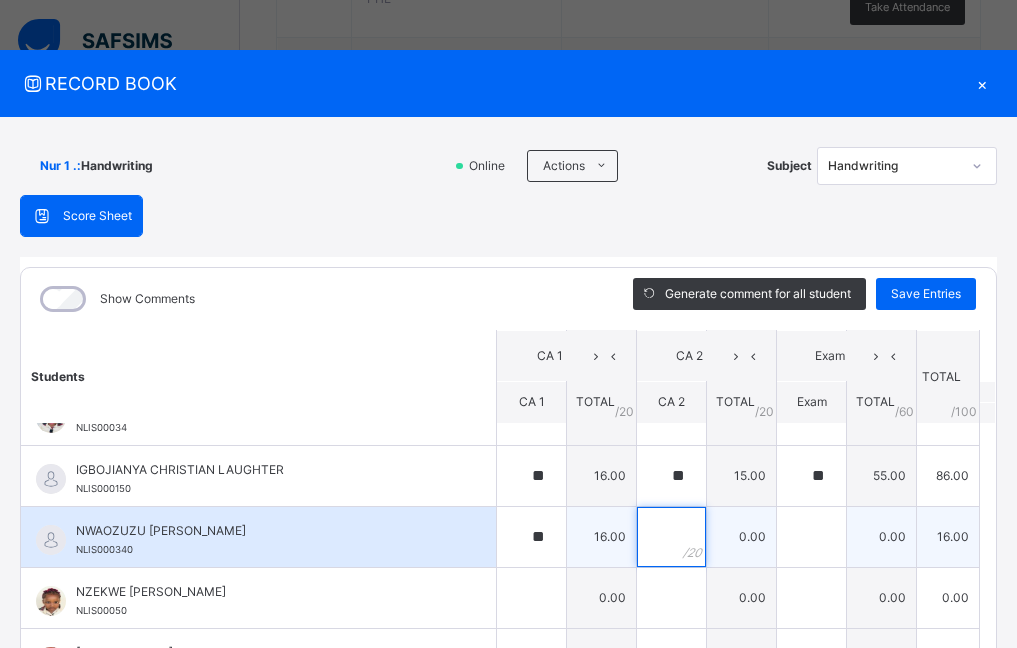 click at bounding box center (671, 537) 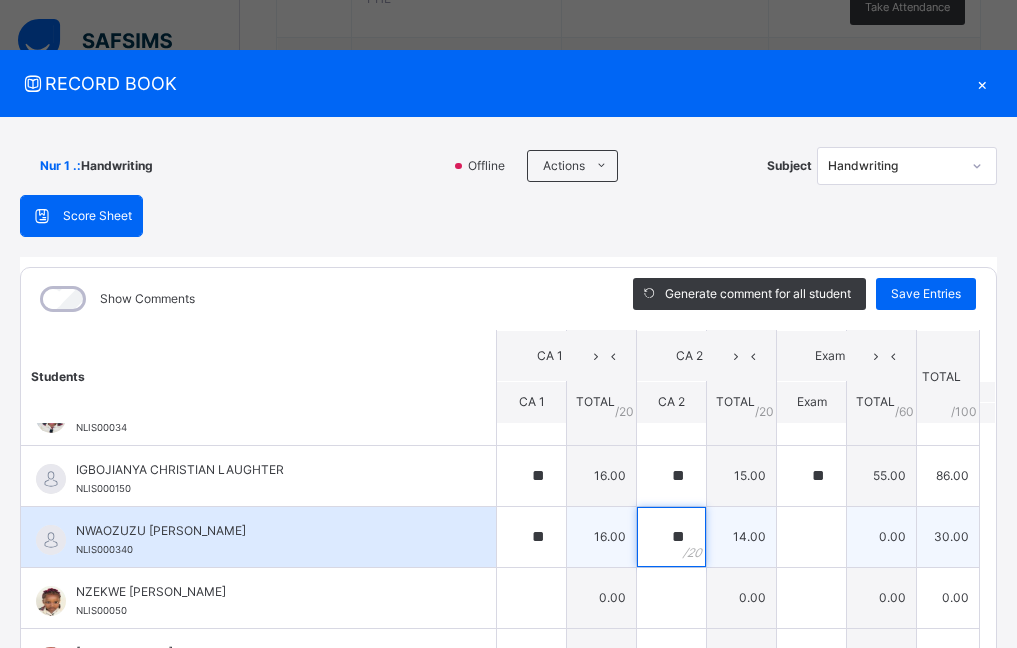 type on "**" 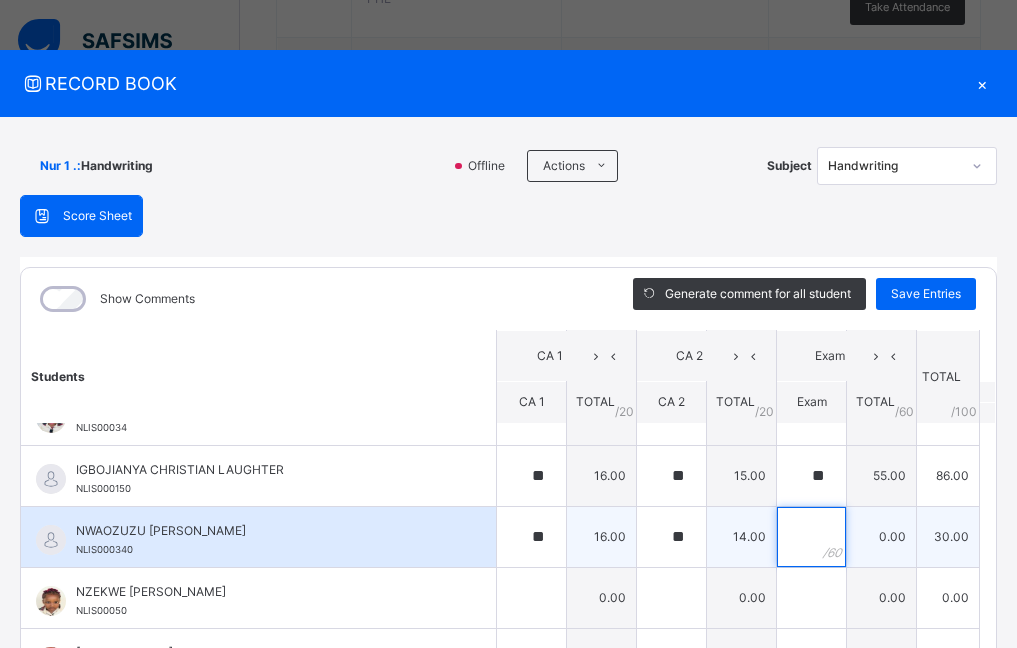 click at bounding box center [811, 537] 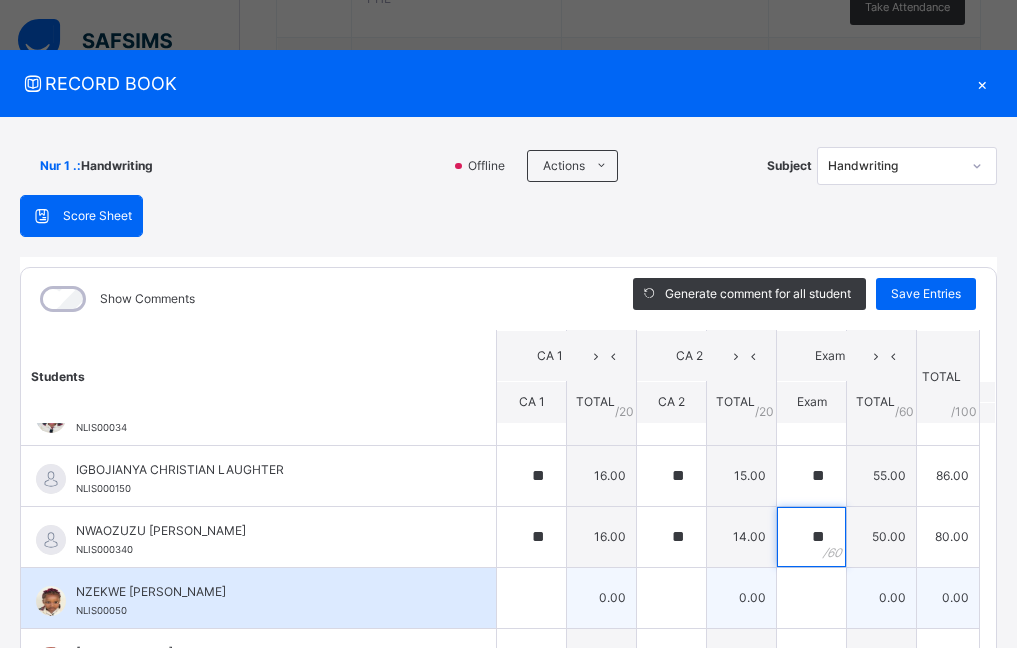 type on "**" 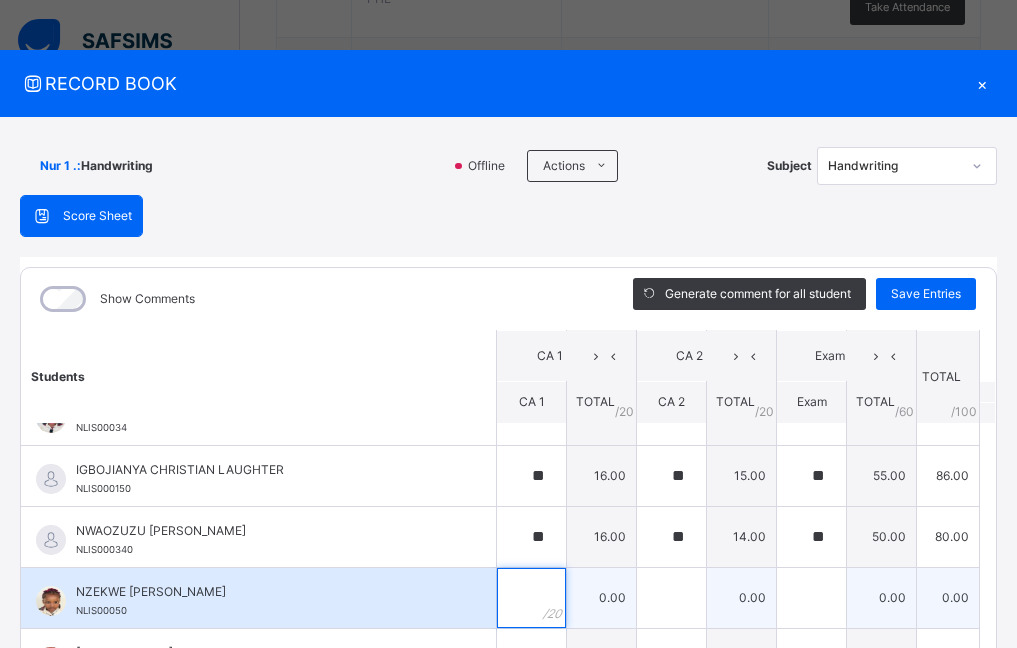 click at bounding box center [531, 598] 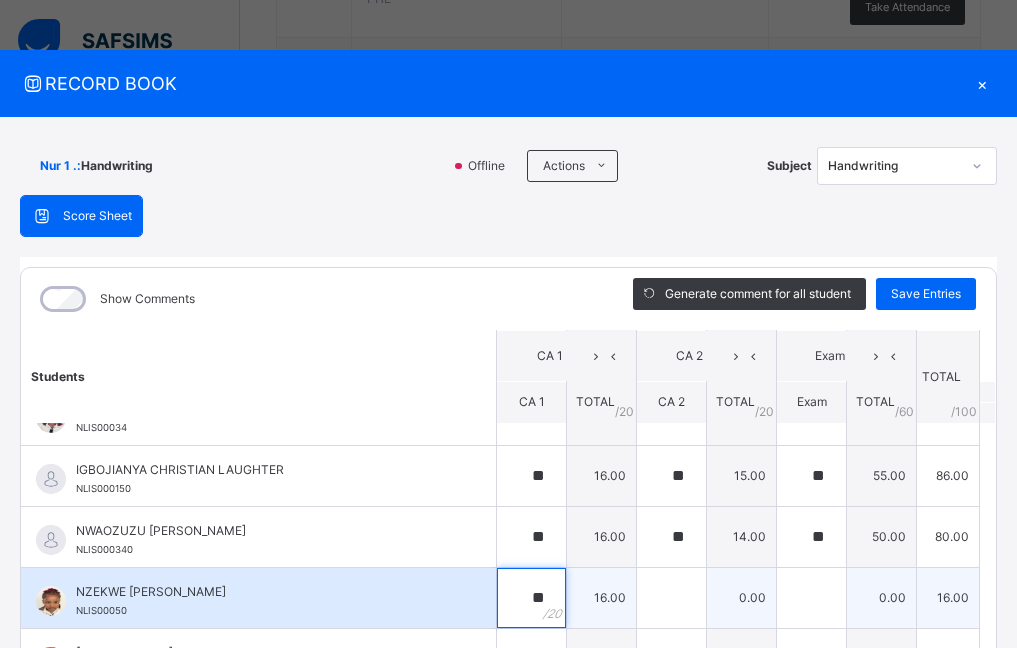 type on "**" 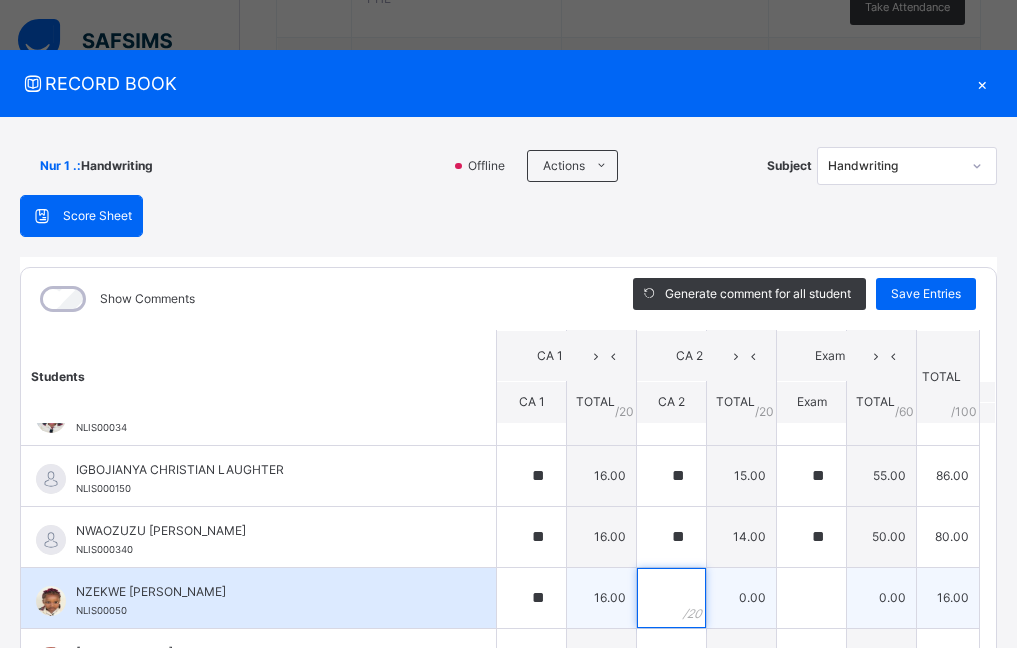 click at bounding box center [671, 598] 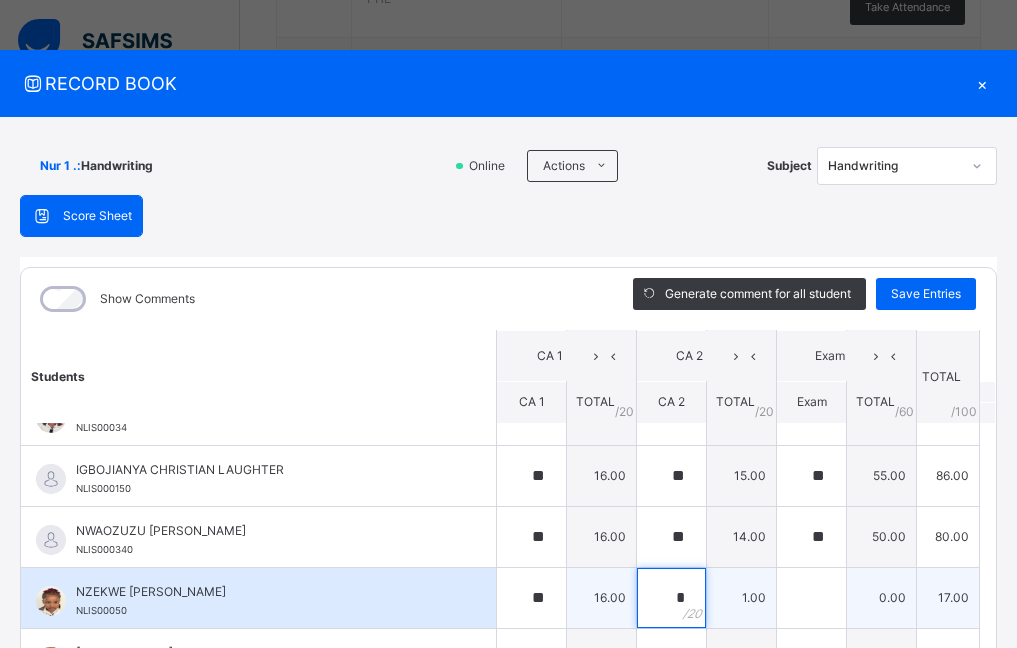 type on "**" 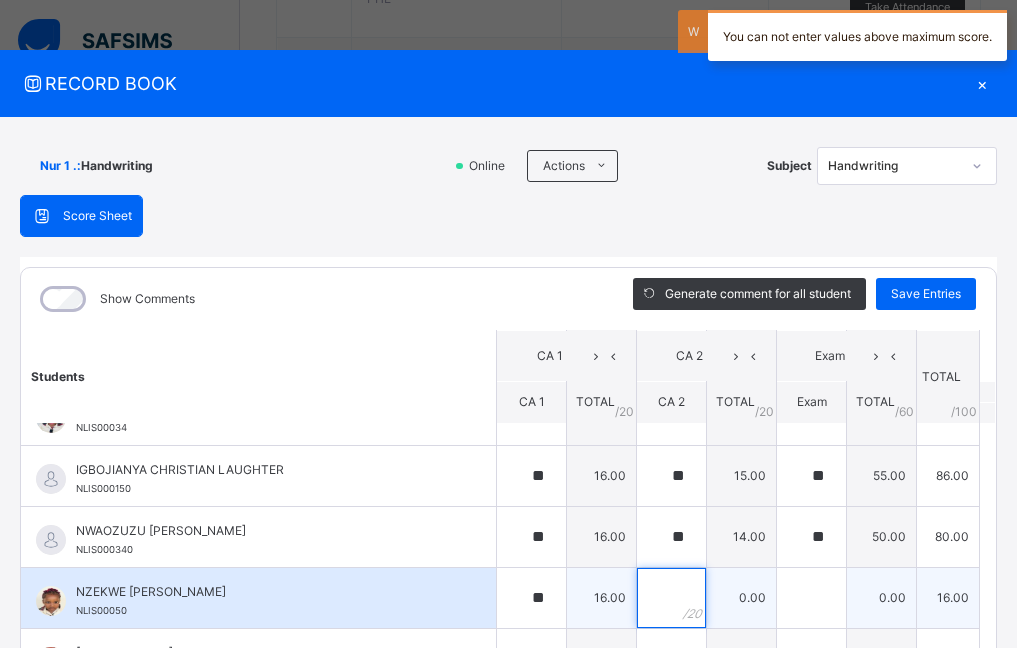 type on "*" 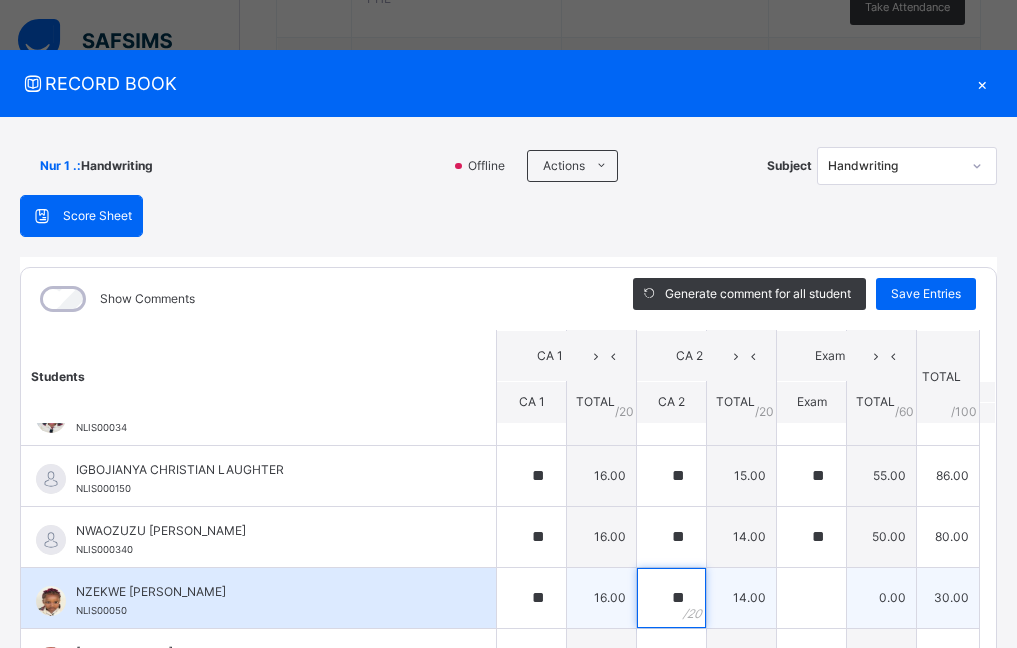 type on "**" 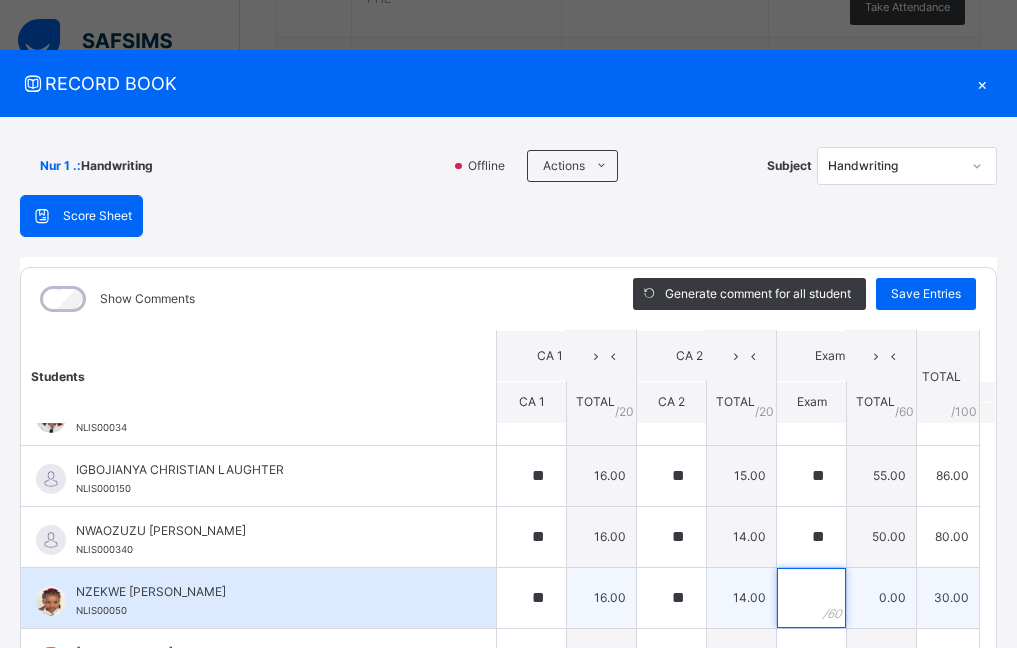 click at bounding box center [811, 598] 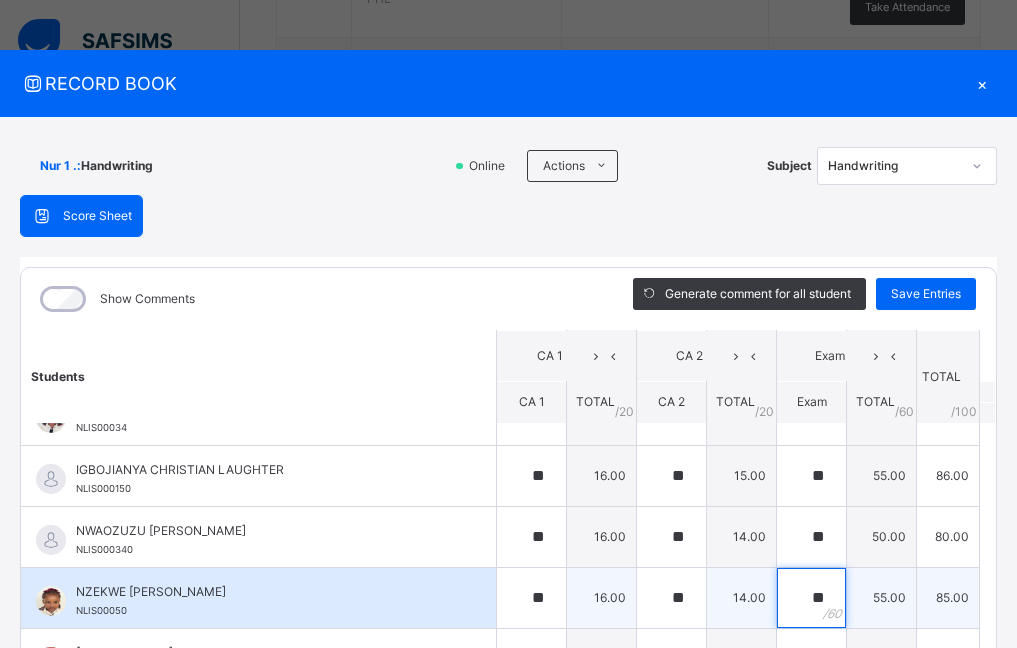 scroll, scrollTop: 200, scrollLeft: 0, axis: vertical 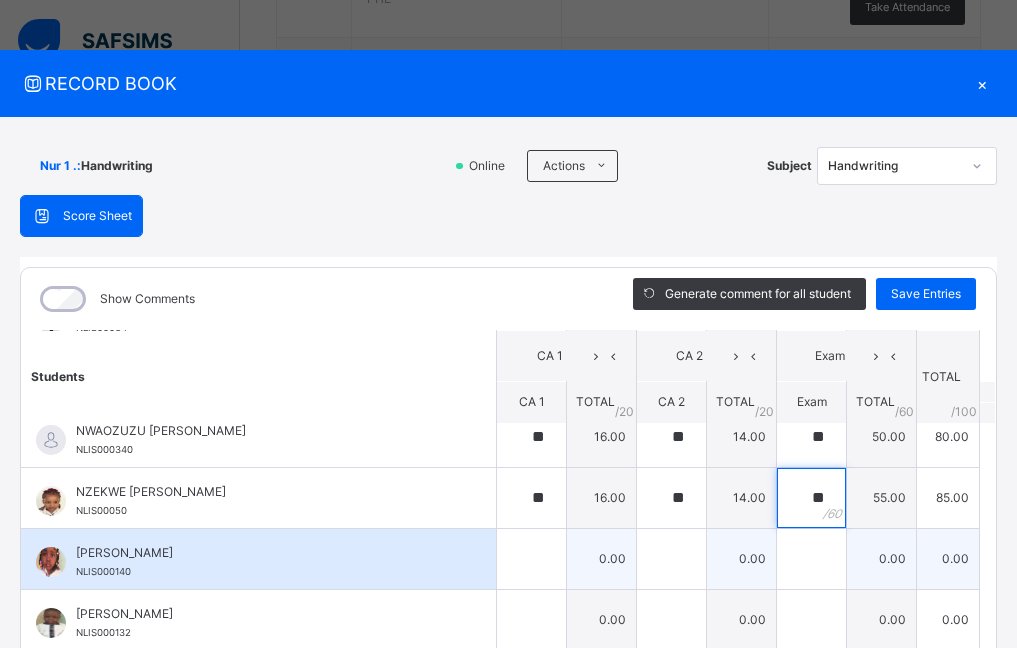 type on "**" 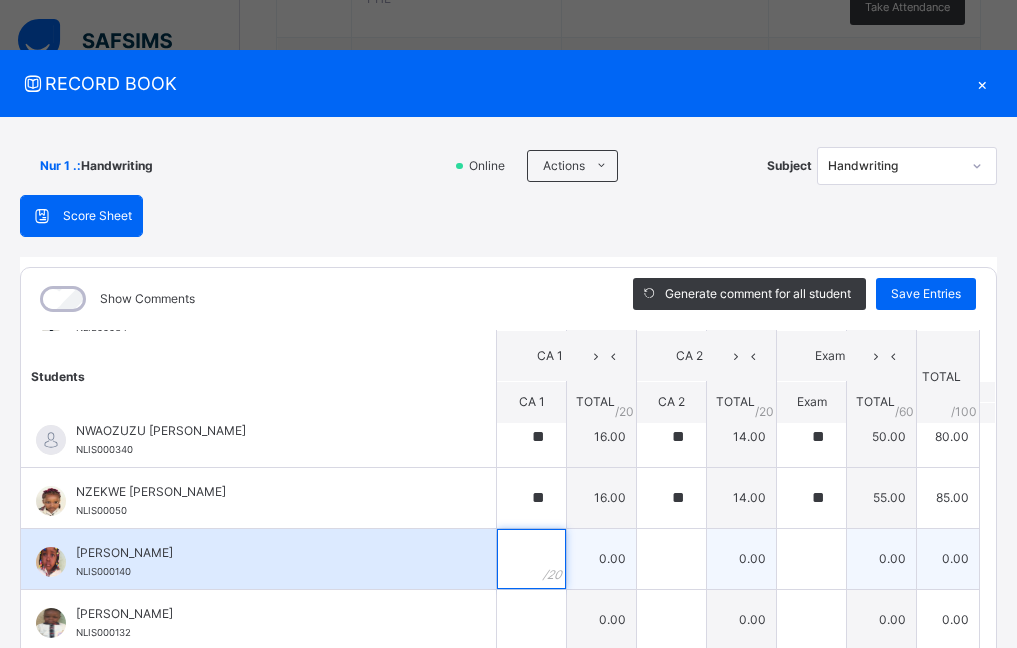 click at bounding box center [531, 559] 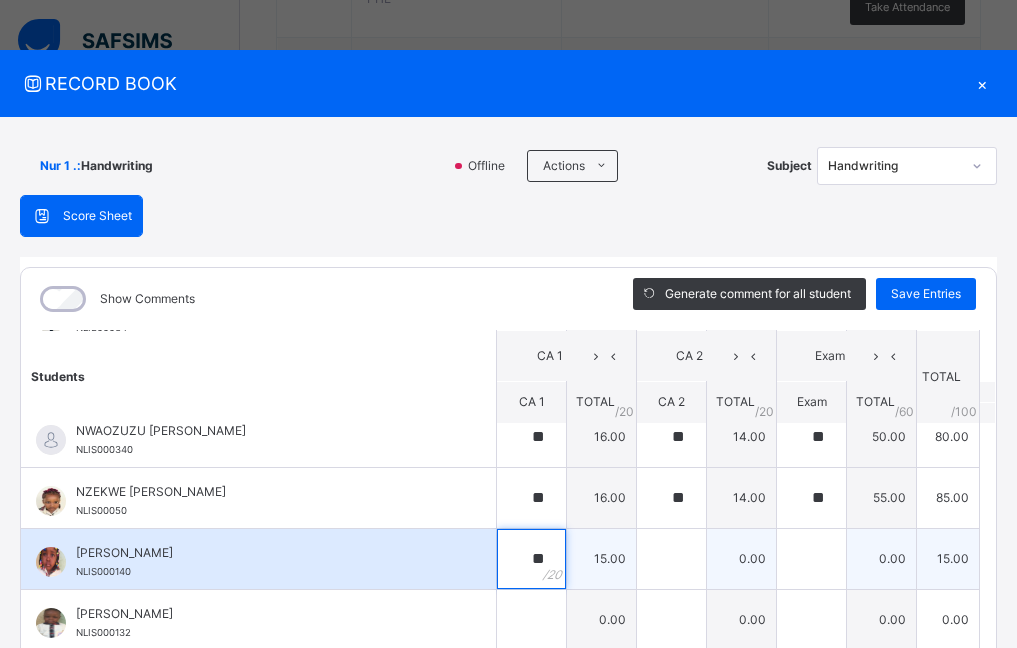 type on "**" 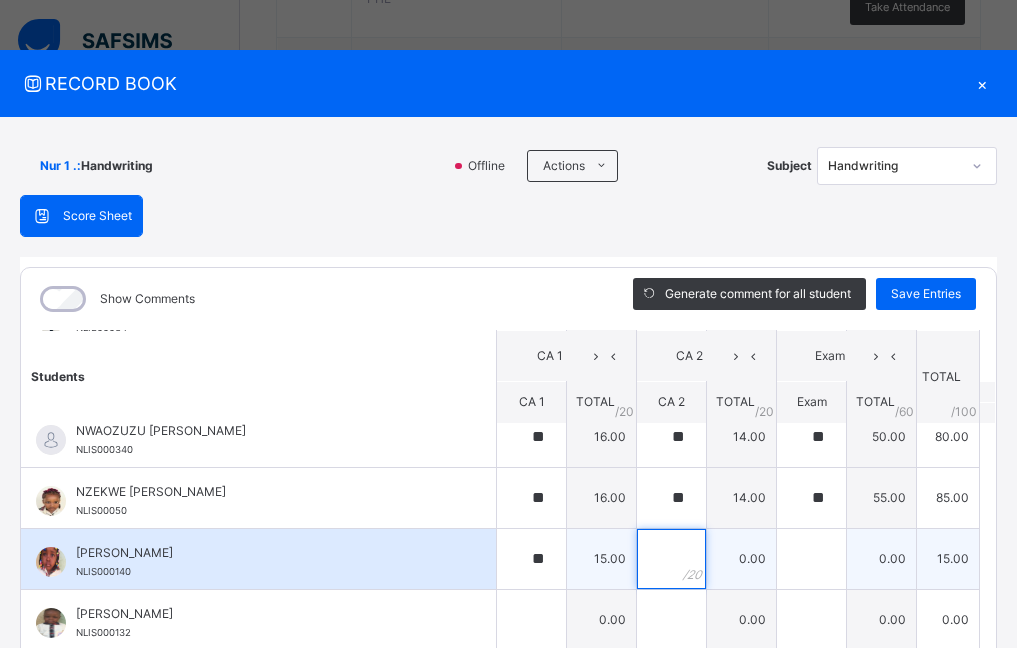 click at bounding box center (671, 559) 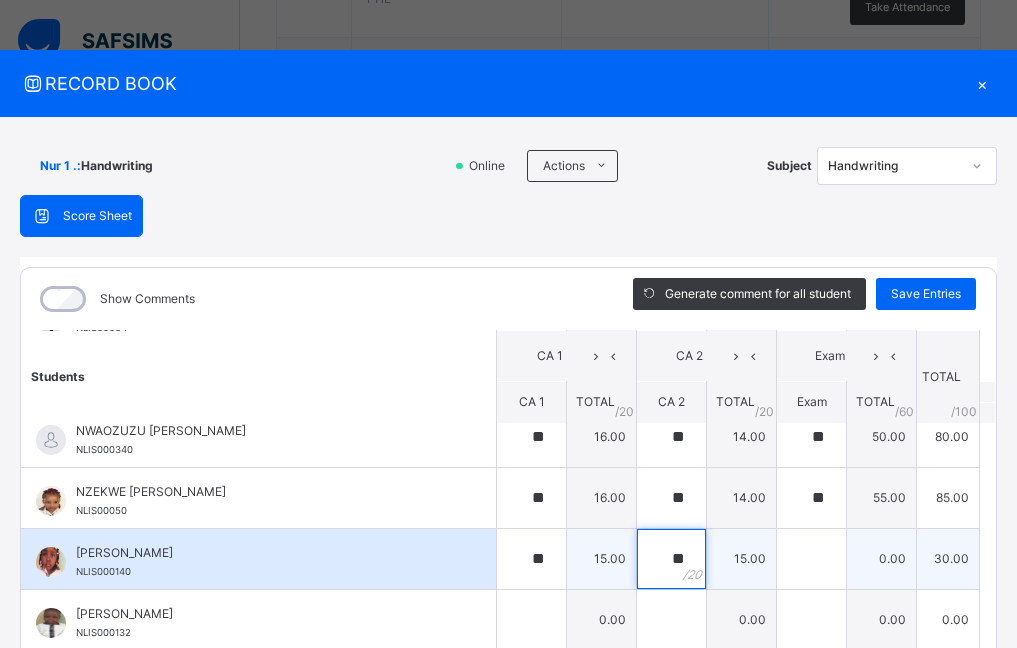 type on "**" 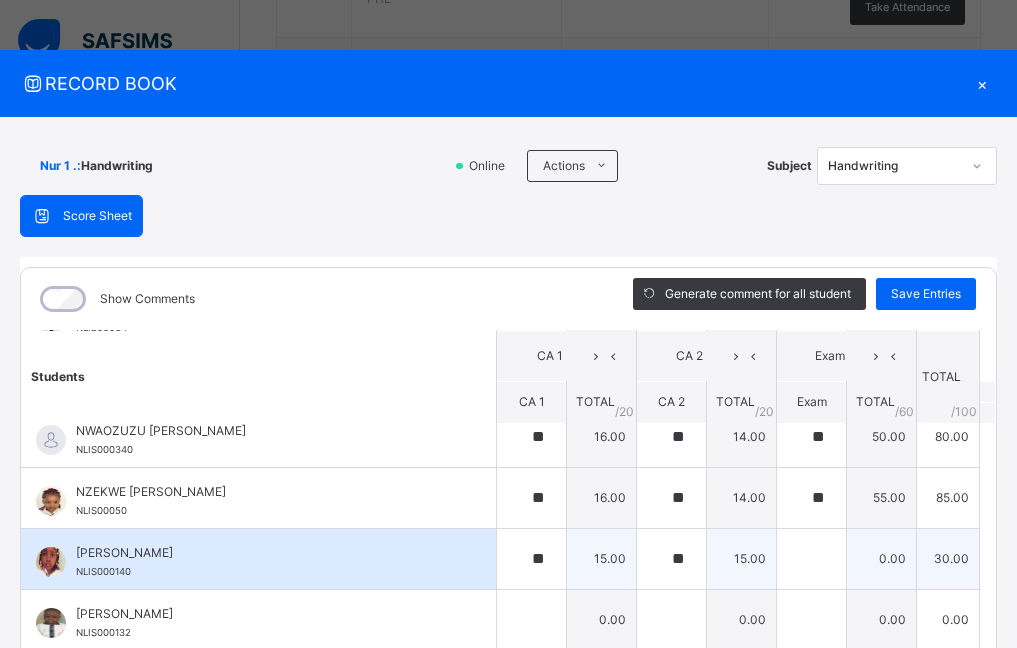 click on "15.00" at bounding box center [742, 558] 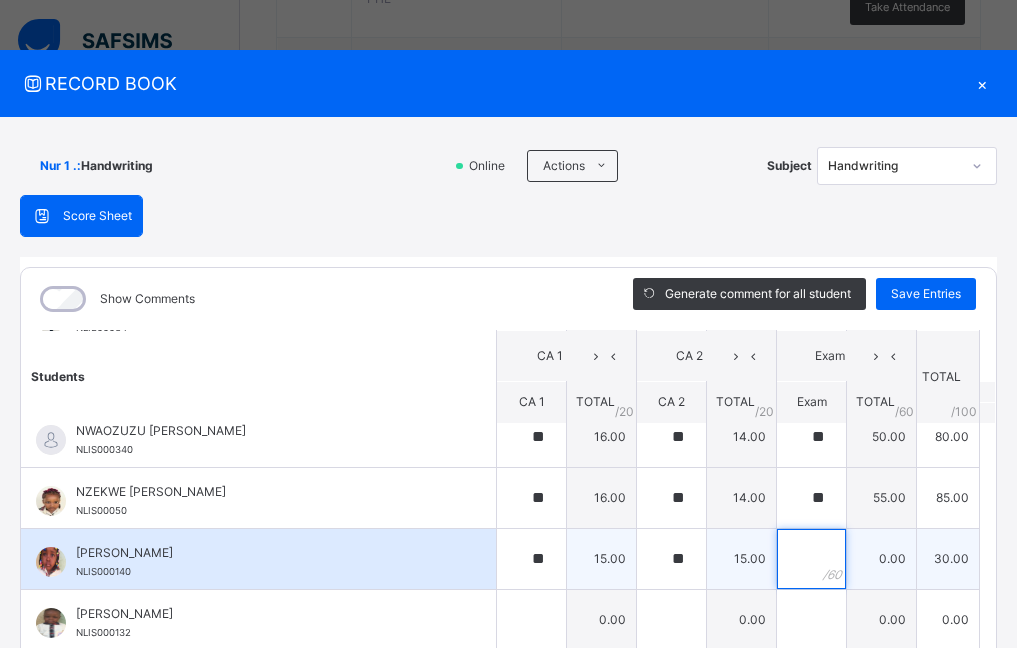 click at bounding box center [811, 559] 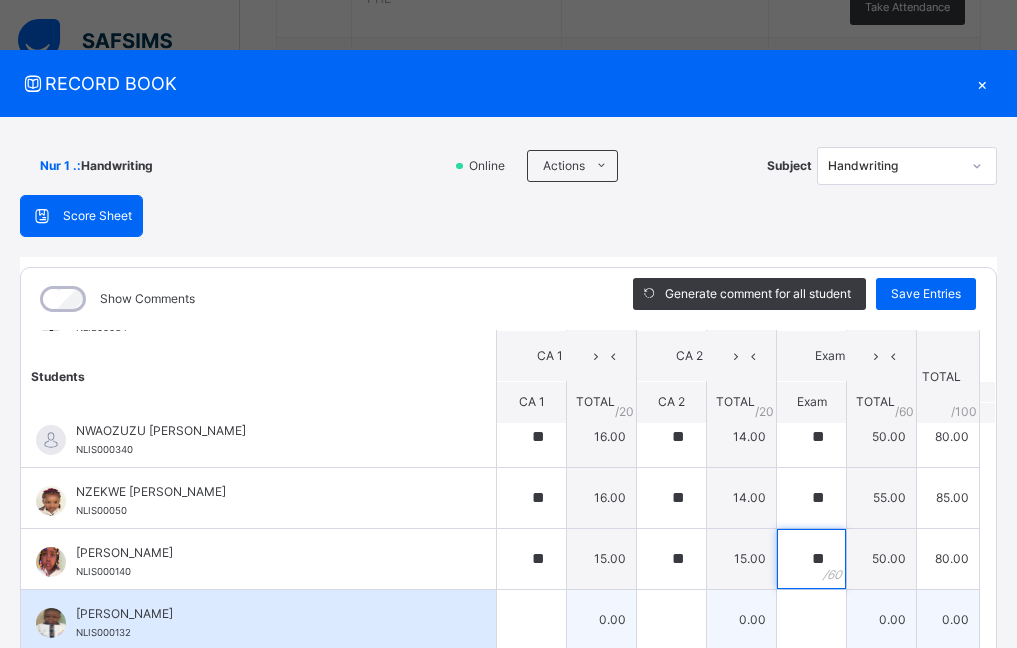 type on "**" 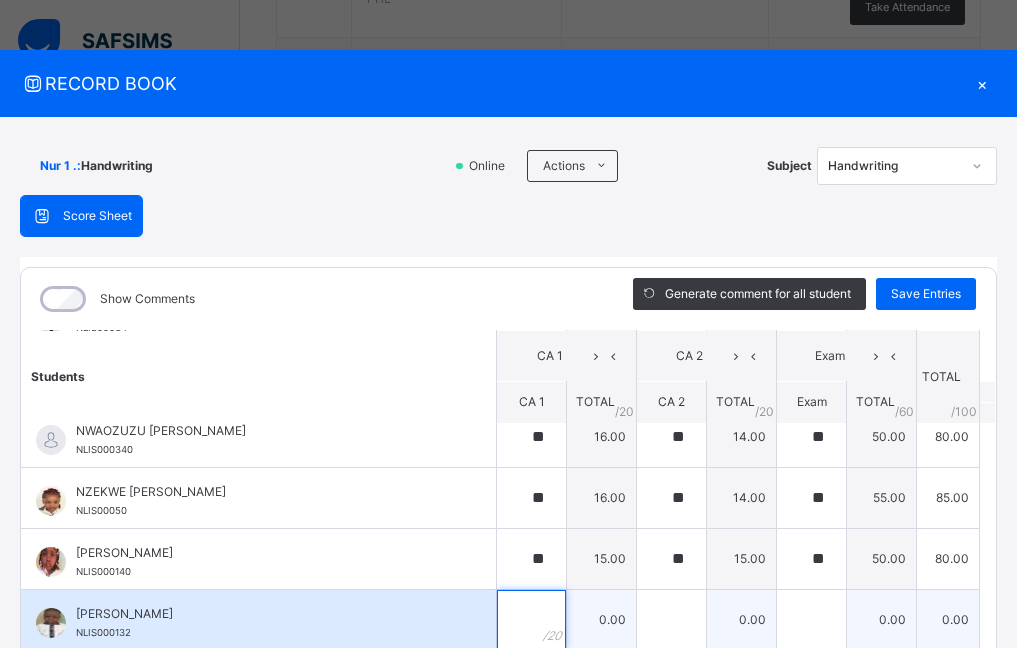 click at bounding box center [531, 620] 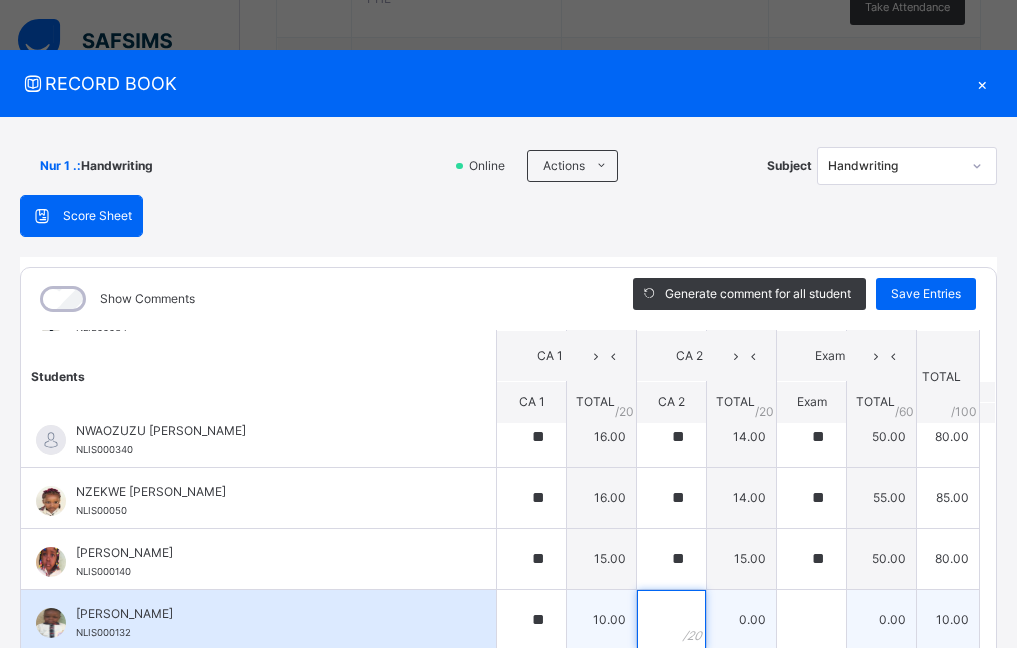 click at bounding box center (671, 620) 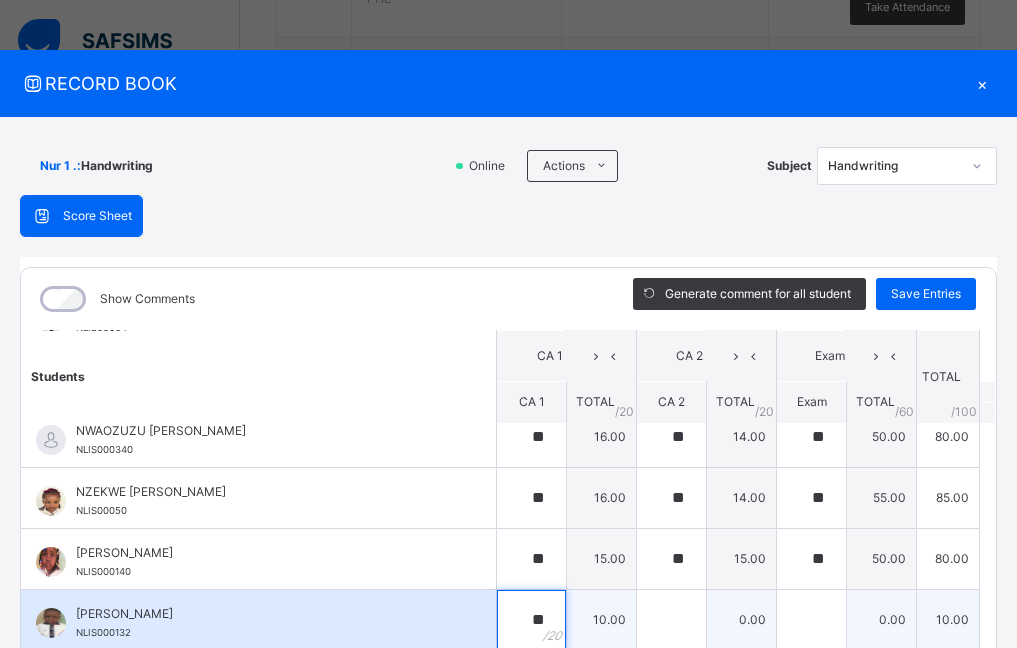 click on "**" at bounding box center (531, 620) 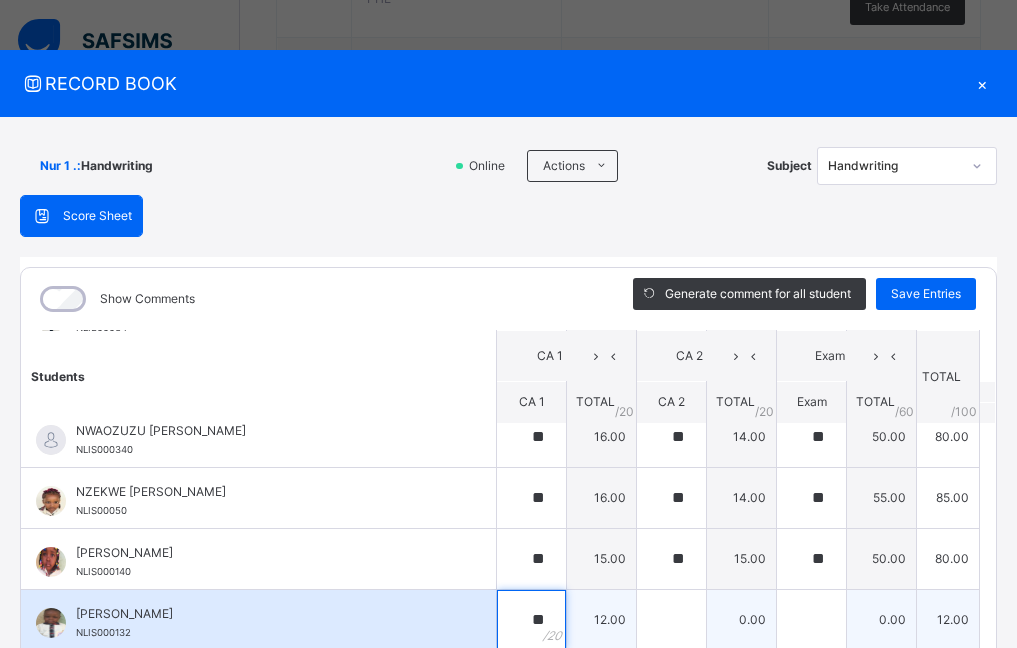 type on "**" 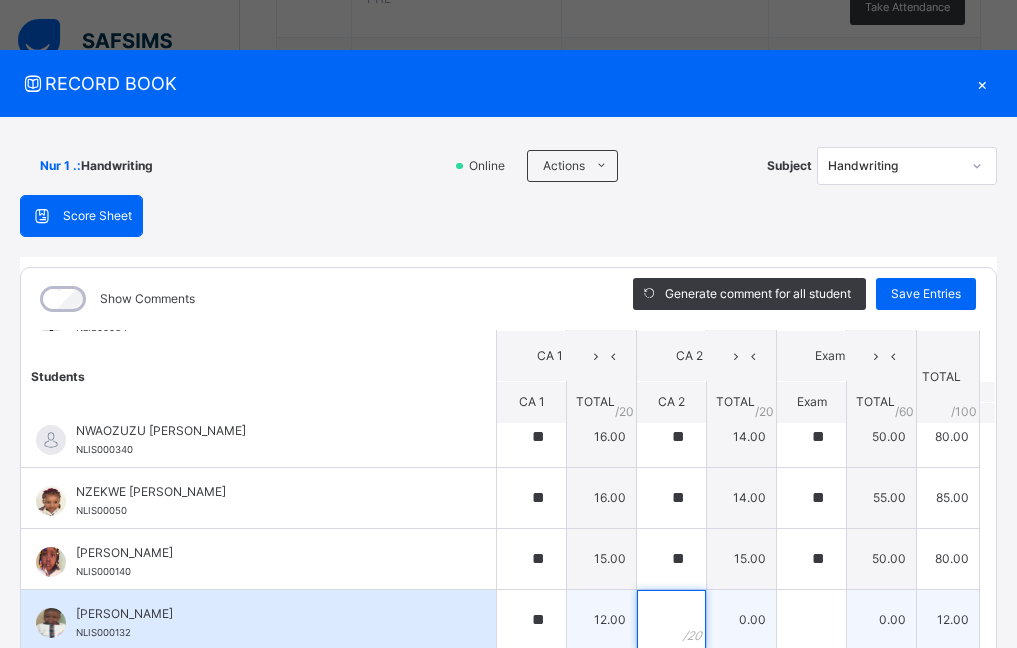 click at bounding box center (671, 620) 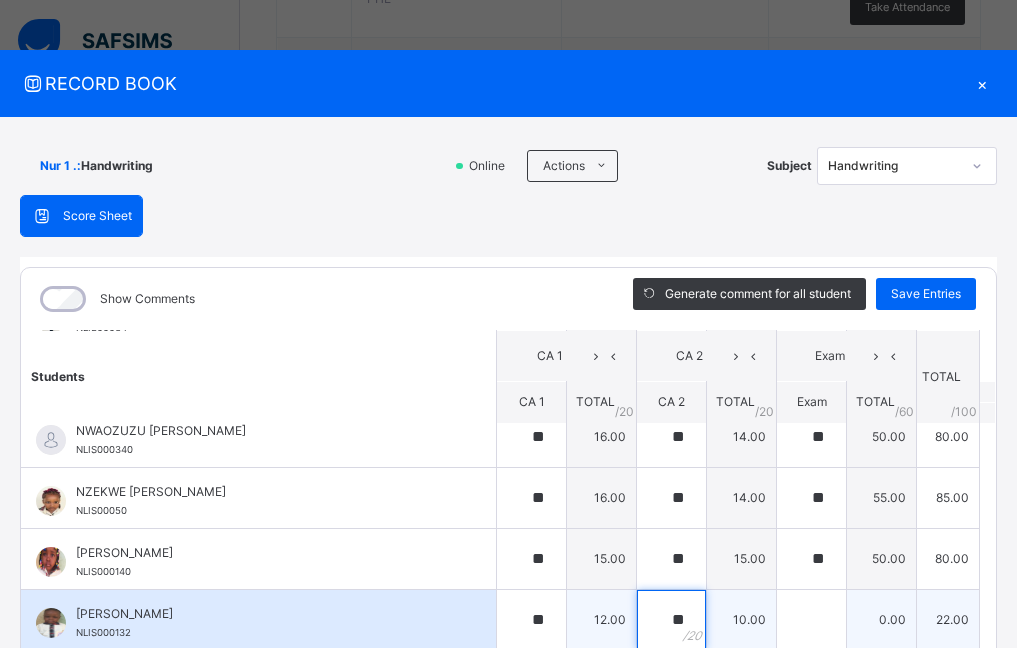 type on "**" 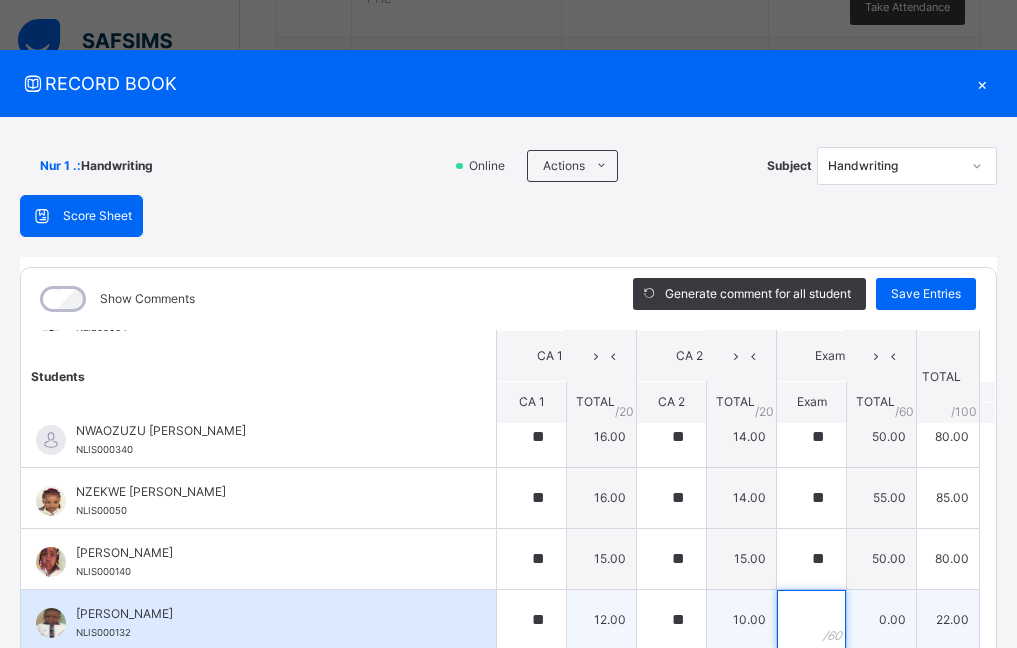 click at bounding box center (811, 620) 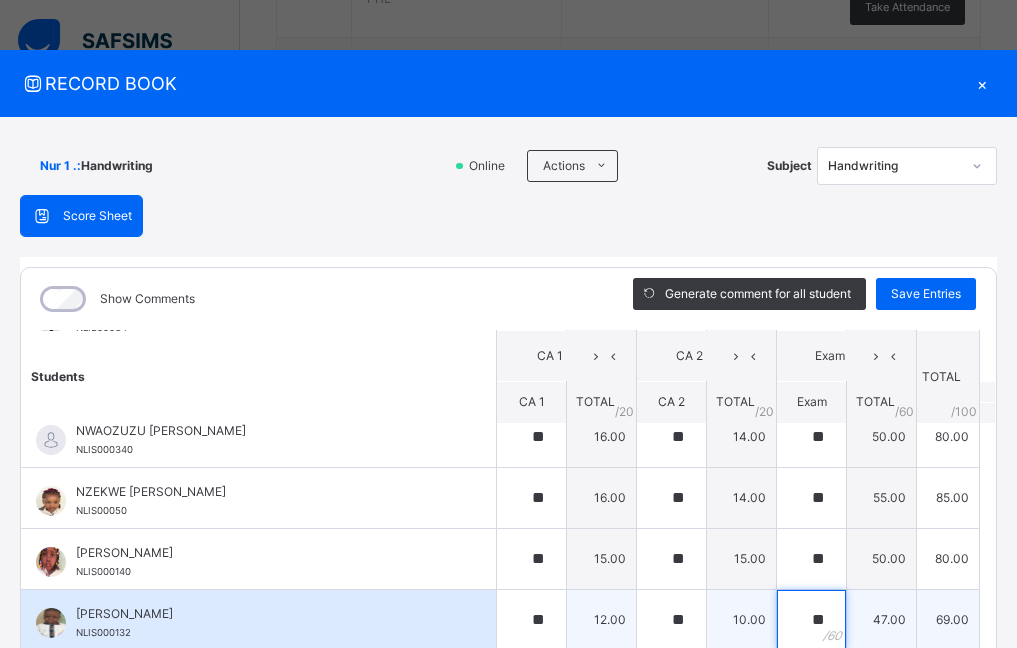 type on "**" 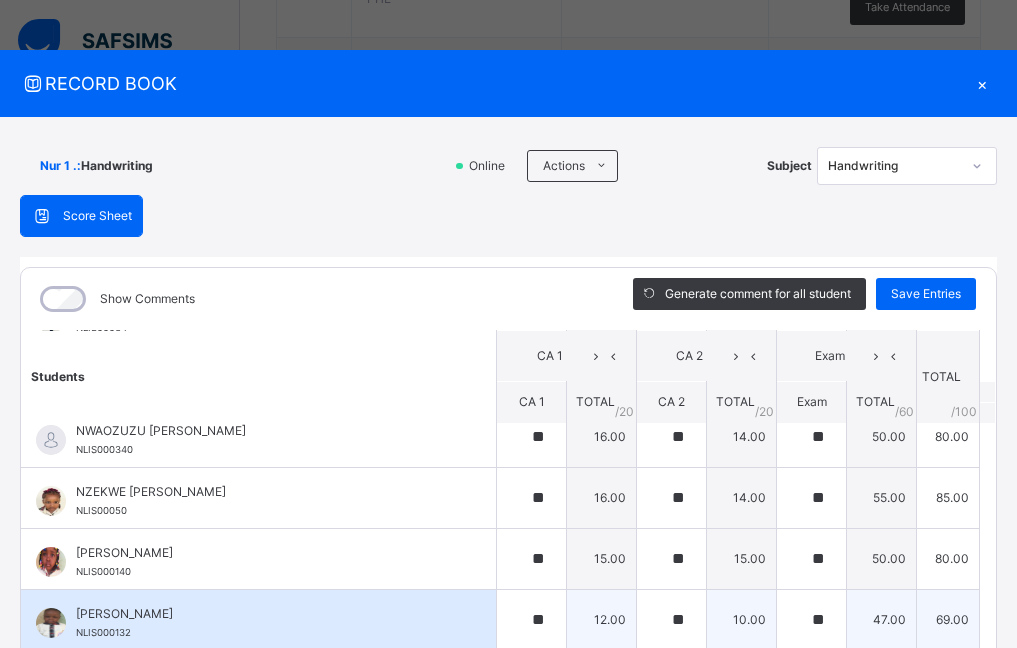 click on "[PERSON_NAME]  NLIS000132" at bounding box center (258, 620) 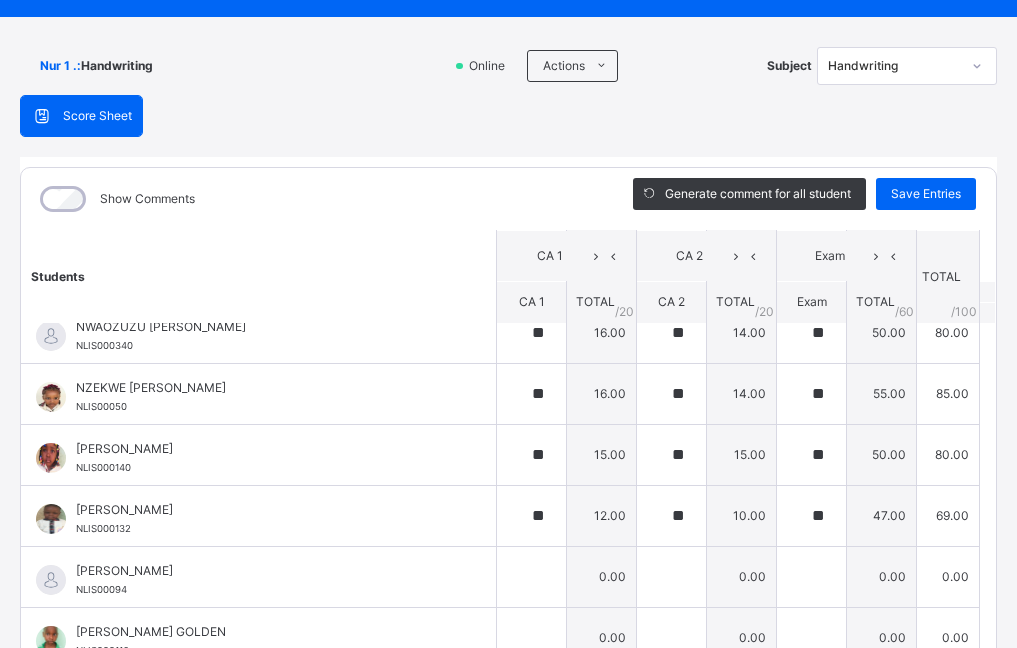 scroll, scrollTop: 263, scrollLeft: 0, axis: vertical 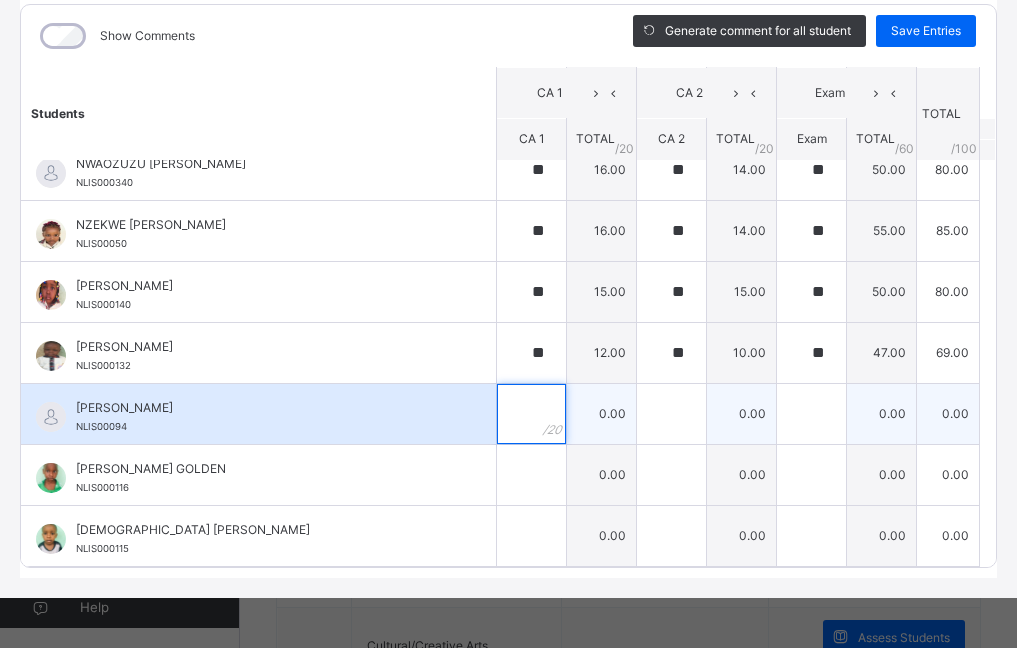 click at bounding box center (531, 414) 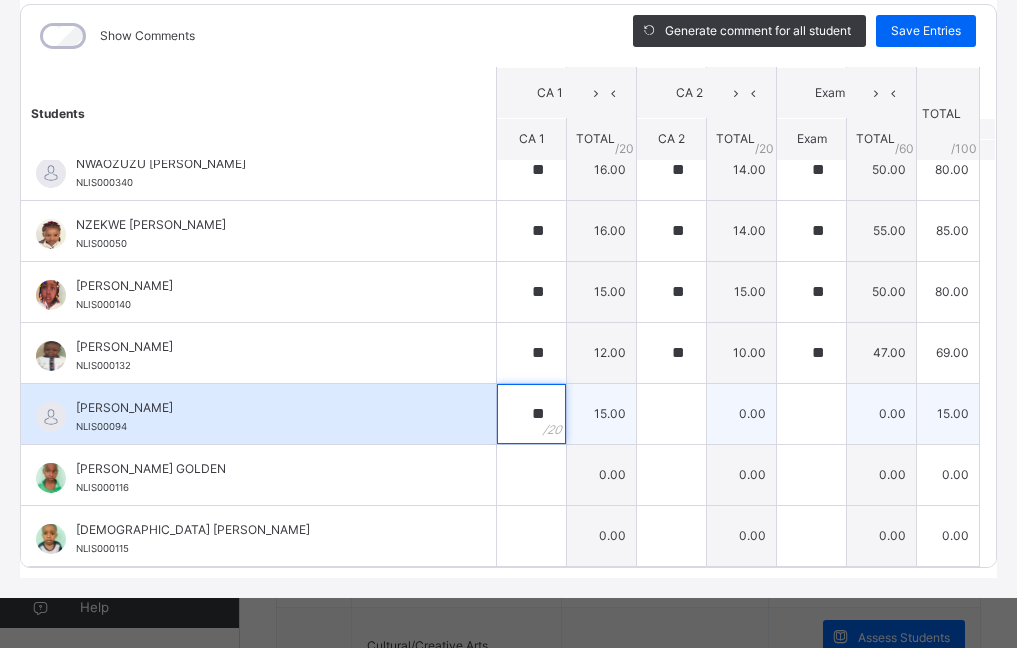 type on "**" 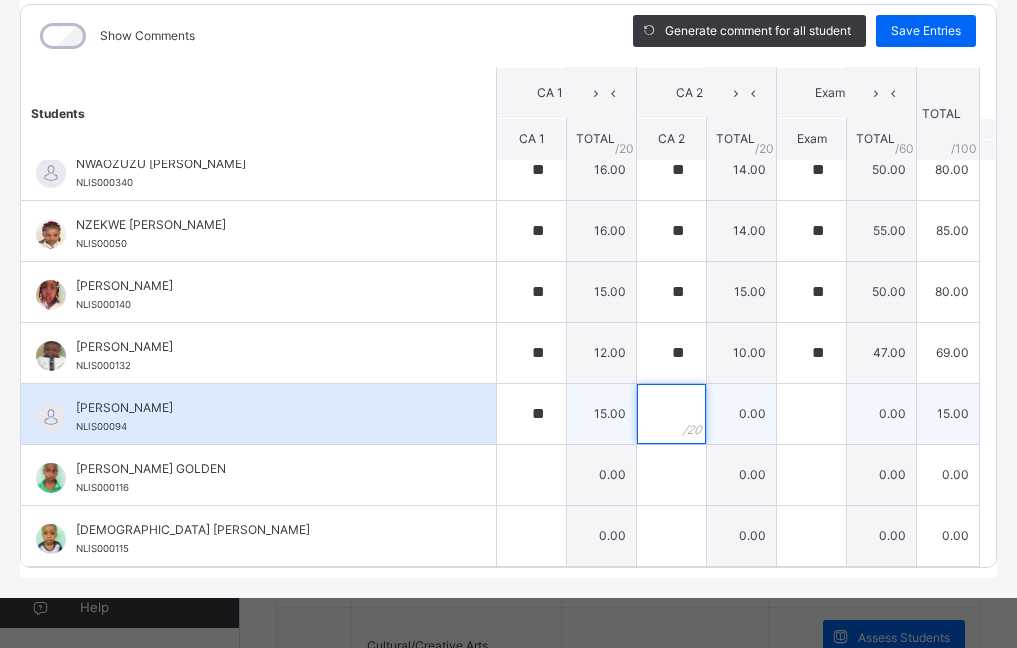 click at bounding box center (671, 414) 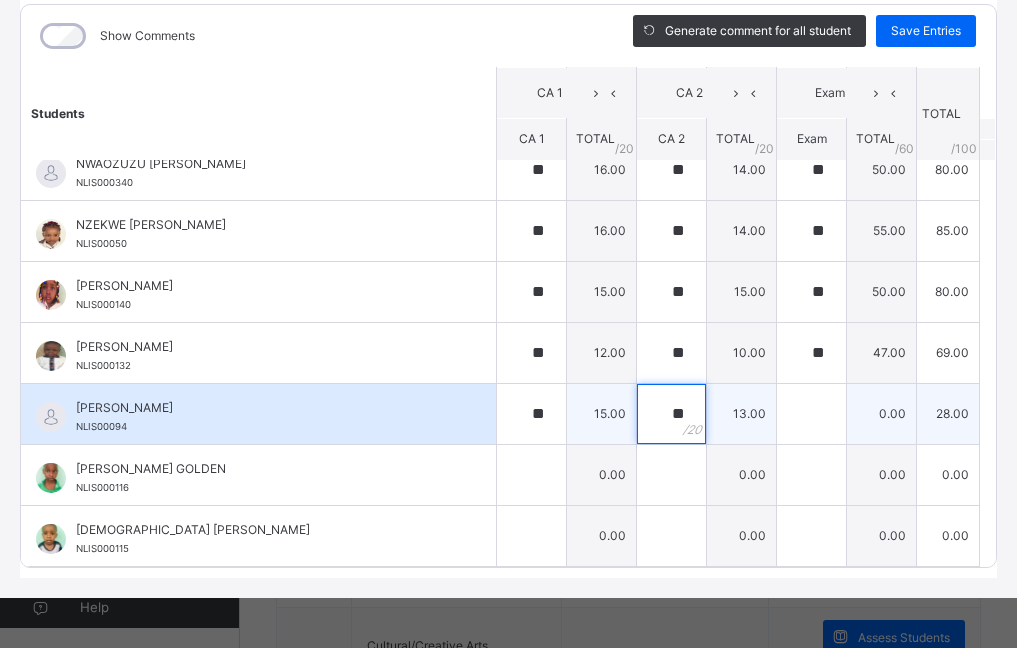 type on "**" 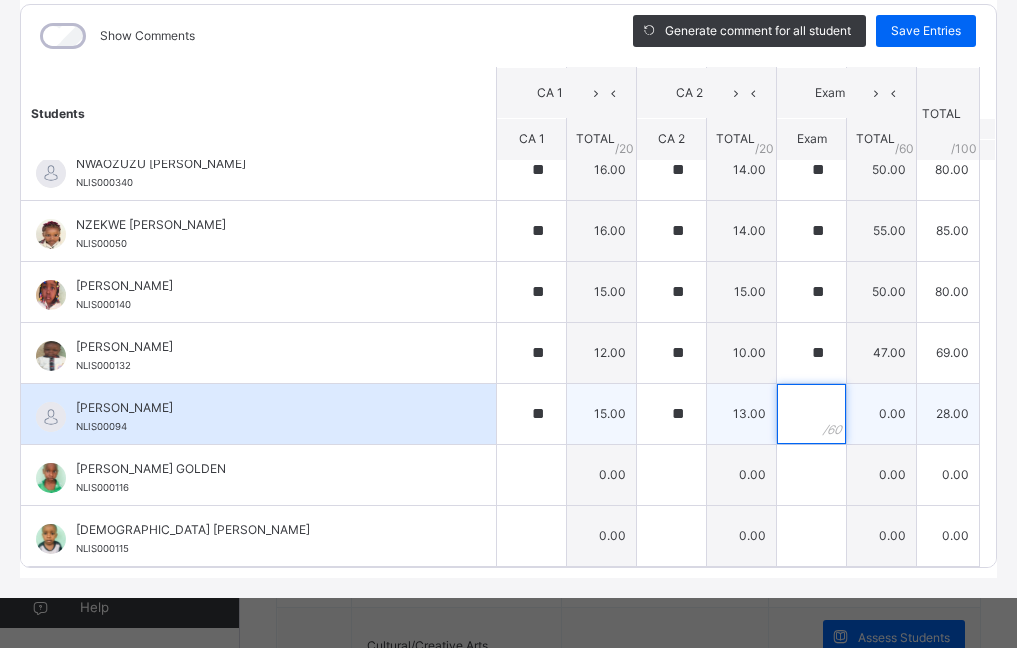 click at bounding box center [811, 414] 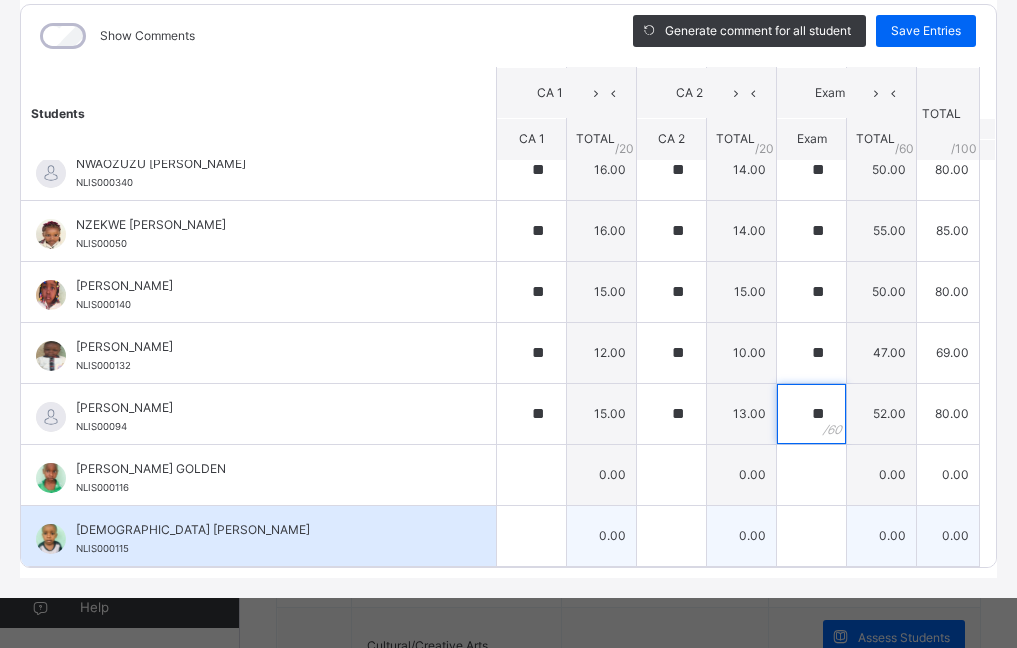type on "**" 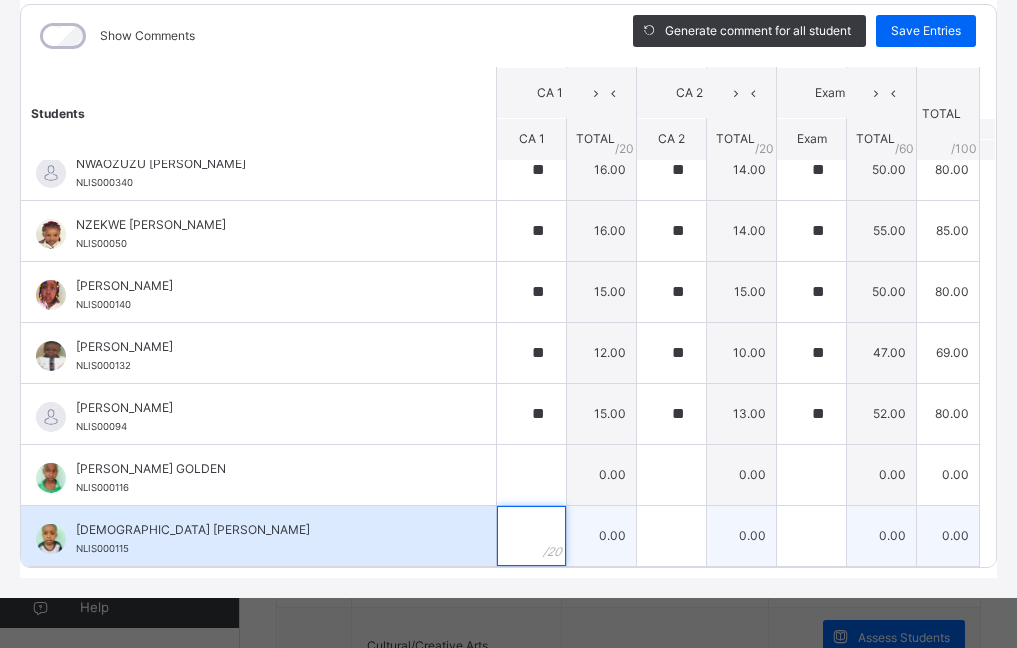 click at bounding box center (531, 536) 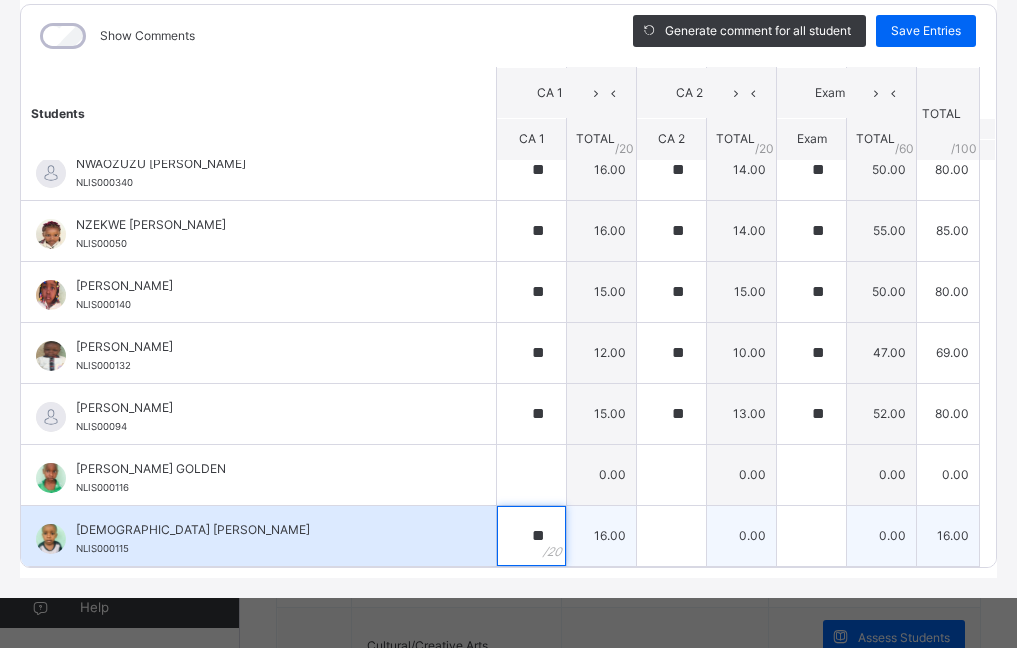 type on "**" 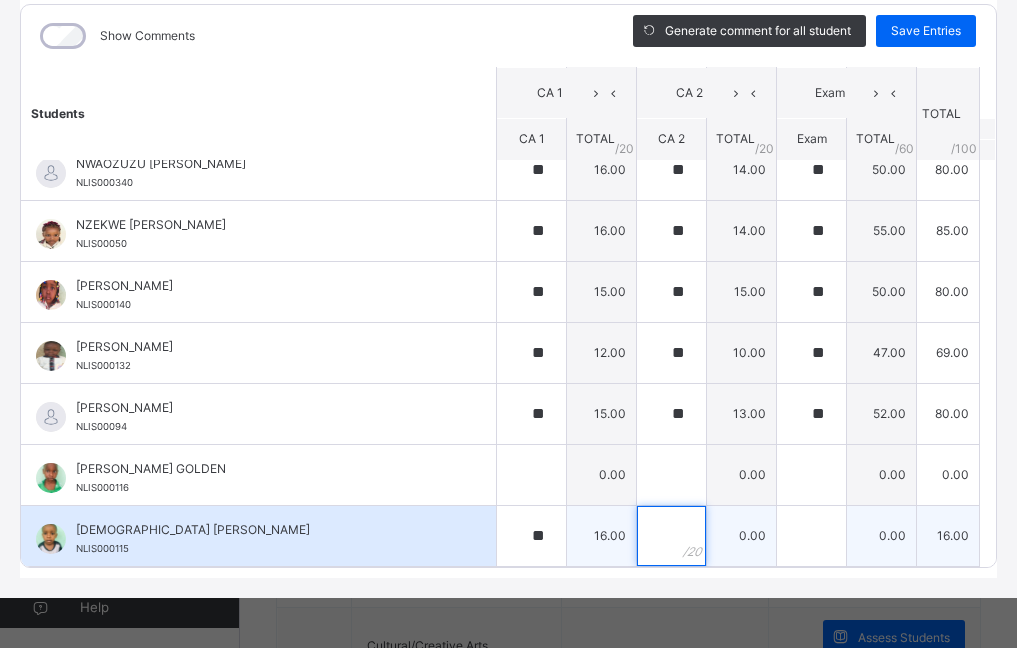 click at bounding box center [671, 536] 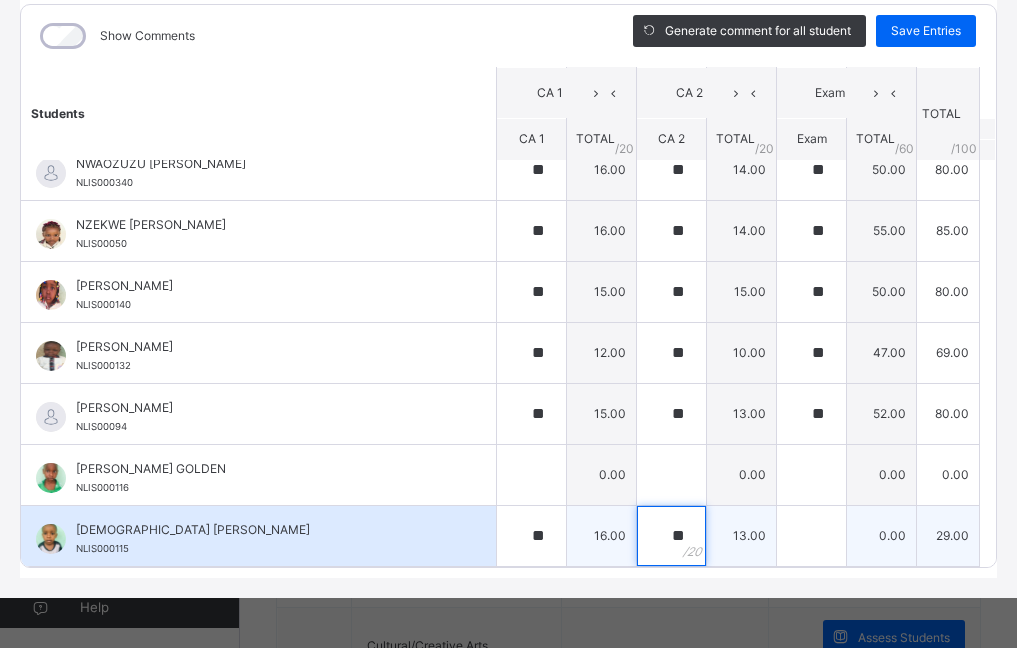 type on "**" 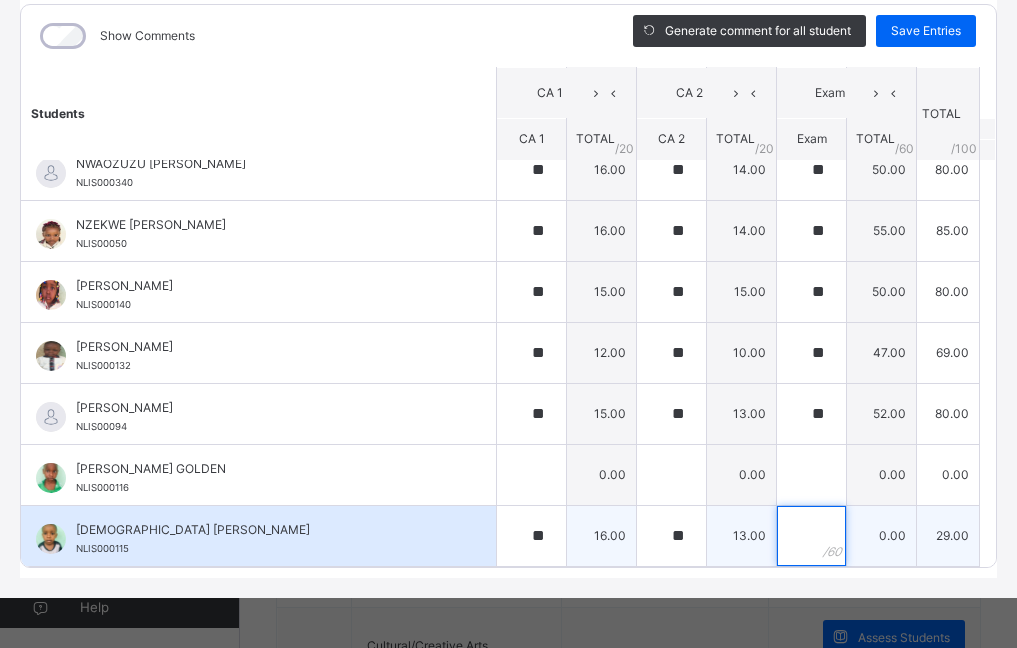 click at bounding box center (811, 536) 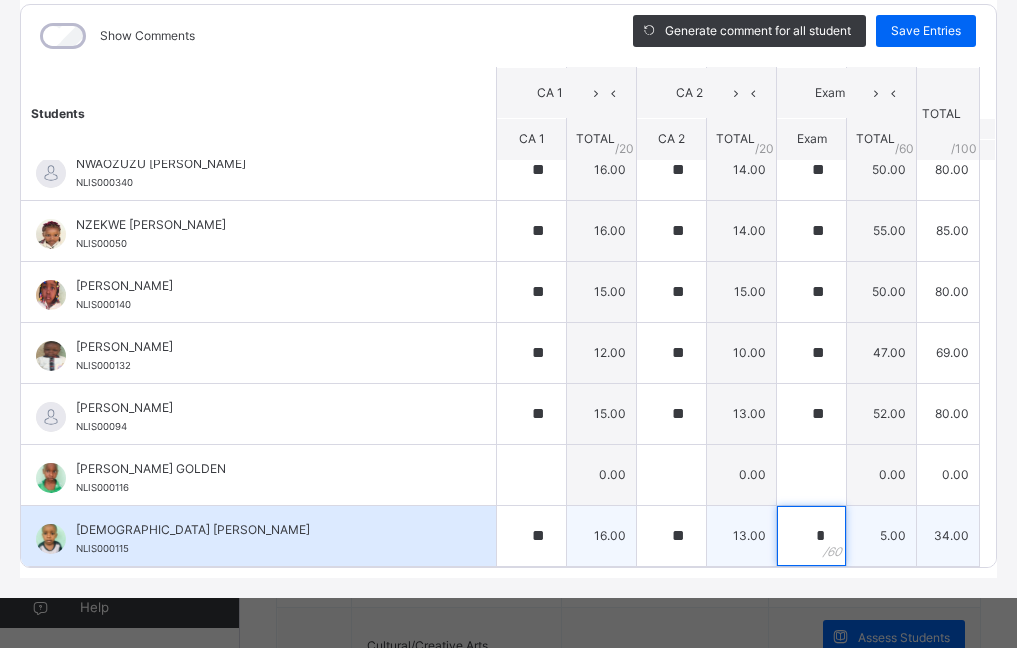 type on "**" 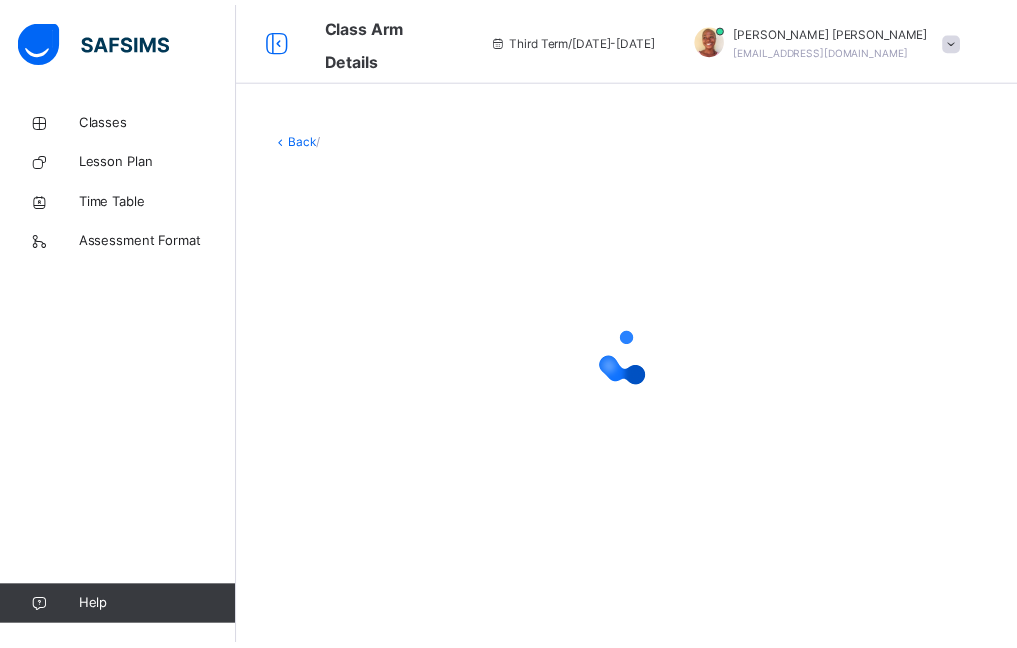 scroll, scrollTop: 0, scrollLeft: 0, axis: both 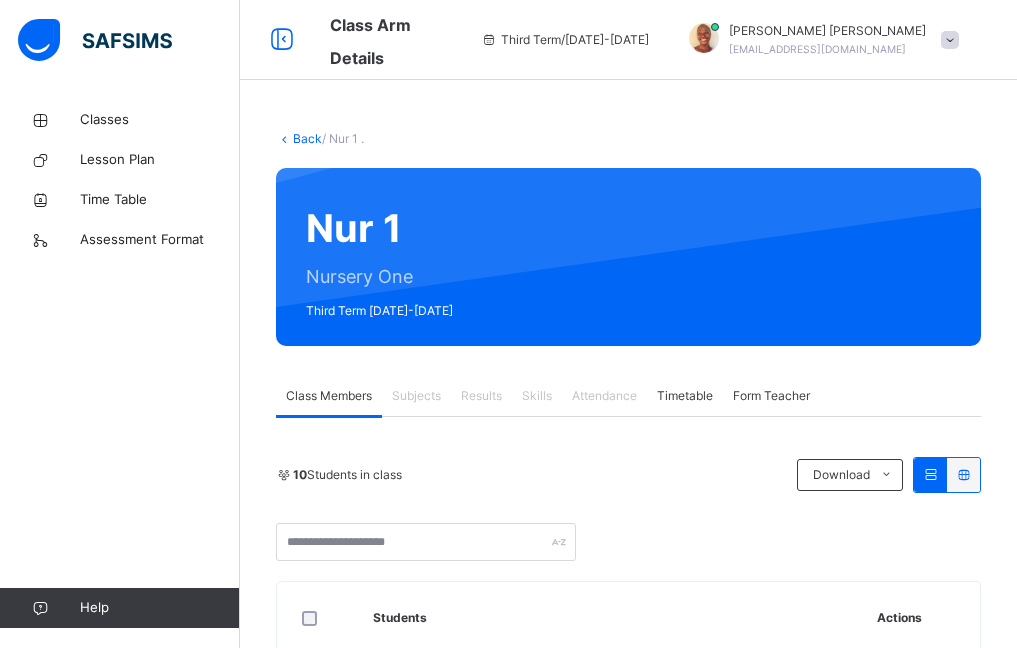 click on "Subjects" at bounding box center [416, 396] 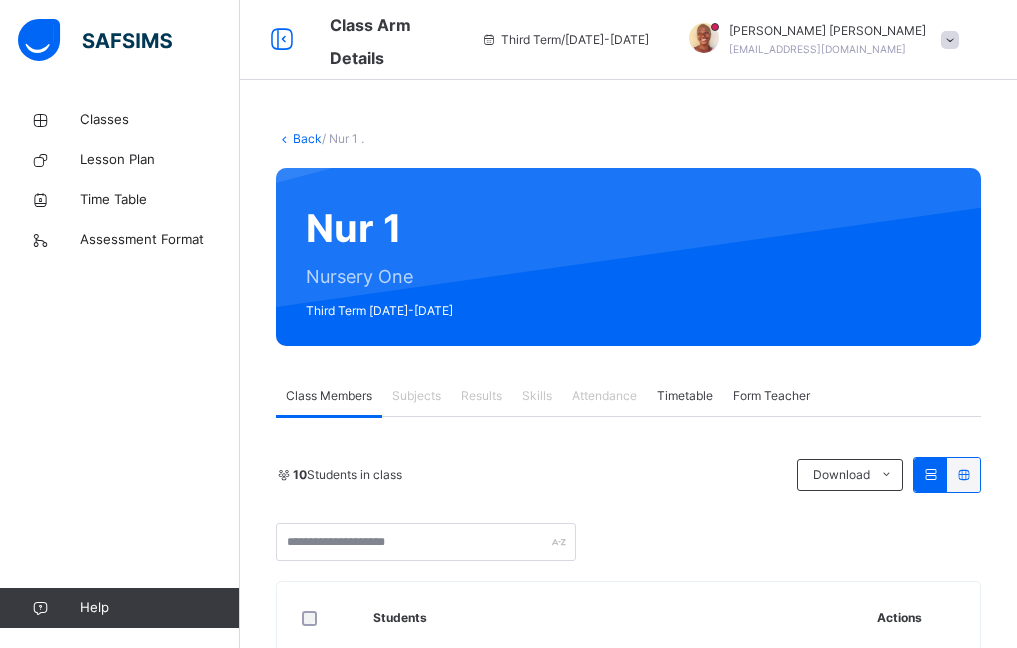 click on "Subjects" at bounding box center (416, 396) 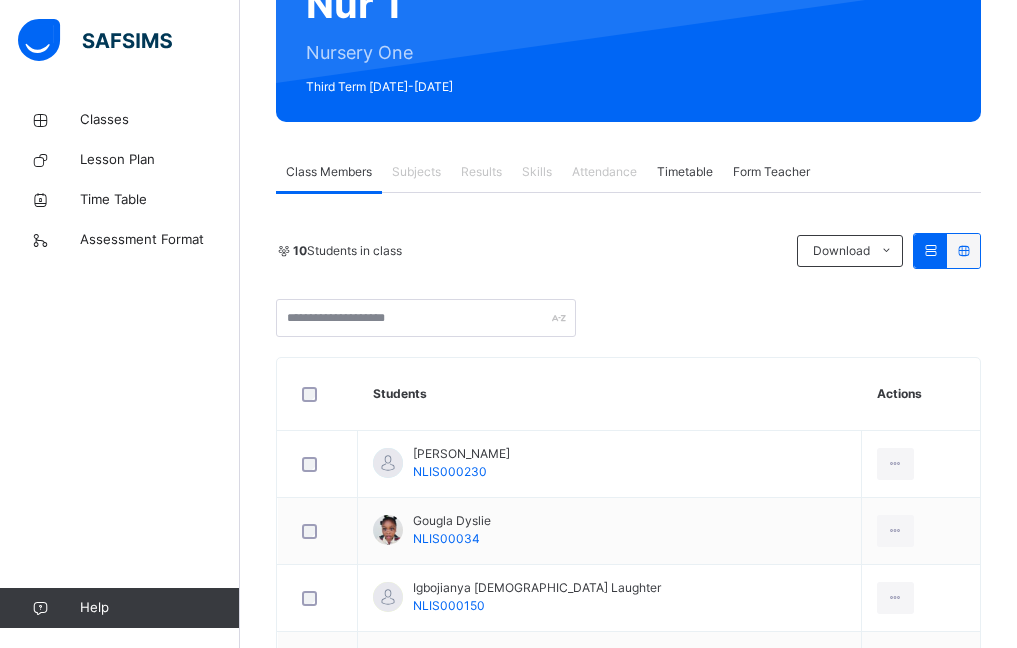 scroll, scrollTop: 101, scrollLeft: 0, axis: vertical 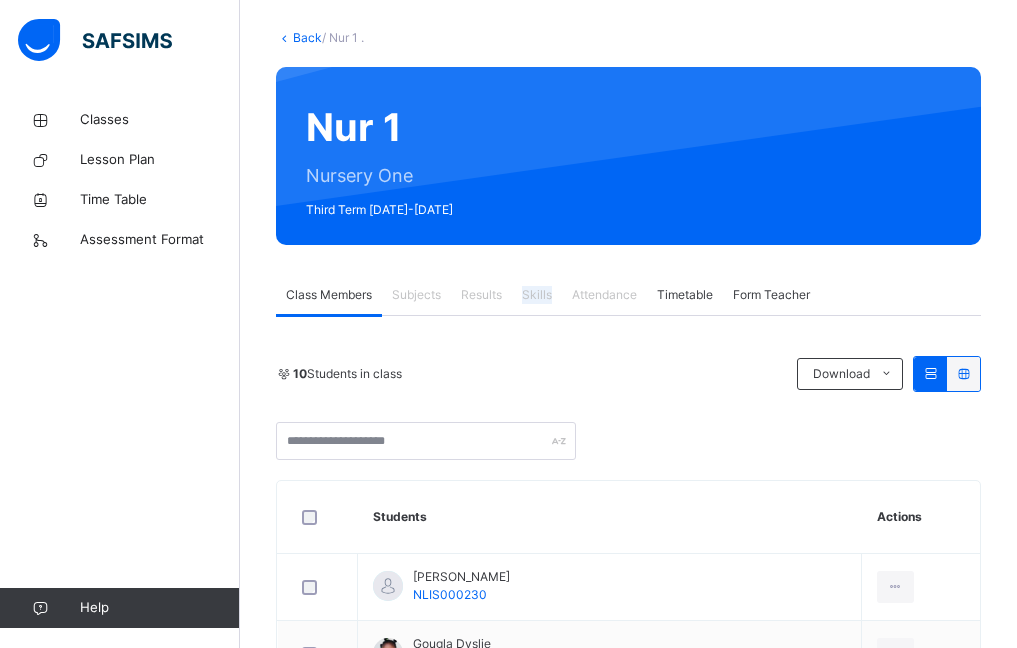 click on "Skills" at bounding box center [537, 295] 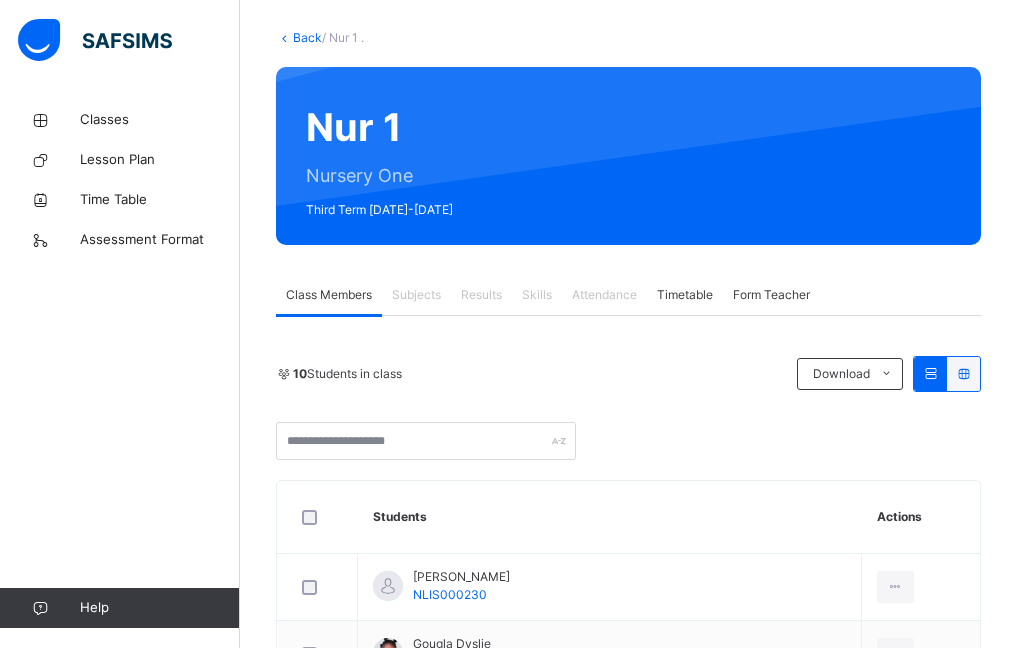 click on "Subjects" at bounding box center (416, 295) 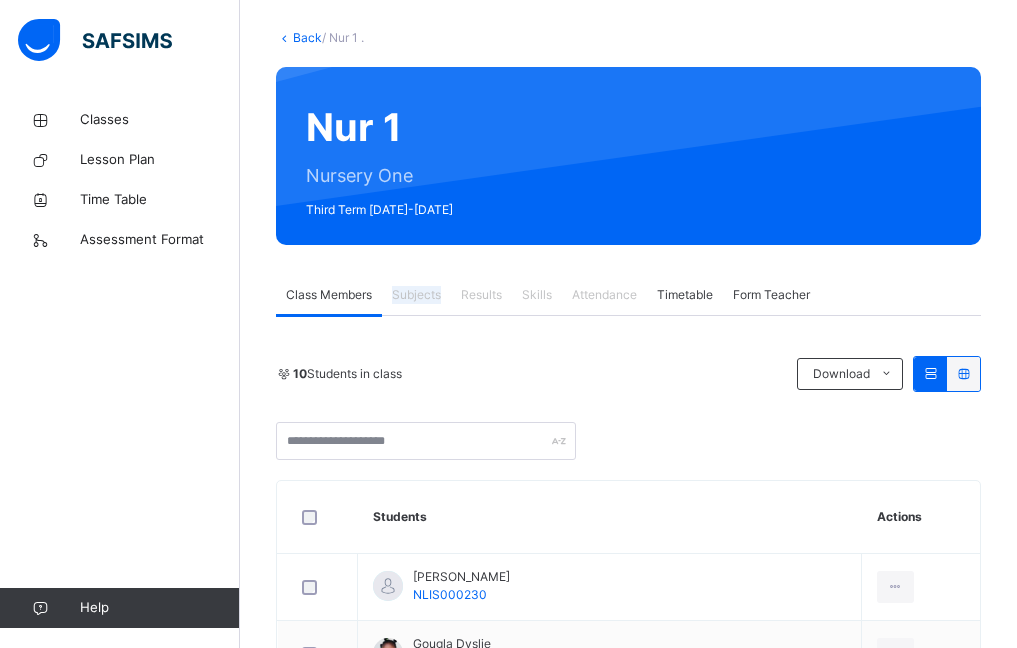 click on "Subjects" at bounding box center (416, 295) 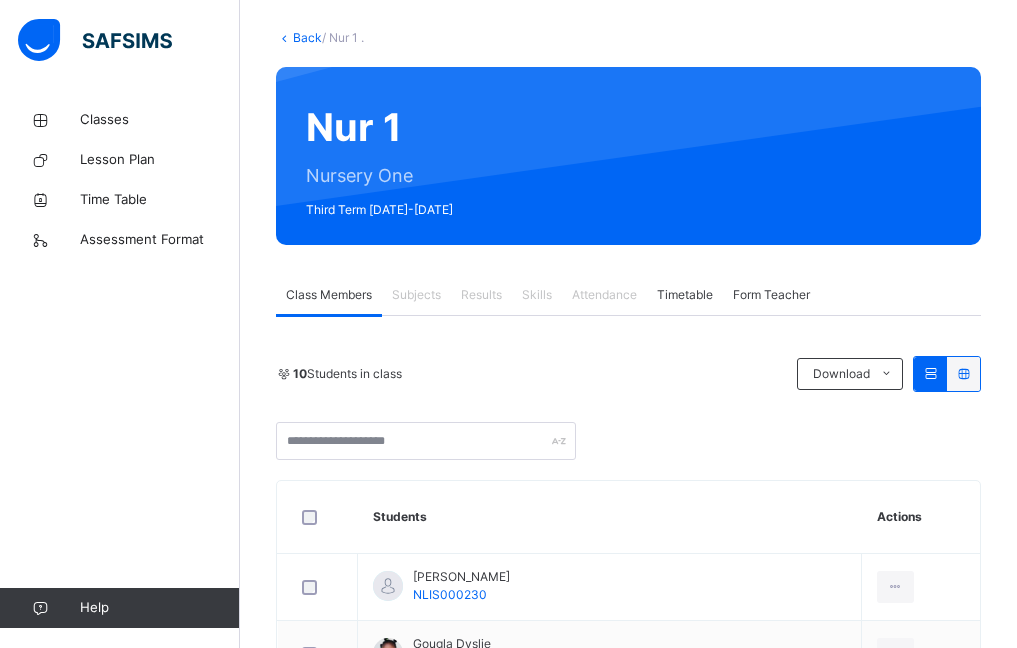 click on "10  Students in class Download Pdf Report Excel Report NEW LIFE INTERNATIONAL SCHOOL Date: [DATE] 6:47:42 pm Class Members Class:  Nur 1 . Total no. of Students:  10 Term:  Third Term Session:  [DATE]-[DATE] S/NO Admission No. Last Name First Name Other Name 1 NLIS000230 [PERSON_NAME] 2 NLIS00034 GOUGLA DYSLIE 3 NLIS000150 IGBOJIANYA CHRISTIAN LAUGHTER 4 NLIS000340 NWAOZUZU [PERSON_NAME] 5 NLIS00050 NZEKWE CHINAZA [PERSON_NAME] 6 NLIS000140 [PERSON_NAME] 7 NLIS000132 [PERSON_NAME] 8 NLIS00094 [PERSON_NAME] 9 NLIS000116 UGOCHUKWU CHUKWUEBUKA GOLDEN 10 NLIS000115 UKO [PERSON_NAME] Students Actions [PERSON_NAME] NLIS000230 Gougla Dyslie  NLIS00034 Igbojianya Christian Laughter  NLIS000150 Nwaozuzu [PERSON_NAME] NLIS000340 Nzekwe Chinaza [PERSON_NAME]  NLIS00050 [PERSON_NAME]  NLIS000140 [PERSON_NAME]  NLIS000132 [PERSON_NAME]  NLIS00094 [PERSON_NAME] Golden  NLIS000116 [PERSON_NAME]  NLIS000115 × Add Student Students Without Class" at bounding box center (628, 800) 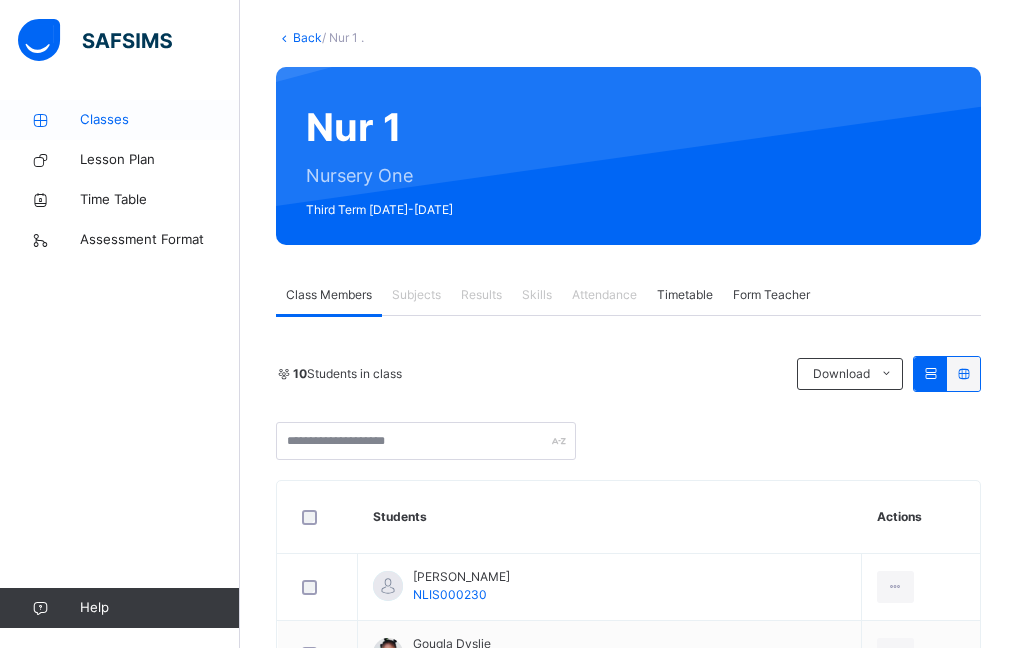 click on "Classes" at bounding box center [120, 120] 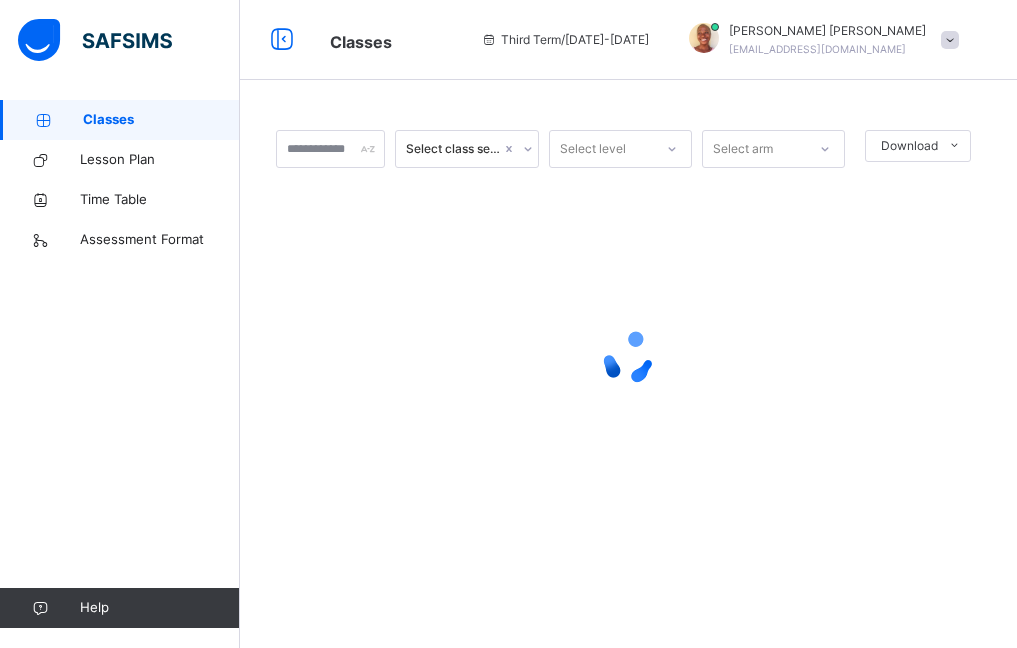 scroll, scrollTop: 0, scrollLeft: 0, axis: both 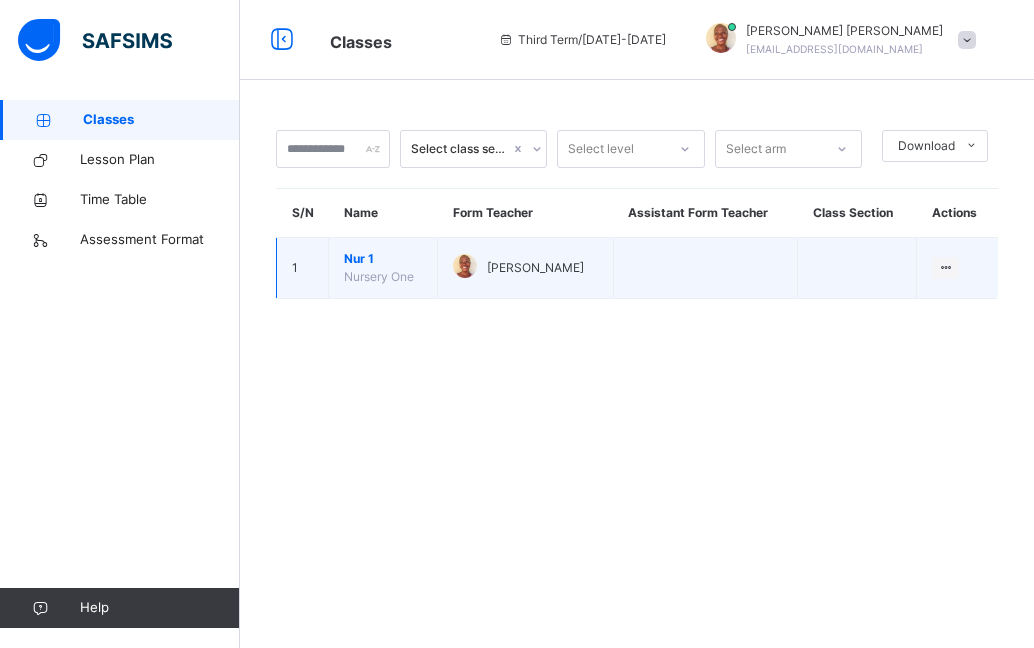 click on "Nur 1" at bounding box center (383, 259) 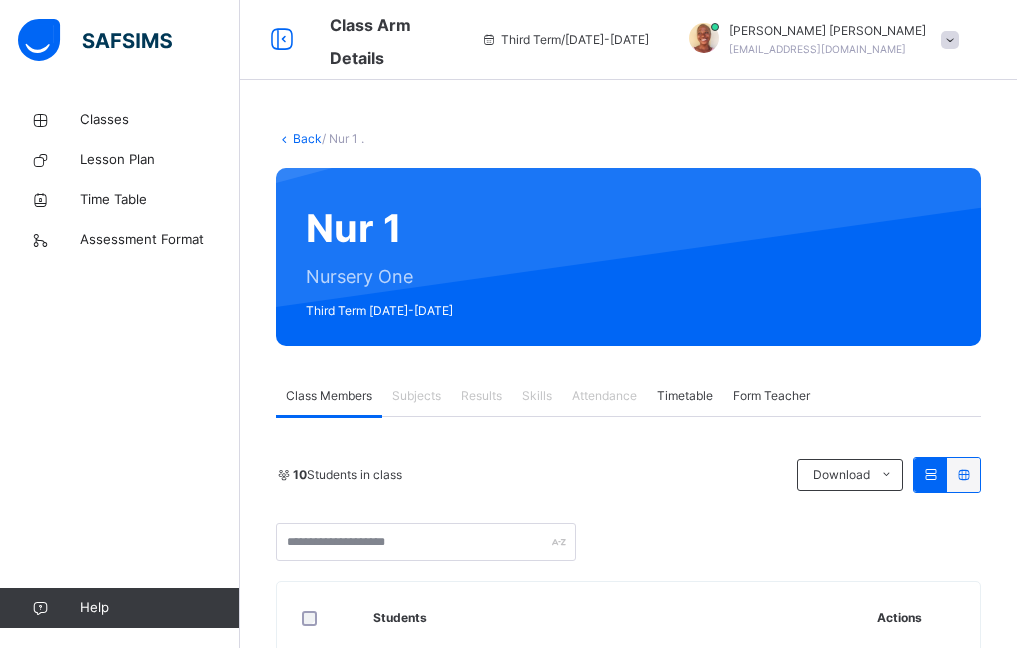 click on "Subjects" at bounding box center [416, 396] 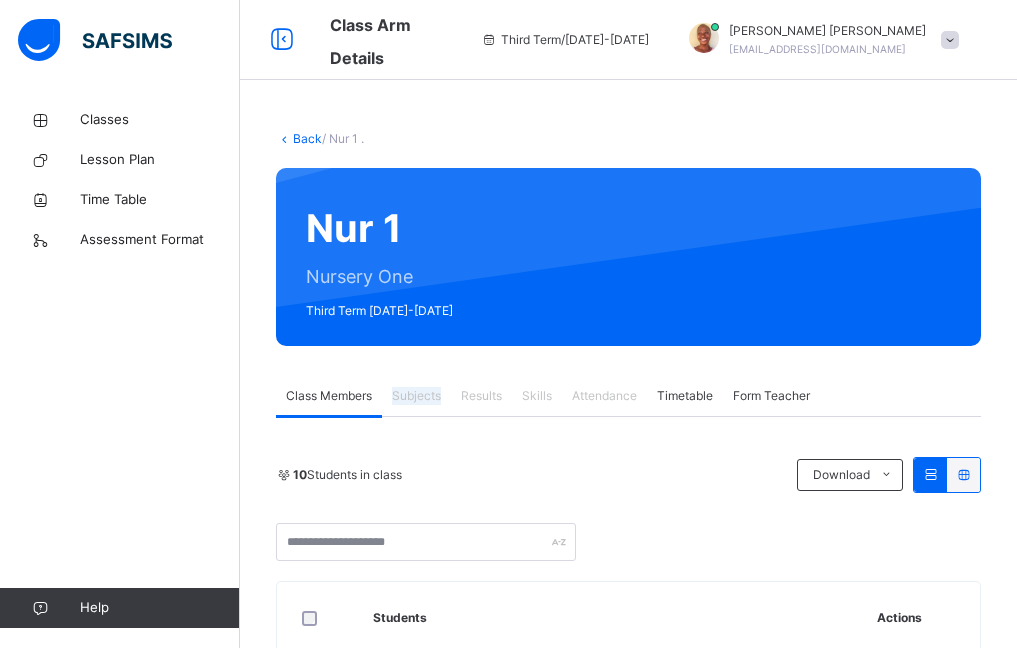 click on "Subjects" at bounding box center (416, 396) 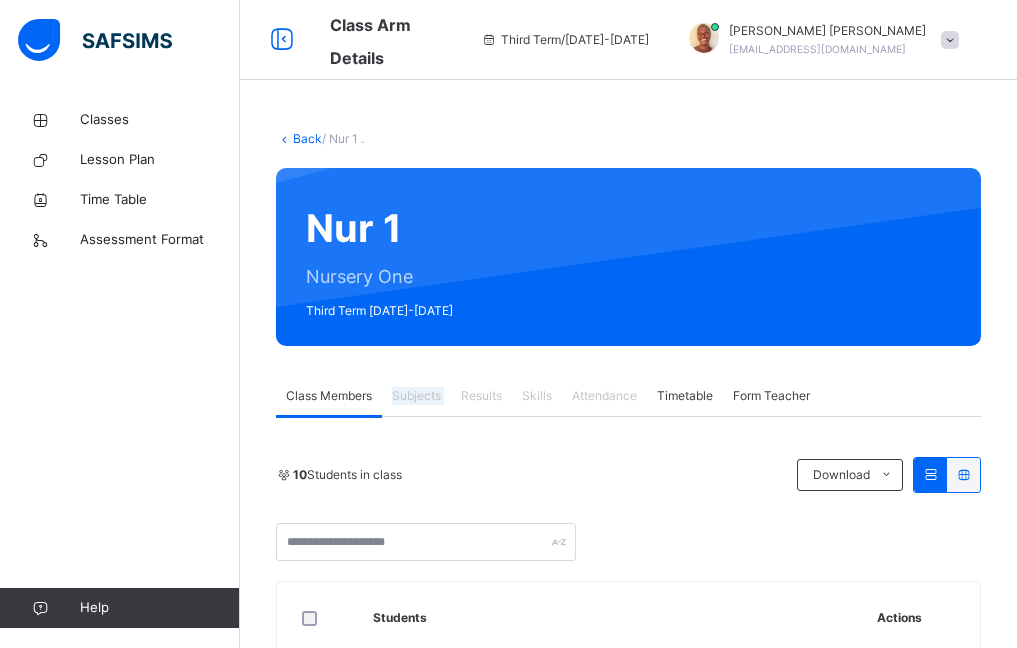 click on "Subjects" at bounding box center [416, 396] 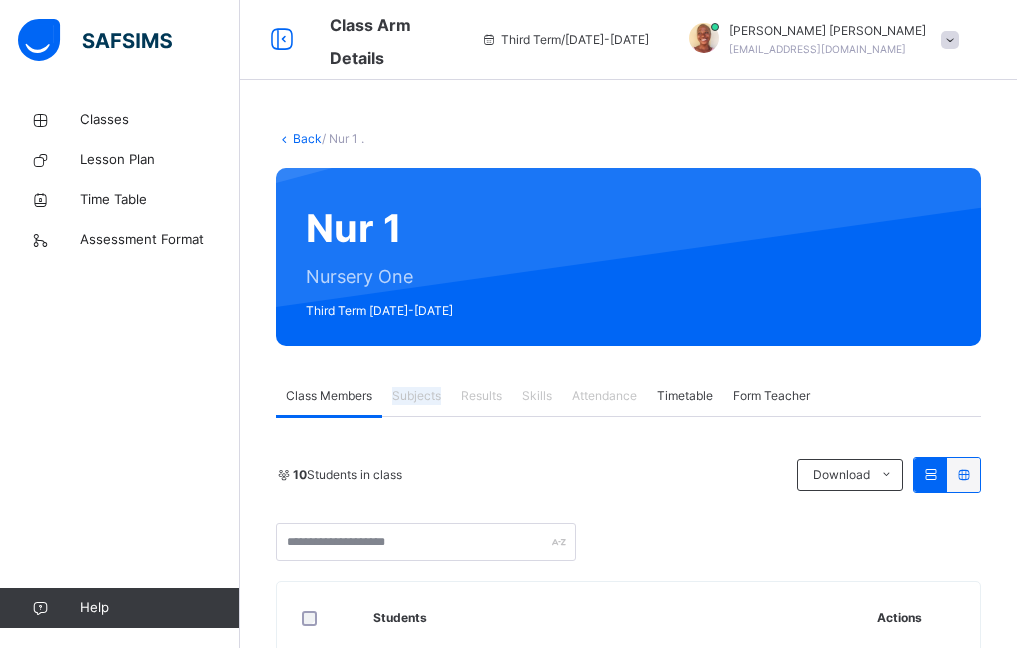 click on "Subjects" at bounding box center (416, 396) 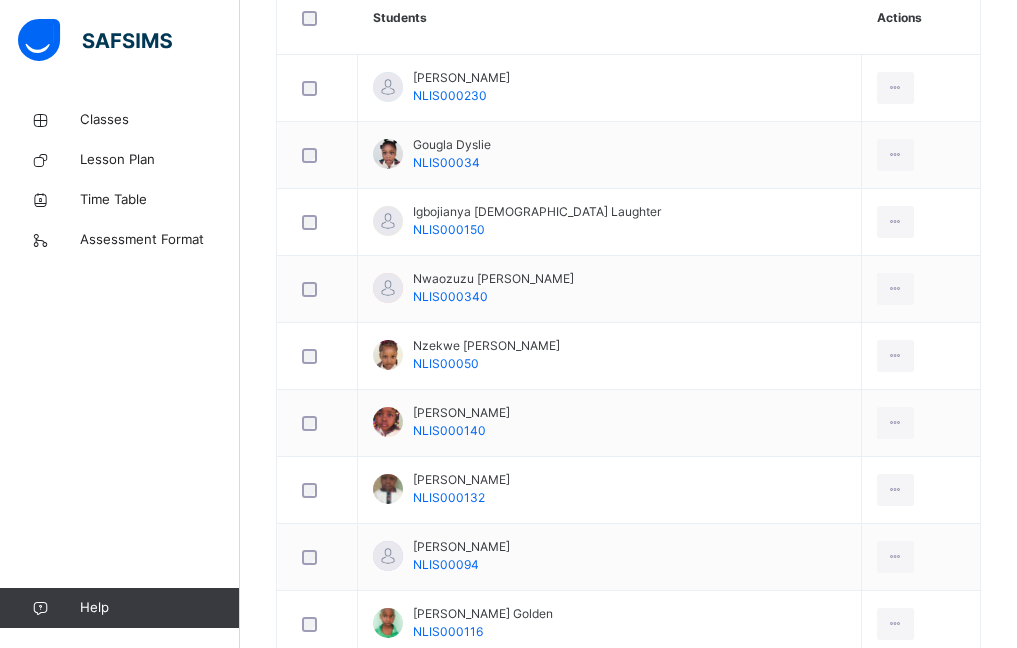 scroll, scrollTop: 700, scrollLeft: 0, axis: vertical 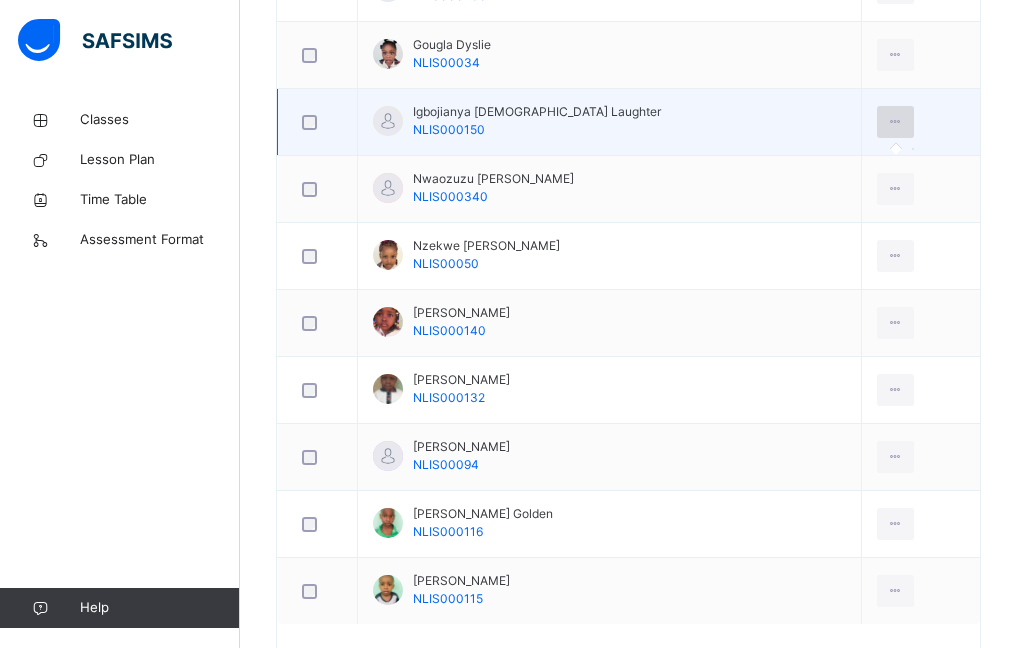 click at bounding box center [895, 122] 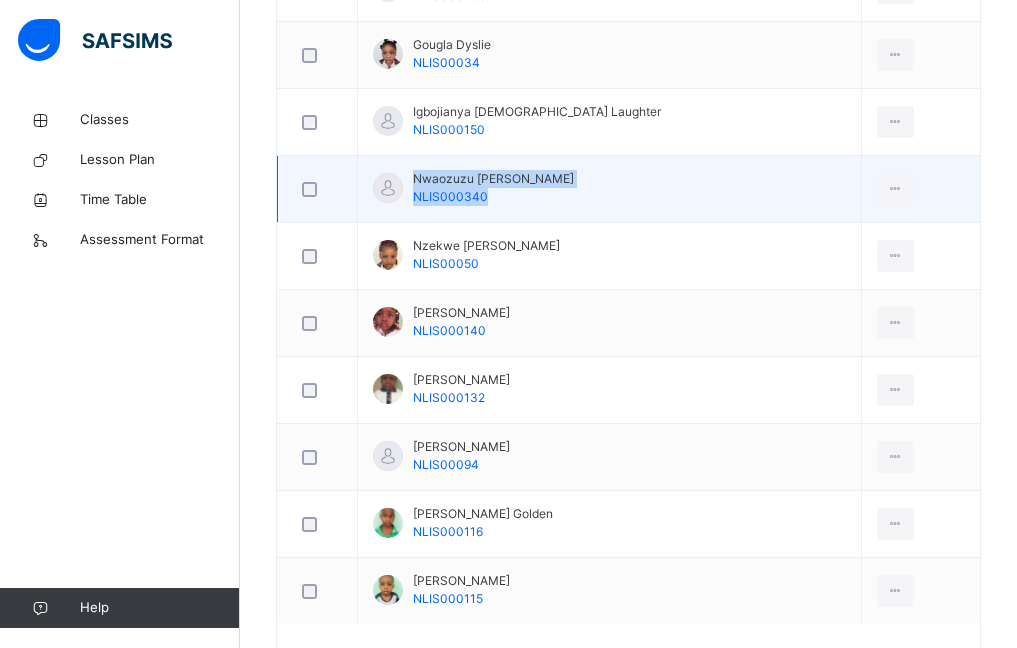 drag, startPoint x: 894, startPoint y: 127, endPoint x: 839, endPoint y: 207, distance: 97.082436 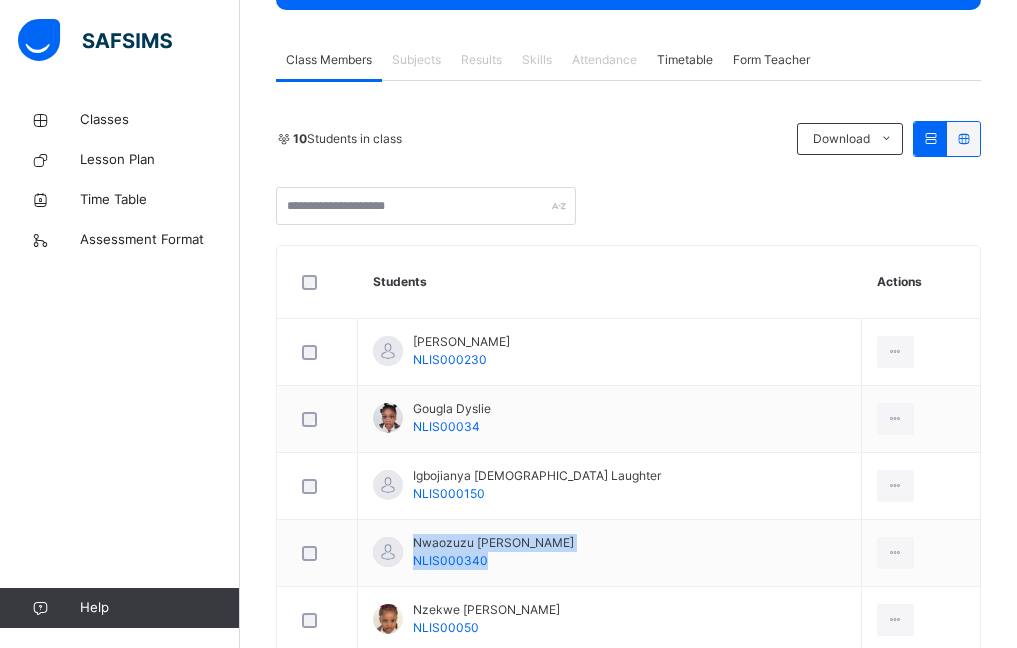 scroll, scrollTop: 300, scrollLeft: 0, axis: vertical 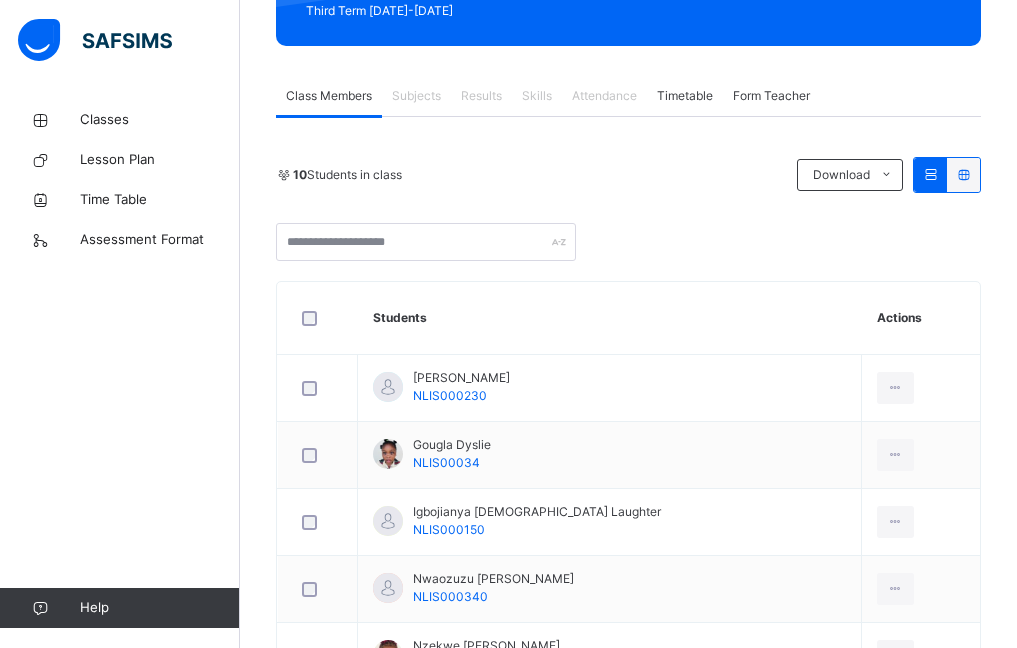 click on "Subjects" at bounding box center [416, 96] 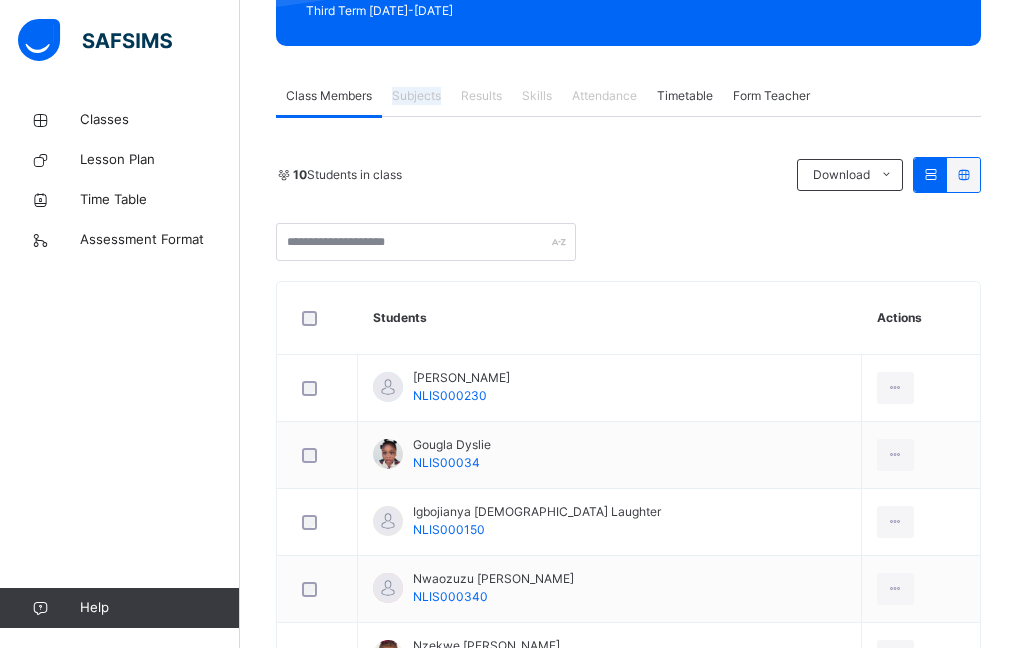 click on "Subjects" at bounding box center [416, 96] 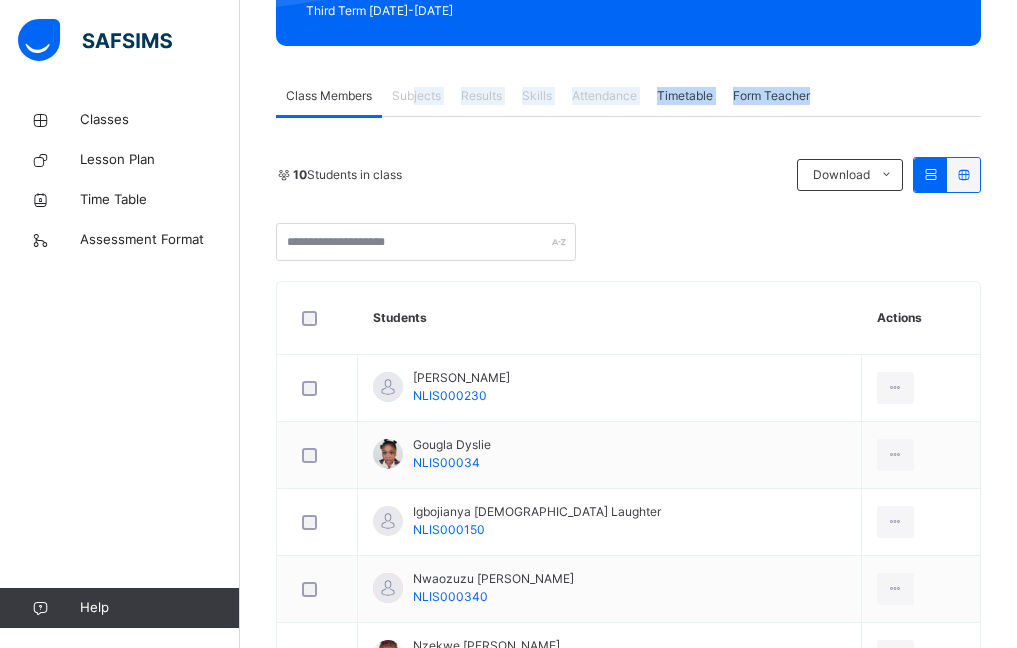 drag, startPoint x: 288, startPoint y: 124, endPoint x: 411, endPoint y: 91, distance: 127.349915 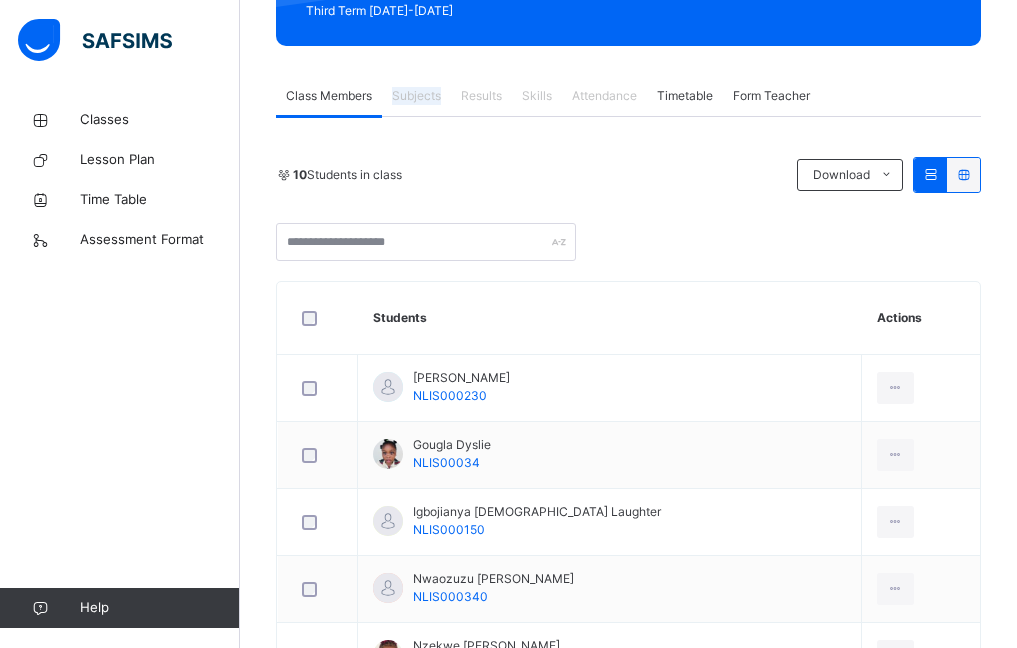 click on "Subjects" at bounding box center [416, 96] 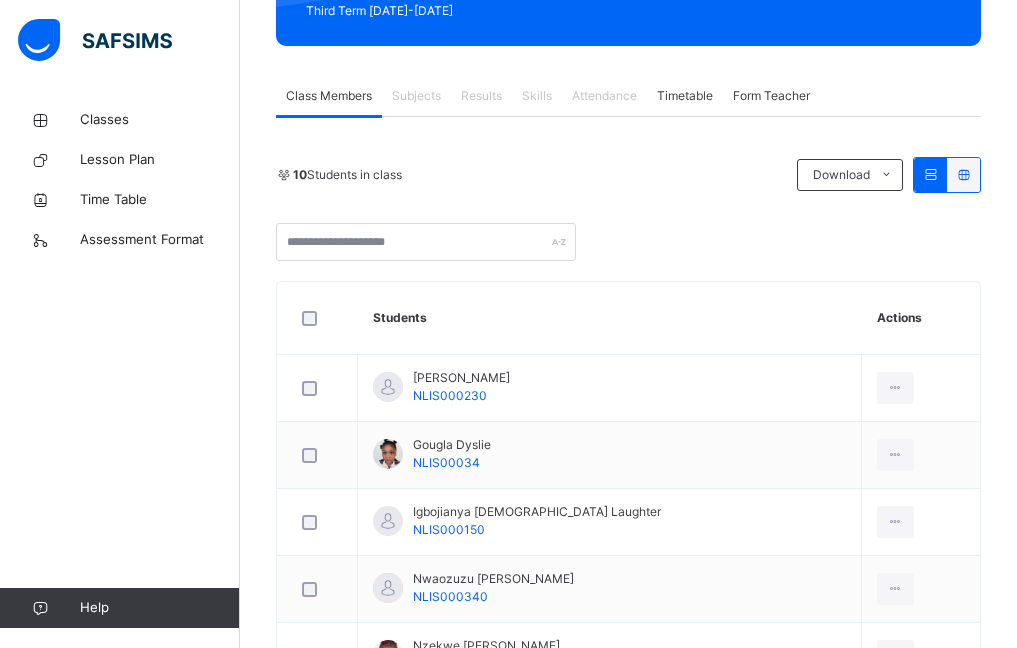 click on "Subjects" at bounding box center [416, 96] 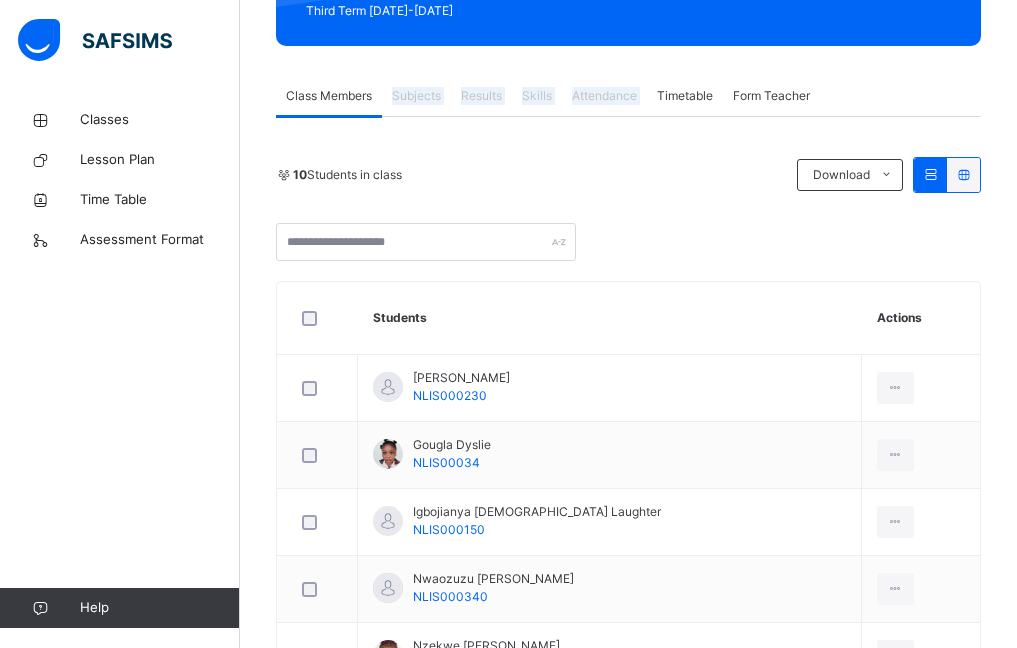 drag, startPoint x: 416, startPoint y: 93, endPoint x: 582, endPoint y: 79, distance: 166.58931 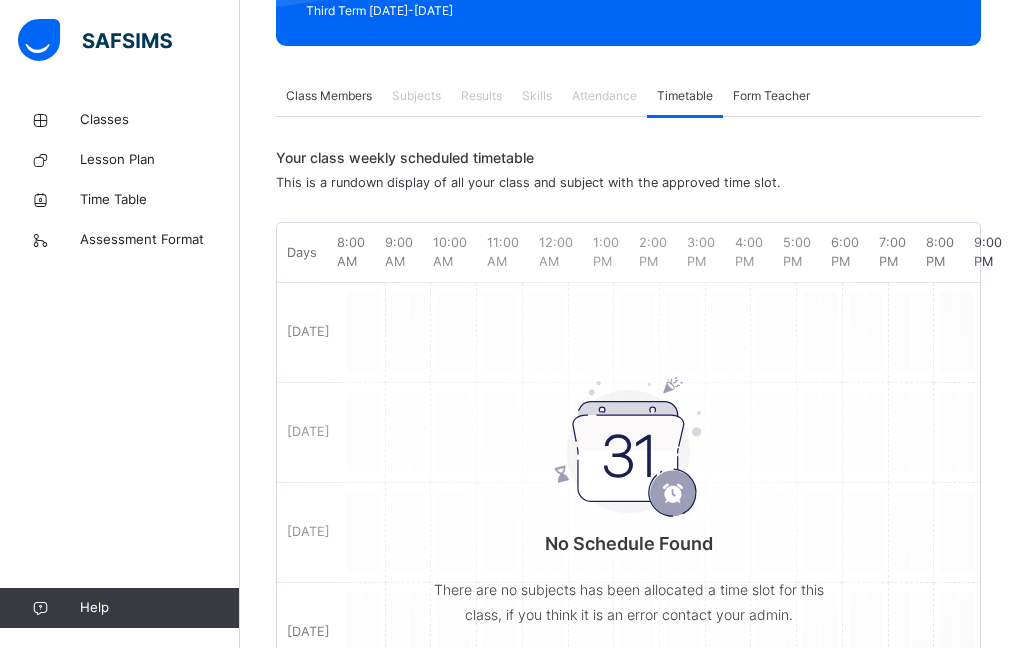 click on "Subjects" at bounding box center [416, 96] 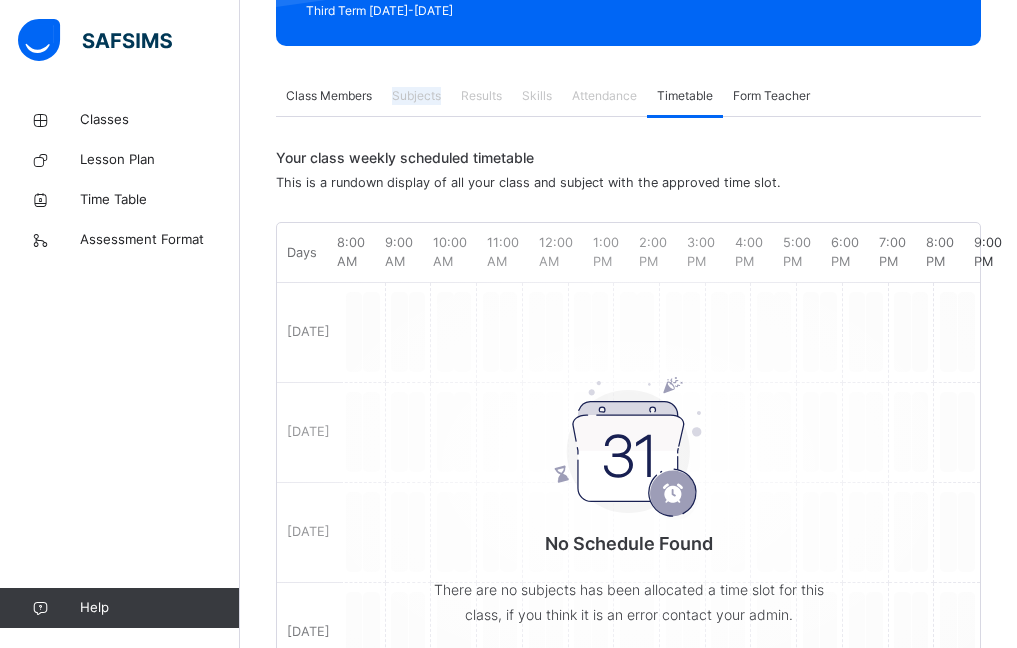 click on "Subjects" at bounding box center [416, 96] 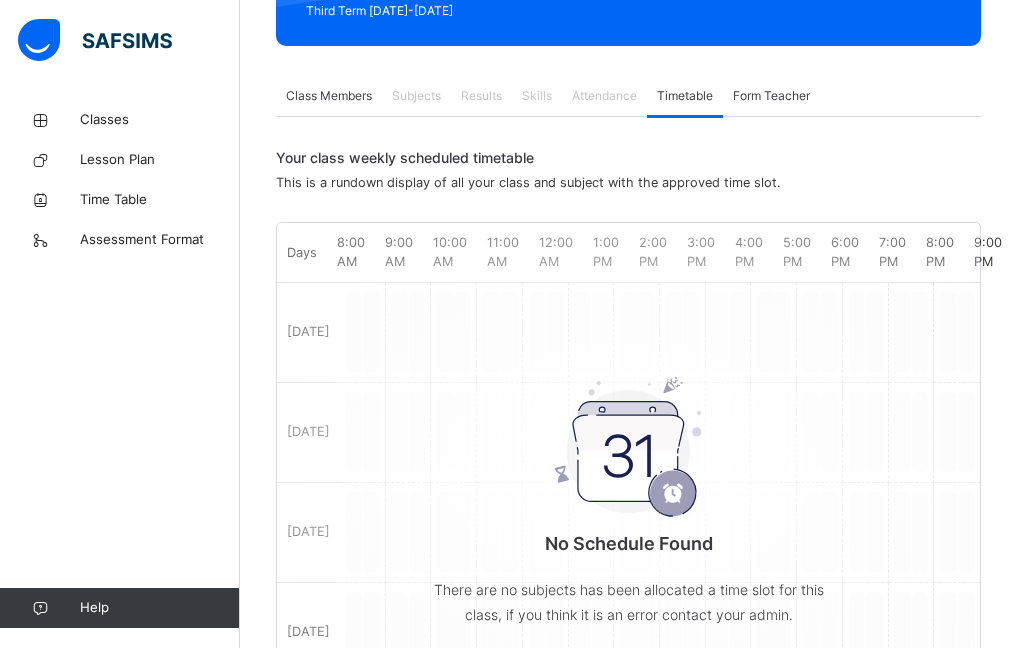 click on "Results" at bounding box center [481, 96] 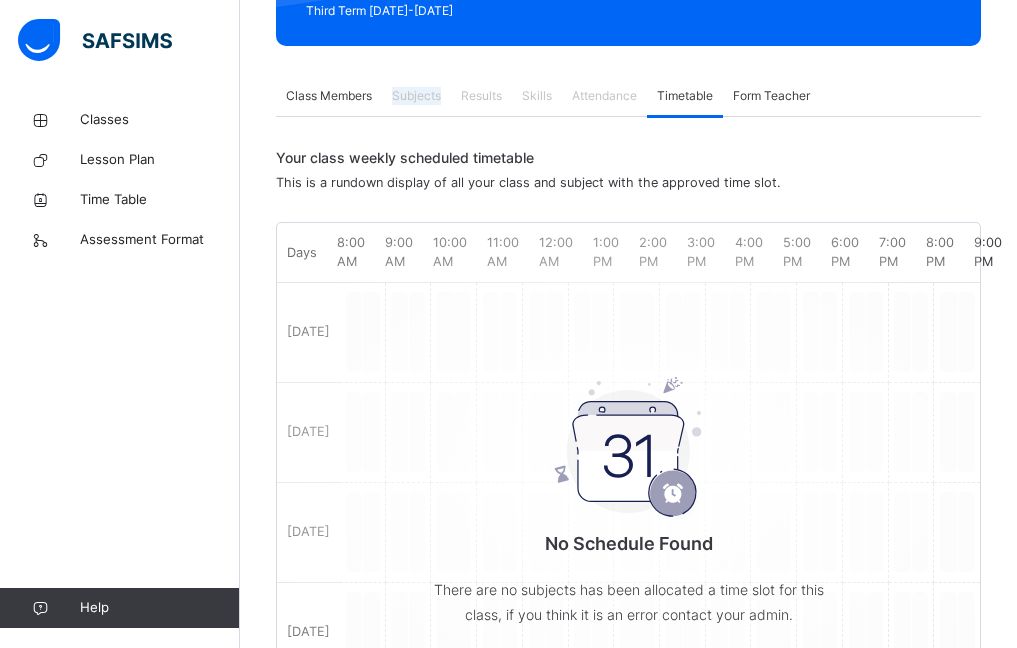 click on "Subjects" at bounding box center [416, 96] 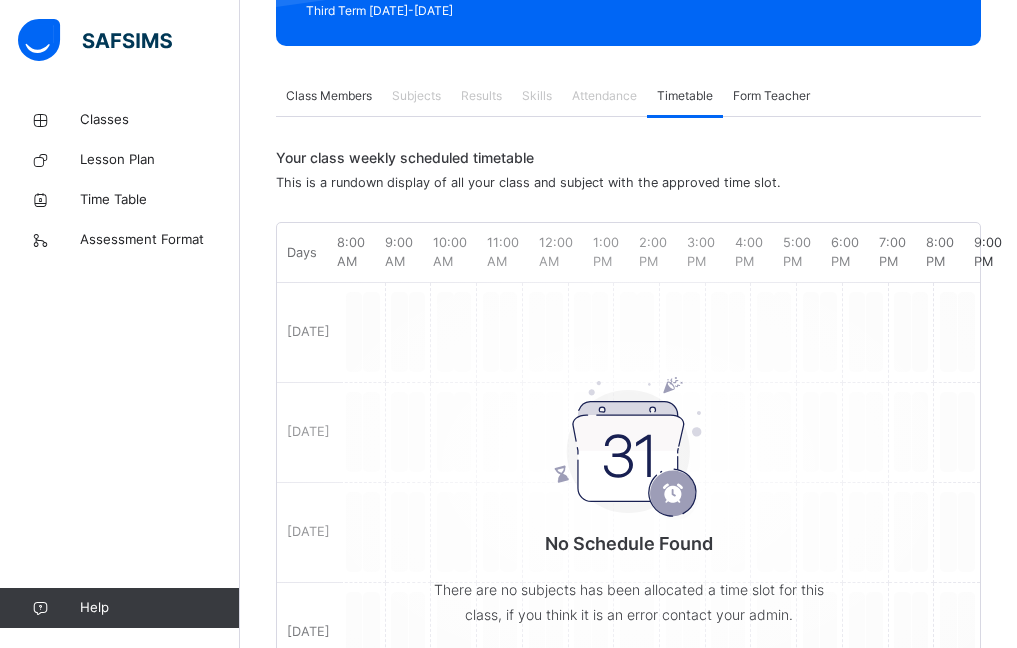 click on "Subjects" at bounding box center [416, 96] 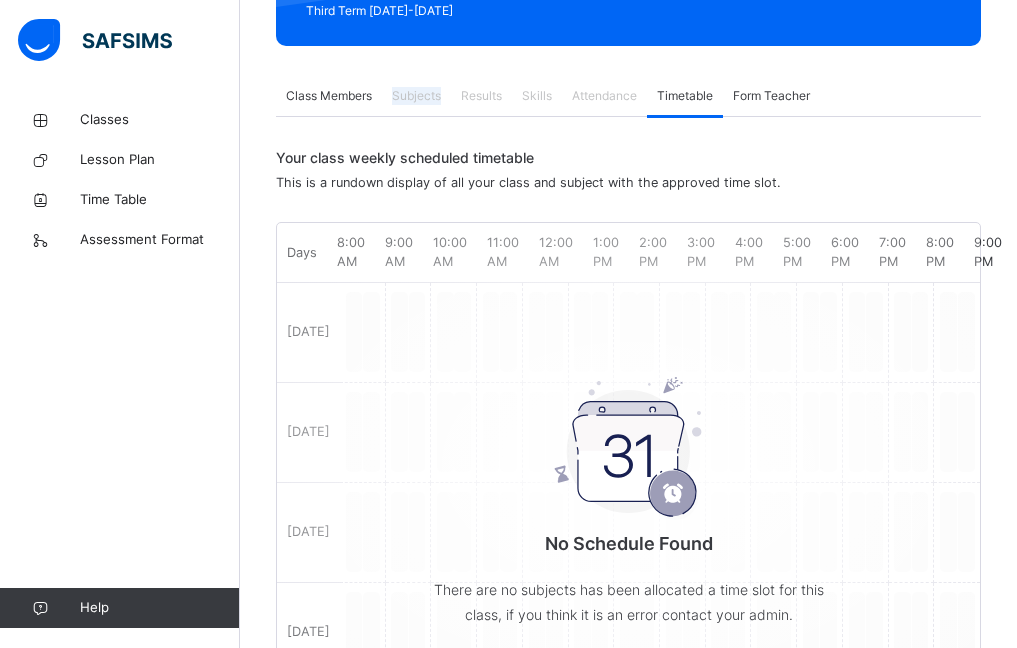 click on "Subjects" at bounding box center (416, 96) 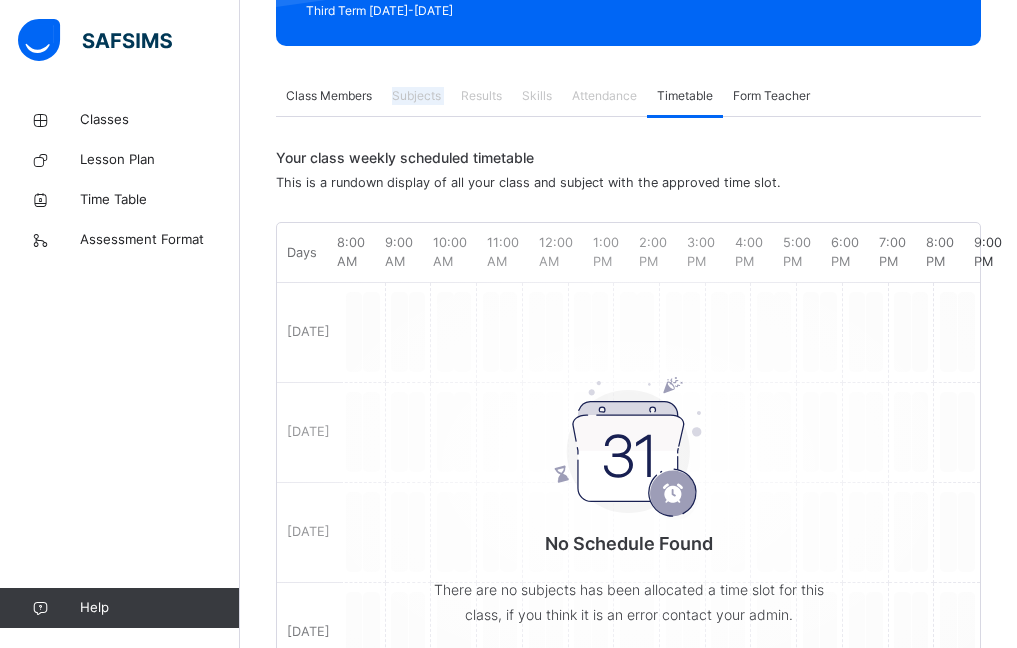 click on "Subjects" at bounding box center (416, 96) 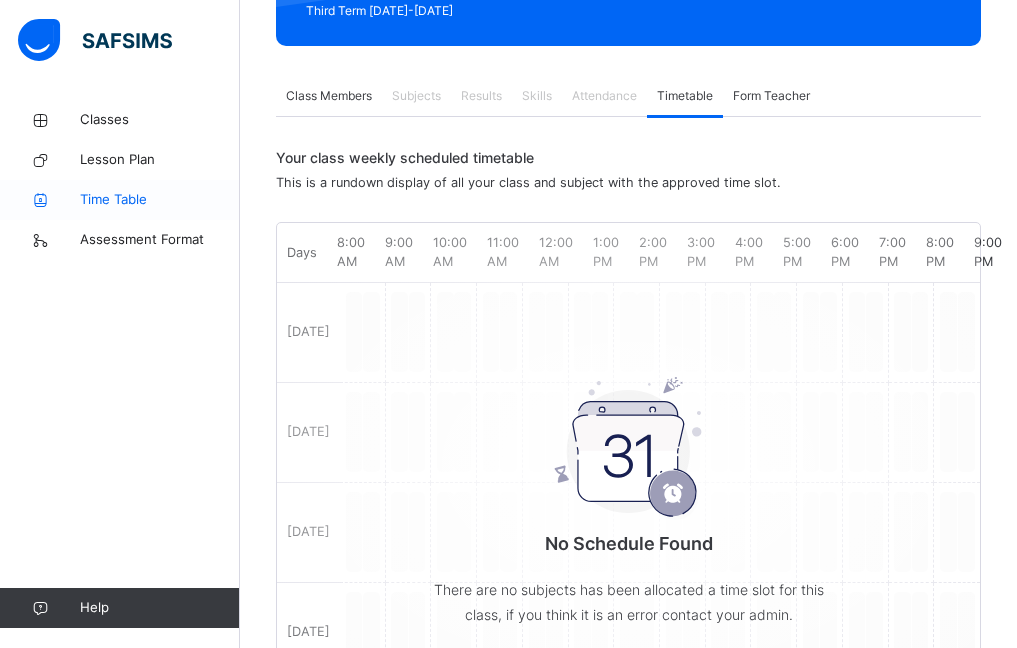 click on "Time Table" at bounding box center [160, 200] 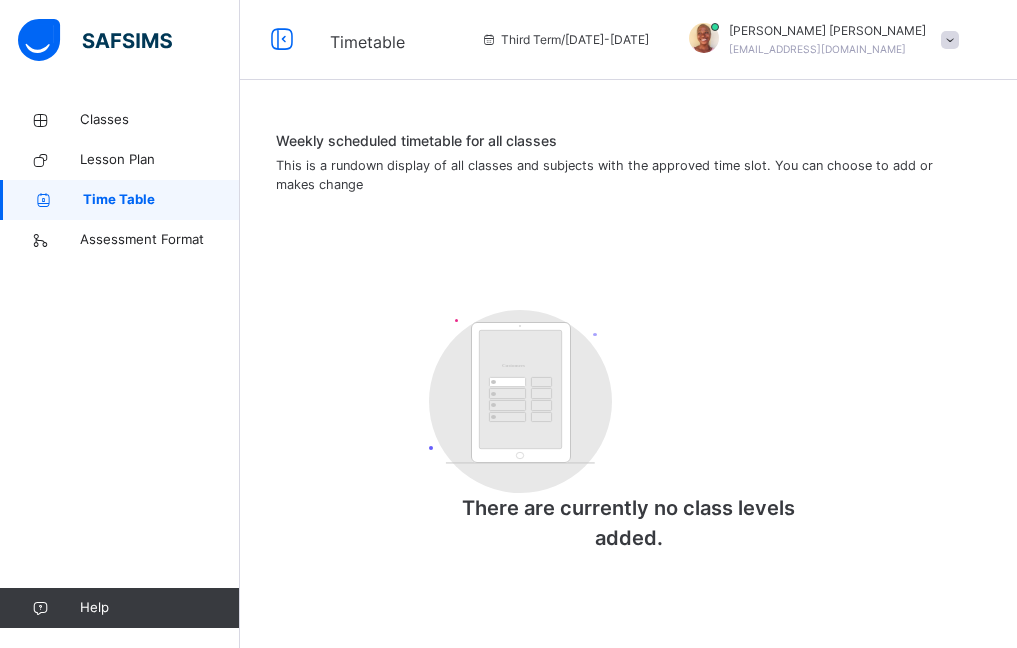 scroll, scrollTop: 0, scrollLeft: 0, axis: both 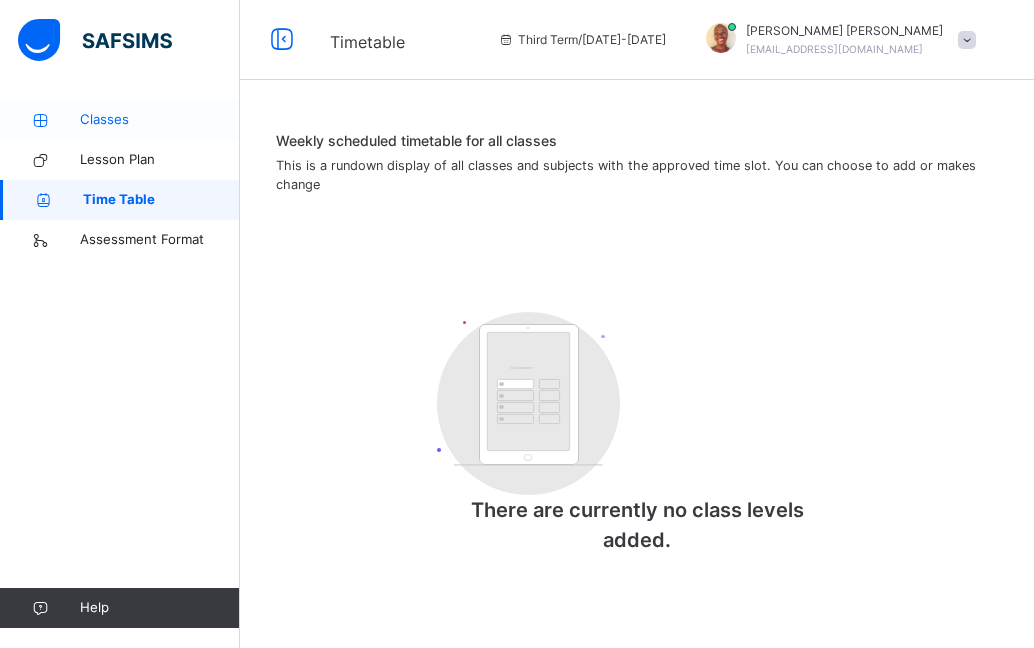 click on "Classes" at bounding box center (160, 120) 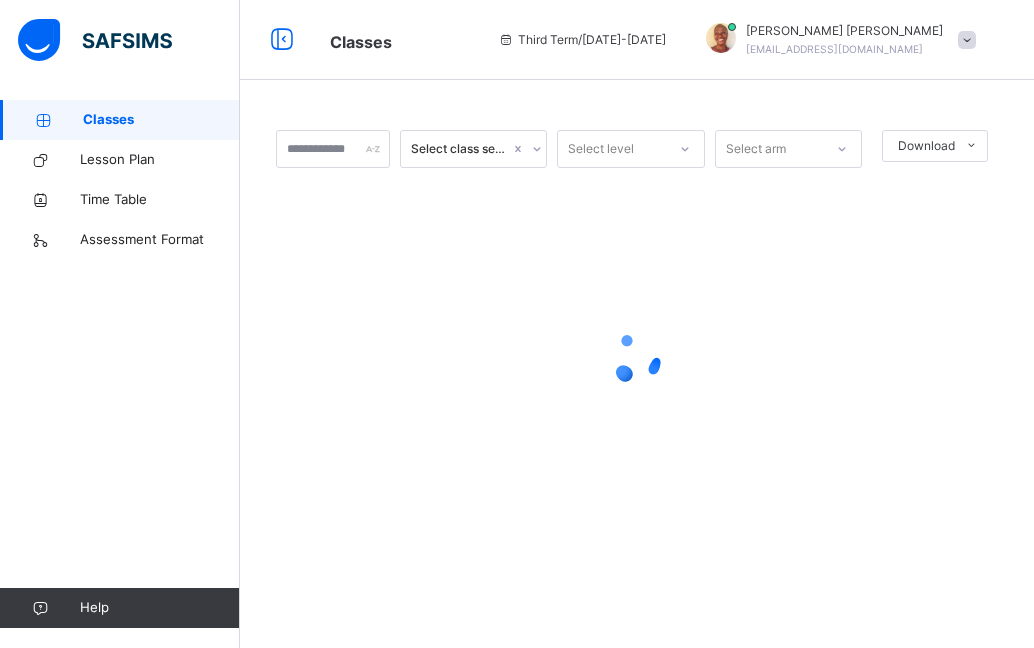 click on "Classes" at bounding box center (161, 120) 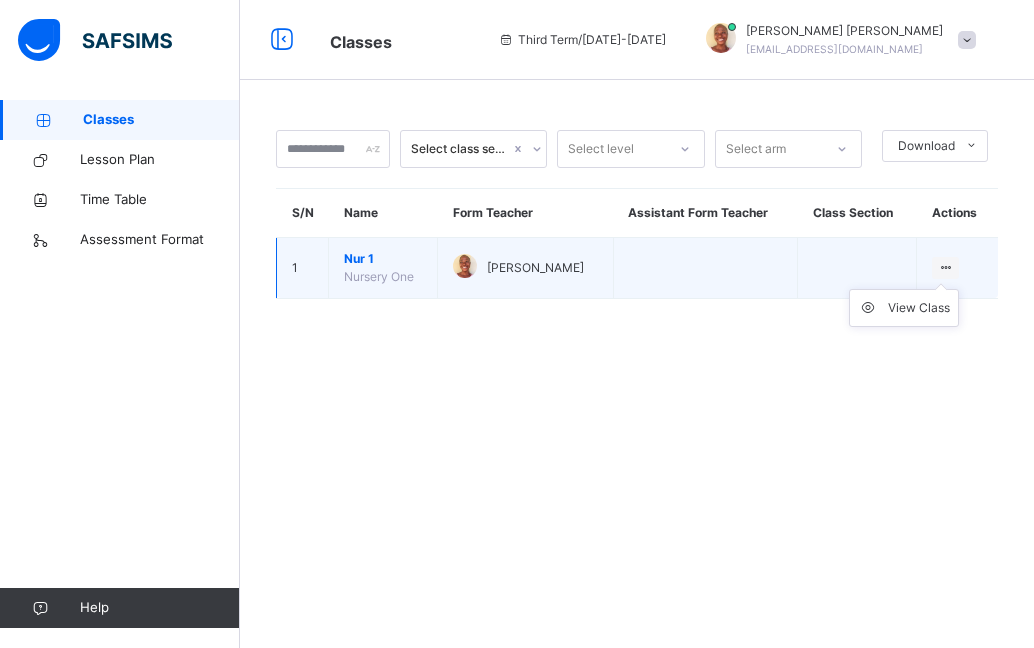 click on "View Class" at bounding box center (904, 308) 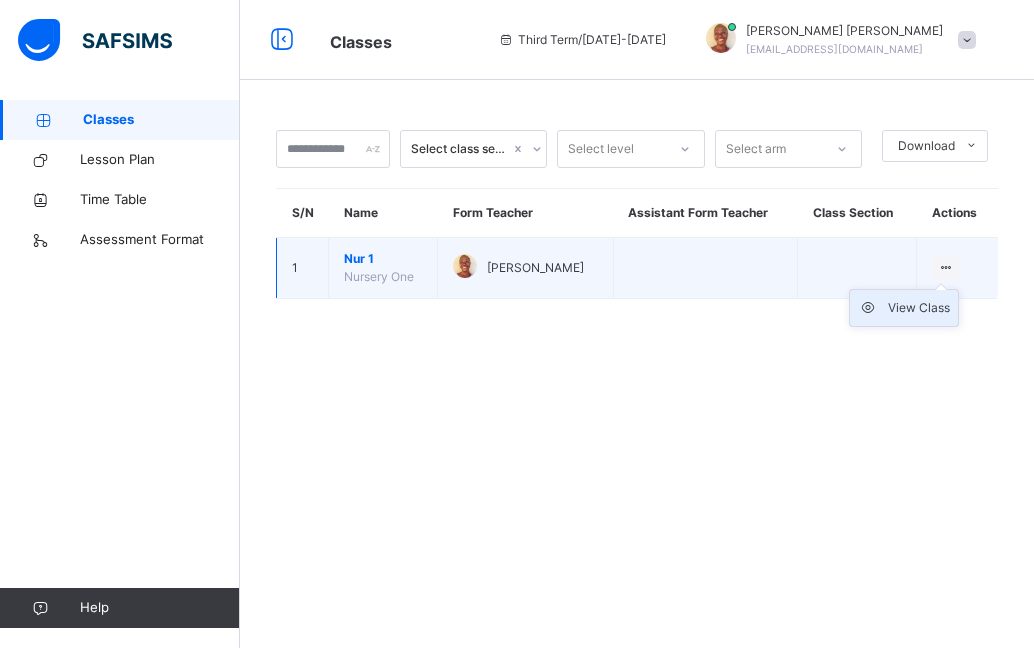 click on "View Class" at bounding box center [919, 308] 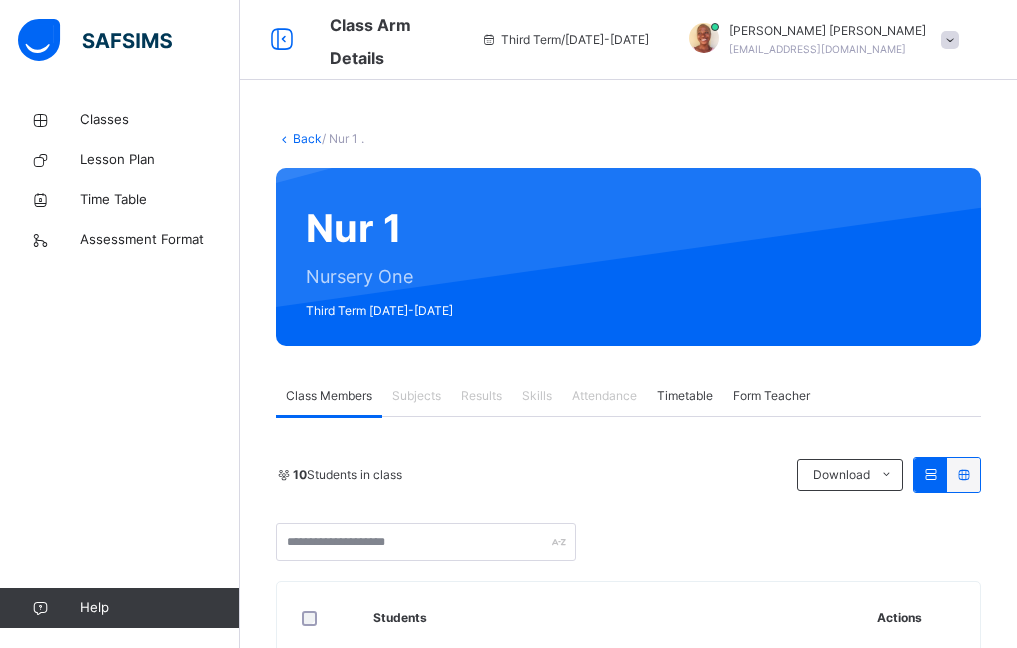 click on "Subjects" at bounding box center (416, 396) 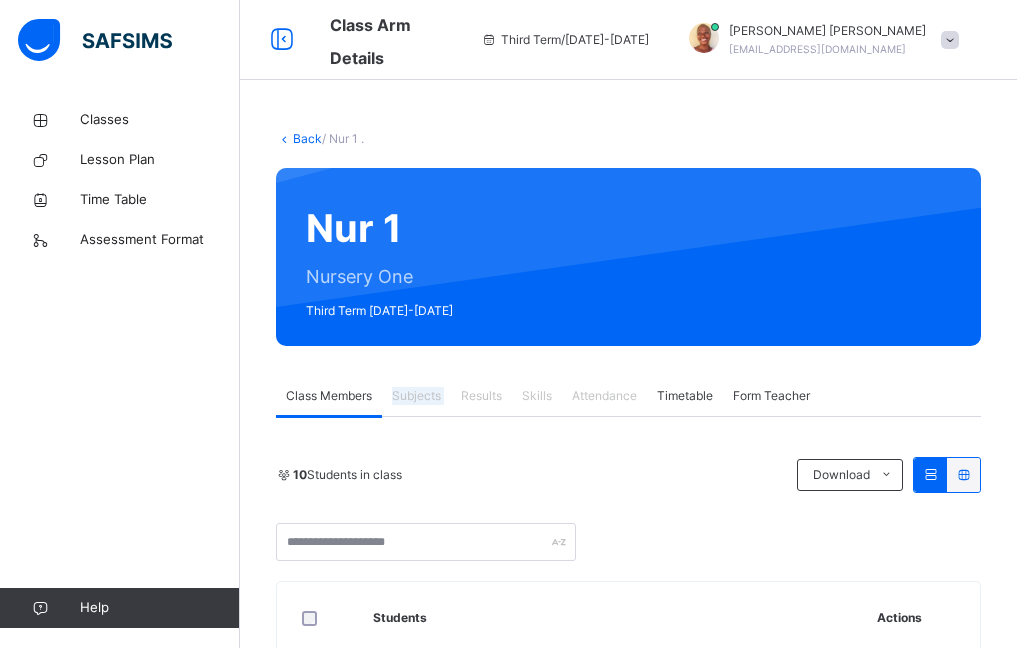 click on "Subjects" at bounding box center (416, 396) 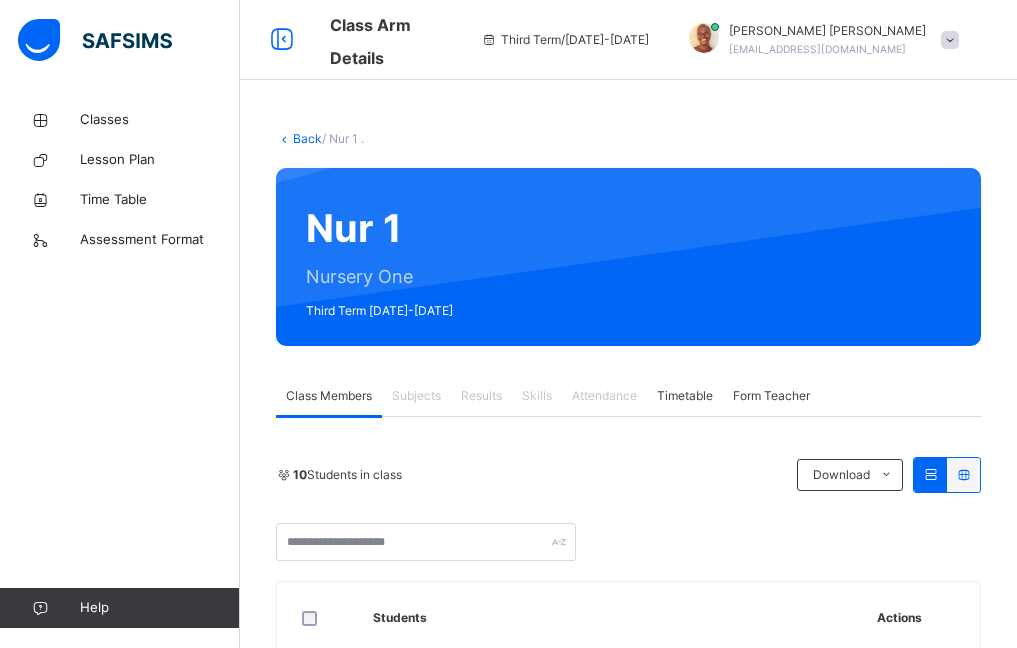 click on "Classes Lesson Plan Time Table Assessment Format   Help" at bounding box center (120, 364) 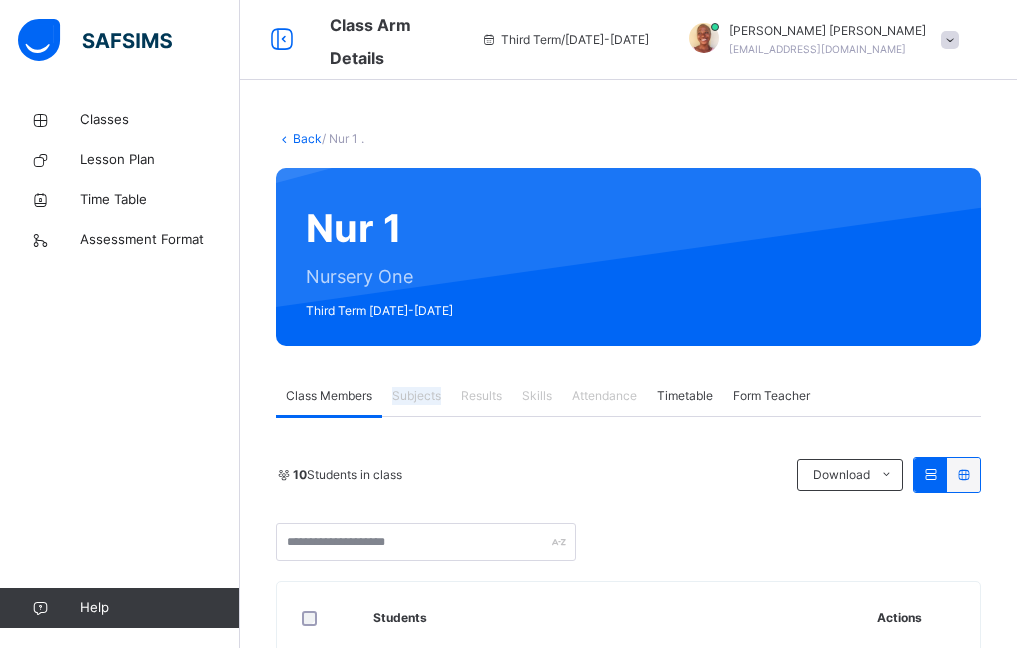 click on "Subjects" at bounding box center [416, 396] 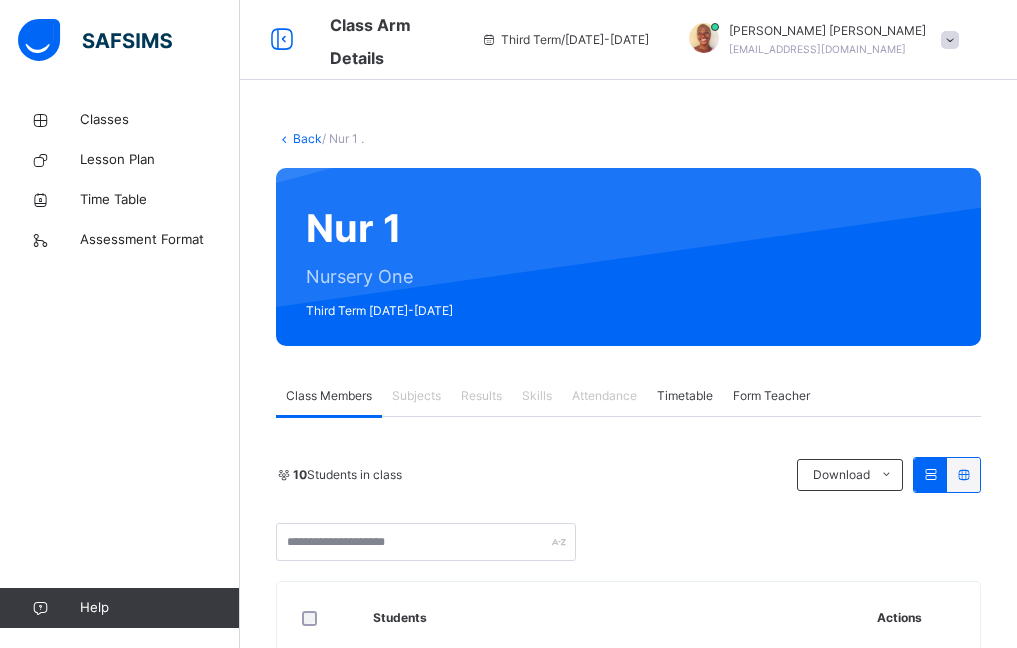 click on "10  Students in class Download Pdf Report Excel Report NEW LIFE INTERNATIONAL SCHOOL Date: 15th Jul 2025, 6:50:04 pm Class Members Class:  Nur 1 . Total no. of Students:  10 Term:  Third Term Session:  2024-2025 S/NO Admission No. Last Name First Name Other Name 1 NLIS000230 DOGBO ALEXIS CYRUS 2 NLIS00034 GOUGLA DYSLIE 3 NLIS000150 IGBOJIANYA CHRISTIAN LAUGHTER 4 NLIS000340 NWAOZUZU MICHAEL SYLVANUS 5 NLIS00050 NZEKWE CHINAZA ESTHER 6 NLIS000140 OGBONNAYA JOHN GLORY OLUCHI 7 NLIS000132 OKOROAFOR IFEANYICHUKWU 8 NLIS00094 RAYMOND BRIGHT 9 NLIS000116 UGOCHUKWU CHUKWUEBUKA GOLDEN 10 NLIS000115 UKO PRINCE CHRISTOPHER Students Actions Dogbo Alexis Cyrus NLIS000230 Gougla Dyslie  NLIS00034 Igbojianya Christian Laughter  NLIS000150 Nwaozuzu Michael Sylvanus NLIS000340 Nzekwe Chinaza Esther  NLIS00050 Ogbonnaya John Glory Oluchi  NLIS000140 Okoroafor Ifeanyichukwu  NLIS000132 Raymond Bright  NLIS00094 Ugochukwu Chukwuebuka Golden  NLIS000116 Uko Prince Christopher  NLIS000115 × Add Student Students Without Class" at bounding box center [628, 901] 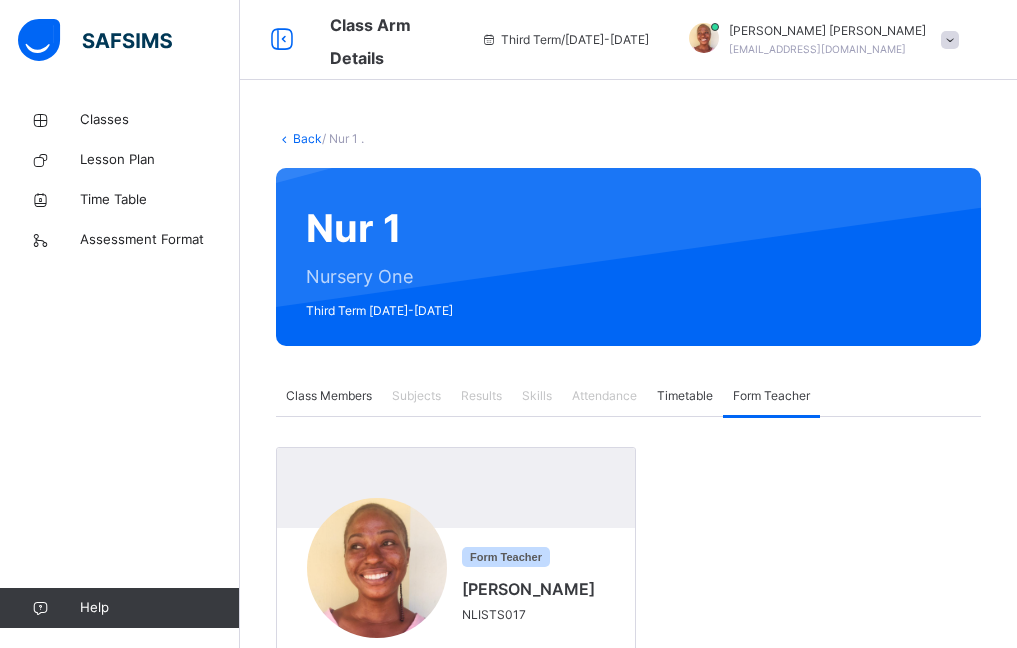 click on "Attendance" at bounding box center [604, 396] 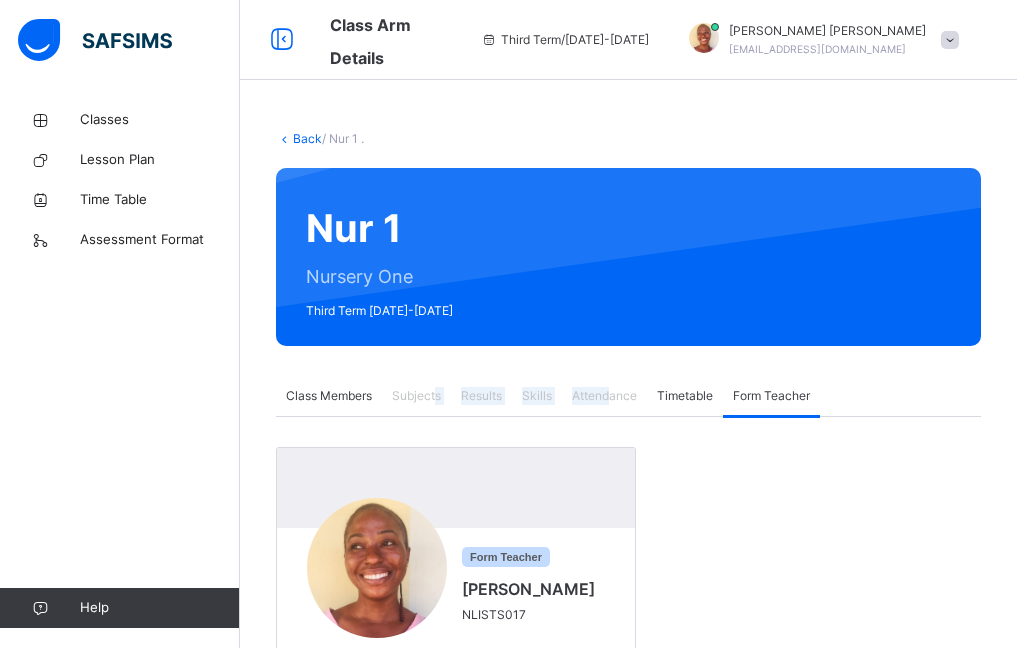 drag, startPoint x: 610, startPoint y: 387, endPoint x: 436, endPoint y: 388, distance: 174.00287 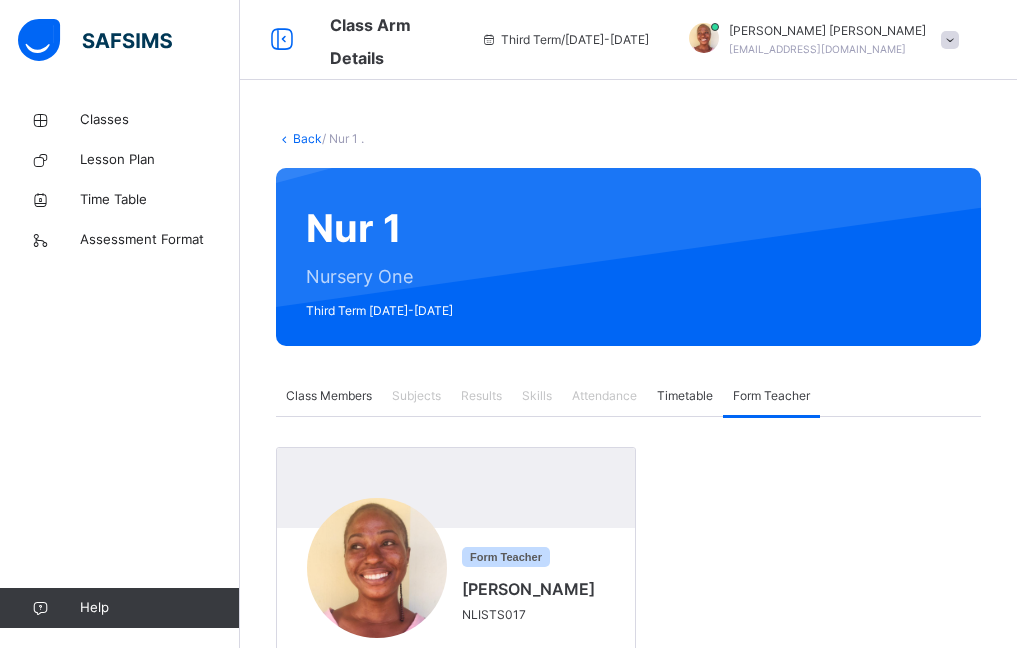 click on "Classes Lesson Plan Time Table Assessment Format   Help" at bounding box center (120, 364) 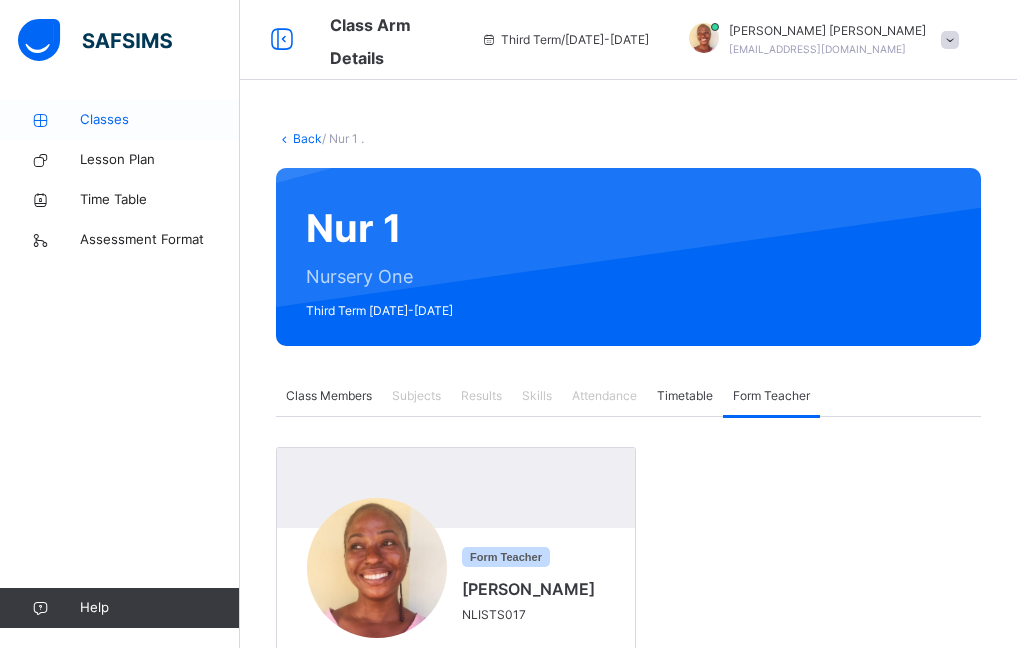 click on "Classes" at bounding box center (160, 120) 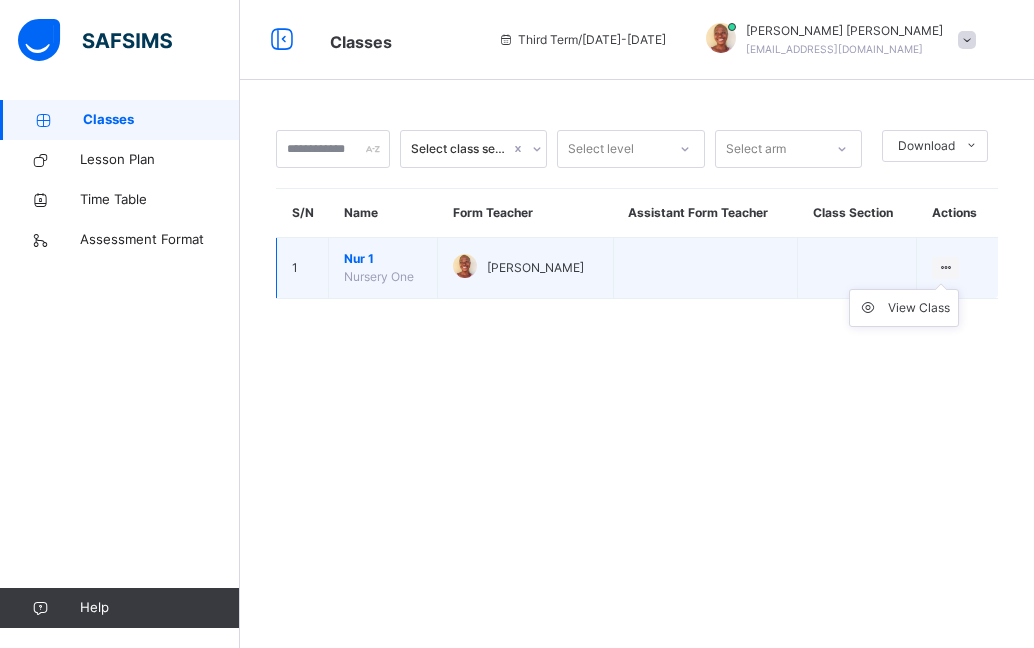 click at bounding box center (945, 267) 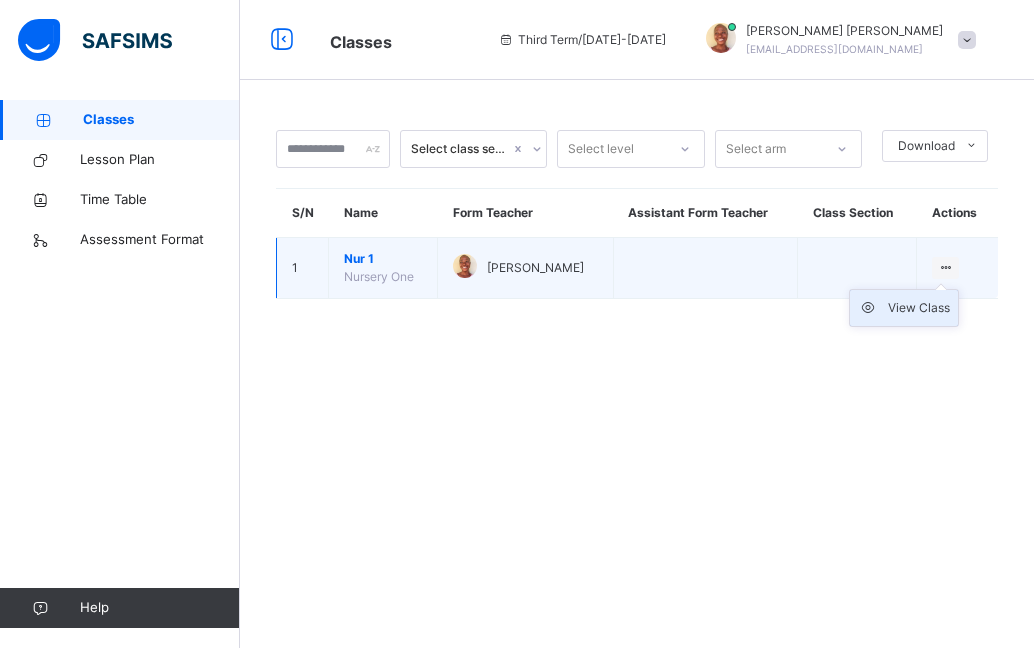click on "View Class" at bounding box center (919, 308) 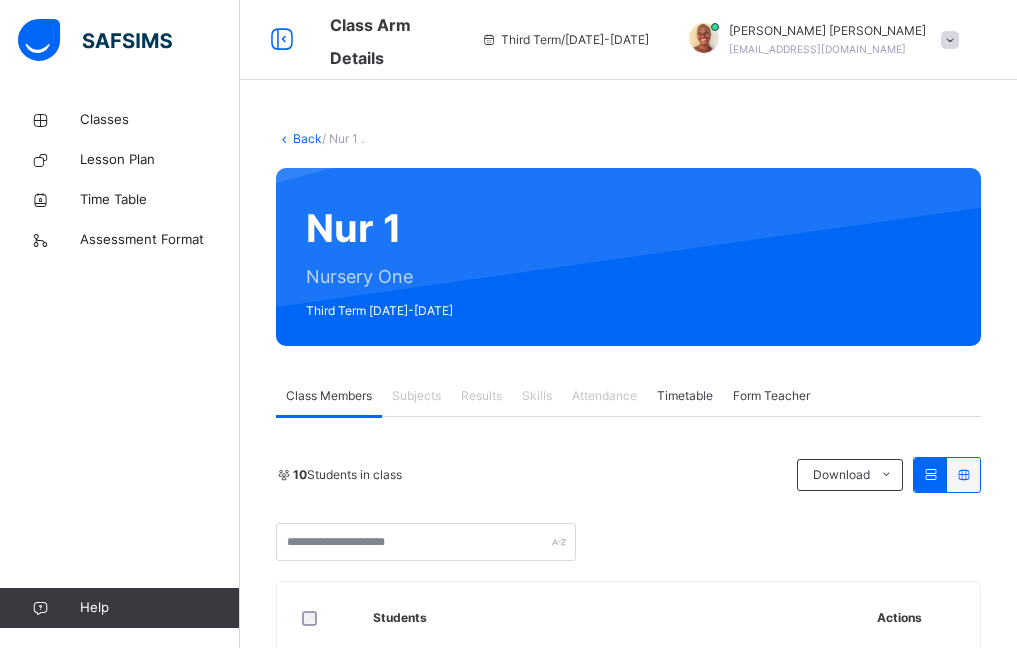 click on "Subjects" at bounding box center (416, 396) 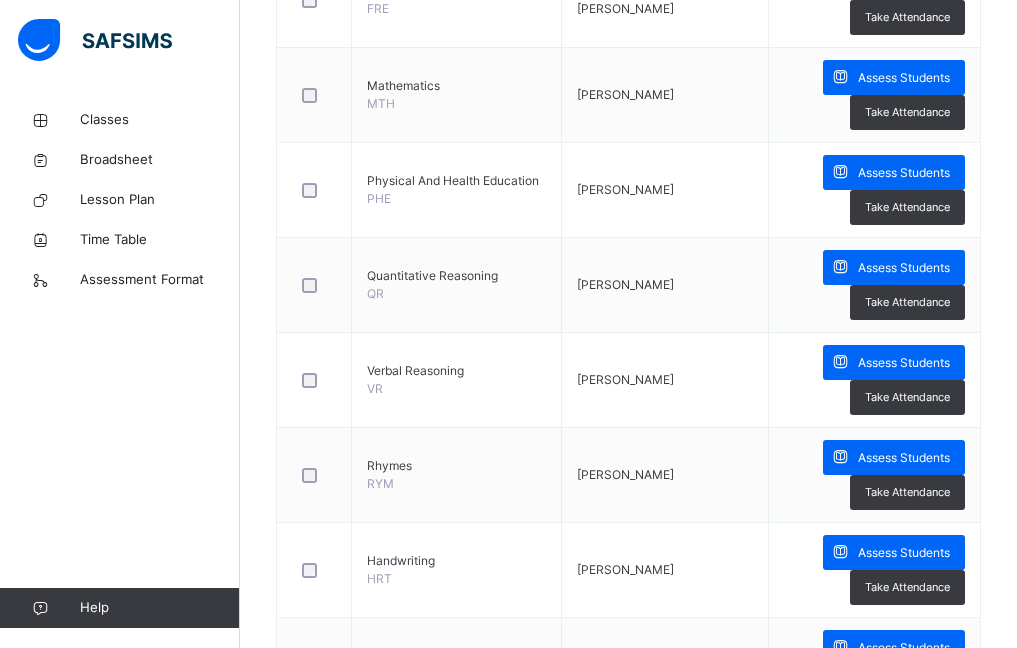 scroll, scrollTop: 1100, scrollLeft: 0, axis: vertical 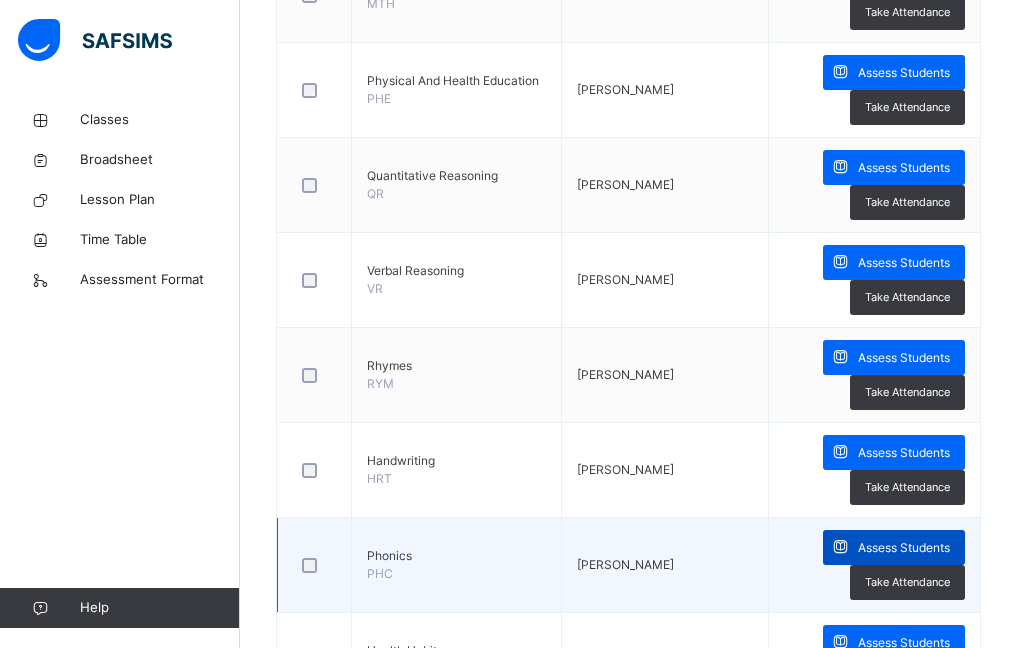 click on "Assess Students" at bounding box center (904, 548) 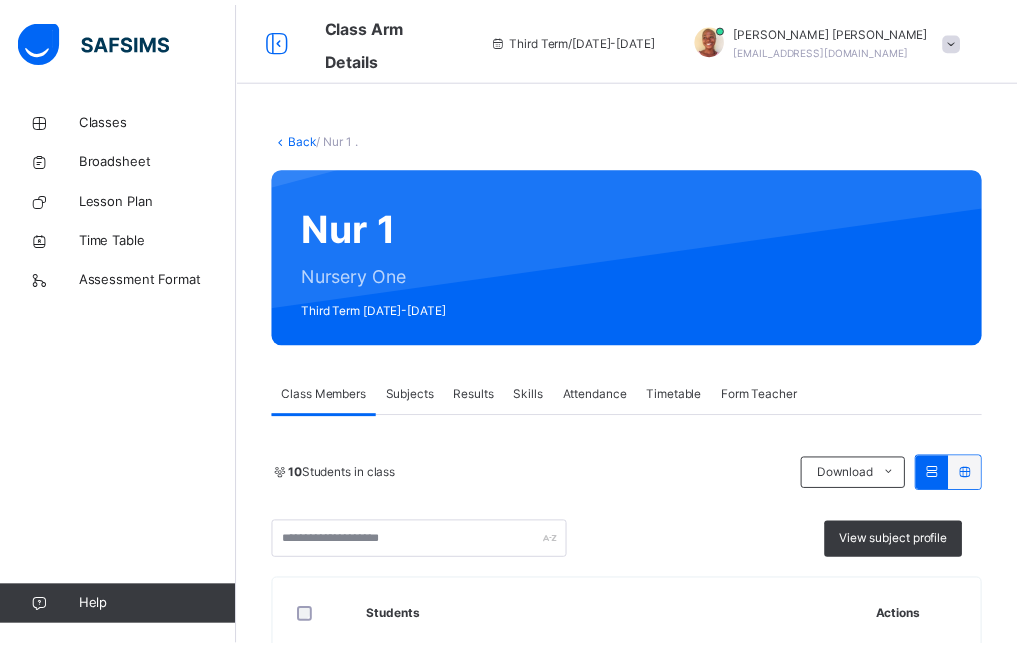 scroll, scrollTop: 0, scrollLeft: 0, axis: both 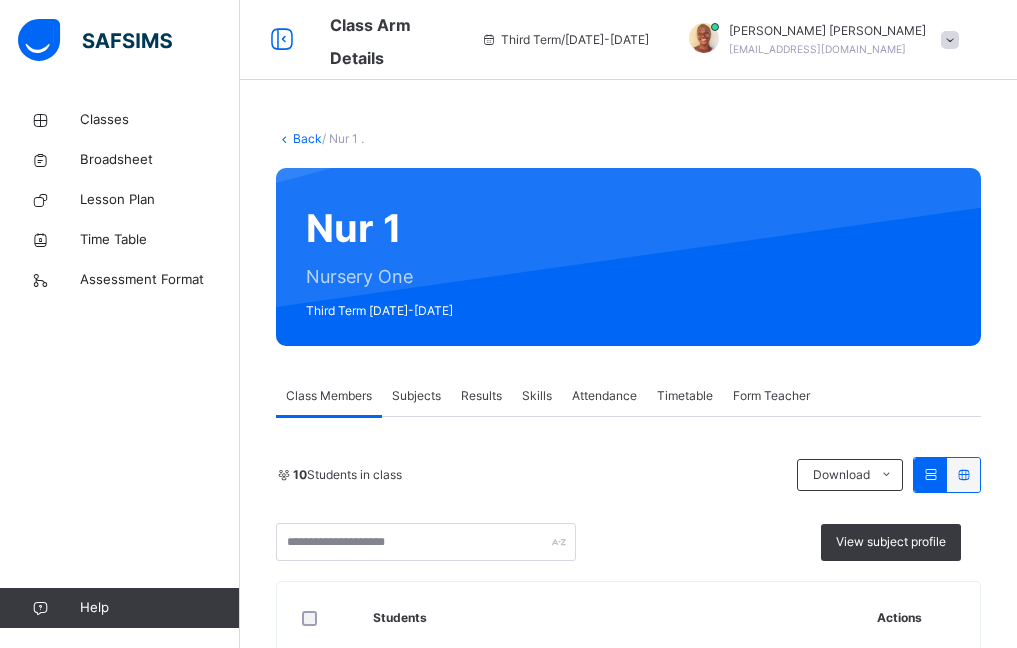 click on "Attendance" at bounding box center [604, 396] 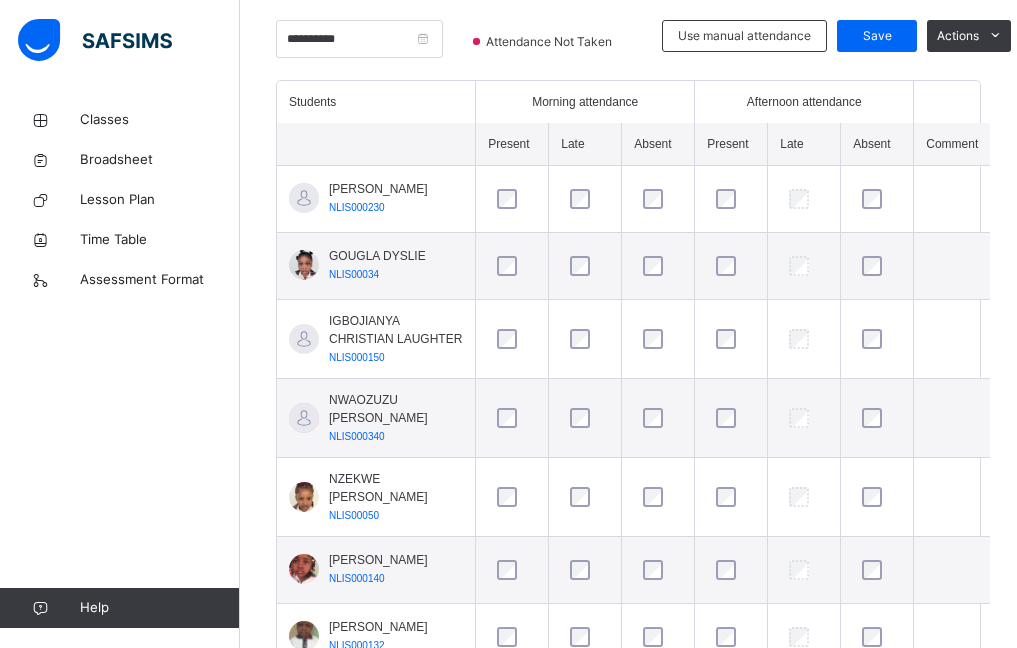 scroll, scrollTop: 500, scrollLeft: 0, axis: vertical 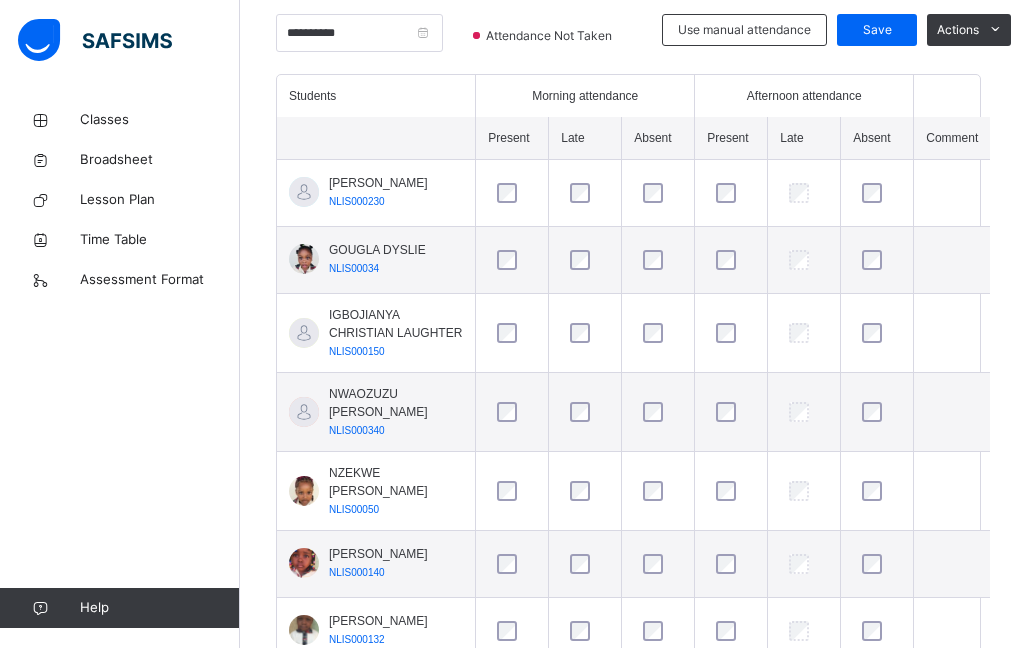 click at bounding box center [512, 491] 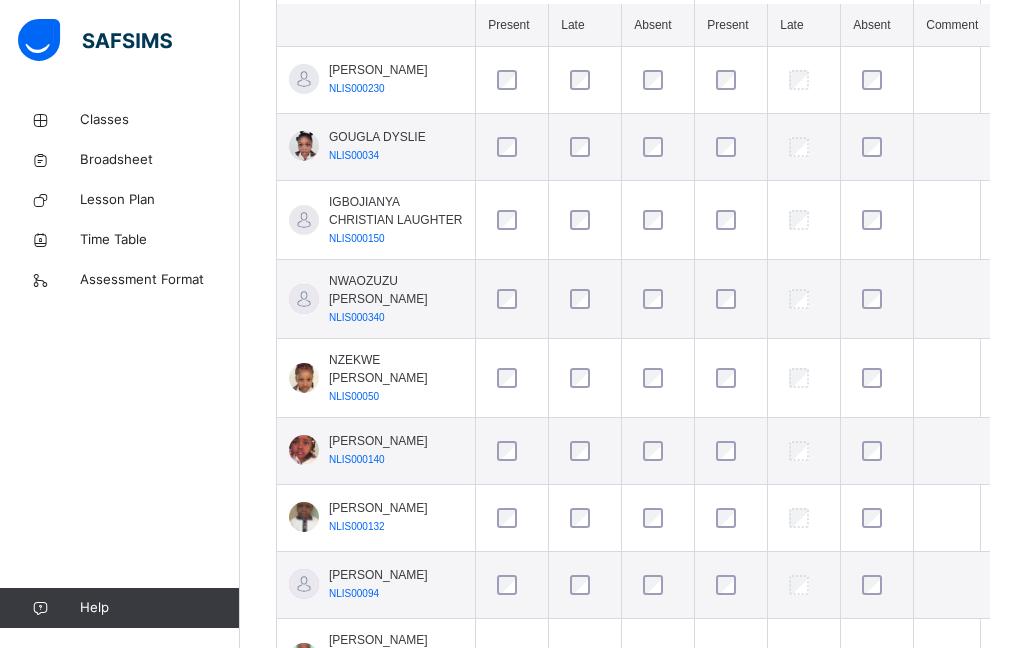 scroll, scrollTop: 700, scrollLeft: 0, axis: vertical 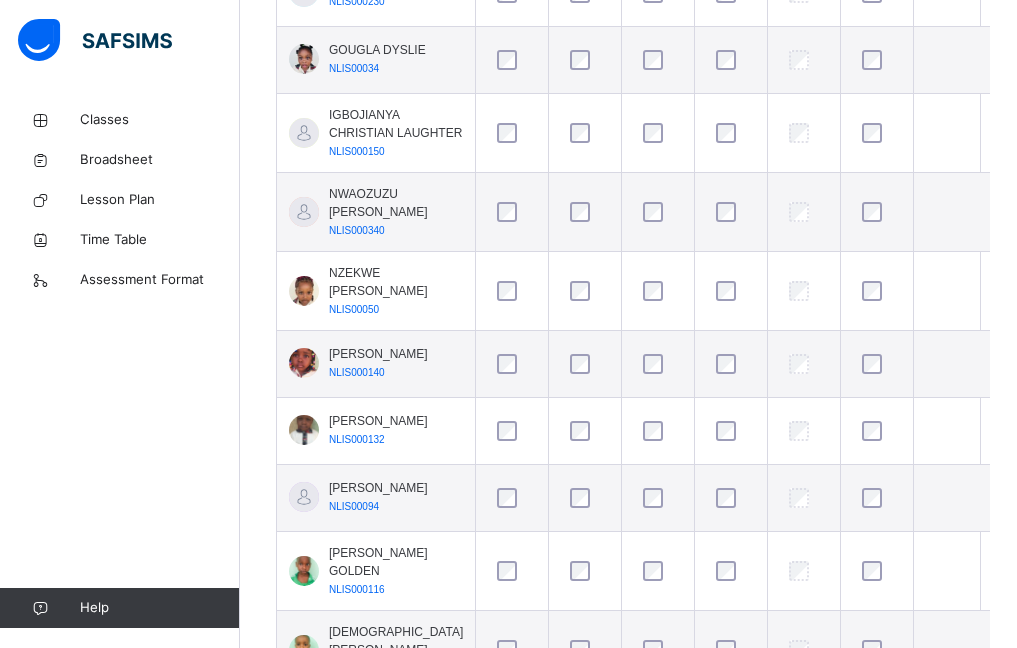 click at bounding box center (512, 571) 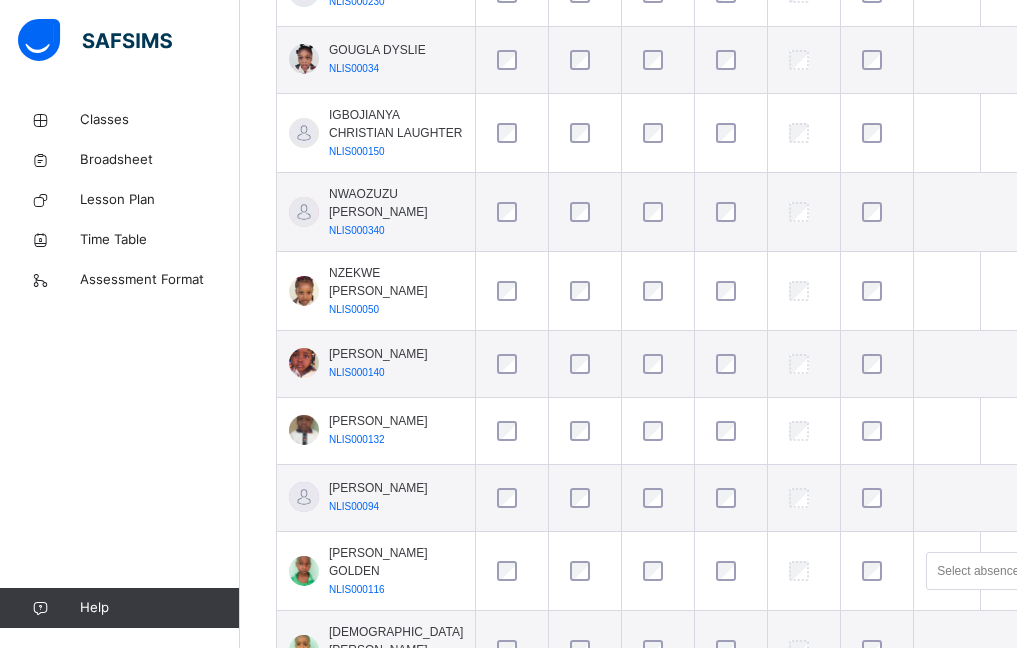 scroll, scrollTop: 707, scrollLeft: 0, axis: vertical 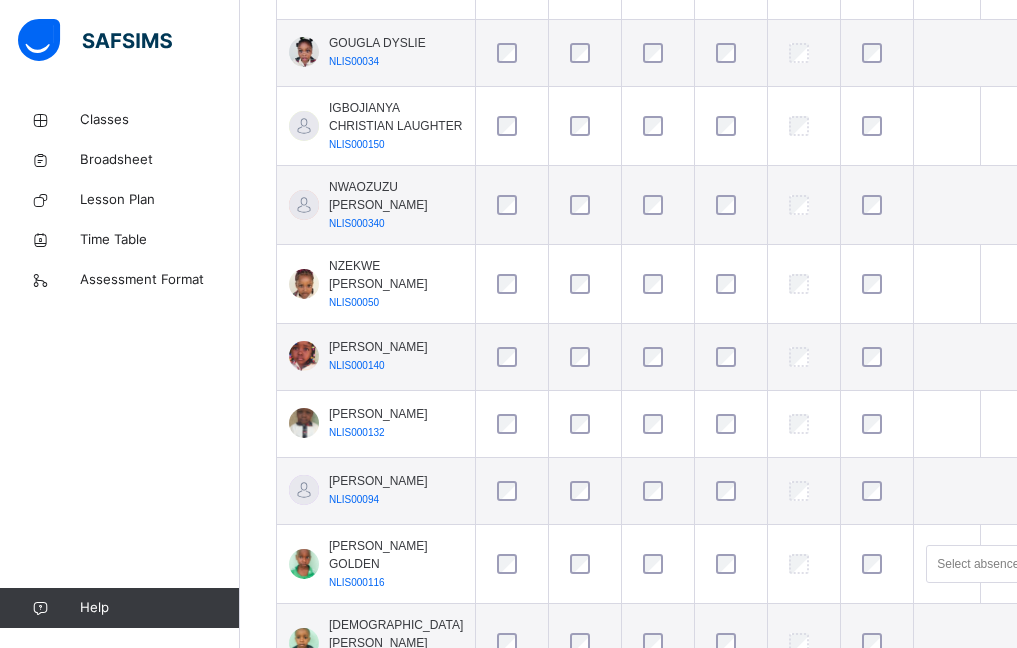 click at bounding box center [512, 491] 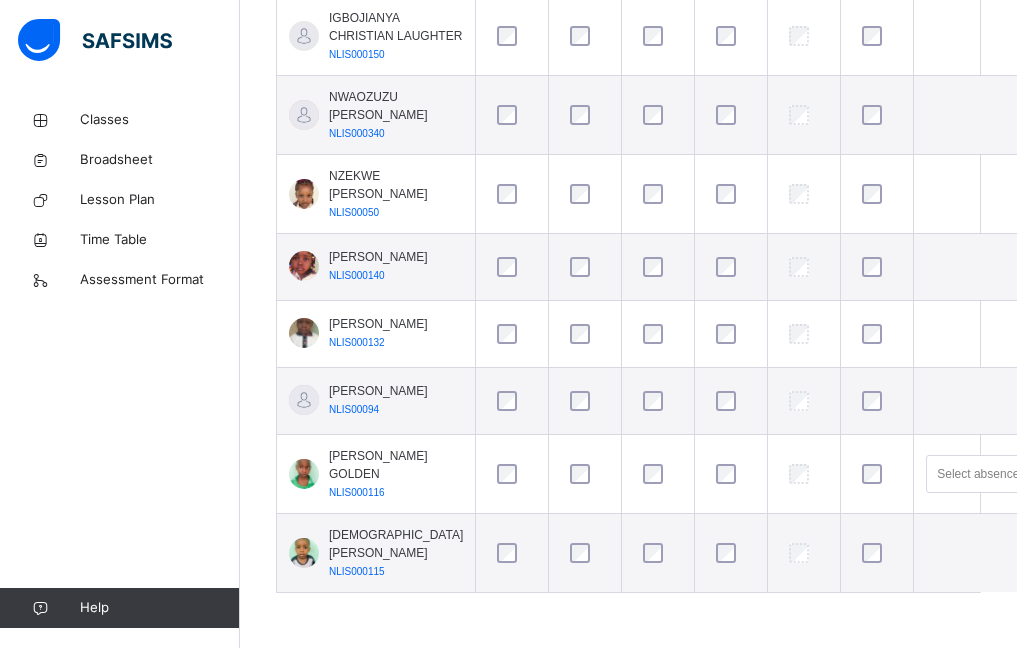 scroll, scrollTop: 907, scrollLeft: 0, axis: vertical 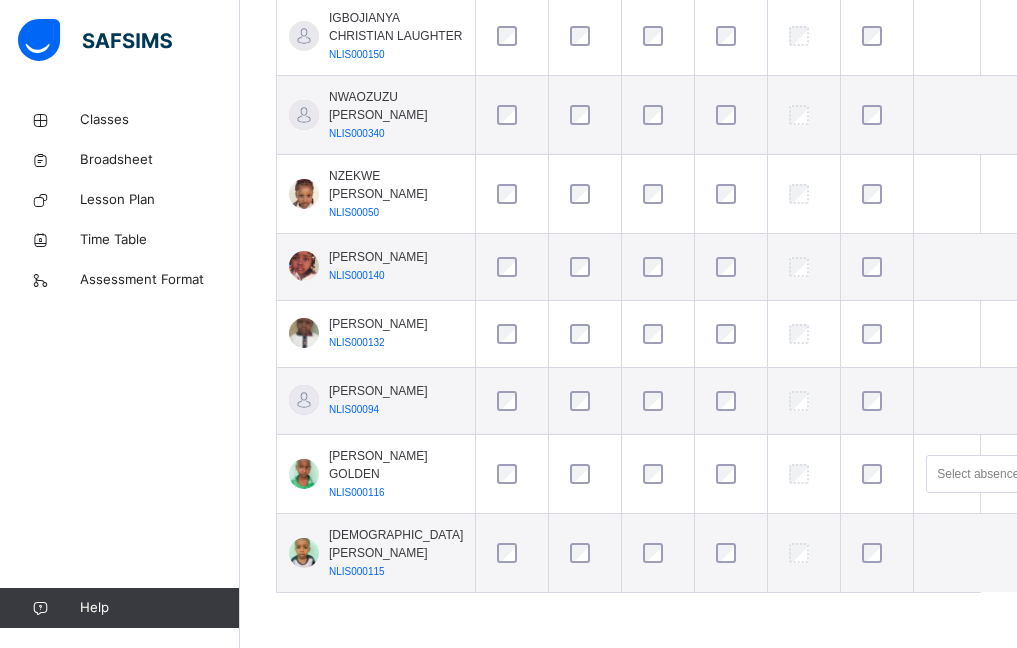 click at bounding box center [658, 474] 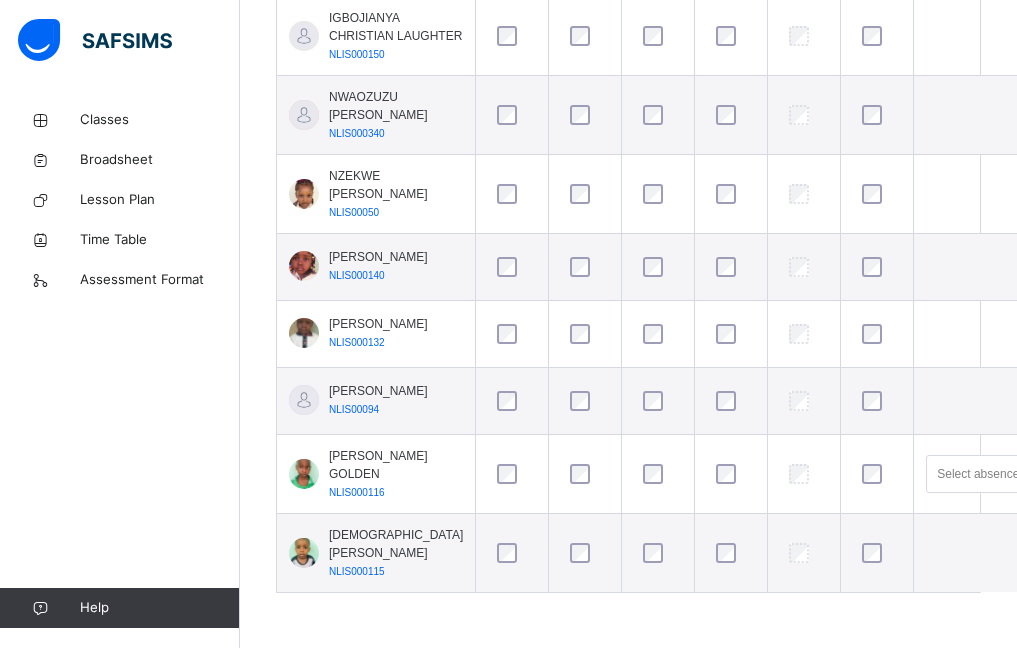 click at bounding box center [658, 474] 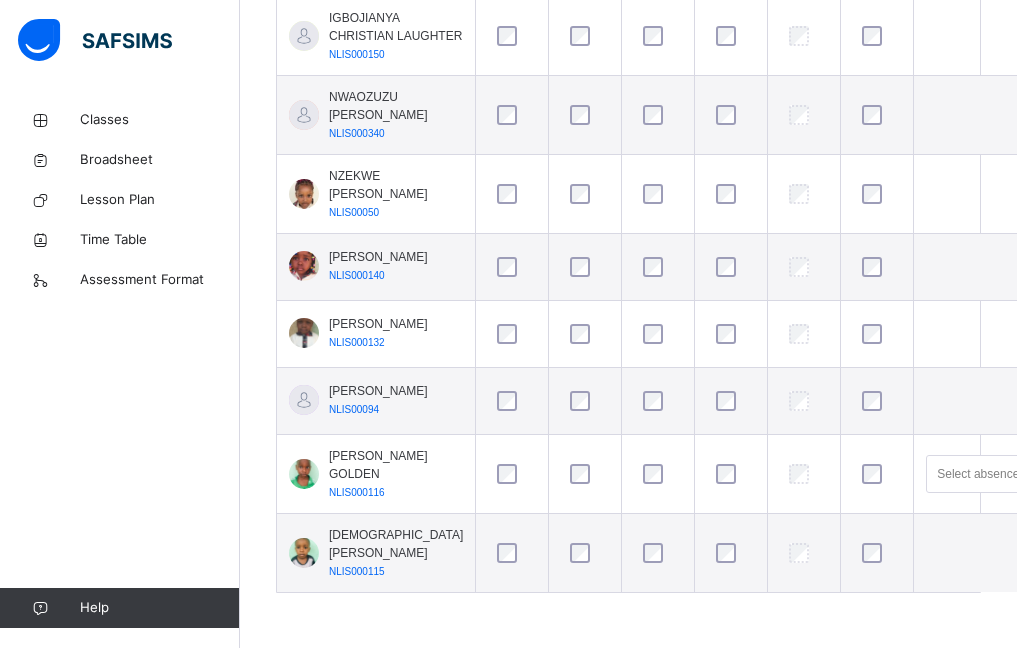 click at bounding box center (658, 474) 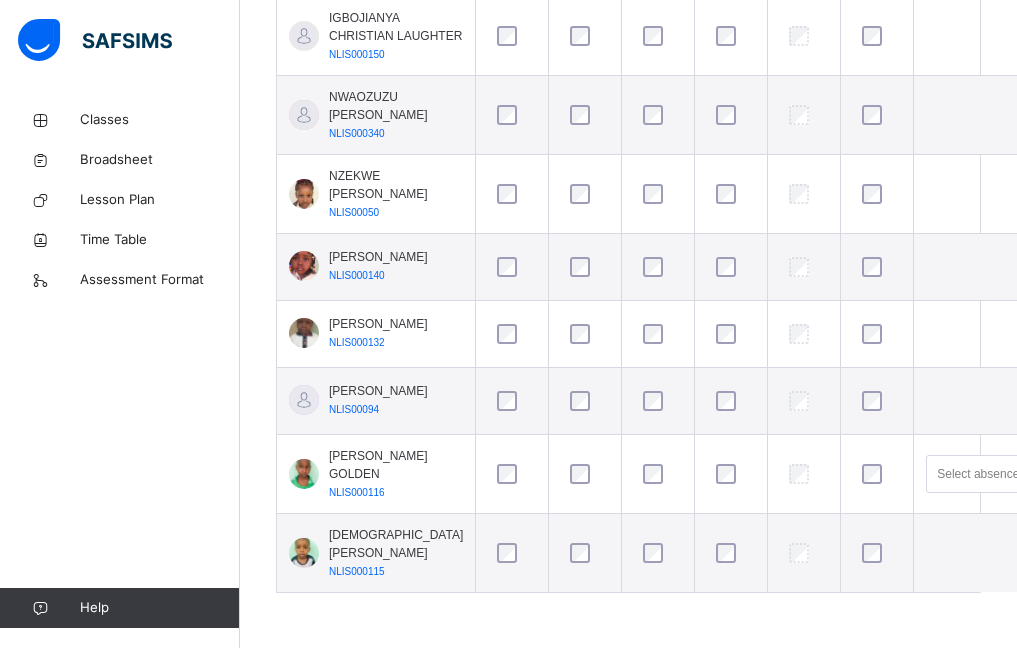 click at bounding box center [658, 474] 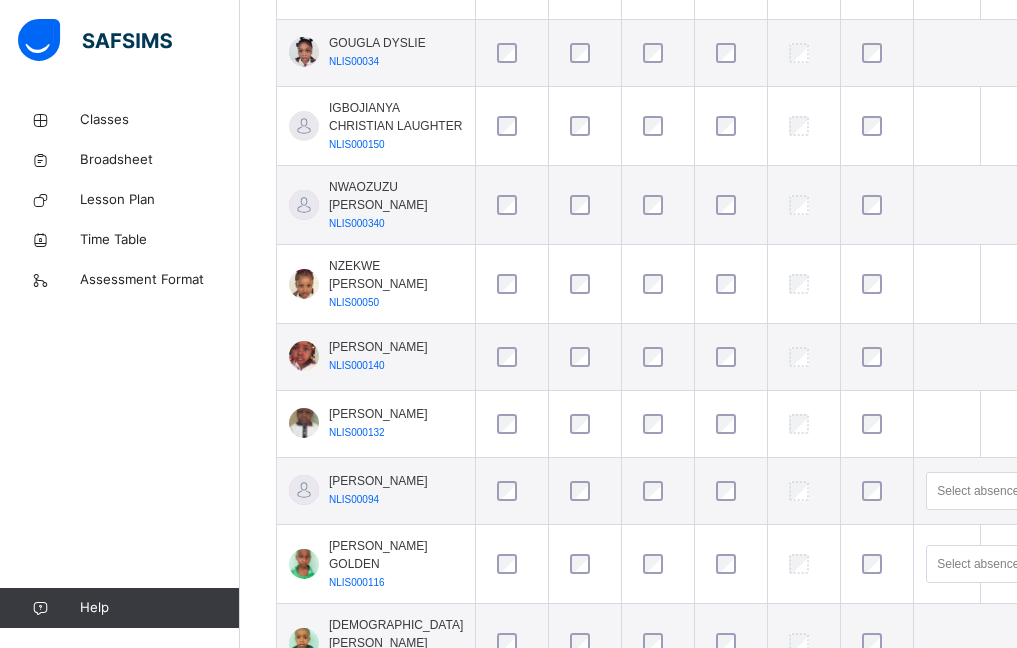 scroll, scrollTop: 507, scrollLeft: 0, axis: vertical 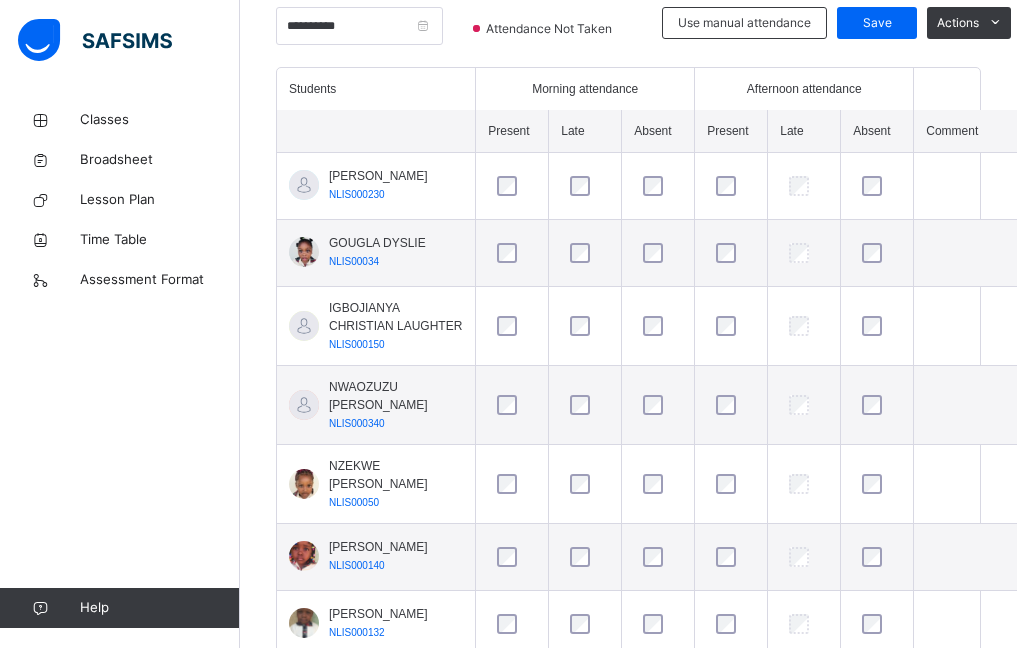 drag, startPoint x: 749, startPoint y: 383, endPoint x: 584, endPoint y: 443, distance: 175.5705 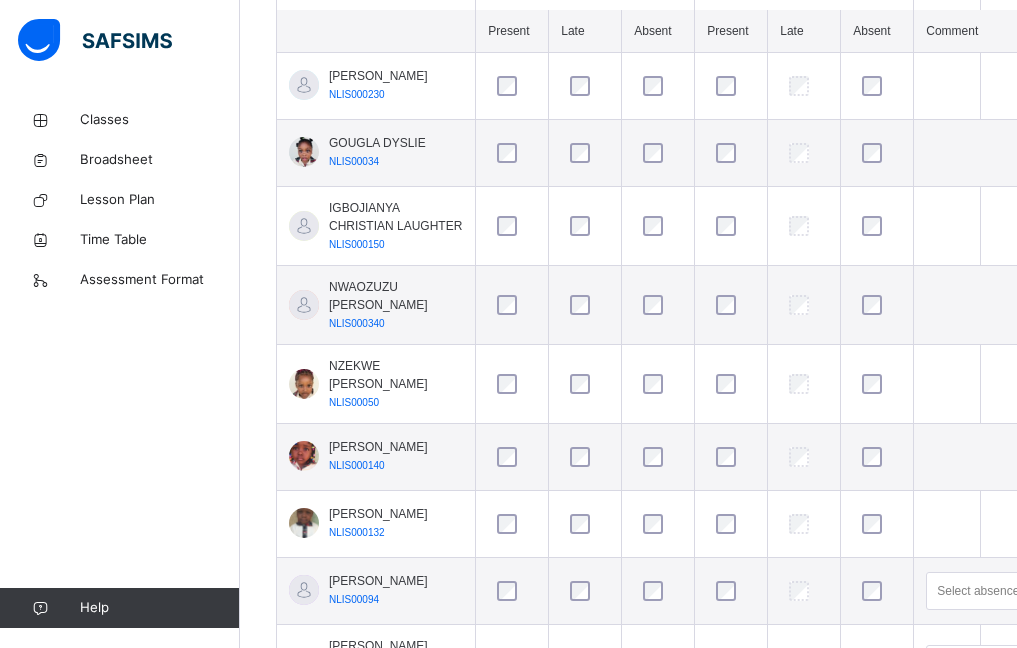 scroll, scrollTop: 707, scrollLeft: 0, axis: vertical 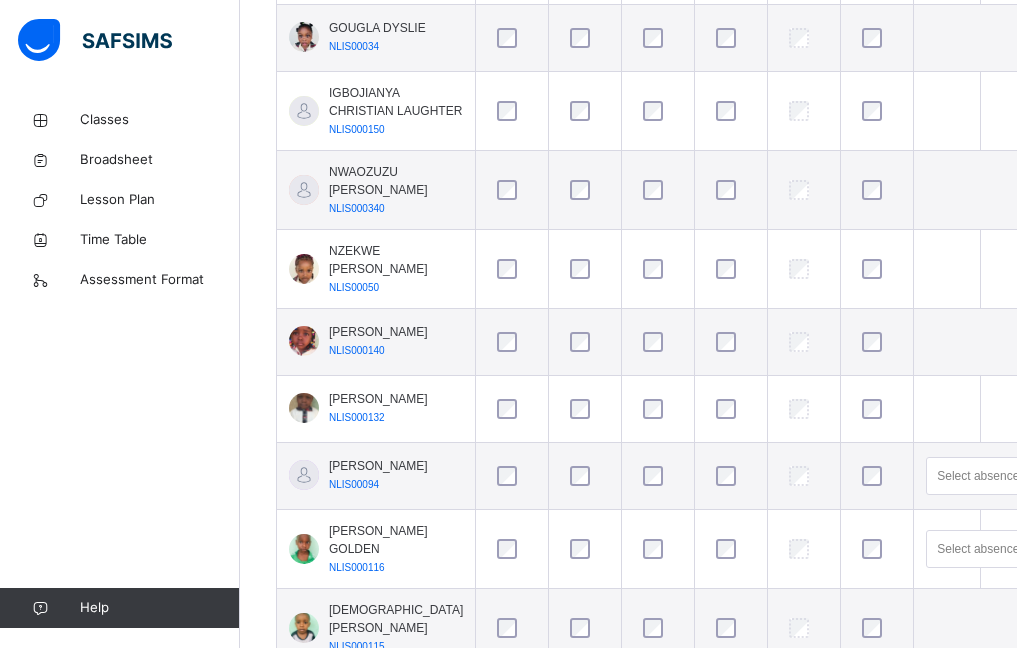 click at bounding box center (585, 342) 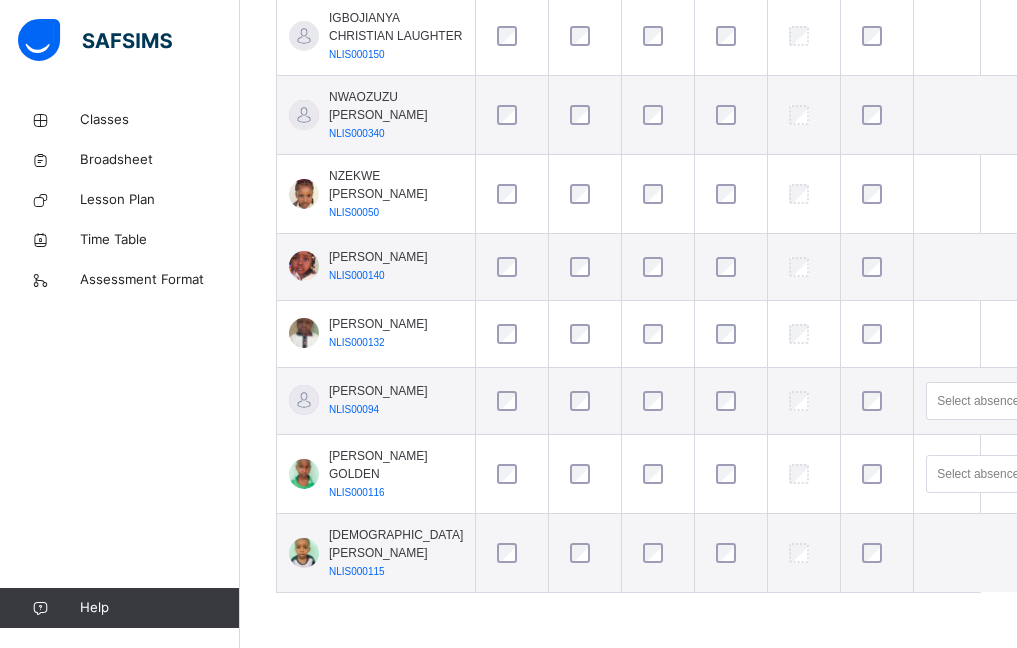 scroll, scrollTop: 922, scrollLeft: 0, axis: vertical 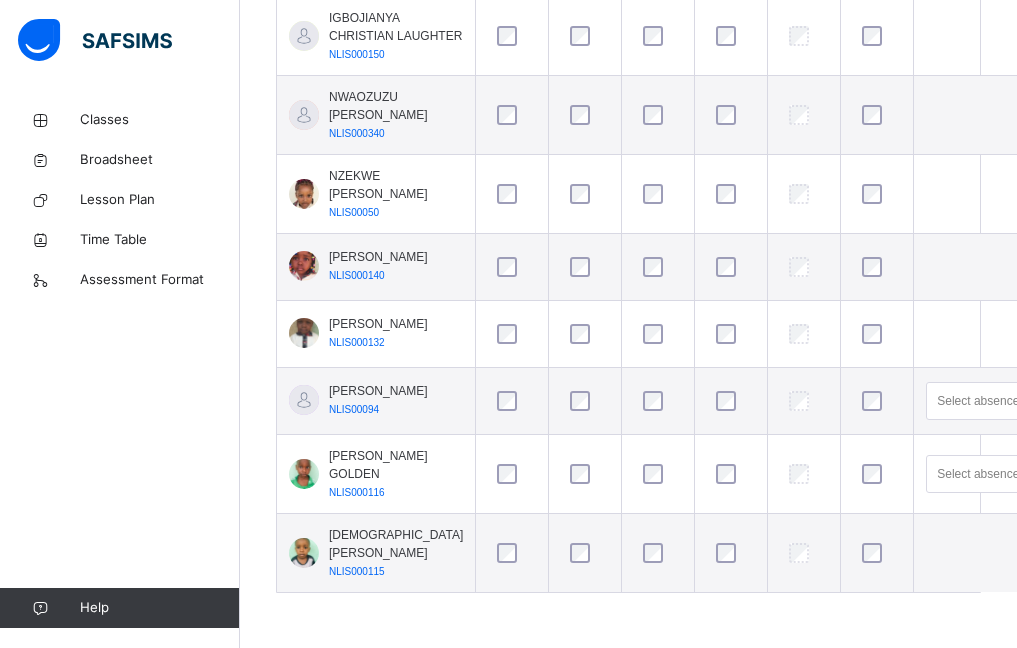 drag, startPoint x: 678, startPoint y: 361, endPoint x: 578, endPoint y: 312, distance: 111.35978 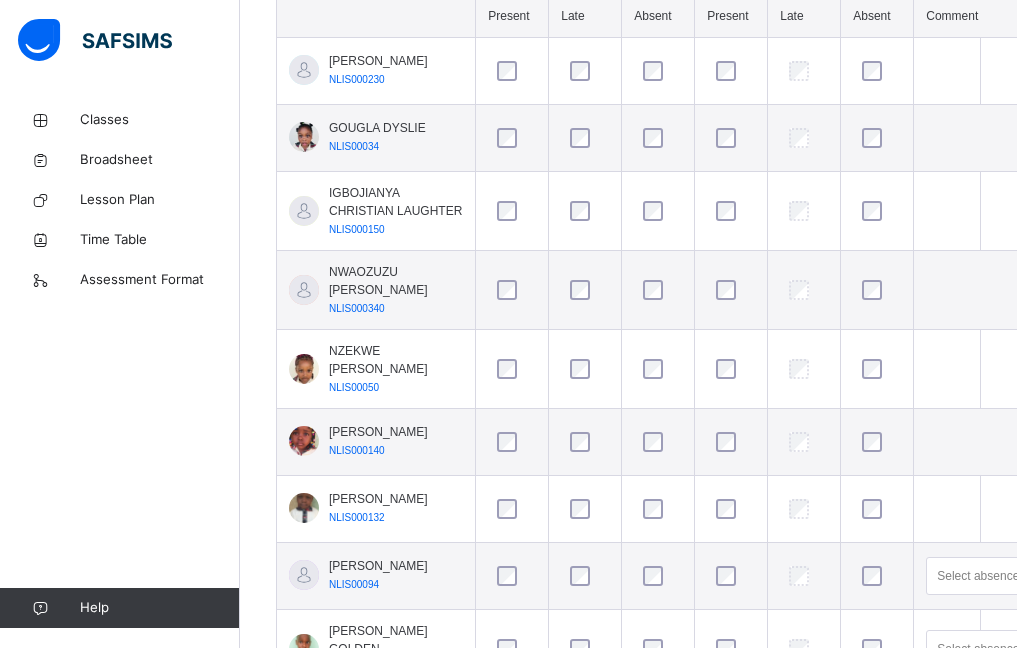 scroll, scrollTop: 522, scrollLeft: 0, axis: vertical 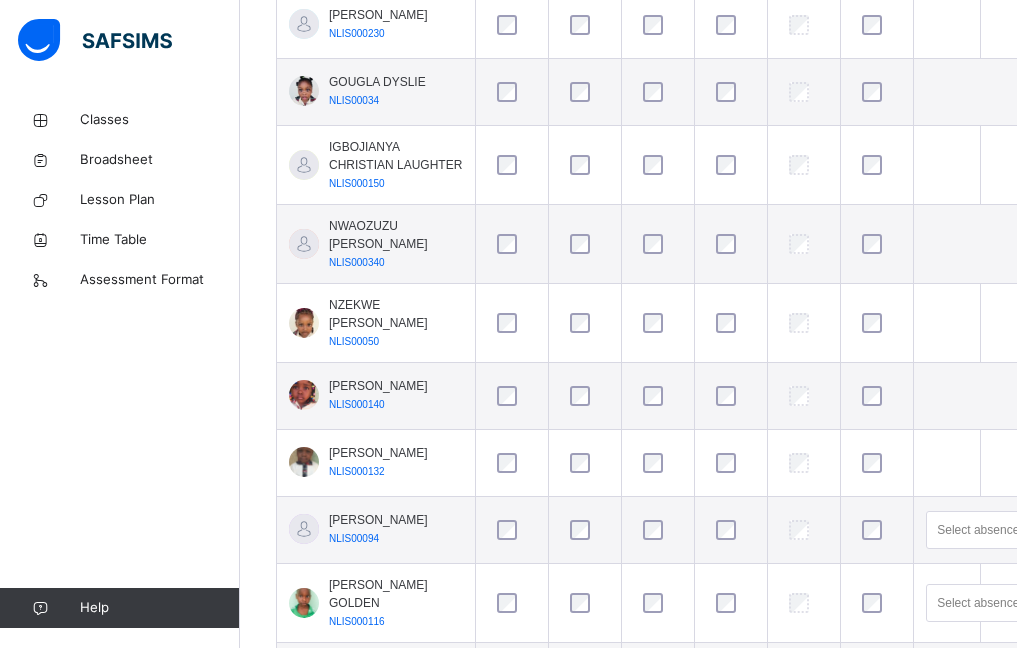 click at bounding box center (658, 244) 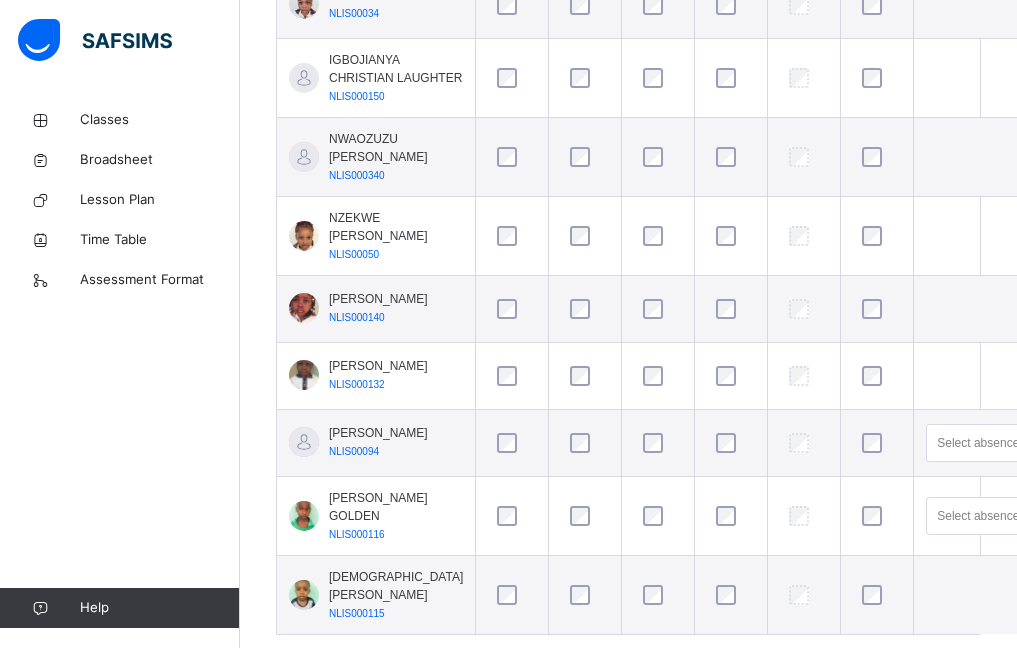 scroll, scrollTop: 768, scrollLeft: 0, axis: vertical 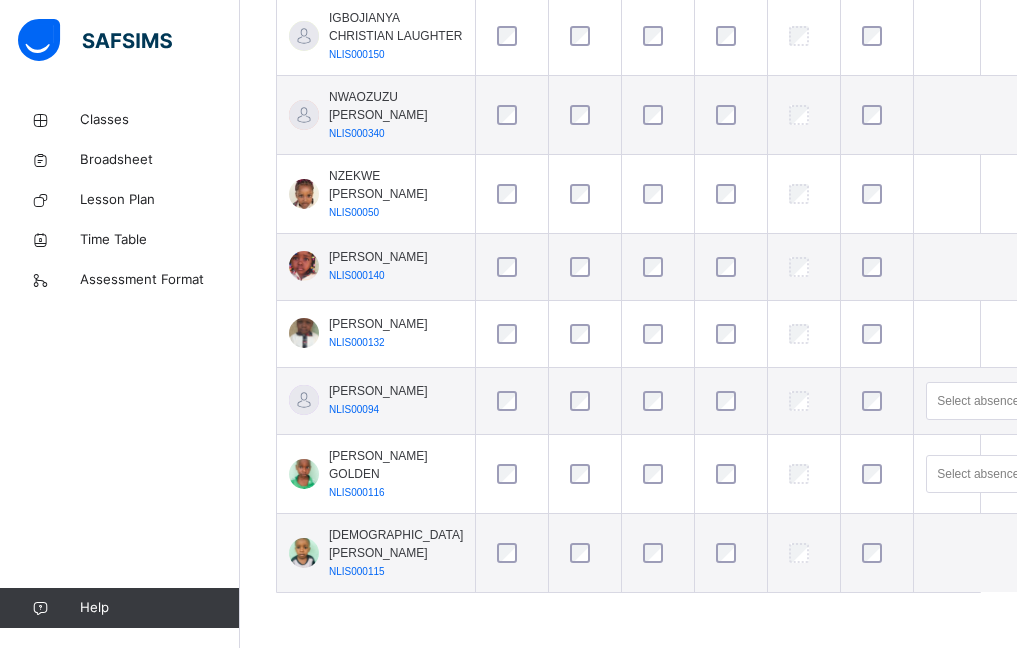 drag, startPoint x: 608, startPoint y: 295, endPoint x: 487, endPoint y: 566, distance: 296.78613 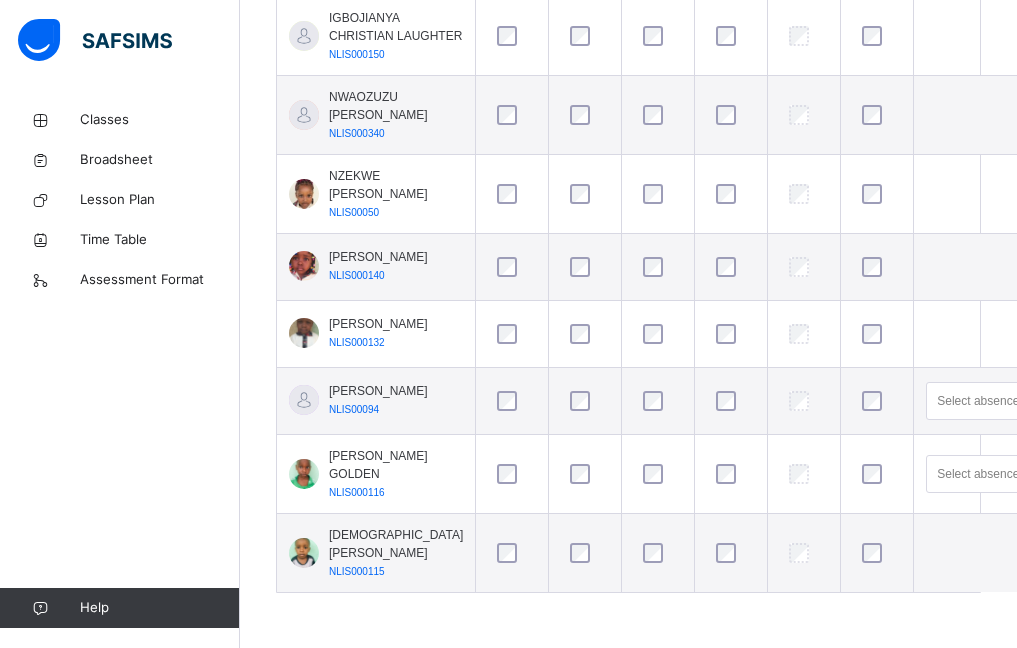 scroll, scrollTop: 935, scrollLeft: 0, axis: vertical 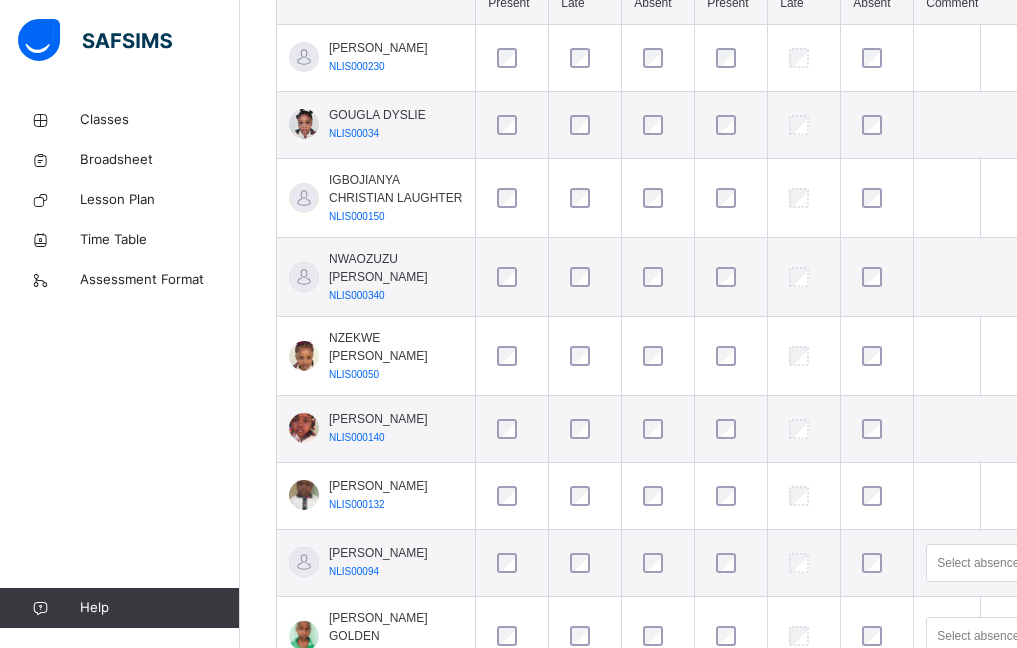 drag, startPoint x: 493, startPoint y: 157, endPoint x: 540, endPoint y: 89, distance: 82.661964 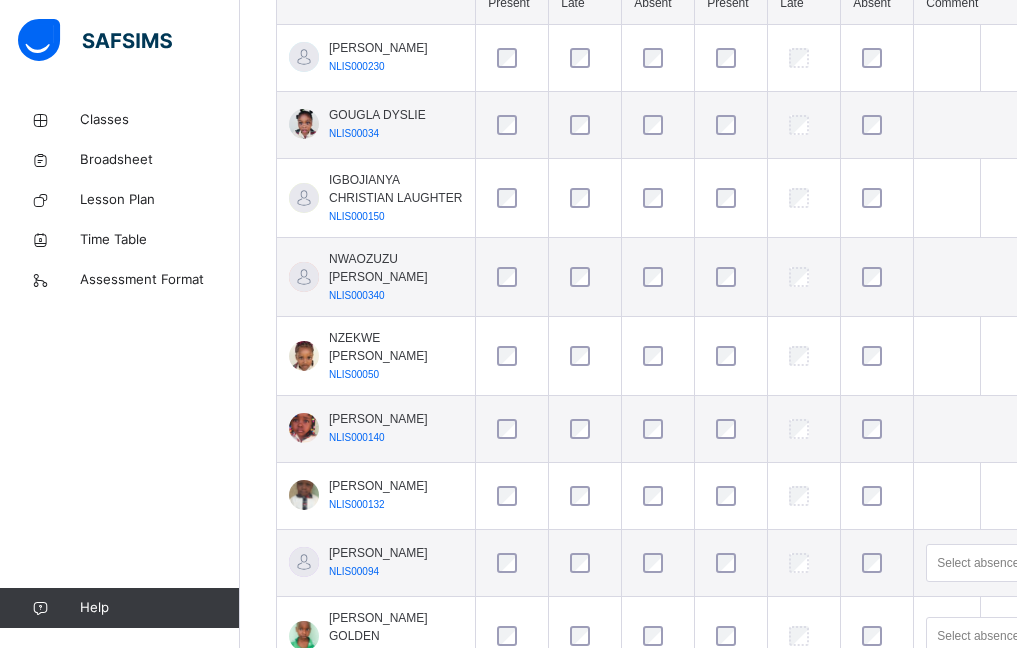 click at bounding box center (658, 125) 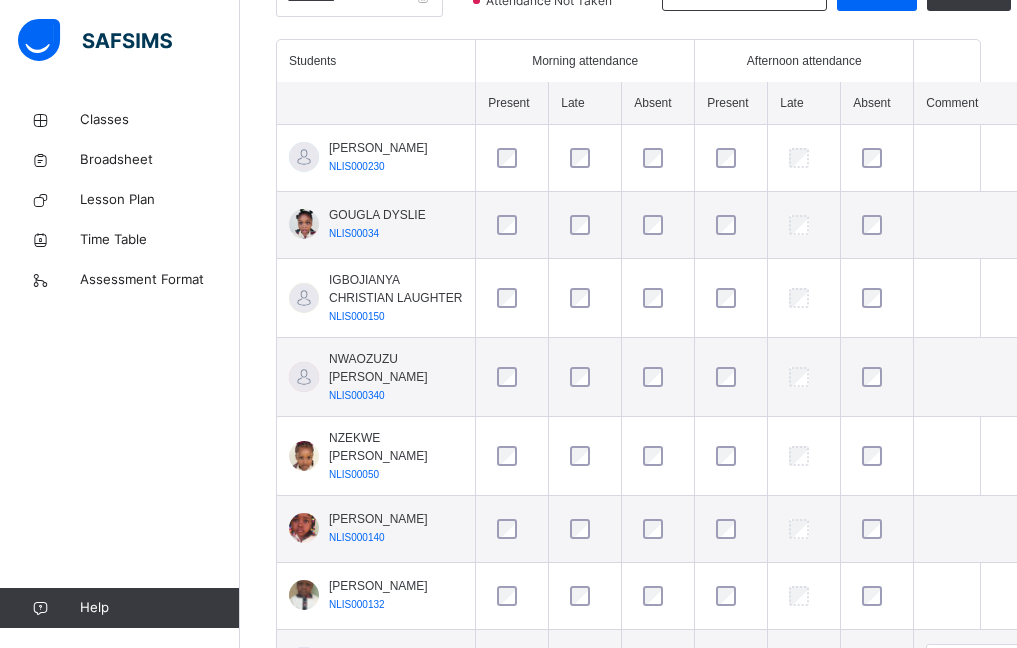 scroll, scrollTop: 435, scrollLeft: 0, axis: vertical 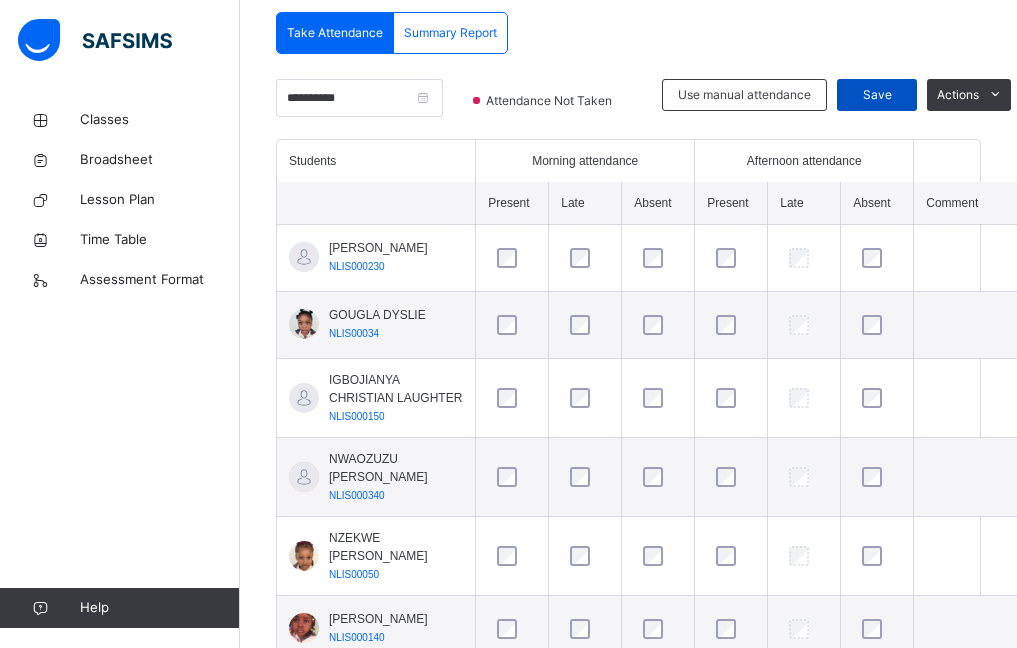 click on "Save" at bounding box center (877, 95) 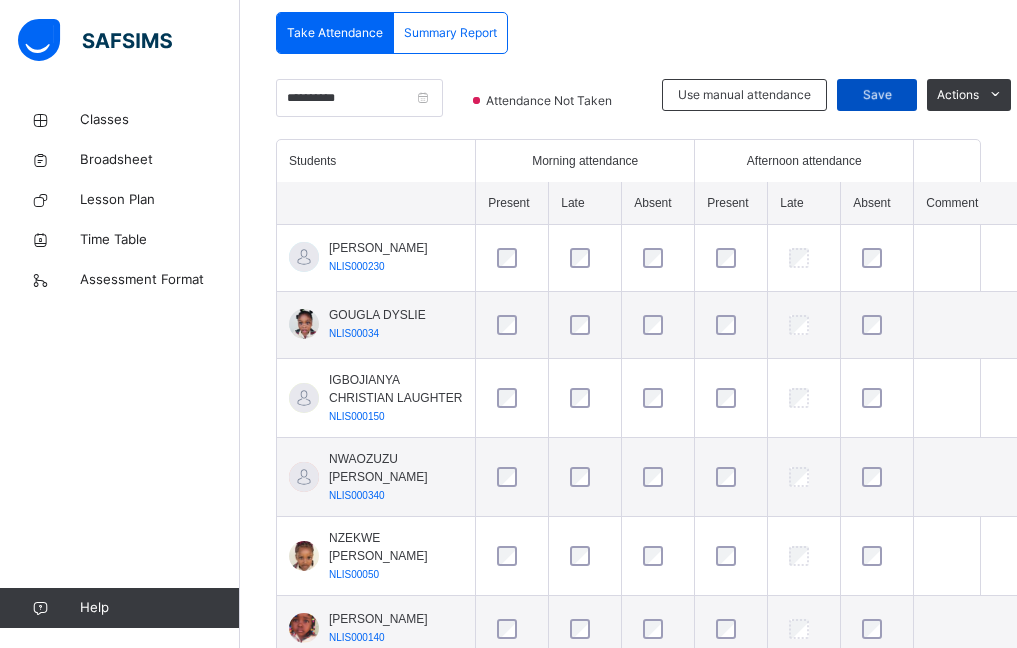 click on "Save" at bounding box center [877, 95] 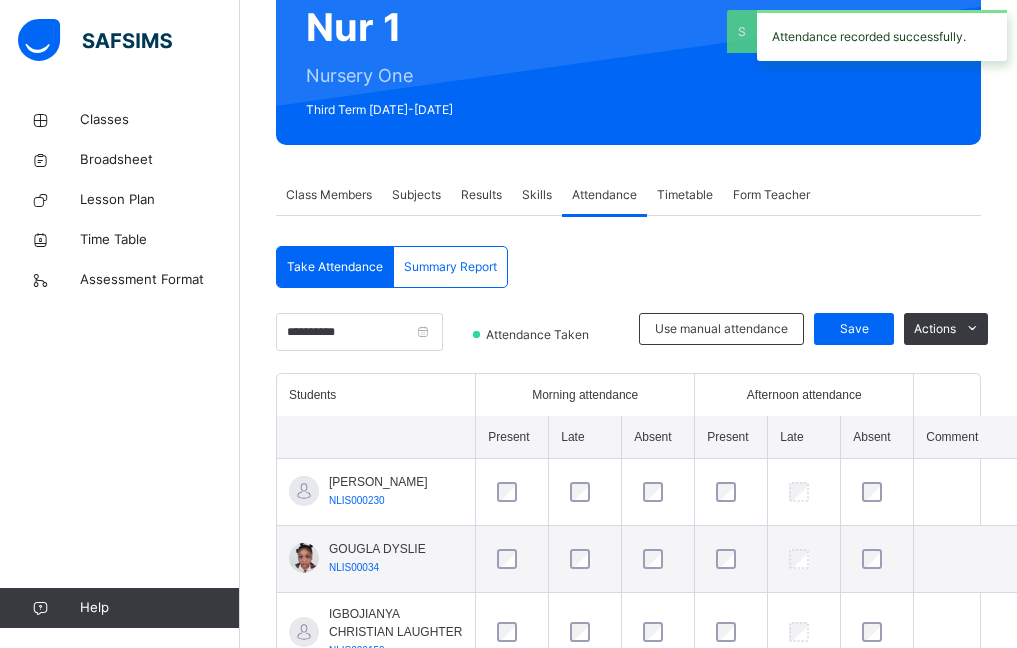 scroll, scrollTop: 435, scrollLeft: 0, axis: vertical 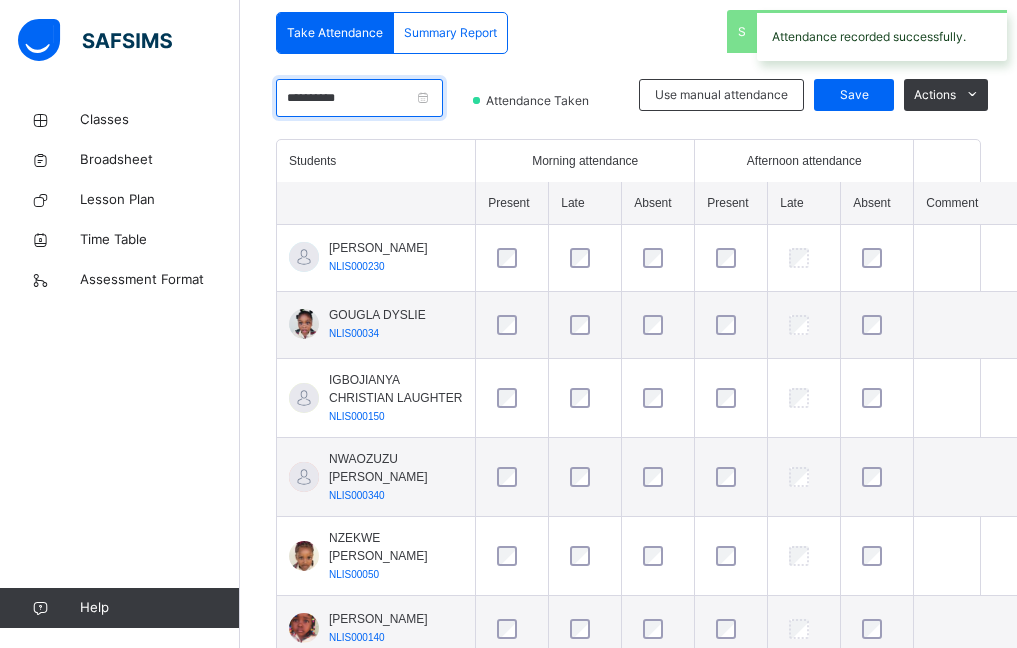 click on "**********" at bounding box center (359, 98) 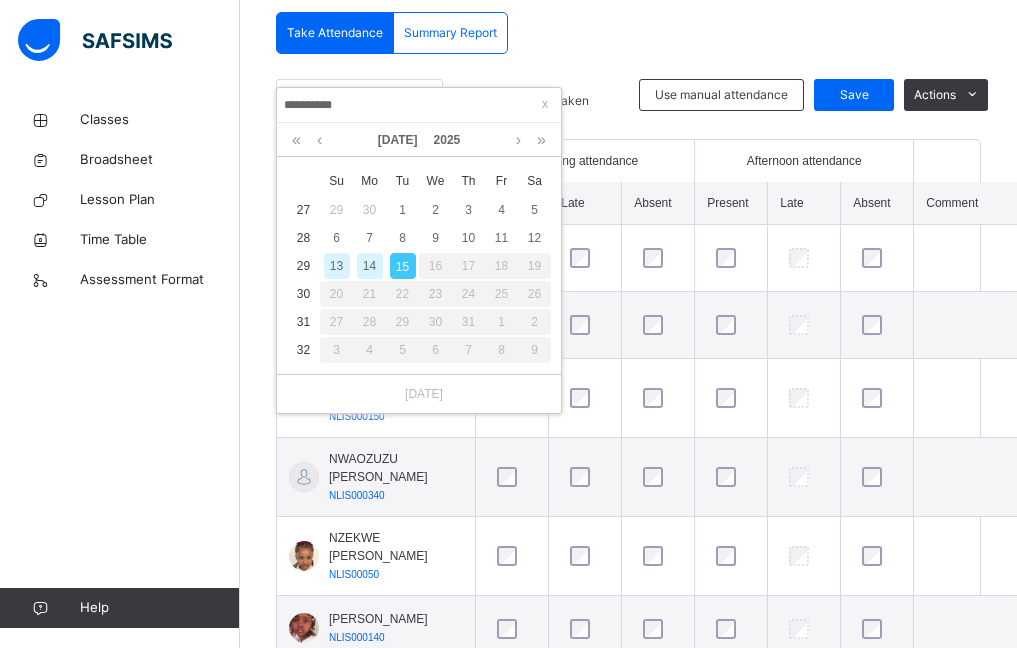 click on "**********" at bounding box center (419, 105) 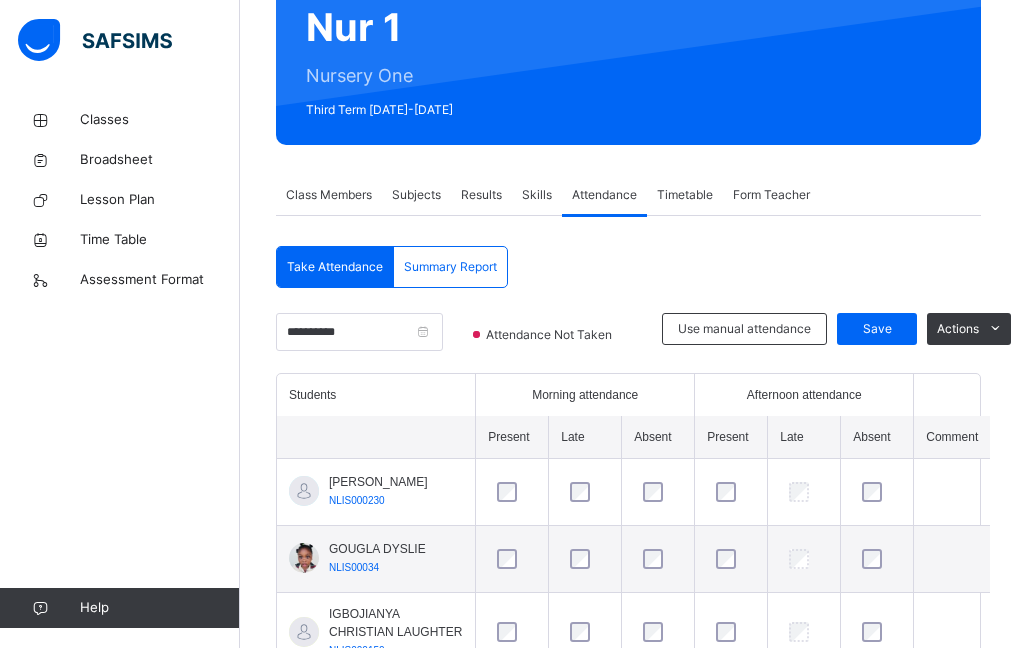scroll, scrollTop: 435, scrollLeft: 0, axis: vertical 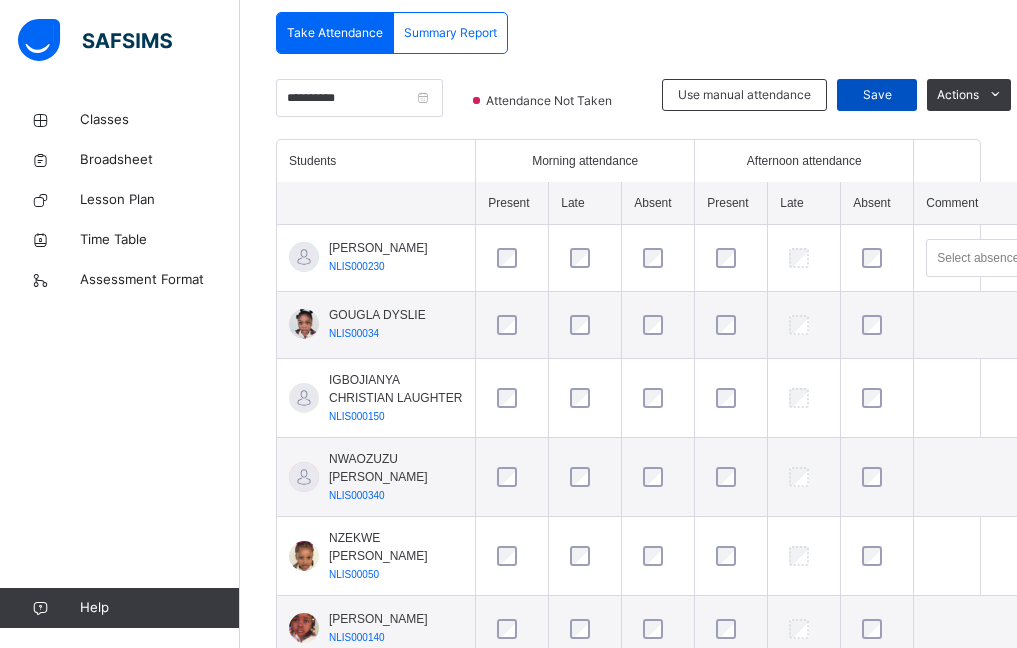 click on "Save" at bounding box center (877, 95) 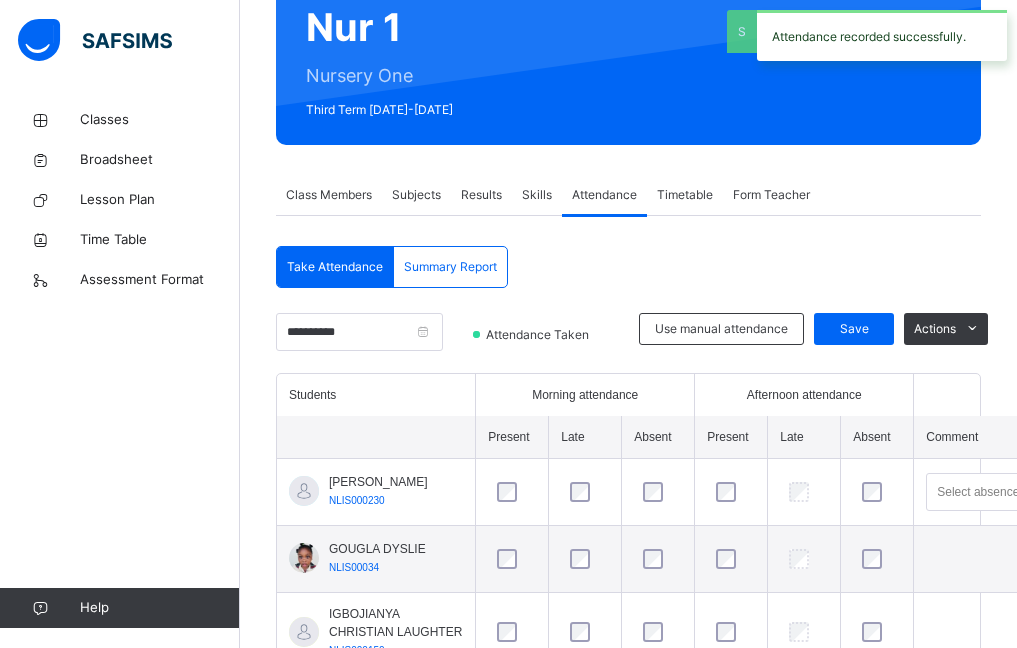 scroll, scrollTop: 435, scrollLeft: 0, axis: vertical 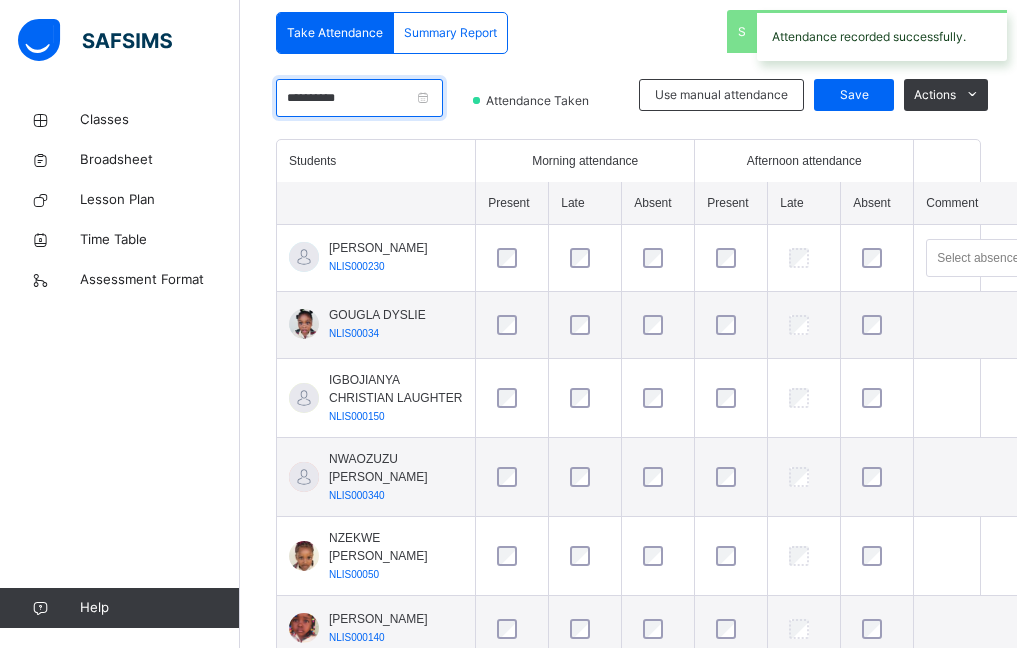 click on "**********" at bounding box center [359, 98] 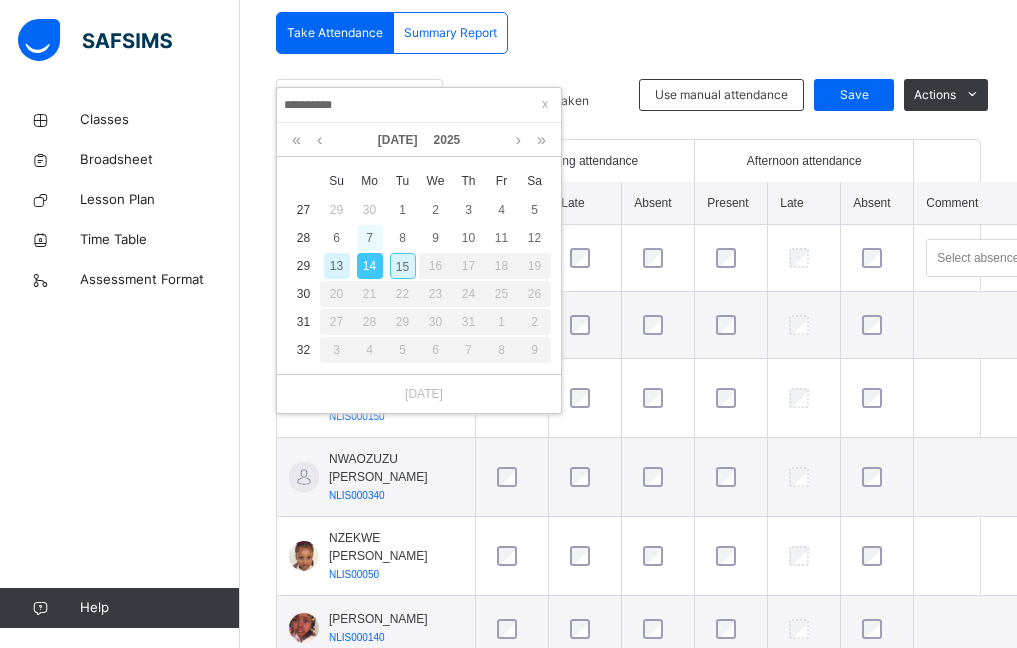 click on "7" at bounding box center [370, 238] 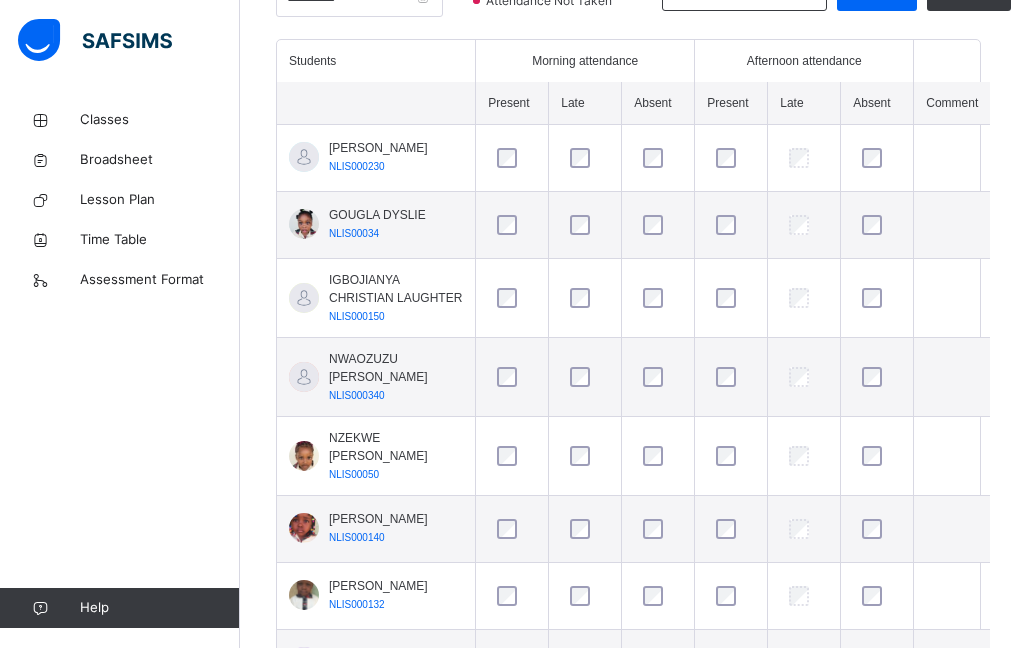 scroll, scrollTop: 635, scrollLeft: 0, axis: vertical 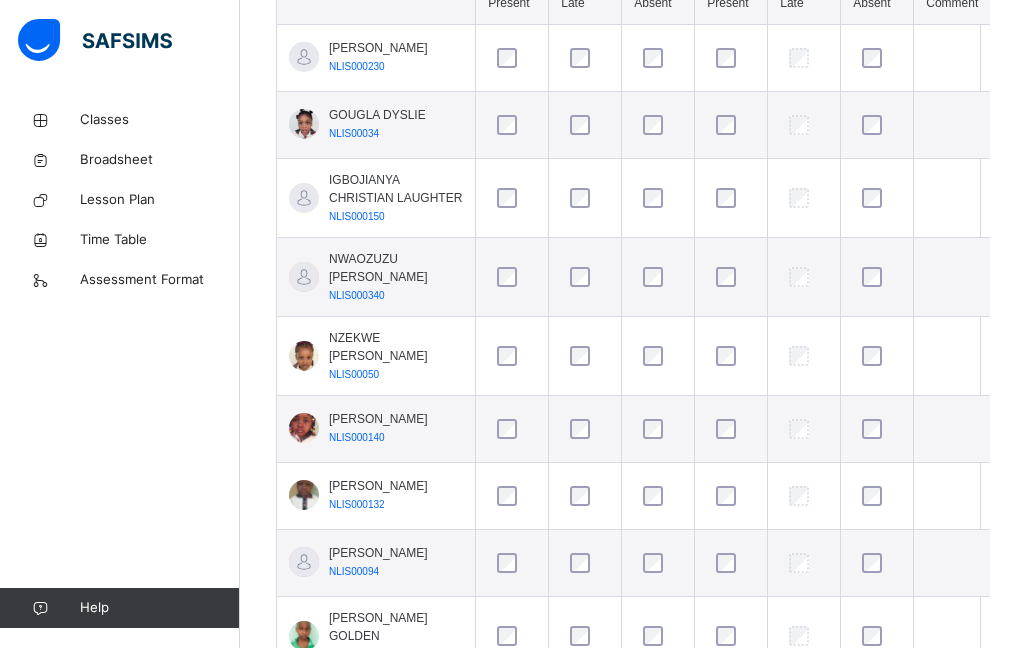 click at bounding box center (585, 429) 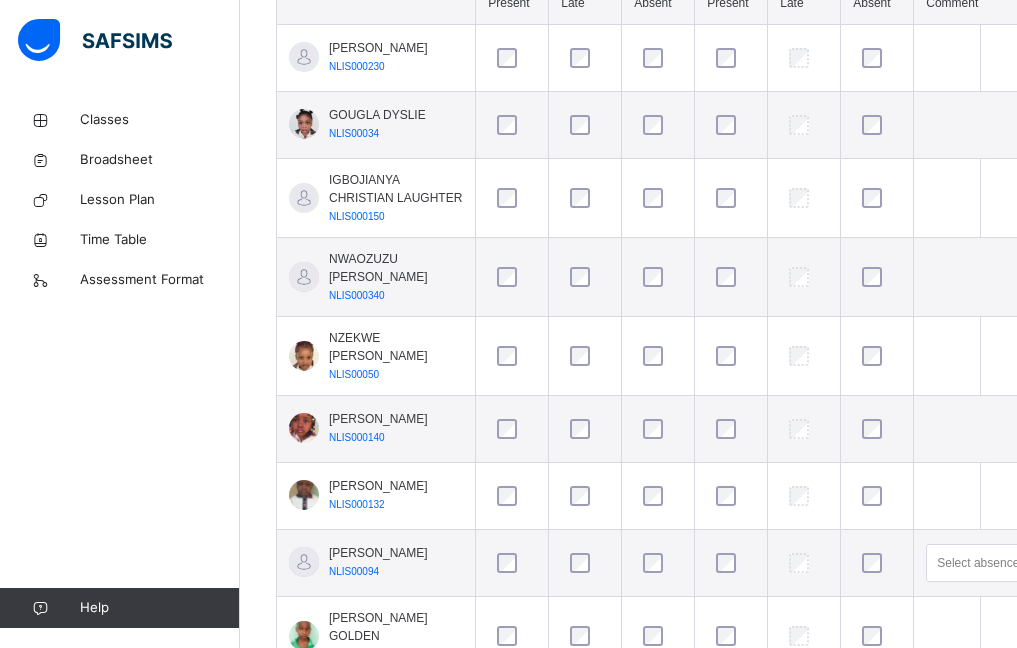 scroll, scrollTop: 735, scrollLeft: 0, axis: vertical 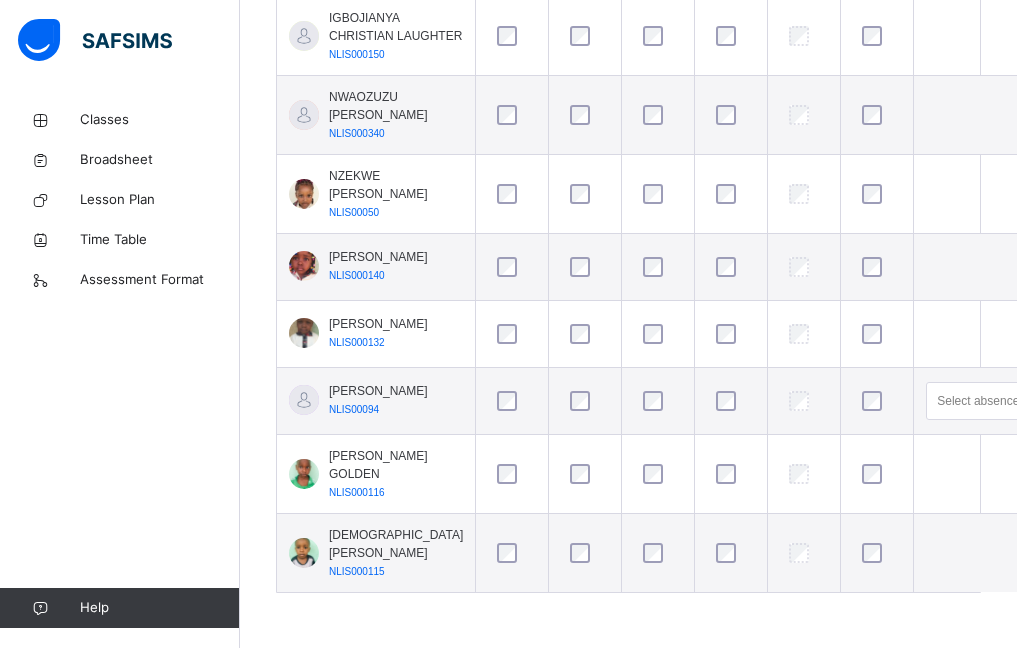 click on "RAYMOND BRIGHT  NLIS00094" at bounding box center [376, 401] 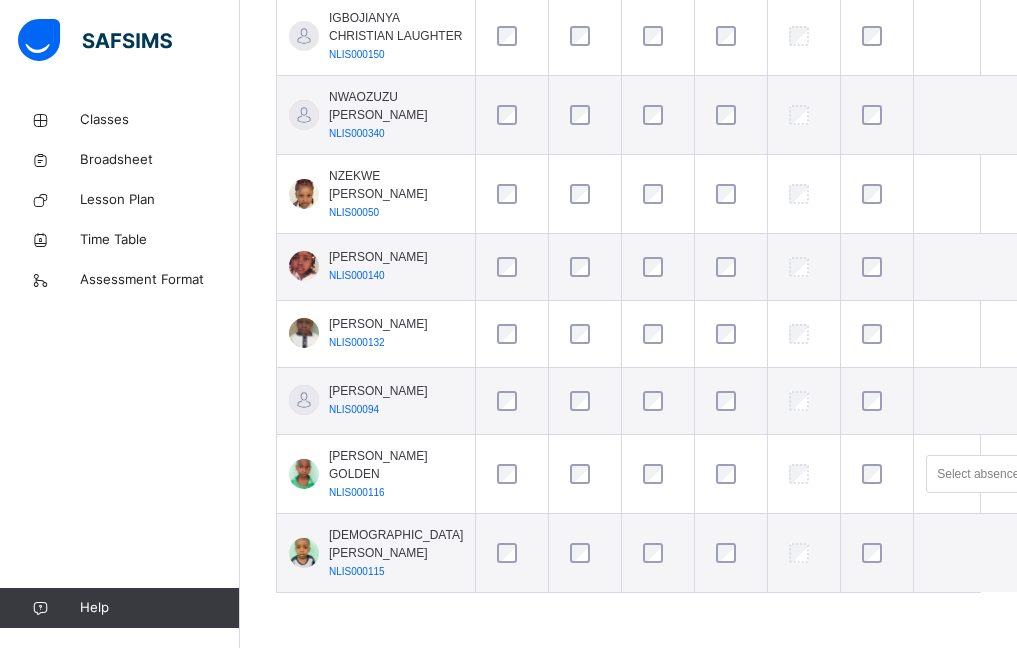 click at bounding box center (658, 334) 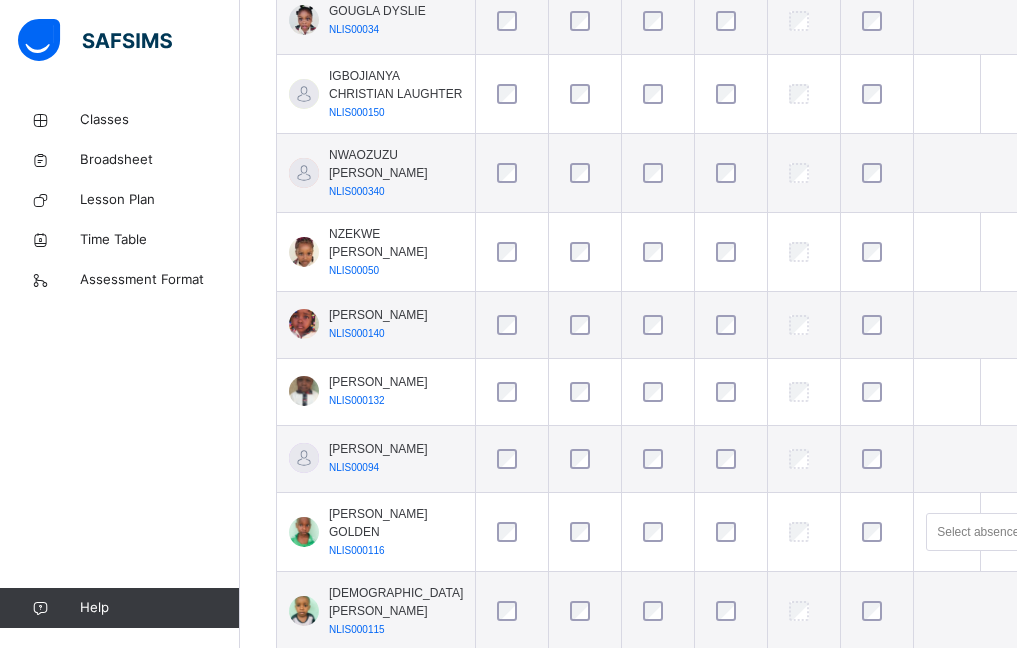 click at bounding box center [658, 325] 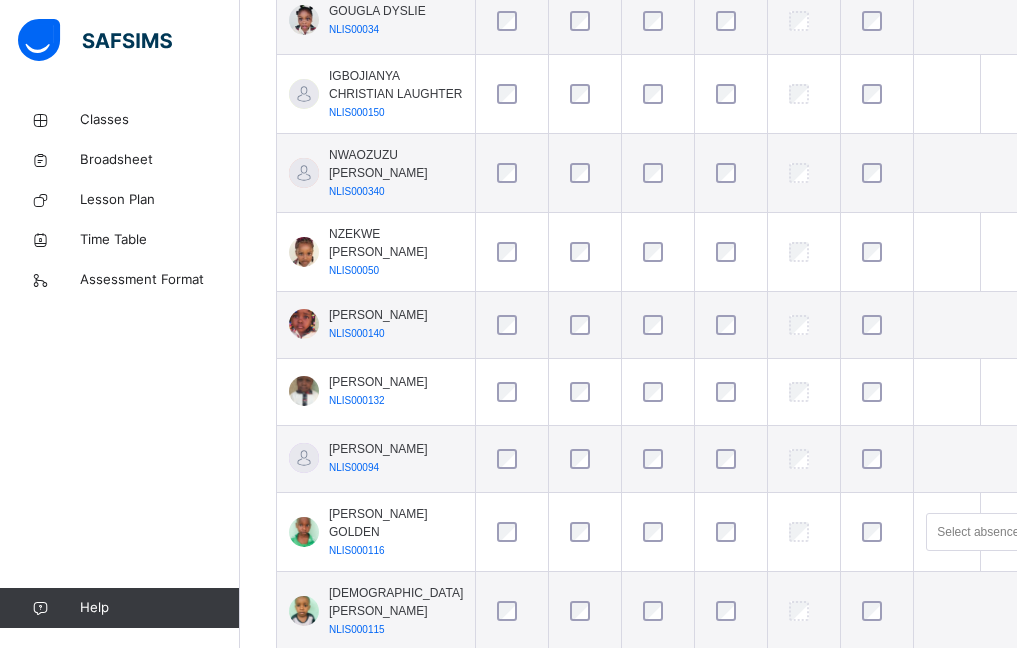 scroll, scrollTop: 639, scrollLeft: 0, axis: vertical 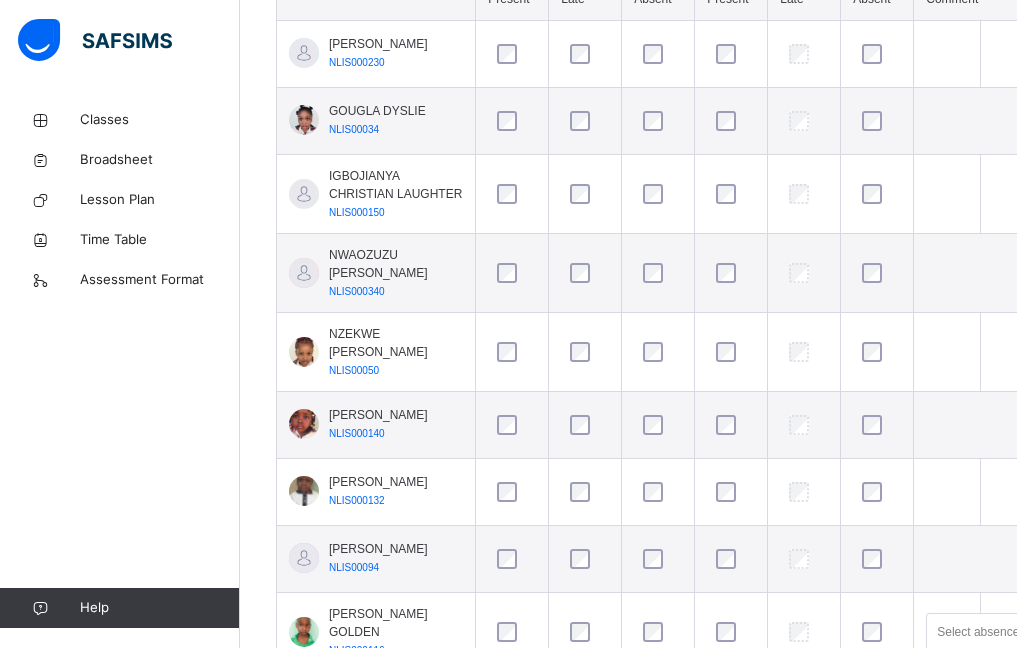 click at bounding box center [658, 352] 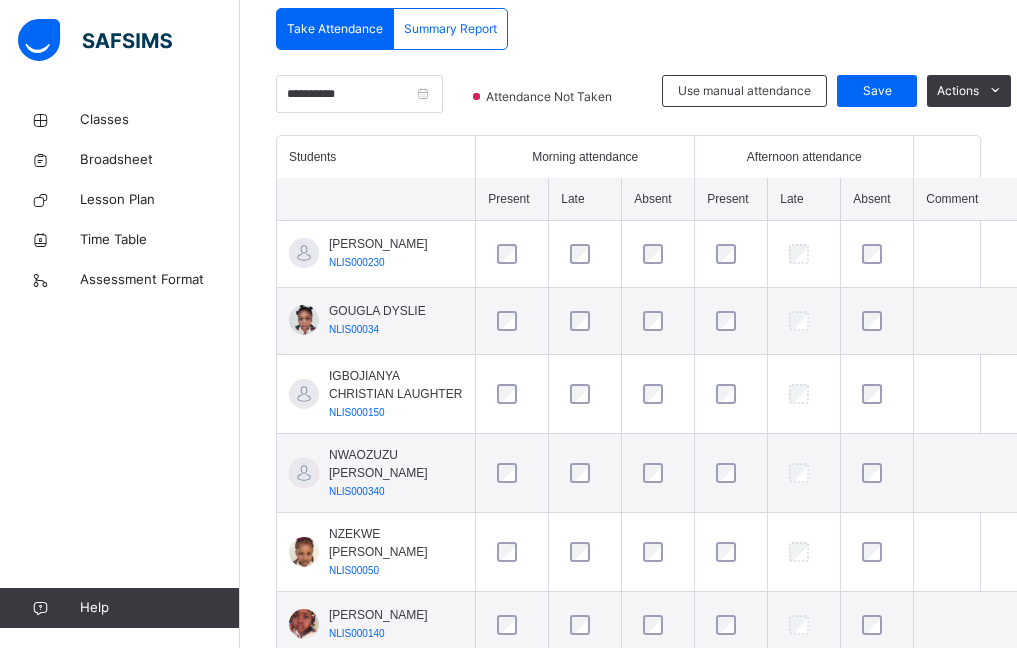 scroll, scrollTop: 339, scrollLeft: 0, axis: vertical 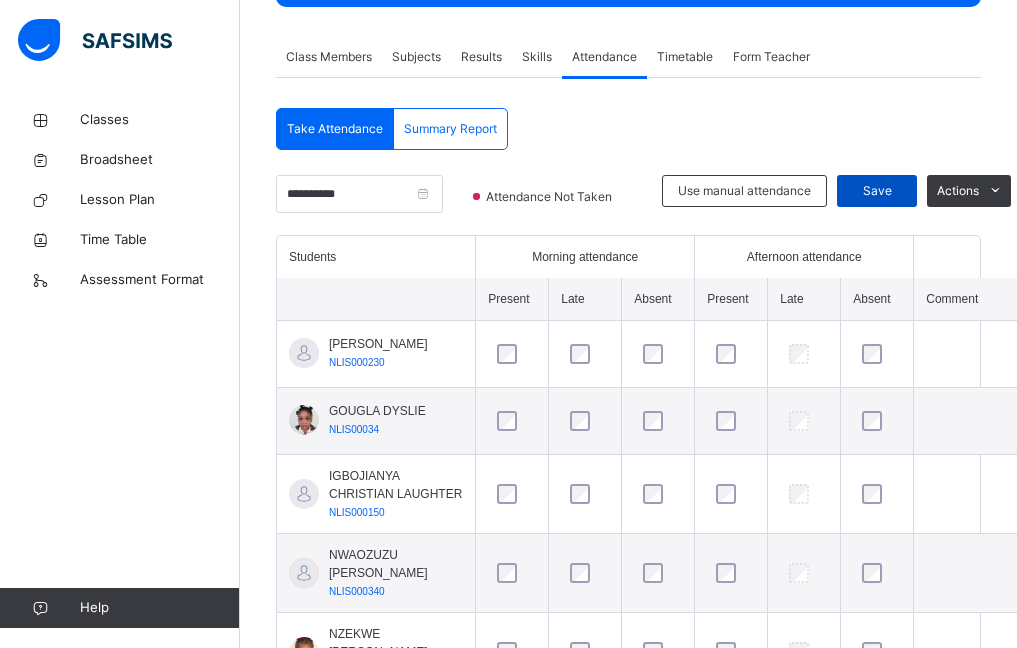 click on "Save" at bounding box center (877, 191) 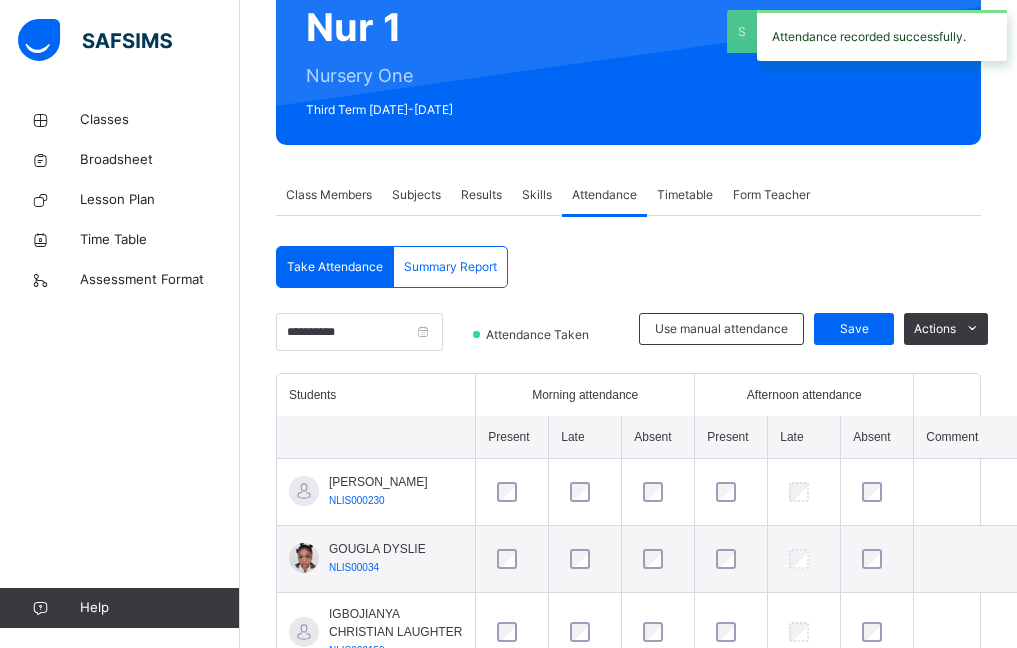 scroll, scrollTop: 339, scrollLeft: 0, axis: vertical 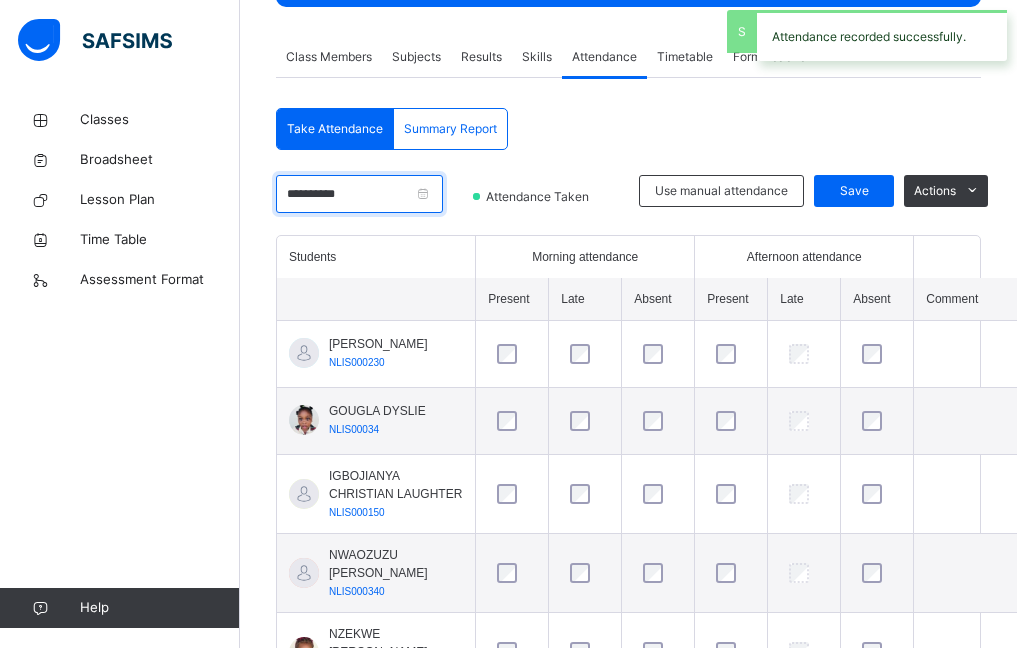 click on "**********" at bounding box center [359, 194] 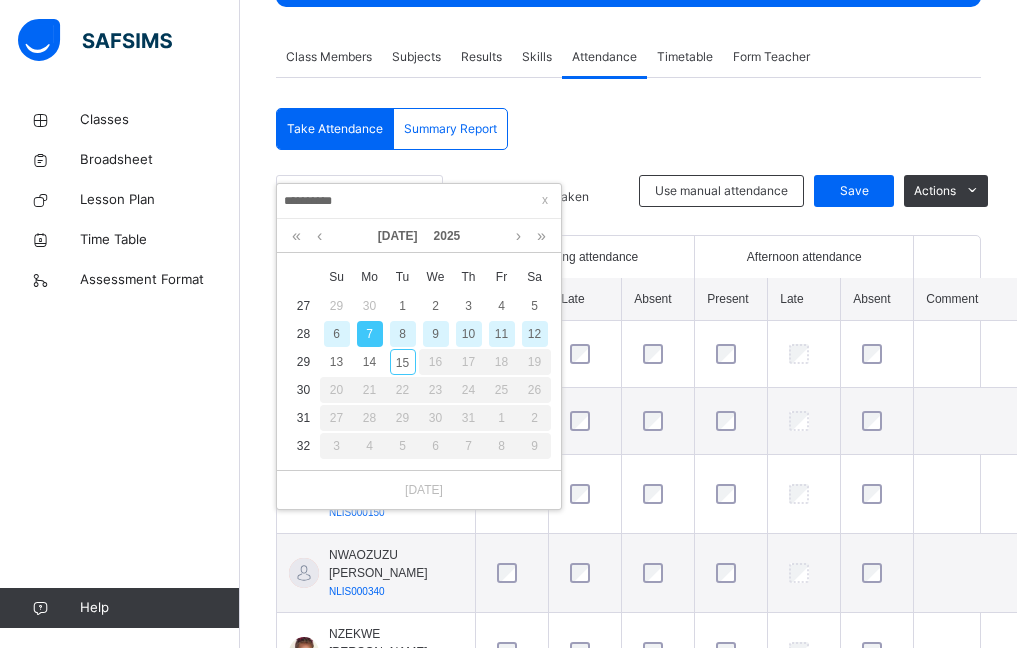click on "**********" at bounding box center [419, 201] 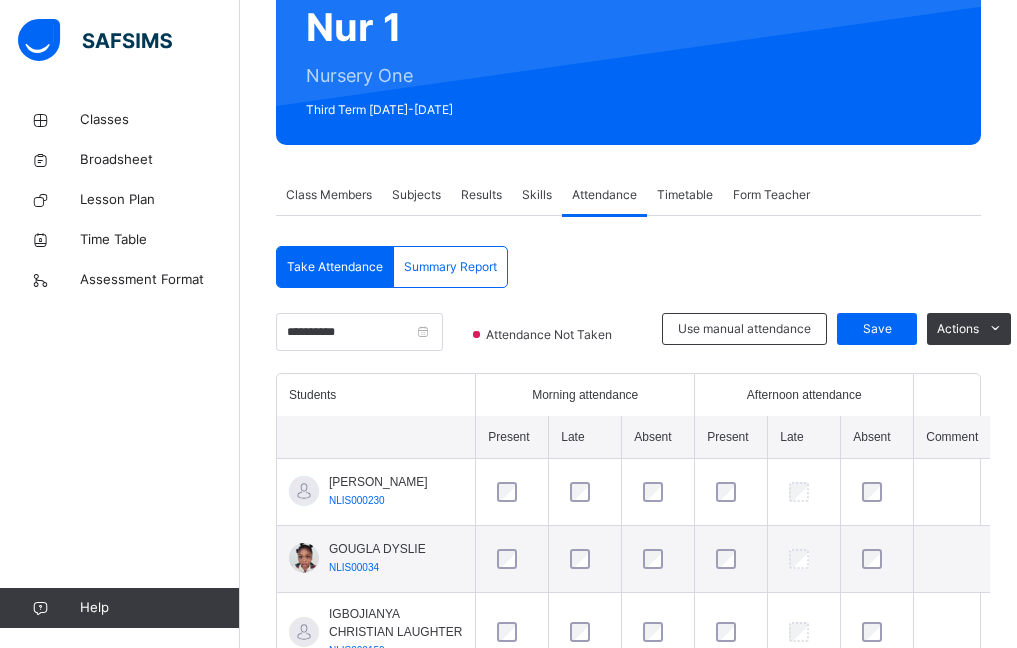 scroll, scrollTop: 339, scrollLeft: 0, axis: vertical 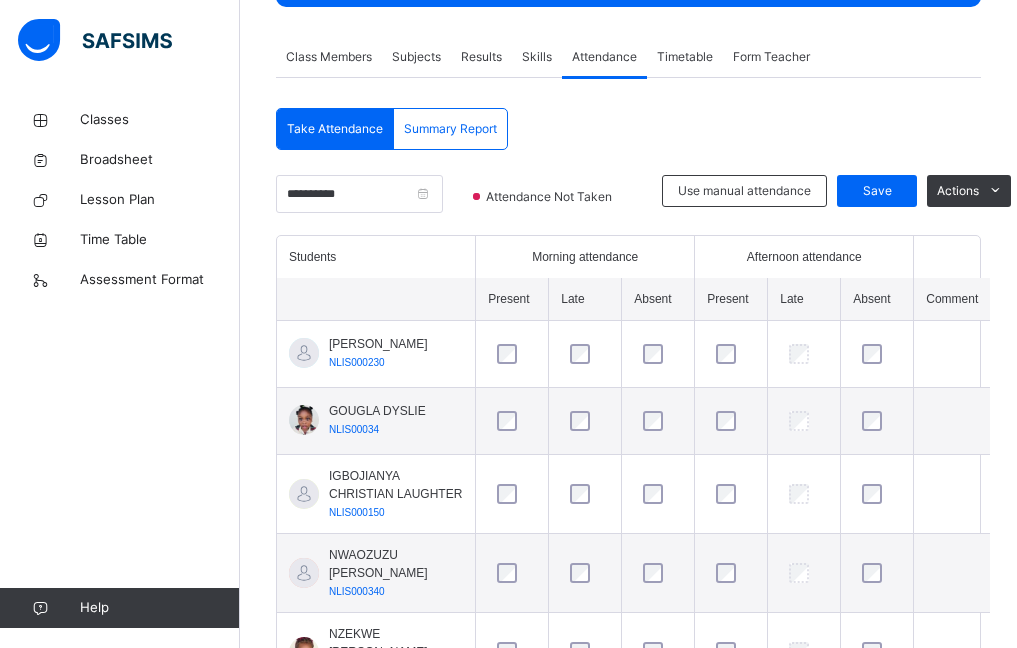 click on "DOGBO ALEXIS CYRUS NLIS000230" at bounding box center (376, 354) 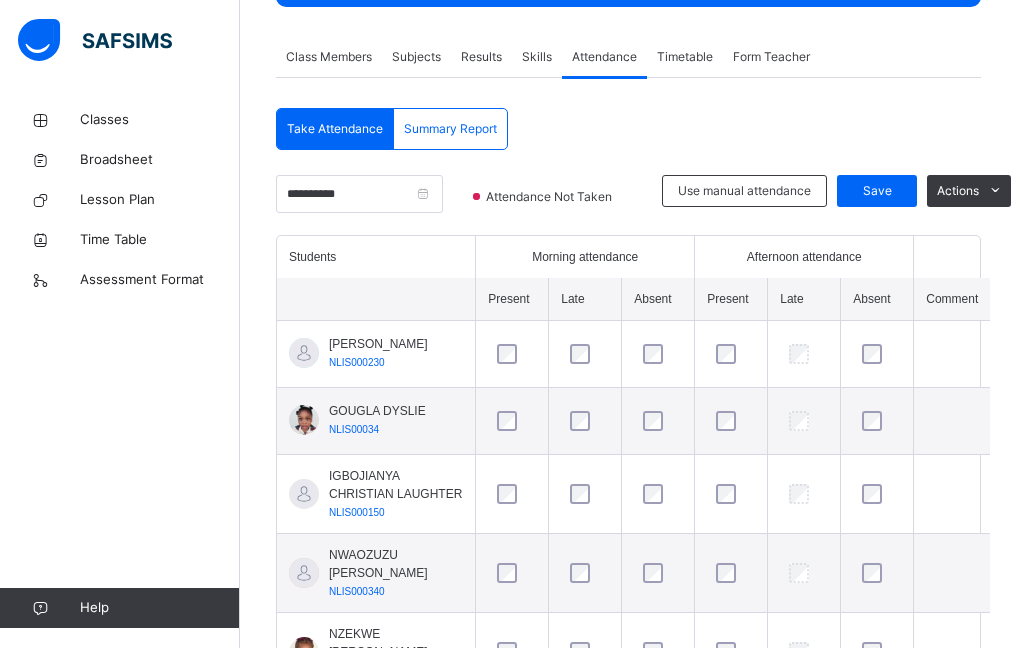 scroll, scrollTop: 839, scrollLeft: 0, axis: vertical 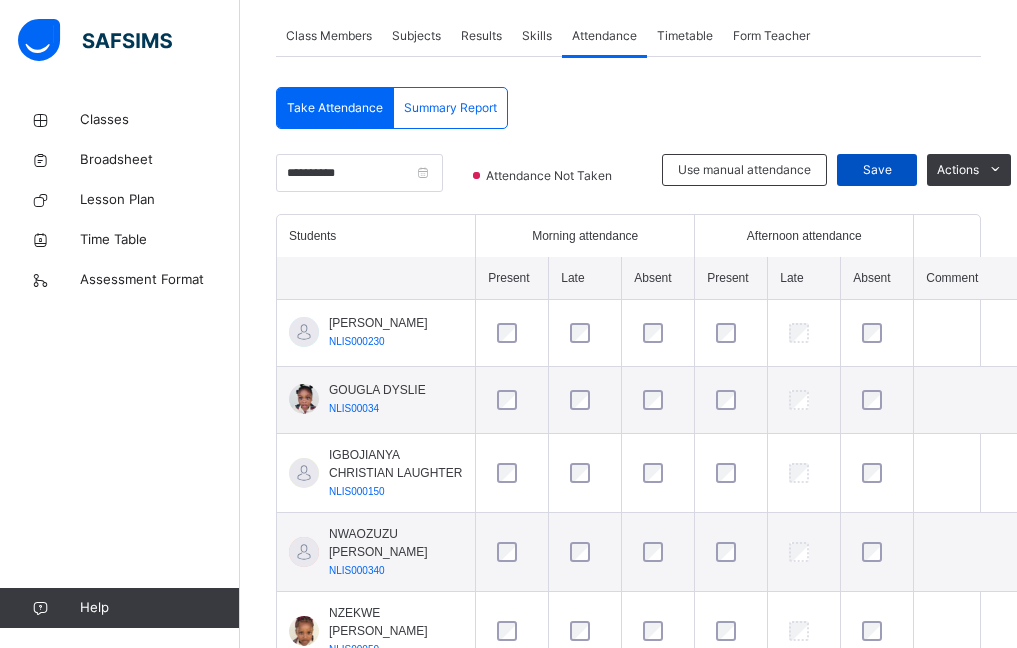 click on "Save" at bounding box center (877, 170) 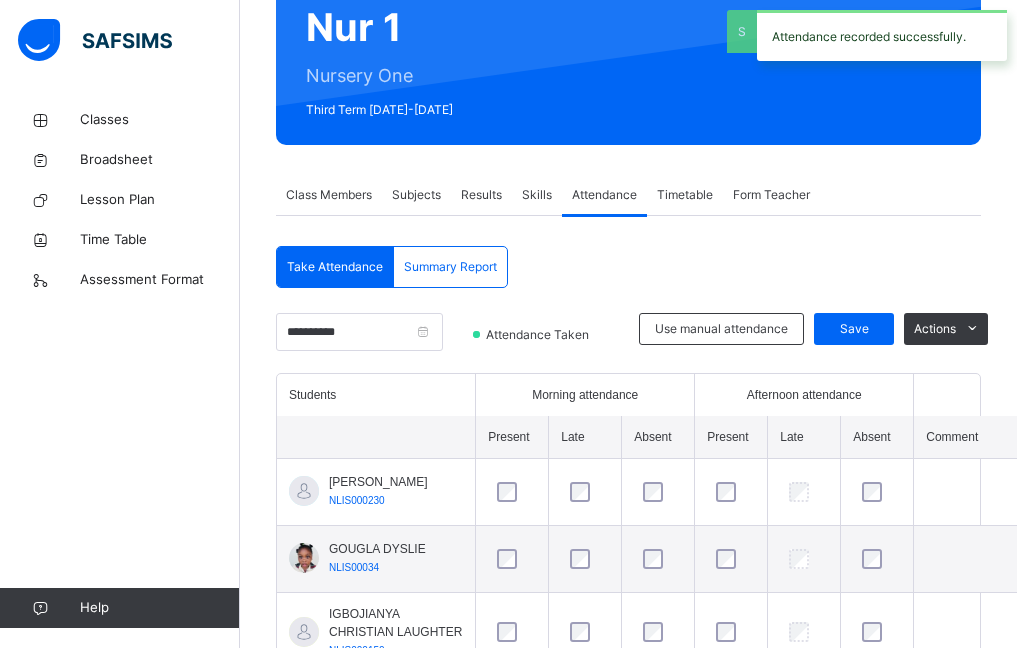 scroll, scrollTop: 360, scrollLeft: 0, axis: vertical 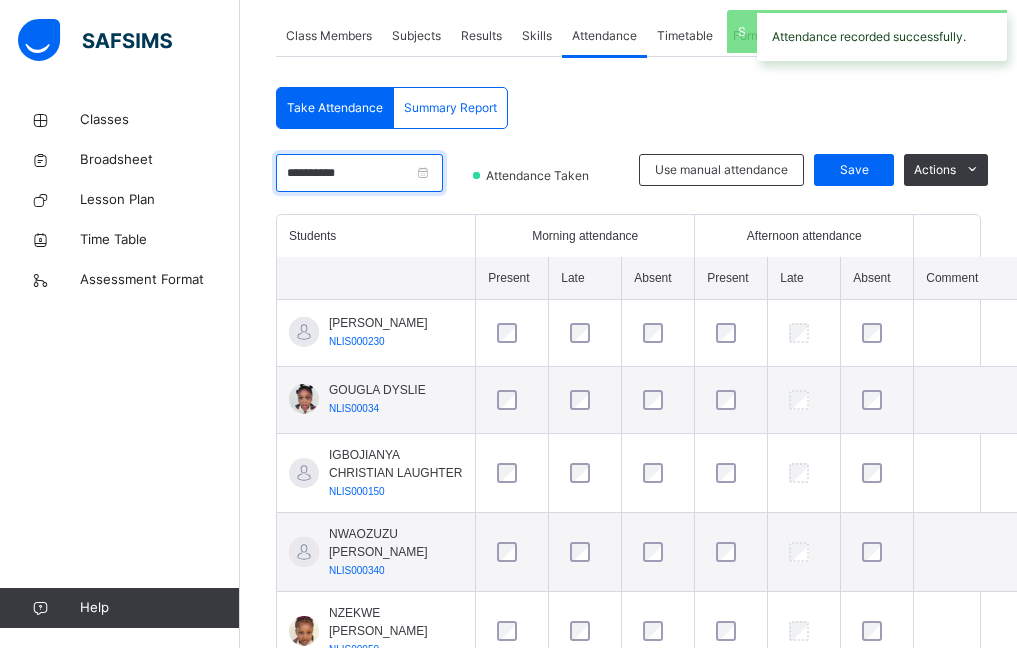 click on "**********" at bounding box center [359, 173] 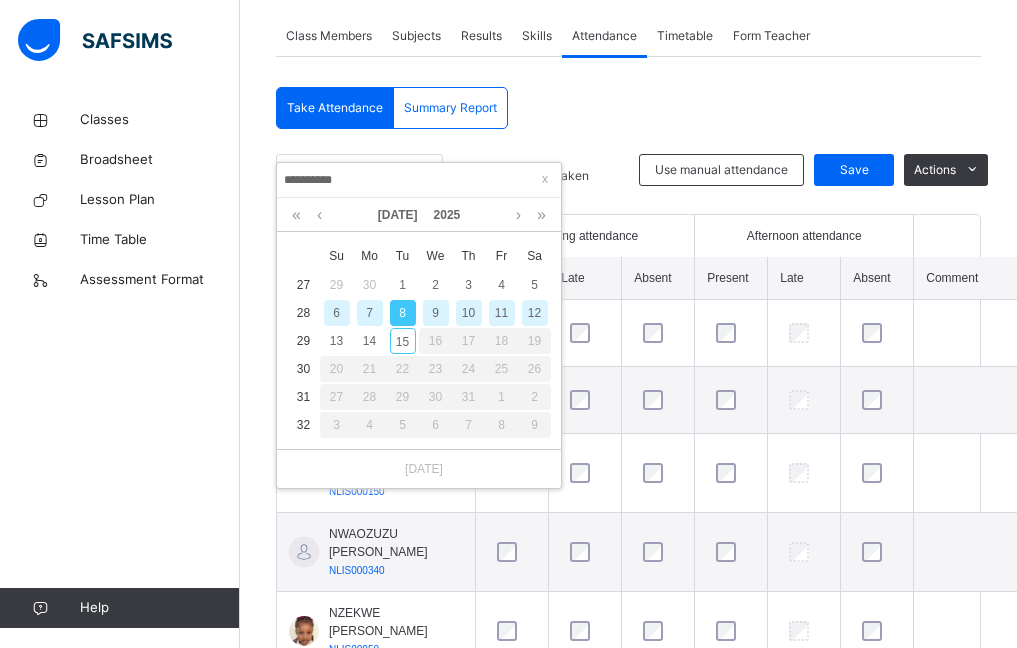 click on "9" at bounding box center [436, 313] 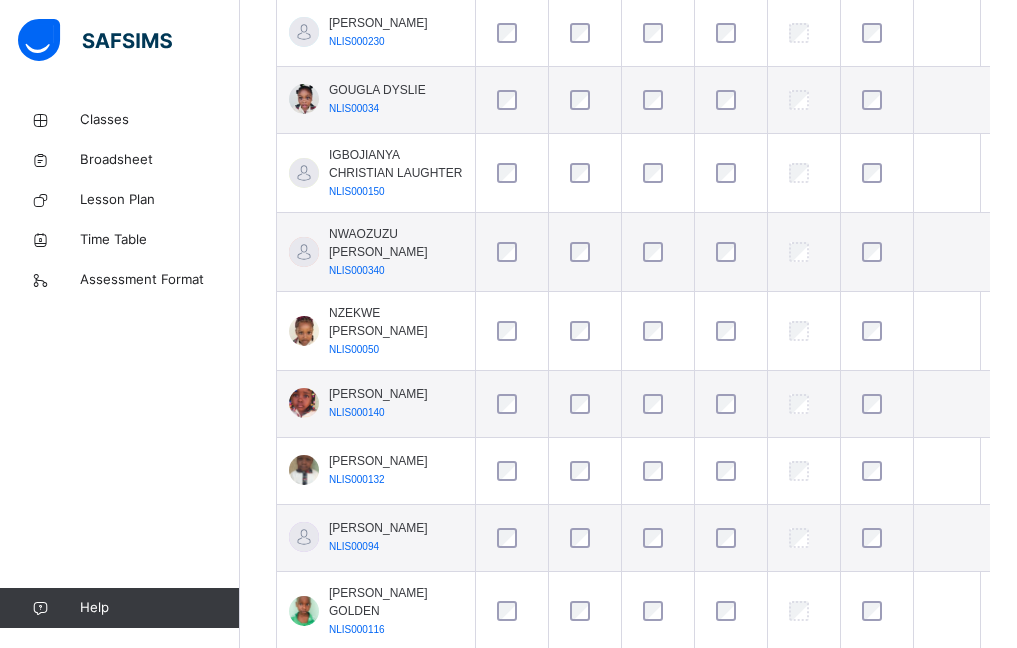 scroll, scrollTop: 760, scrollLeft: 0, axis: vertical 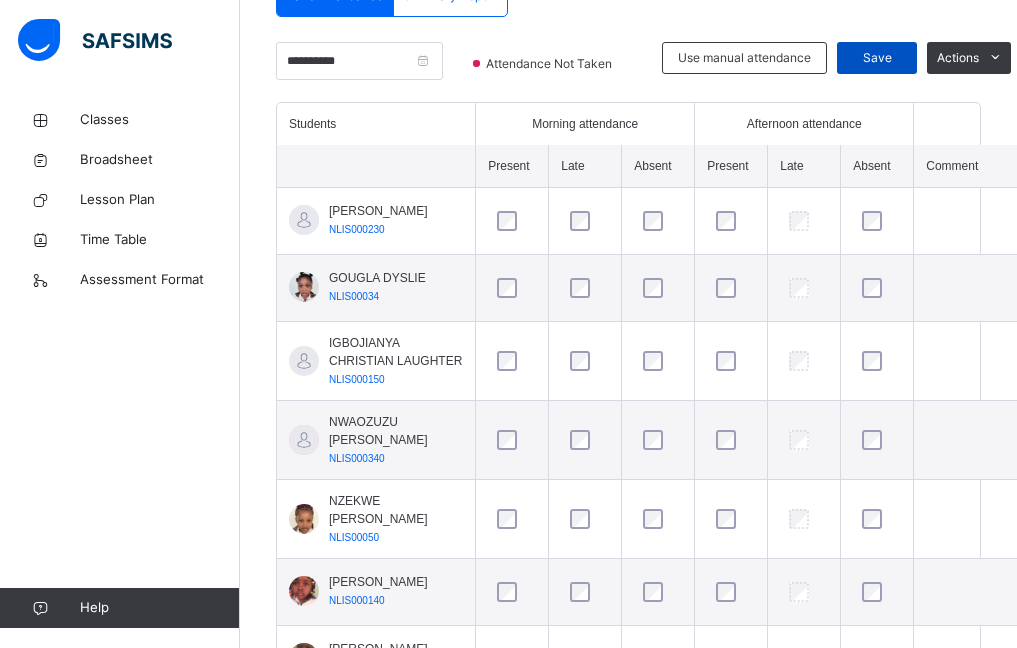 click on "Save" at bounding box center (877, 58) 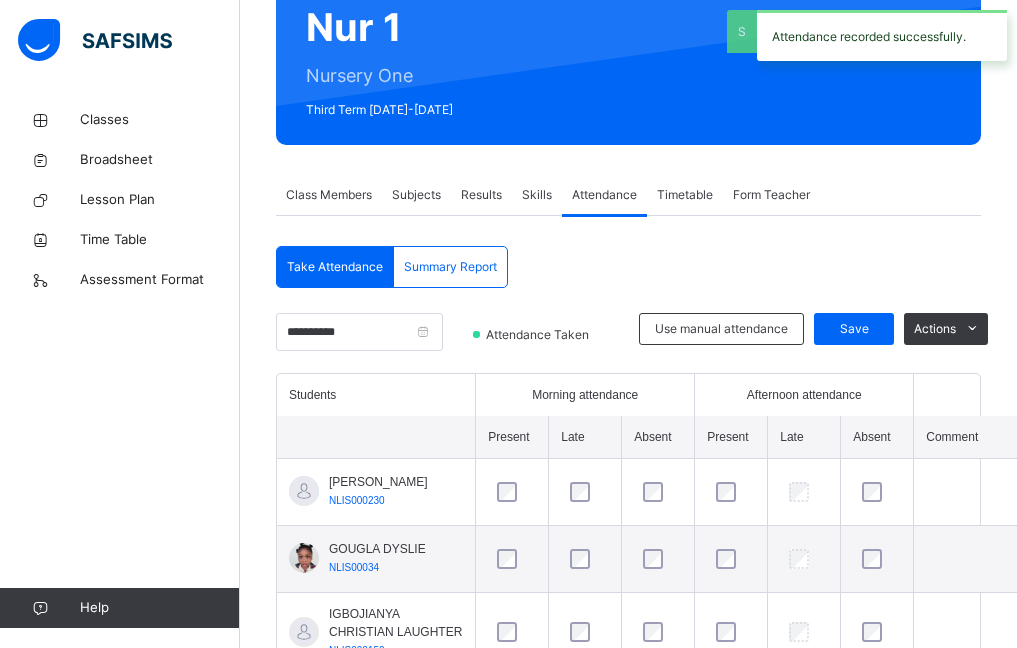 scroll, scrollTop: 472, scrollLeft: 0, axis: vertical 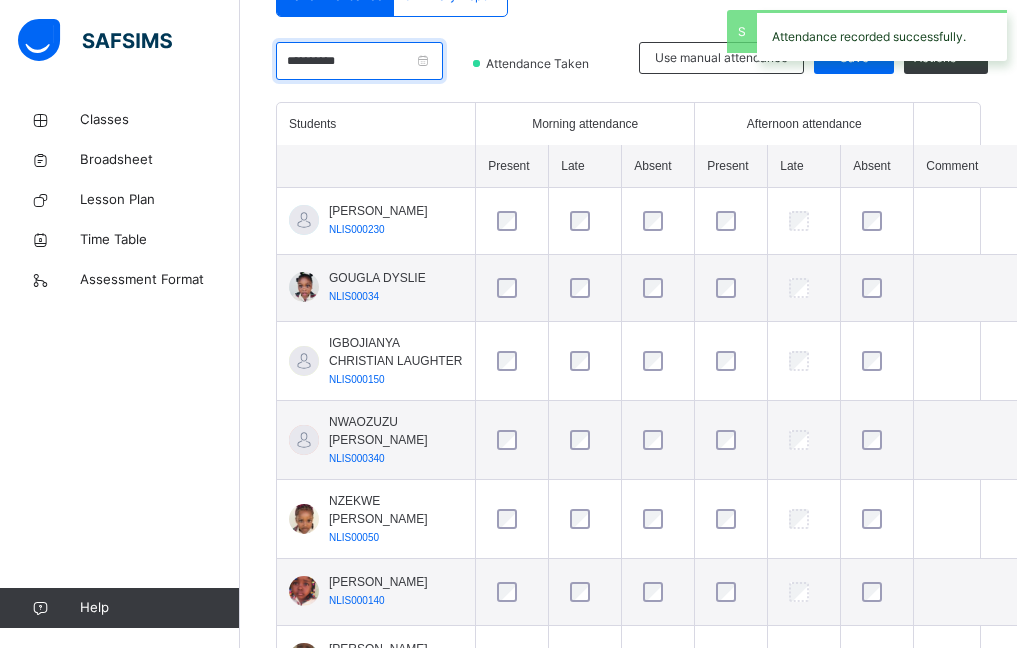 click on "**********" at bounding box center (359, 61) 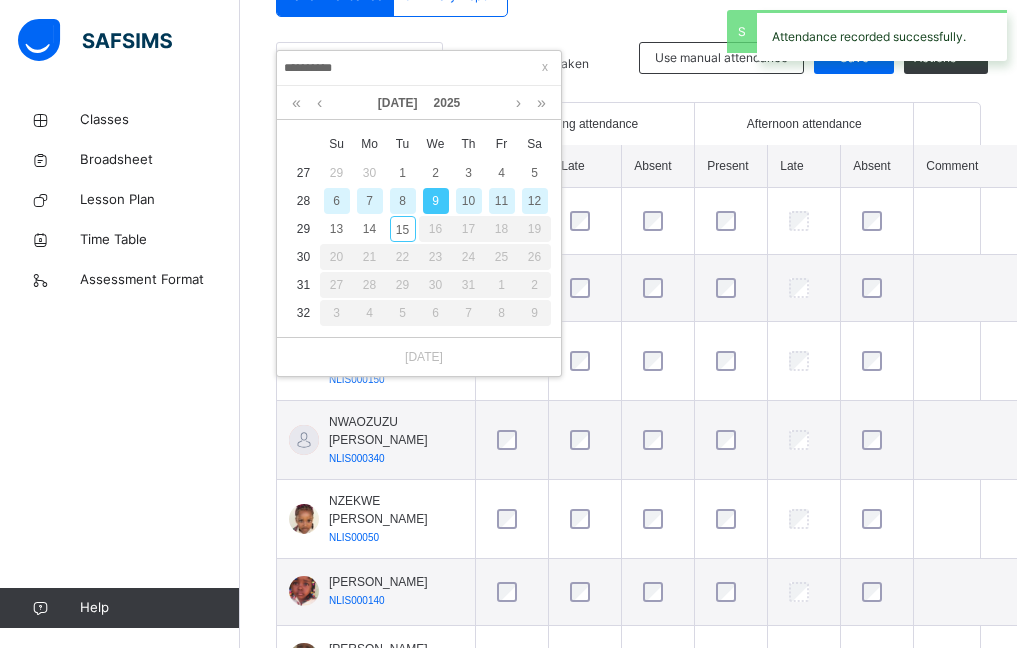 click on "10" at bounding box center (469, 201) 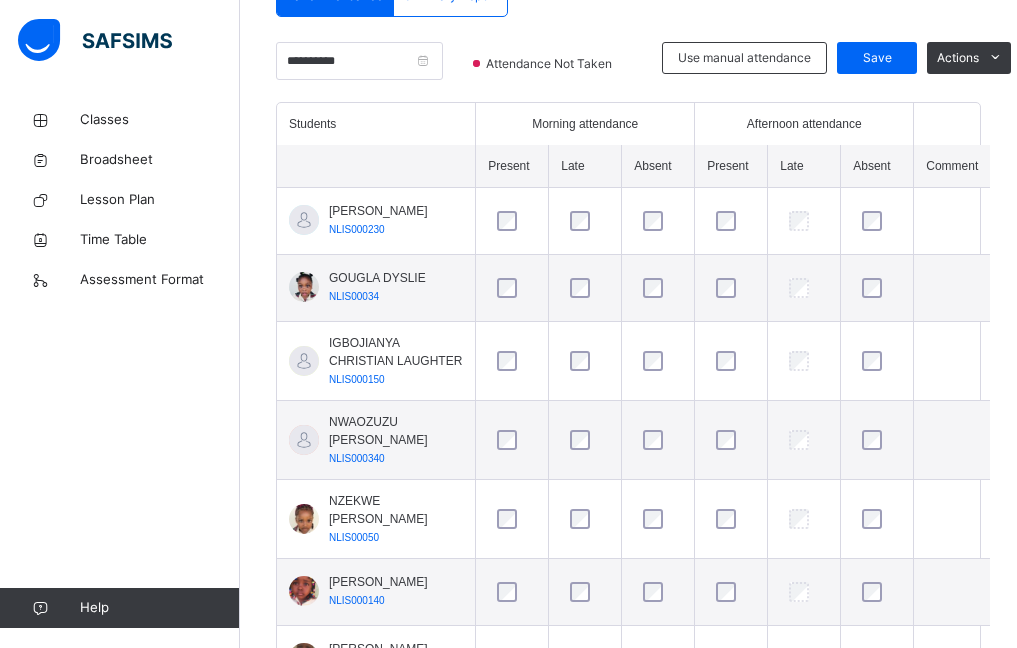 scroll, scrollTop: 839, scrollLeft: 0, axis: vertical 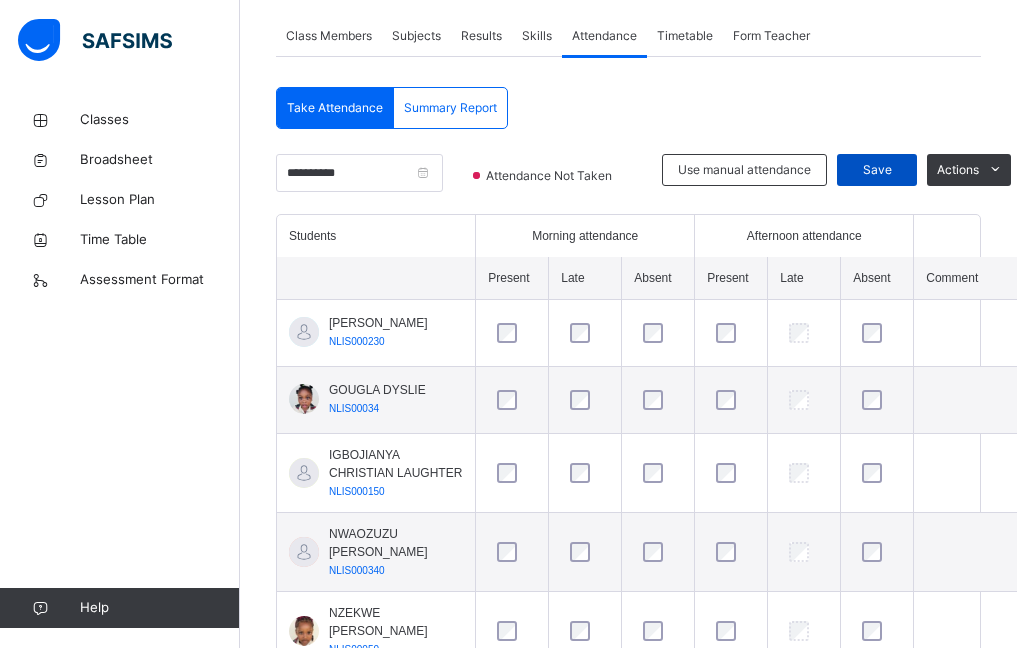 click on "Save" at bounding box center (877, 170) 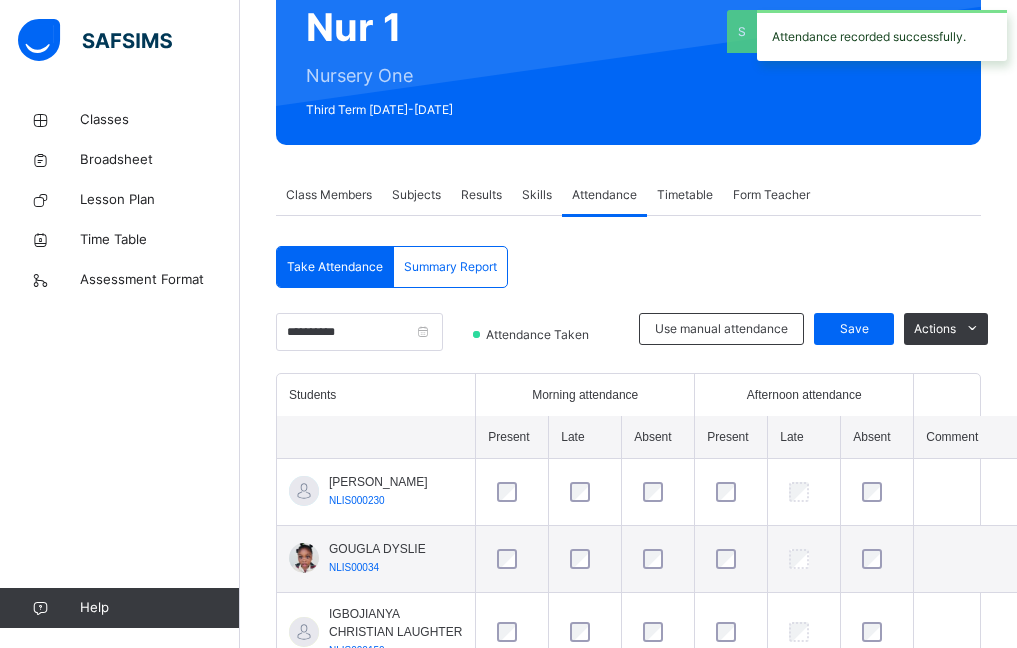 scroll, scrollTop: 360, scrollLeft: 0, axis: vertical 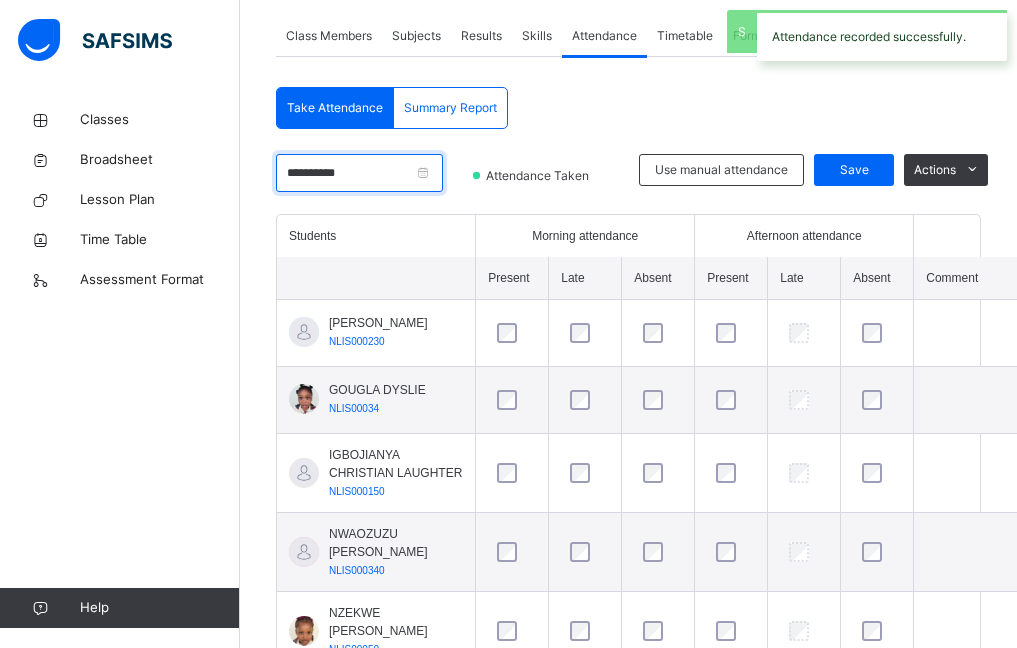 click on "**********" at bounding box center [359, 173] 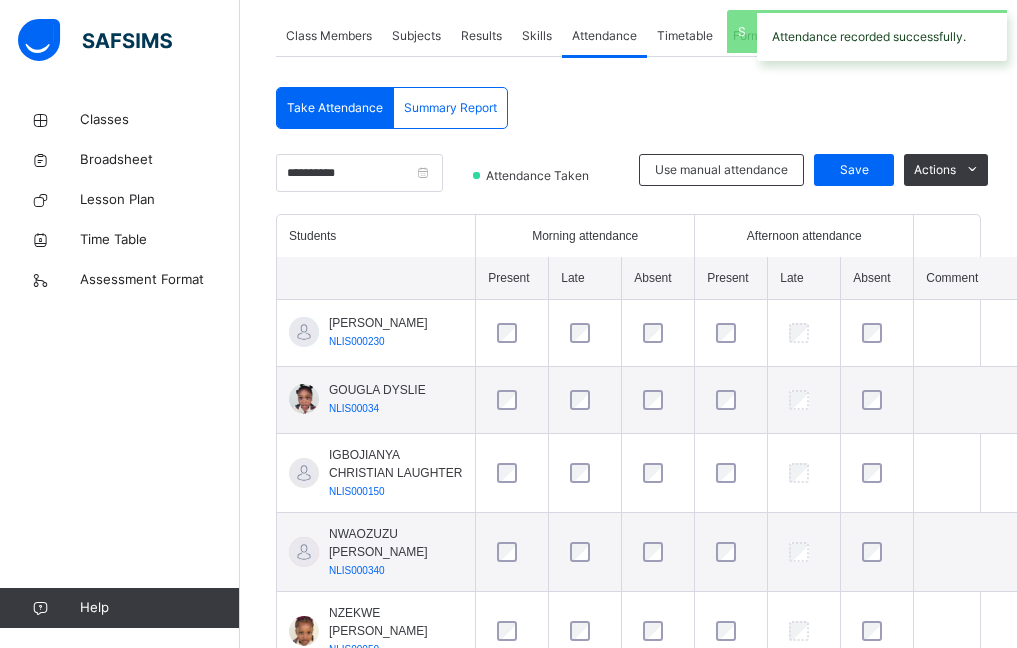 click on "**********" at bounding box center [419, 180] 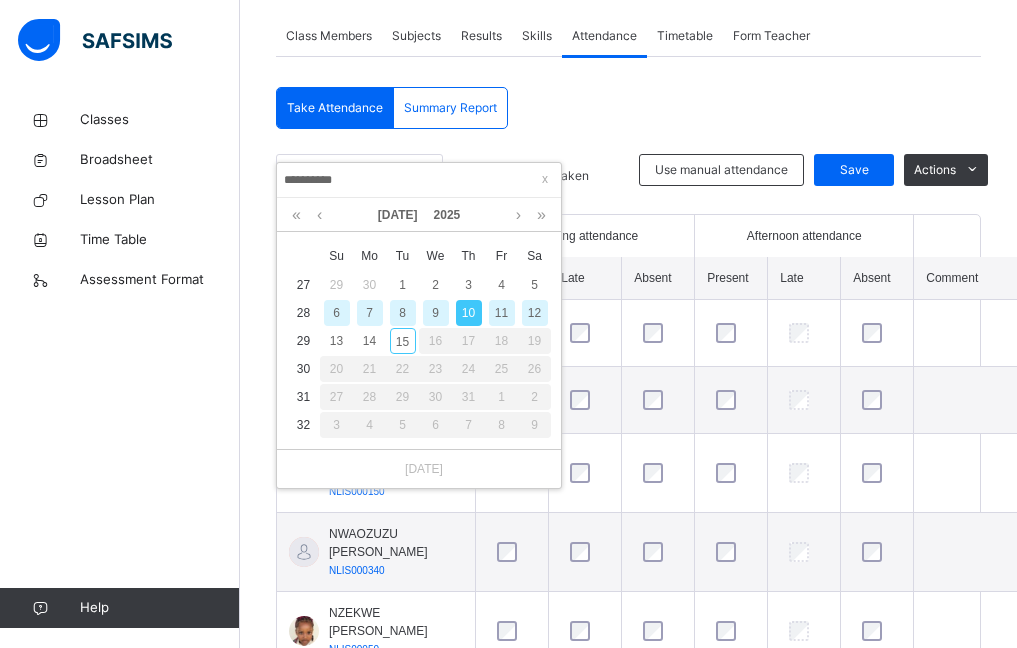 click on "11" at bounding box center [502, 313] 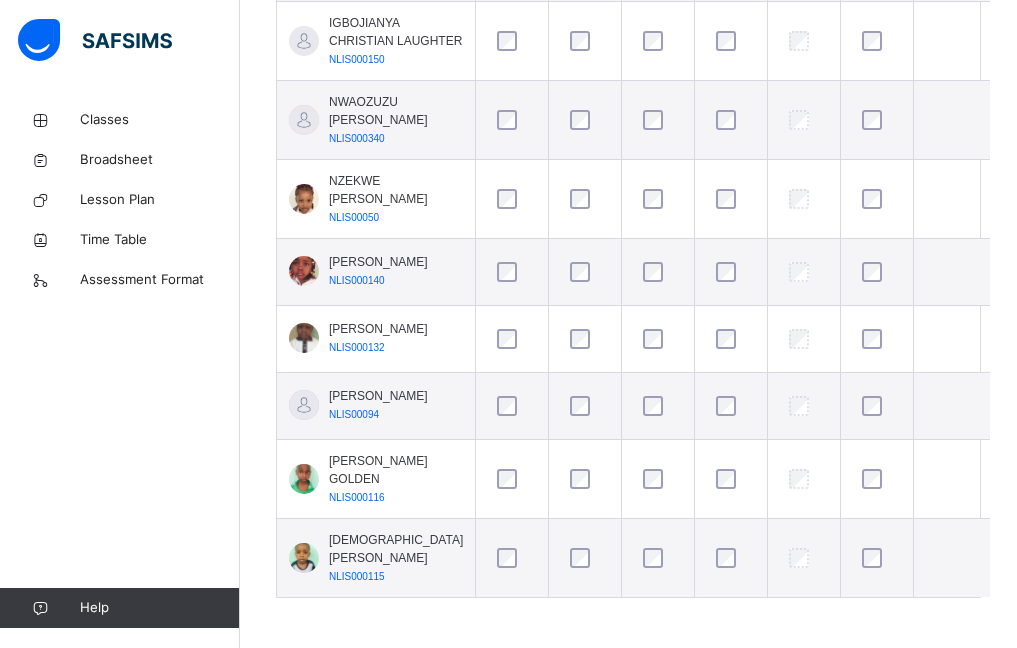 scroll, scrollTop: 839, scrollLeft: 0, axis: vertical 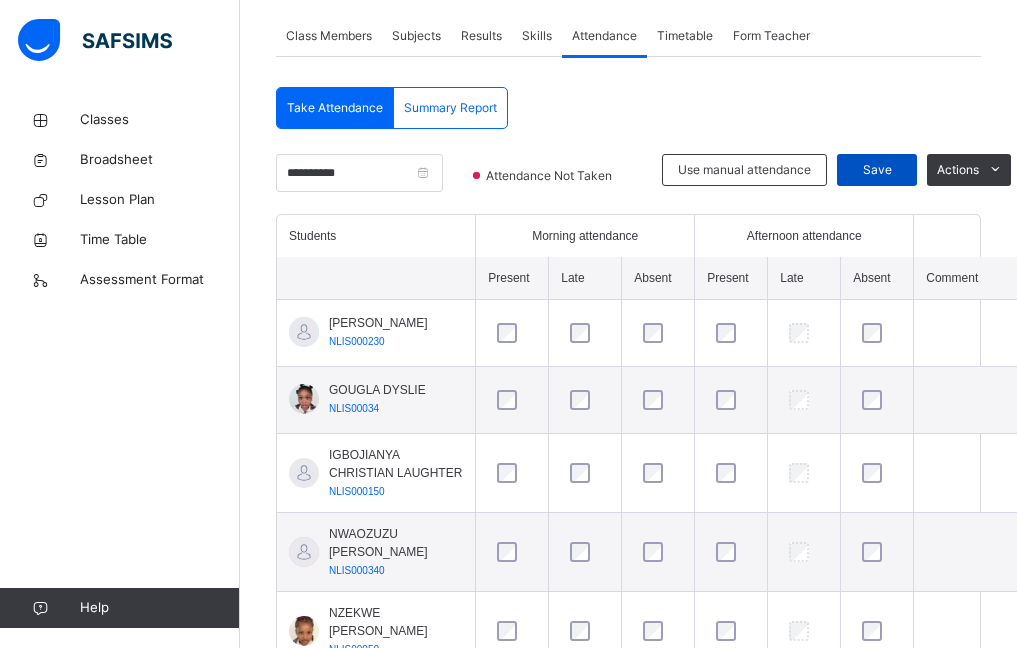 click on "Save" at bounding box center (877, 170) 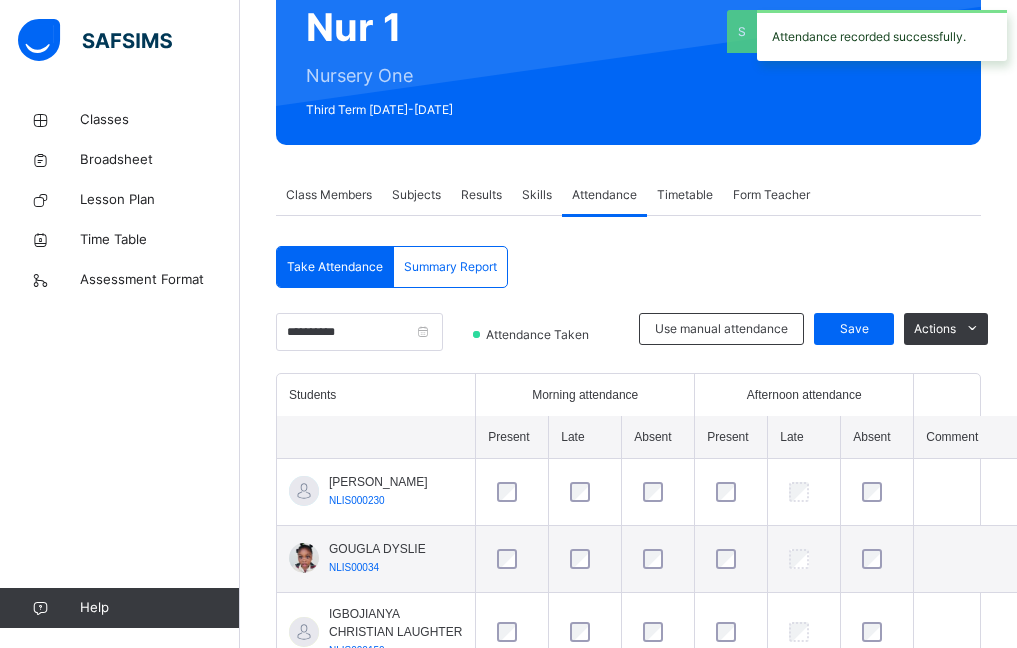 scroll, scrollTop: 360, scrollLeft: 0, axis: vertical 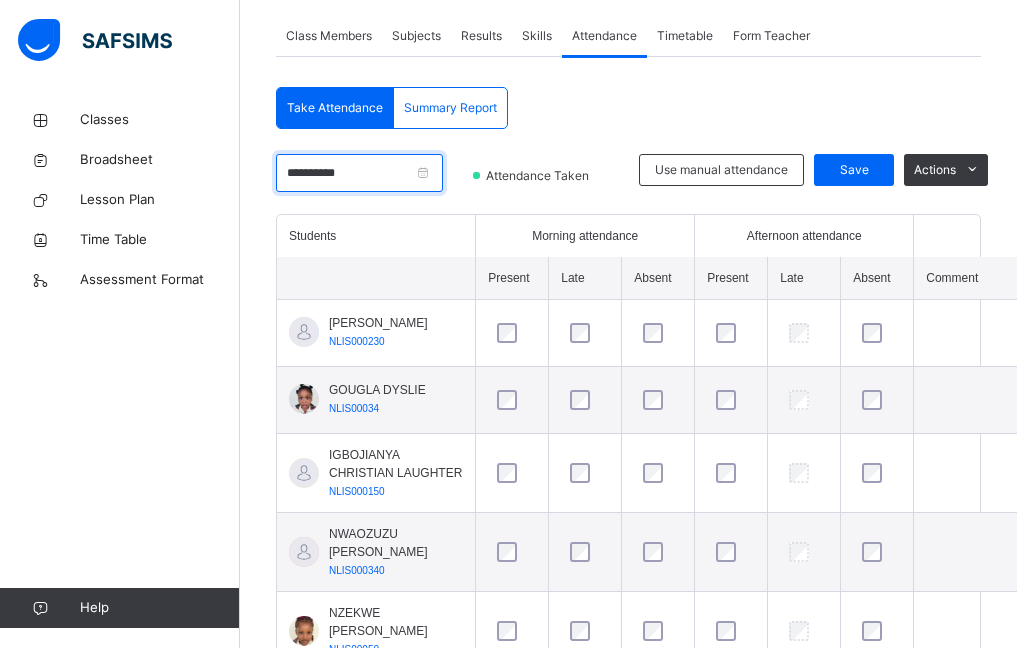 click on "**********" at bounding box center (359, 173) 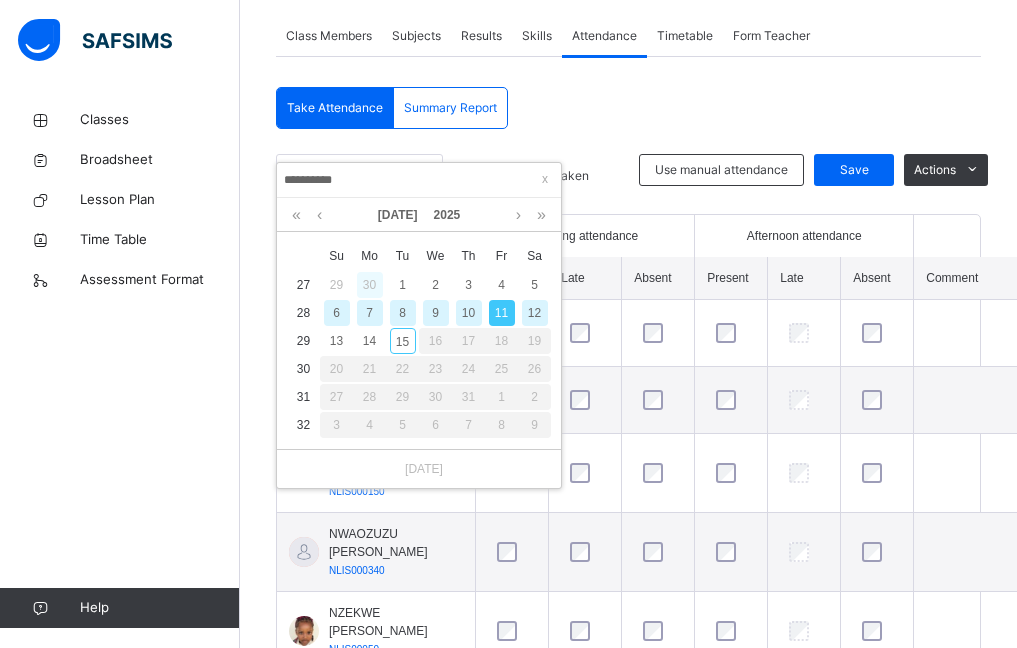 click on "30" at bounding box center (370, 285) 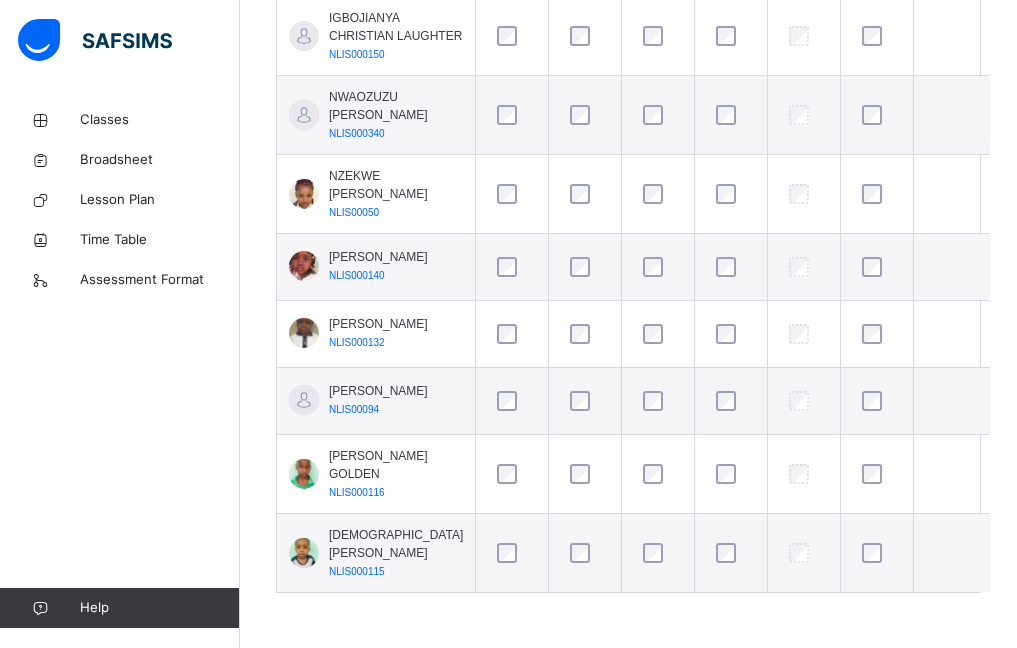 scroll, scrollTop: 839, scrollLeft: 0, axis: vertical 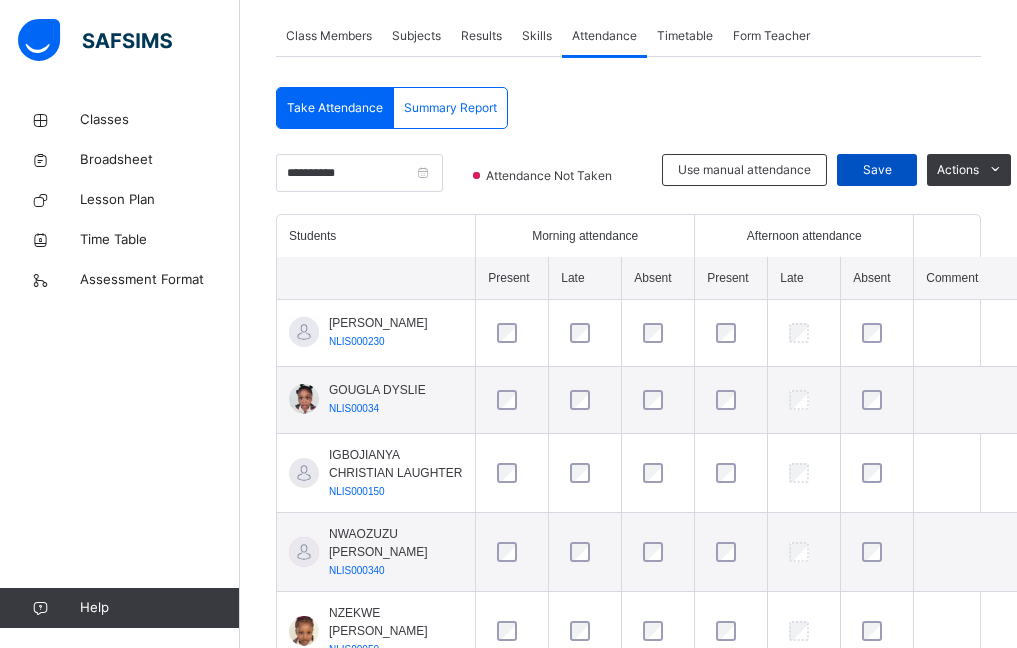 click on "Save" at bounding box center [877, 170] 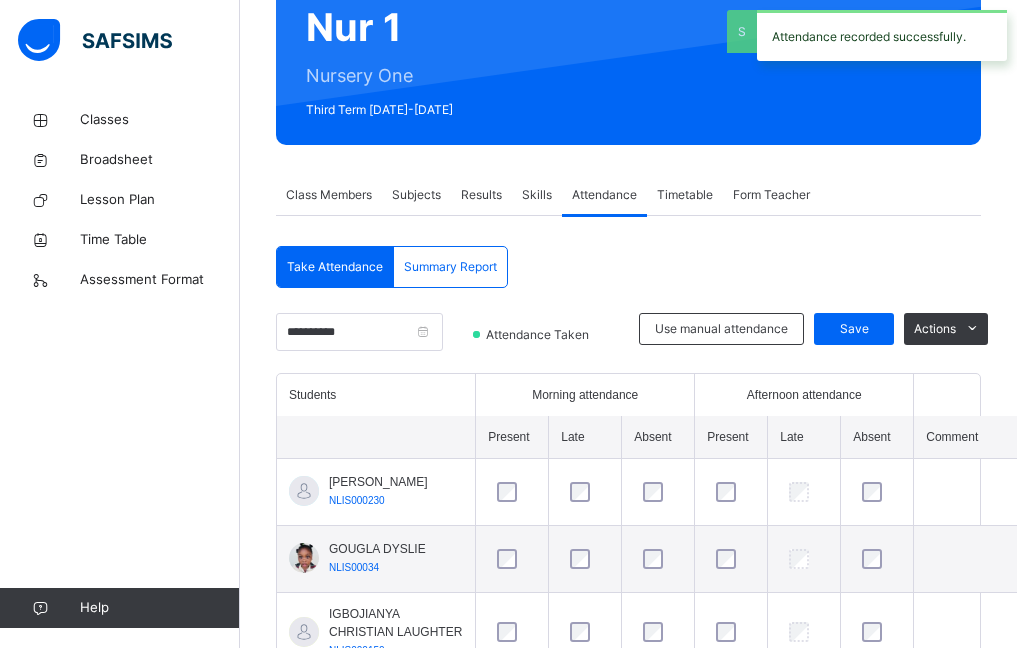 scroll, scrollTop: 360, scrollLeft: 0, axis: vertical 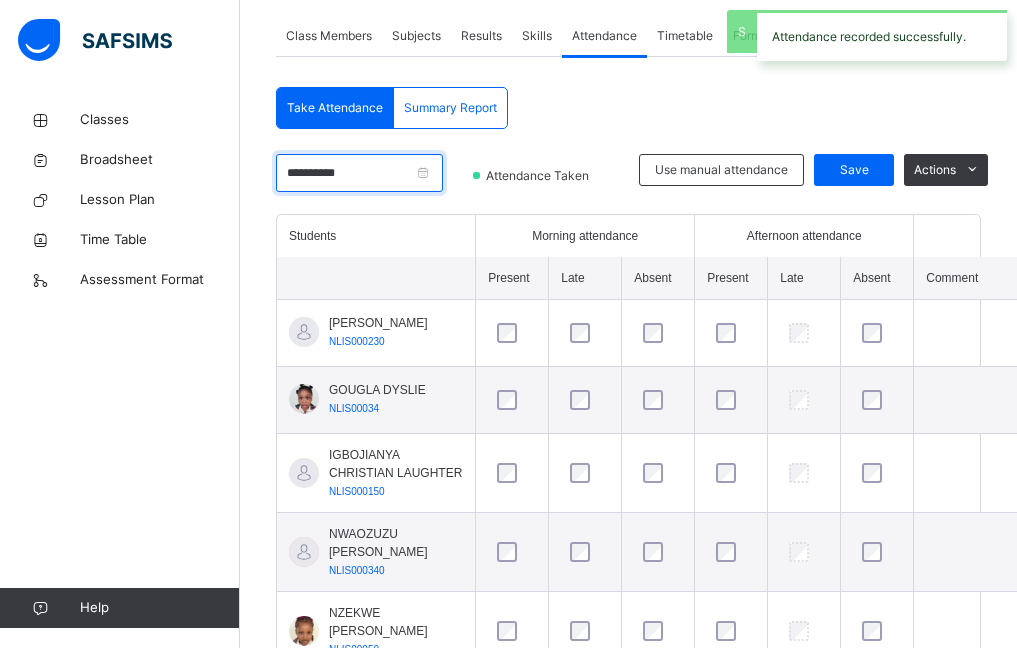 click on "**********" at bounding box center [359, 173] 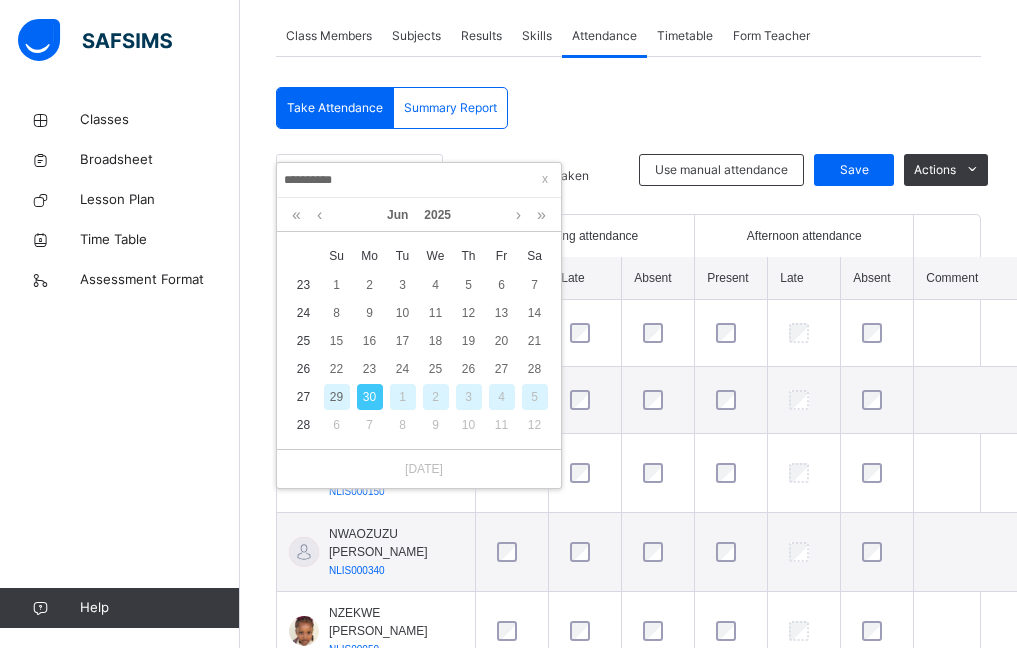 click on "1" at bounding box center (403, 397) 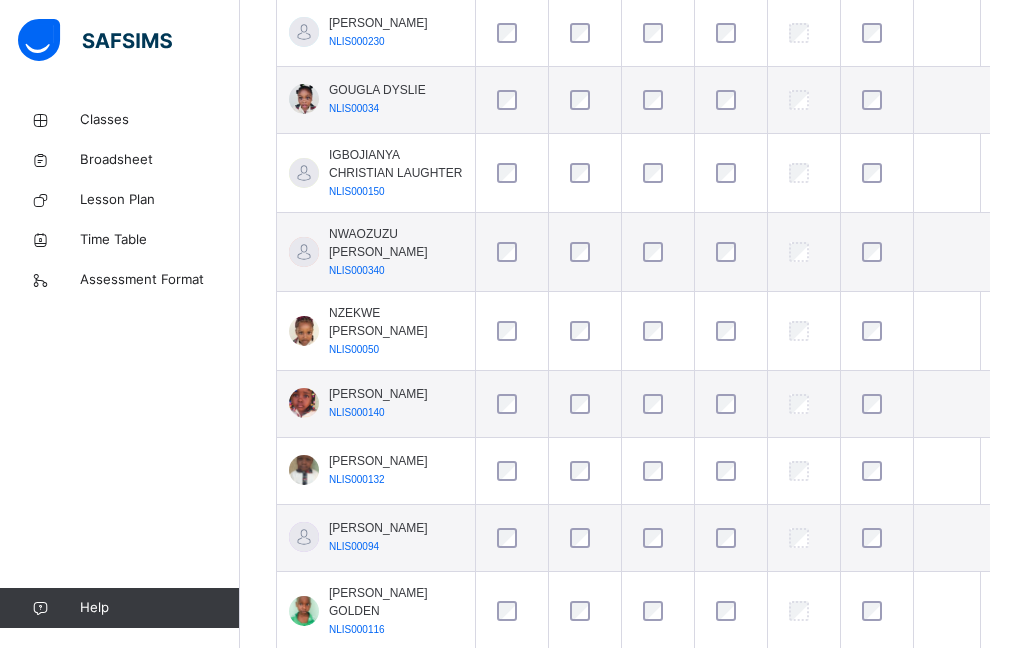 scroll, scrollTop: 760, scrollLeft: 0, axis: vertical 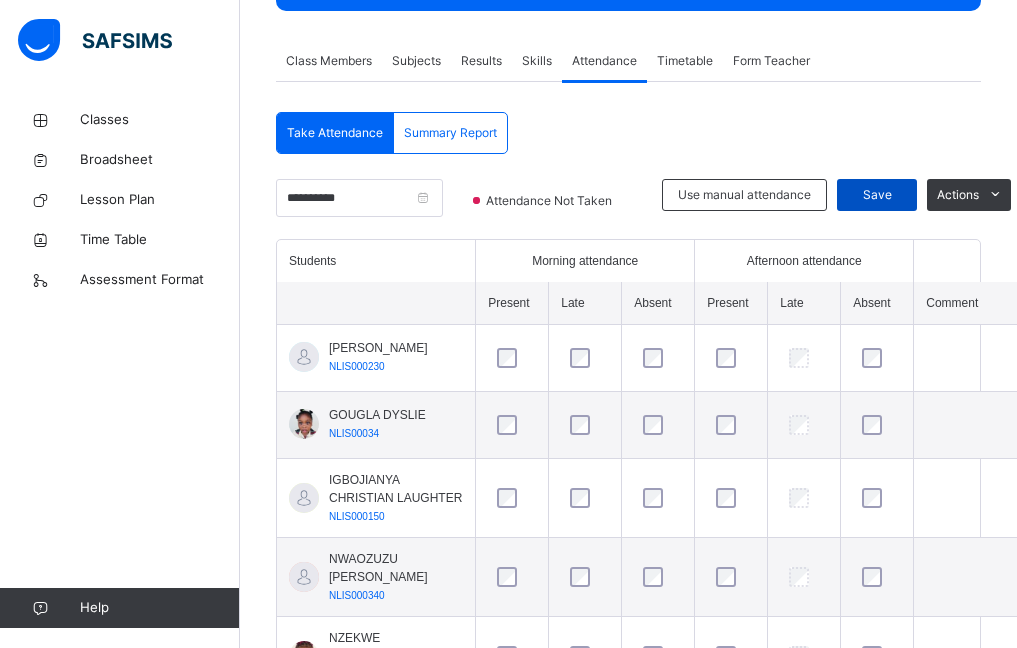 click on "Save" at bounding box center [877, 195] 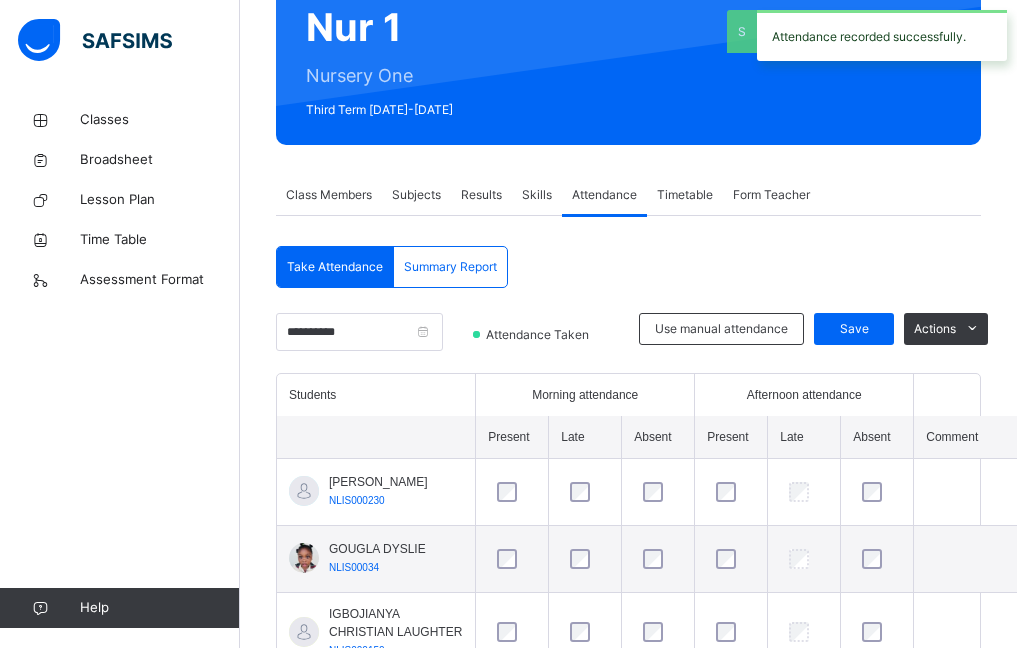 scroll, scrollTop: 335, scrollLeft: 0, axis: vertical 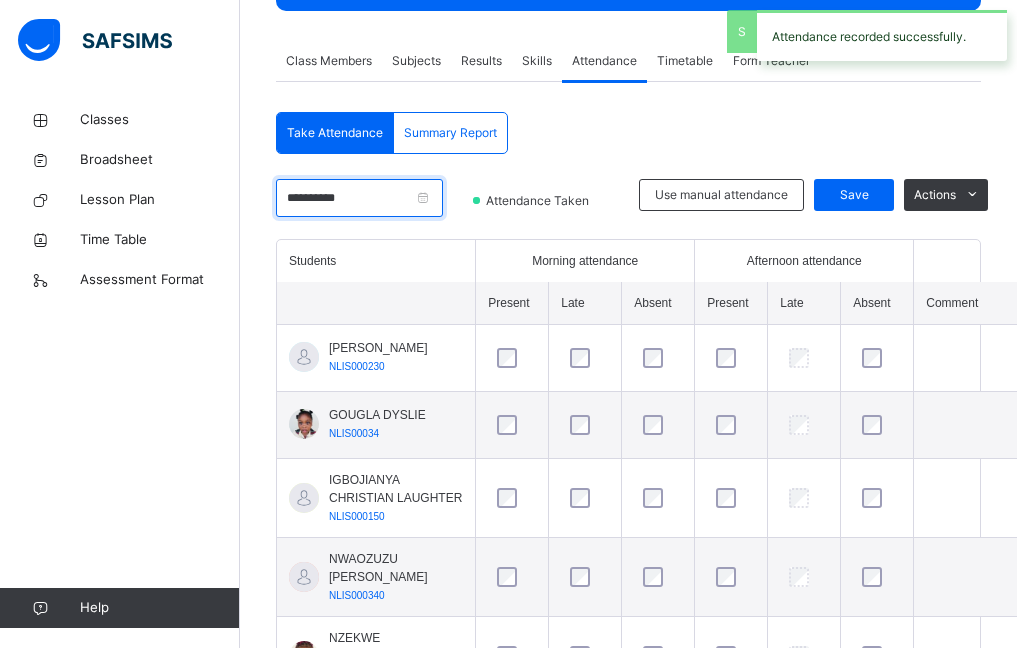 click on "**********" at bounding box center [359, 198] 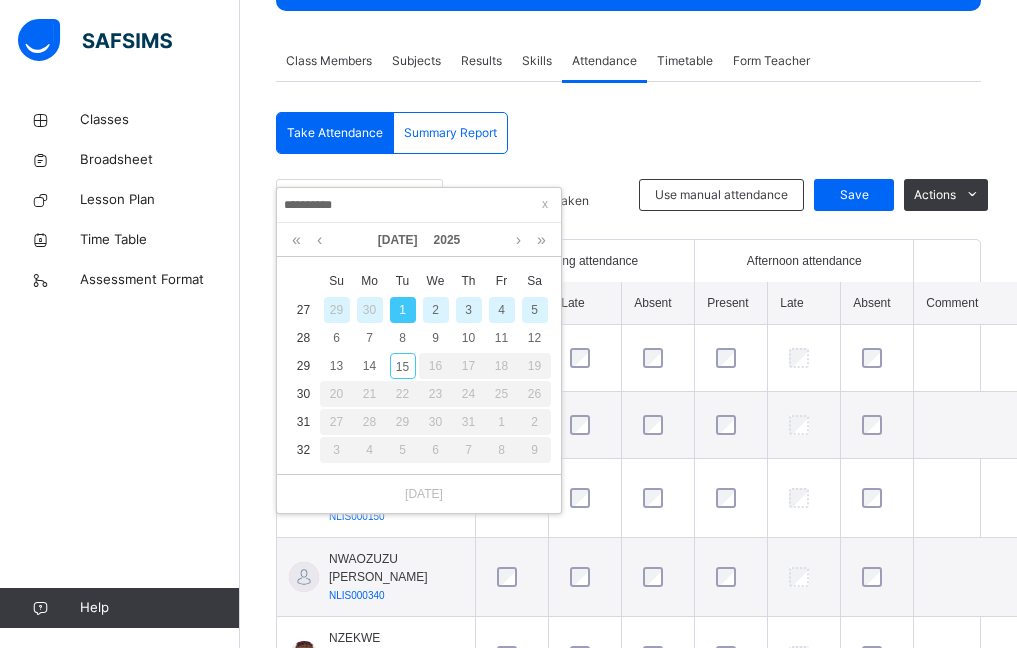 click on "2" at bounding box center [436, 310] 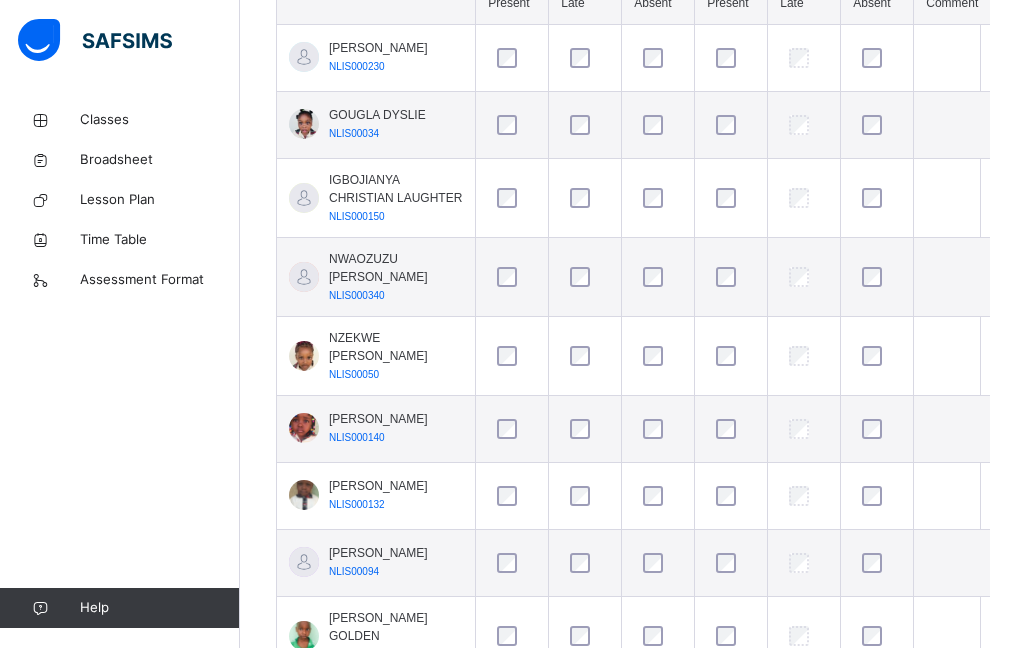 scroll, scrollTop: 735, scrollLeft: 0, axis: vertical 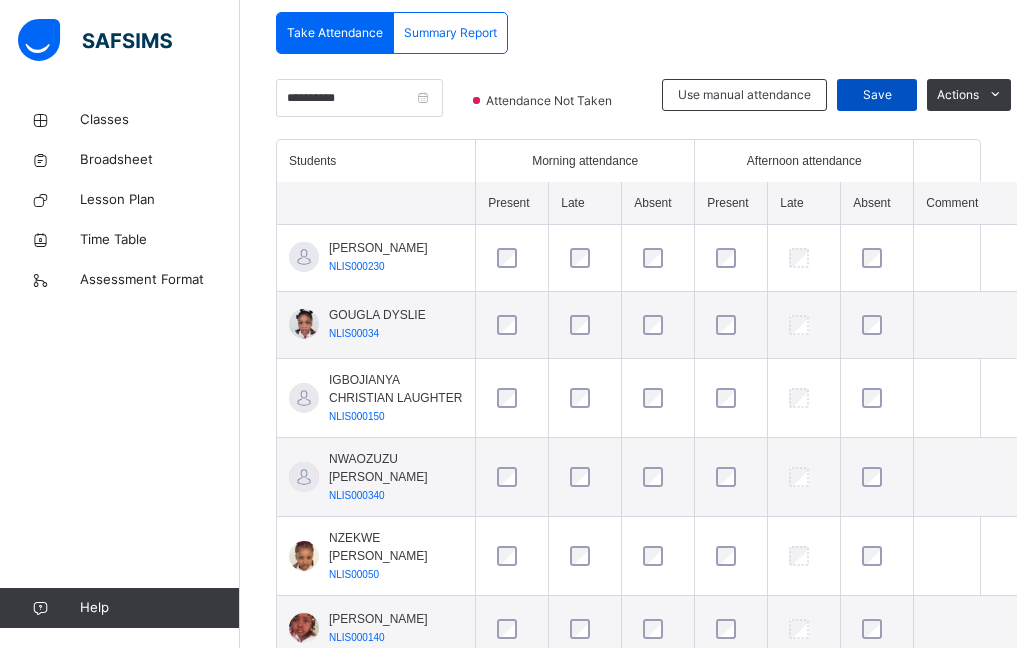 click on "Save" at bounding box center (877, 95) 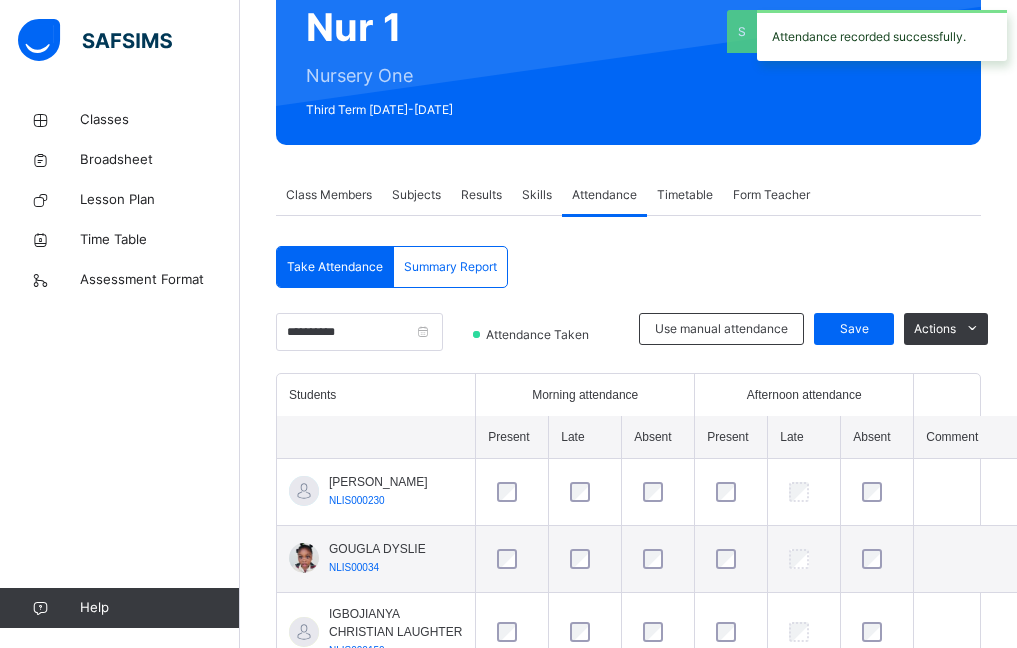 scroll, scrollTop: 435, scrollLeft: 0, axis: vertical 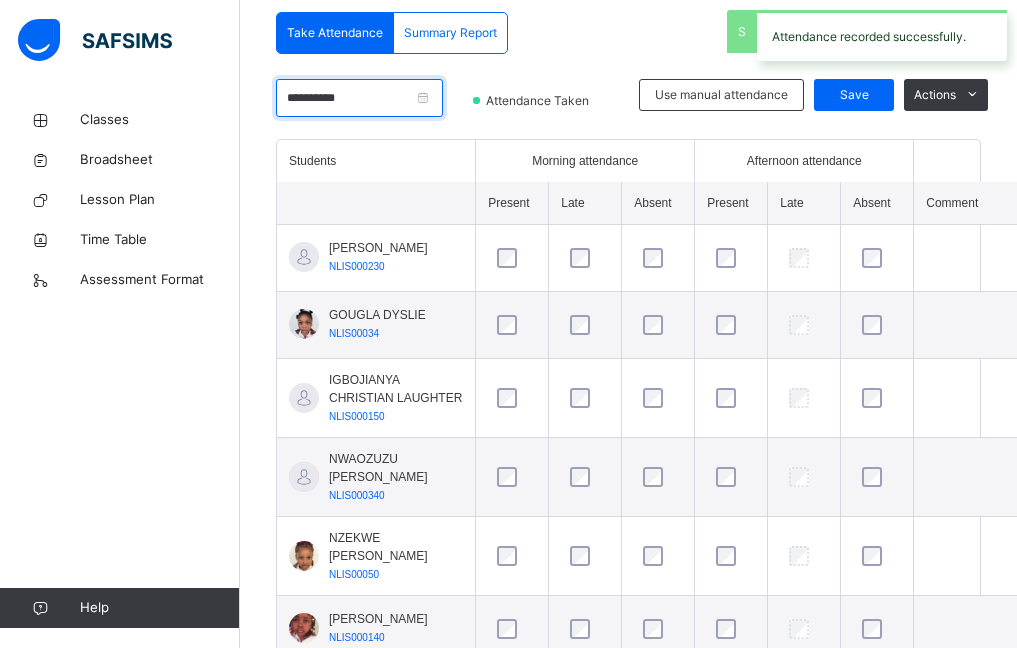 click on "**********" at bounding box center (359, 98) 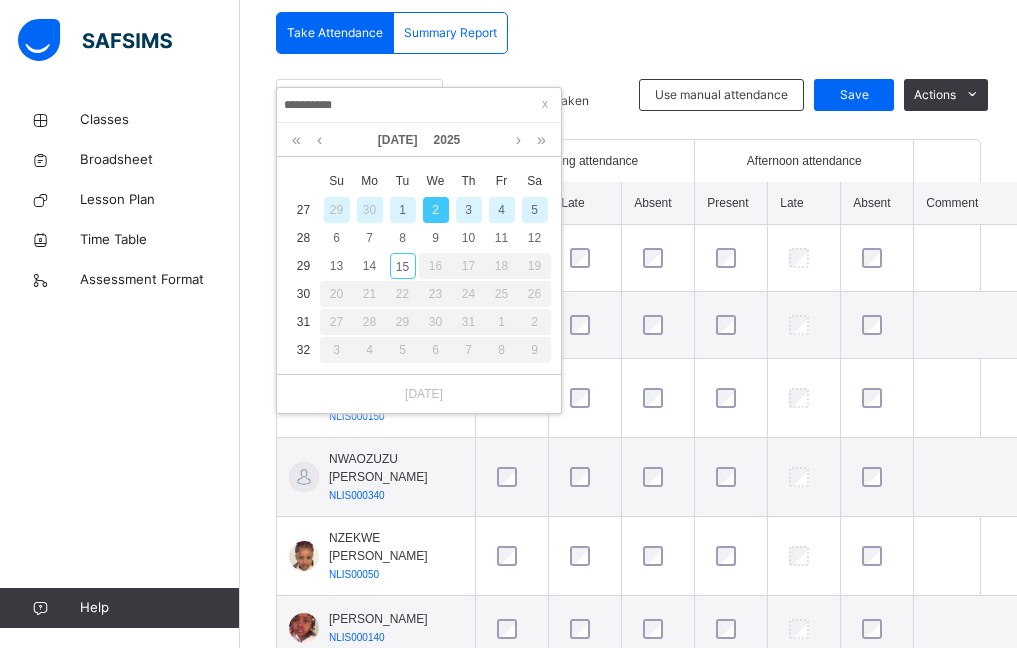 click on "3" at bounding box center (469, 210) 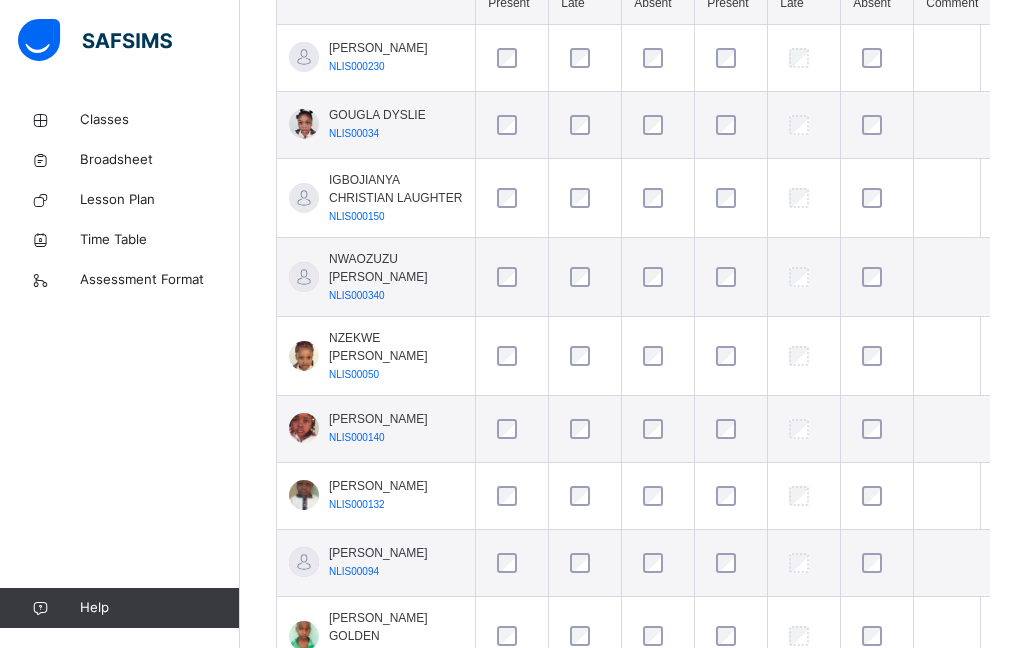 scroll, scrollTop: 735, scrollLeft: 0, axis: vertical 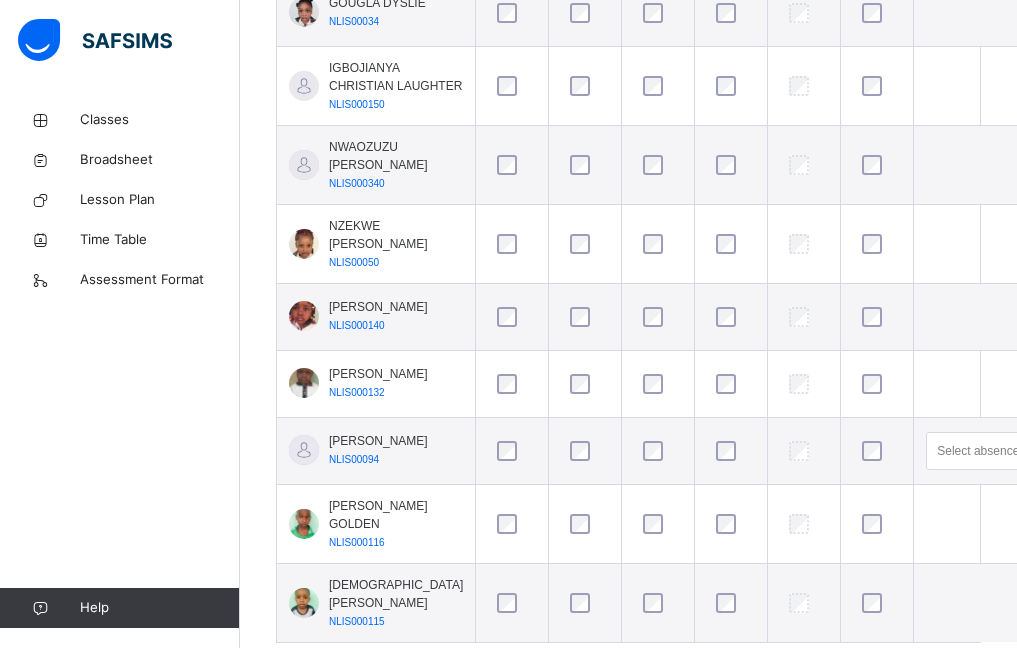 click at bounding box center [731, 451] 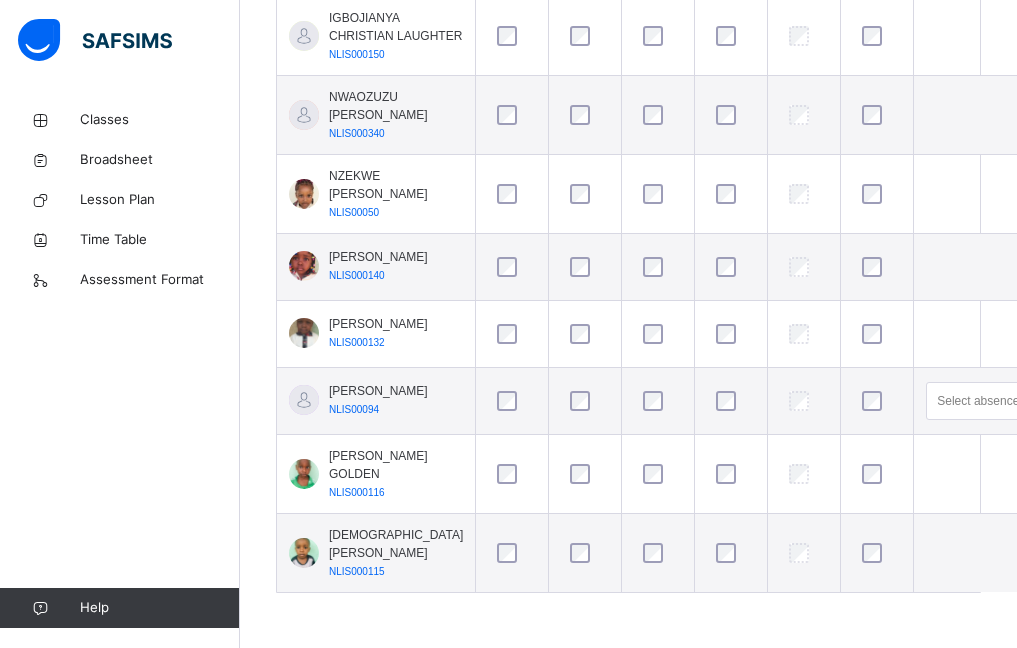 scroll, scrollTop: 935, scrollLeft: 0, axis: vertical 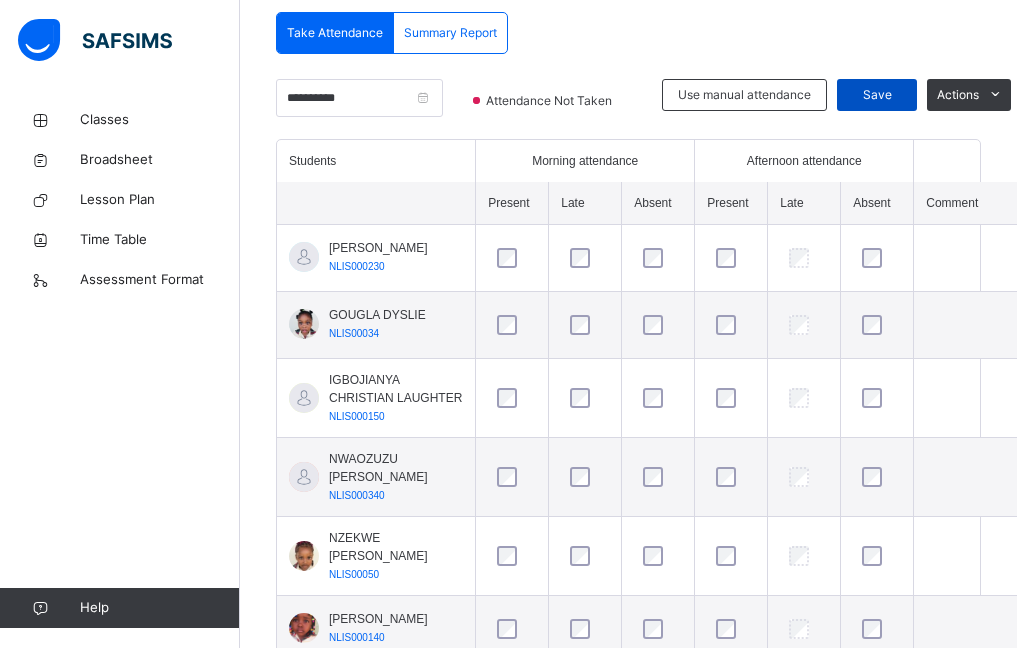 click on "Save" at bounding box center [877, 95] 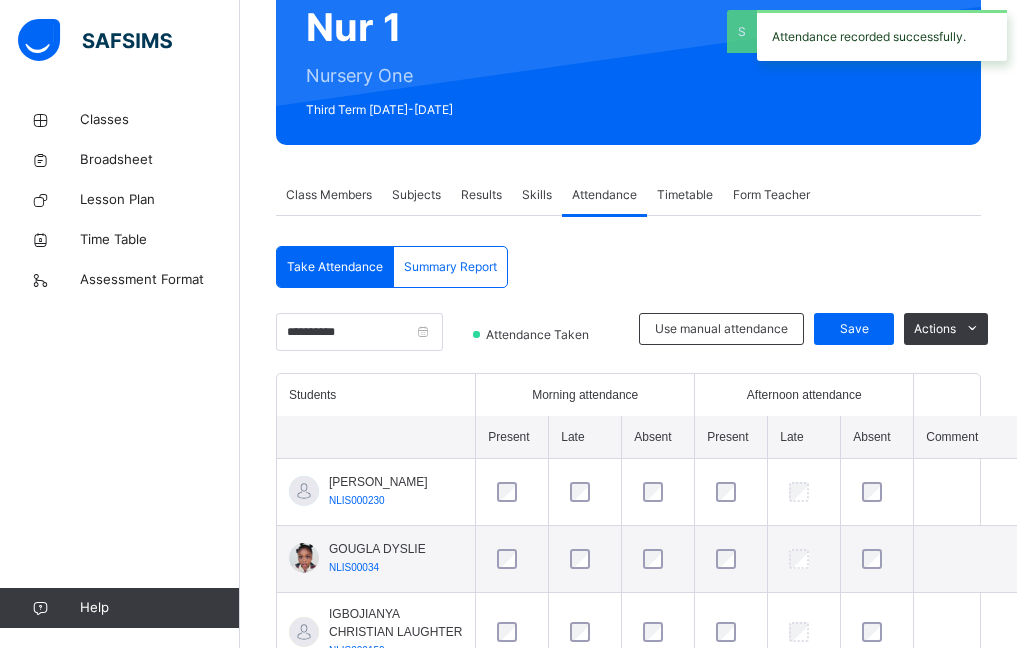 scroll, scrollTop: 435, scrollLeft: 0, axis: vertical 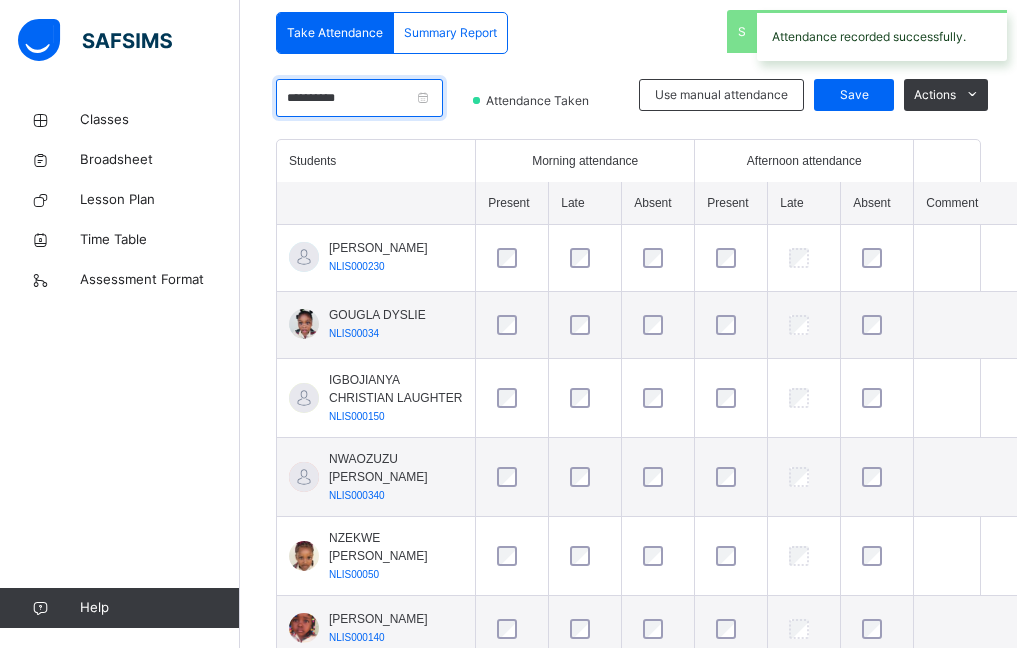 click on "**********" at bounding box center [359, 98] 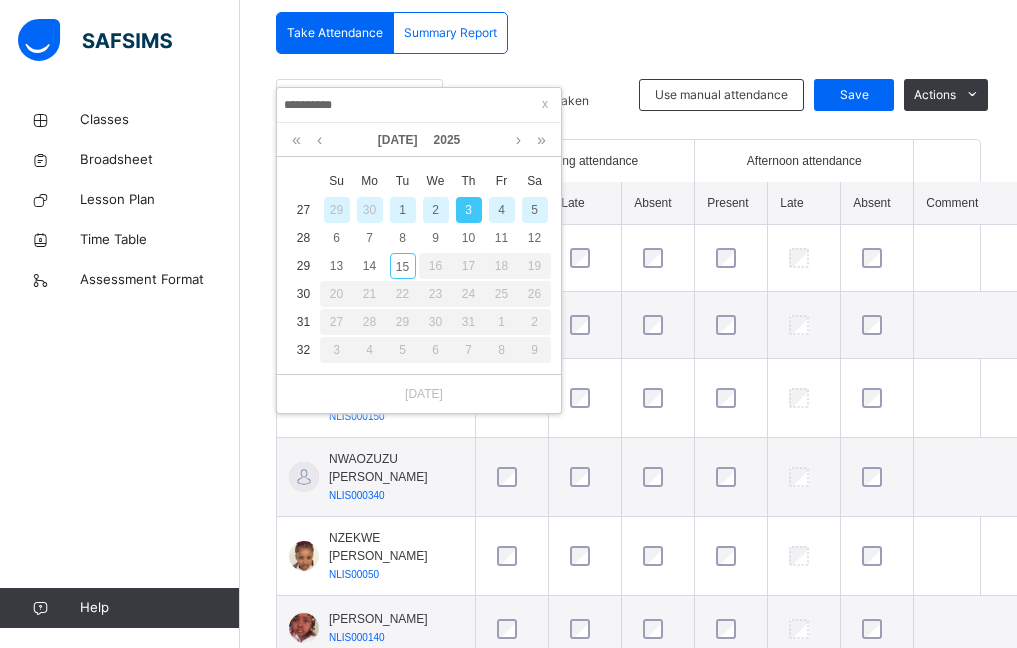 click on "4" at bounding box center [502, 210] 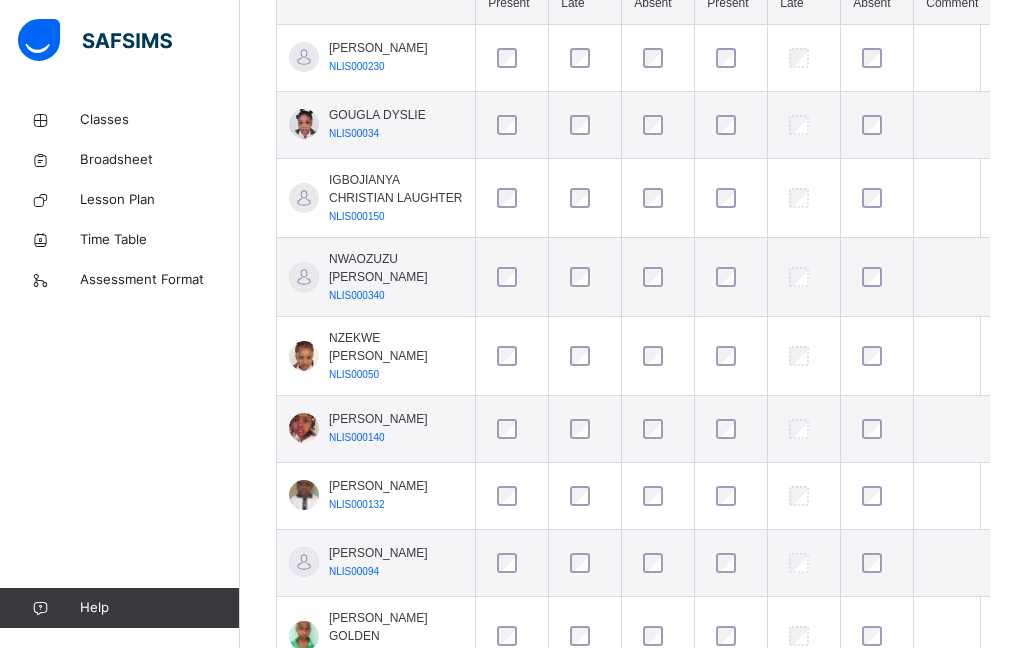 scroll, scrollTop: 735, scrollLeft: 0, axis: vertical 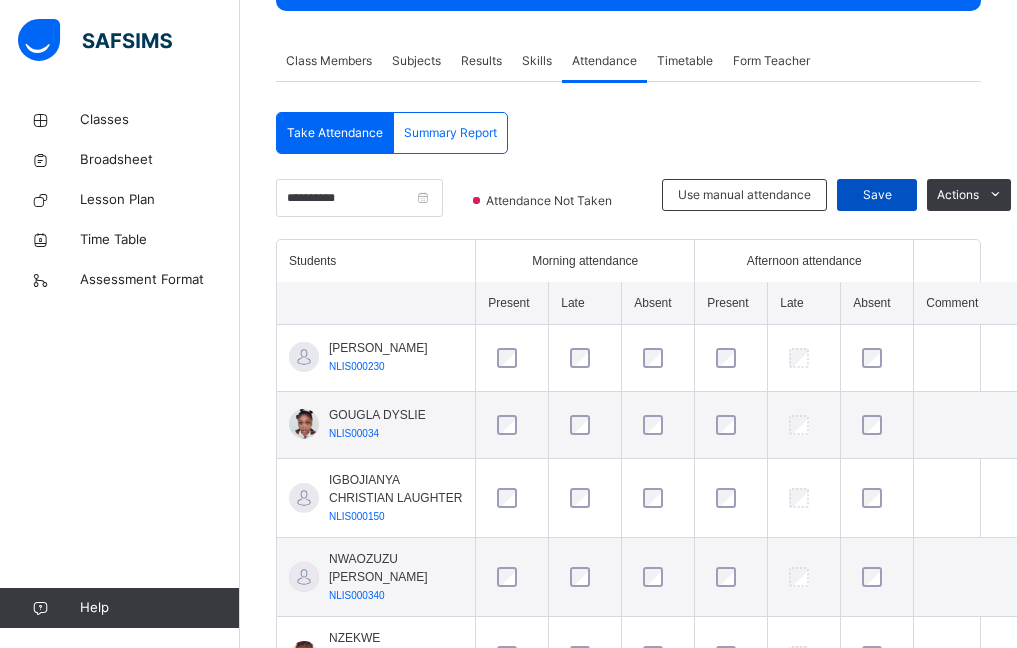 click on "Save" at bounding box center (877, 195) 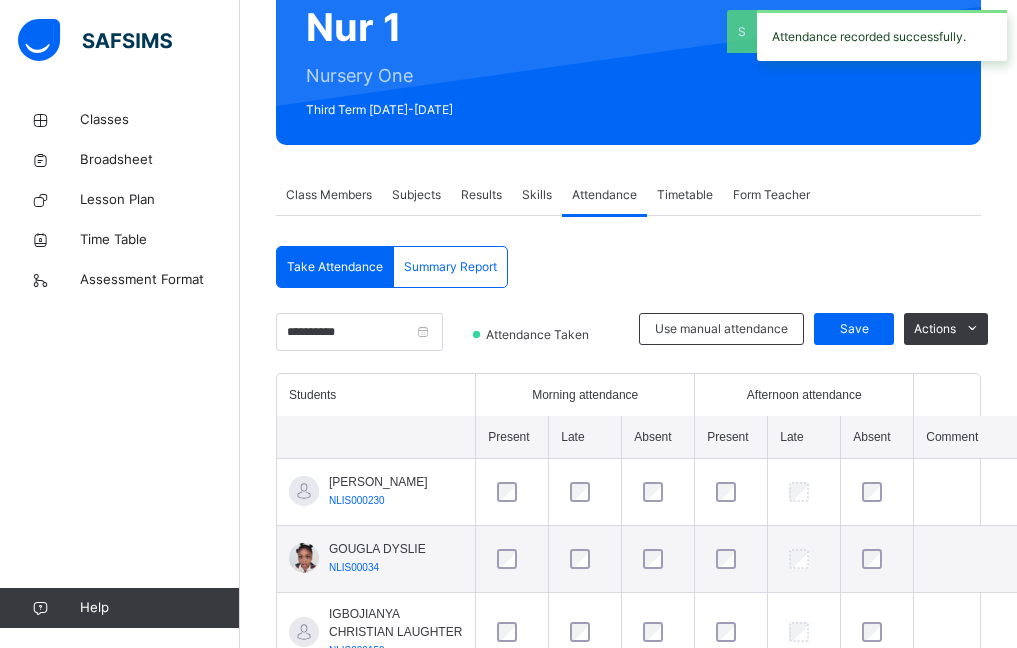 scroll, scrollTop: 335, scrollLeft: 0, axis: vertical 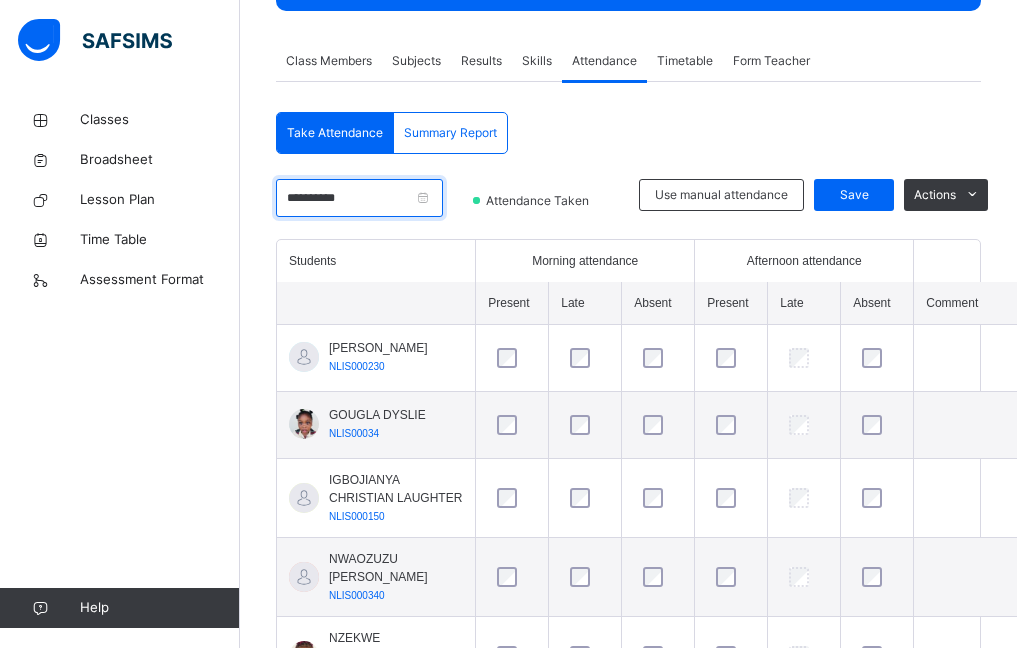 click on "**********" at bounding box center (359, 198) 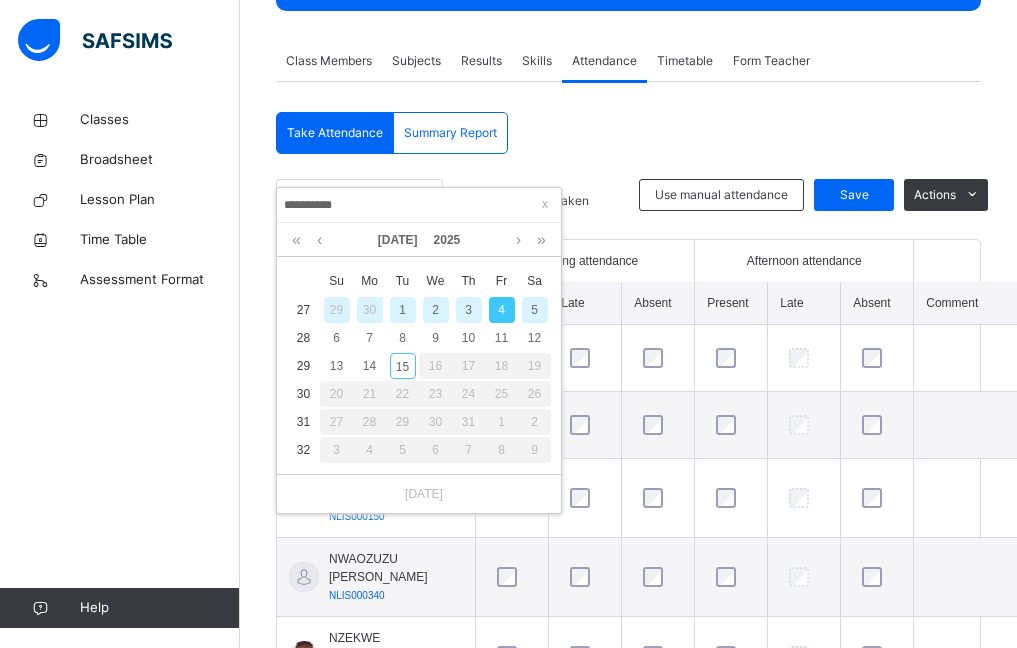 click on "27" at bounding box center (303, 310) 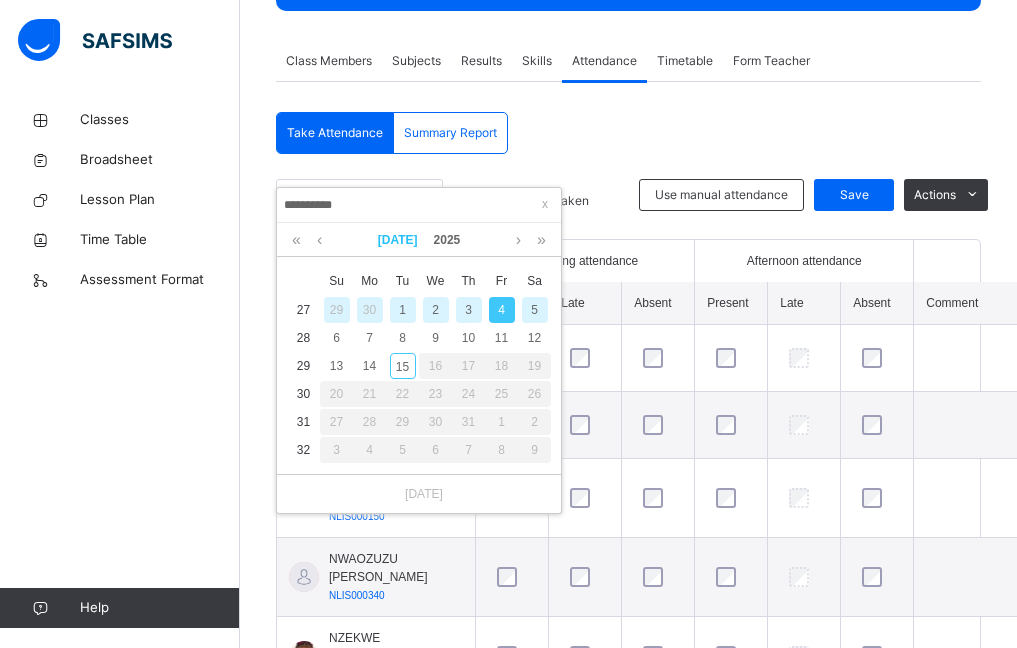 click on "Jul" at bounding box center [398, 240] 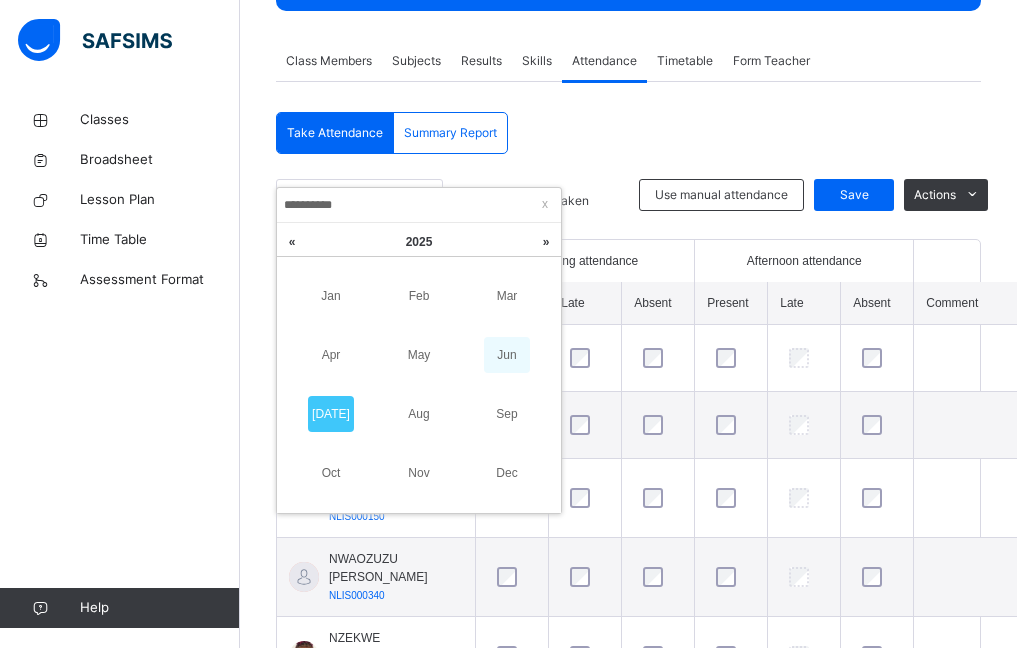 click on "Jun" at bounding box center [507, 355] 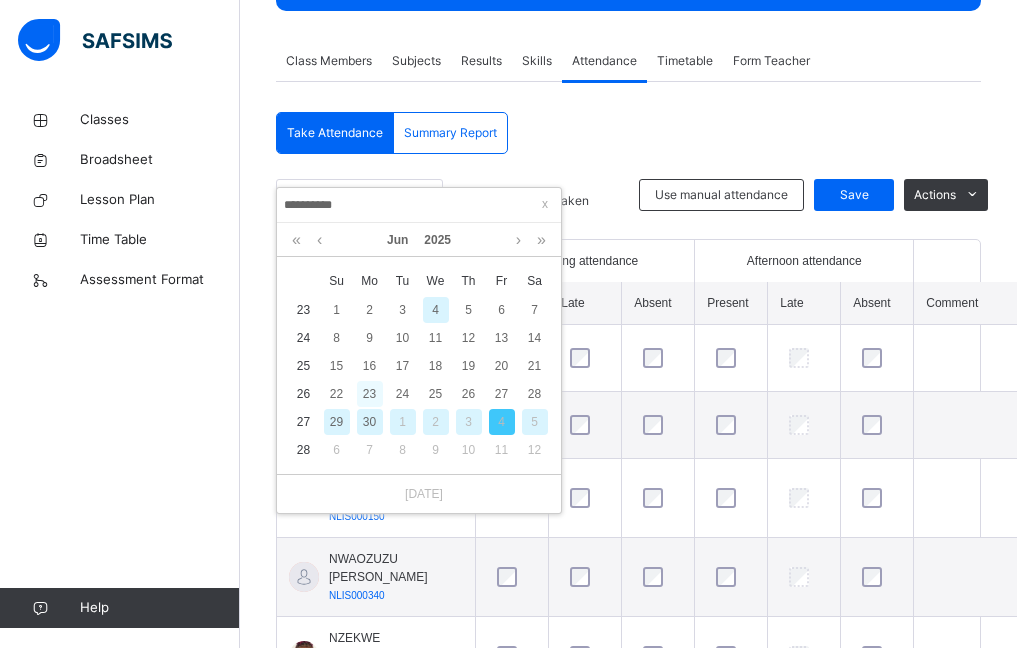 click on "23" at bounding box center (370, 394) 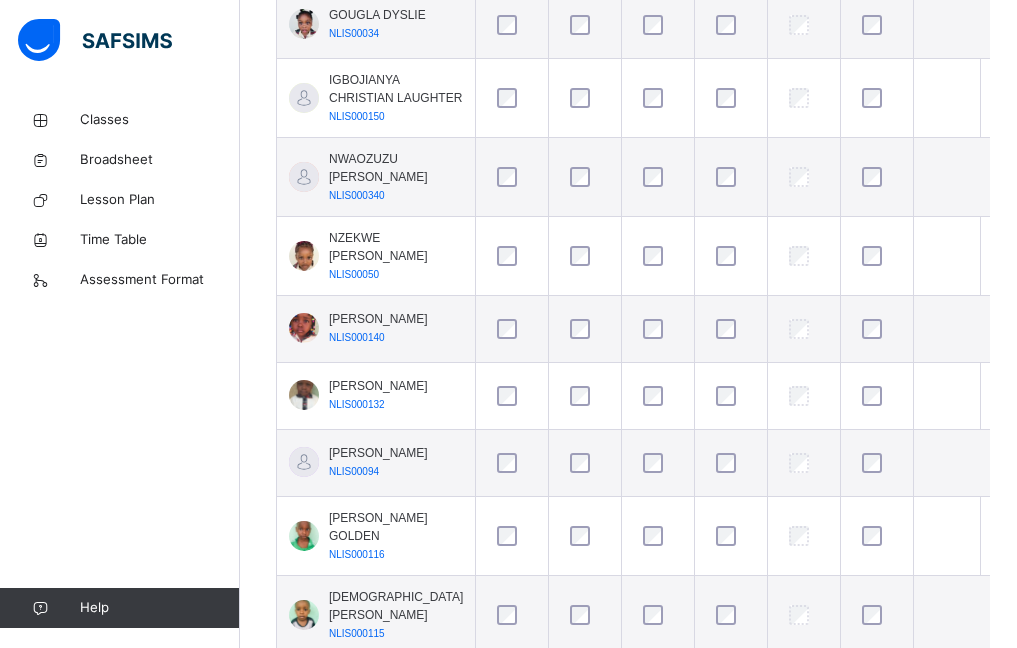 scroll, scrollTop: 835, scrollLeft: 0, axis: vertical 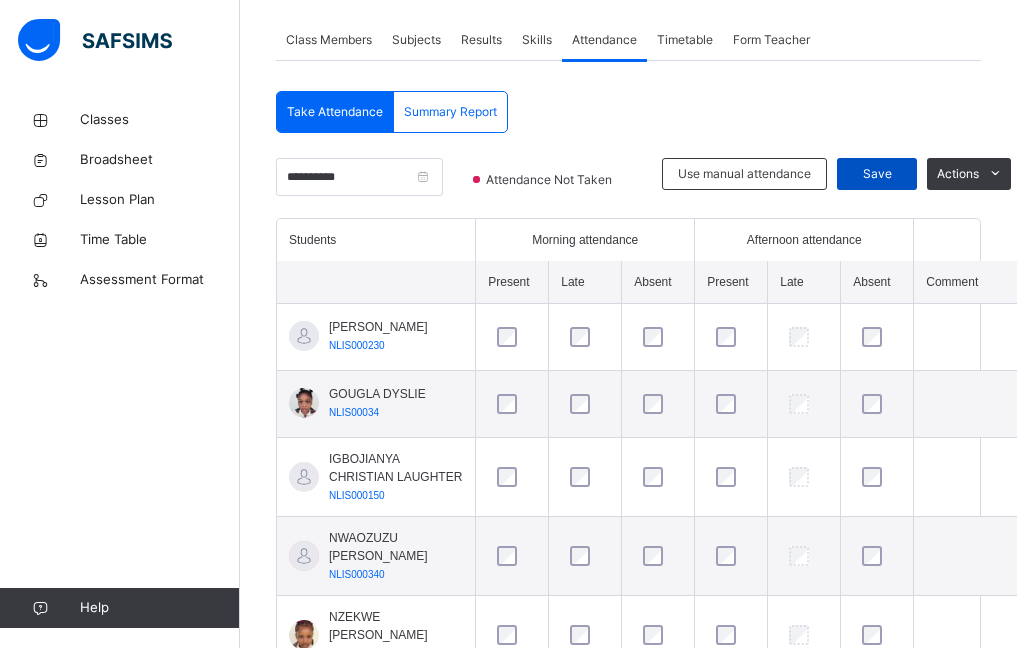 click on "Save" at bounding box center [877, 174] 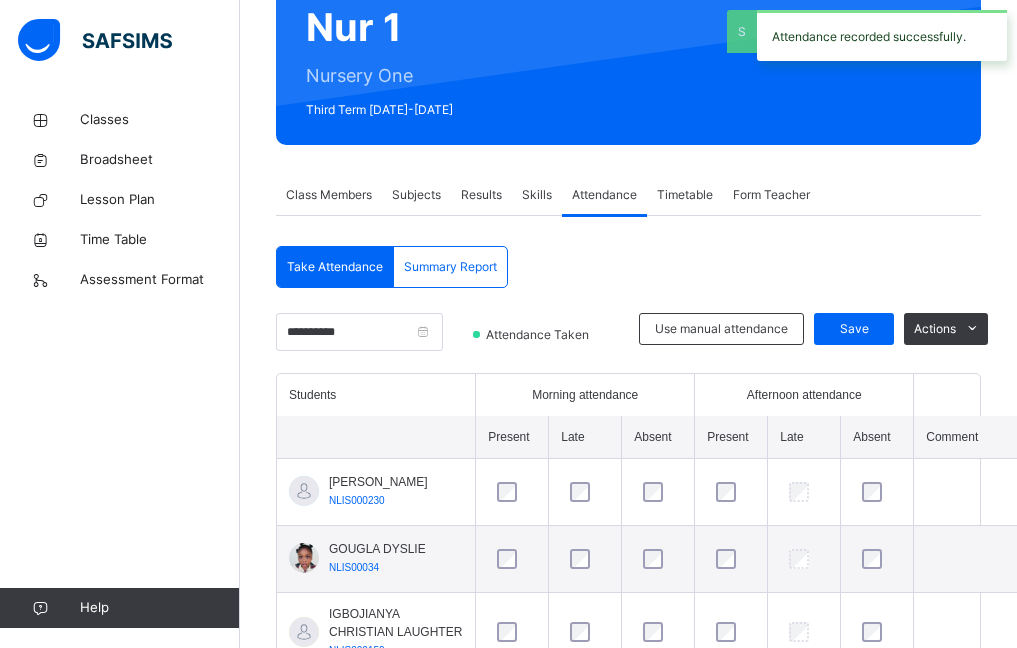 scroll, scrollTop: 356, scrollLeft: 0, axis: vertical 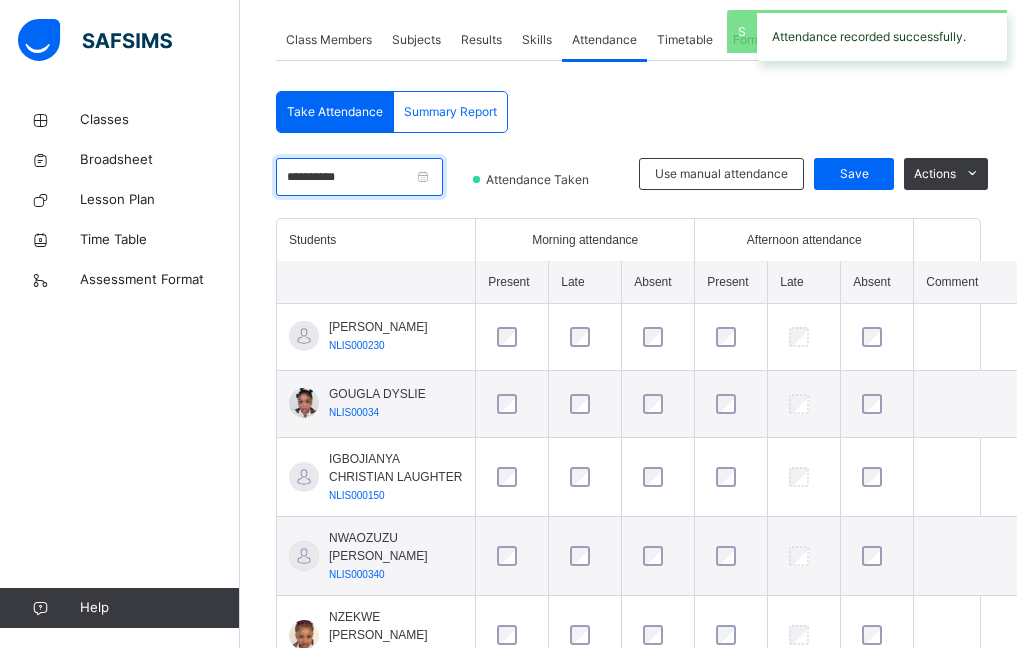 click on "**********" at bounding box center [359, 177] 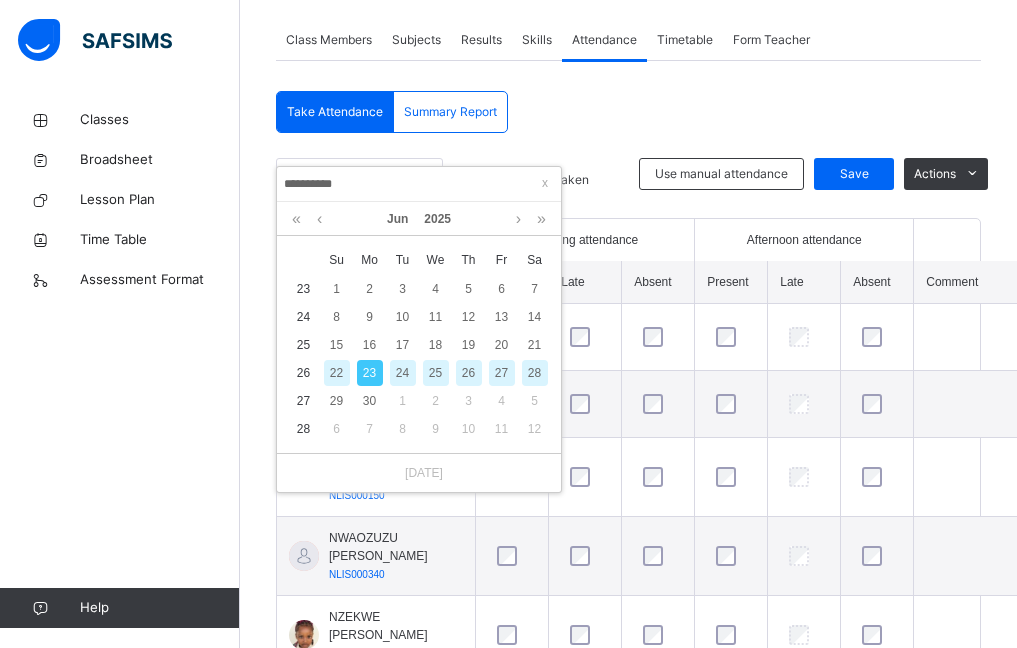 click on "24" at bounding box center (403, 373) 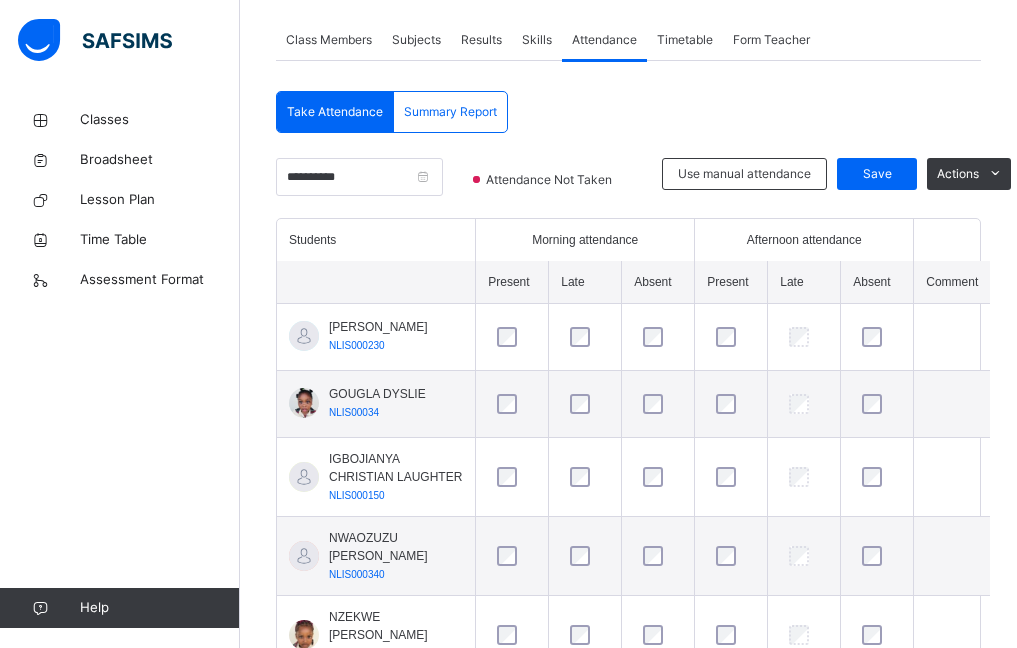 scroll, scrollTop: 839, scrollLeft: 0, axis: vertical 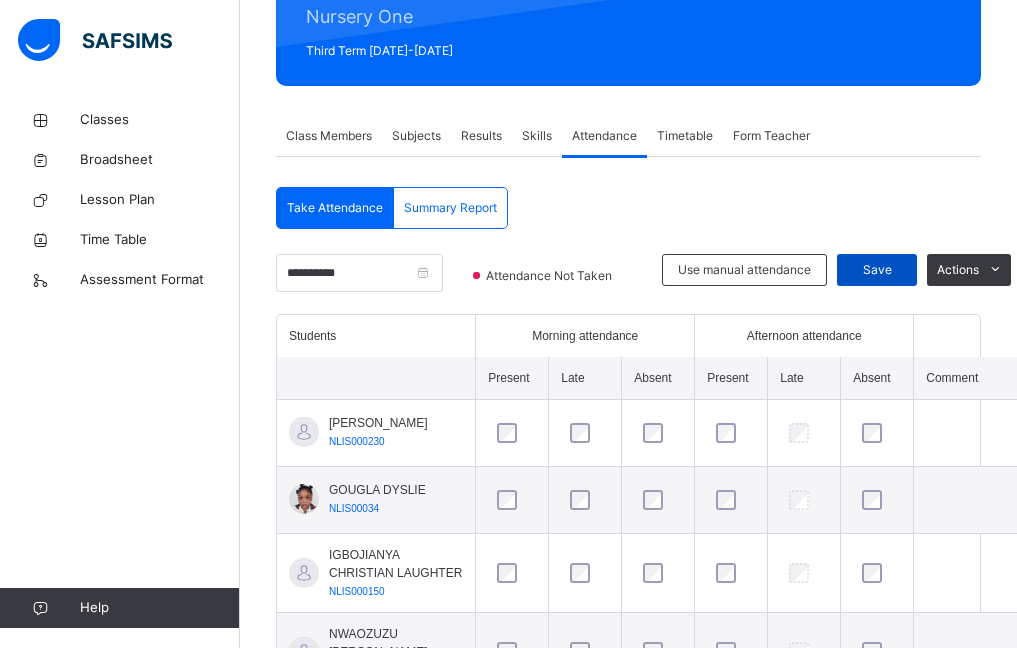 click on "Save" at bounding box center [877, 270] 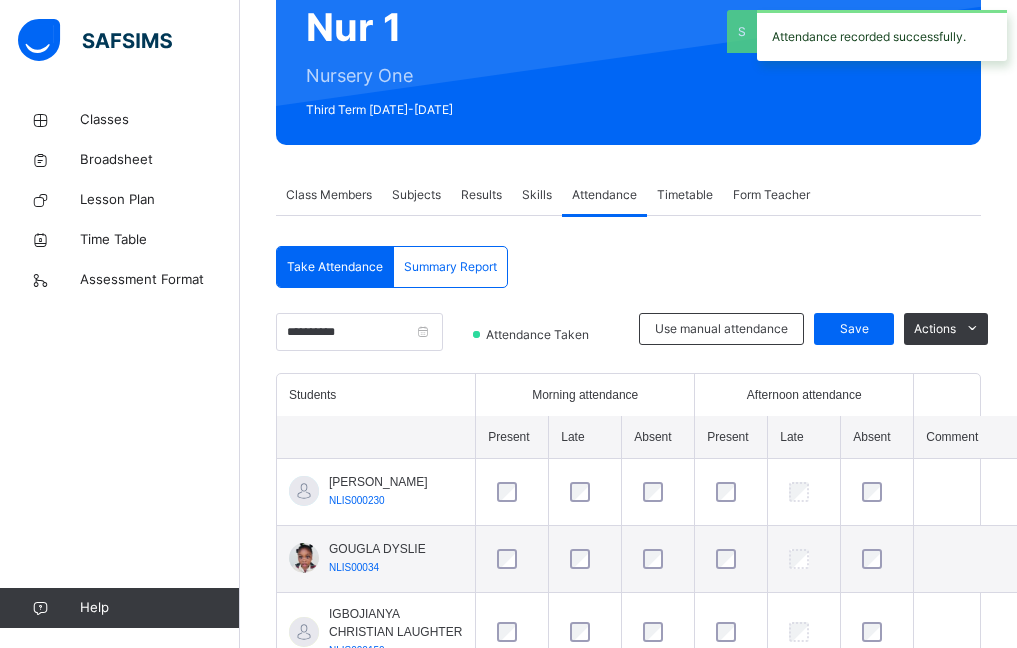 scroll, scrollTop: 260, scrollLeft: 0, axis: vertical 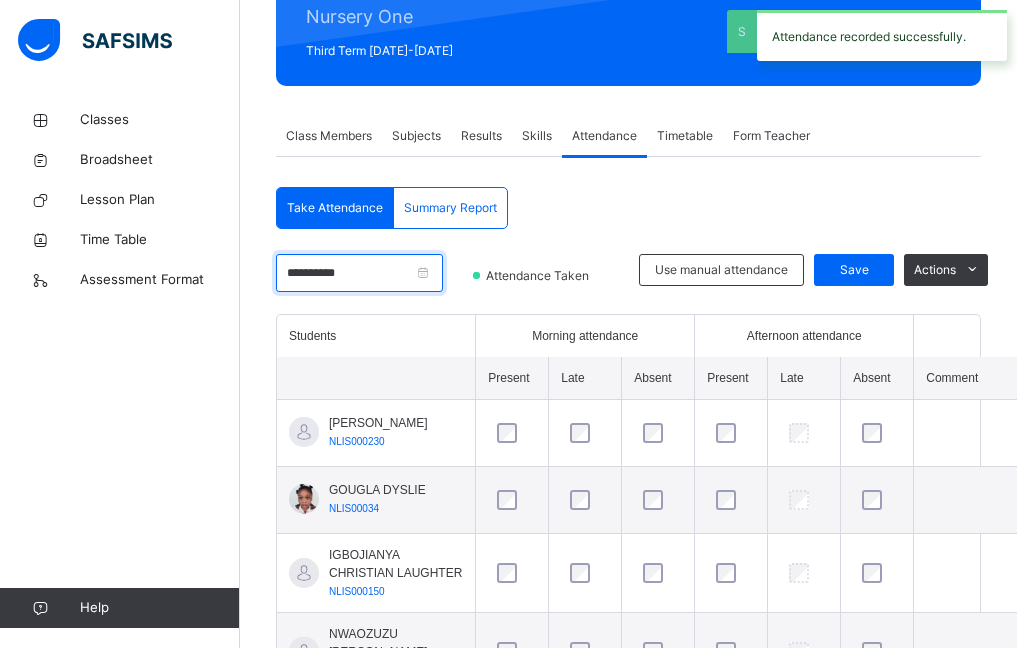 click on "**********" at bounding box center [359, 273] 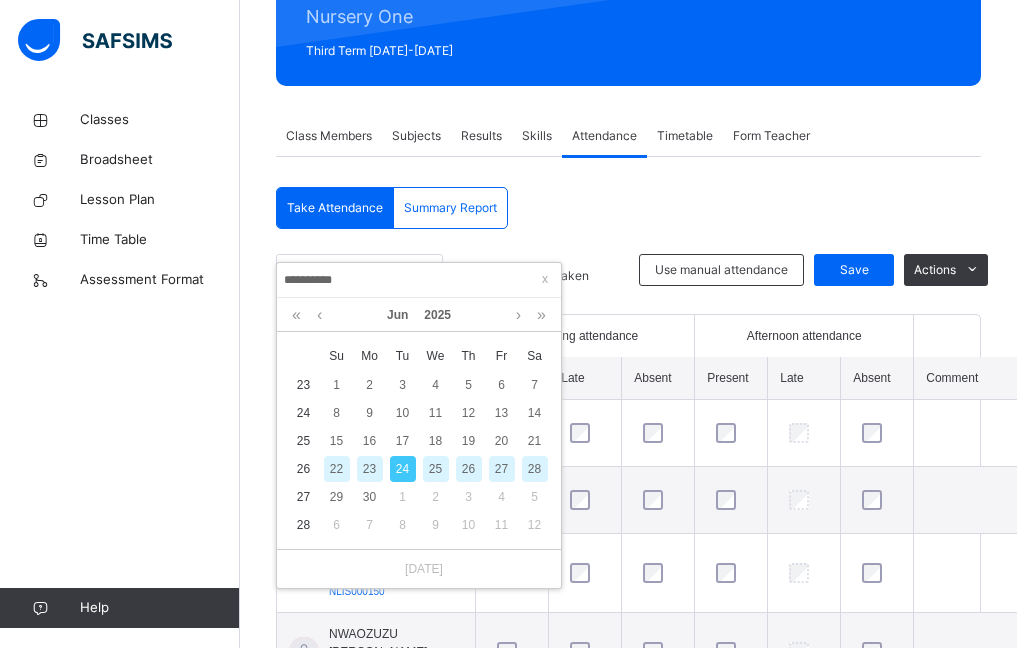 click on "25" at bounding box center (436, 469) 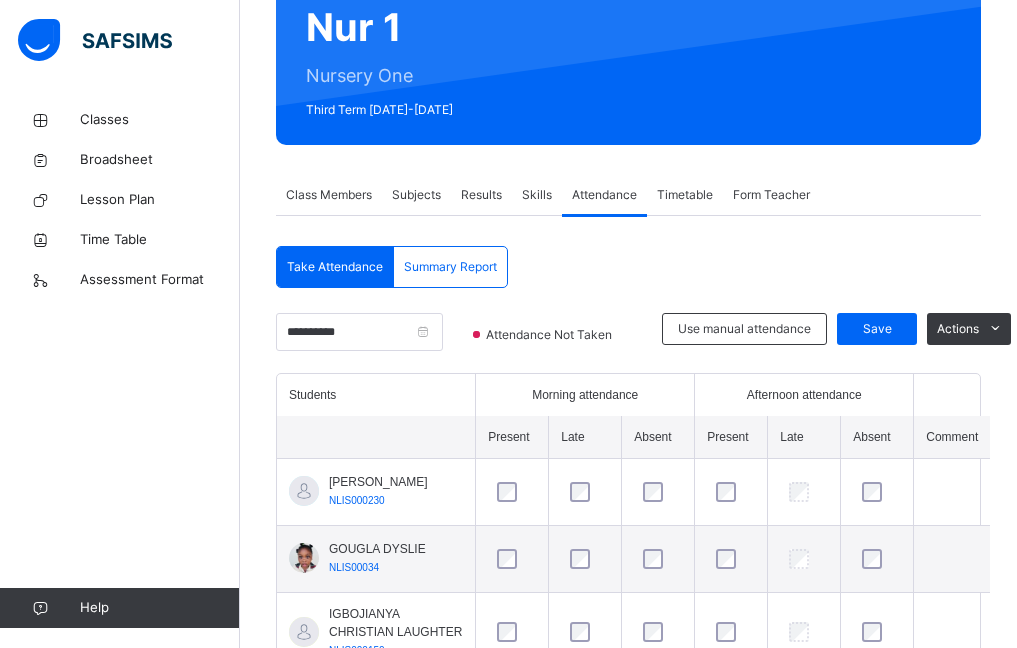 scroll, scrollTop: 260, scrollLeft: 0, axis: vertical 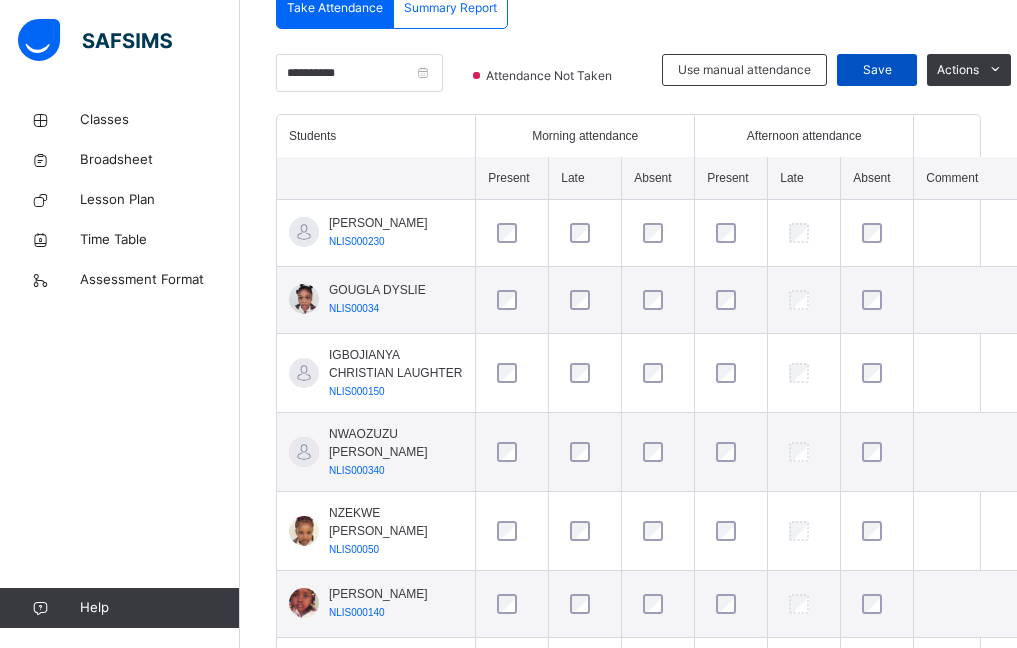 click on "Save" at bounding box center [877, 70] 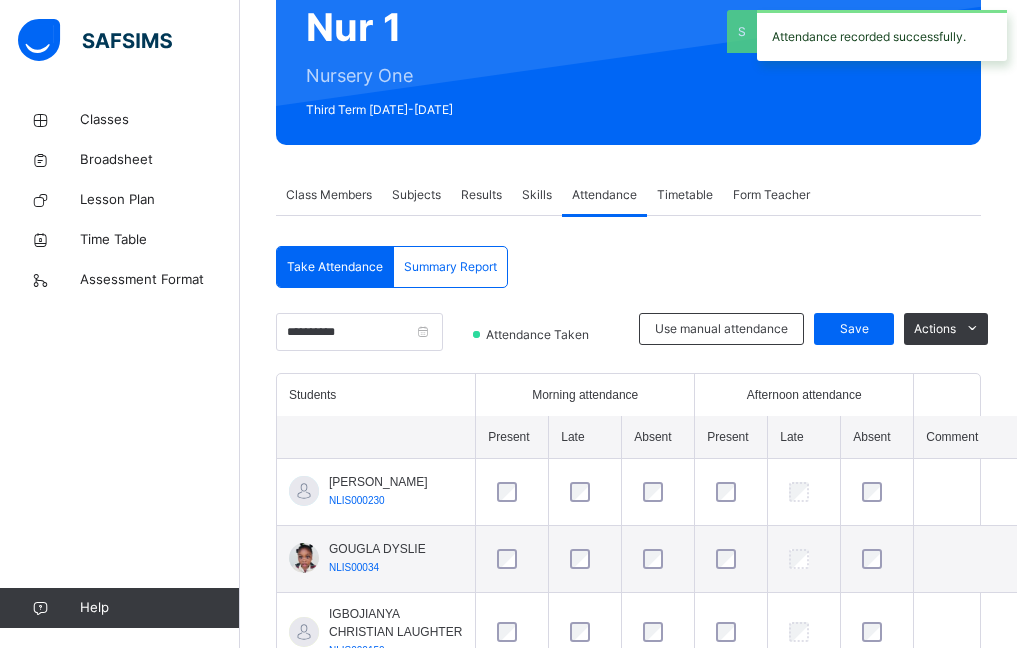 scroll, scrollTop: 460, scrollLeft: 0, axis: vertical 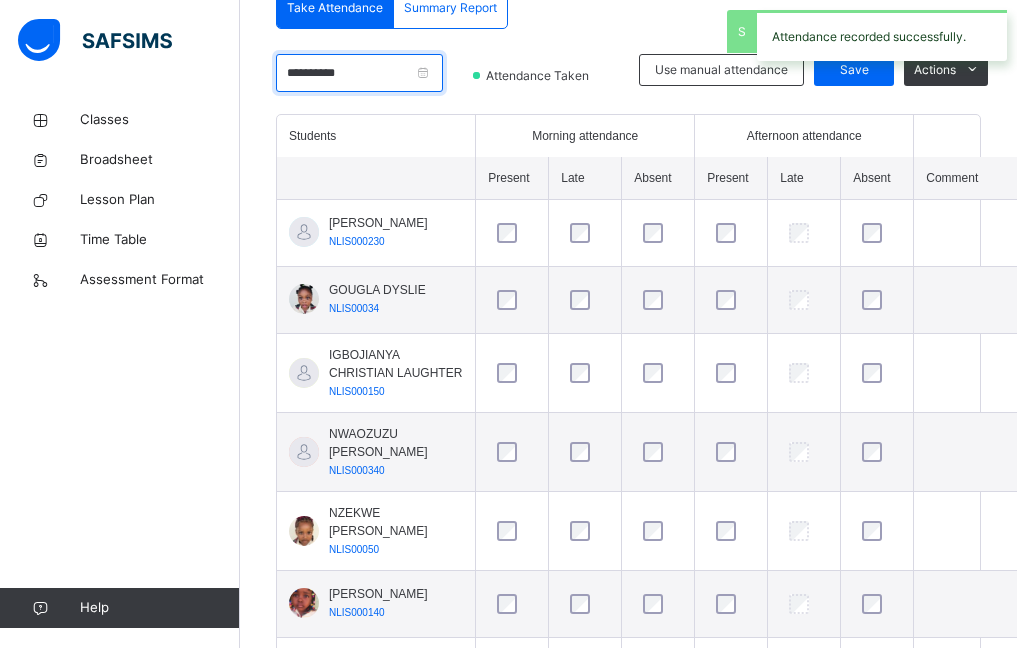 click on "**********" at bounding box center (359, 73) 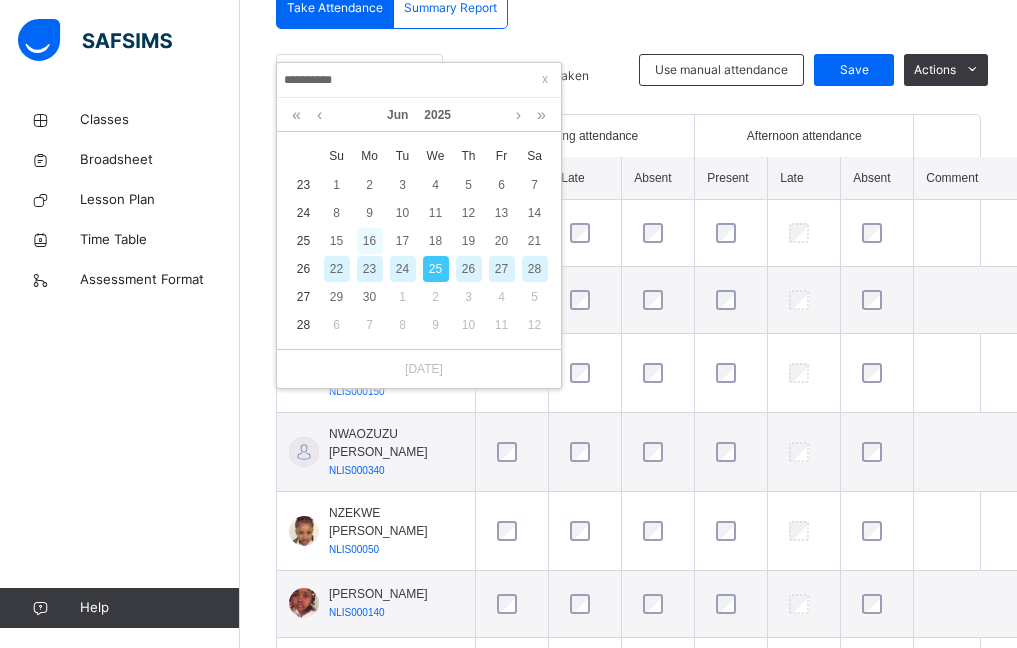 click on "16" at bounding box center [370, 241] 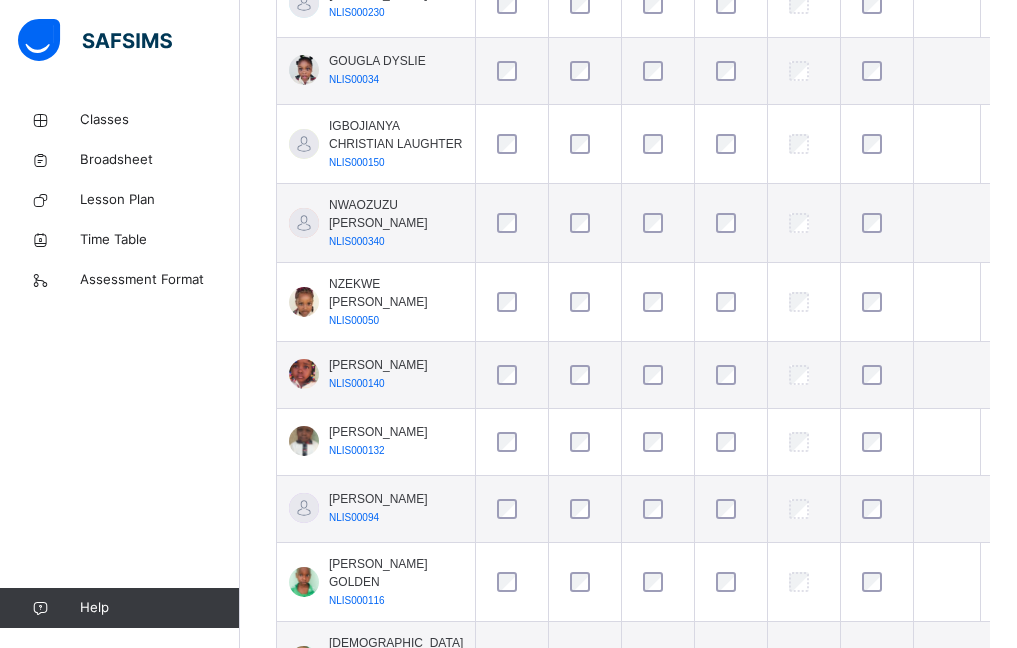 scroll, scrollTop: 760, scrollLeft: 0, axis: vertical 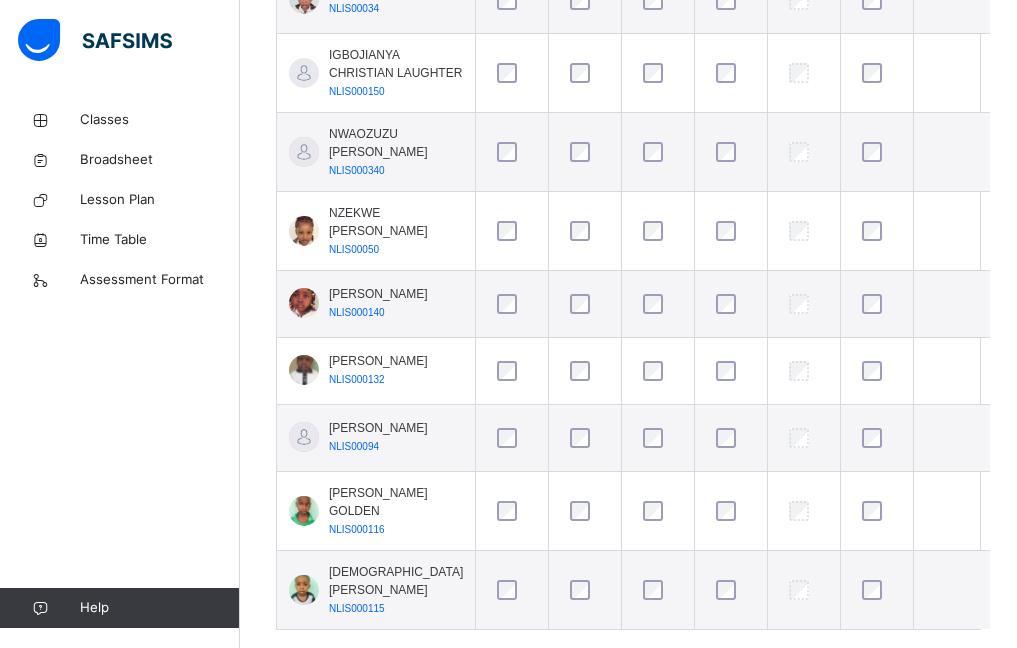 click at bounding box center (512, 511) 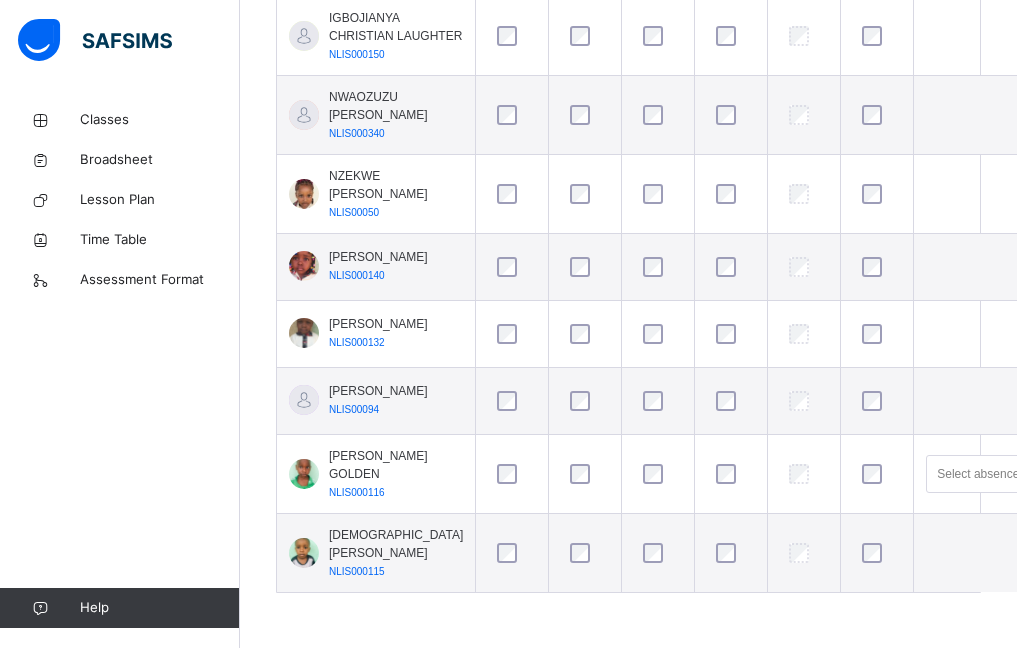 scroll, scrollTop: 872, scrollLeft: 0, axis: vertical 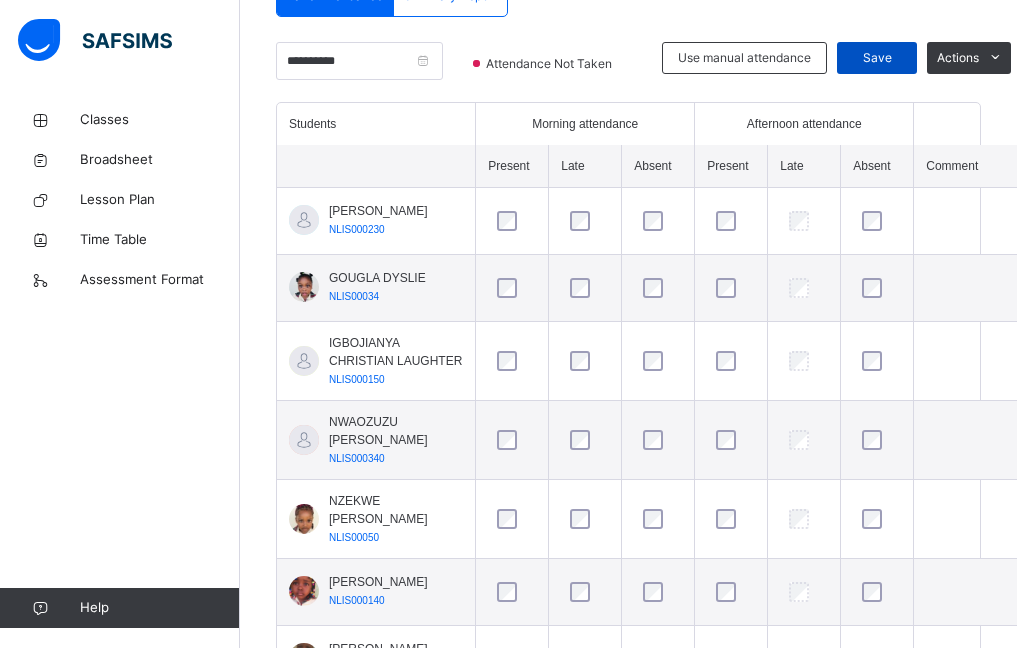 click on "Save" at bounding box center (877, 58) 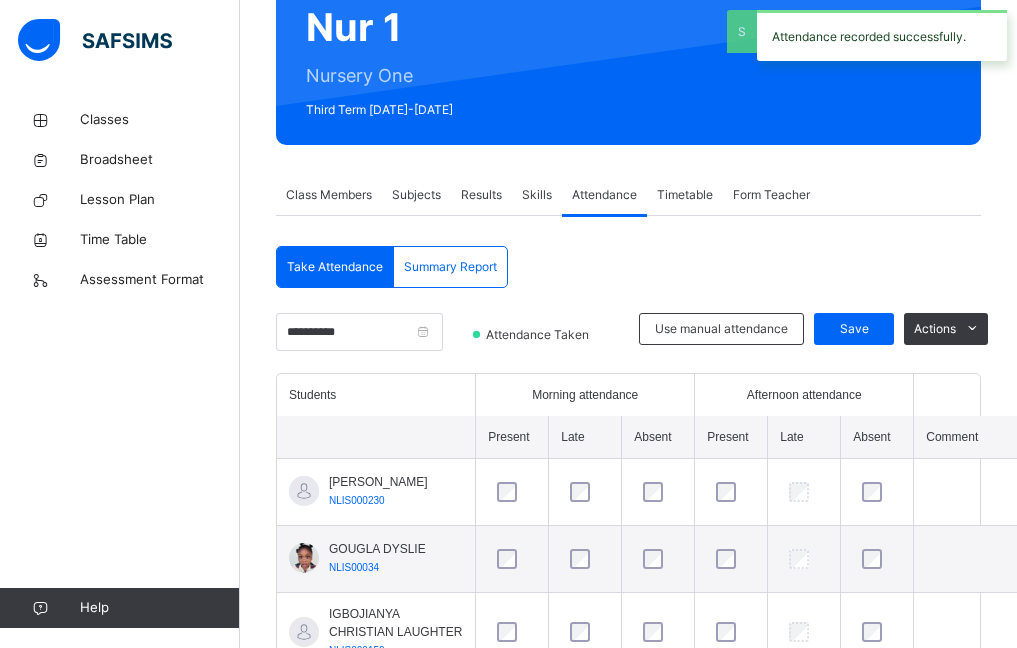 scroll, scrollTop: 472, scrollLeft: 0, axis: vertical 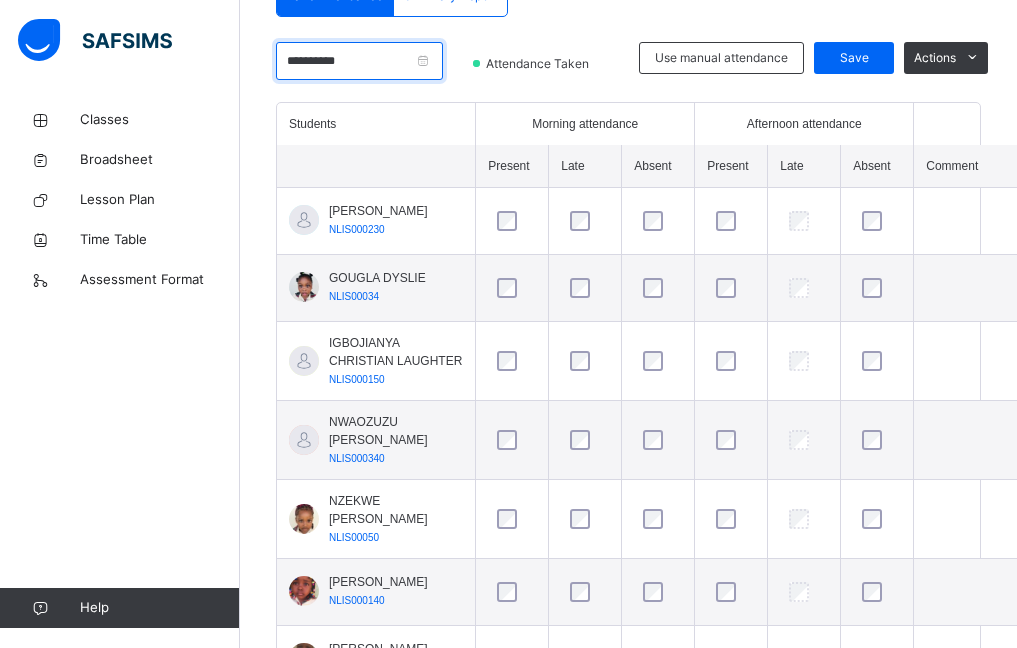 click on "**********" at bounding box center [359, 61] 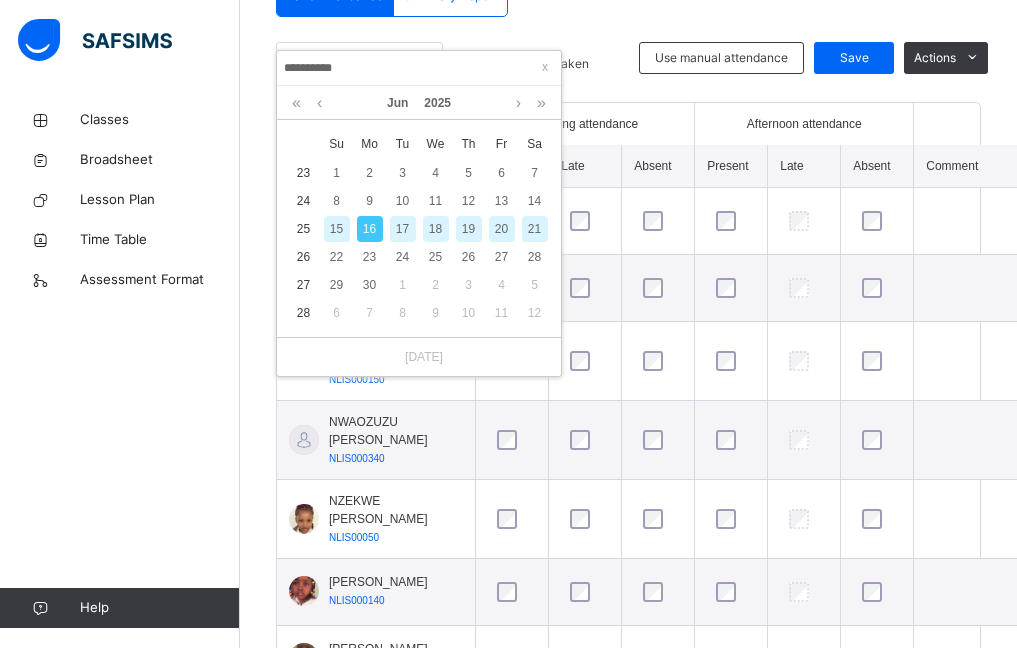 click on "17" at bounding box center [403, 229] 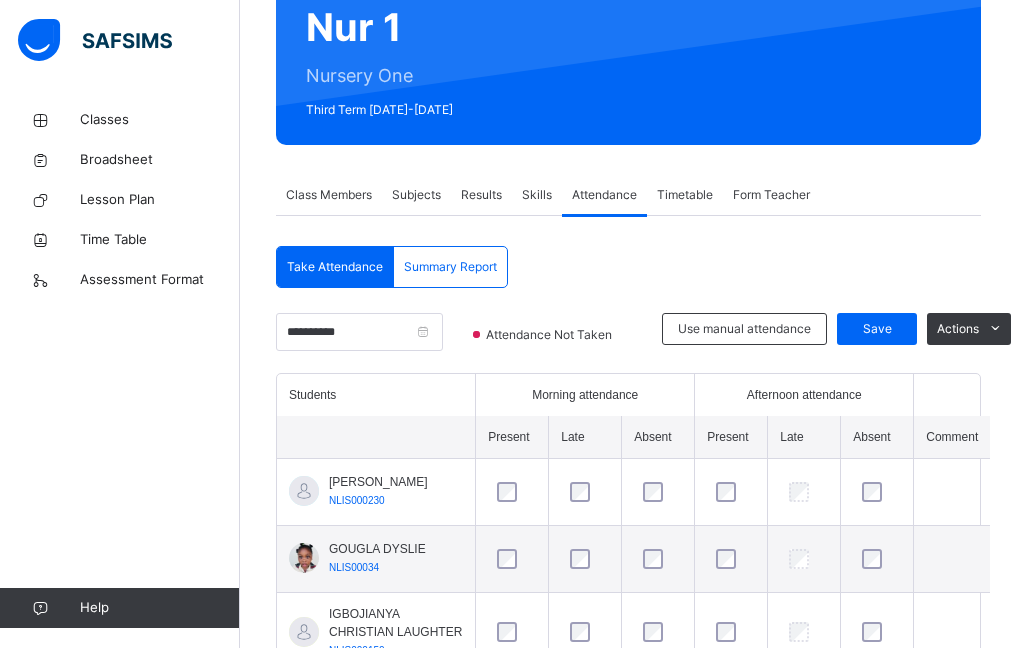 scroll, scrollTop: 472, scrollLeft: 0, axis: vertical 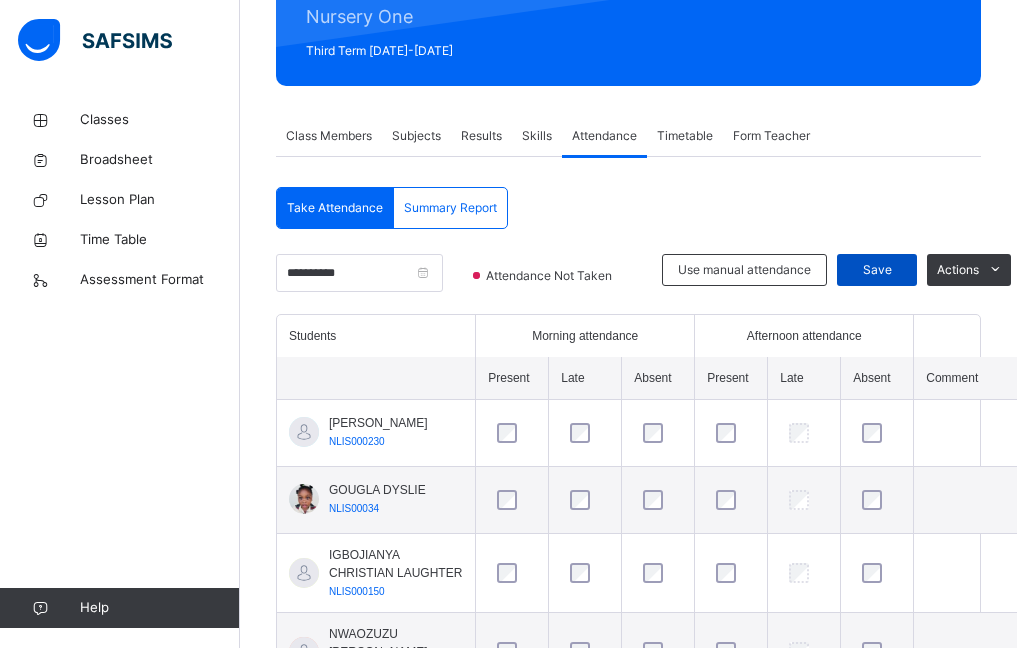 click on "Save" at bounding box center (877, 270) 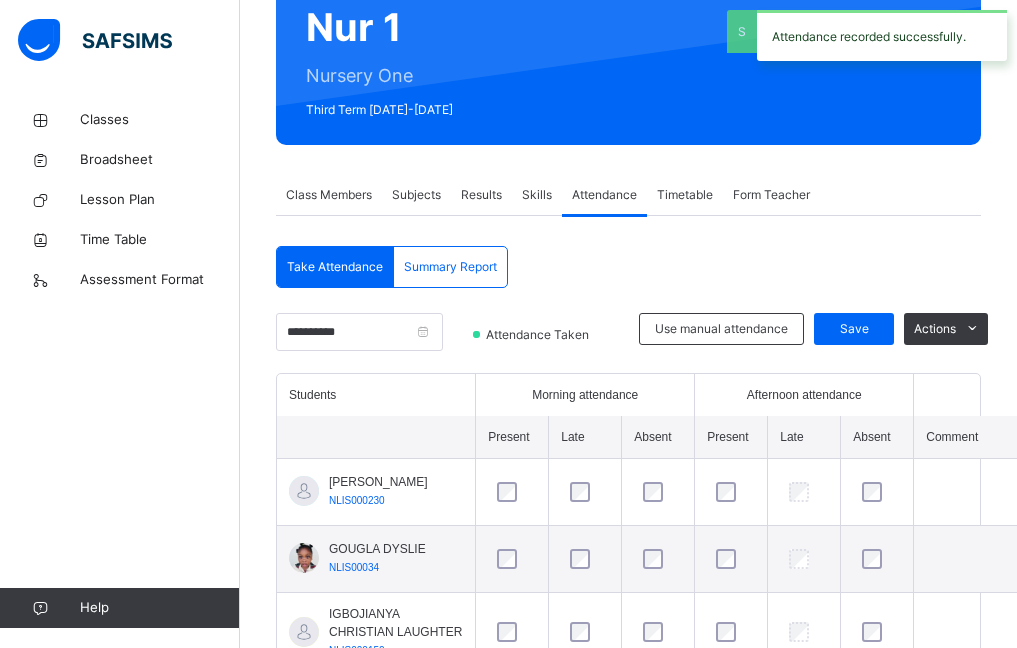 scroll, scrollTop: 260, scrollLeft: 0, axis: vertical 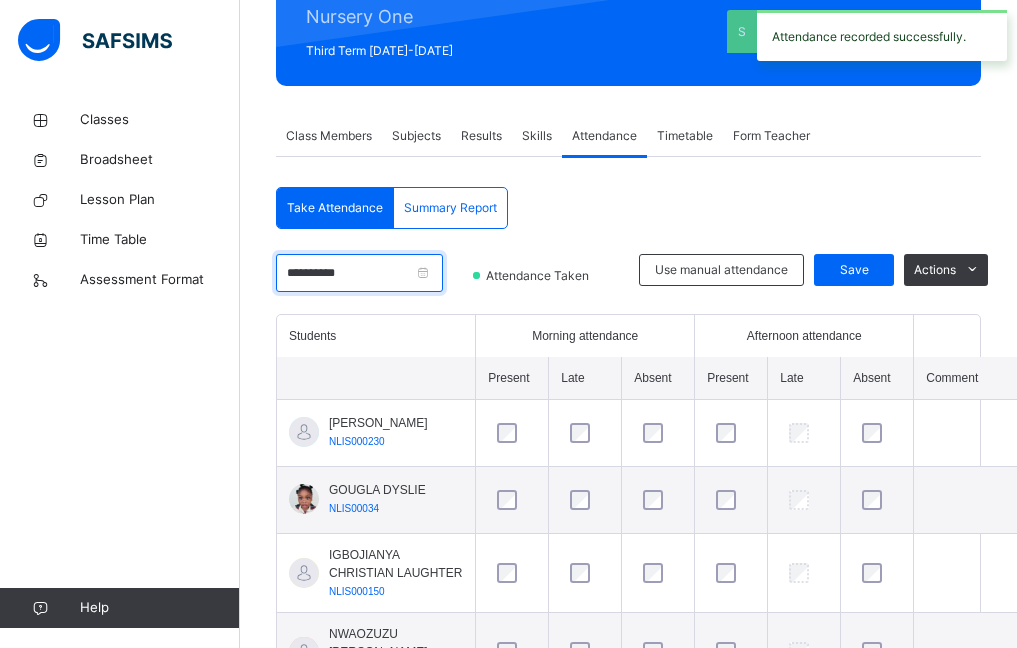 click on "**********" at bounding box center [359, 273] 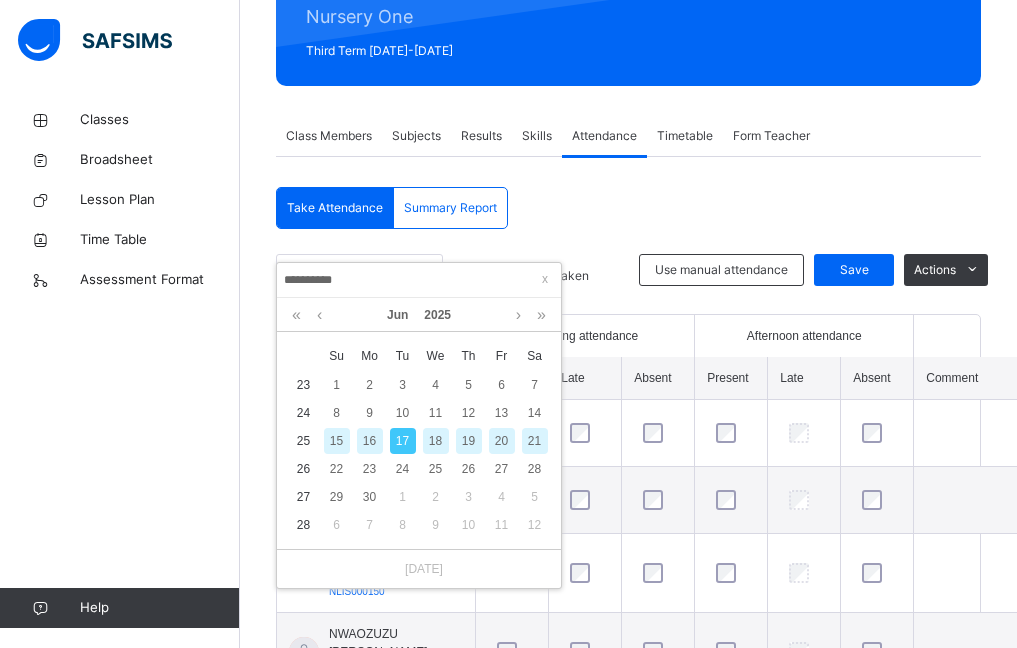 click on "18" at bounding box center (436, 441) 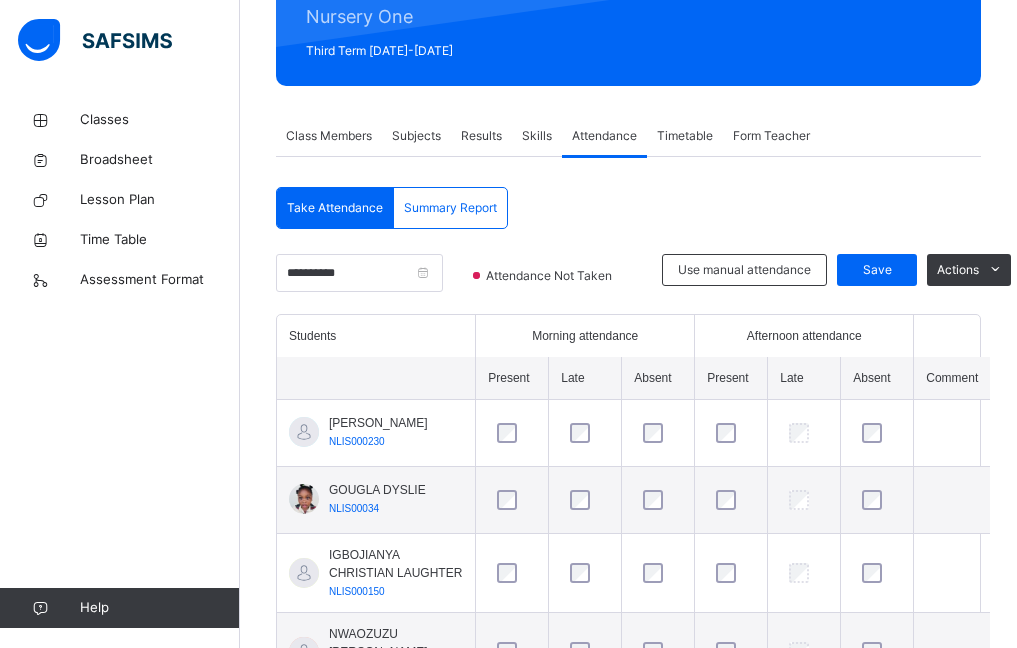 scroll, scrollTop: 760, scrollLeft: 0, axis: vertical 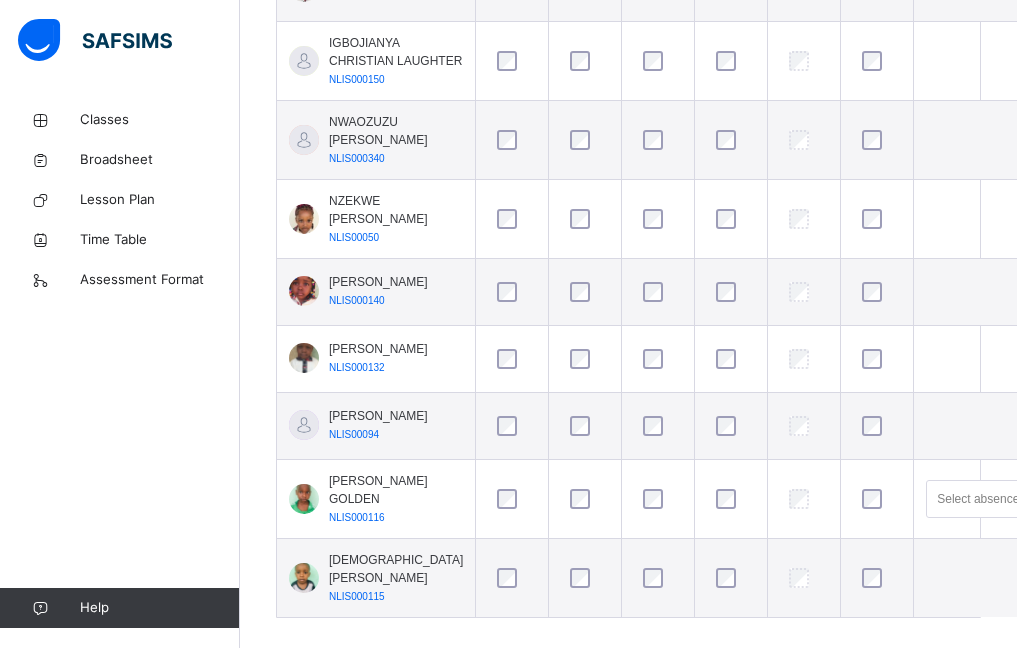 click at bounding box center [731, 426] 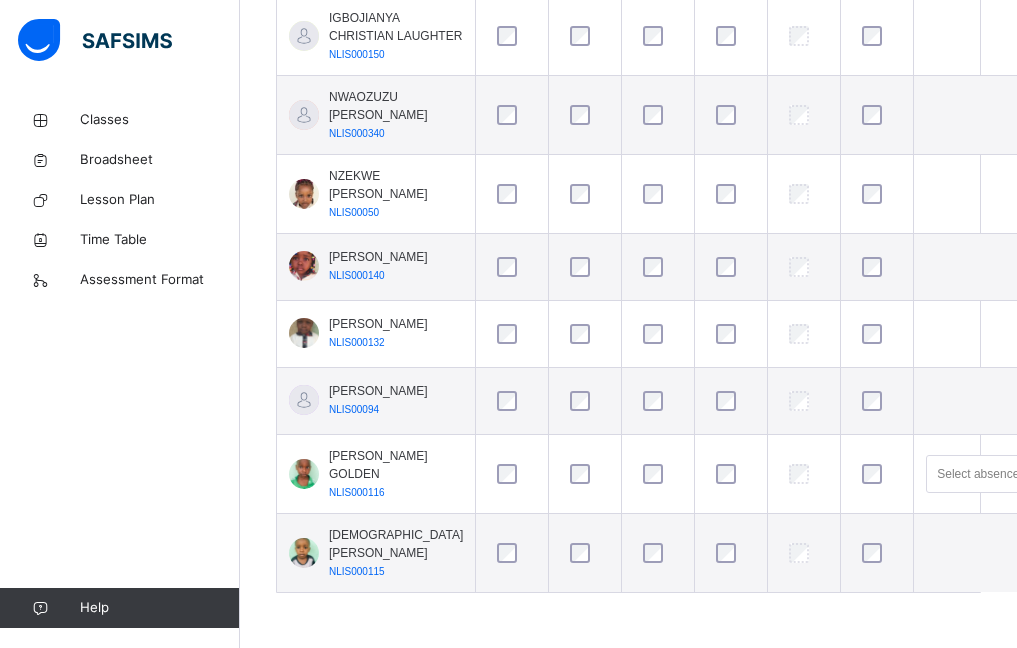scroll, scrollTop: 872, scrollLeft: 0, axis: vertical 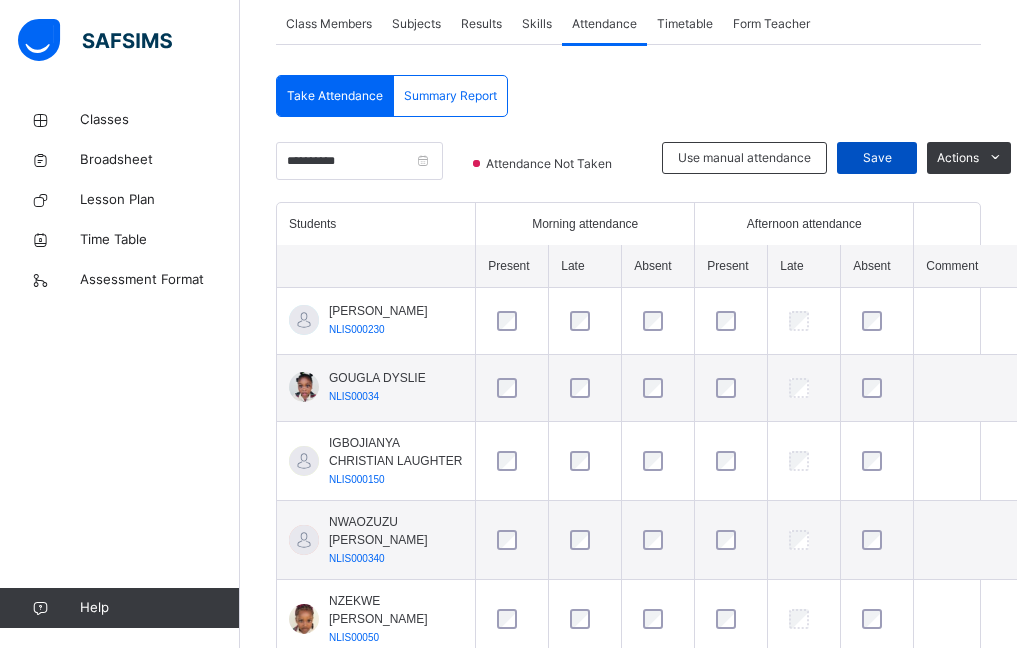 click on "Save" at bounding box center [877, 158] 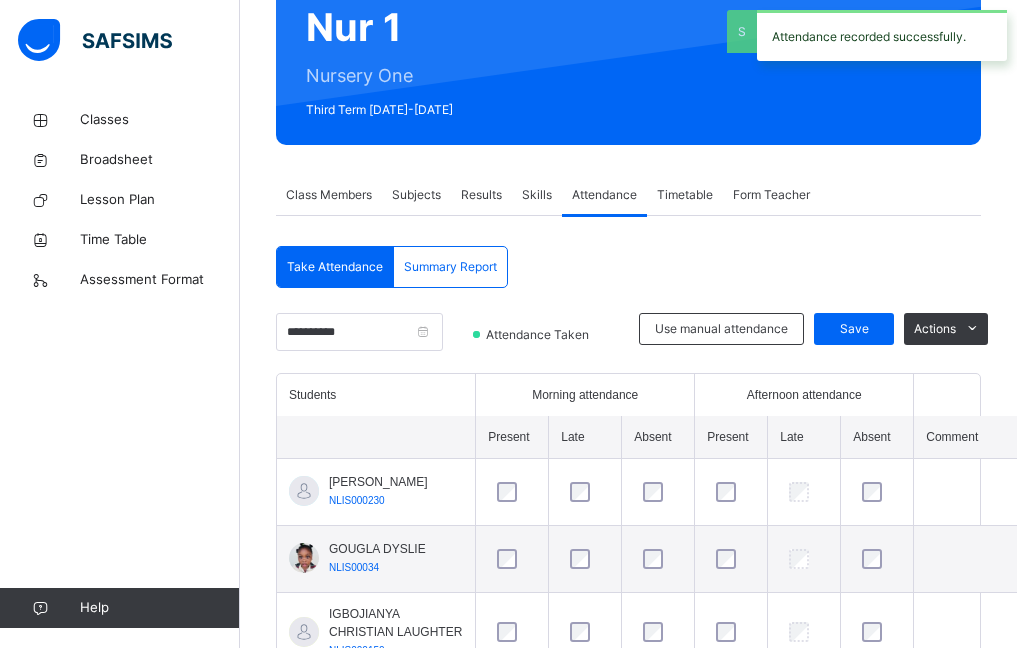 scroll, scrollTop: 372, scrollLeft: 0, axis: vertical 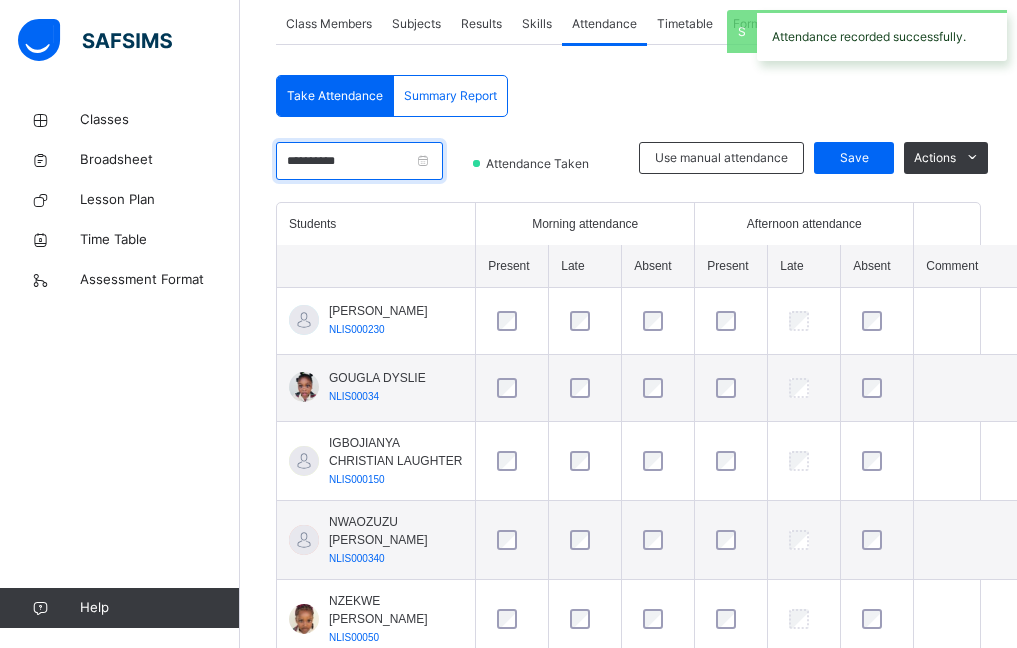click on "**********" at bounding box center (359, 161) 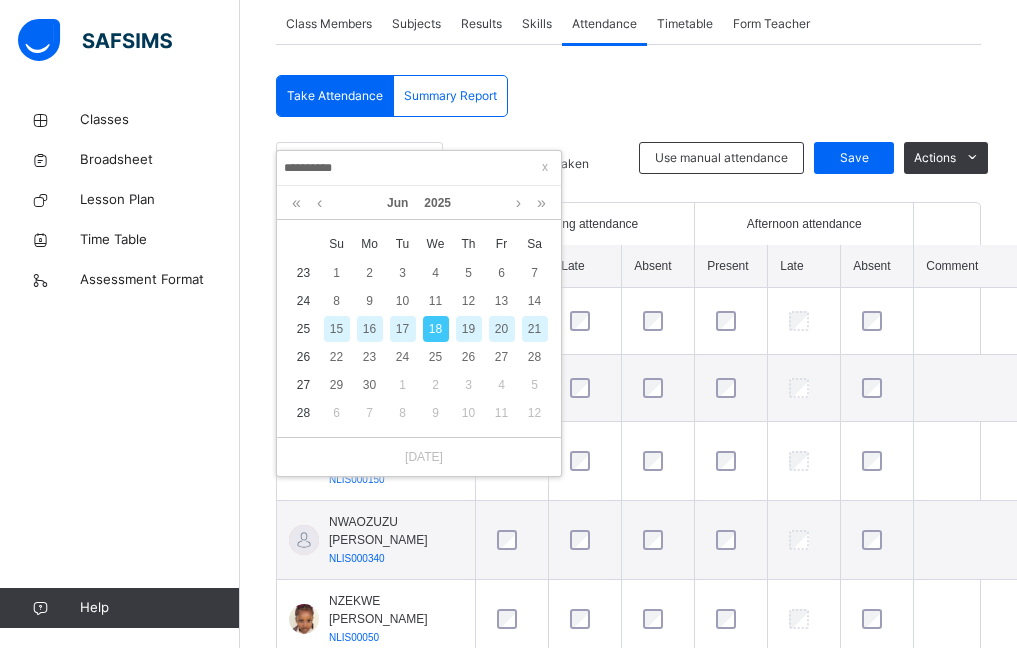 click on "19" at bounding box center [469, 329] 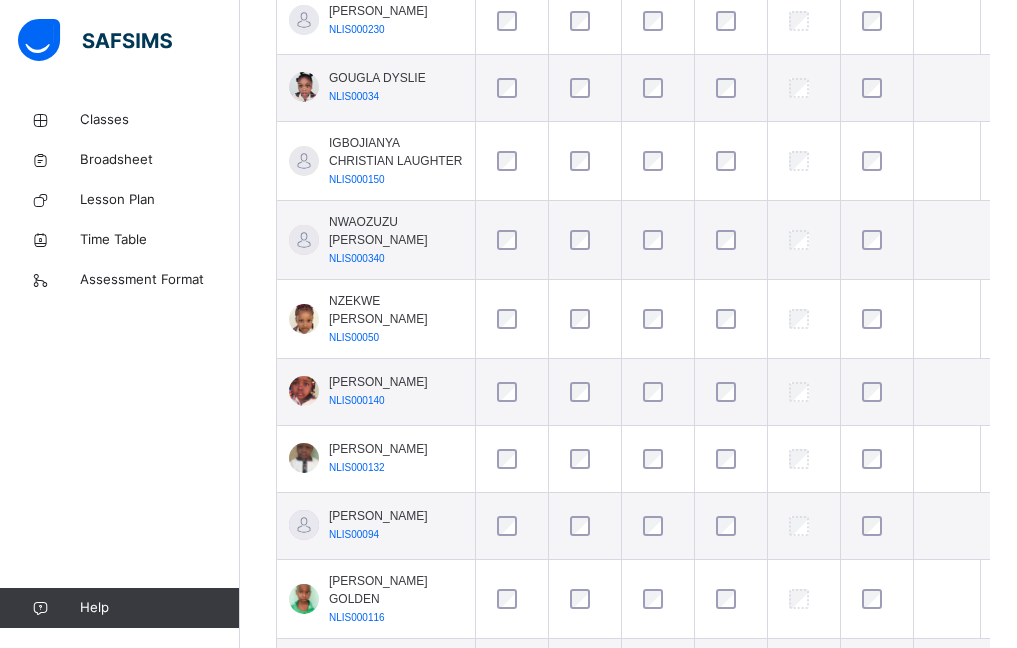 scroll, scrollTop: 772, scrollLeft: 0, axis: vertical 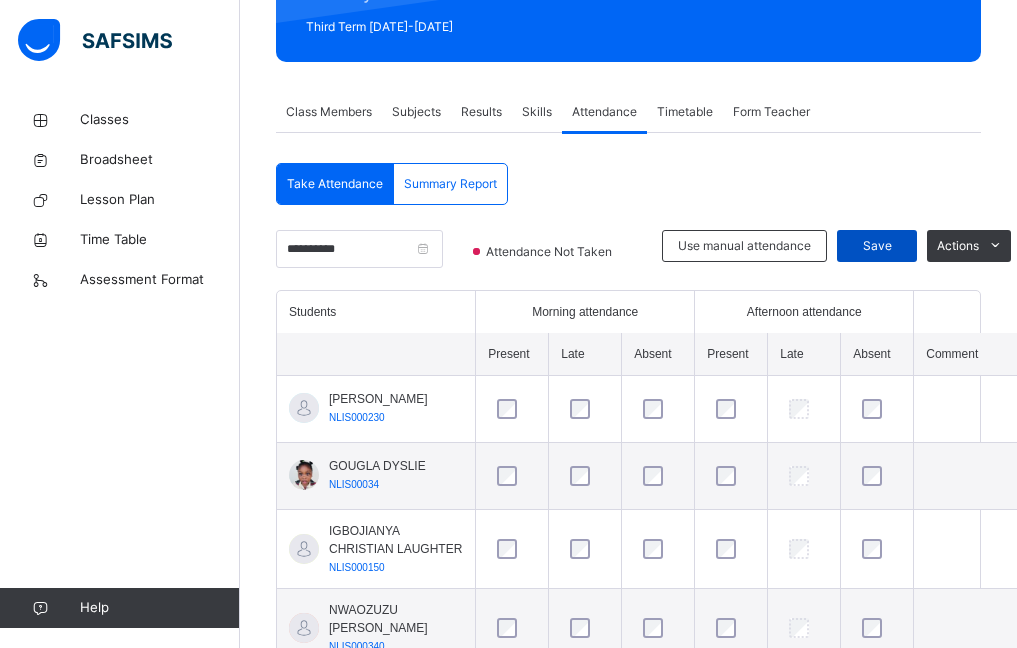 click on "Save" at bounding box center [877, 246] 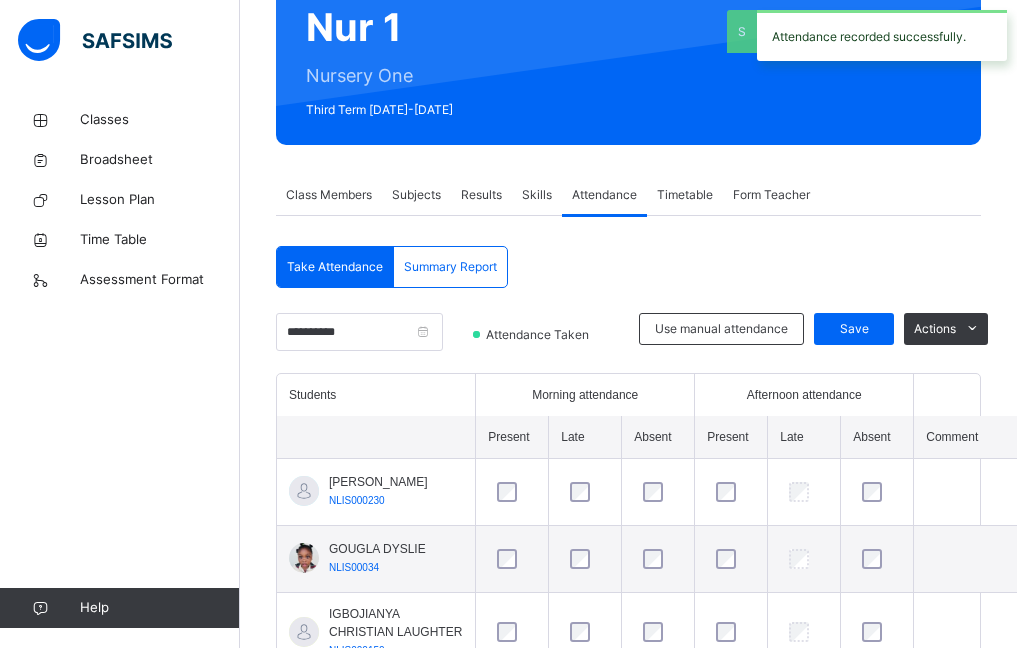scroll, scrollTop: 284, scrollLeft: 0, axis: vertical 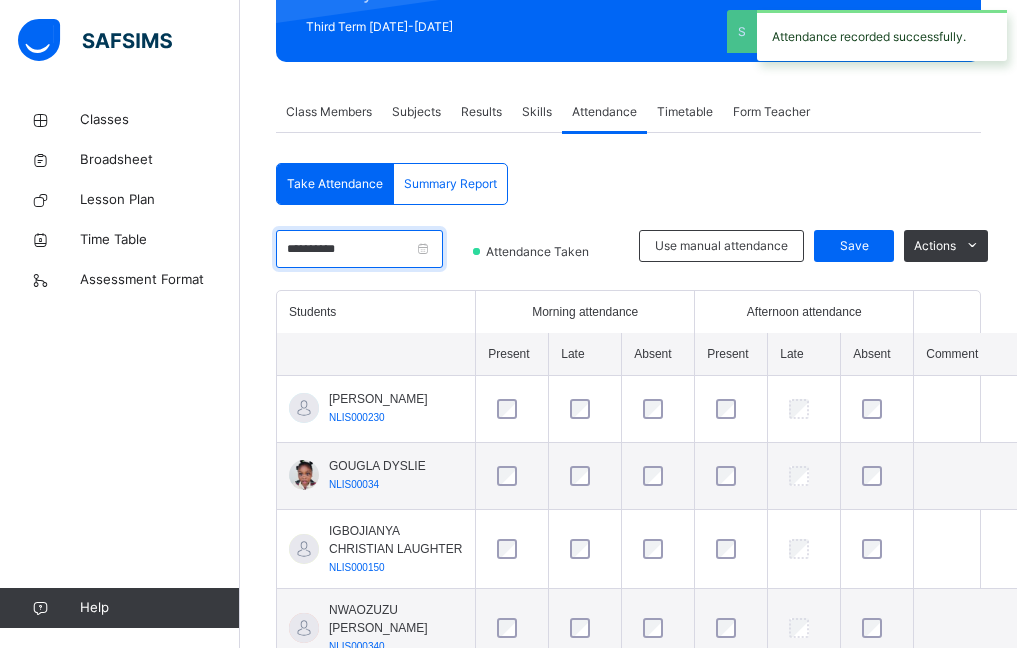 click on "**********" at bounding box center [359, 249] 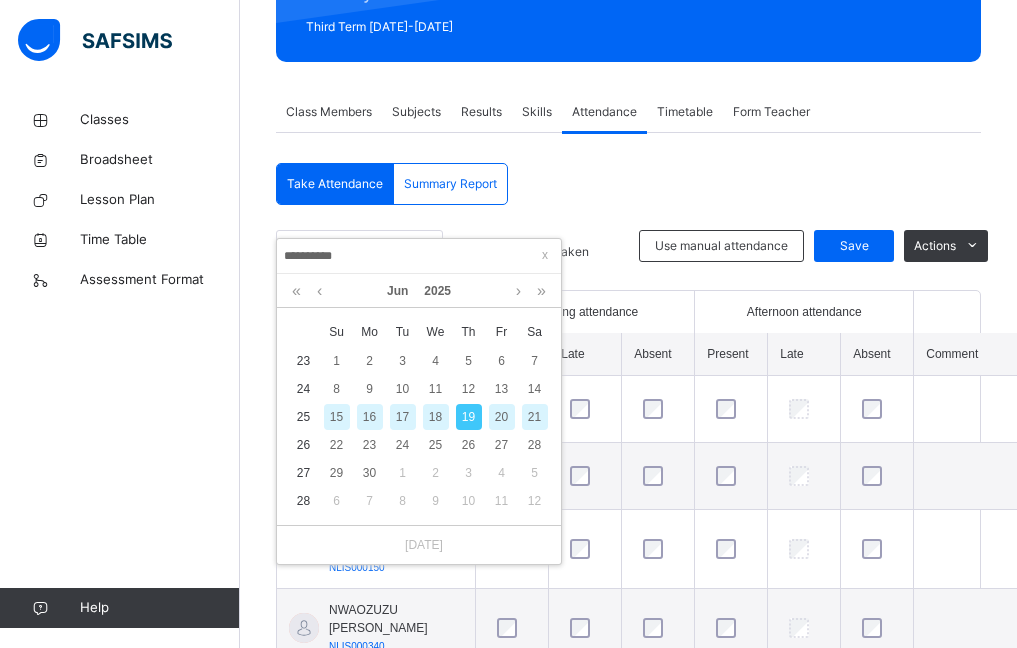click on "20" at bounding box center [502, 417] 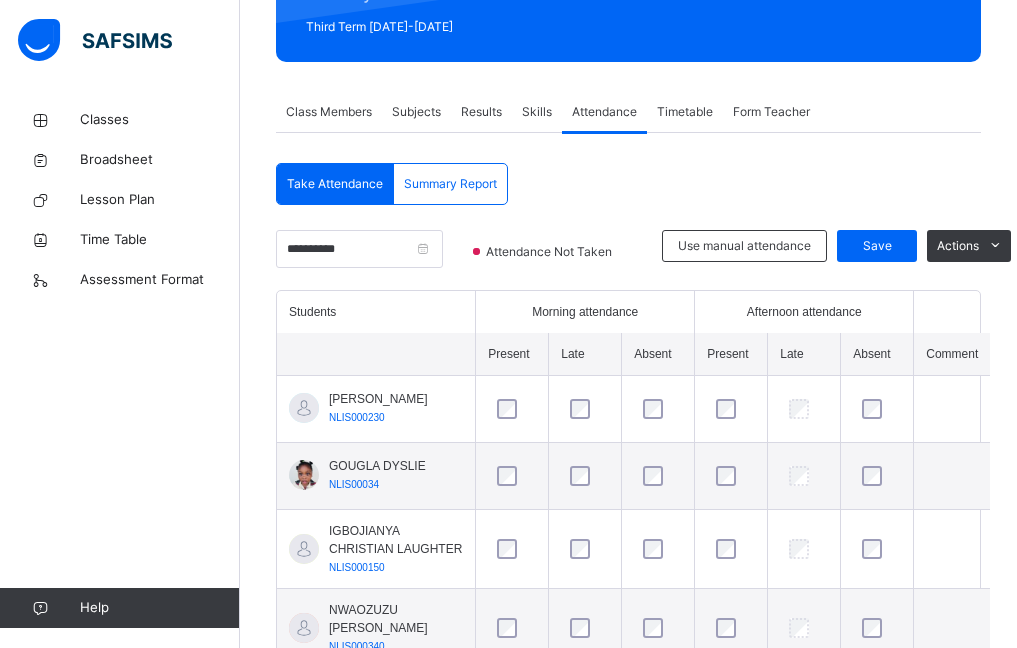 scroll, scrollTop: 839, scrollLeft: 0, axis: vertical 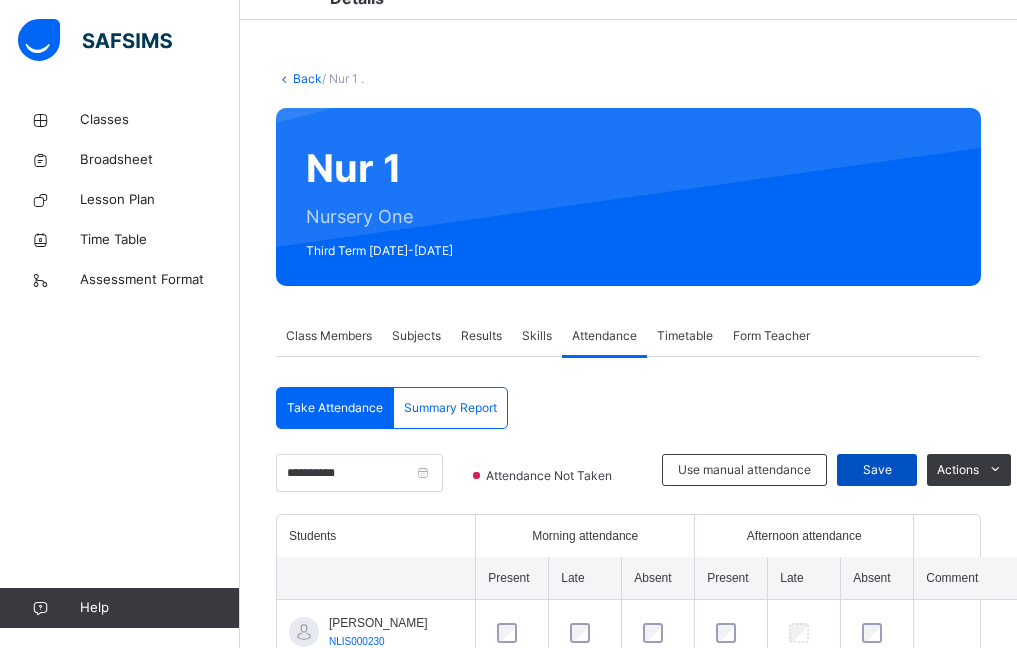 click on "Save" at bounding box center [877, 470] 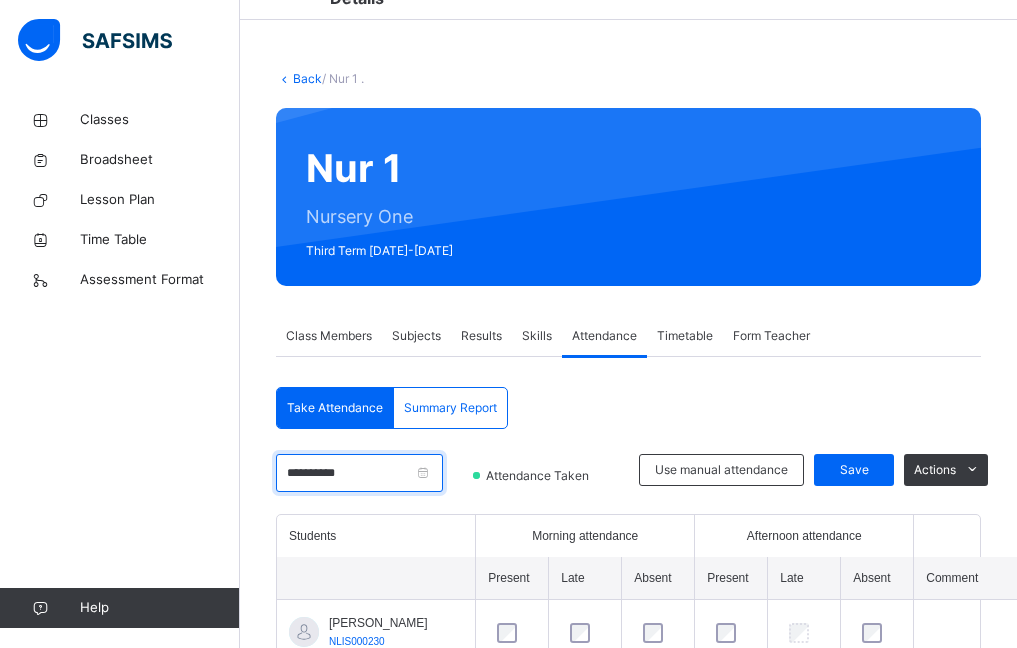 click on "**********" at bounding box center [359, 473] 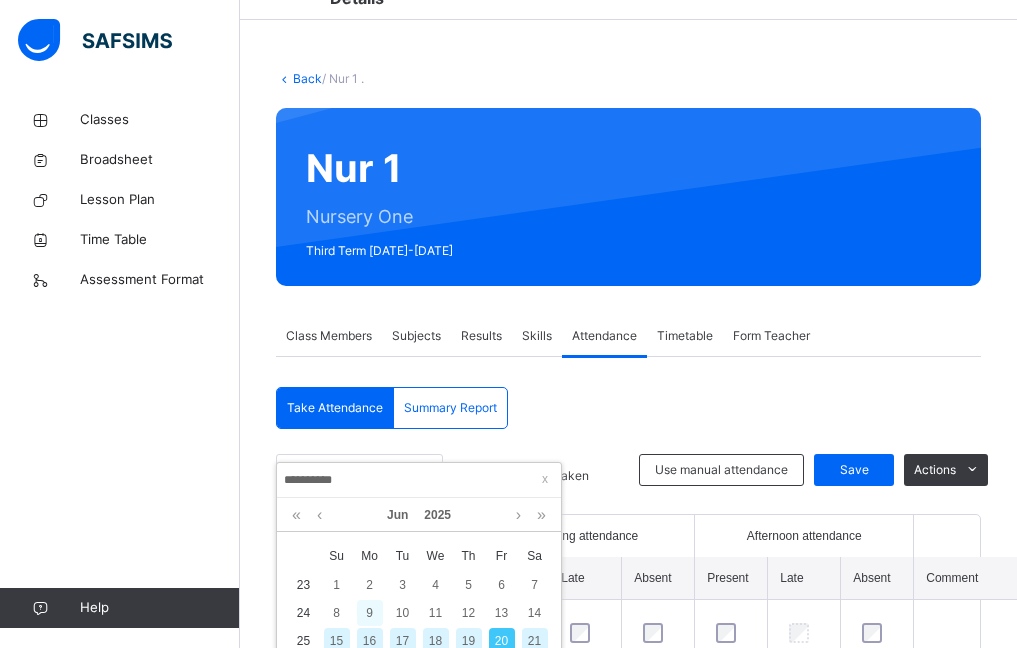 click on "9" at bounding box center (370, 613) 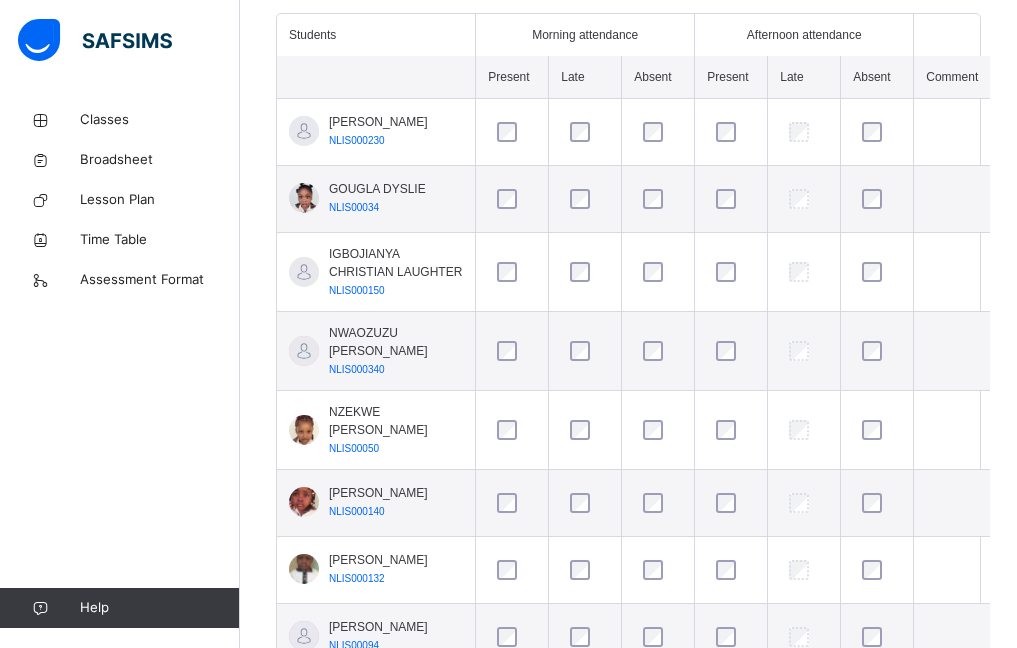 scroll, scrollTop: 760, scrollLeft: 0, axis: vertical 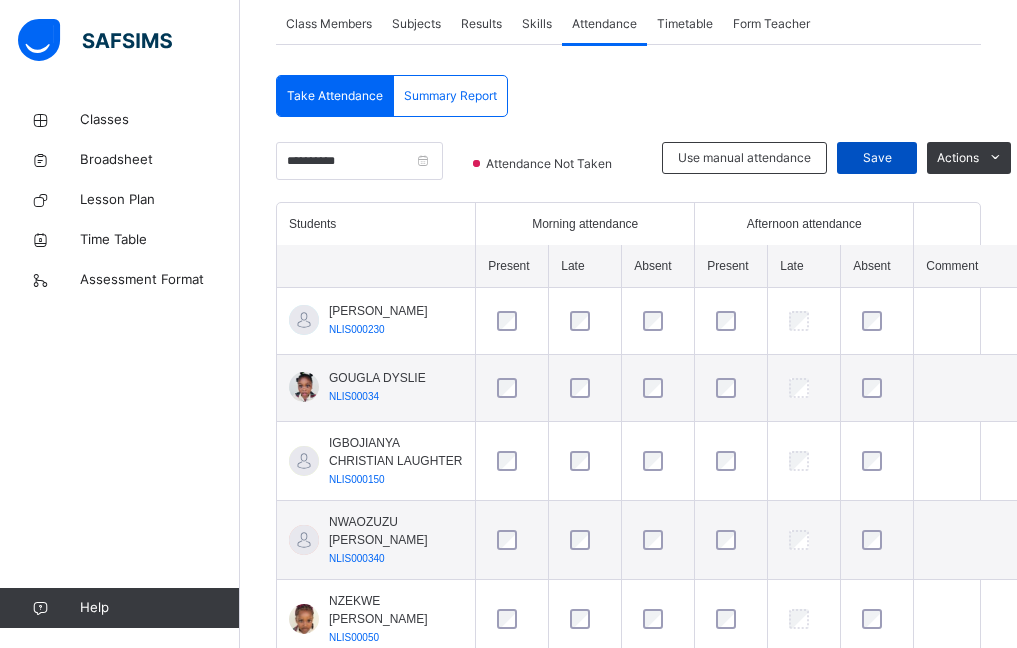 click on "Save" at bounding box center [877, 158] 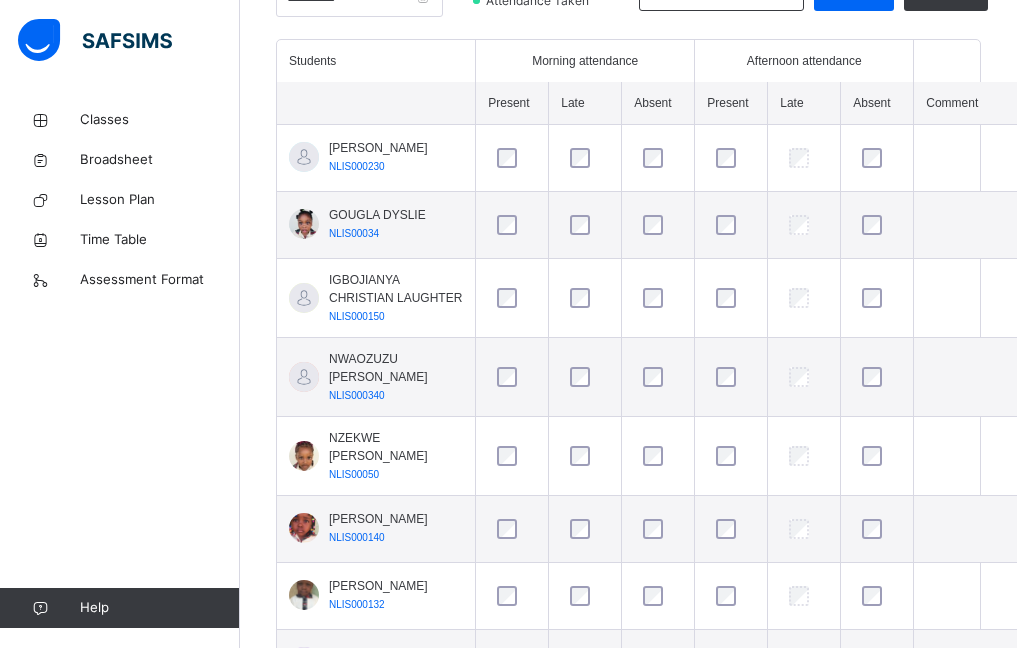 scroll, scrollTop: 435, scrollLeft: 0, axis: vertical 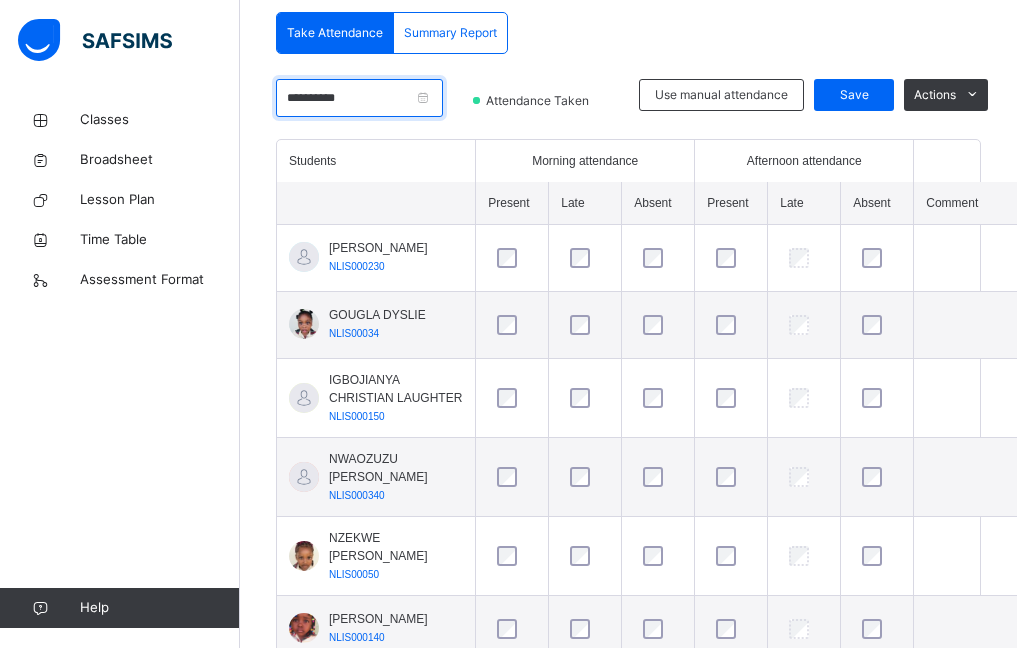 click on "**********" at bounding box center (359, 98) 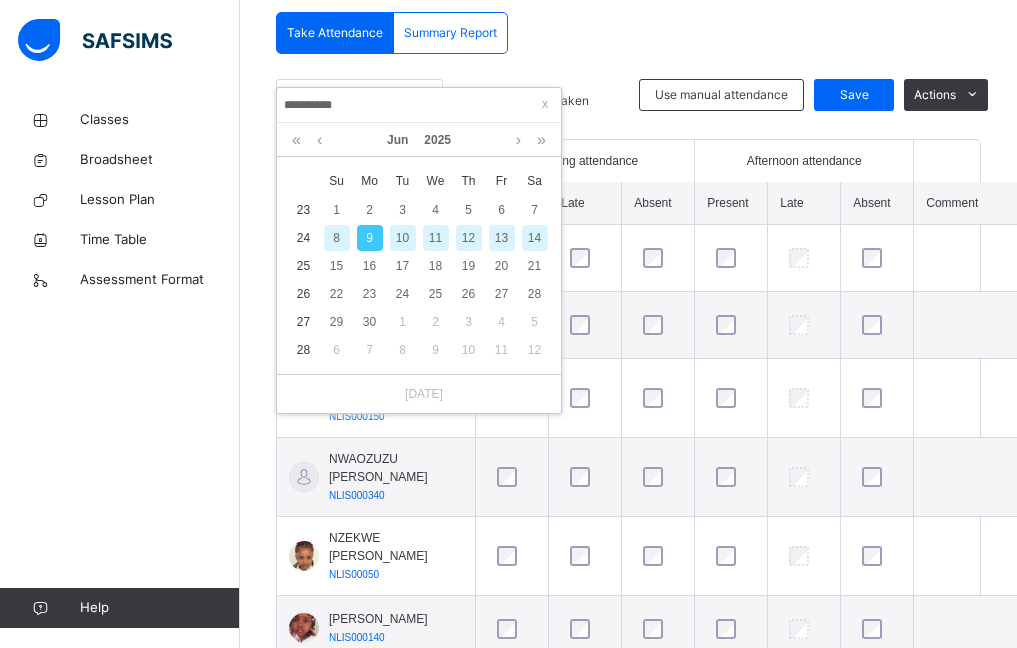 click on "10" at bounding box center (403, 238) 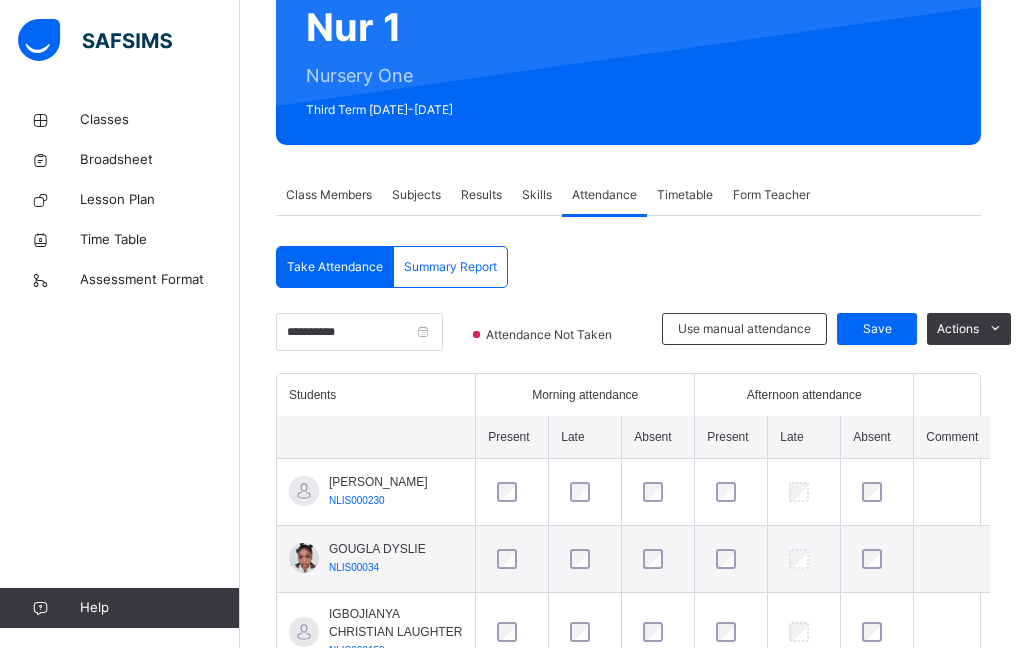 scroll, scrollTop: 435, scrollLeft: 0, axis: vertical 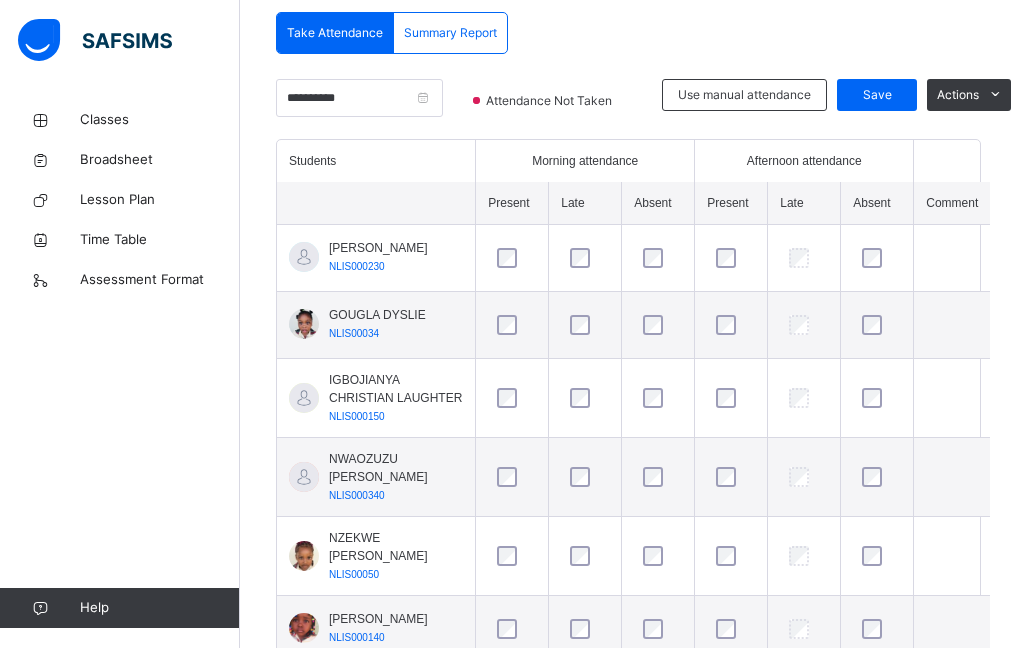 click at bounding box center (585, 325) 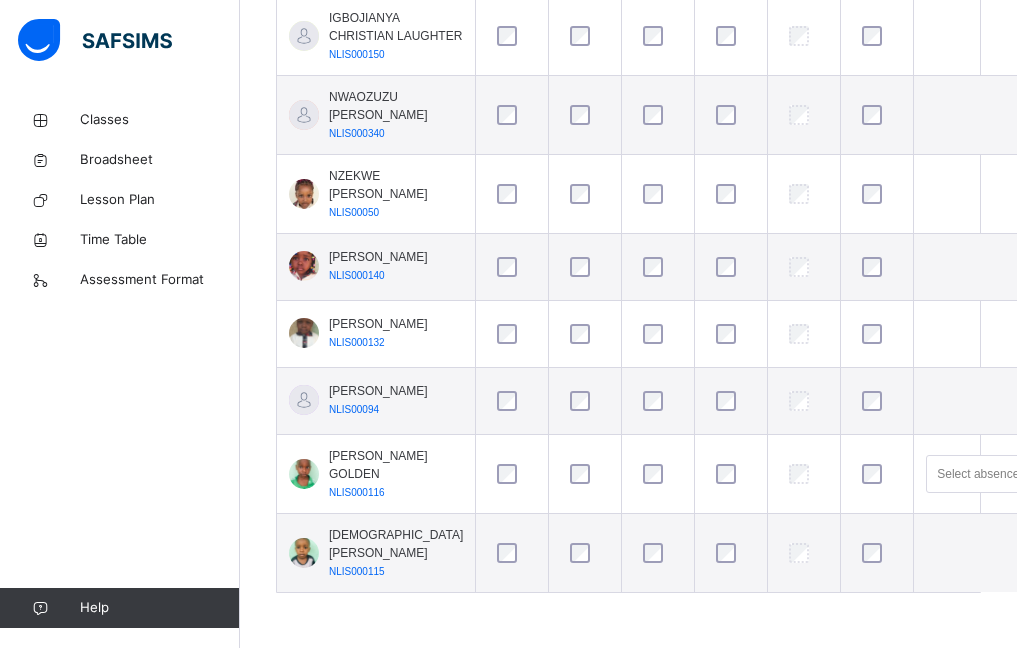 scroll, scrollTop: 860, scrollLeft: 0, axis: vertical 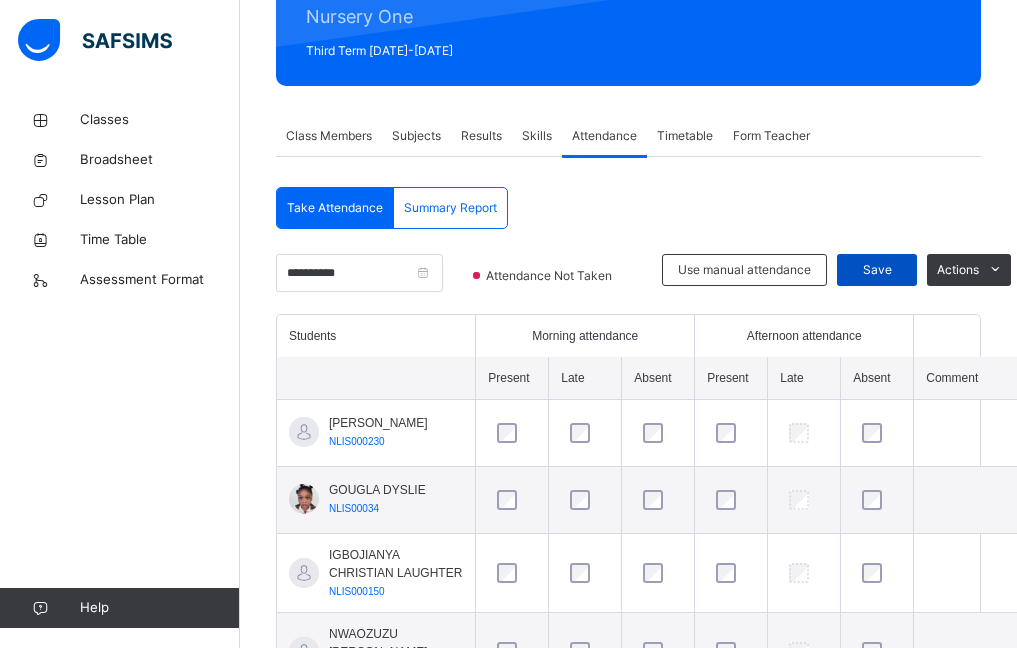 click on "Save" at bounding box center [877, 270] 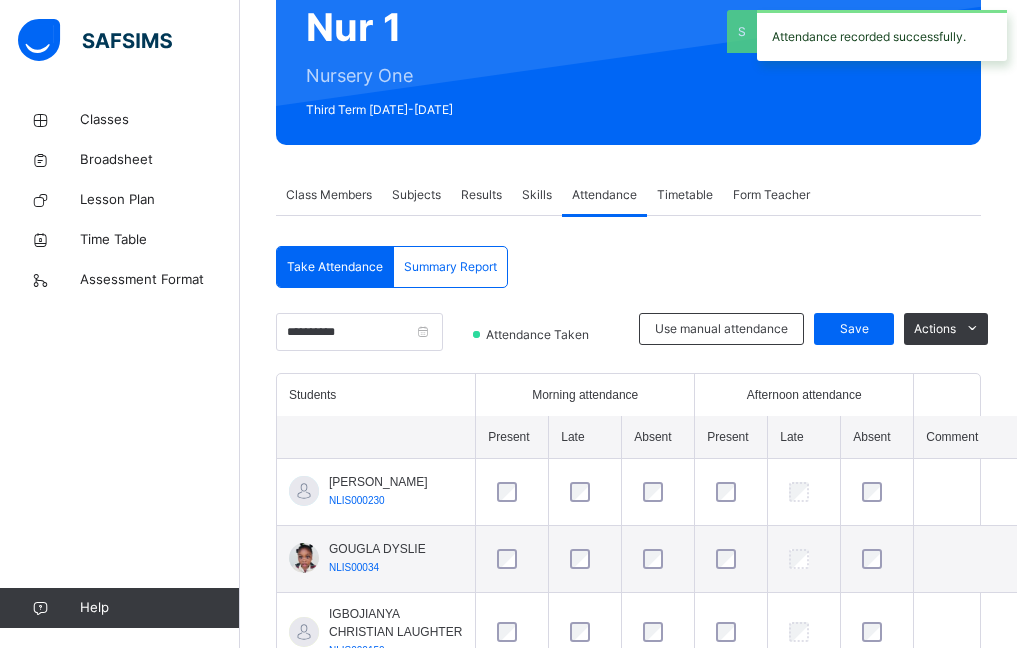scroll, scrollTop: 260, scrollLeft: 0, axis: vertical 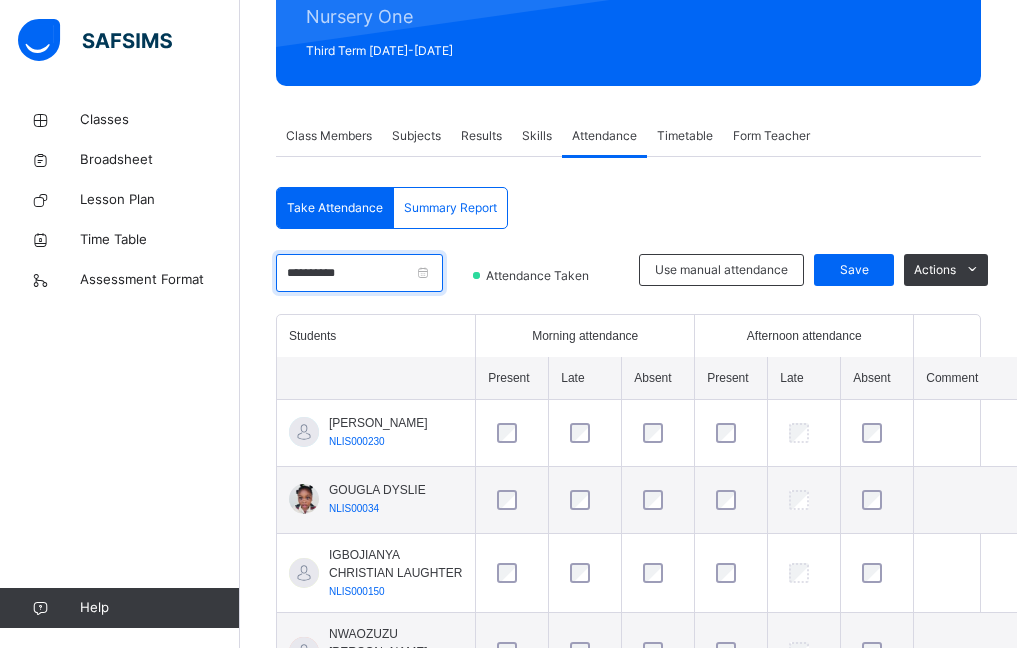 click on "**********" at bounding box center (359, 273) 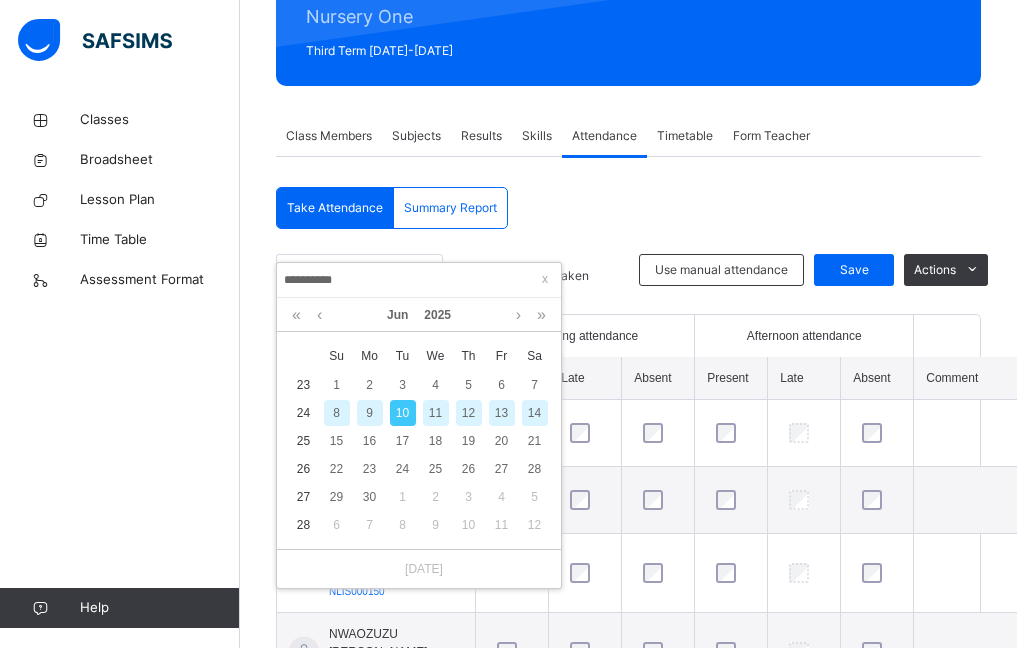 click on "11" at bounding box center (436, 413) 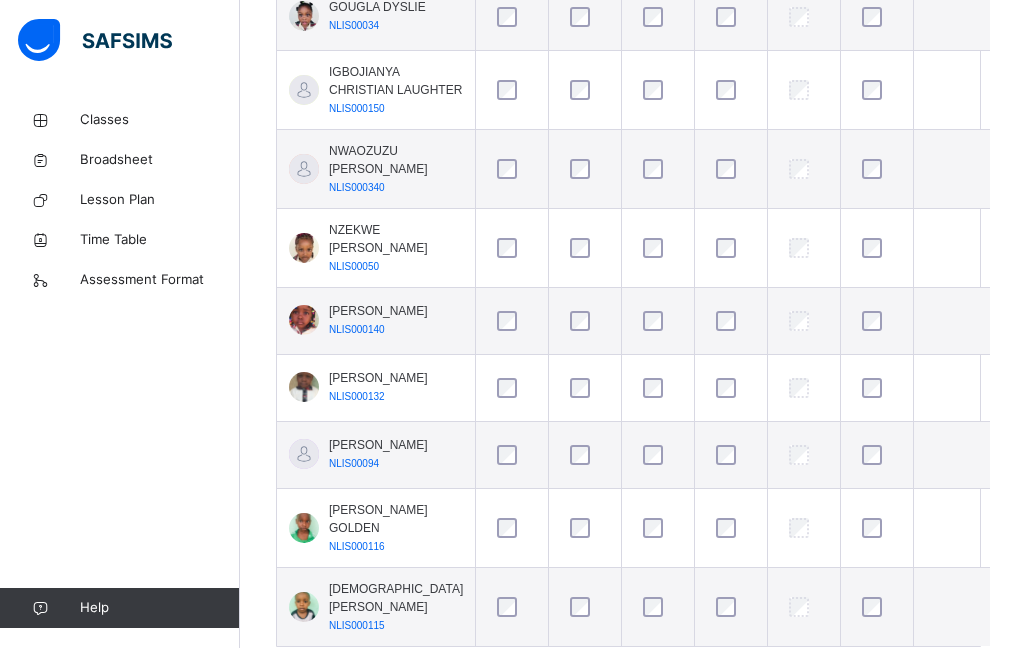 scroll, scrollTop: 760, scrollLeft: 0, axis: vertical 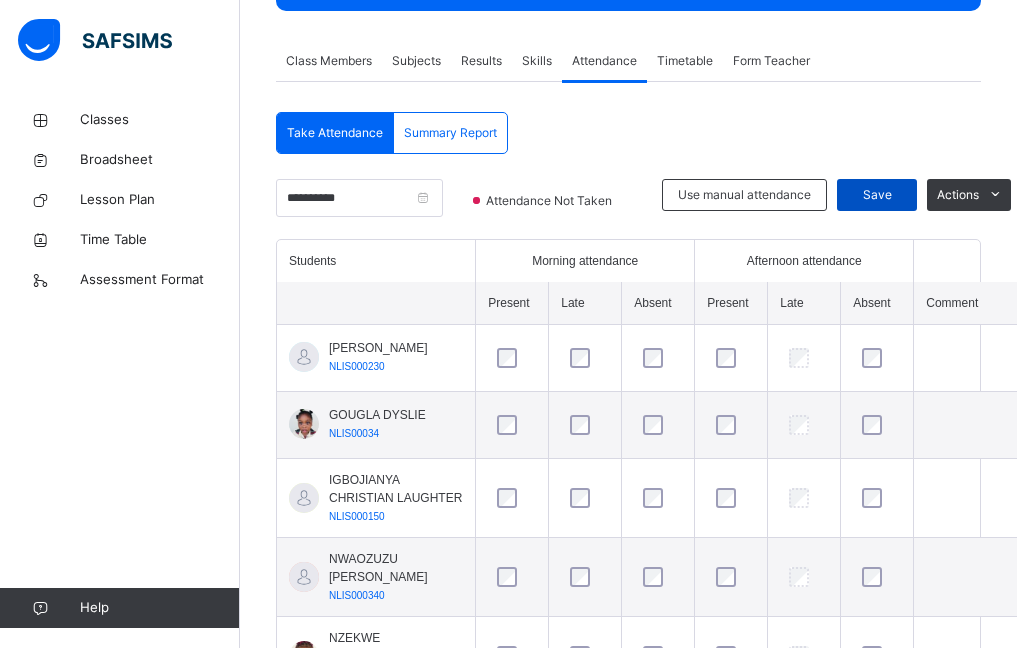 click on "Save" at bounding box center (877, 195) 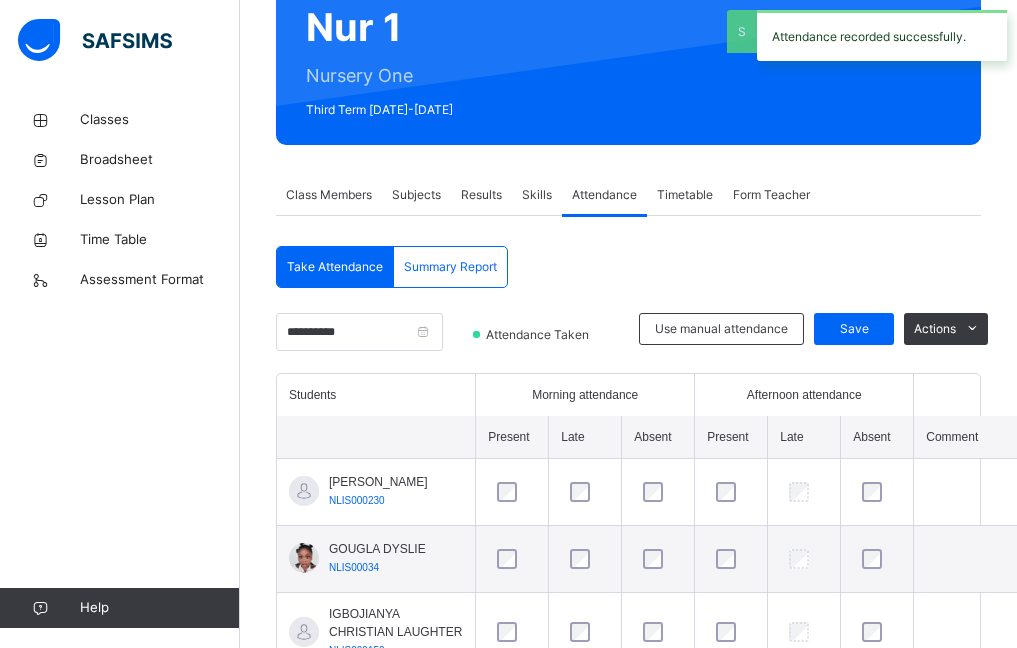 scroll, scrollTop: 335, scrollLeft: 0, axis: vertical 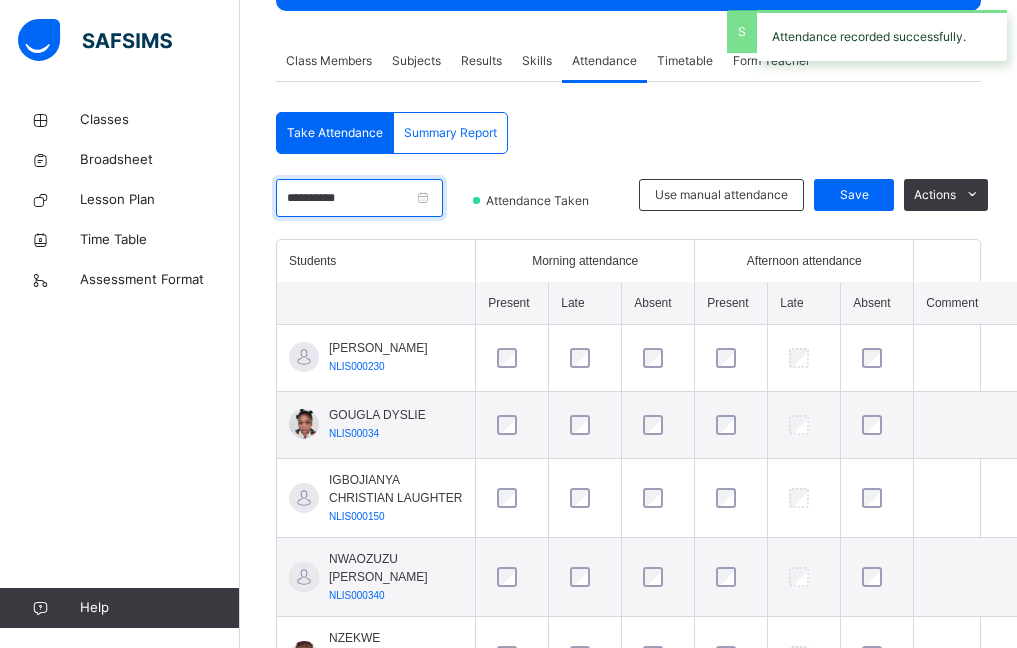 click on "**********" at bounding box center (359, 198) 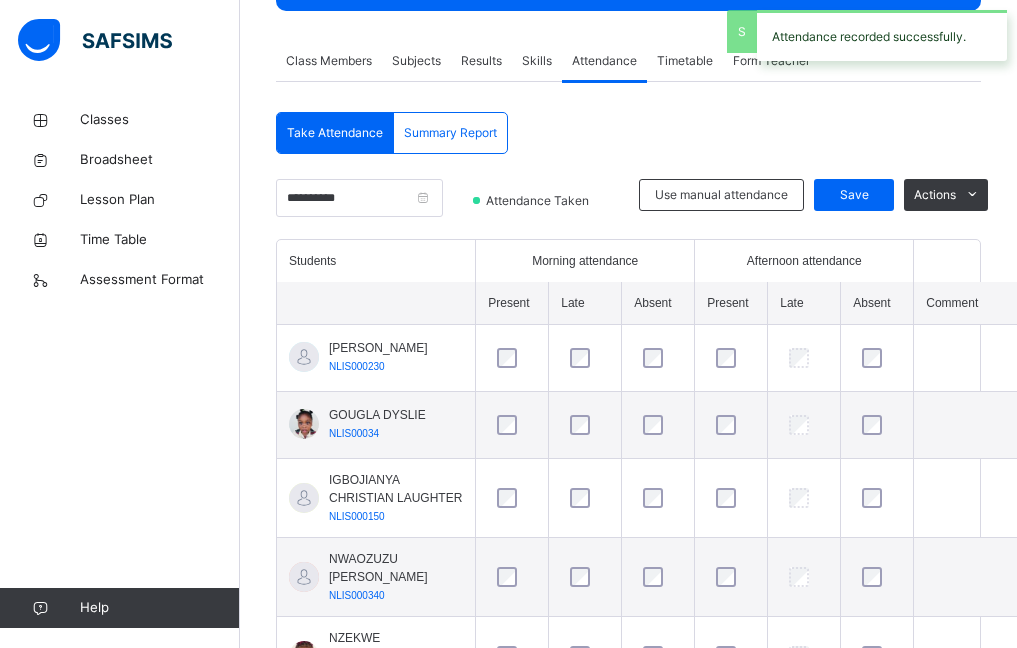 click on "**********" at bounding box center [419, 205] 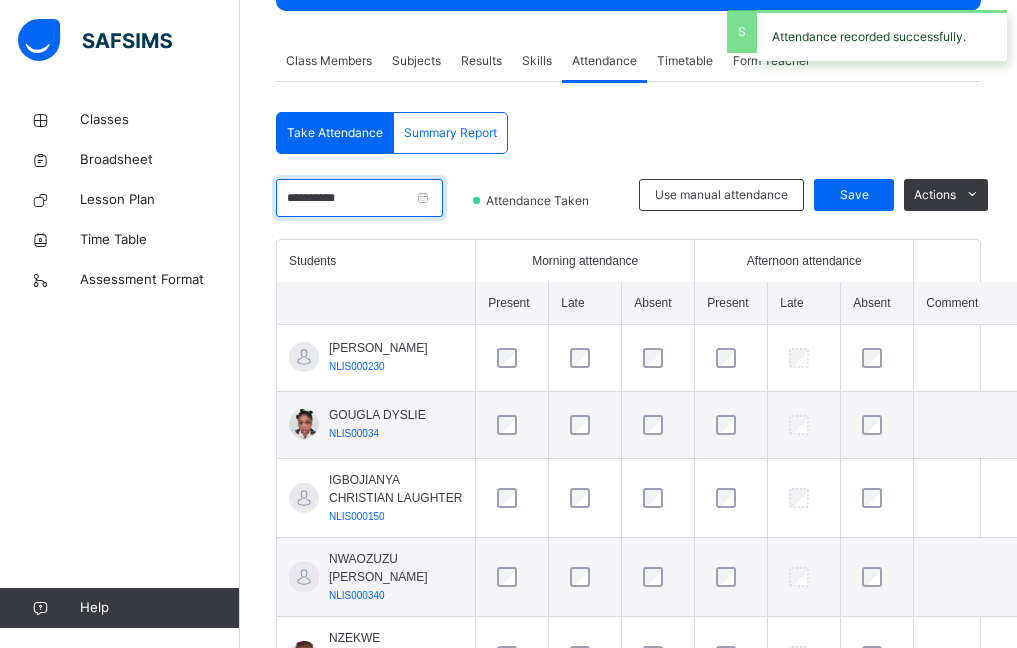 click on "Class Arm Details     Third Term  /  2024-2025   SUSAN   STANLEY s33543892@gmail.com Classes Broadsheet Lesson Plan Time Table Assessment Format   Help Onboarding Great job! You have finished setting up all essential configurations. Our wizard which has lots of in-built templates will continue to guide you through with the academic configurations. Academic Configuration Steps Continue × Idle Mode Due to inactivity you would be logged out to the system in the next   15mins , click the "Resume" button to keep working or the "Log me out" button to log out of the system. Log me out Resume Back  / Nur 1 . Nur 1  Nursery One Third Term 2024-2025 Class Members Subjects Results Skills Attendance Timetable Form Teacher Attendance More Options   10  Students in class Download Pdf Report Excel Report View subject profile NEW LIFE INTERNATIONAL SCHOOL Date: 15th Jul 2025, 6:53:43 pm Class Members Class:  Nur 1 . Total no. of Students:  10 Term:  Third Term Session:  2024-2025 S/NO Admission No. Last Name First Name 1" at bounding box center (508, 387) 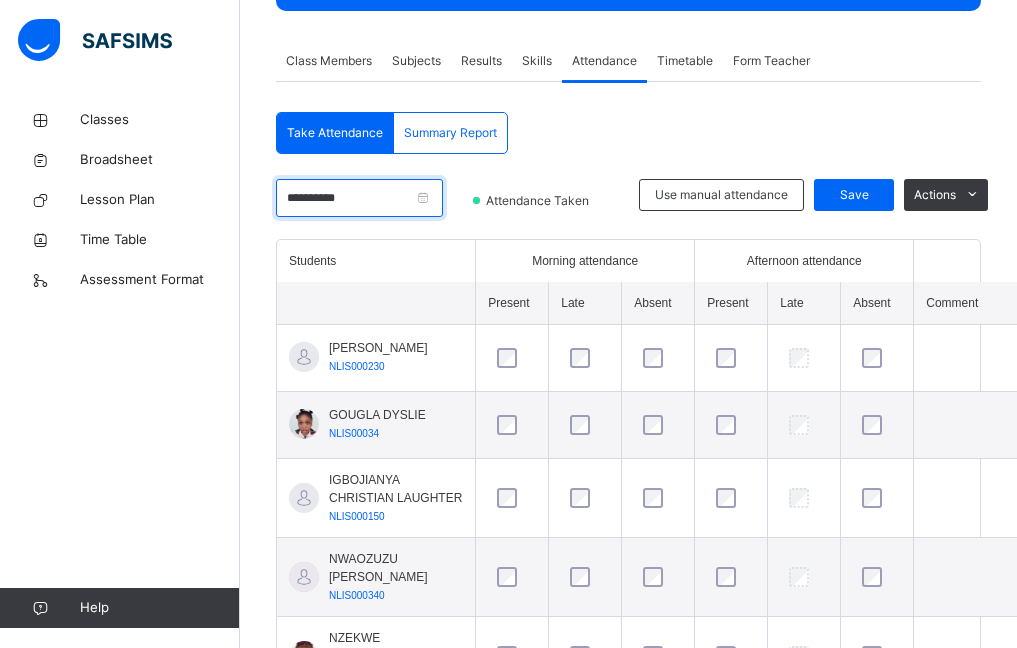 click on "**********" at bounding box center (359, 198) 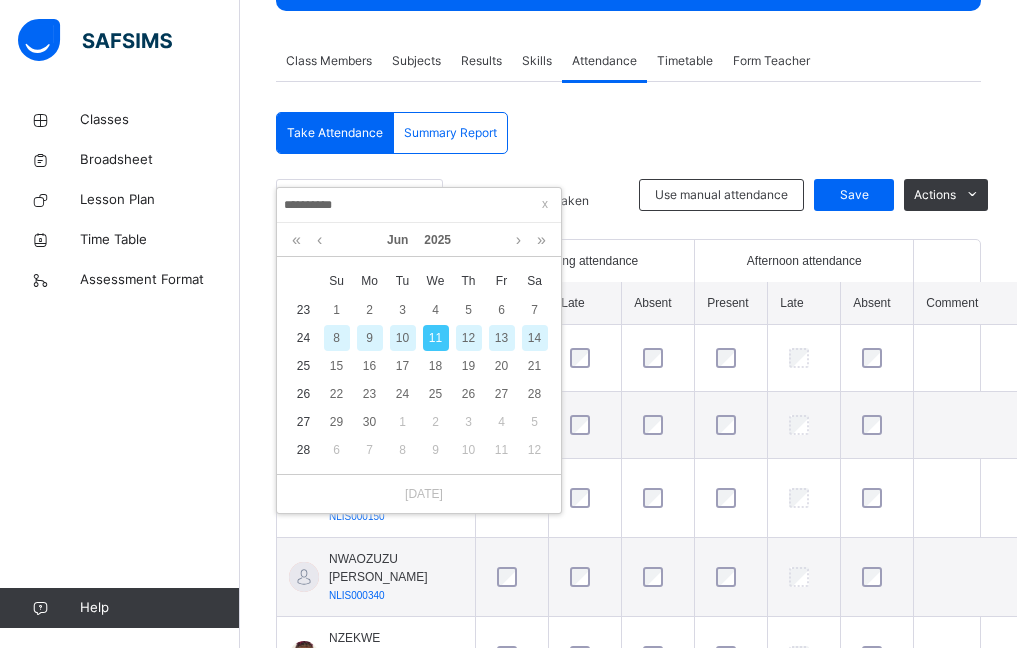 click on "12" at bounding box center [469, 338] 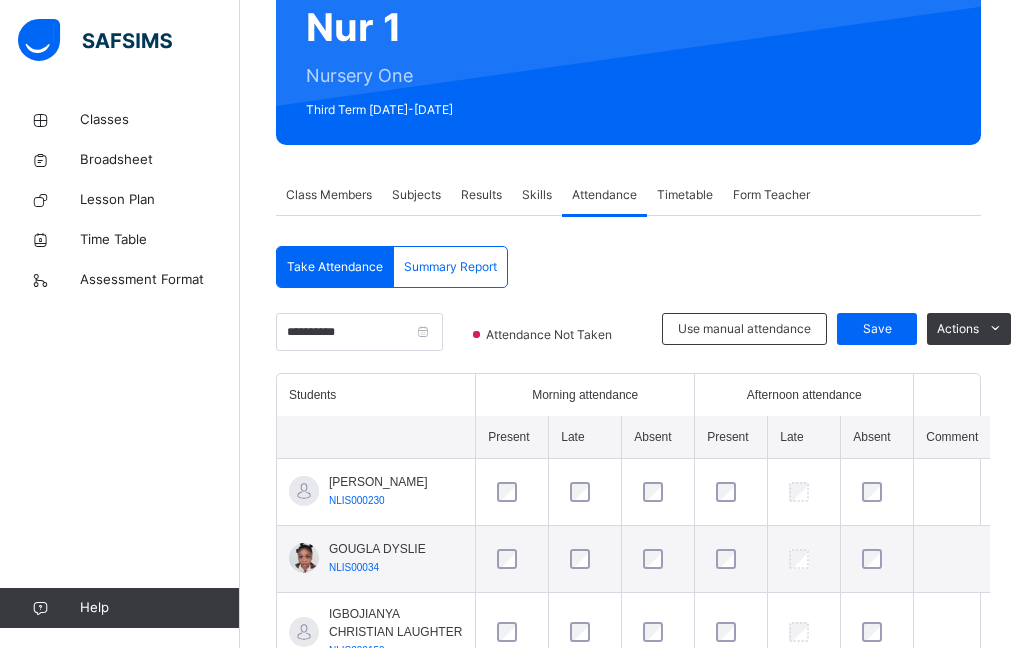 scroll, scrollTop: 335, scrollLeft: 0, axis: vertical 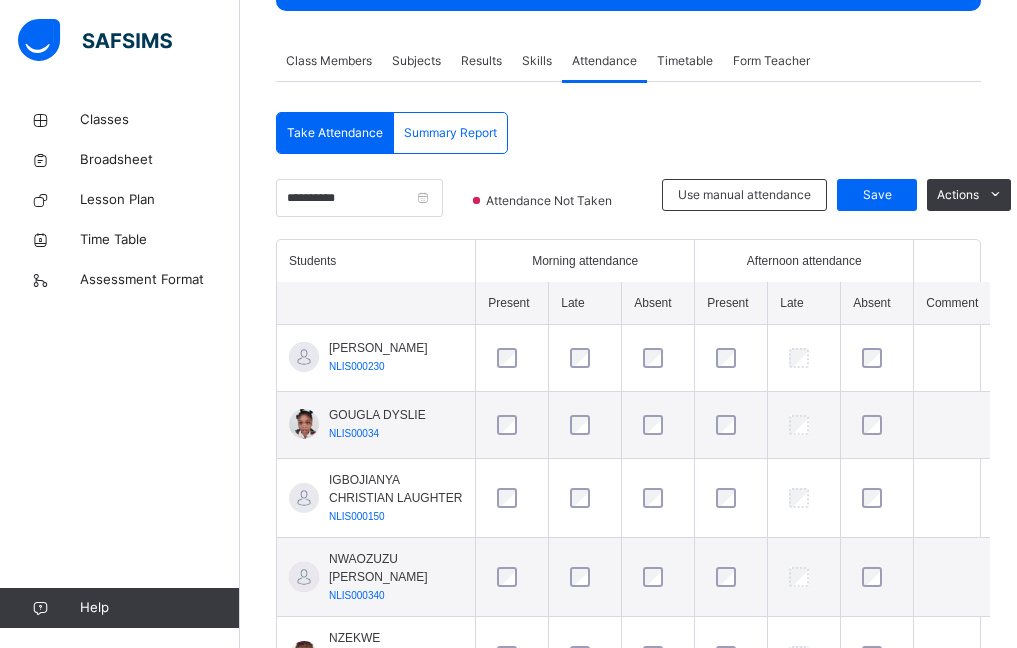 click on "DOGBO ALEXIS CYRUS NLIS000230" at bounding box center (376, 358) 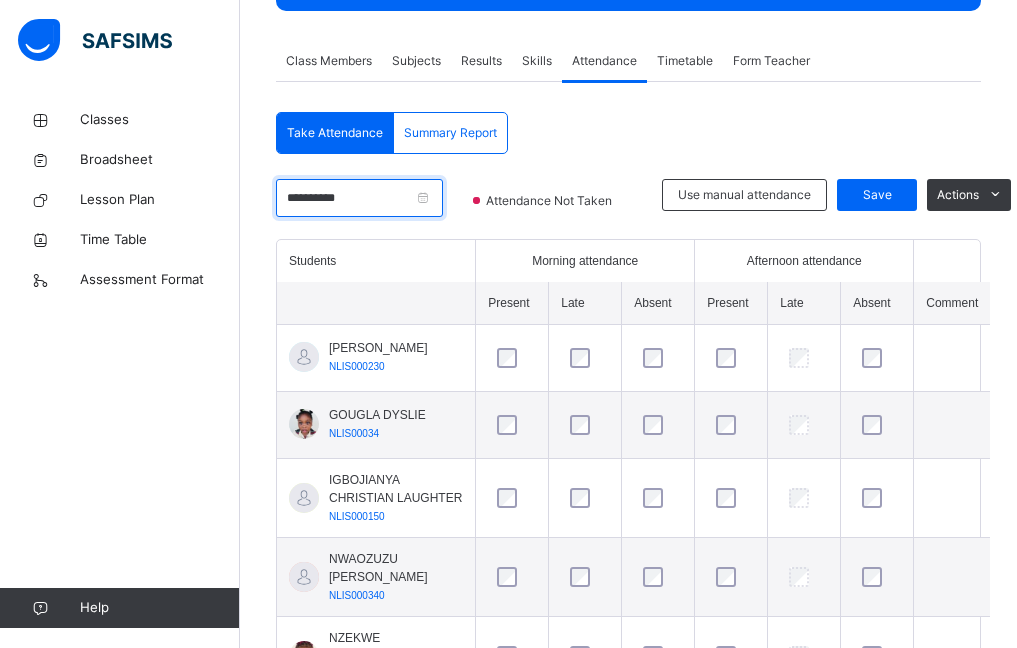 click on "**********" at bounding box center (359, 198) 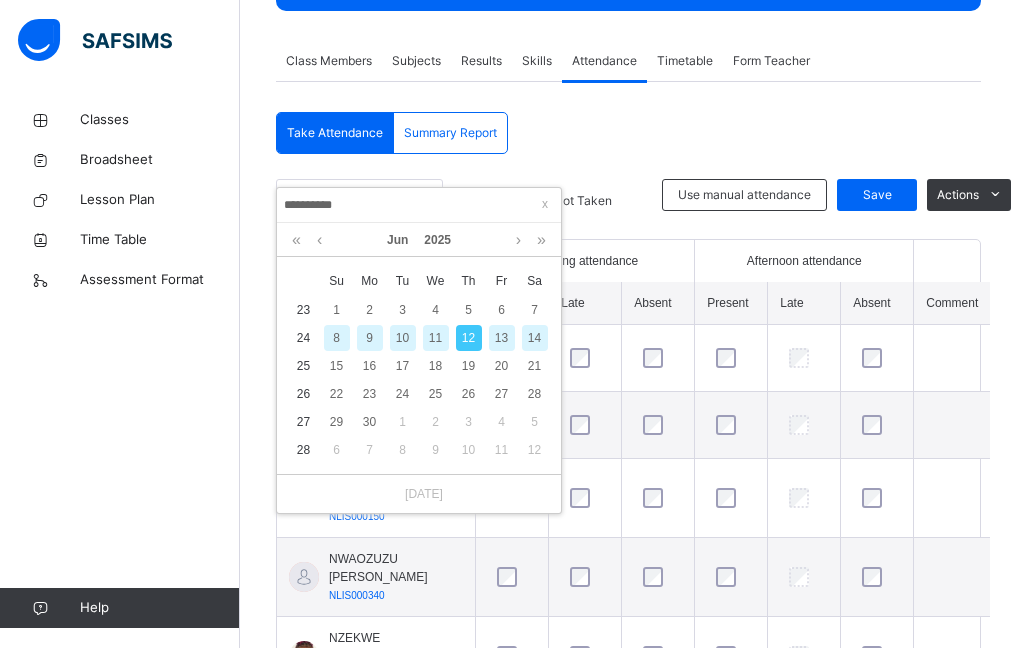 click on "12" at bounding box center (469, 338) 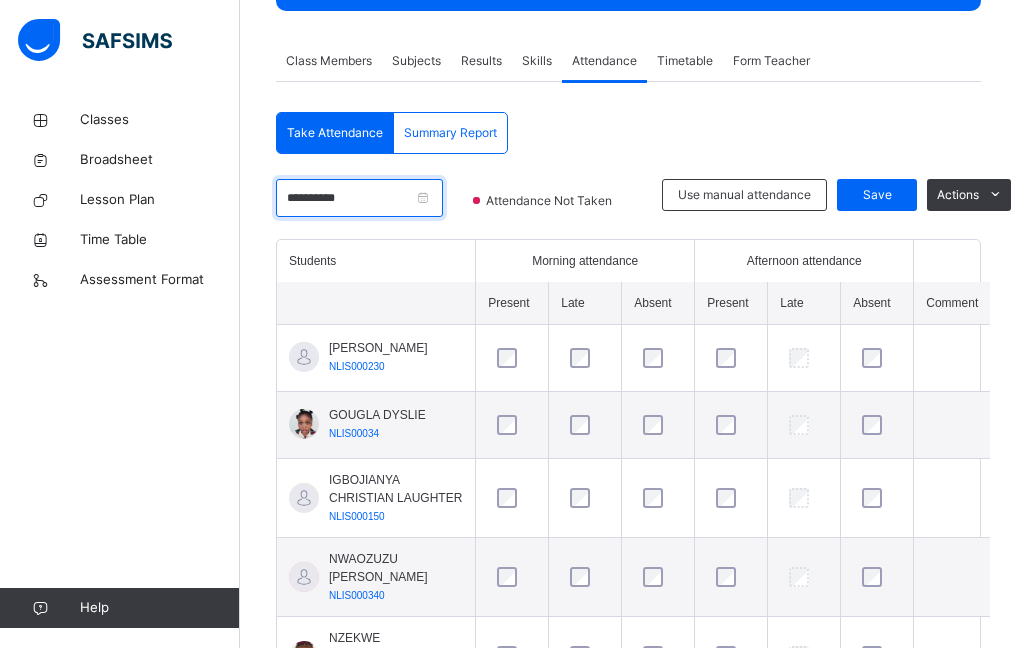 click on "**********" at bounding box center [359, 198] 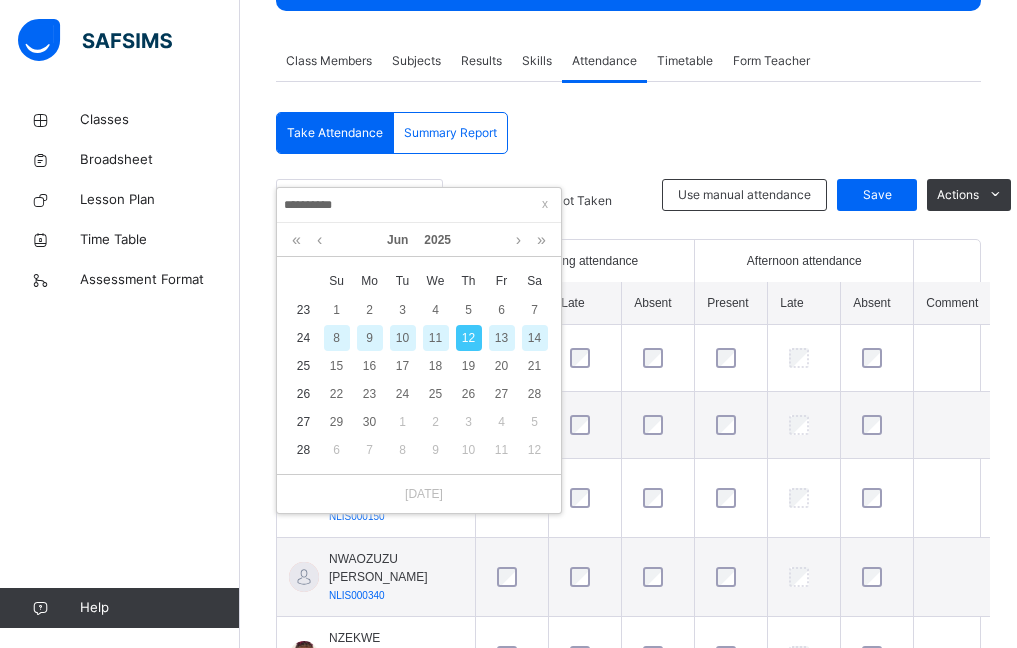 click on "9" at bounding box center [370, 338] 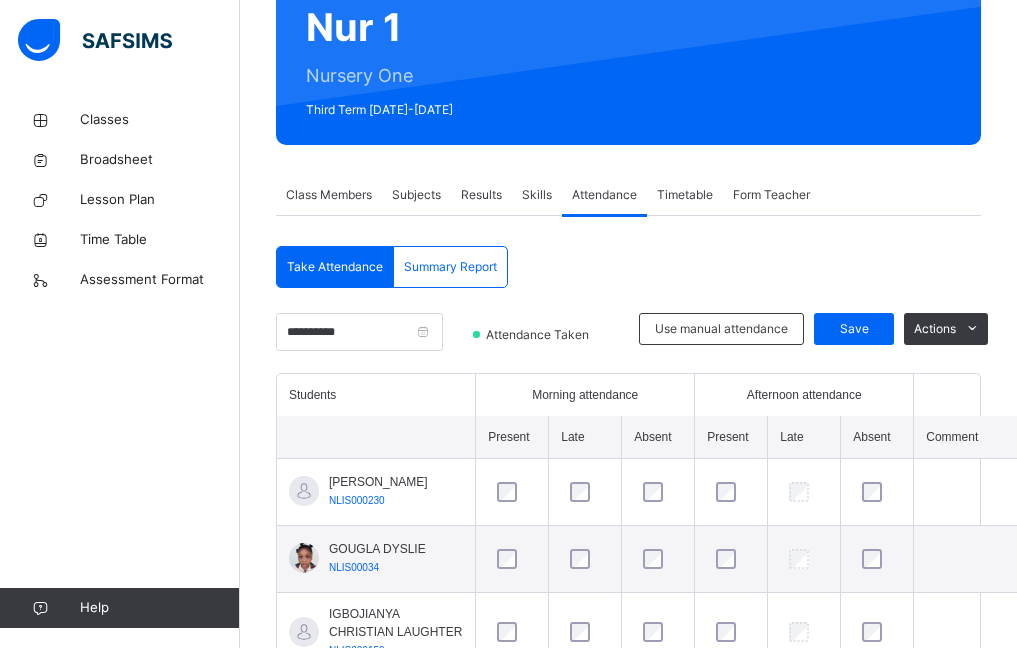 scroll, scrollTop: 335, scrollLeft: 0, axis: vertical 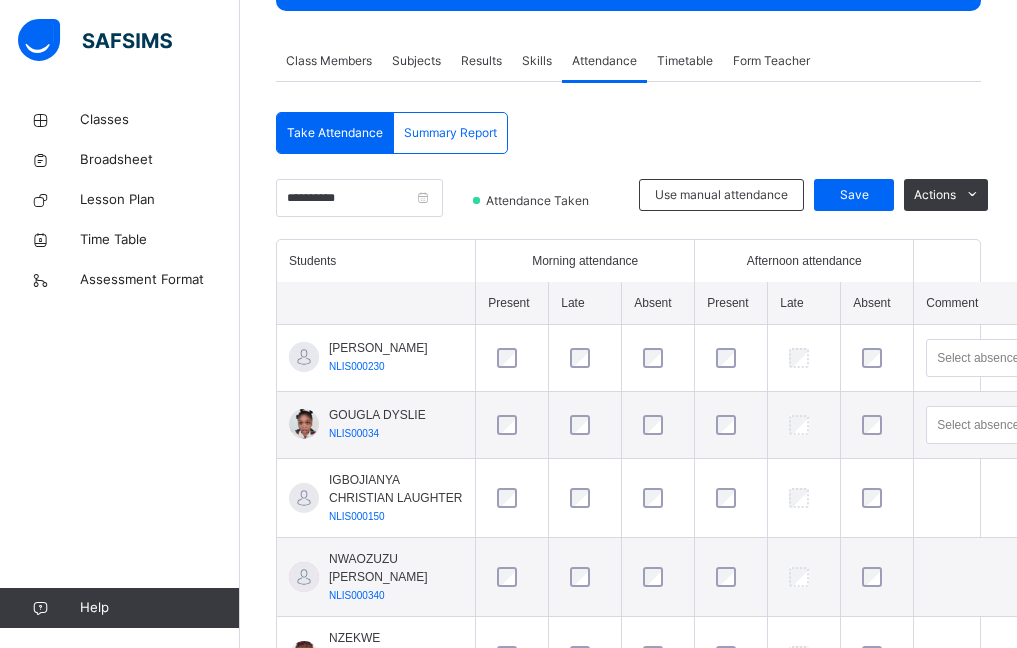 click at bounding box center [512, 498] 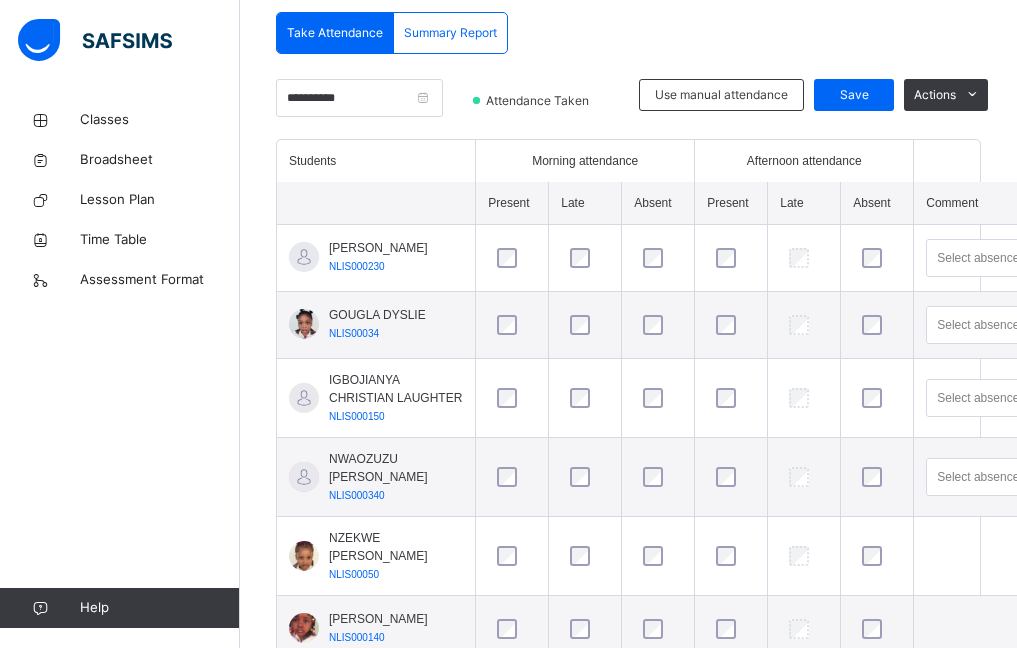 scroll, scrollTop: 535, scrollLeft: 0, axis: vertical 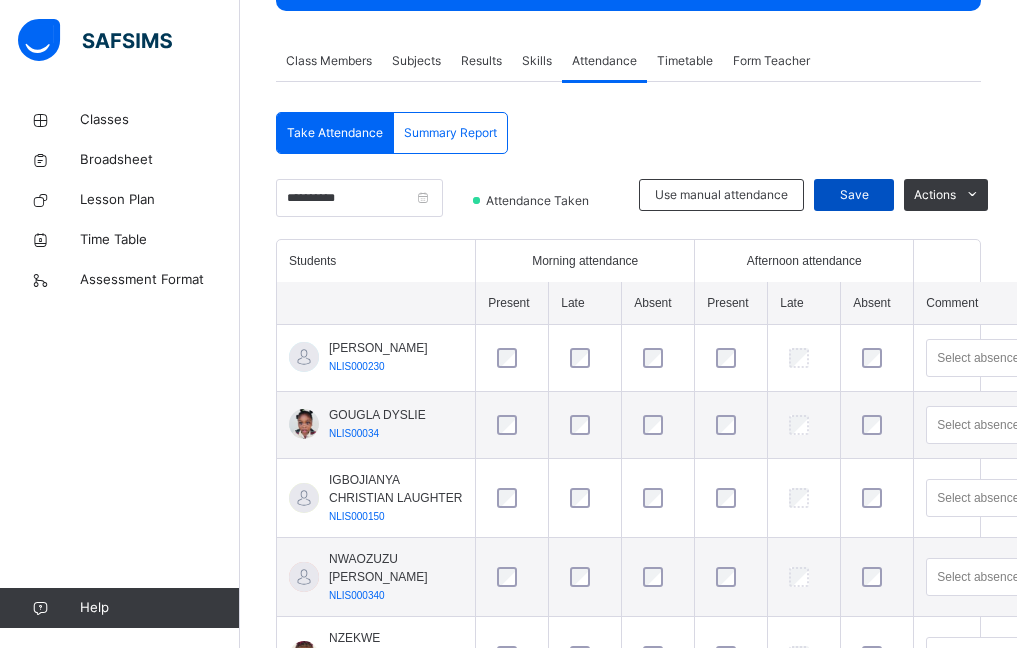 click on "Save" at bounding box center (854, 195) 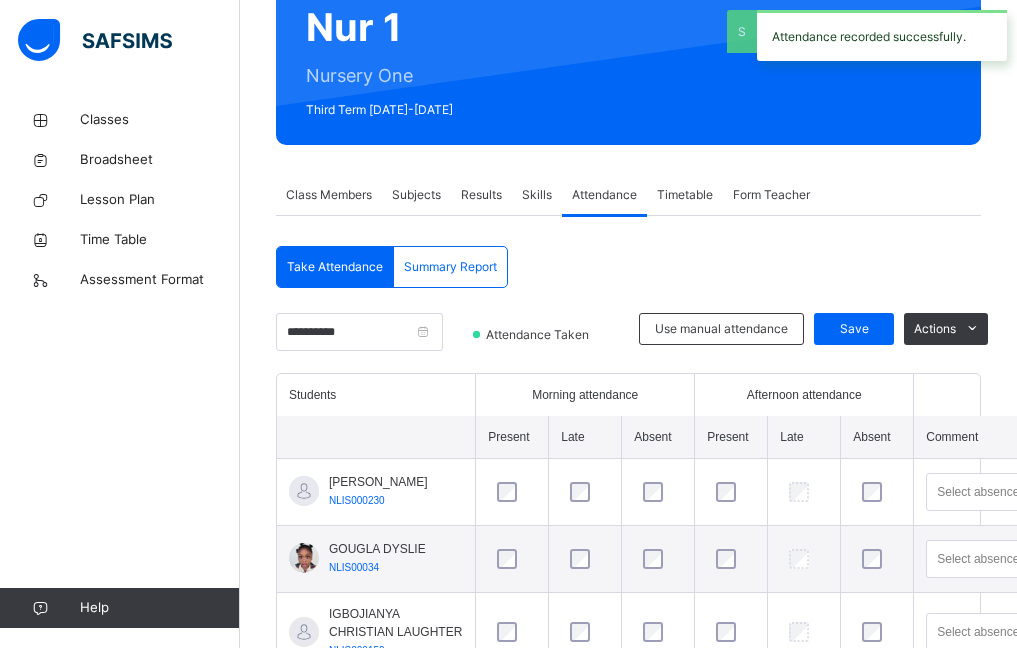 scroll, scrollTop: 335, scrollLeft: 0, axis: vertical 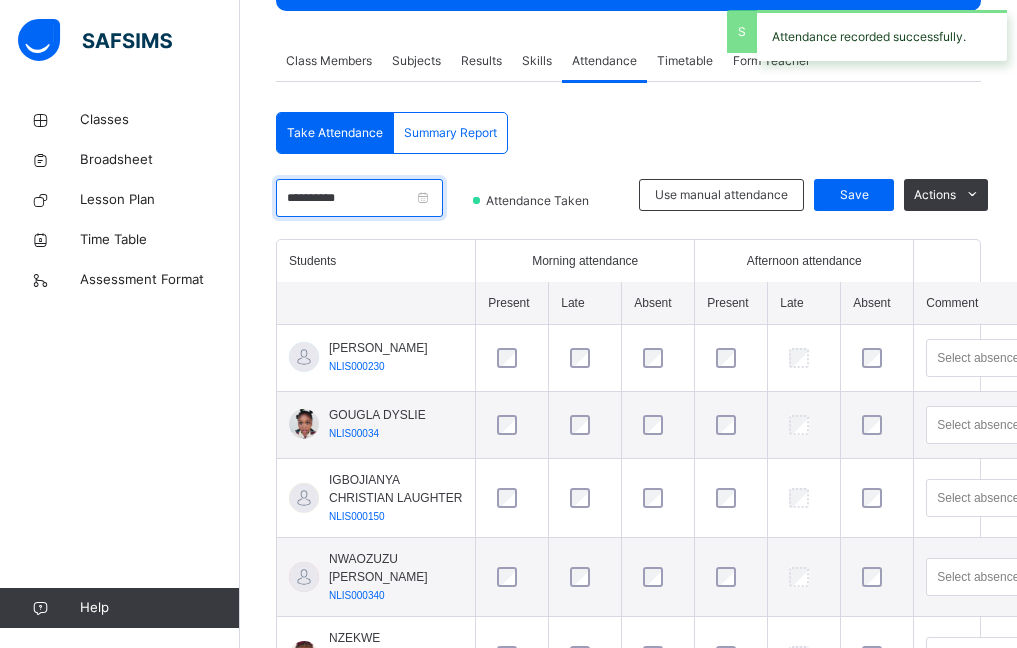 click on "**********" at bounding box center (359, 198) 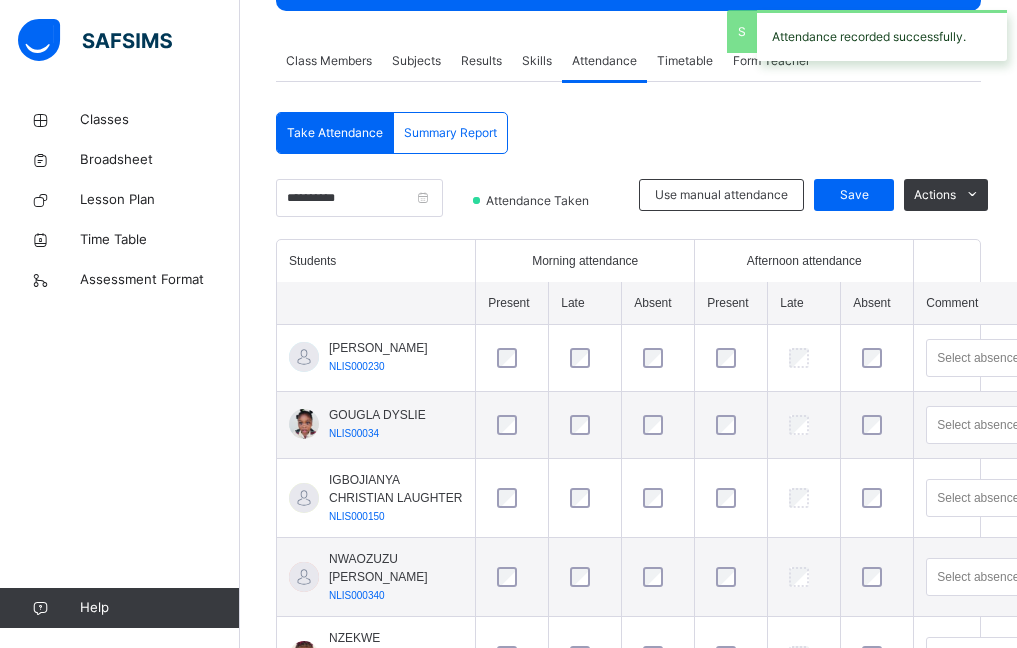 click on "**********" at bounding box center (419, 205) 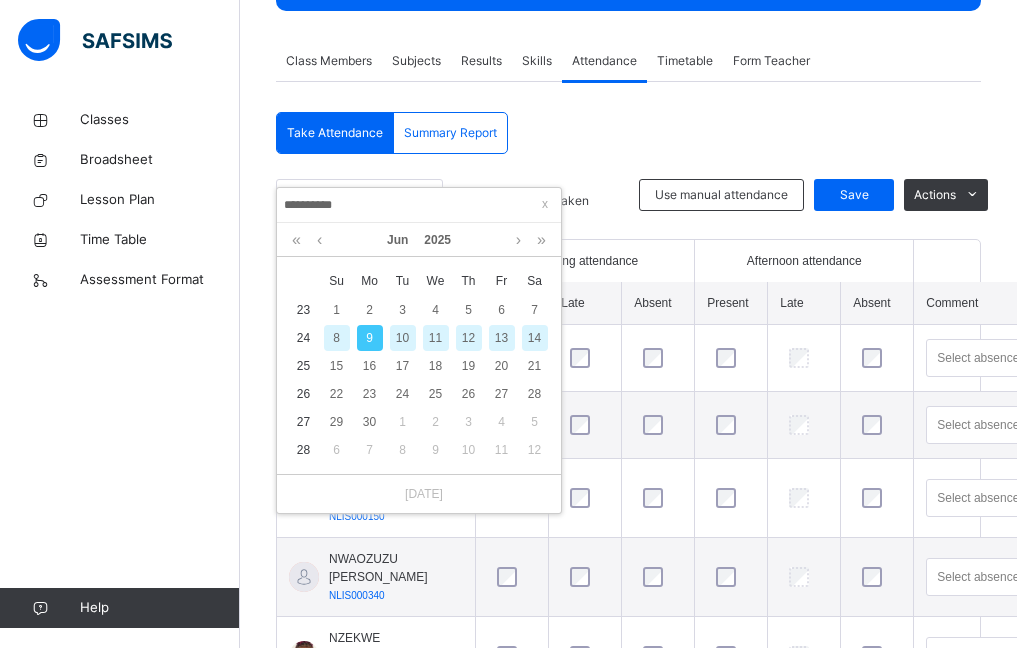 click on "10" at bounding box center [403, 338] 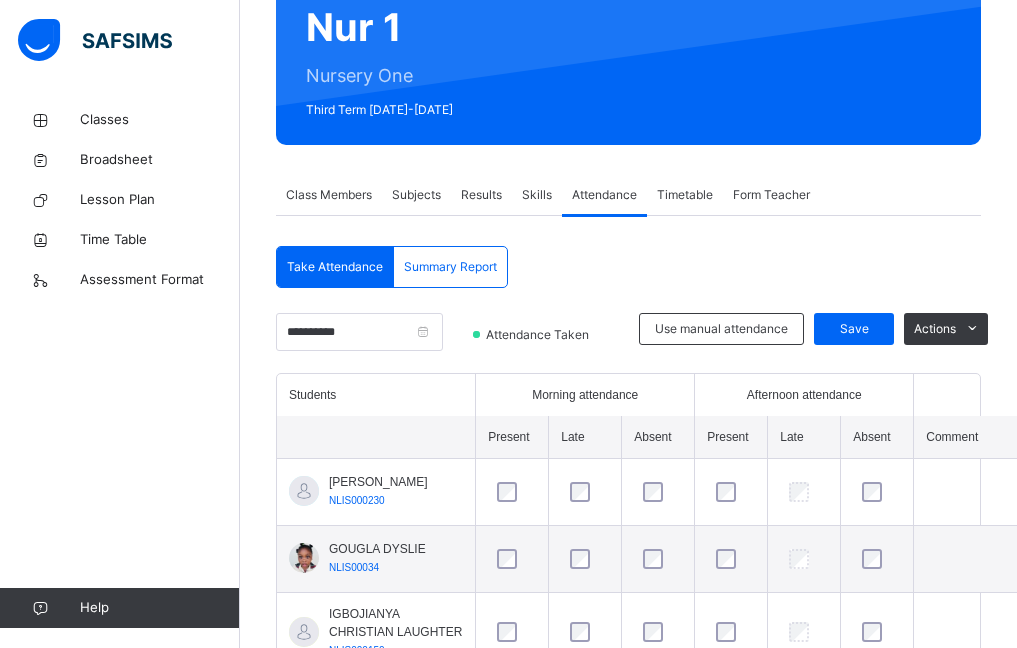 scroll, scrollTop: 335, scrollLeft: 0, axis: vertical 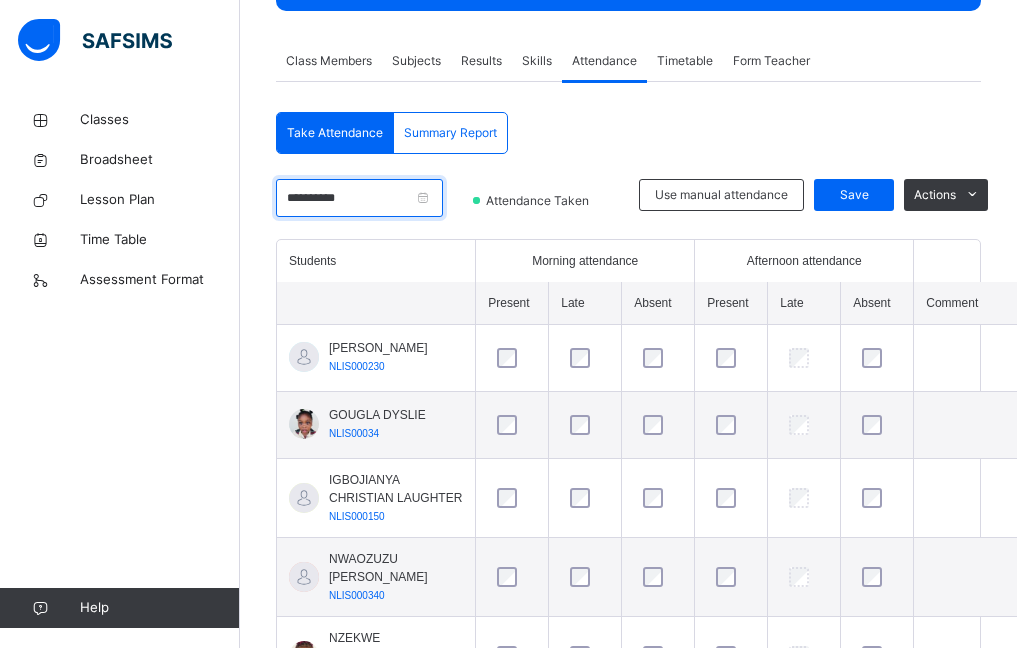click on "**********" at bounding box center (359, 198) 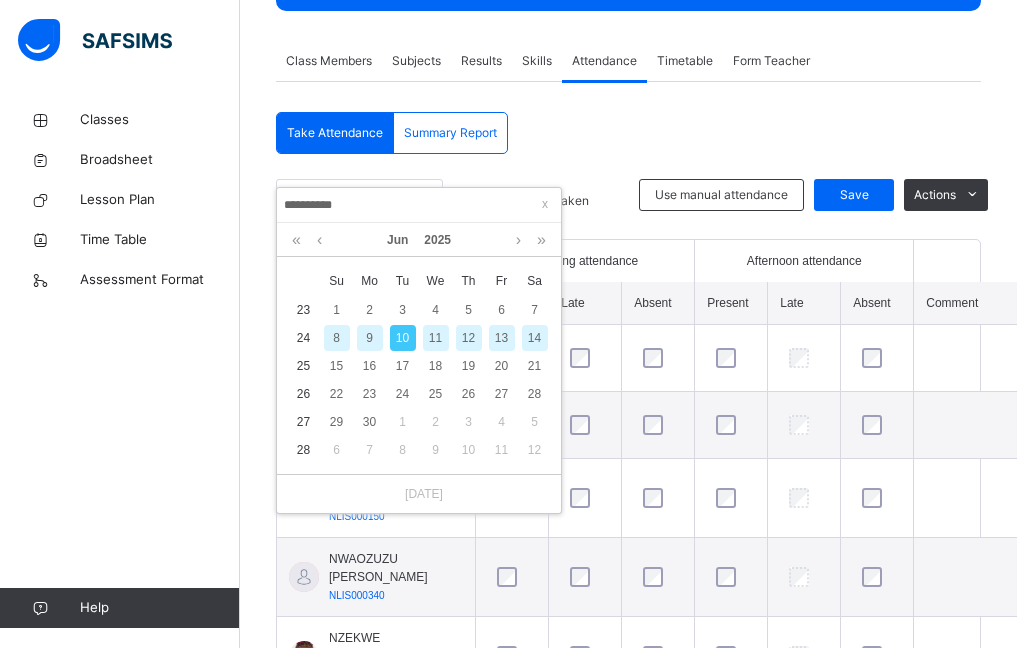 click on "11" at bounding box center (436, 338) 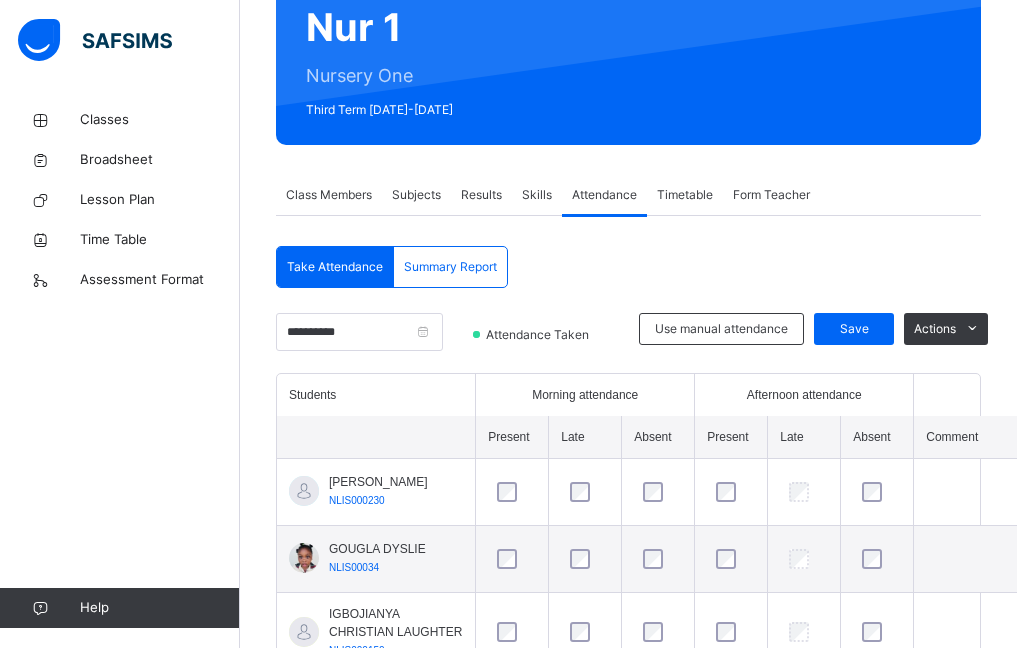 scroll, scrollTop: 335, scrollLeft: 0, axis: vertical 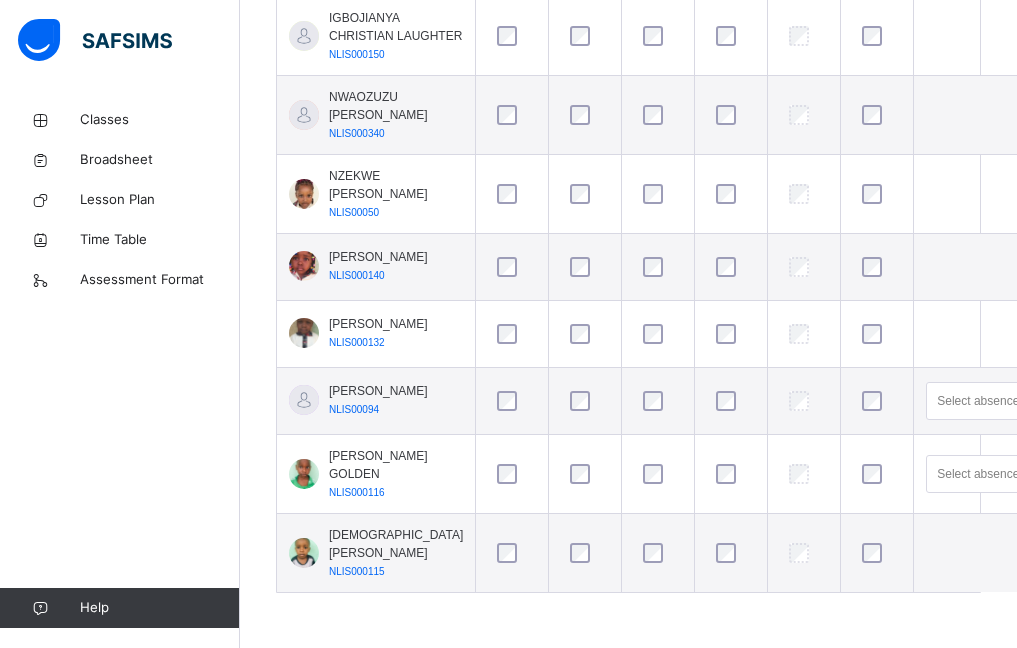 click at bounding box center (512, 401) 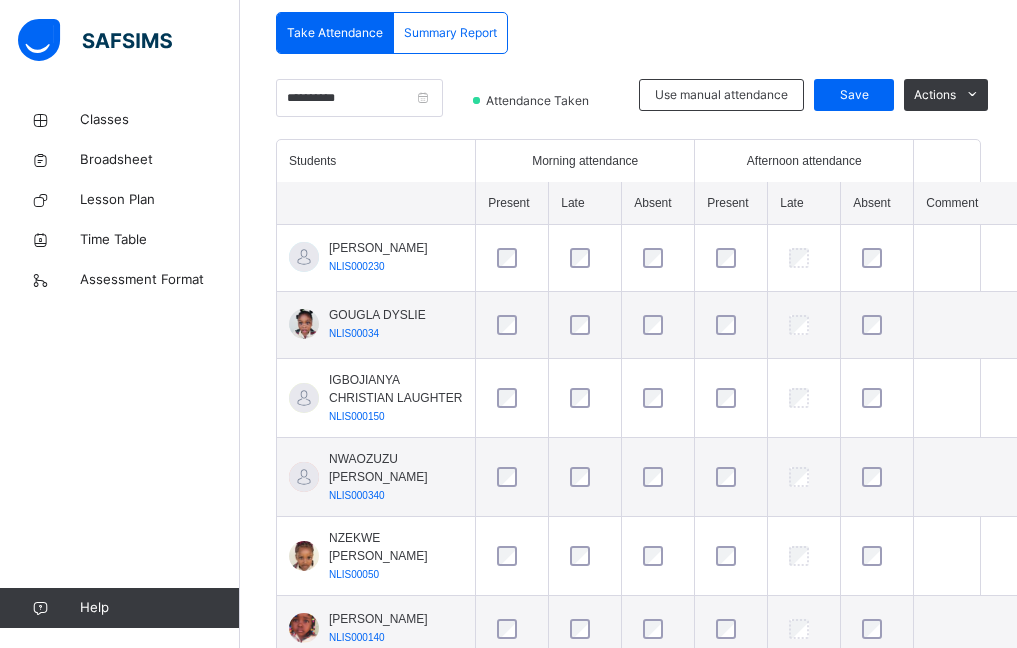 scroll, scrollTop: 335, scrollLeft: 0, axis: vertical 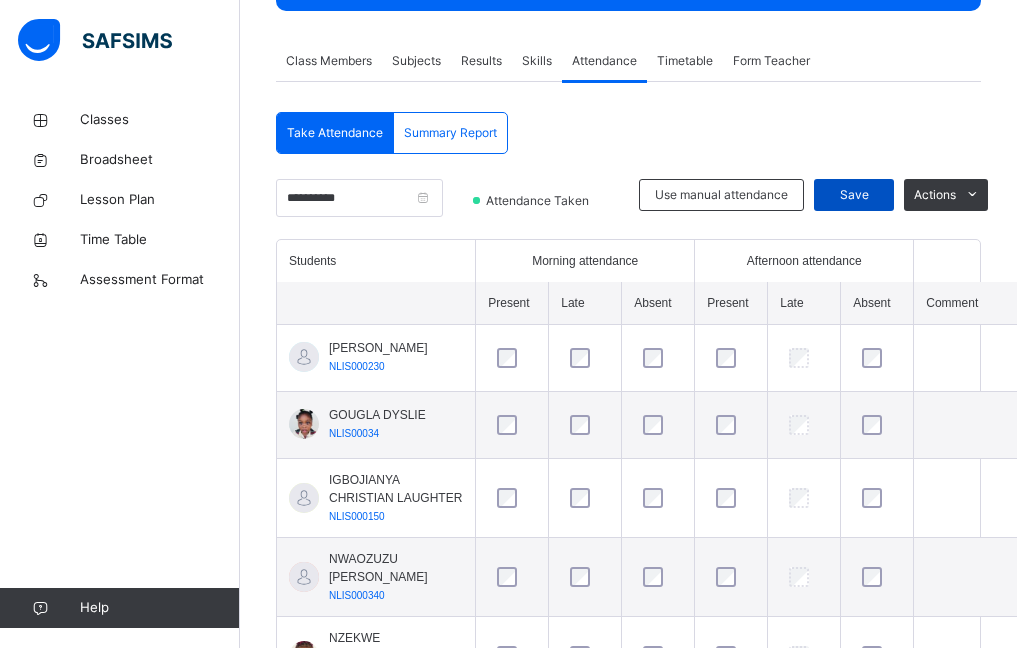 click on "Save" at bounding box center (854, 195) 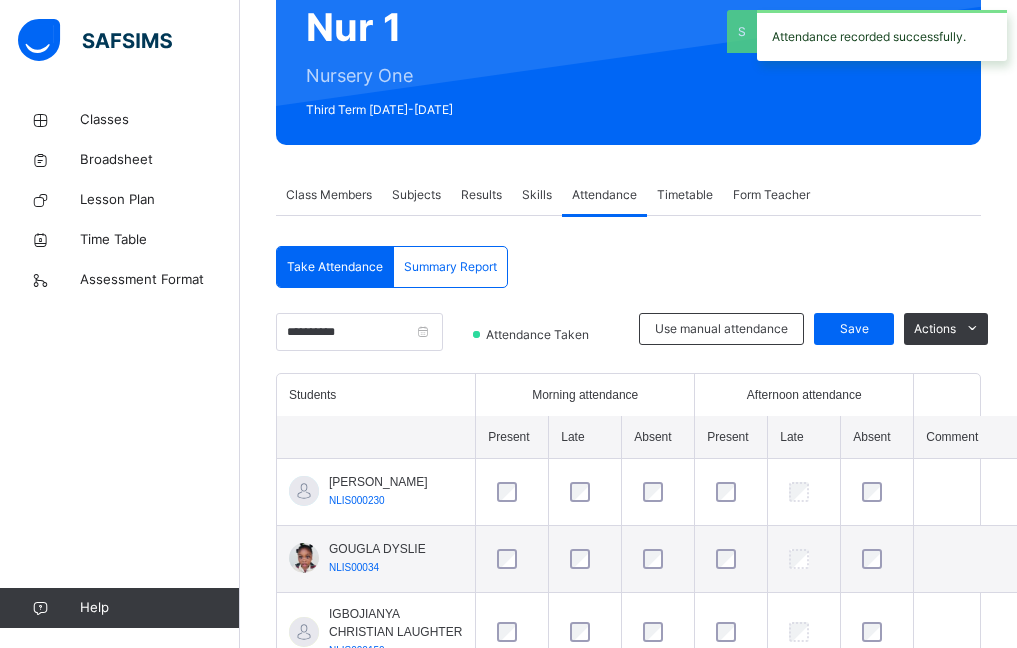 scroll, scrollTop: 335, scrollLeft: 0, axis: vertical 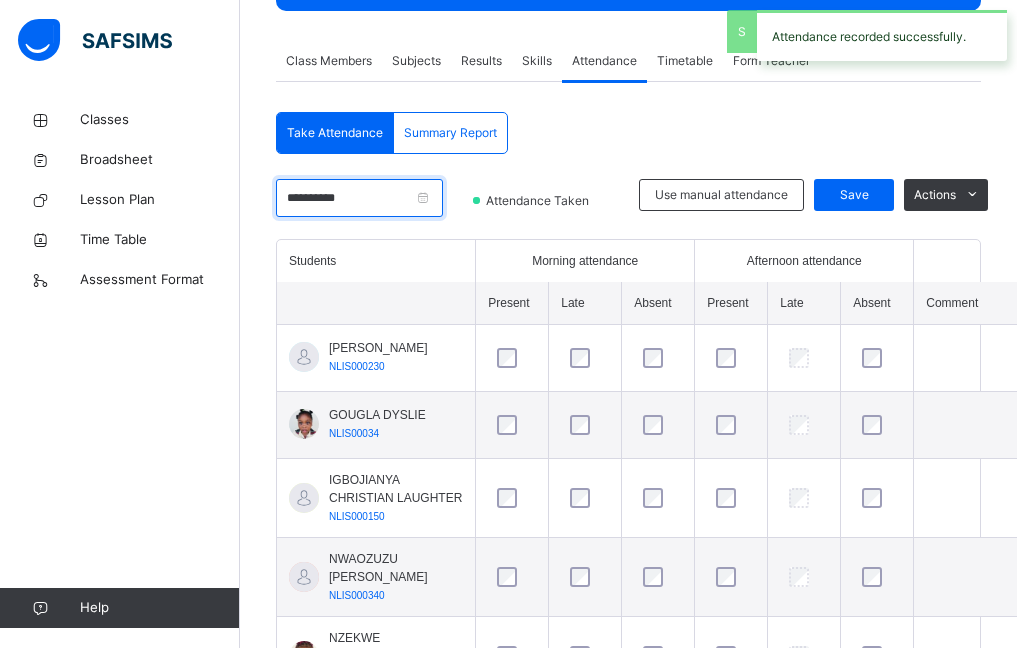 click on "**********" at bounding box center (359, 198) 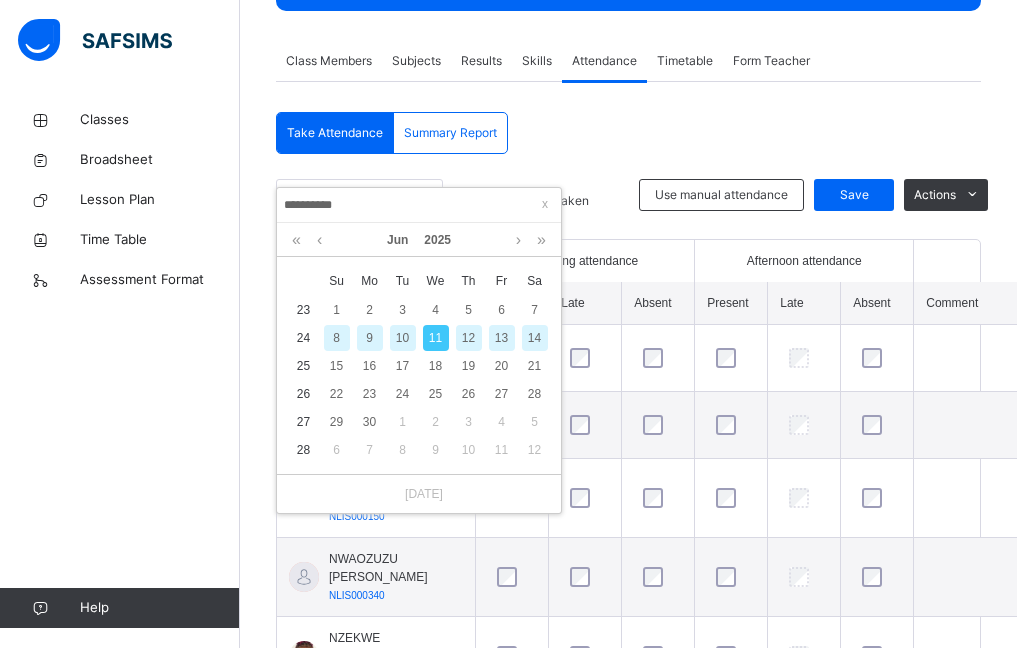 click on "12" at bounding box center [469, 338] 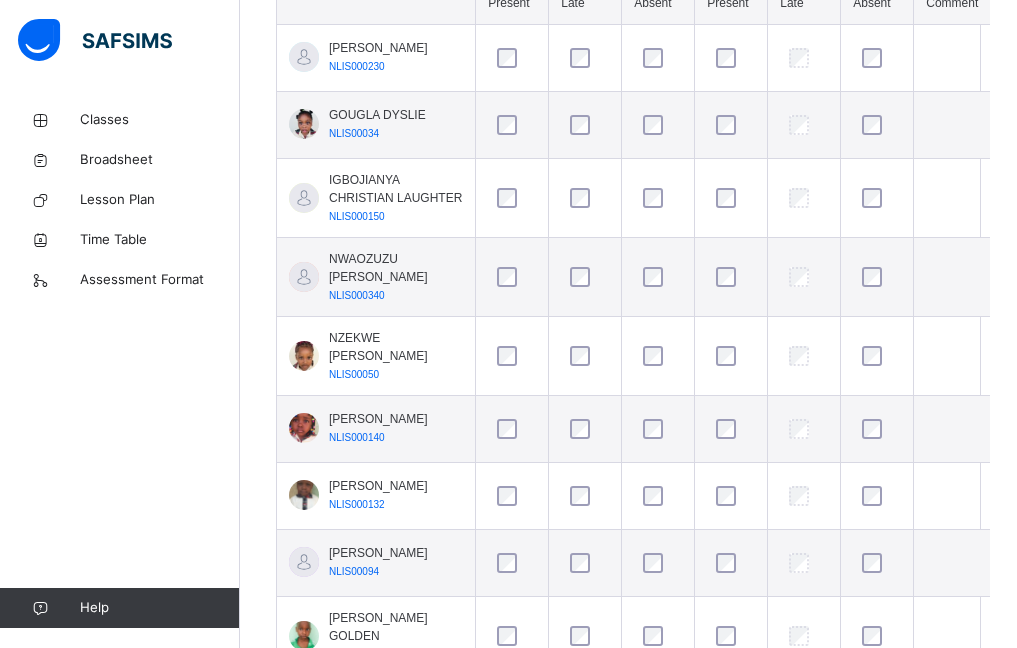 scroll, scrollTop: 735, scrollLeft: 0, axis: vertical 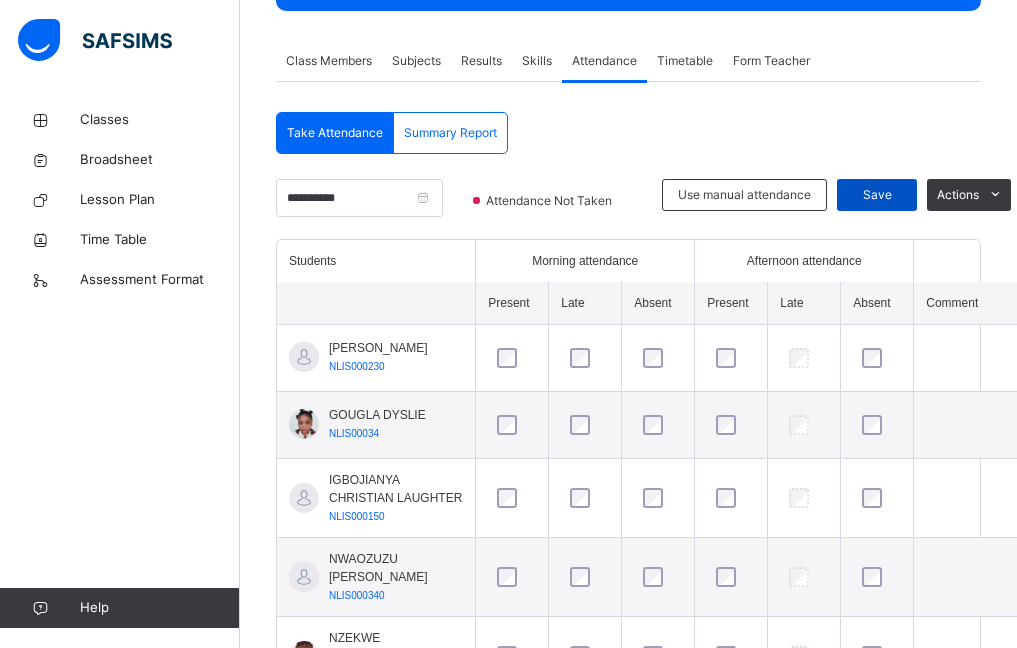 click on "Save" at bounding box center (877, 195) 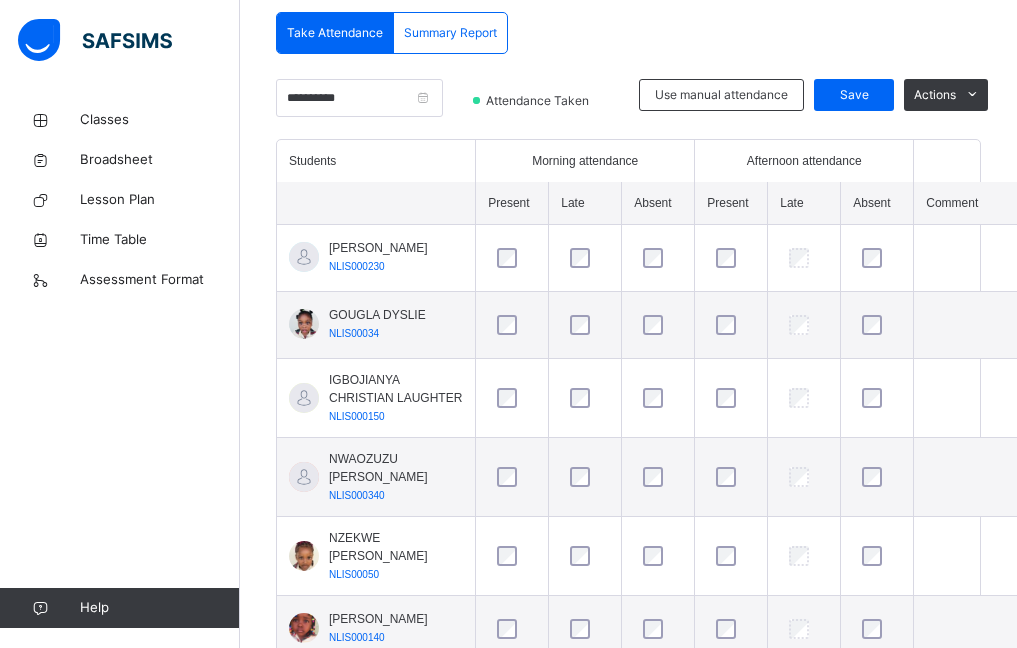 scroll, scrollTop: 335, scrollLeft: 0, axis: vertical 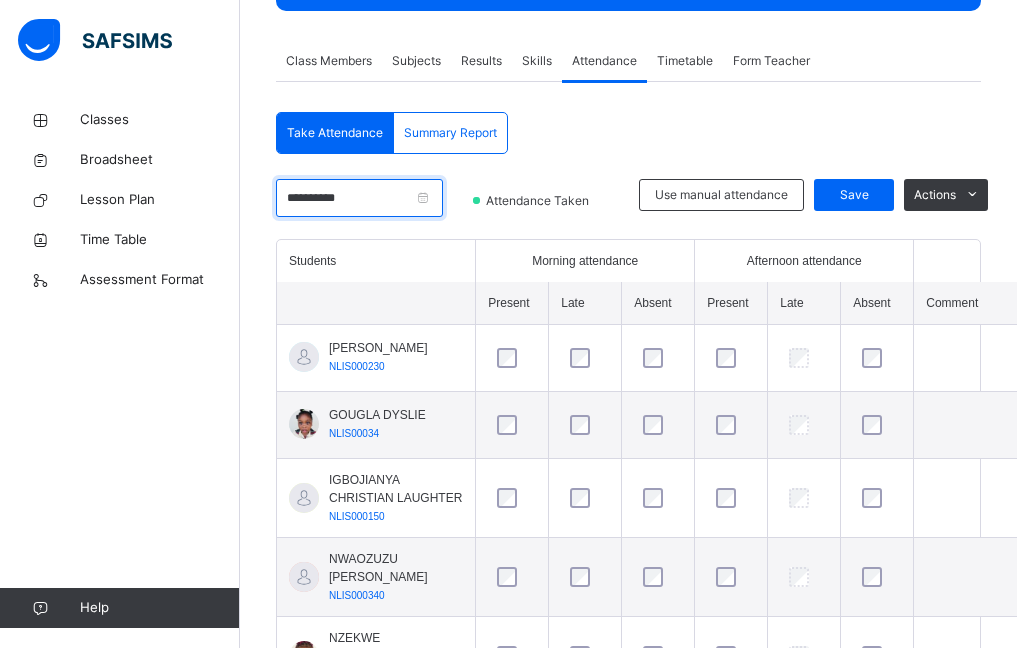 click on "**********" at bounding box center (359, 198) 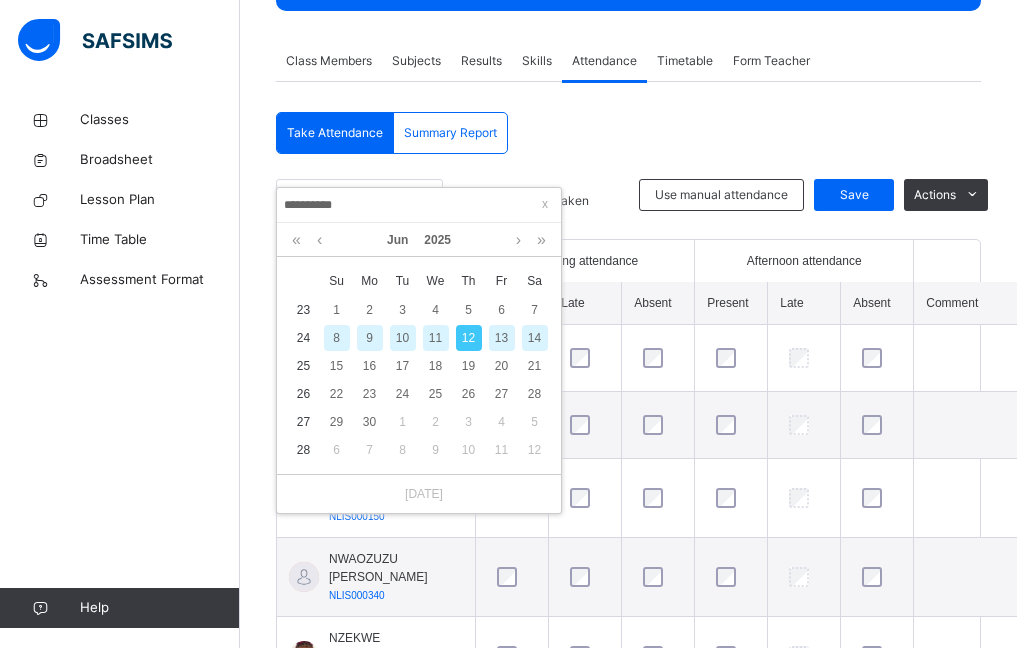 click on "13" at bounding box center (502, 338) 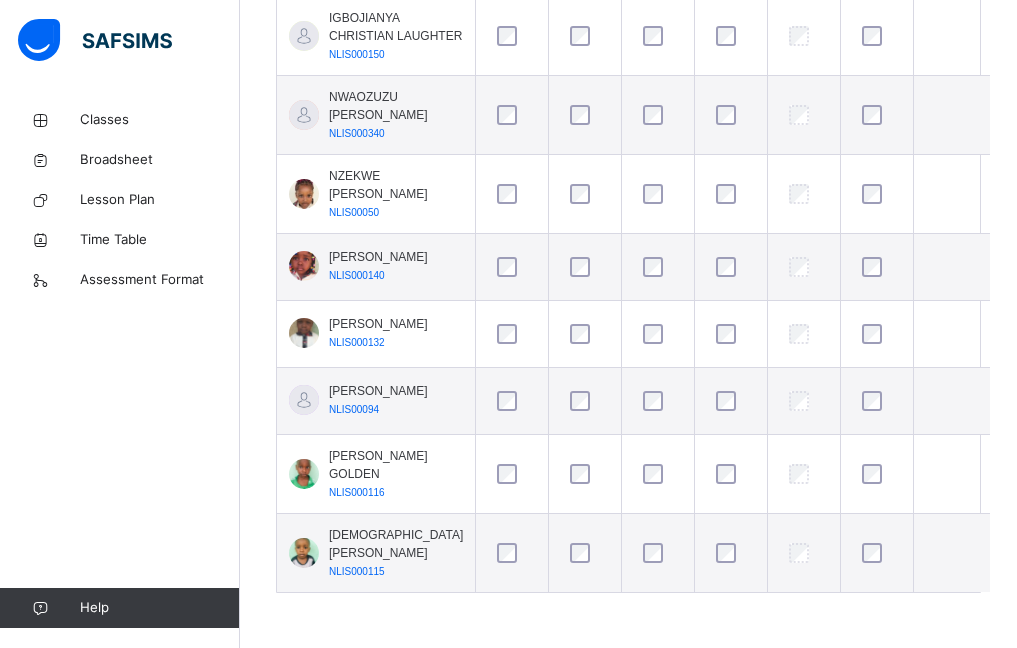 scroll, scrollTop: 835, scrollLeft: 0, axis: vertical 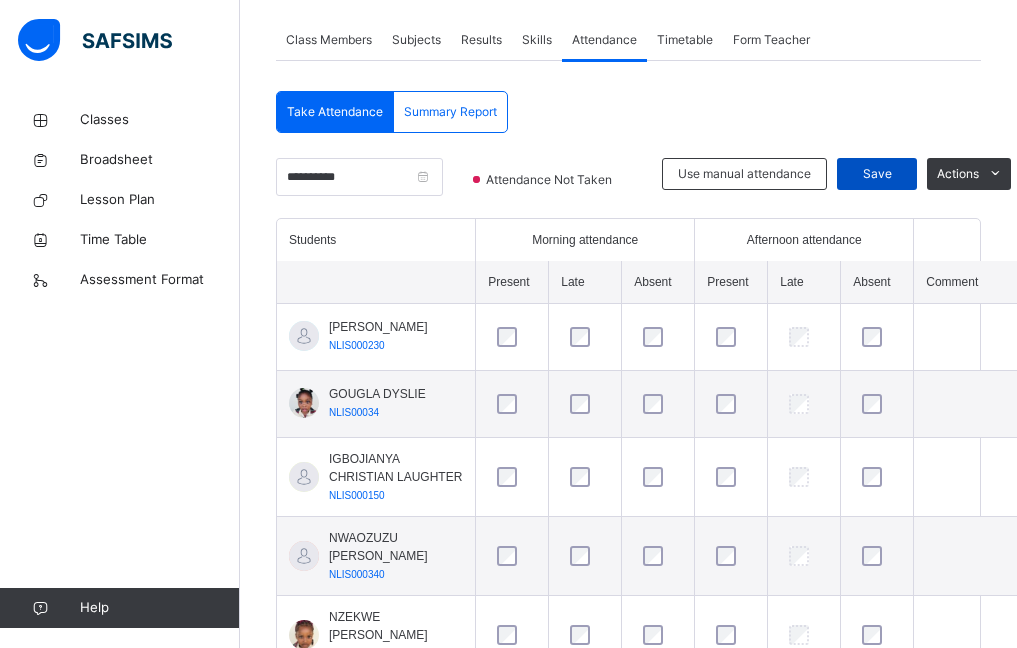 click on "Save" at bounding box center [877, 174] 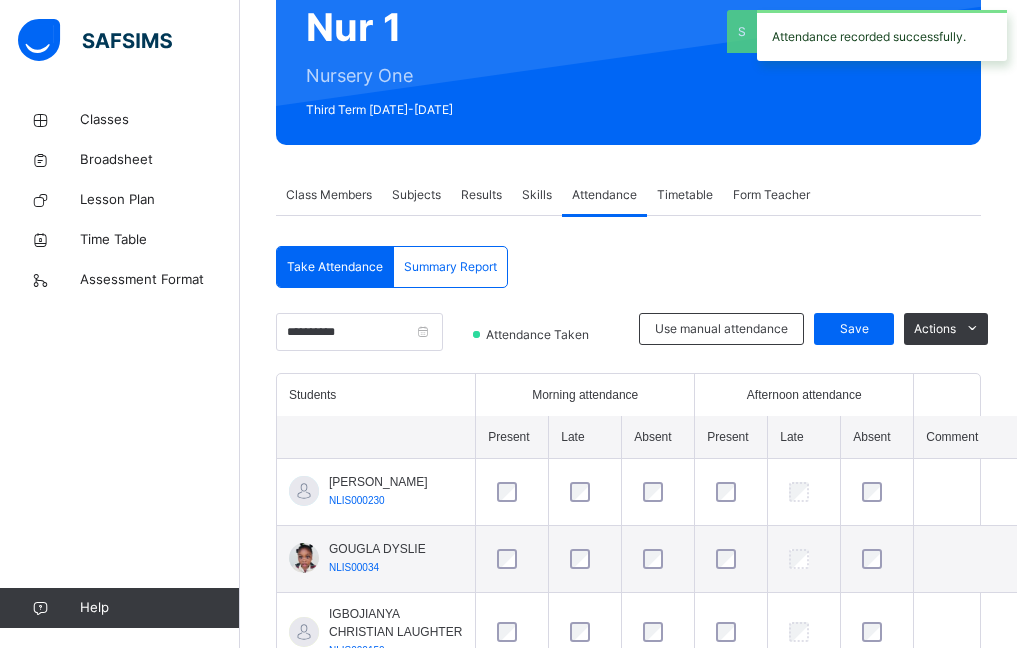 scroll, scrollTop: 356, scrollLeft: 0, axis: vertical 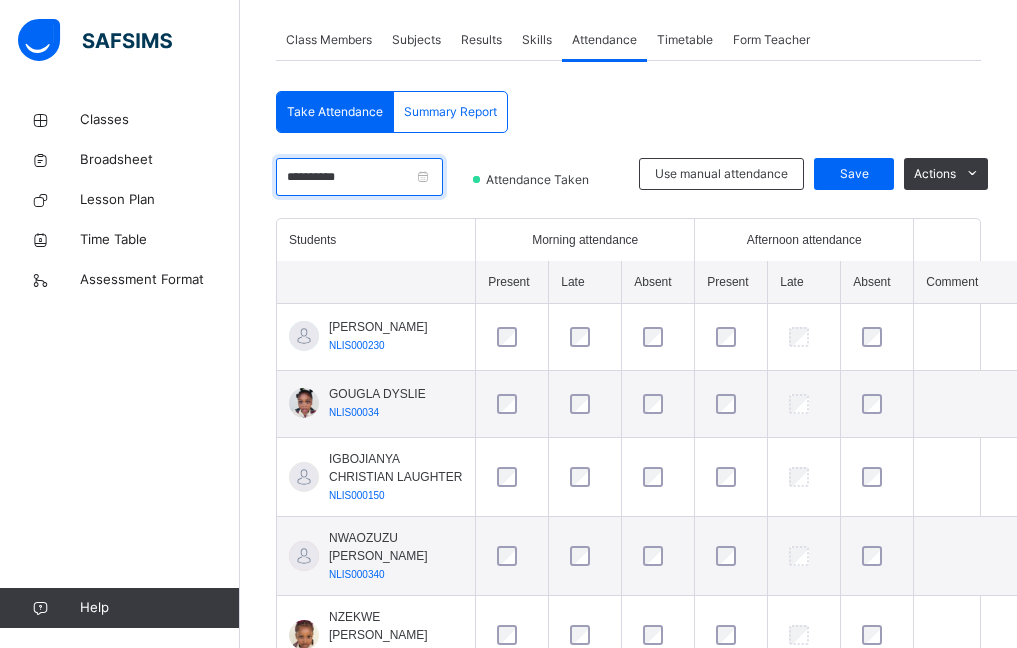 click on "**********" at bounding box center (359, 177) 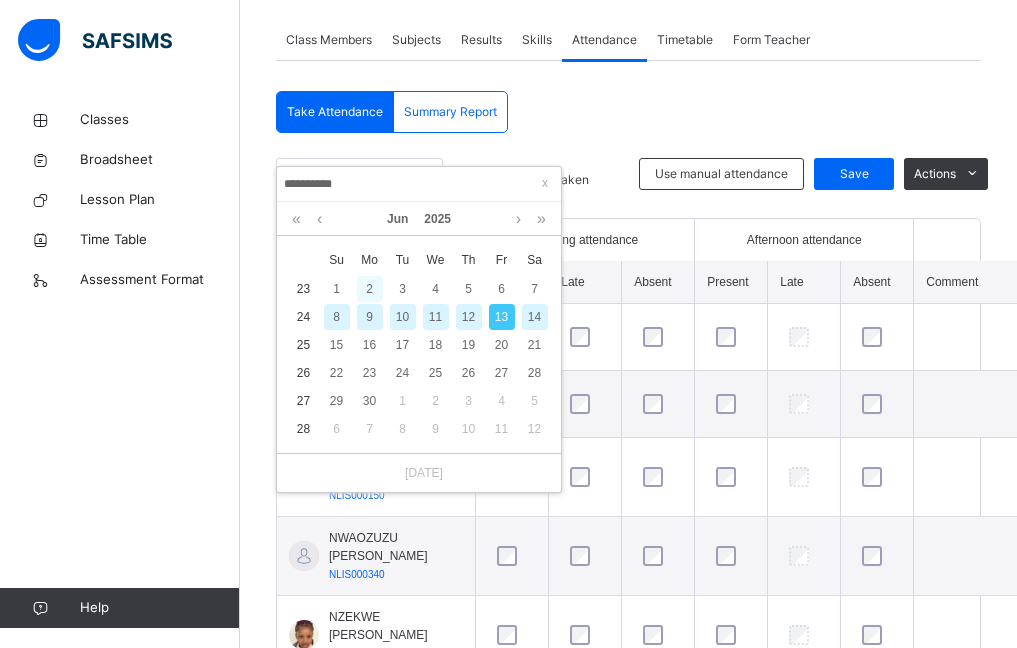 click on "2" at bounding box center (370, 289) 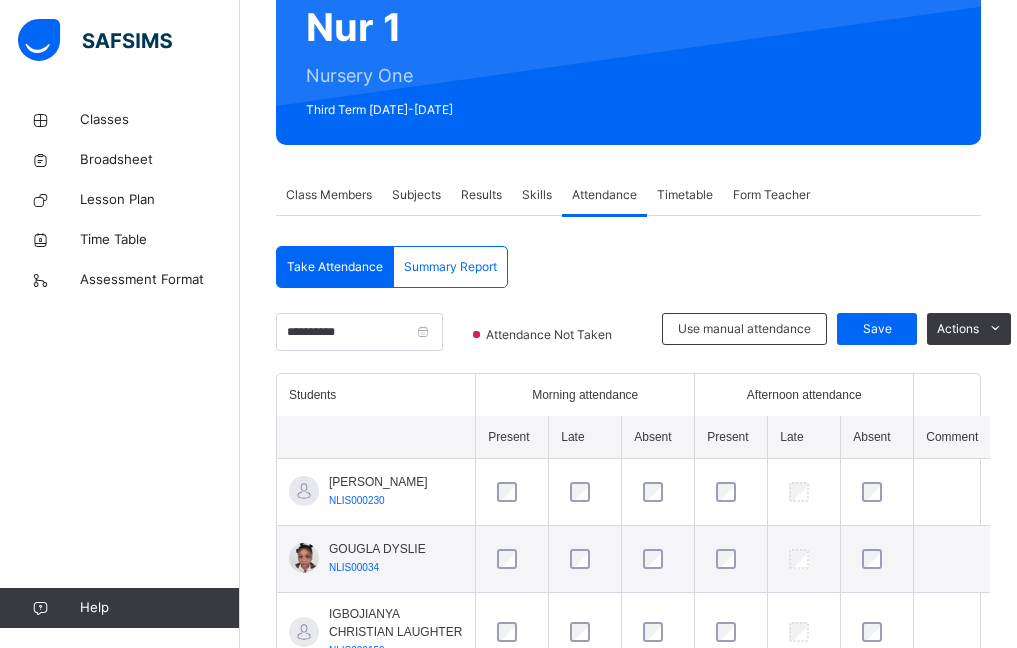 scroll, scrollTop: 356, scrollLeft: 0, axis: vertical 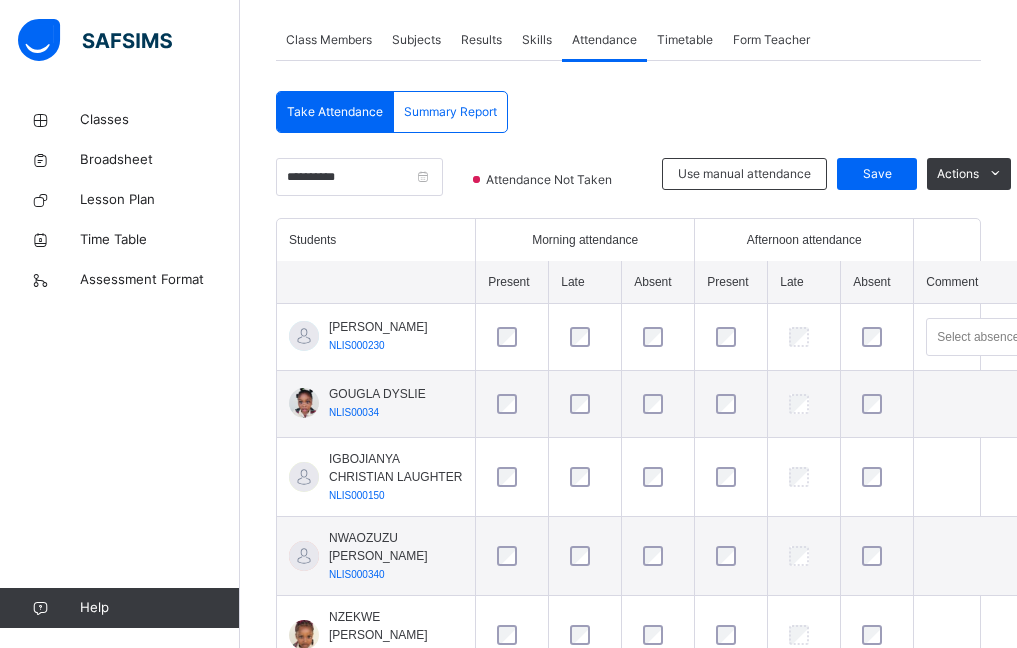 click at bounding box center (658, 337) 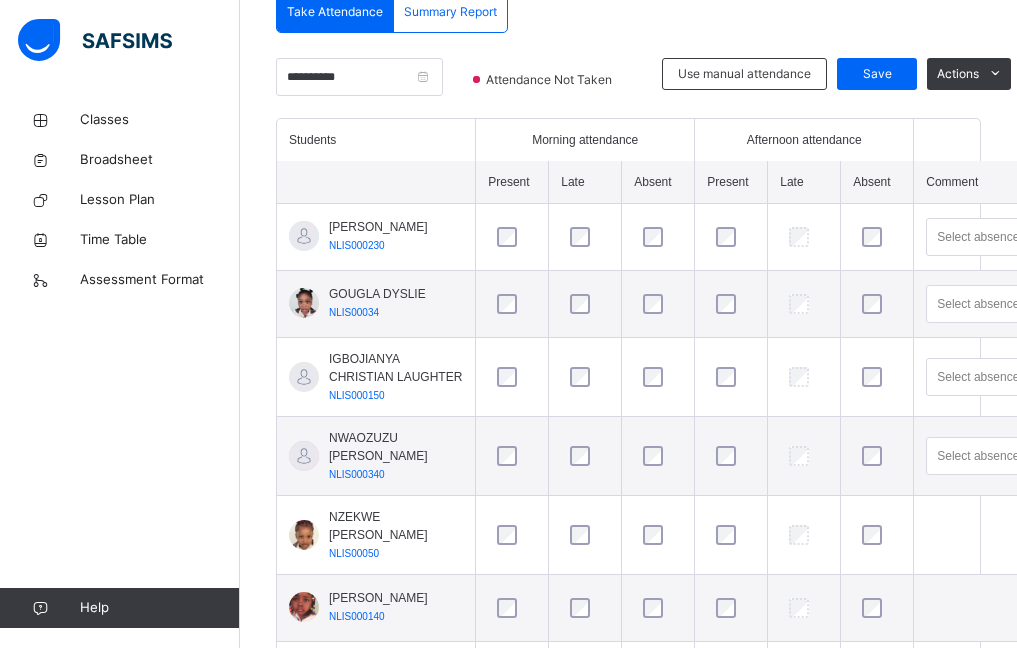 scroll, scrollTop: 556, scrollLeft: 0, axis: vertical 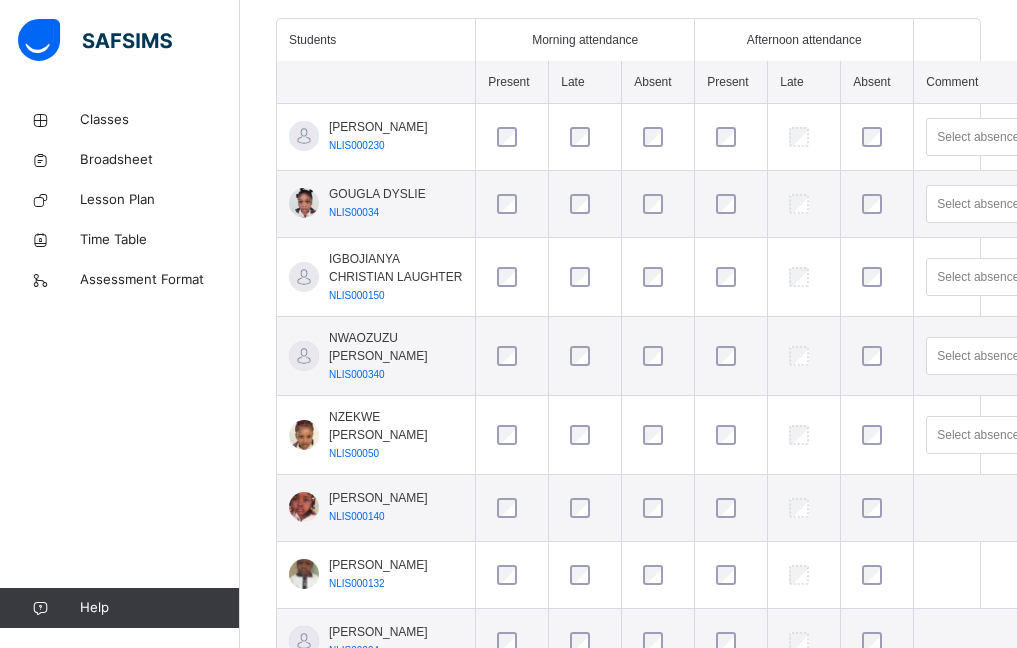 click on "DOGBO ALEXIS CYRUS NLIS000230 Select absence reason GOUGLA DYSLIE  NLIS00034 Select absence reason IGBOJIANYA CHRISTIAN LAUGHTER  NLIS000150 Select absence reason NWAOZUZU MICHAEL SYLVANUS NLIS000340 Select absence reason NZEKWE CHINAZA ESTHER  NLIS00050 Select absence reason OGBONNAYA JOHN GLORY OLUCHI  NLIS000140 OKOROAFOR IFEANYICHUKWU  NLIS000132 RAYMOND BRIGHT  NLIS00094 UGOCHUKWU CHUKWUEBUKA GOLDEN  NLIS000116 UKO PRINCE CHRISTOPHER  NLIS000115" at bounding box center (697, 469) 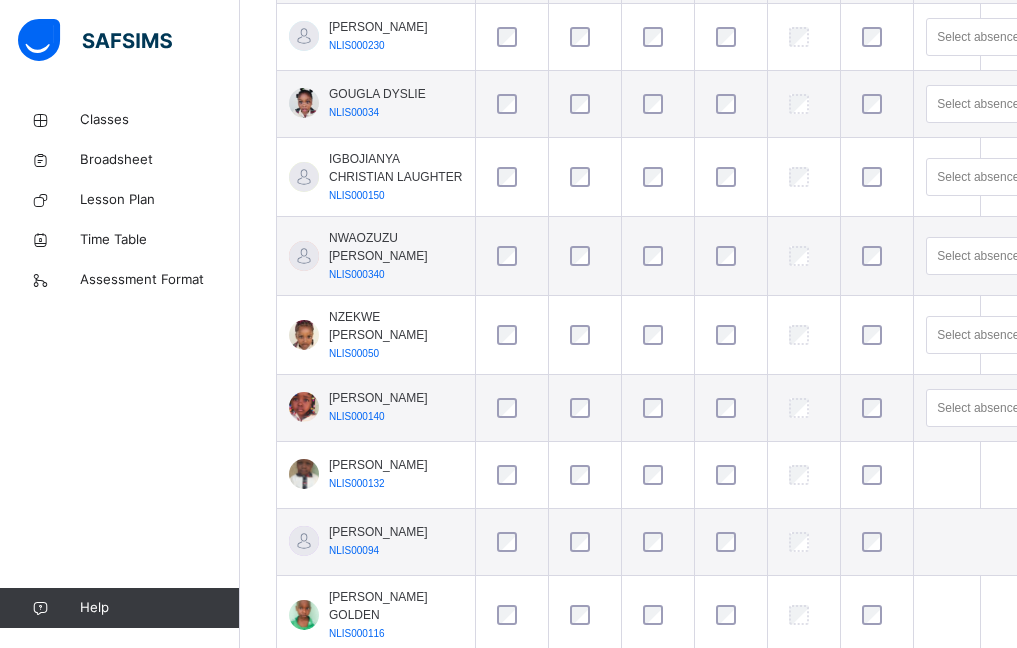 scroll, scrollTop: 756, scrollLeft: 0, axis: vertical 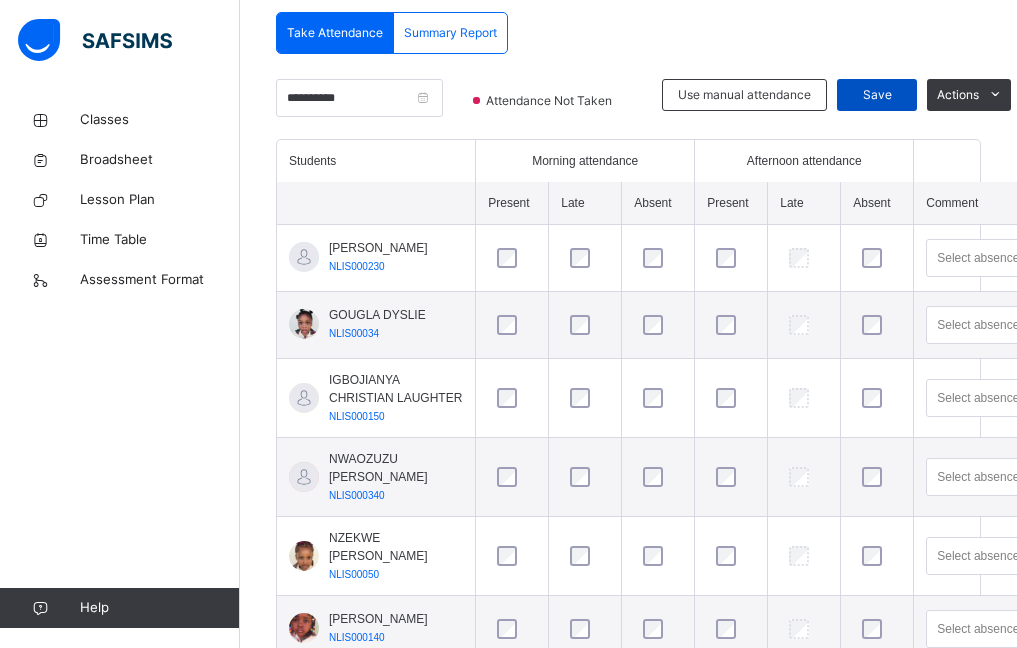 click on "Save" at bounding box center [877, 95] 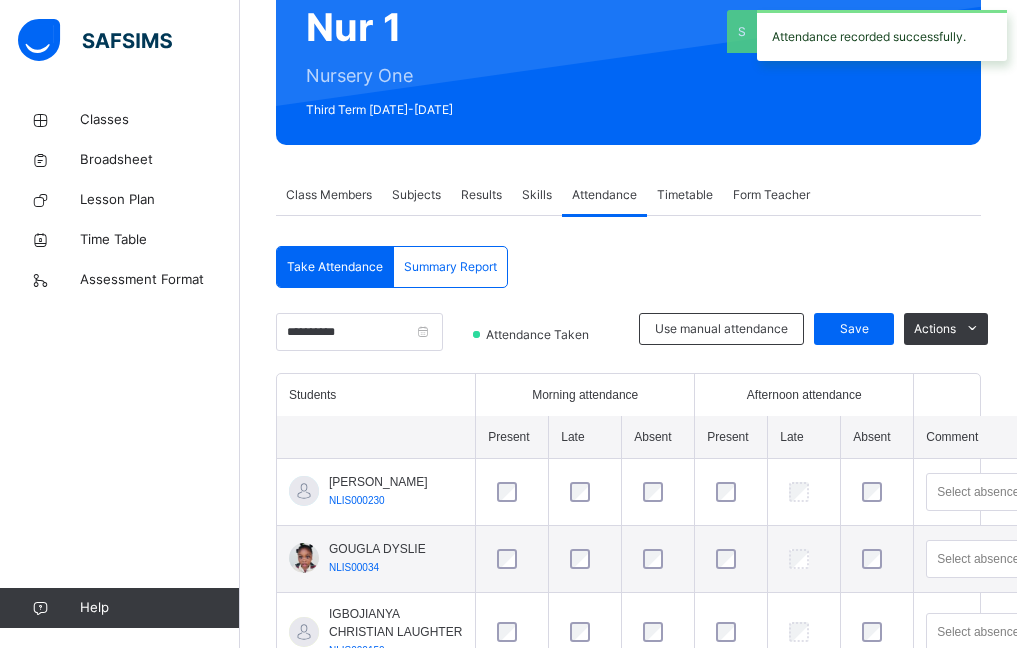 scroll, scrollTop: 435, scrollLeft: 0, axis: vertical 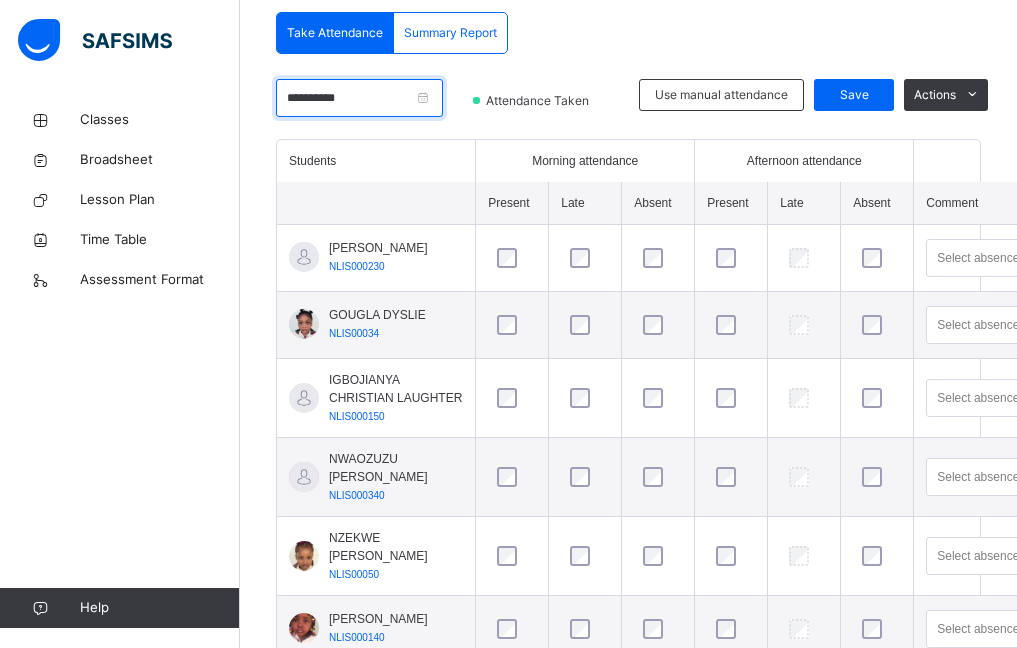 click on "**********" at bounding box center (359, 98) 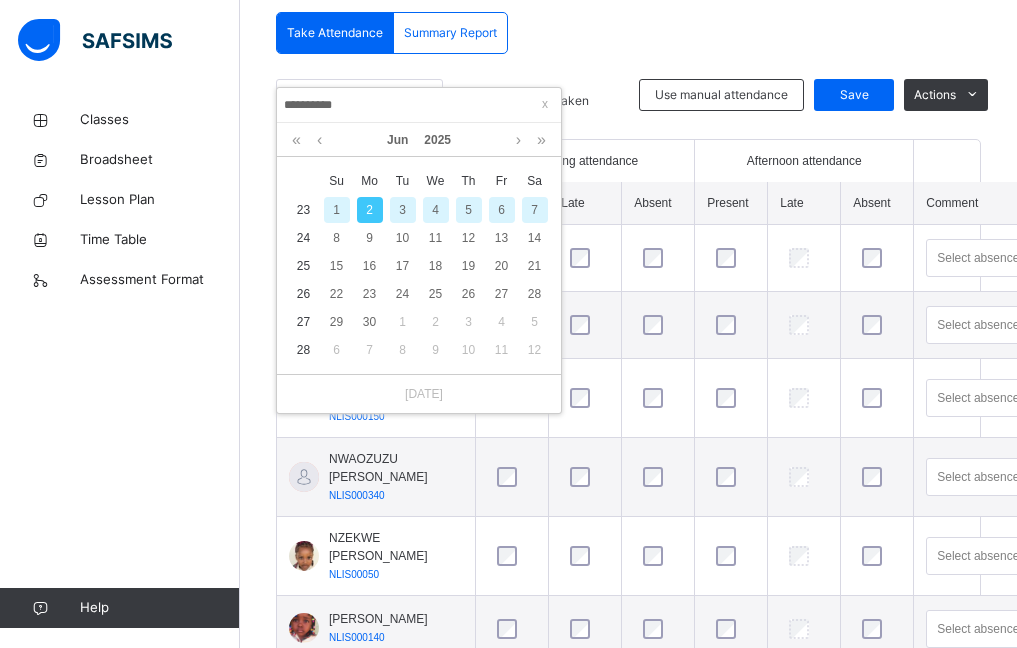 click on "Tu" at bounding box center [402, 181] 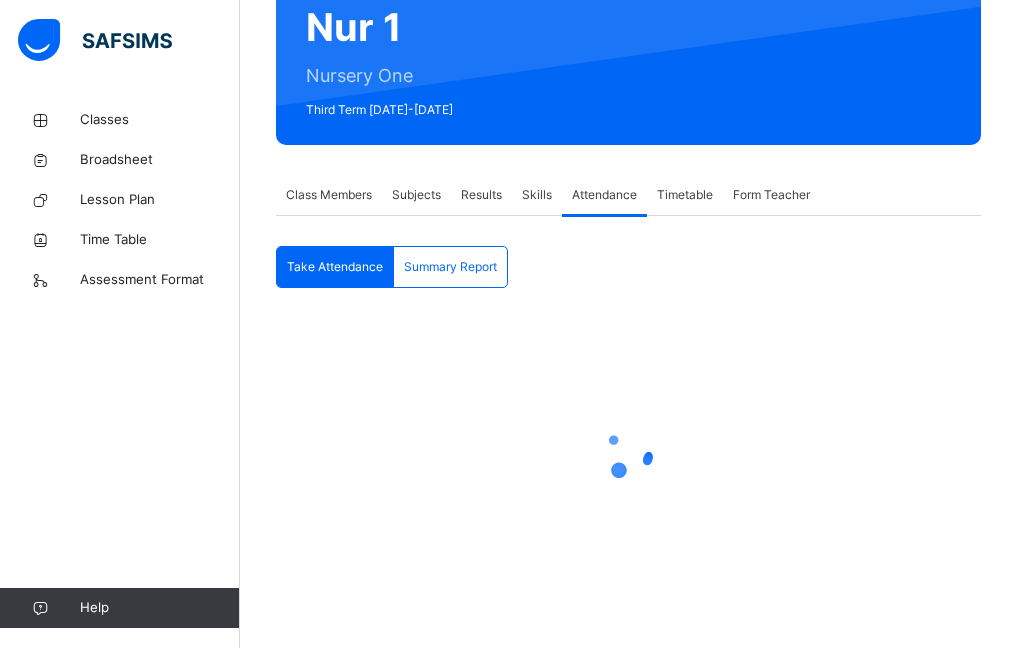 scroll, scrollTop: 435, scrollLeft: 0, axis: vertical 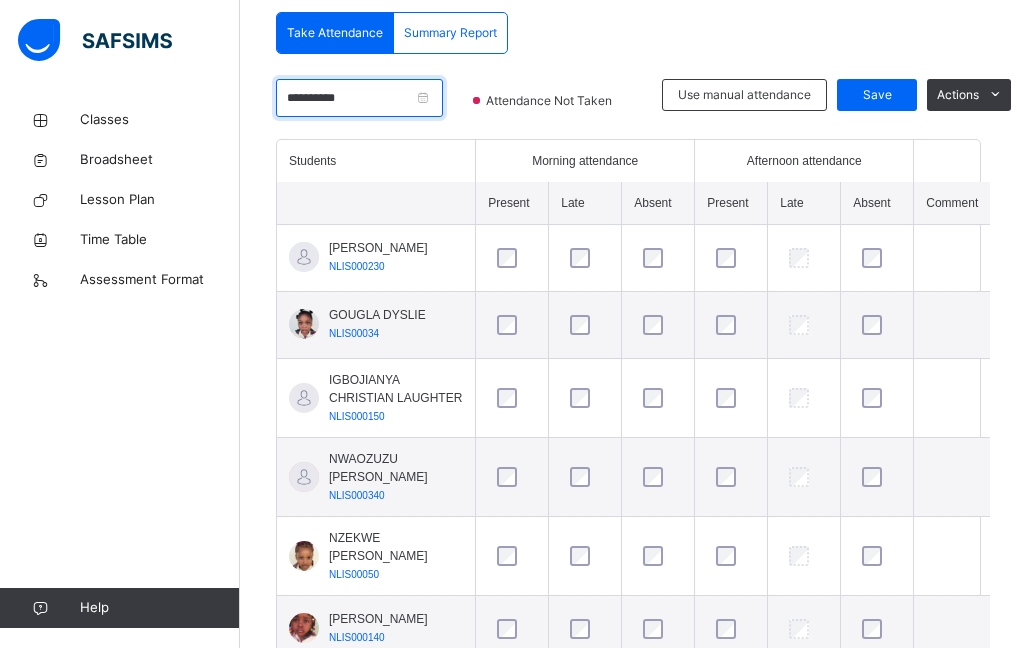 click on "**********" at bounding box center (359, 98) 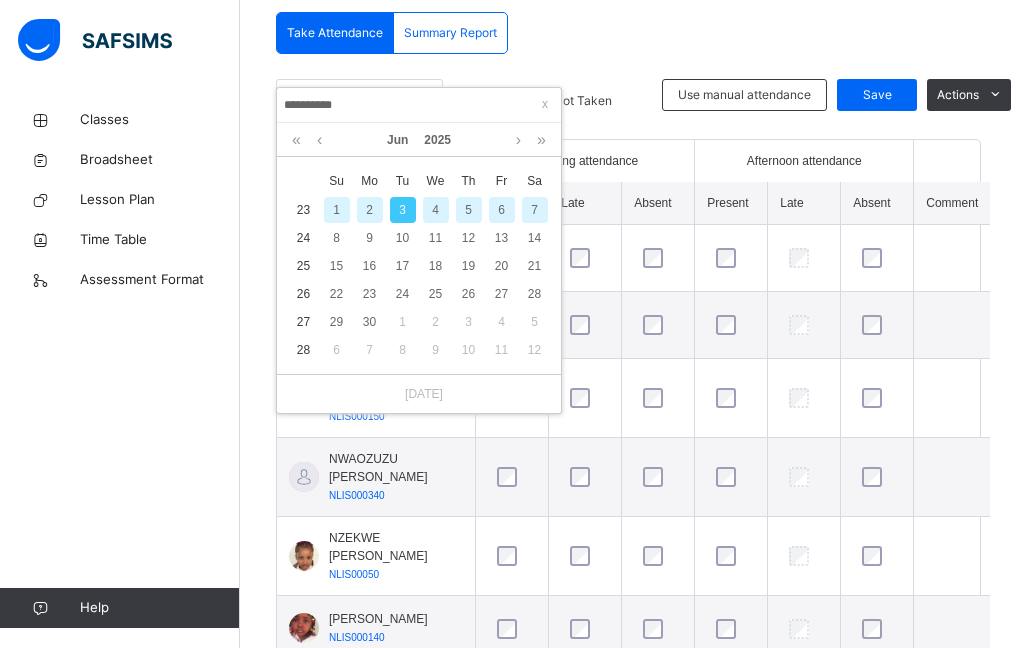click on "2" at bounding box center (370, 210) 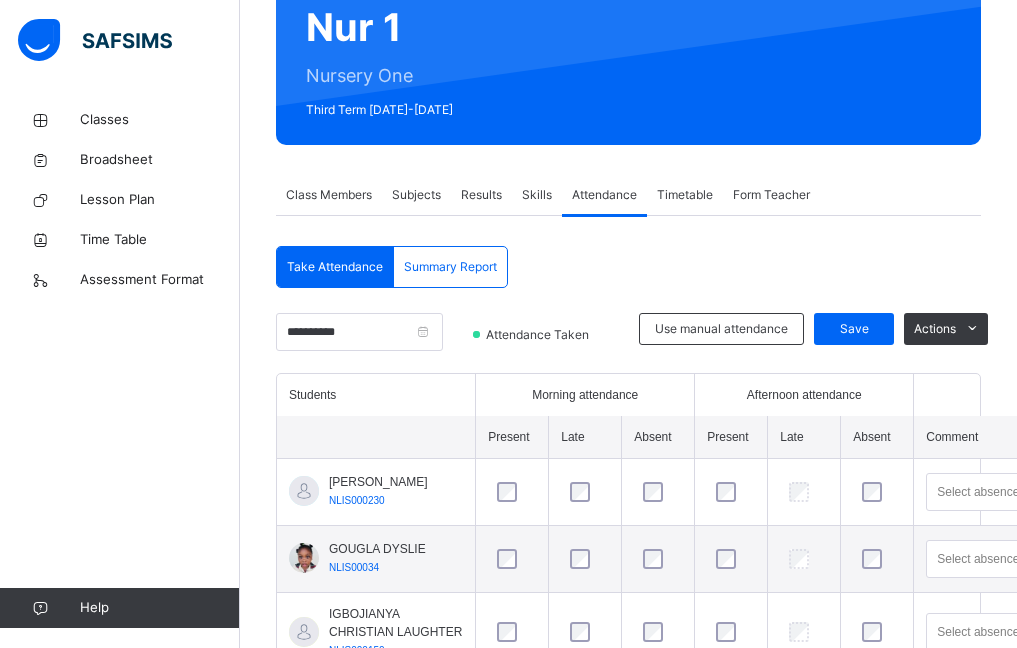 scroll, scrollTop: 435, scrollLeft: 0, axis: vertical 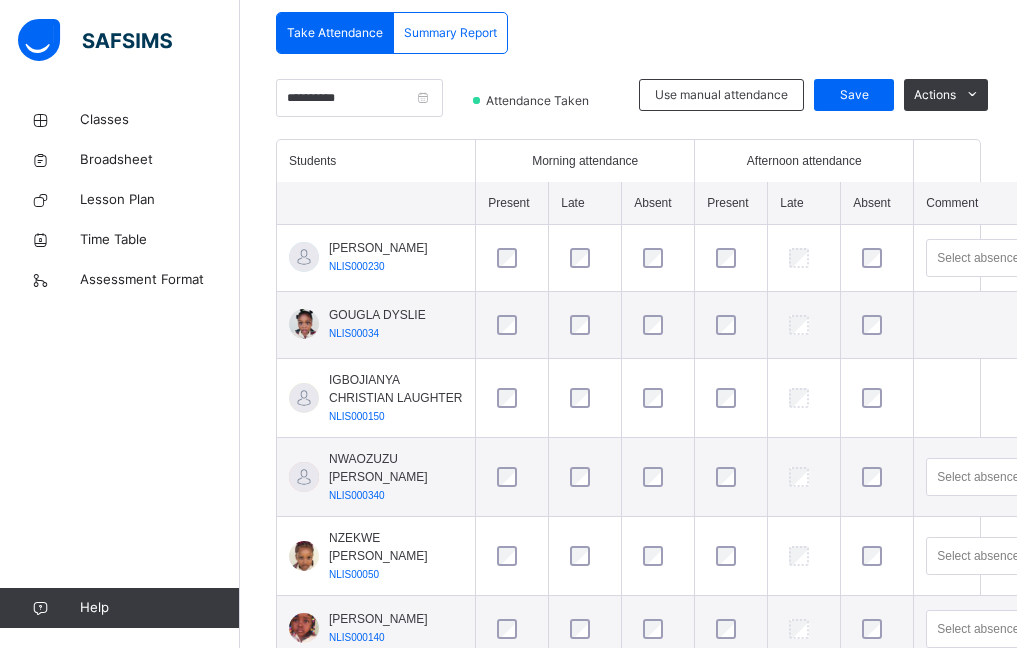 click on "NWAOZUZU MICHAEL SYLVANUS NLIS000340 Select absence reason" at bounding box center (697, 477) 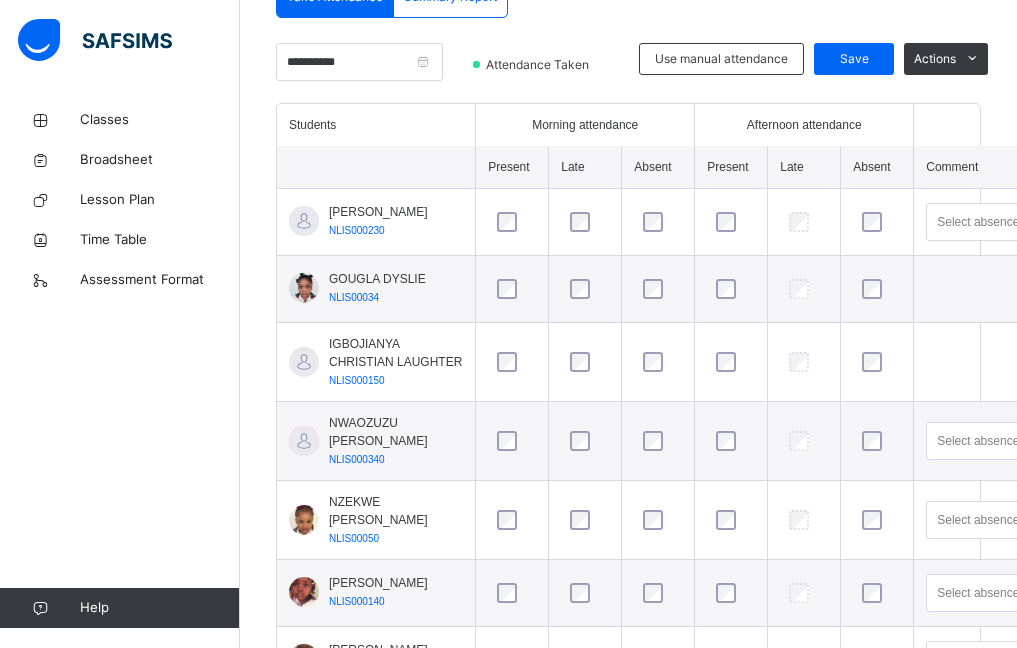 scroll, scrollTop: 535, scrollLeft: 0, axis: vertical 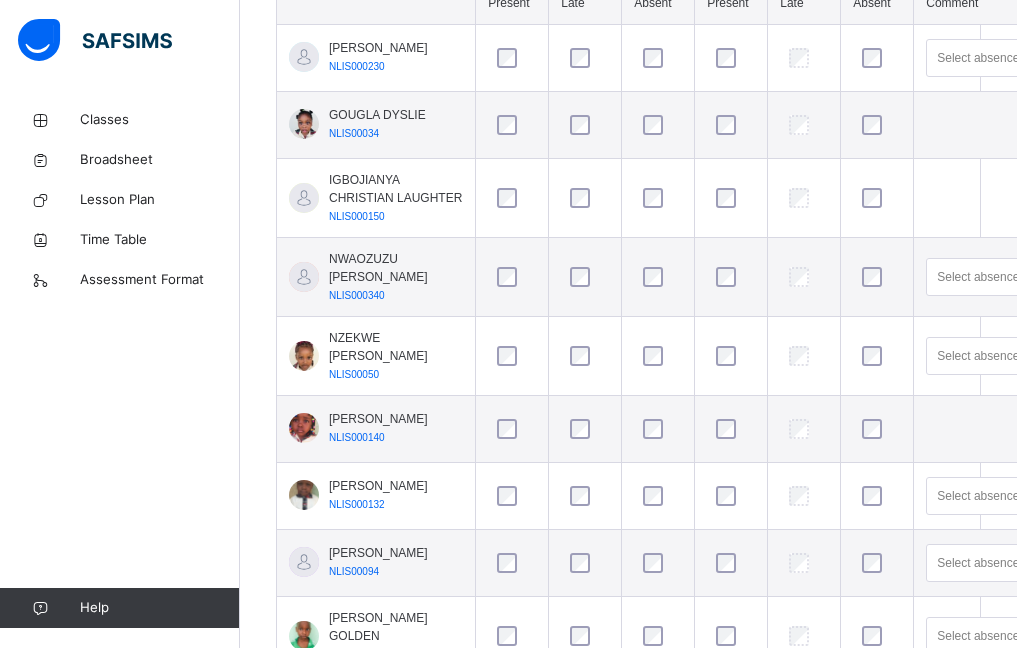 click at bounding box center (731, 496) 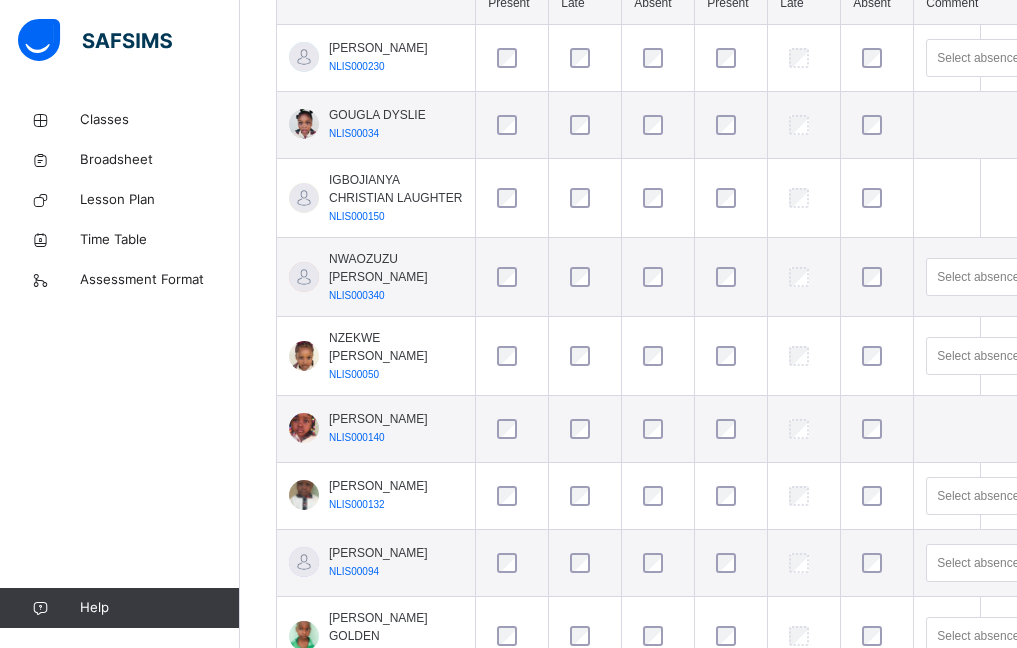 scroll, scrollTop: 735, scrollLeft: 0, axis: vertical 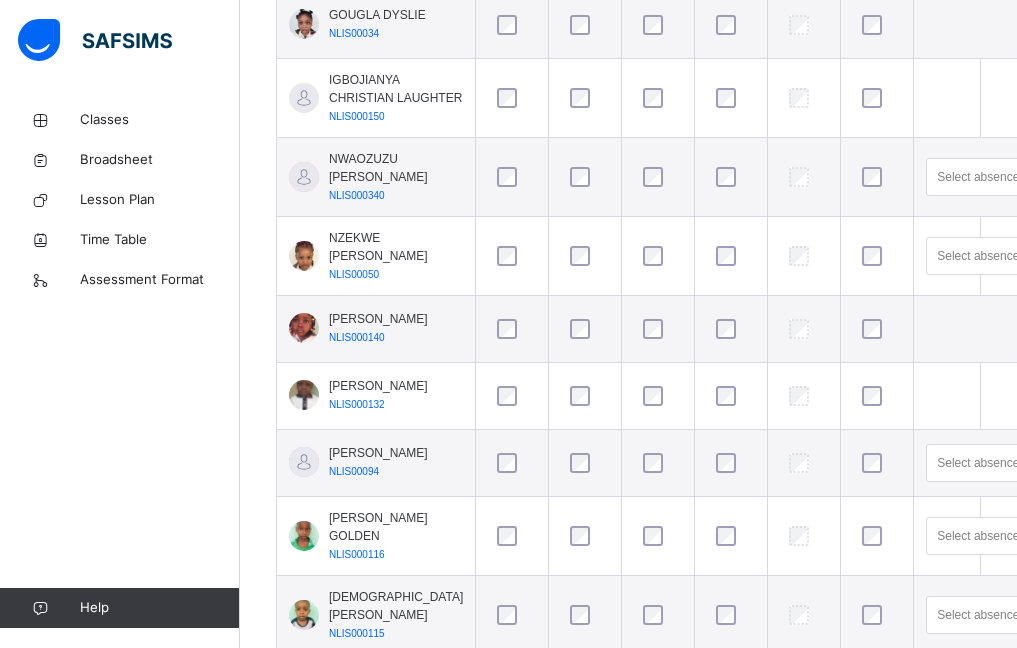 click at bounding box center (512, 463) 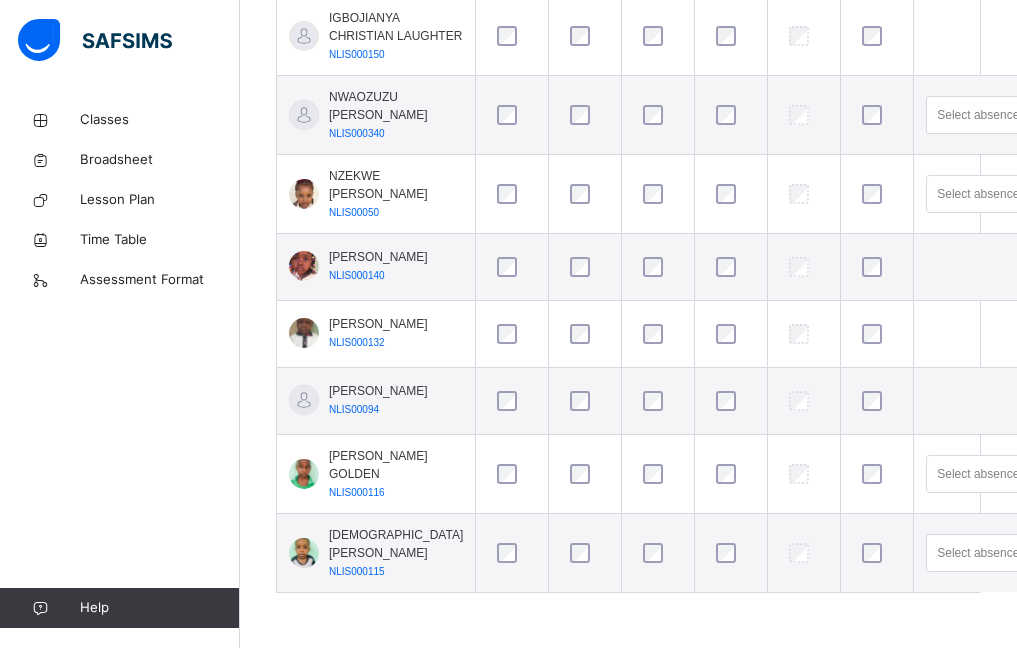 scroll, scrollTop: 935, scrollLeft: 0, axis: vertical 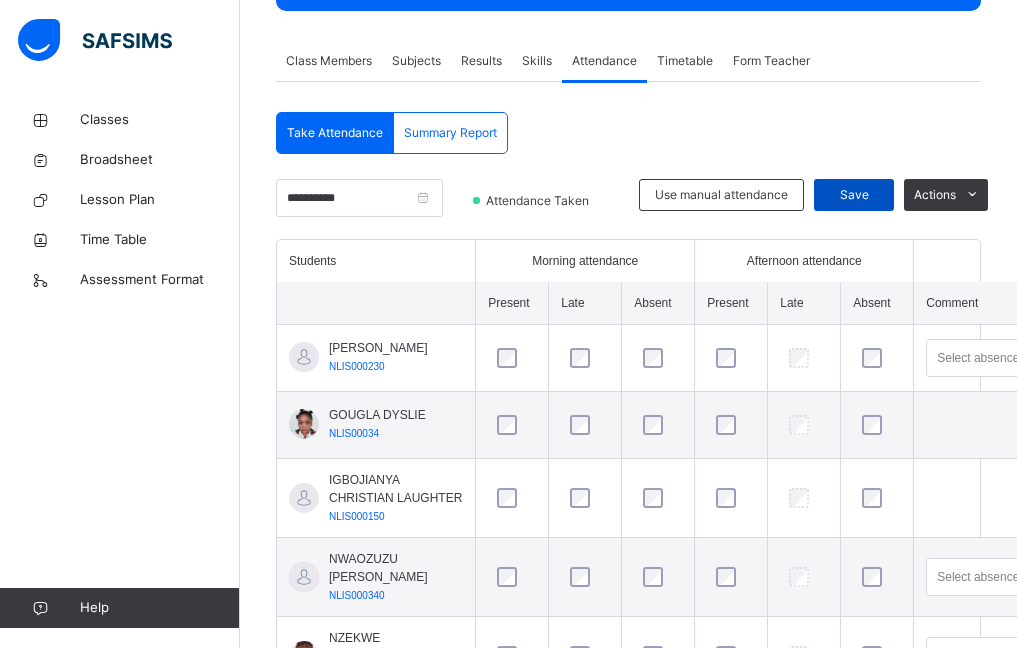 click on "Save" at bounding box center [854, 195] 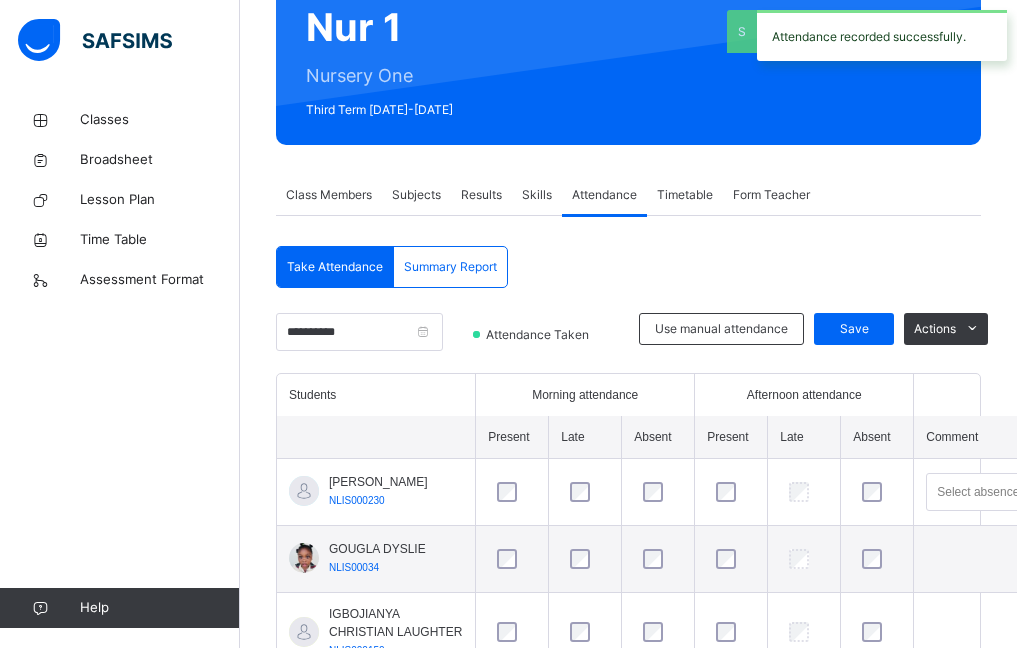 scroll, scrollTop: 335, scrollLeft: 0, axis: vertical 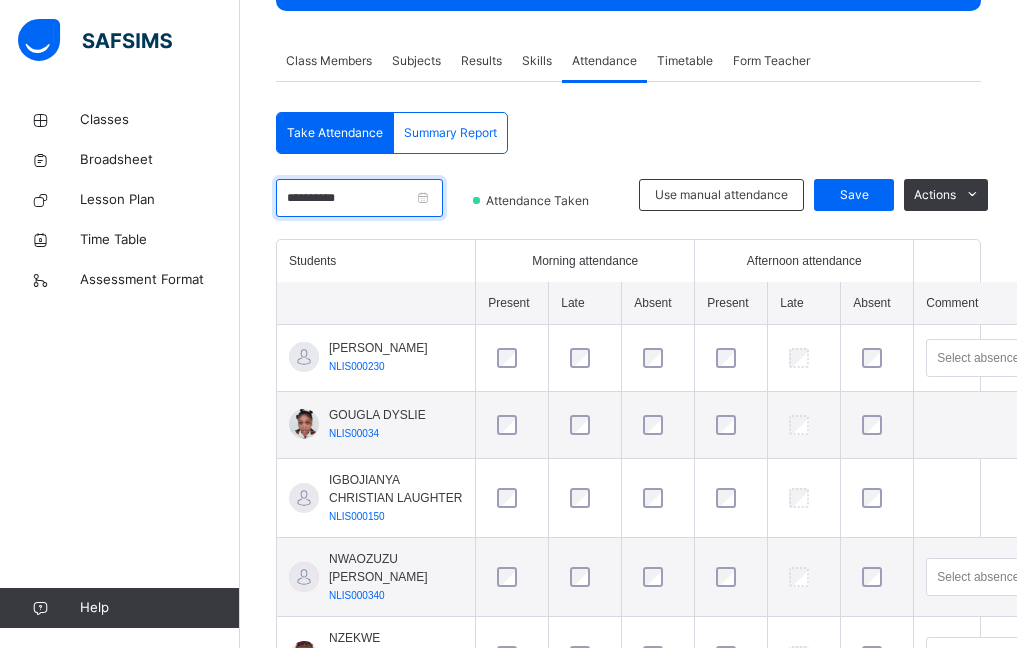 click on "**********" at bounding box center [359, 198] 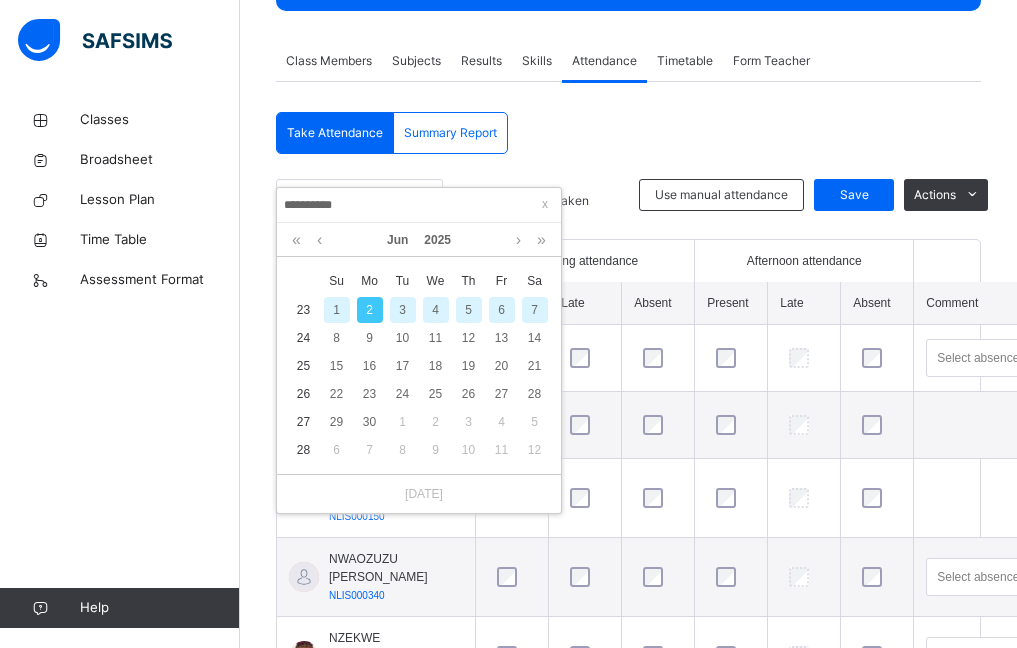 click on "3" at bounding box center [403, 310] 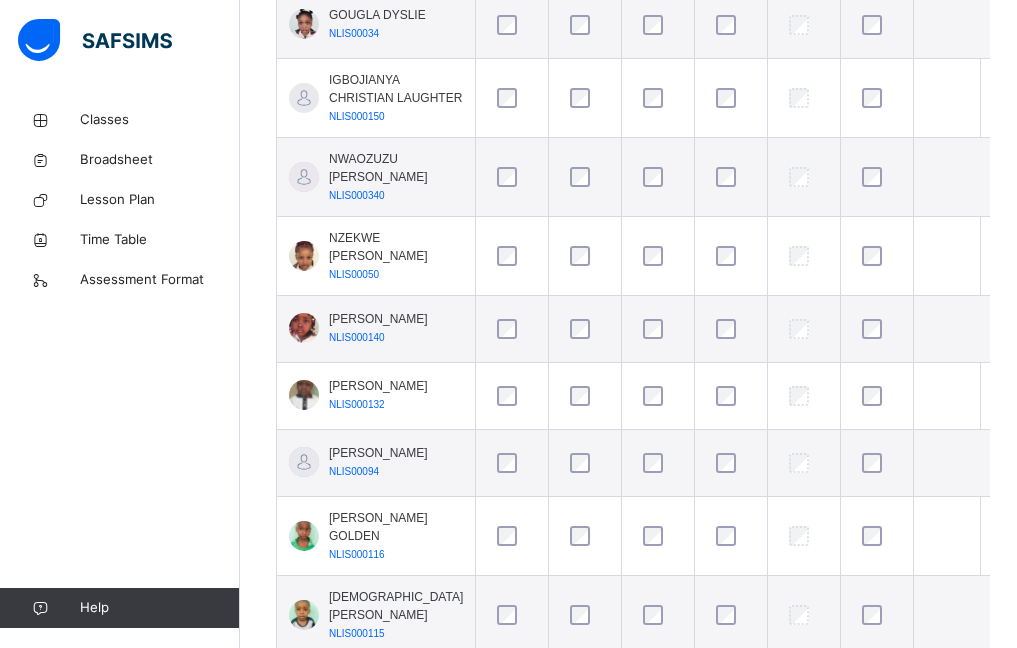 scroll, scrollTop: 835, scrollLeft: 0, axis: vertical 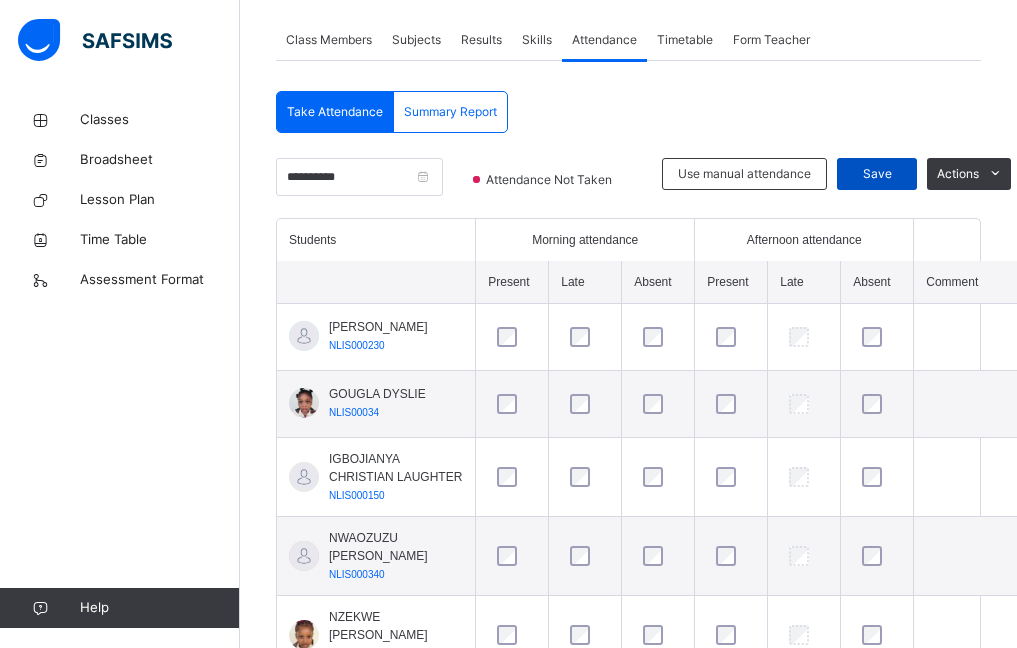 click on "Save" at bounding box center (877, 174) 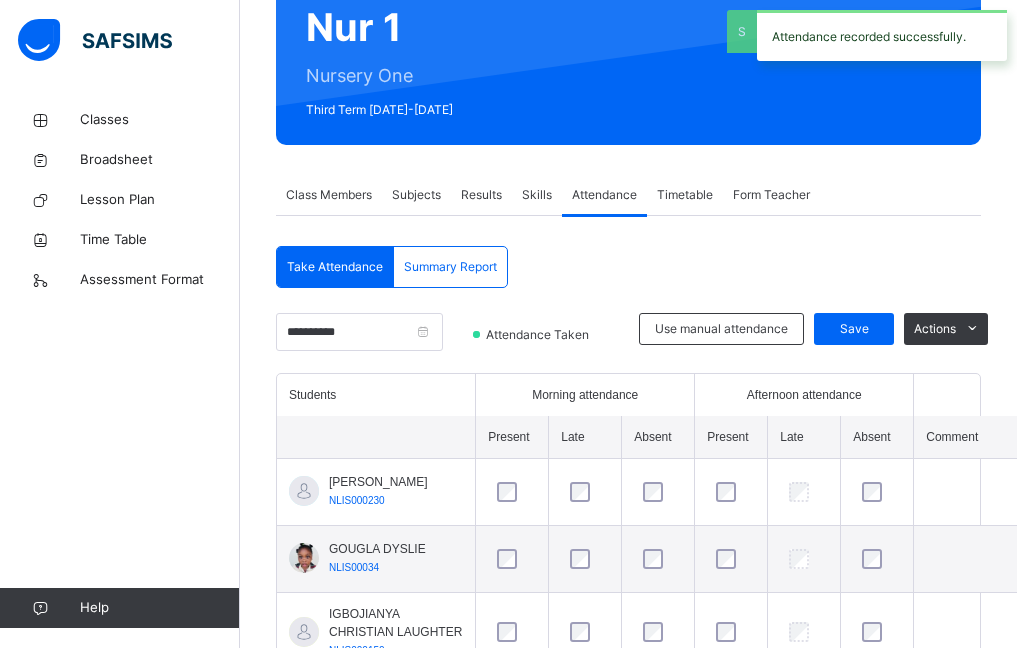 scroll, scrollTop: 356, scrollLeft: 0, axis: vertical 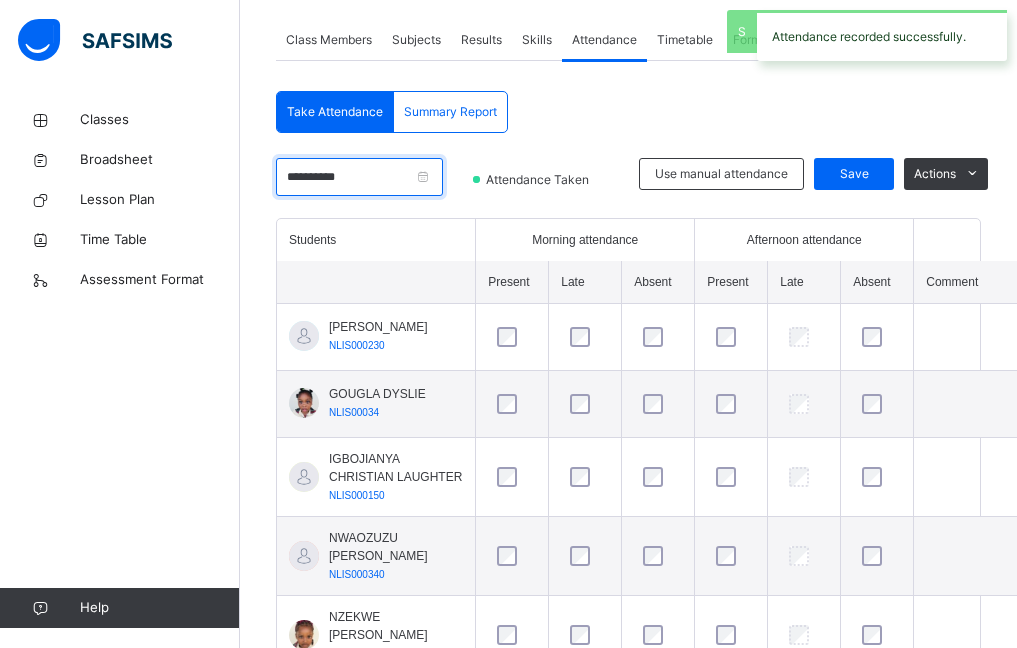 click on "**********" at bounding box center [359, 177] 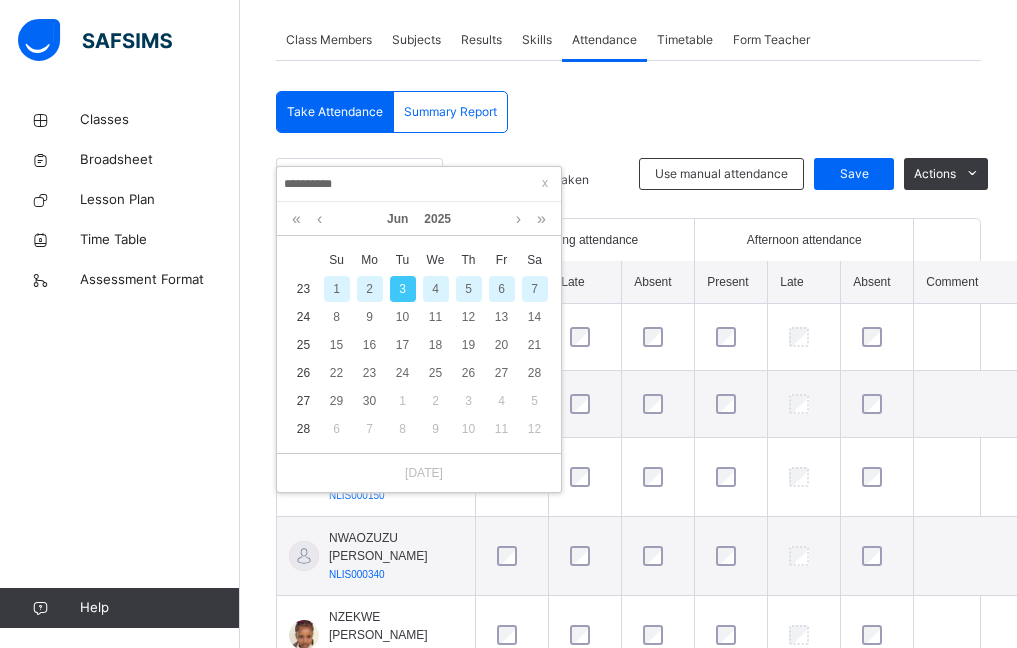 click on "4" at bounding box center (436, 289) 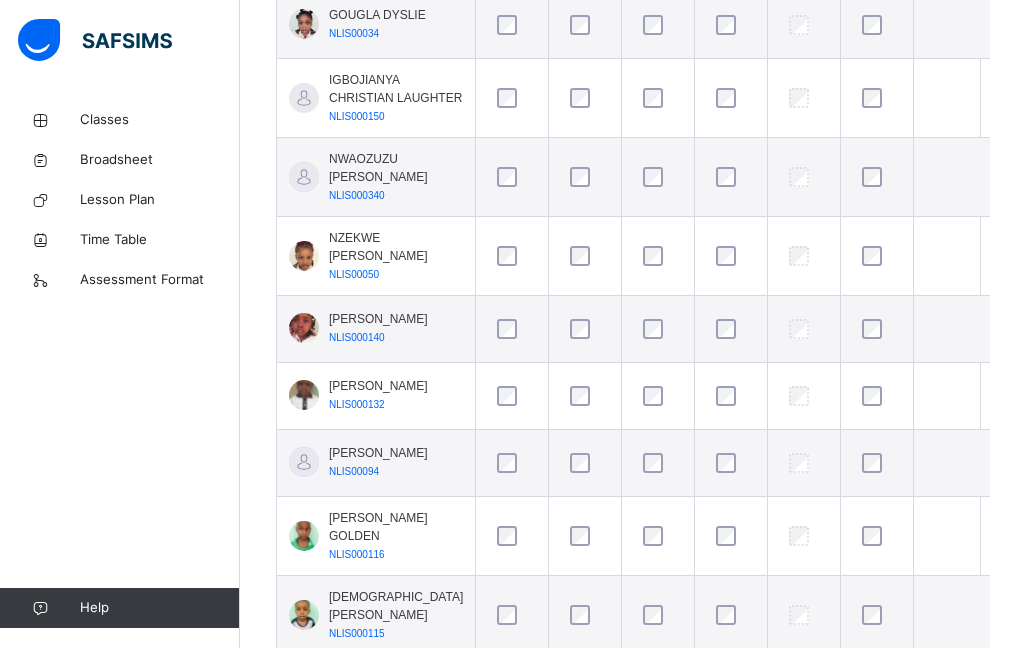 scroll, scrollTop: 756, scrollLeft: 0, axis: vertical 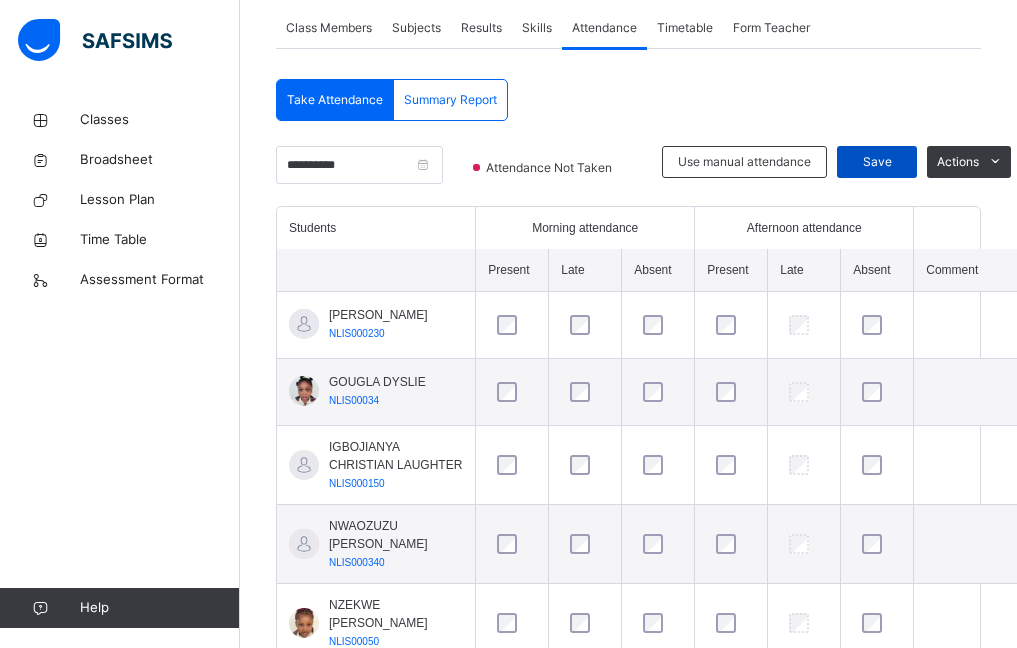 click on "Save" at bounding box center [877, 162] 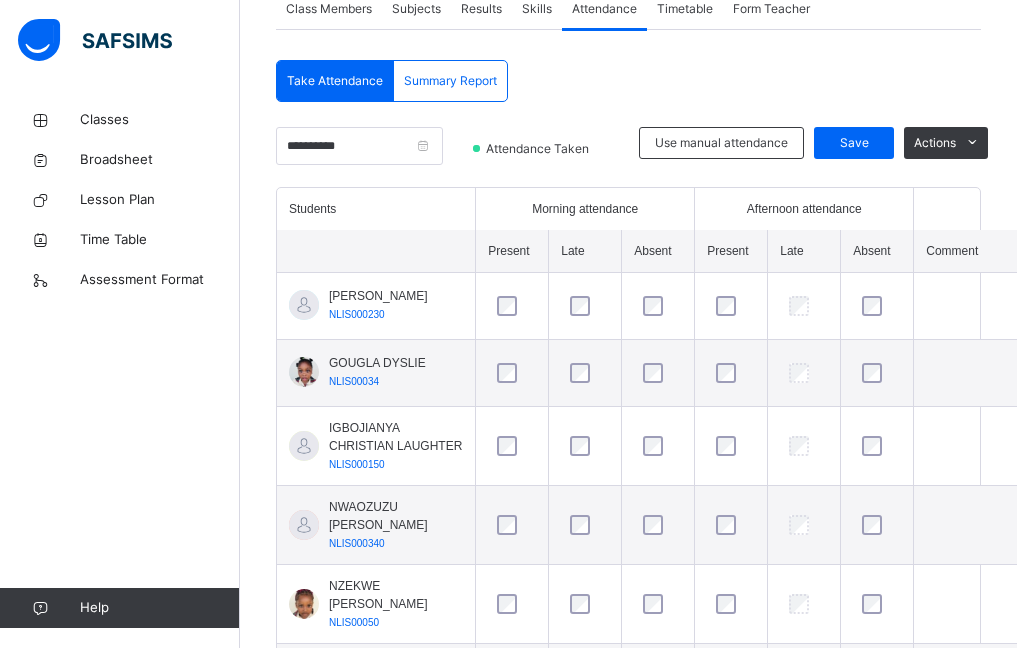 scroll, scrollTop: 268, scrollLeft: 0, axis: vertical 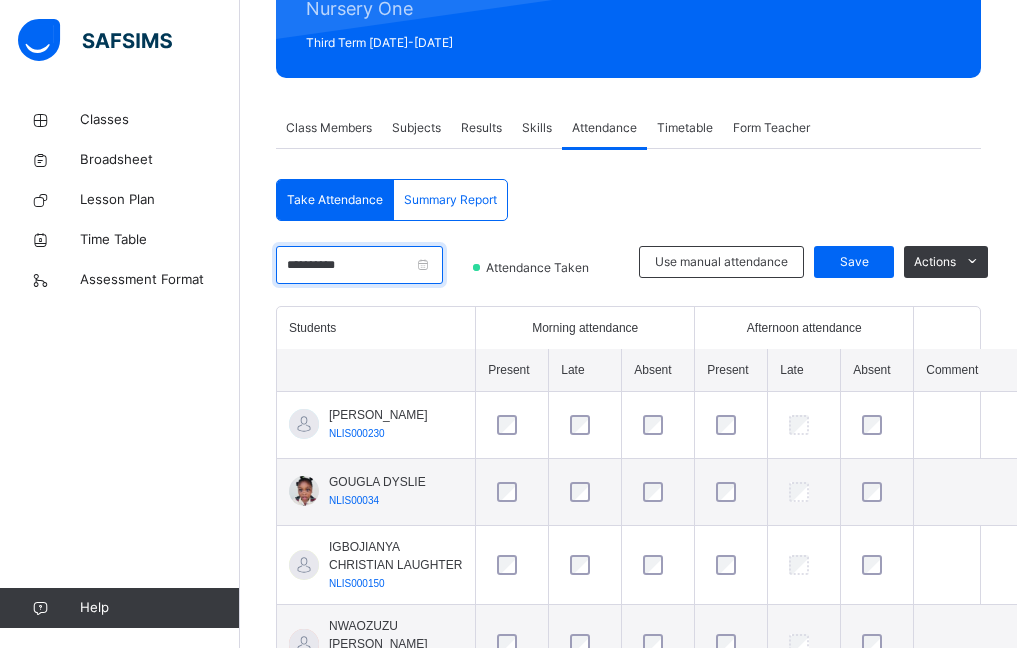 click on "**********" at bounding box center [359, 265] 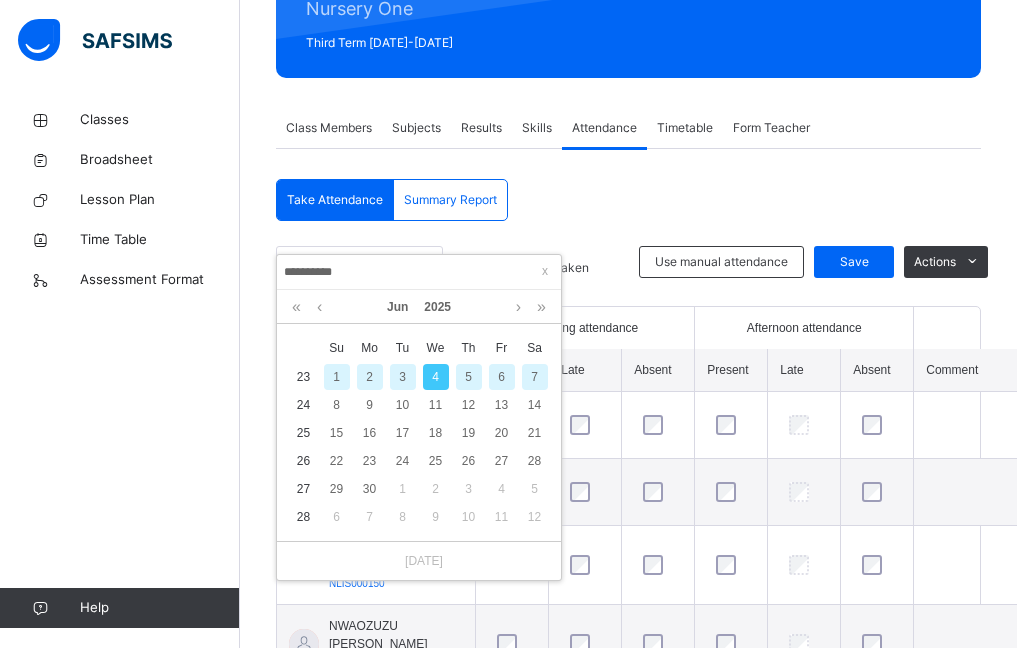 click on "5" at bounding box center [469, 377] 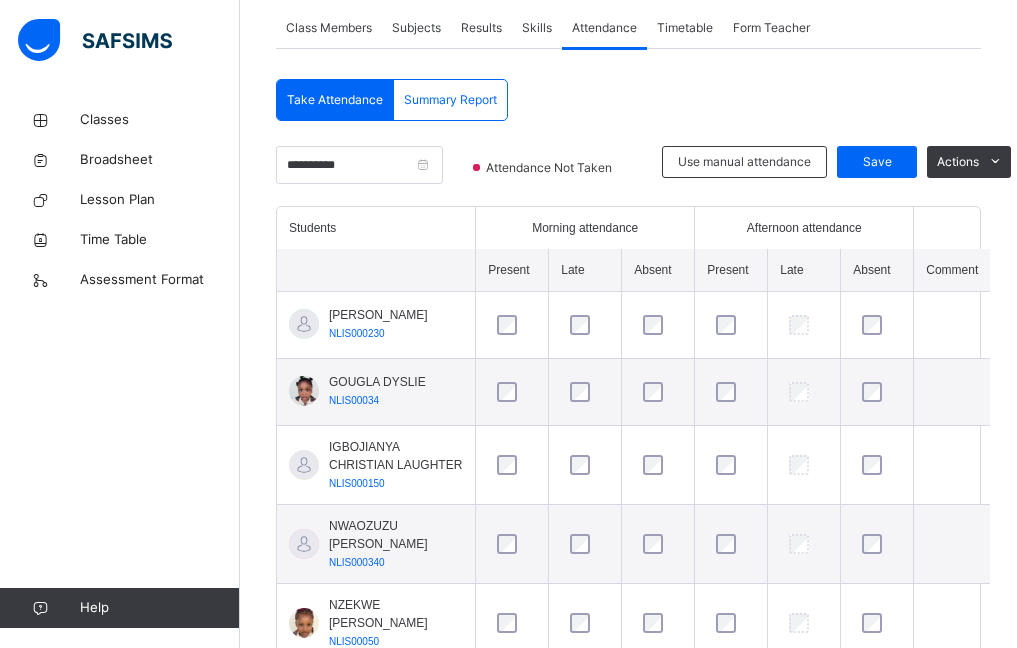 scroll, scrollTop: 839, scrollLeft: 0, axis: vertical 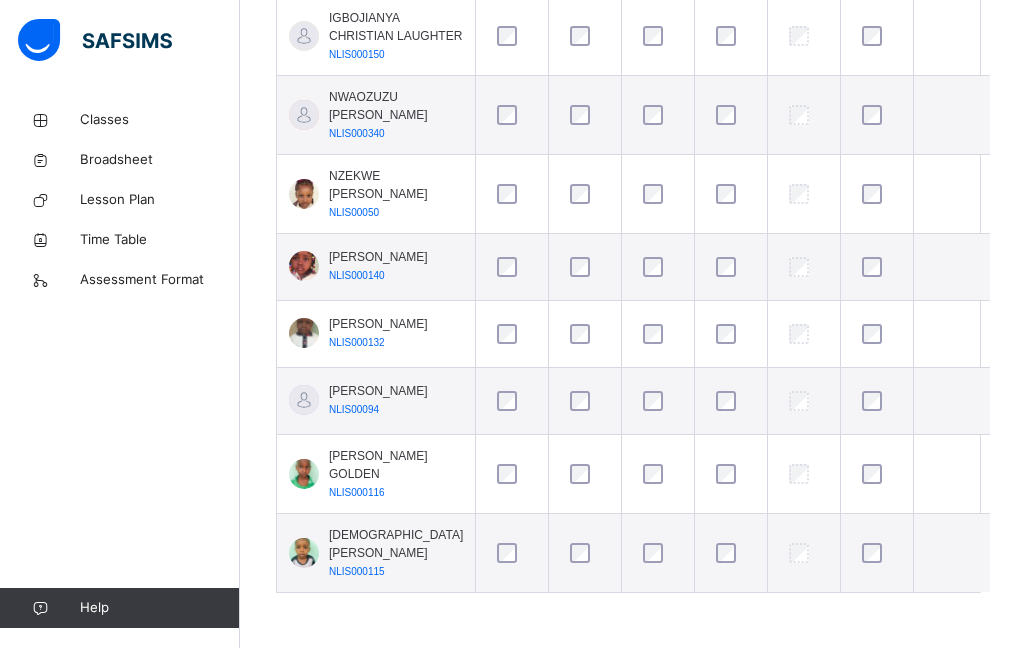 click at bounding box center (512, 474) 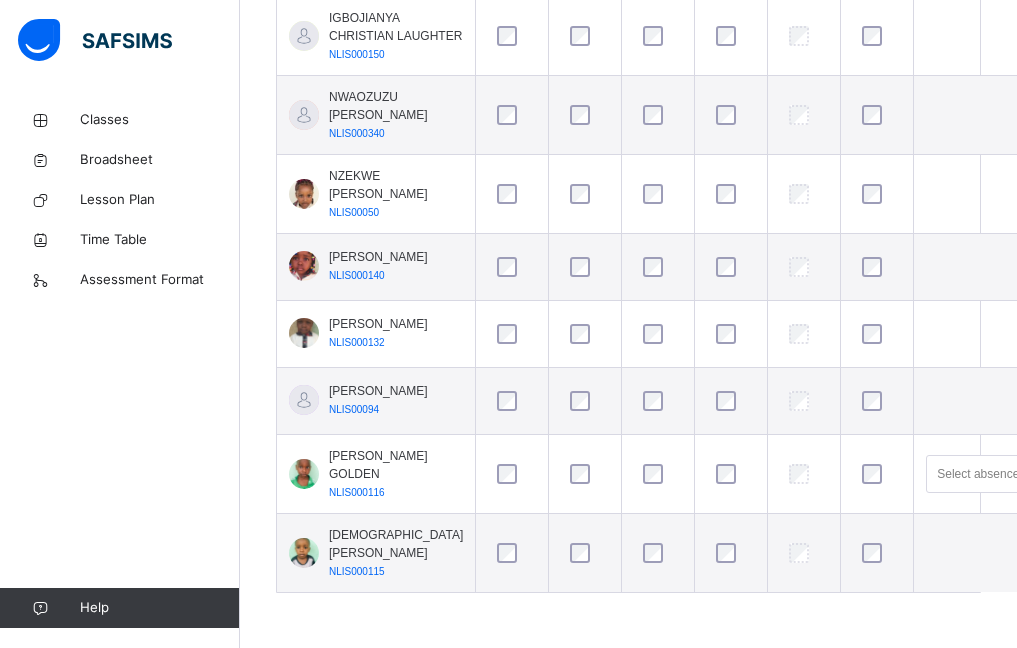 scroll, scrollTop: 860, scrollLeft: 0, axis: vertical 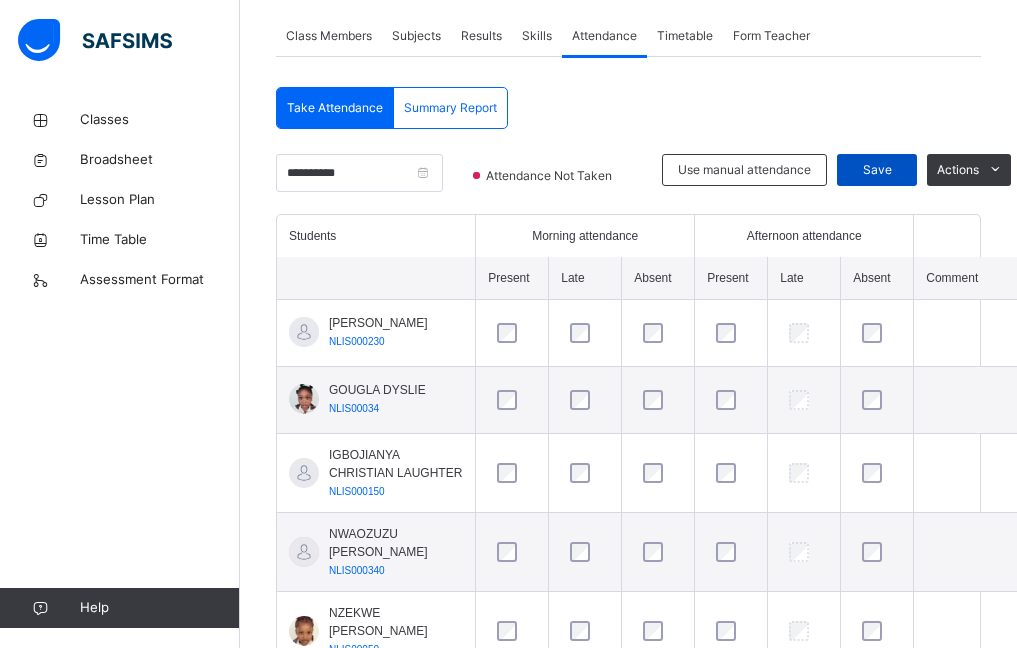 click on "Save" at bounding box center [877, 170] 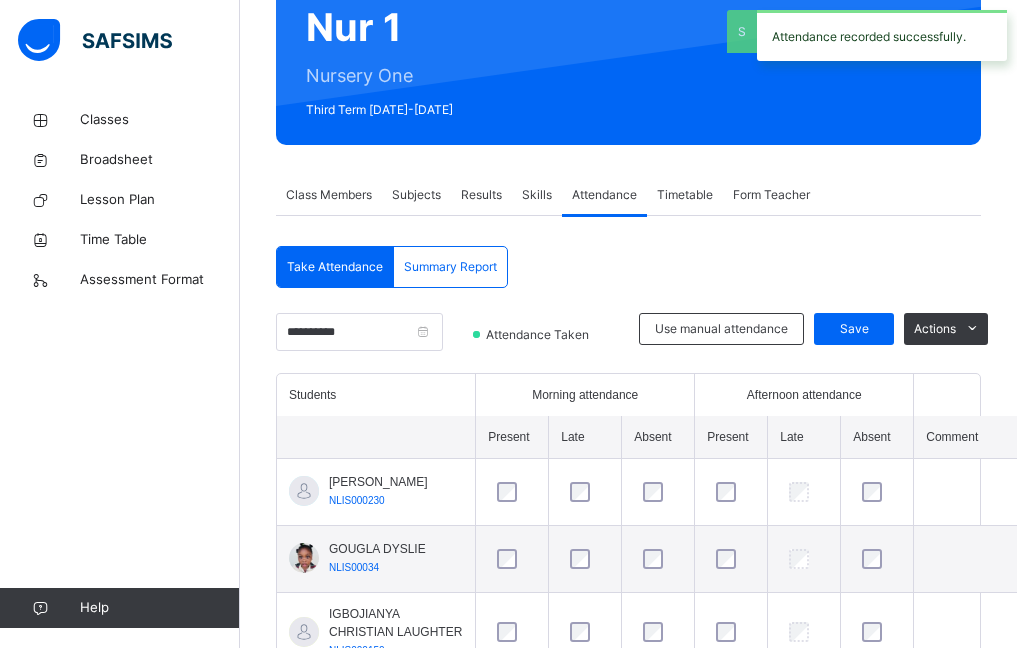 scroll, scrollTop: 360, scrollLeft: 0, axis: vertical 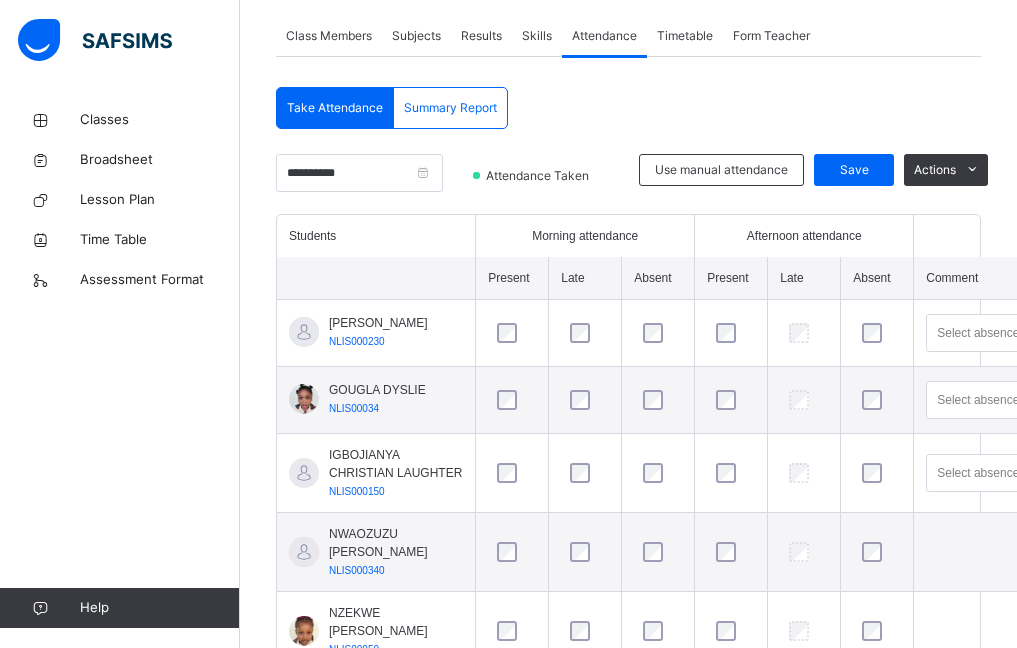 click at bounding box center (512, 552) 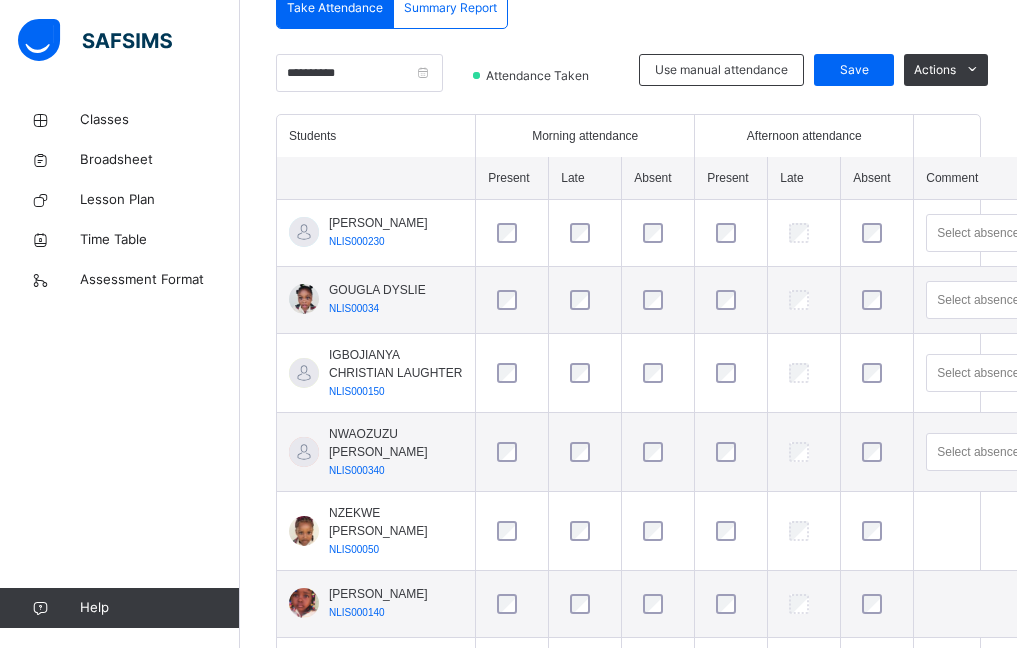 scroll, scrollTop: 560, scrollLeft: 0, axis: vertical 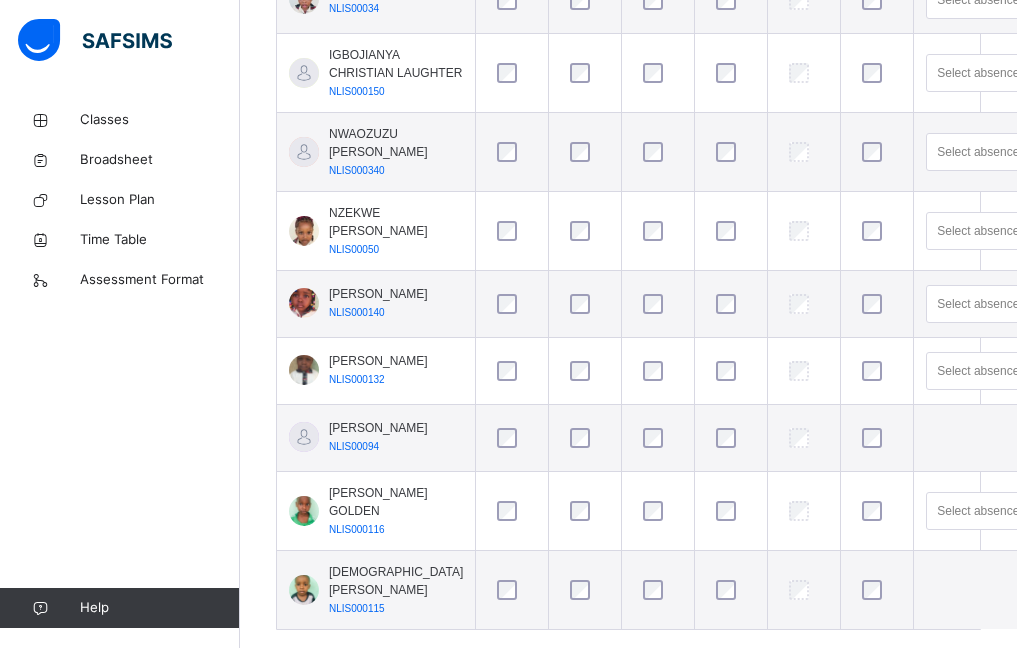 click on "RAYMOND BRIGHT  NLIS00094" at bounding box center (697, 438) 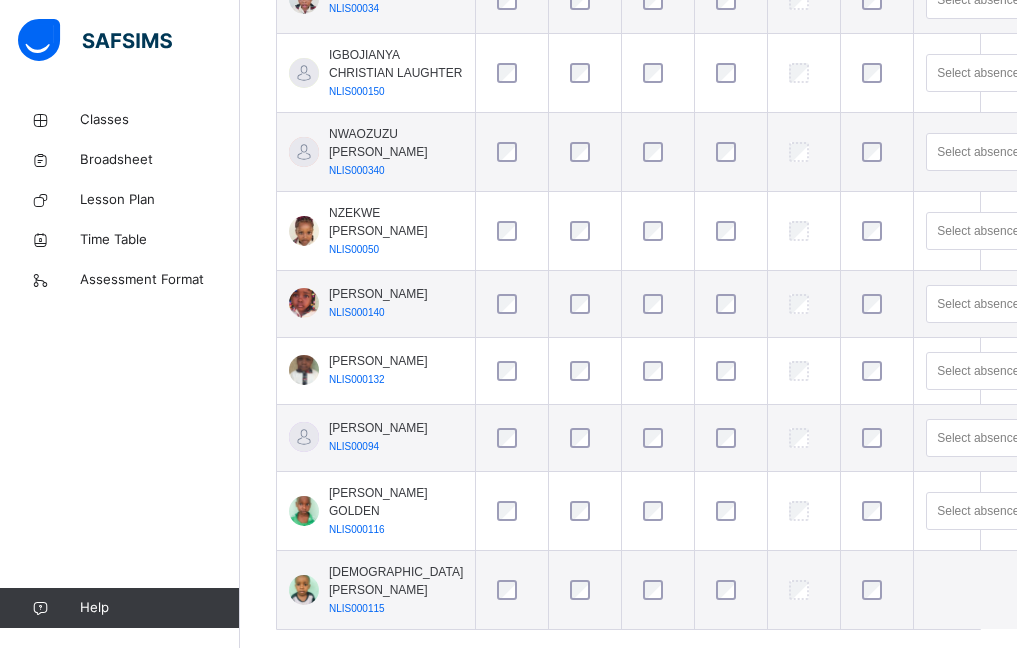 click at bounding box center [731, 371] 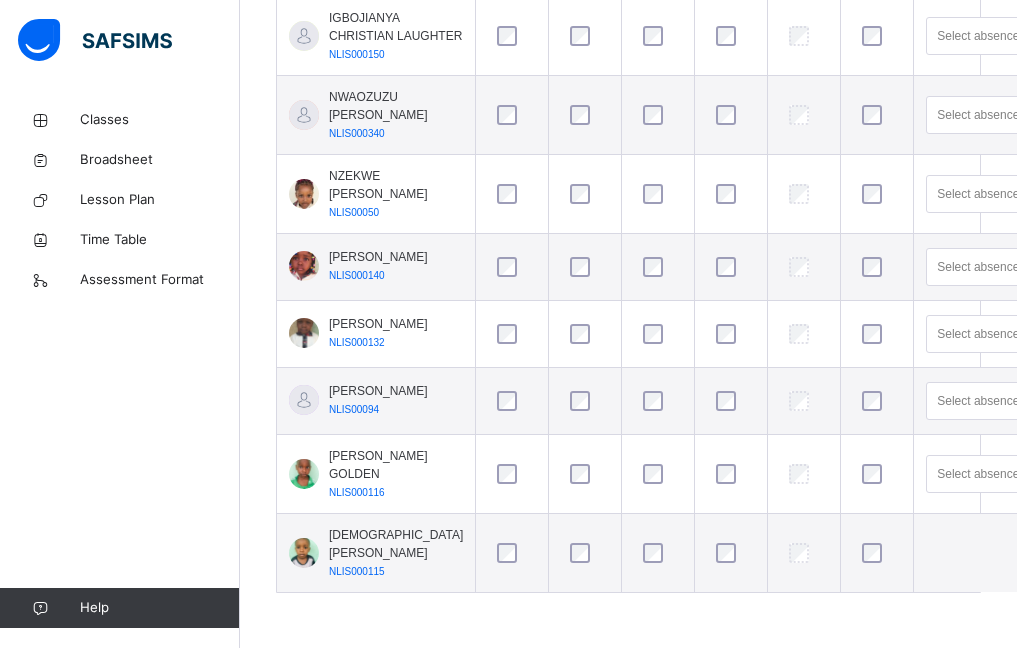 scroll, scrollTop: 935, scrollLeft: 0, axis: vertical 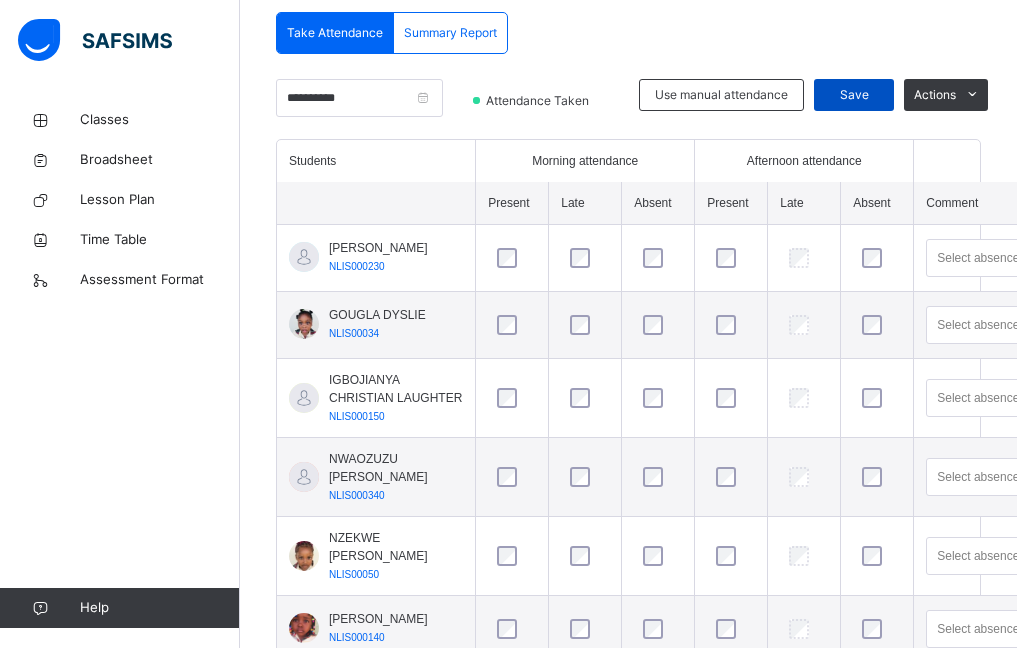 click on "Save" at bounding box center (854, 95) 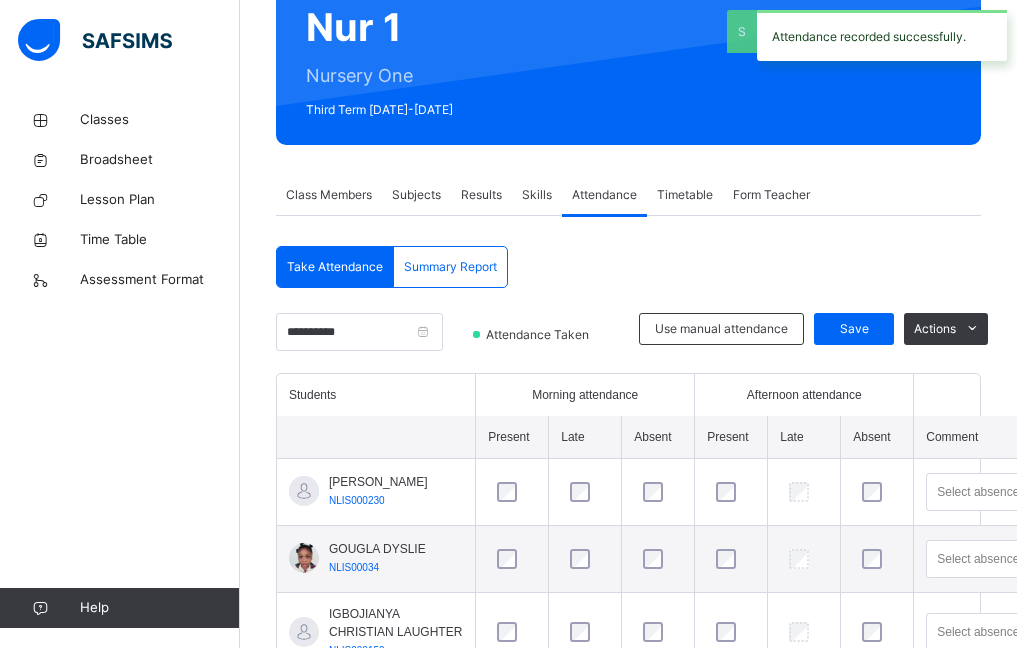 scroll, scrollTop: 435, scrollLeft: 0, axis: vertical 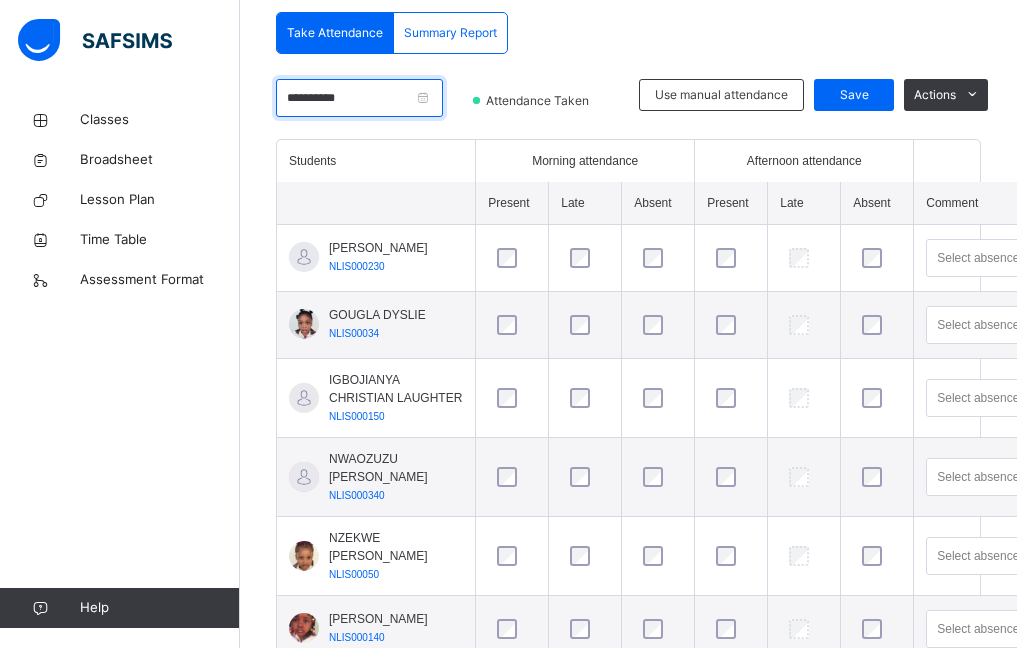 click on "**********" at bounding box center (359, 98) 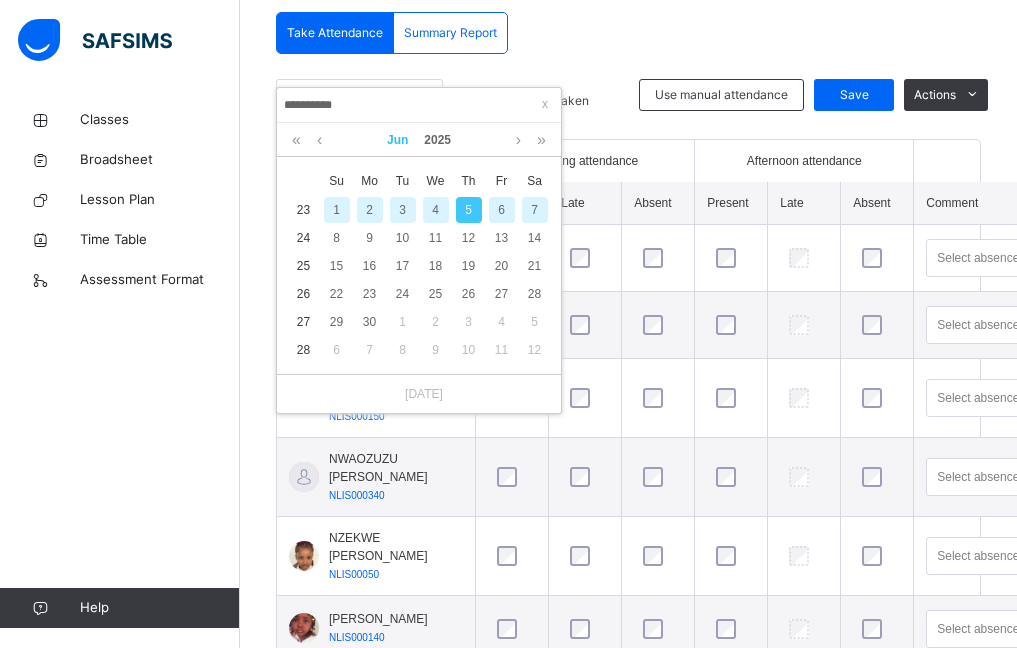 click on "Jun" at bounding box center [397, 140] 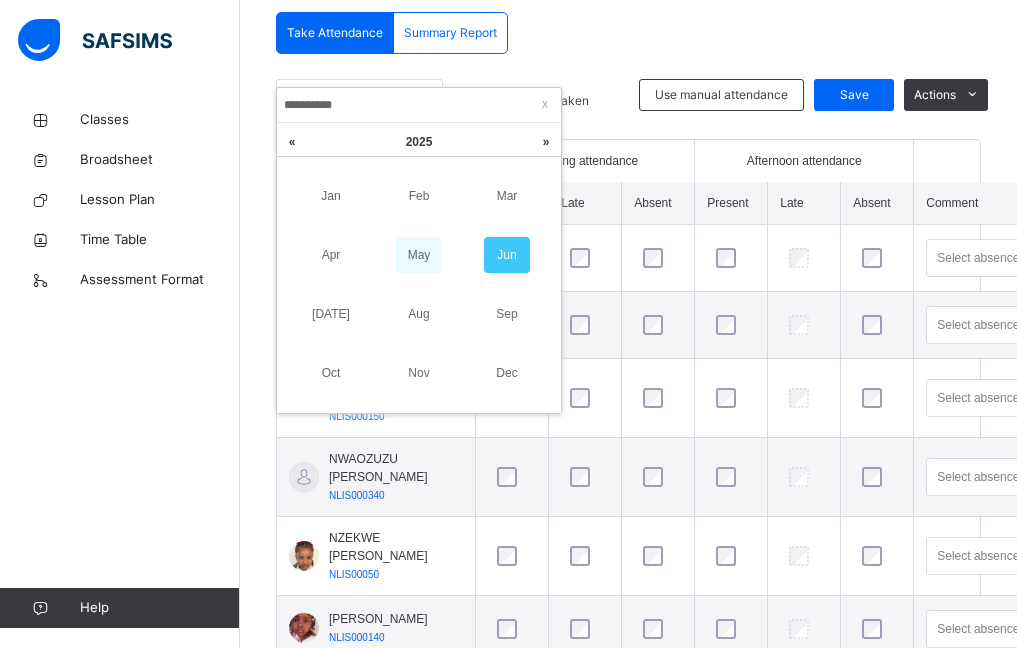 click on "May" at bounding box center [419, 255] 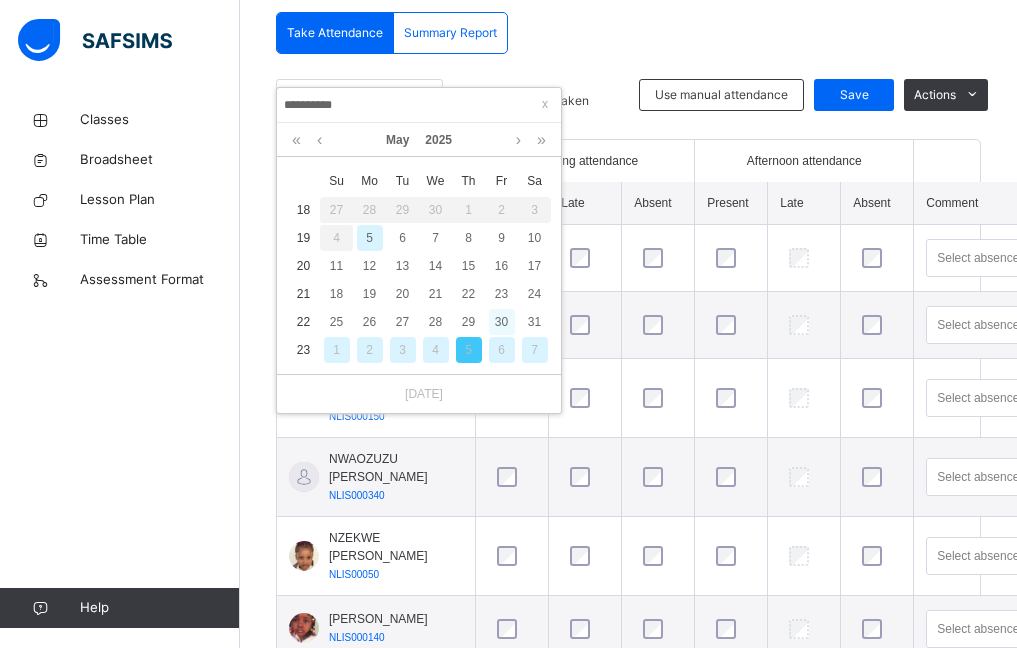 click on "30" at bounding box center (502, 322) 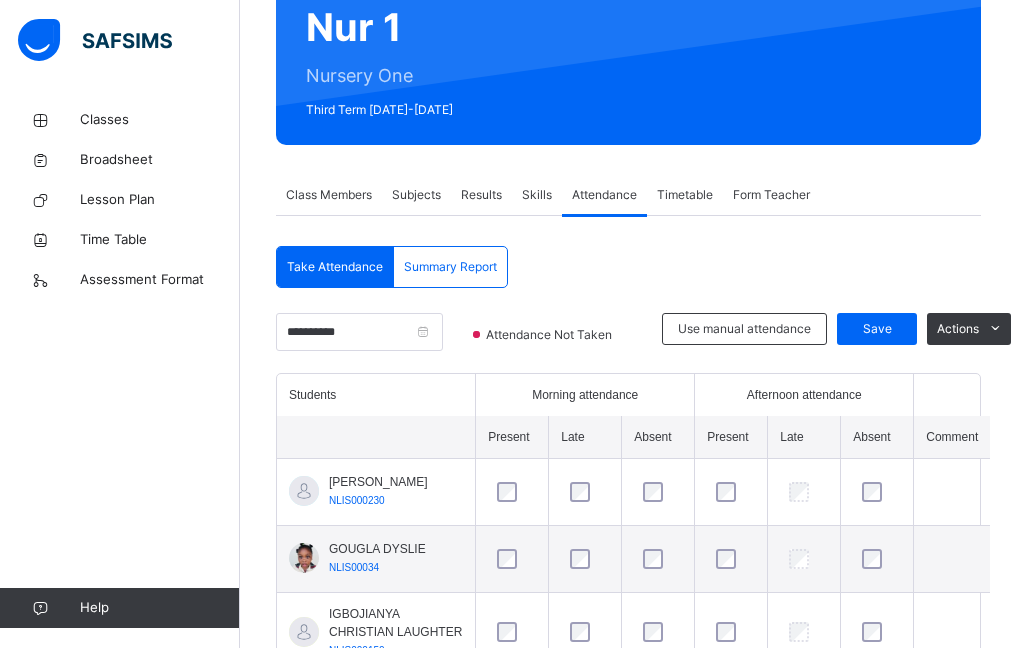 scroll, scrollTop: 435, scrollLeft: 0, axis: vertical 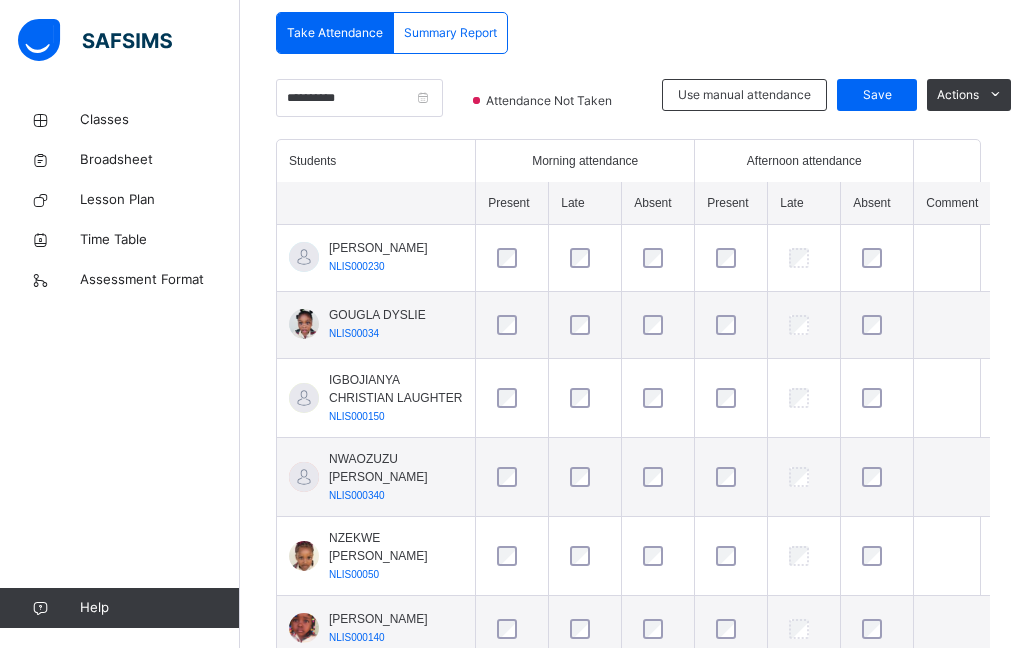 click at bounding box center [512, 258] 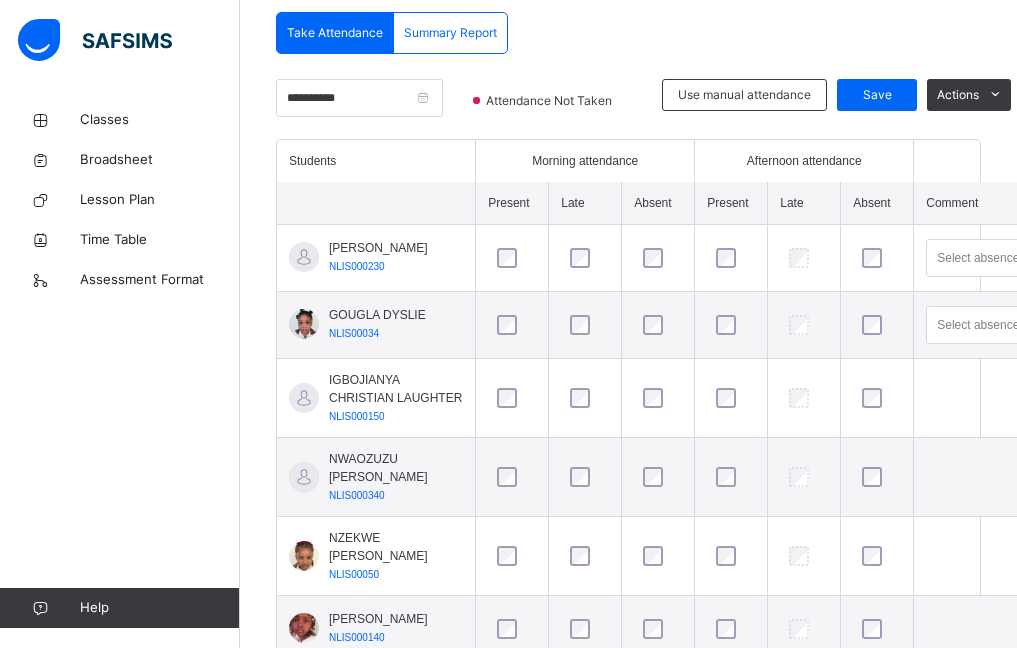 click at bounding box center (731, 325) 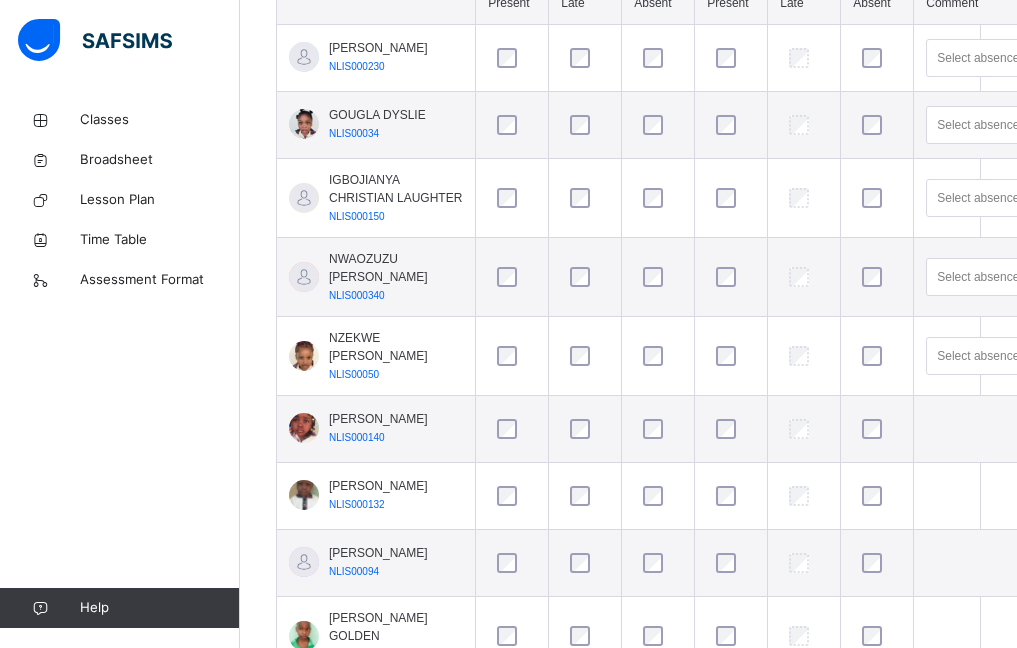 scroll, scrollTop: 735, scrollLeft: 0, axis: vertical 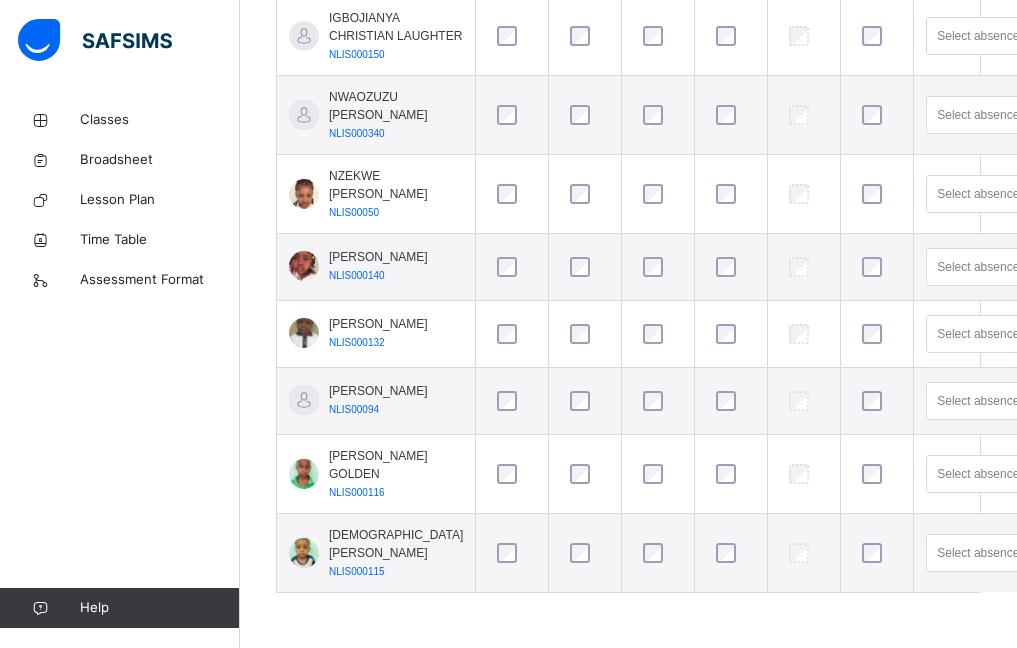 click at bounding box center [731, 553] 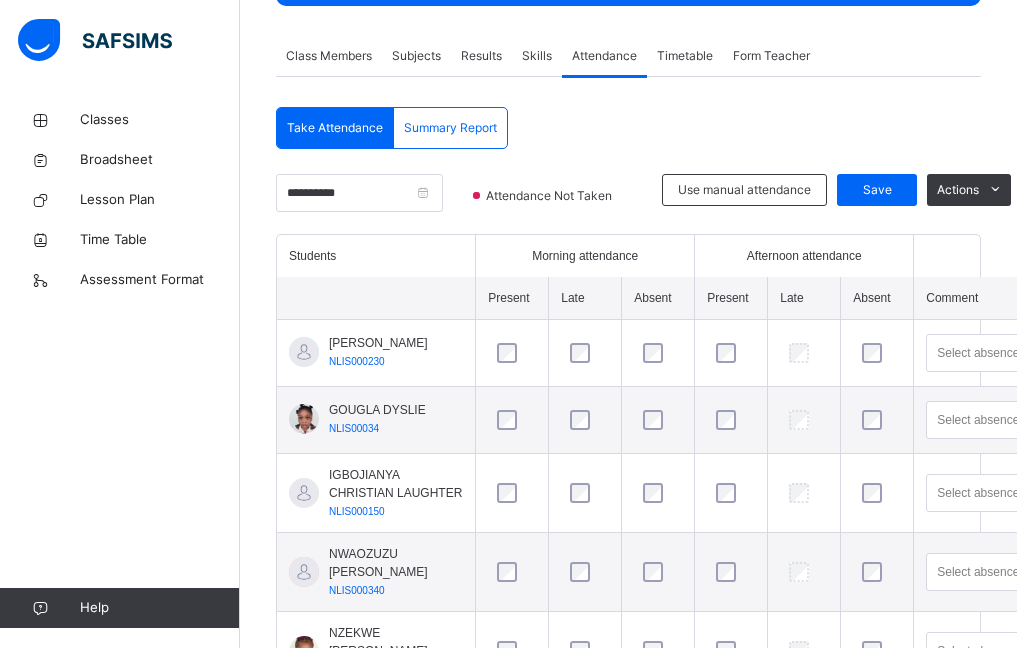 scroll, scrollTop: 335, scrollLeft: 0, axis: vertical 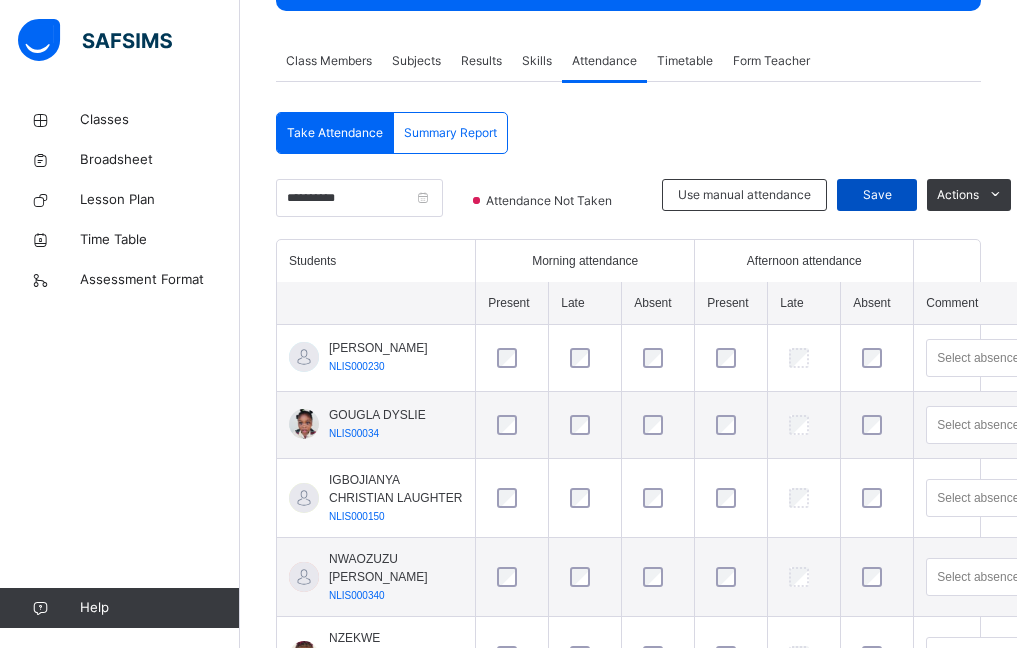 click on "Save" at bounding box center (877, 195) 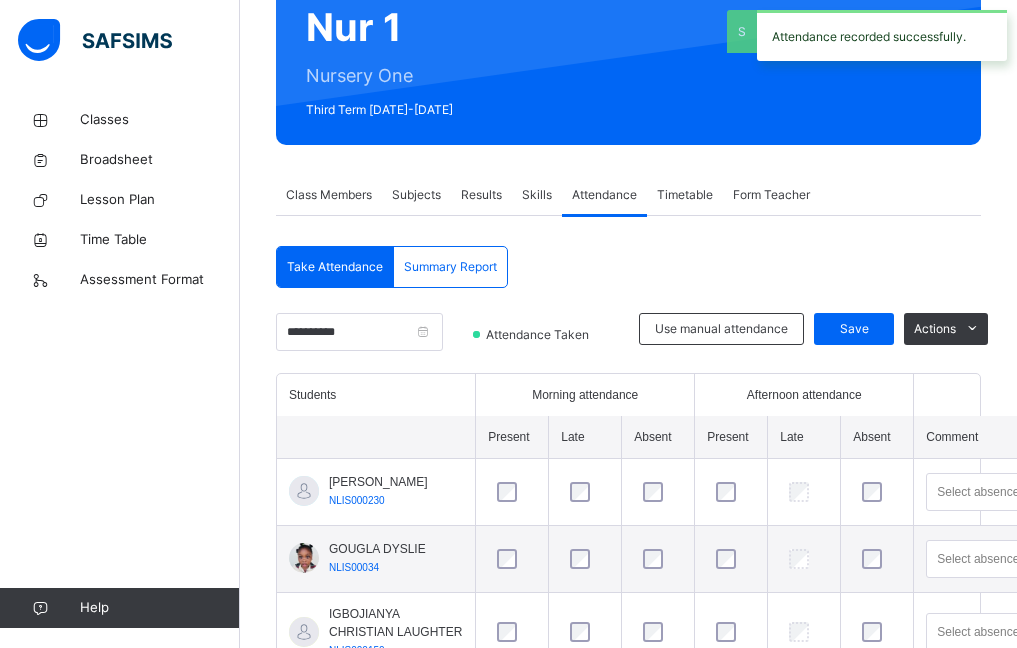 scroll, scrollTop: 335, scrollLeft: 0, axis: vertical 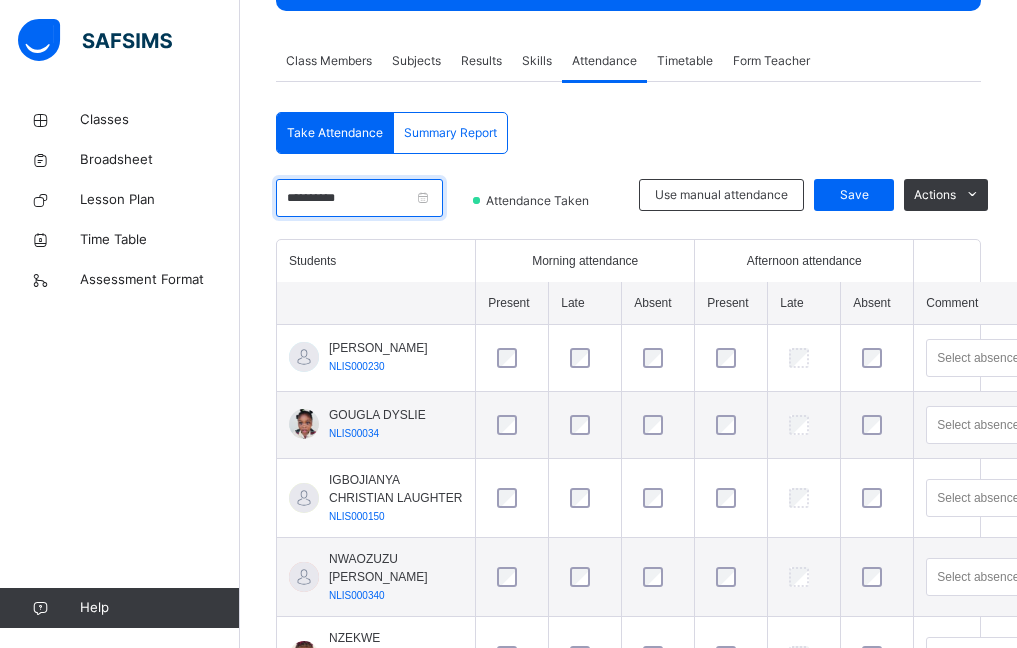 click on "**********" at bounding box center (359, 198) 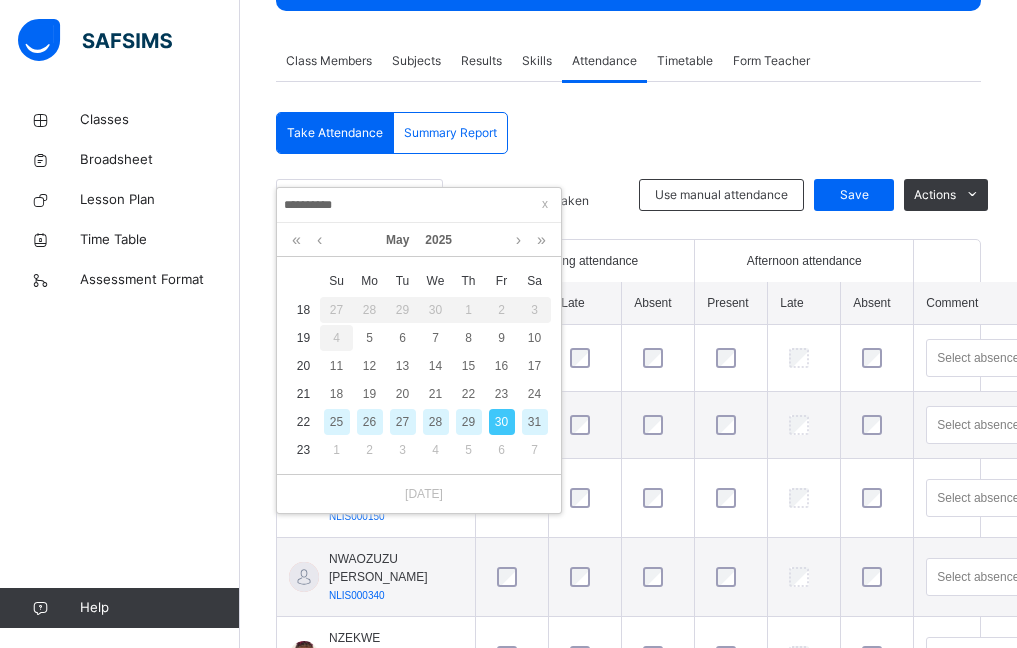 click on "29" at bounding box center (469, 422) 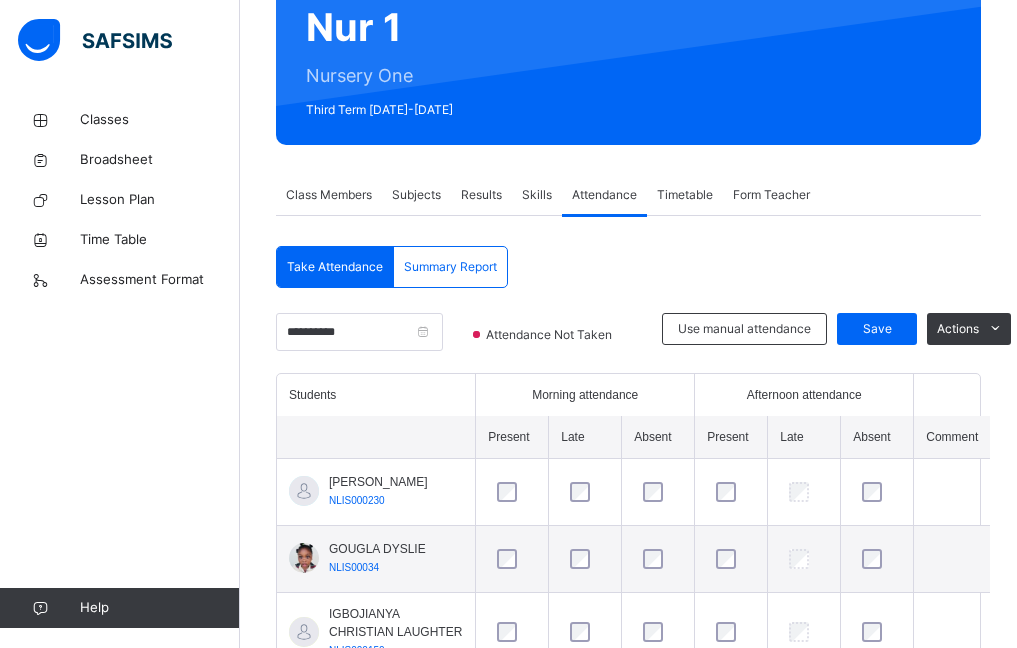scroll, scrollTop: 335, scrollLeft: 0, axis: vertical 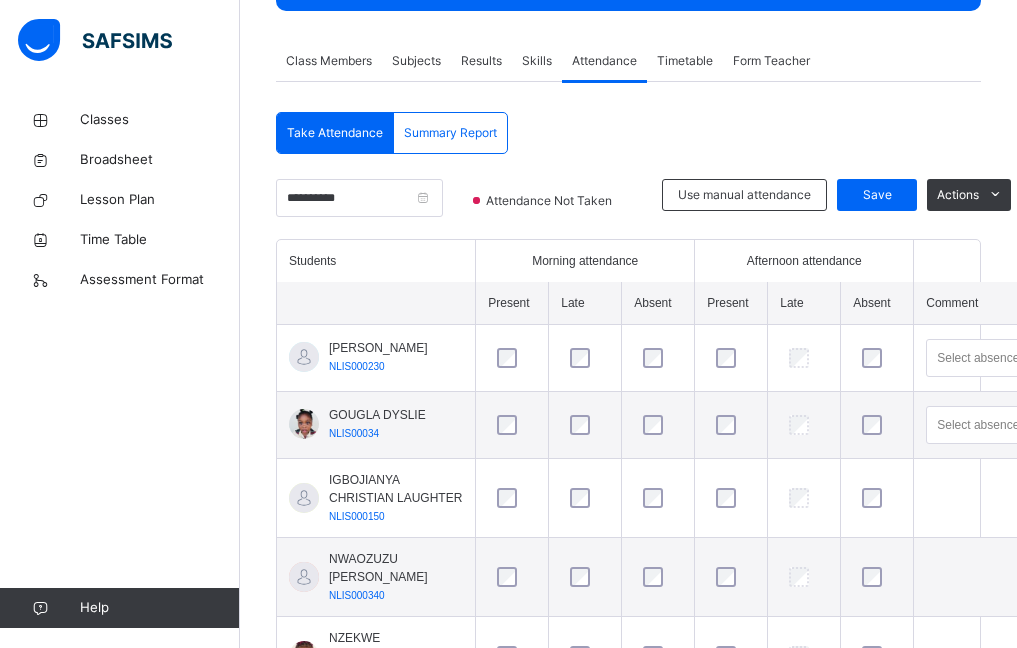 click at bounding box center [512, 498] 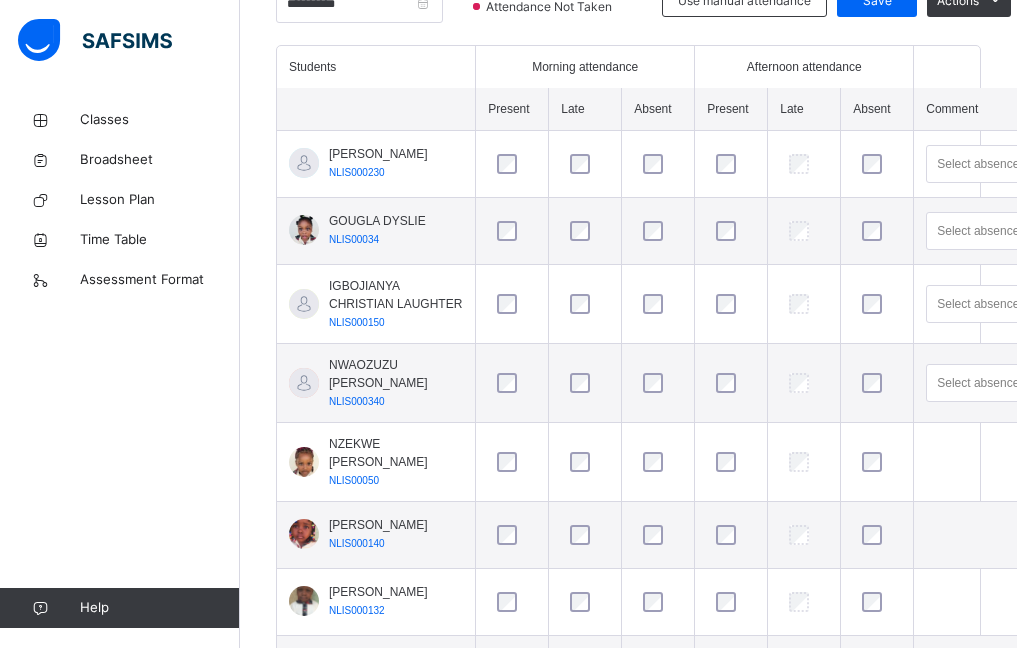 scroll, scrollTop: 535, scrollLeft: 0, axis: vertical 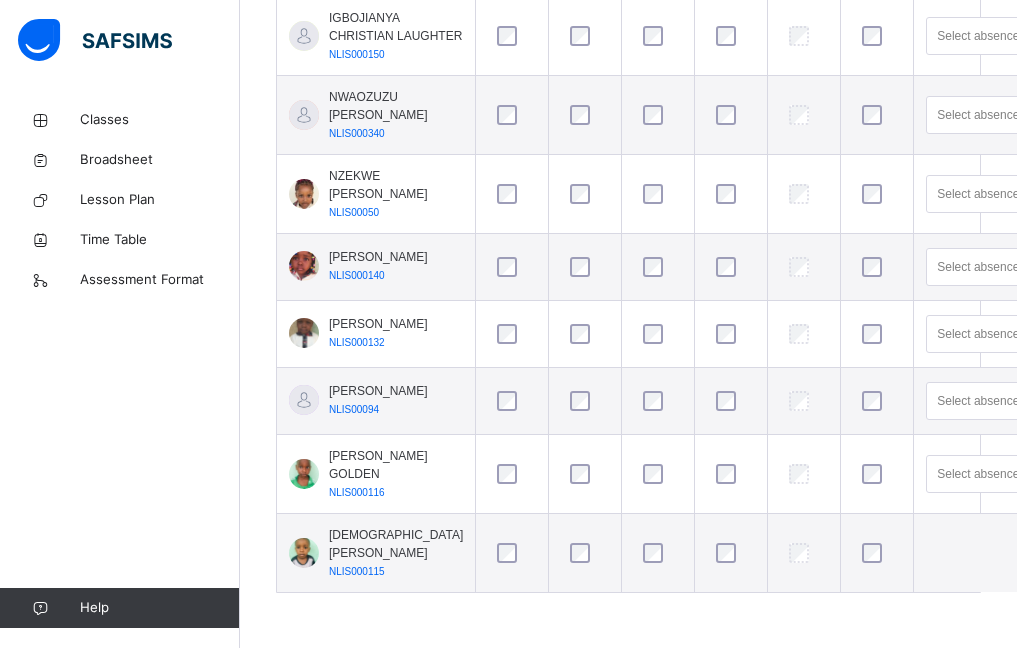 click at bounding box center [731, 401] 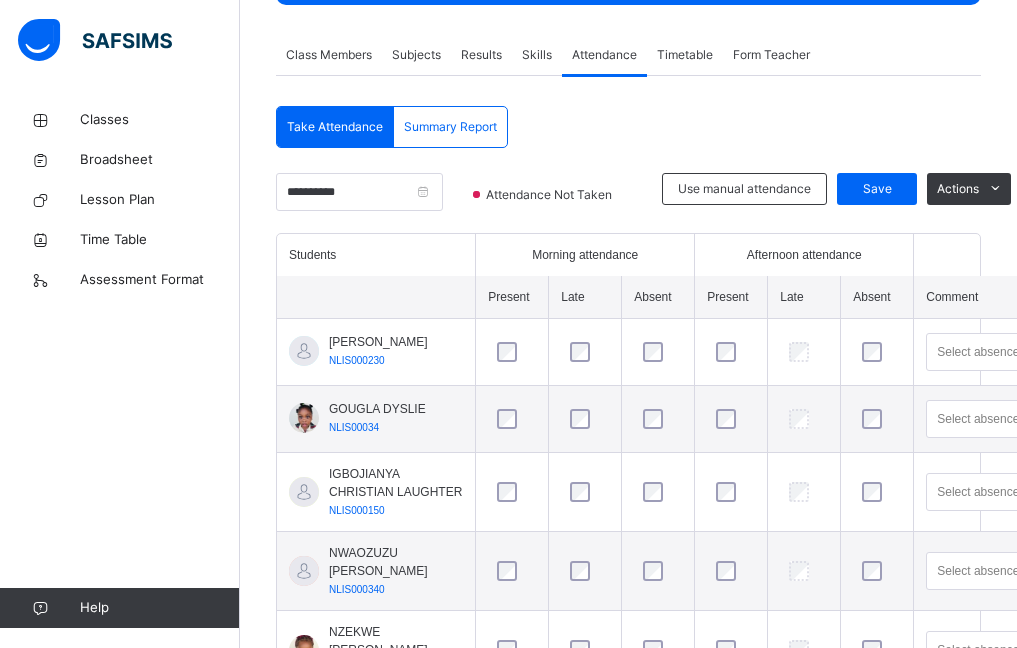 scroll, scrollTop: 335, scrollLeft: 0, axis: vertical 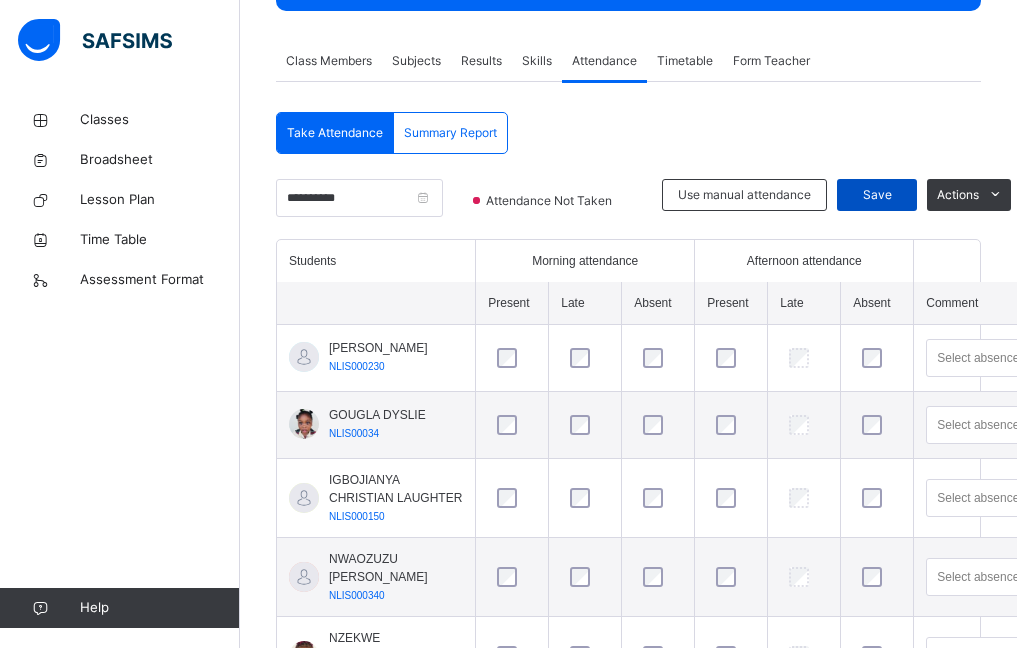 click on "Save" at bounding box center [877, 195] 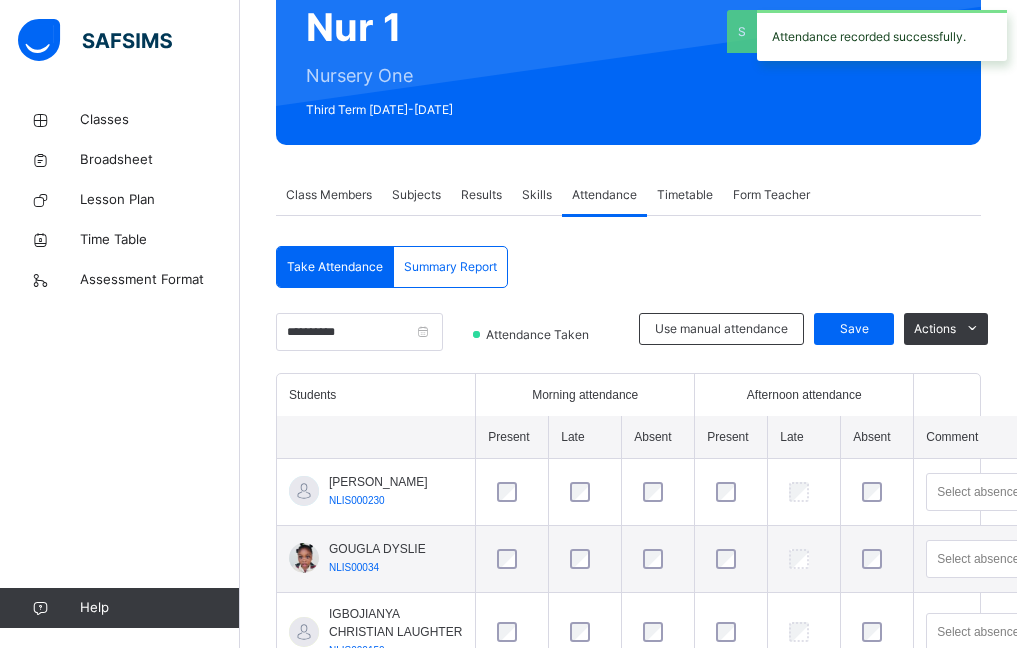 scroll, scrollTop: 335, scrollLeft: 0, axis: vertical 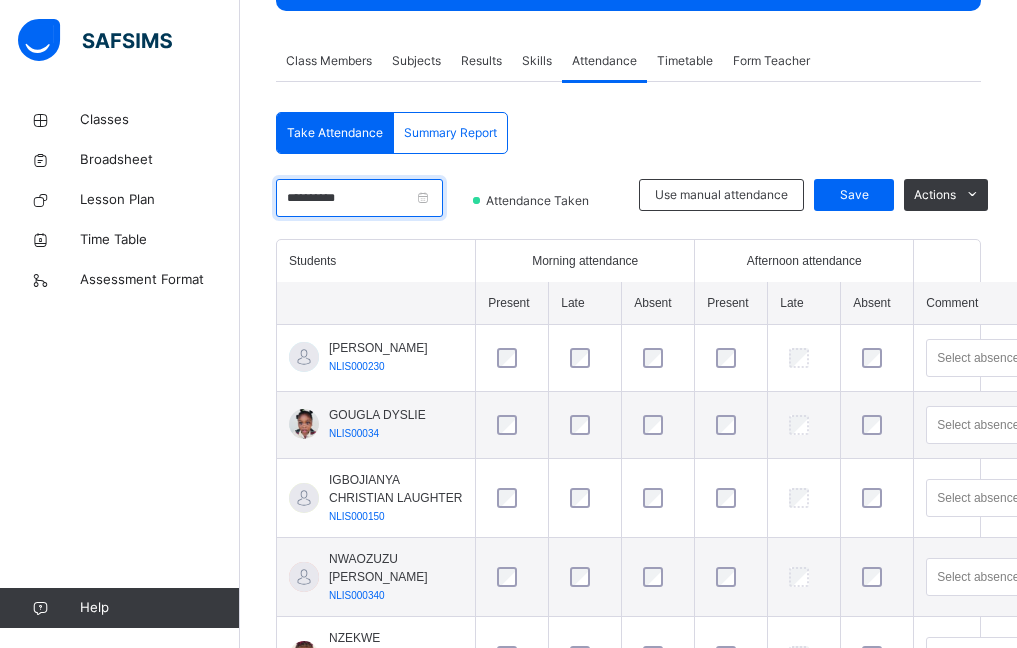 click on "**********" at bounding box center (359, 198) 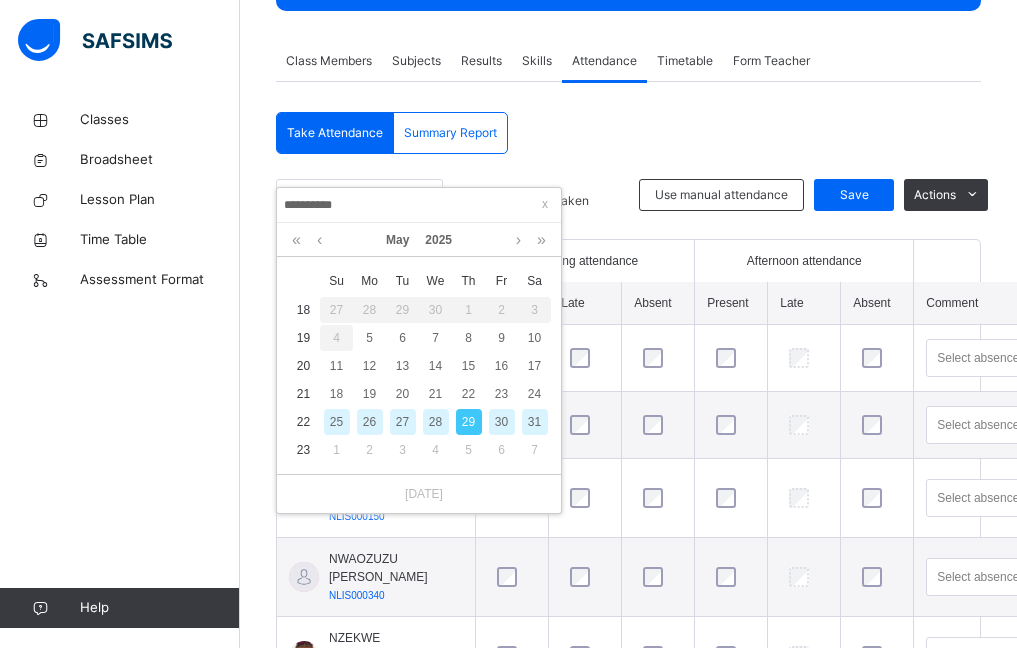 click on "28" at bounding box center (436, 422) 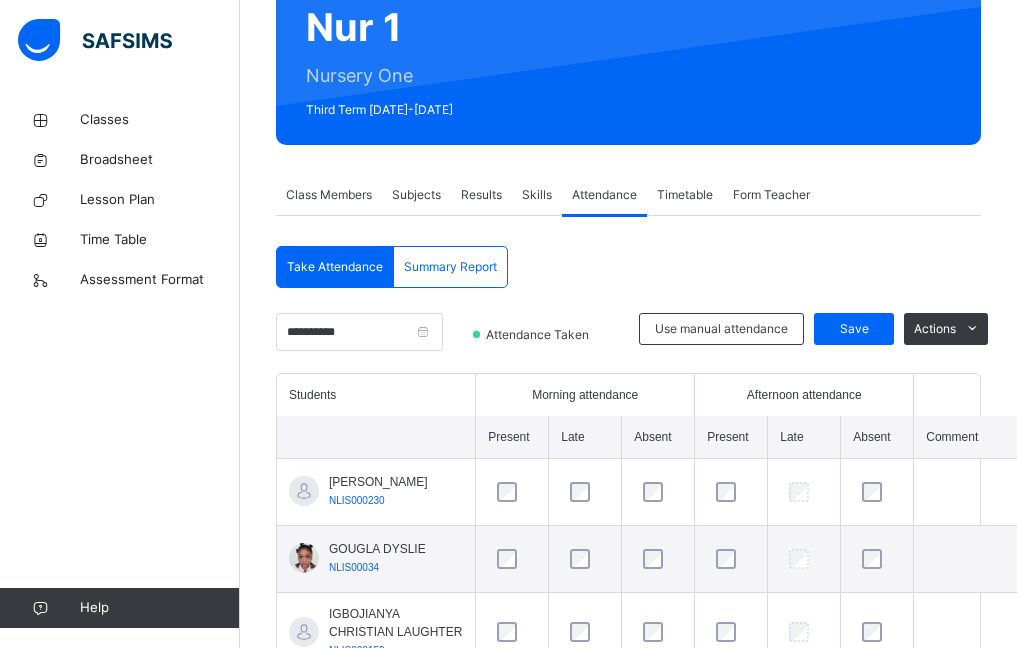 scroll, scrollTop: 335, scrollLeft: 0, axis: vertical 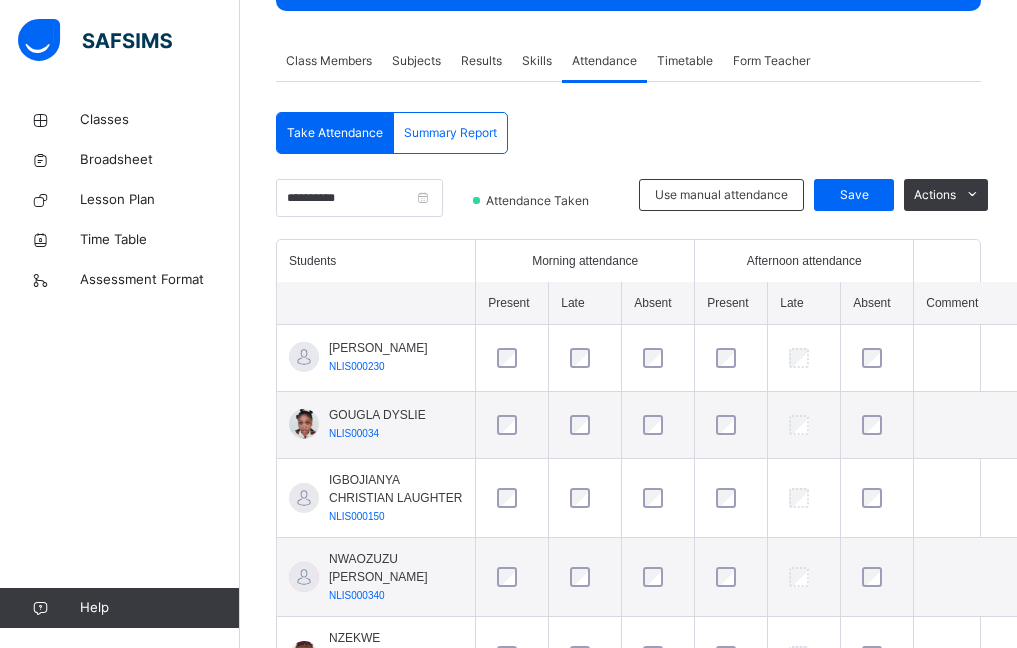 click on "GOUGLA DYSLIE  NLIS00034" at bounding box center [376, 425] 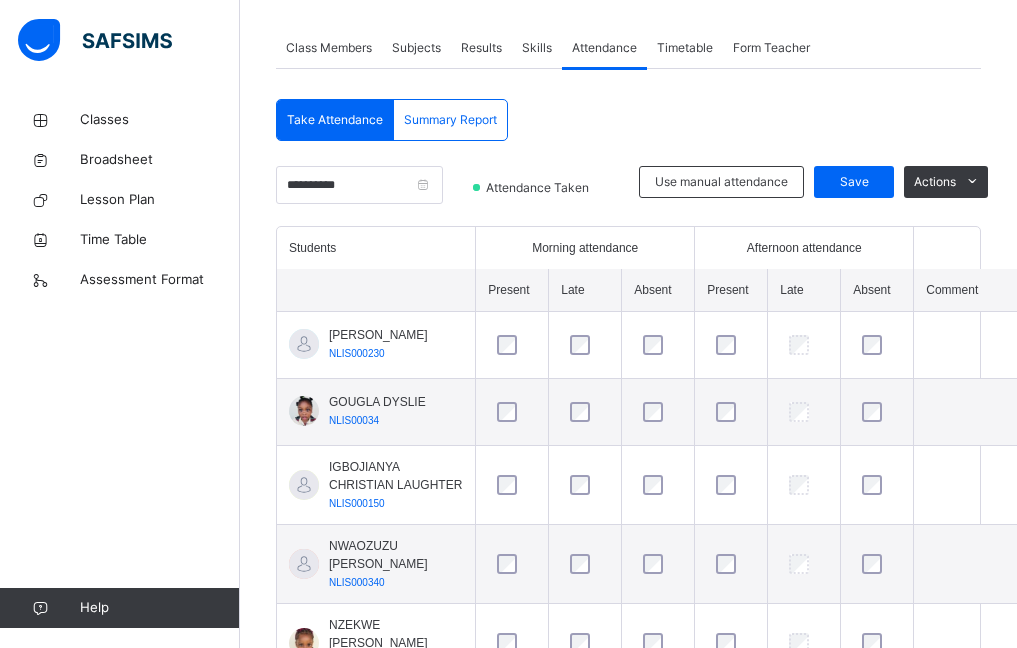 click on "GOUGLA DYSLIE  NLIS00034" at bounding box center (376, 412) 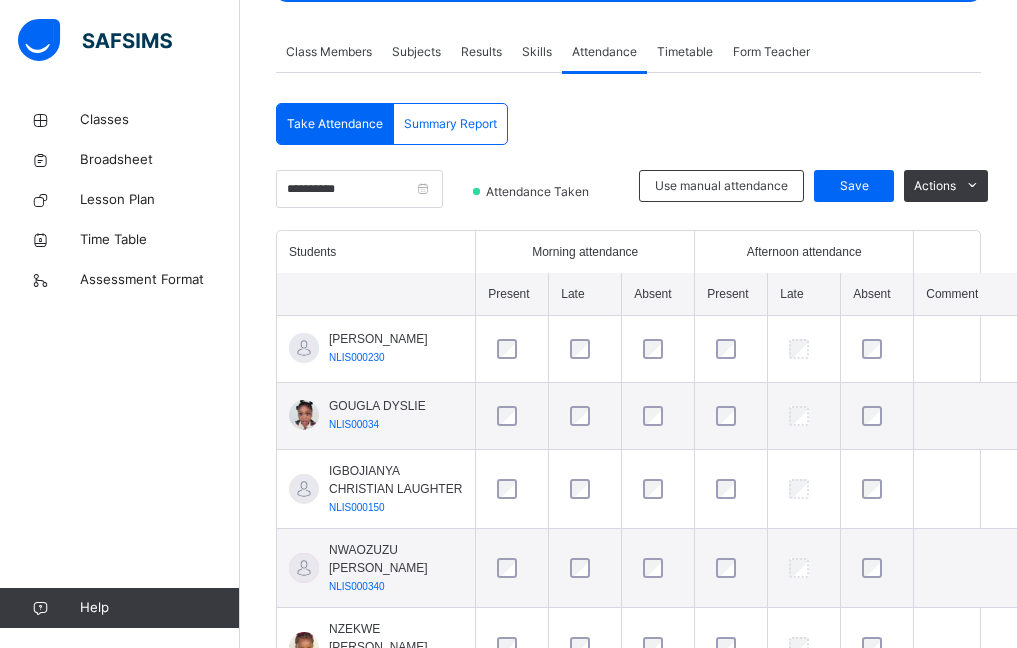 scroll, scrollTop: 335, scrollLeft: 0, axis: vertical 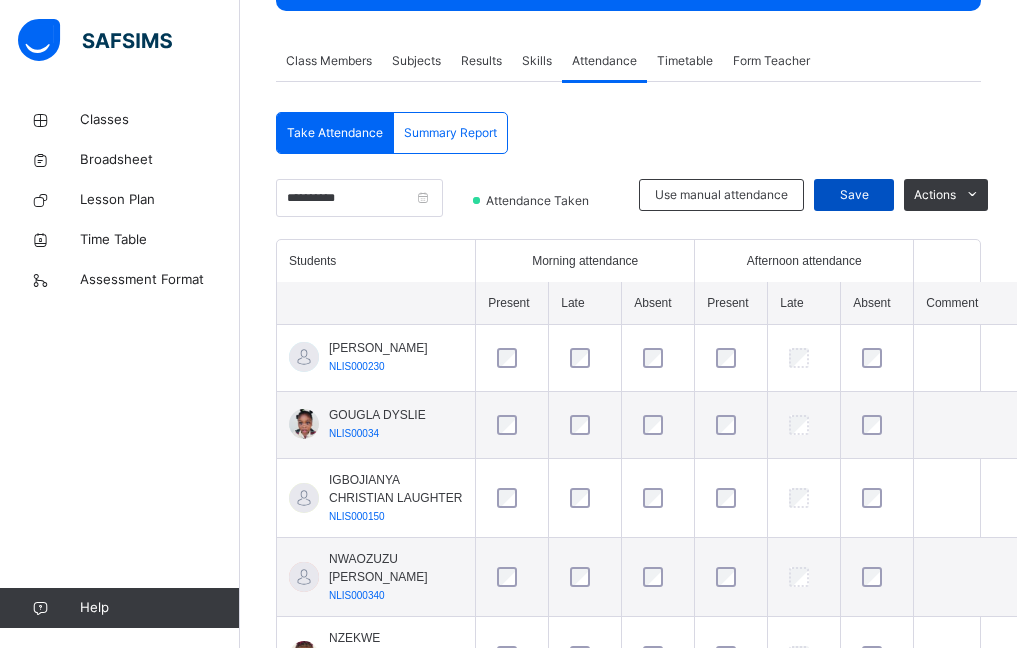 click on "Save" at bounding box center [854, 195] 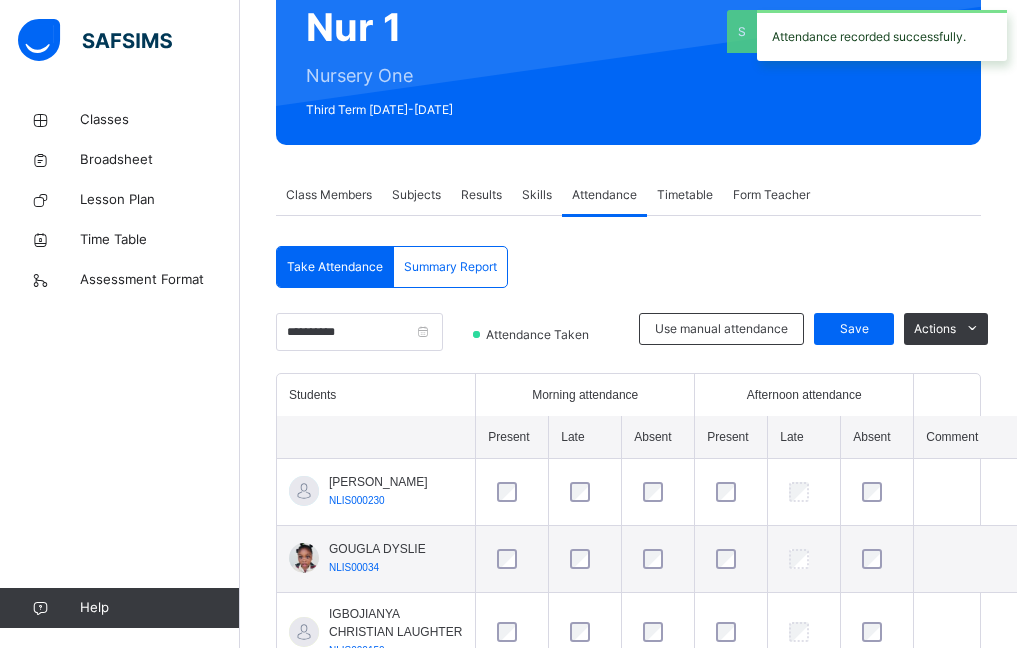 scroll, scrollTop: 335, scrollLeft: 0, axis: vertical 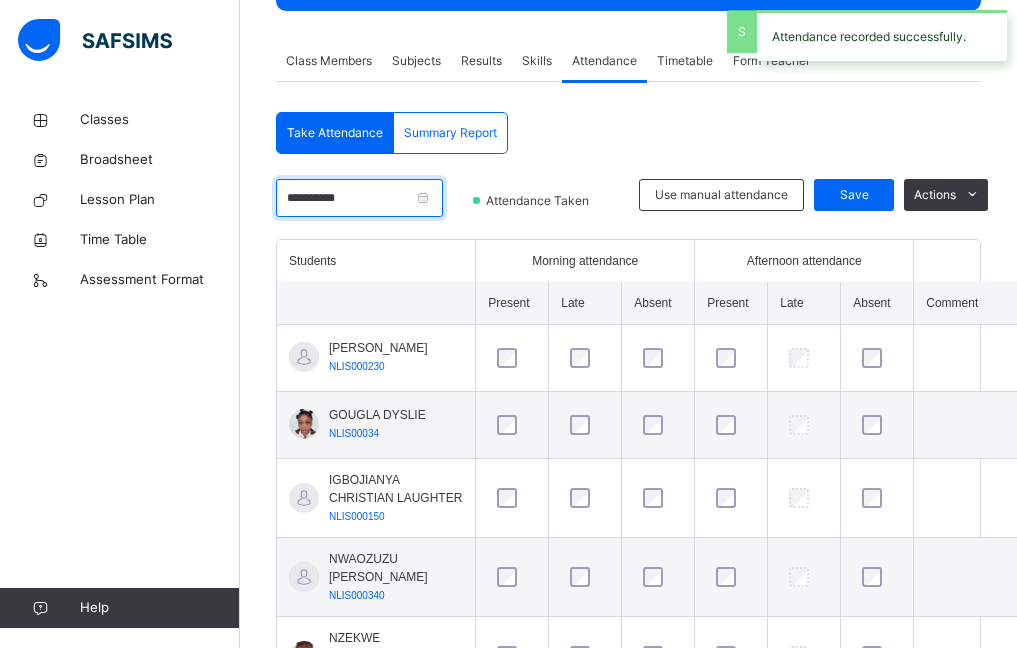 click on "**********" at bounding box center [359, 198] 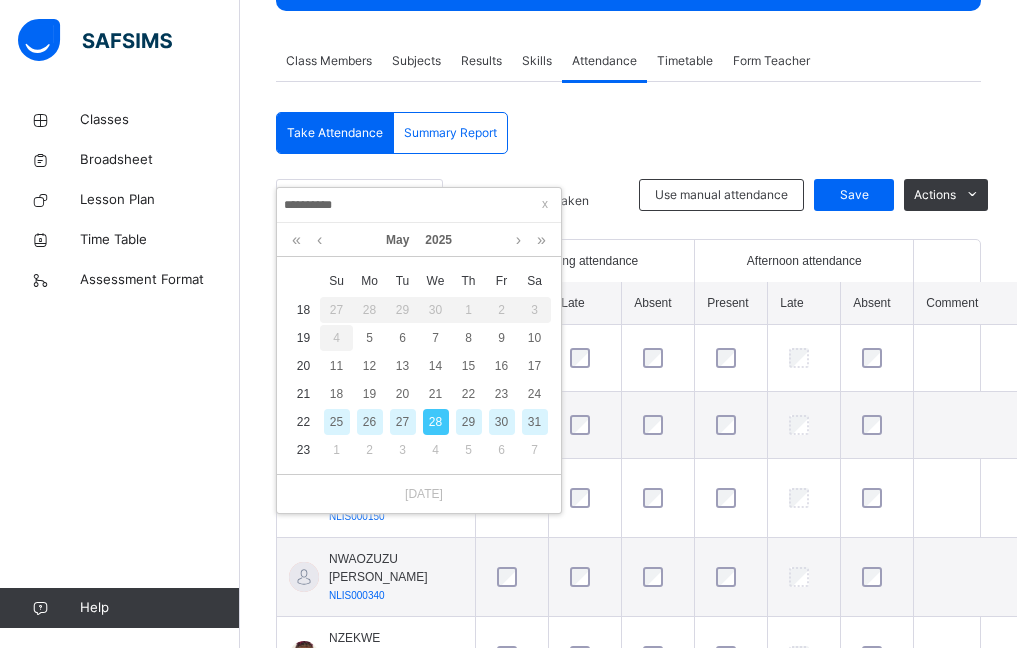 click on "**********" at bounding box center (419, 205) 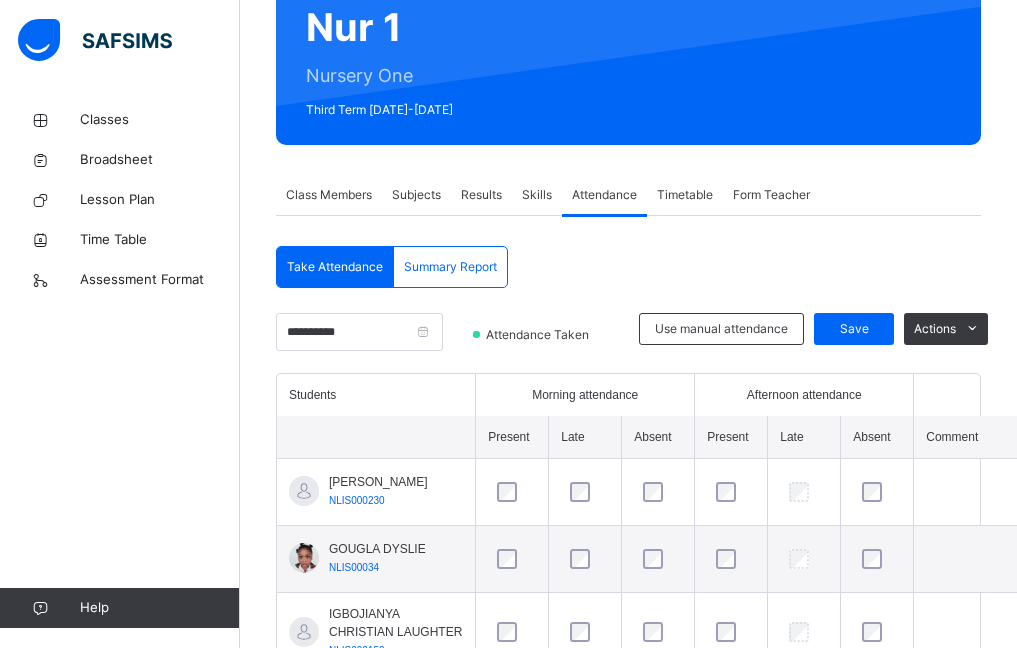 scroll, scrollTop: 335, scrollLeft: 0, axis: vertical 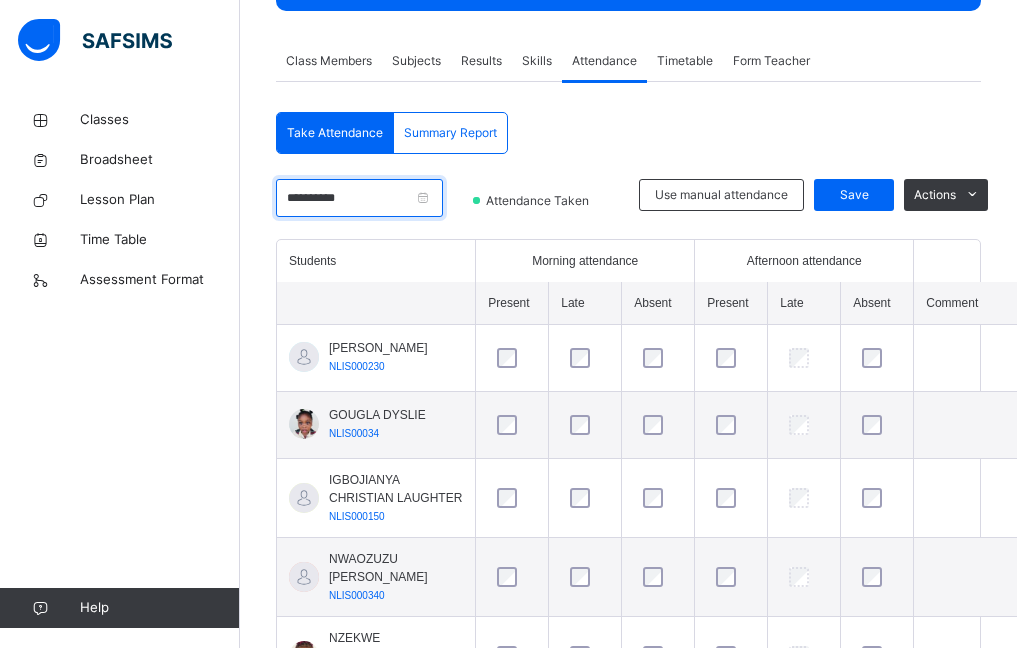click on "**********" at bounding box center [359, 198] 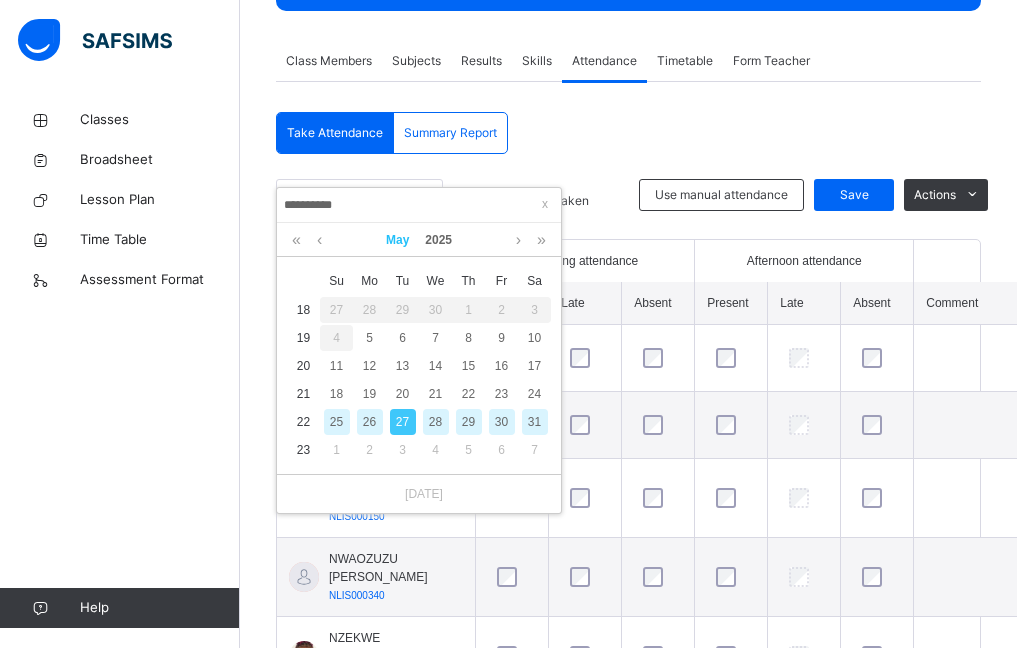 click on "May" at bounding box center (397, 240) 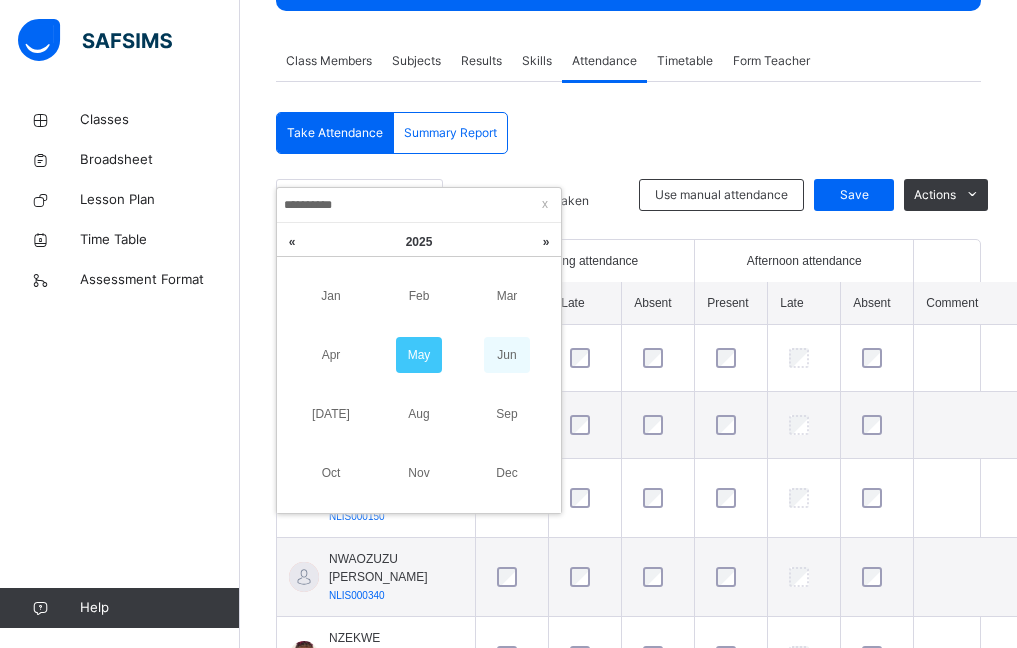 click on "Jun" at bounding box center (507, 355) 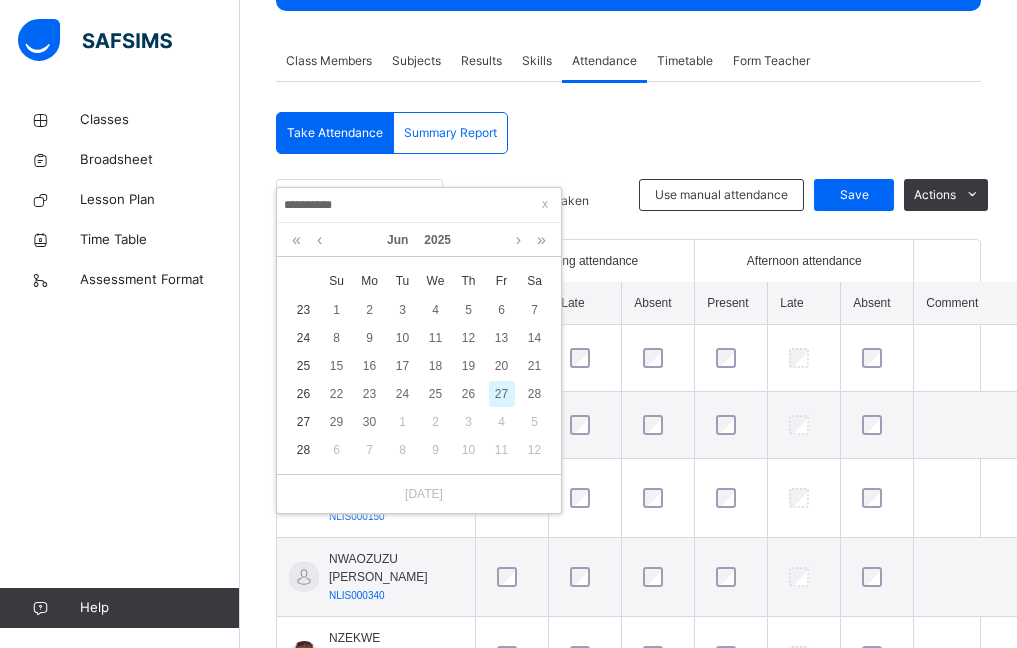 click on "27" at bounding box center (502, 394) 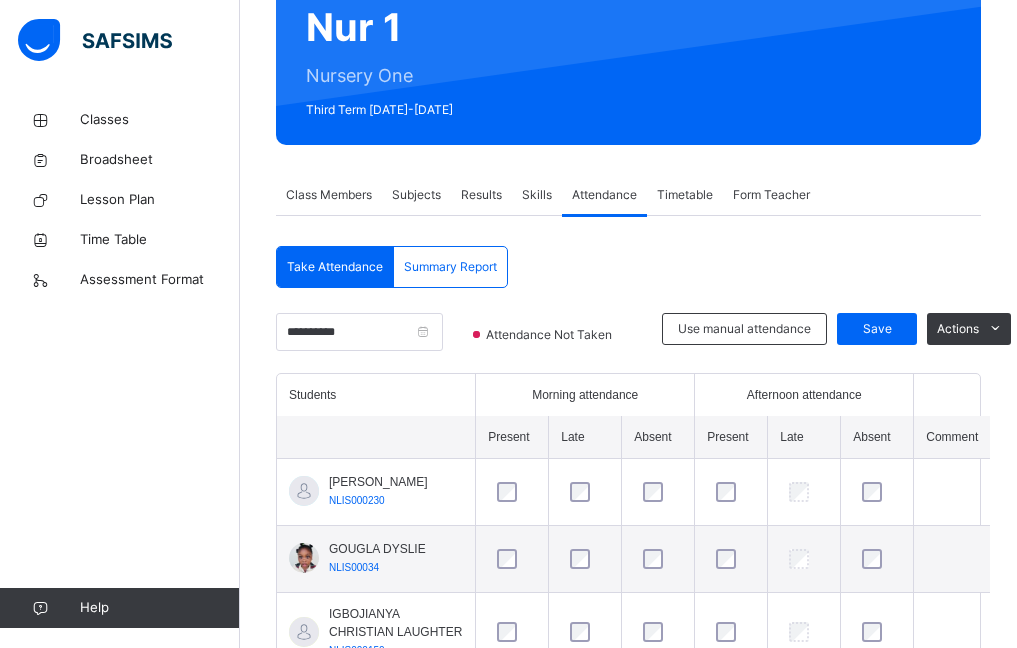 scroll, scrollTop: 335, scrollLeft: 0, axis: vertical 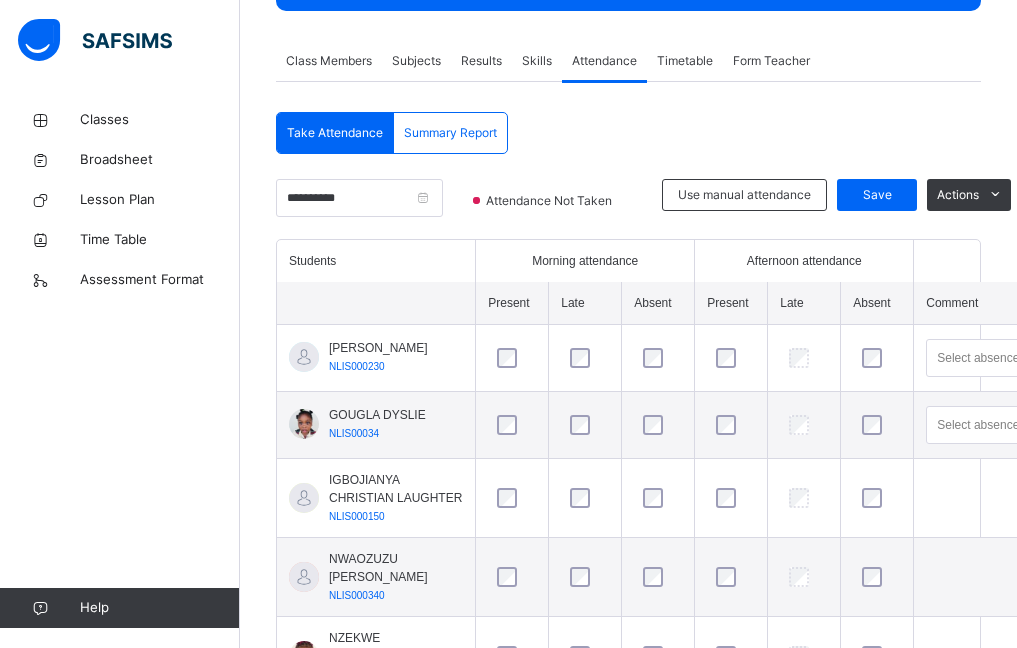 click at bounding box center [731, 425] 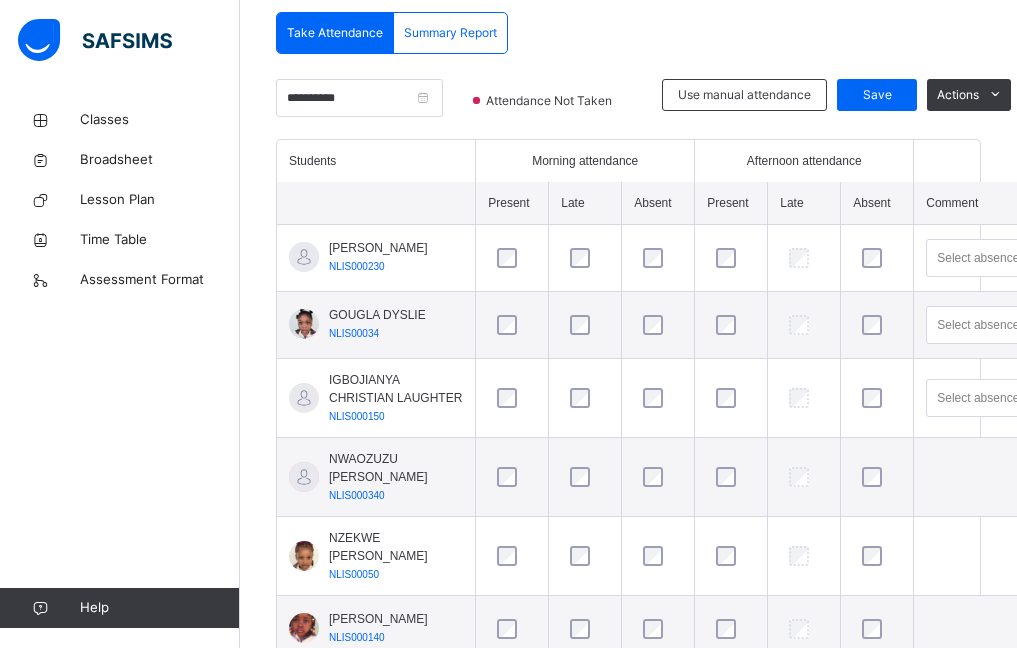 scroll, scrollTop: 535, scrollLeft: 0, axis: vertical 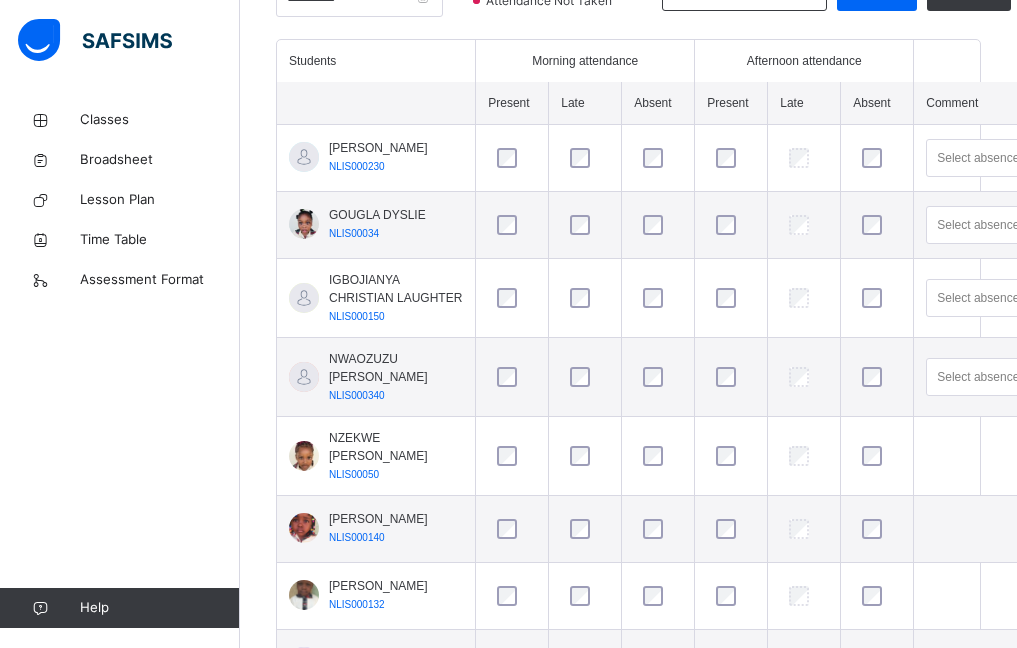 click at bounding box center [731, 377] 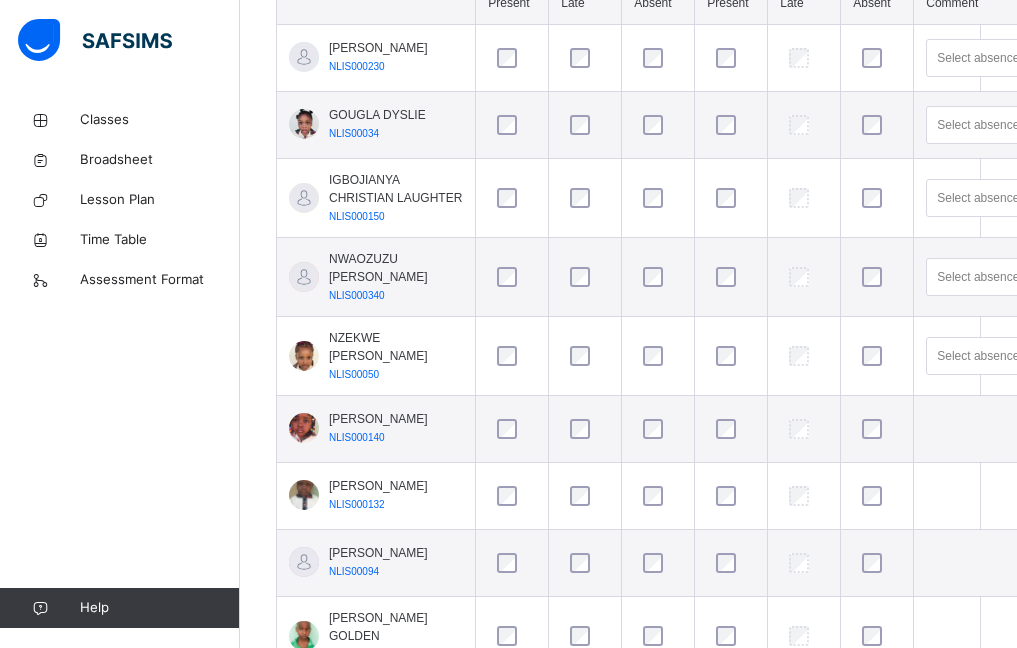 scroll, scrollTop: 735, scrollLeft: 0, axis: vertical 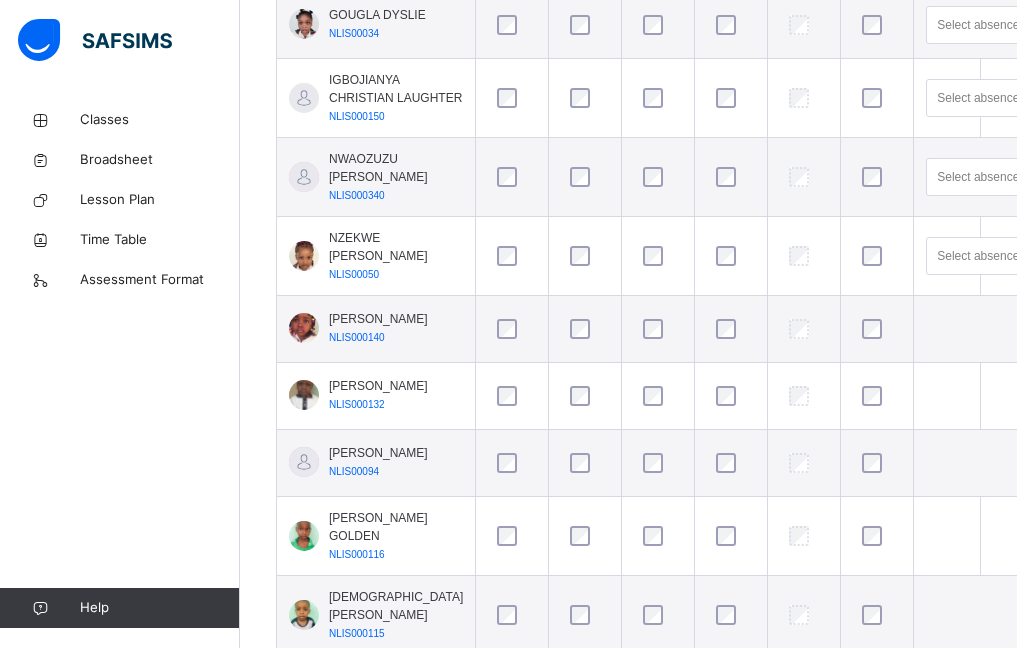 click at bounding box center [512, 329] 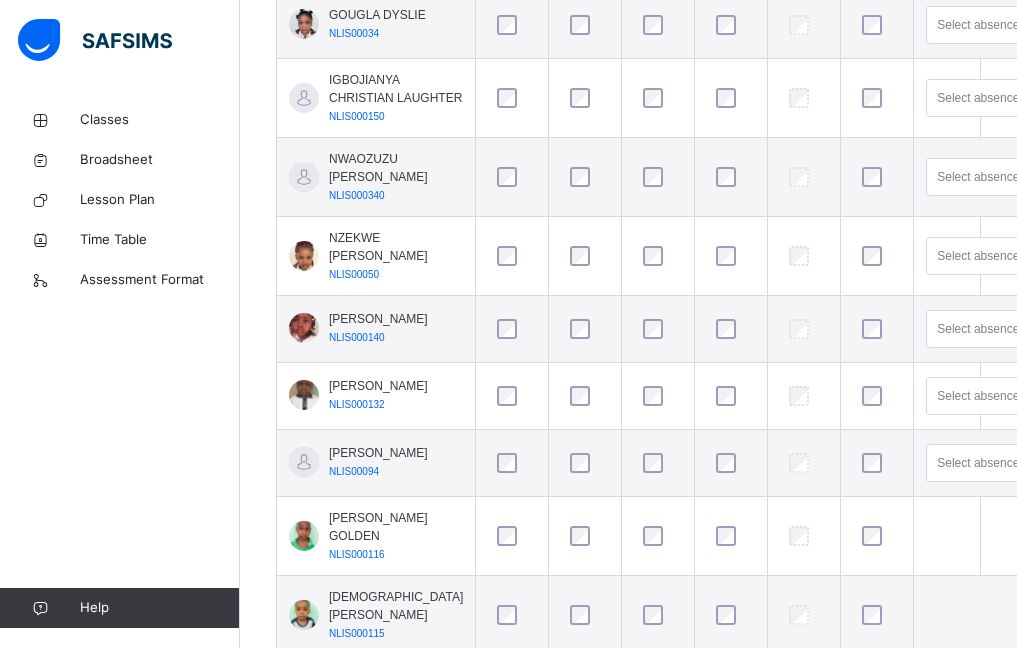 scroll, scrollTop: 835, scrollLeft: 0, axis: vertical 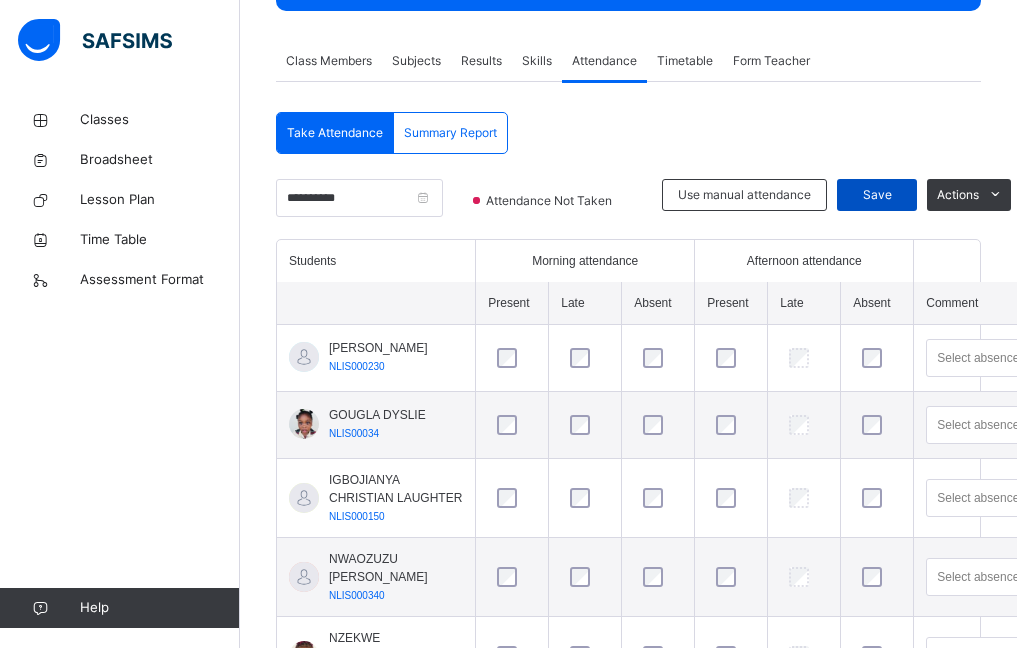 click on "Save" at bounding box center (877, 195) 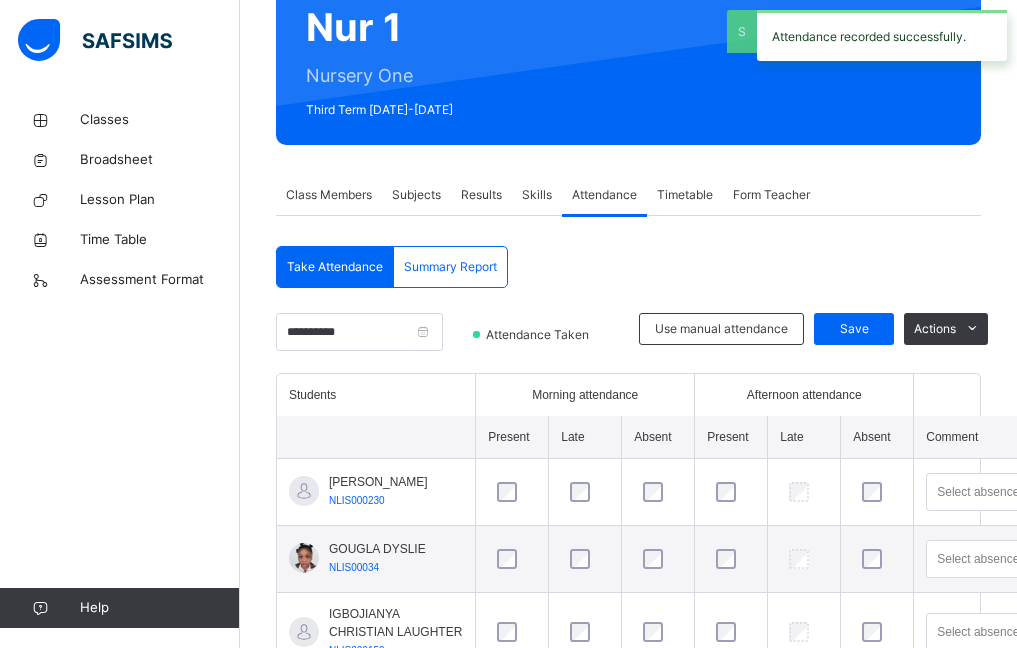 scroll, scrollTop: 335, scrollLeft: 0, axis: vertical 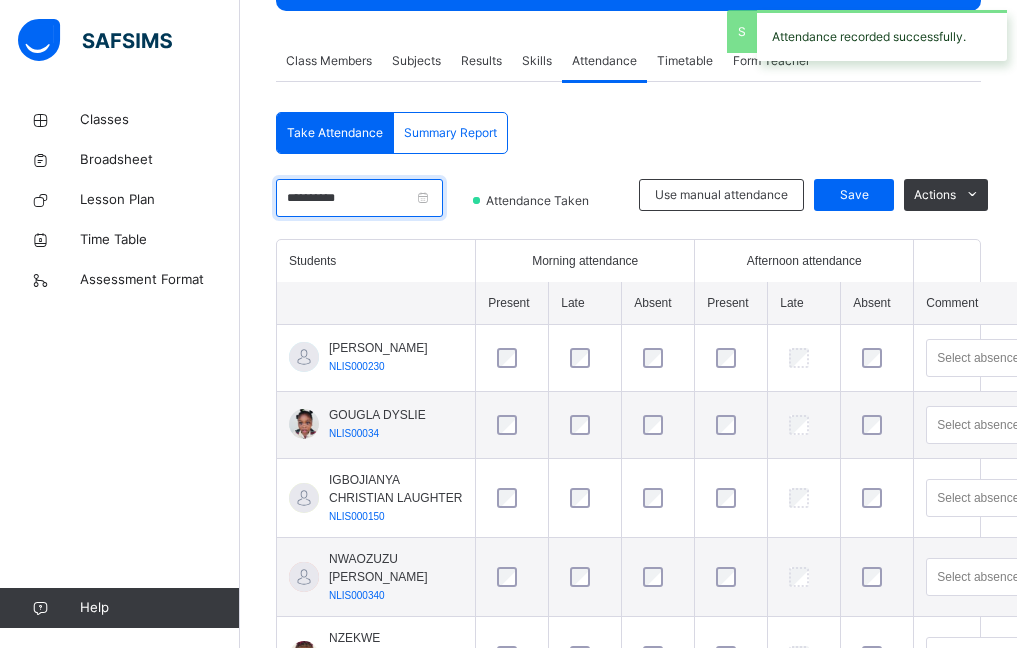 click on "**********" at bounding box center [359, 198] 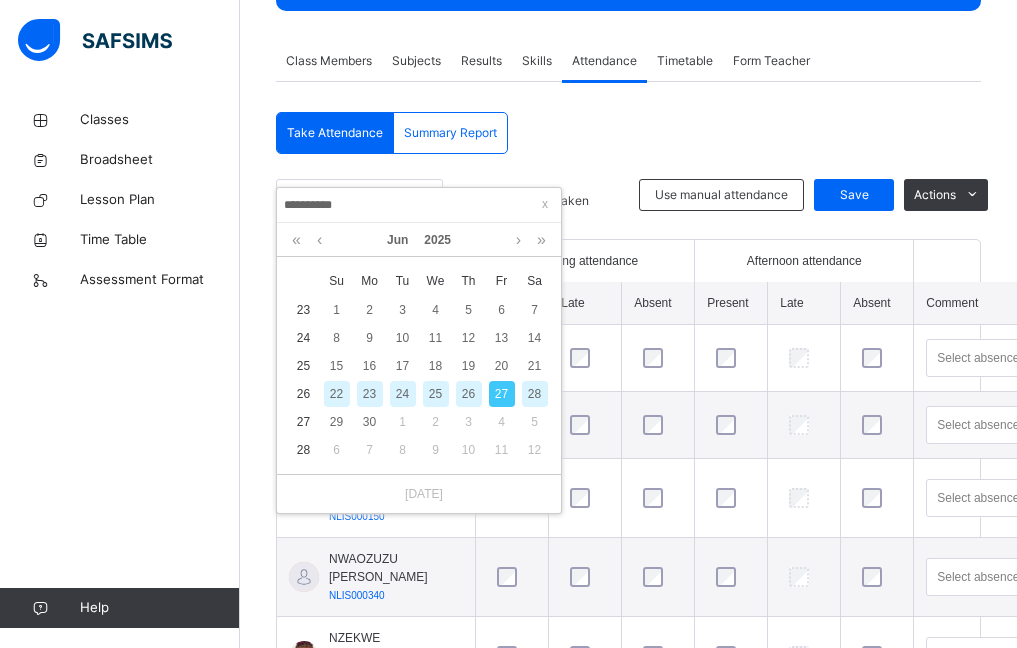 click on "26" at bounding box center (469, 394) 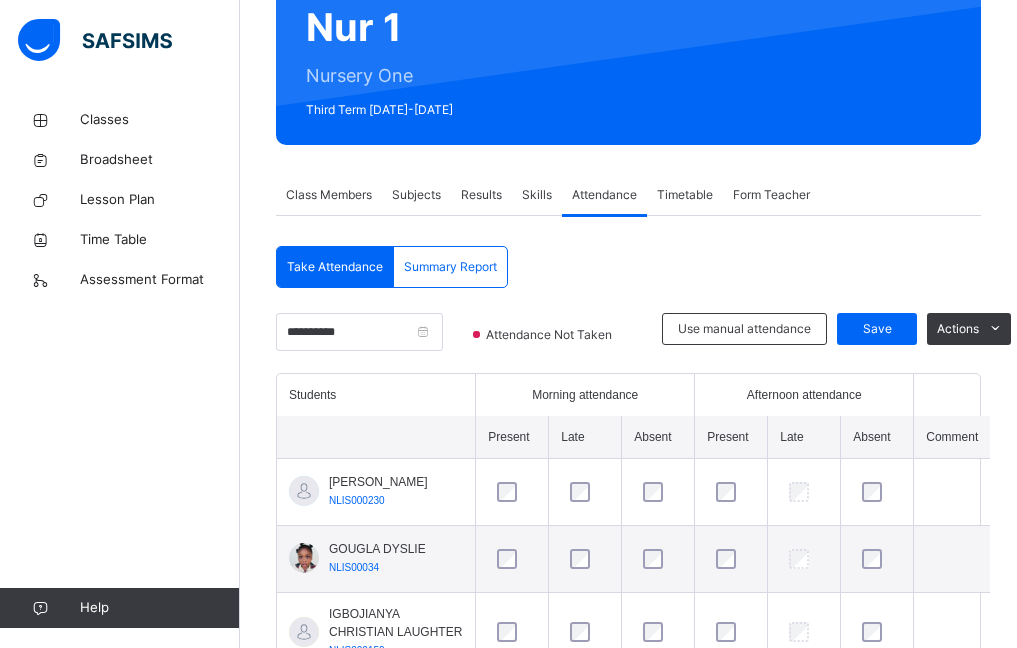 scroll, scrollTop: 335, scrollLeft: 0, axis: vertical 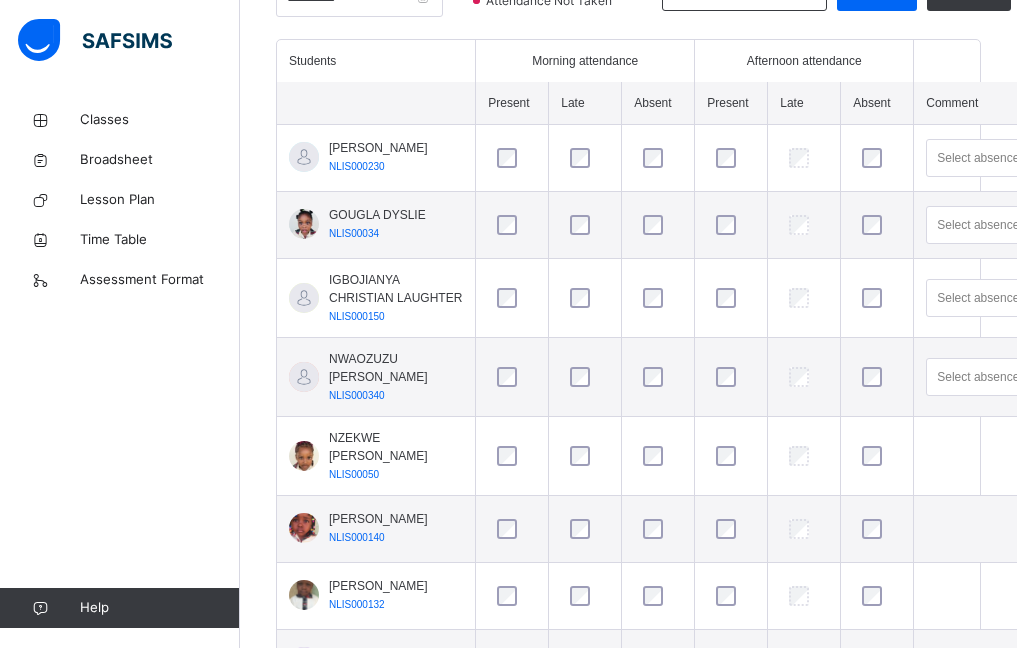 click at bounding box center (731, 377) 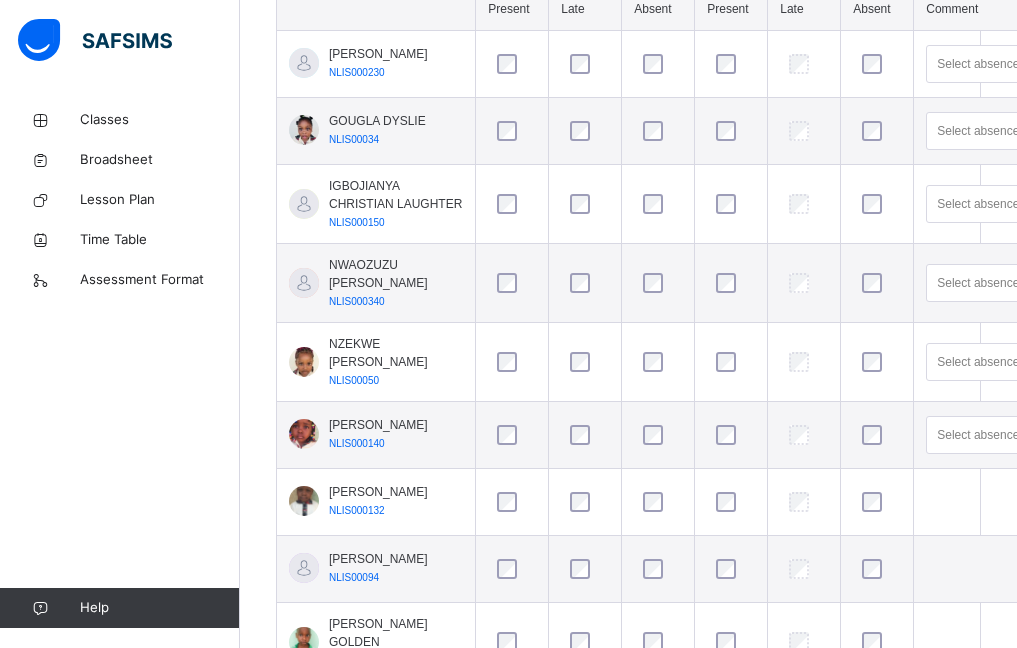 scroll, scrollTop: 635, scrollLeft: 0, axis: vertical 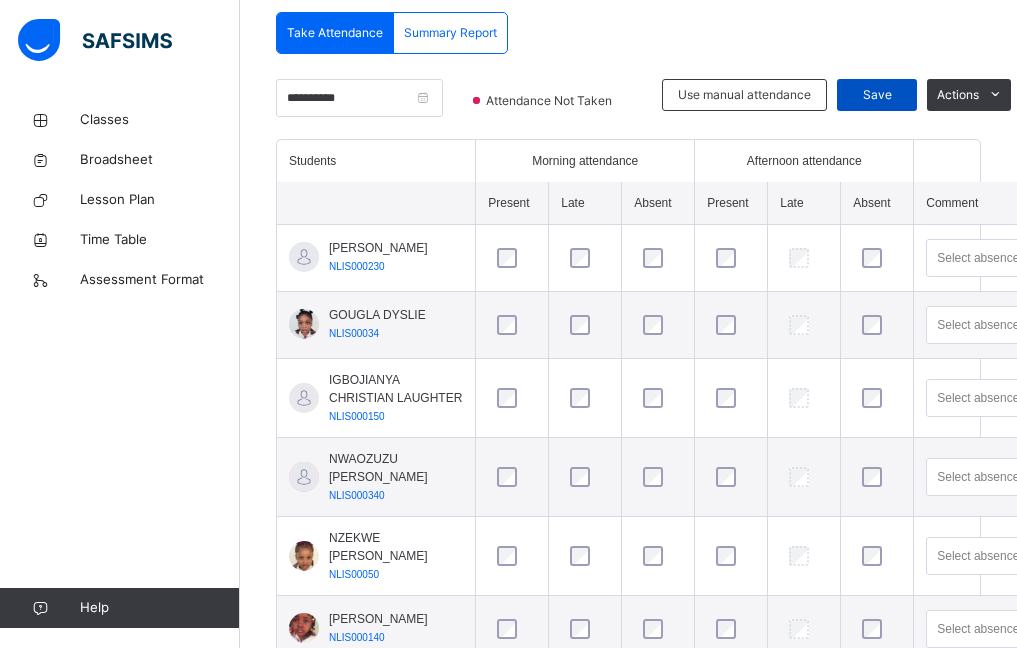 click on "Save" at bounding box center (877, 95) 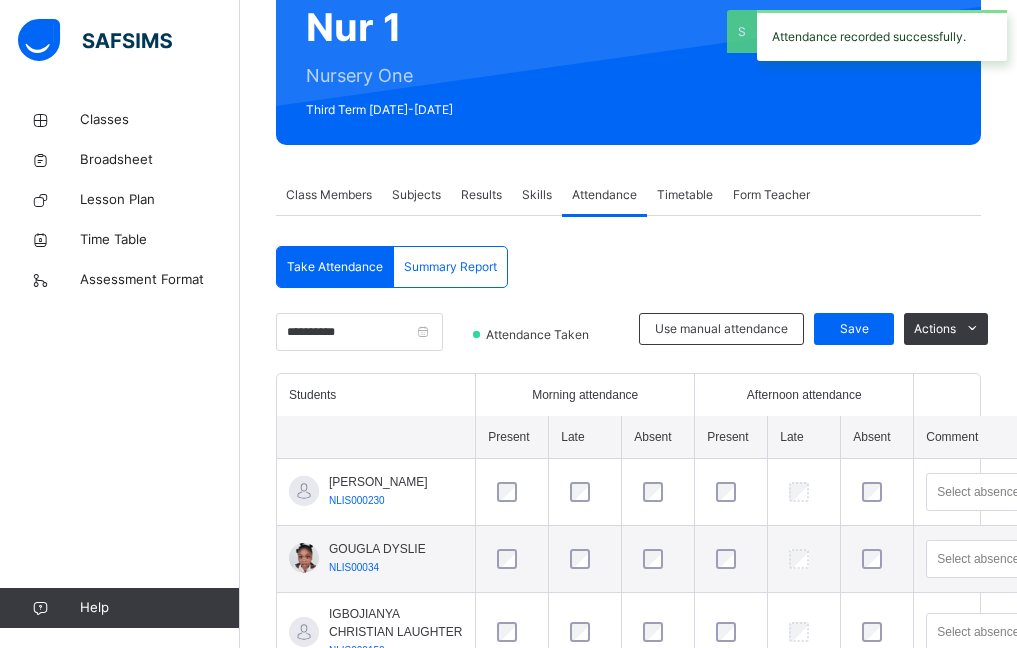 scroll, scrollTop: 435, scrollLeft: 0, axis: vertical 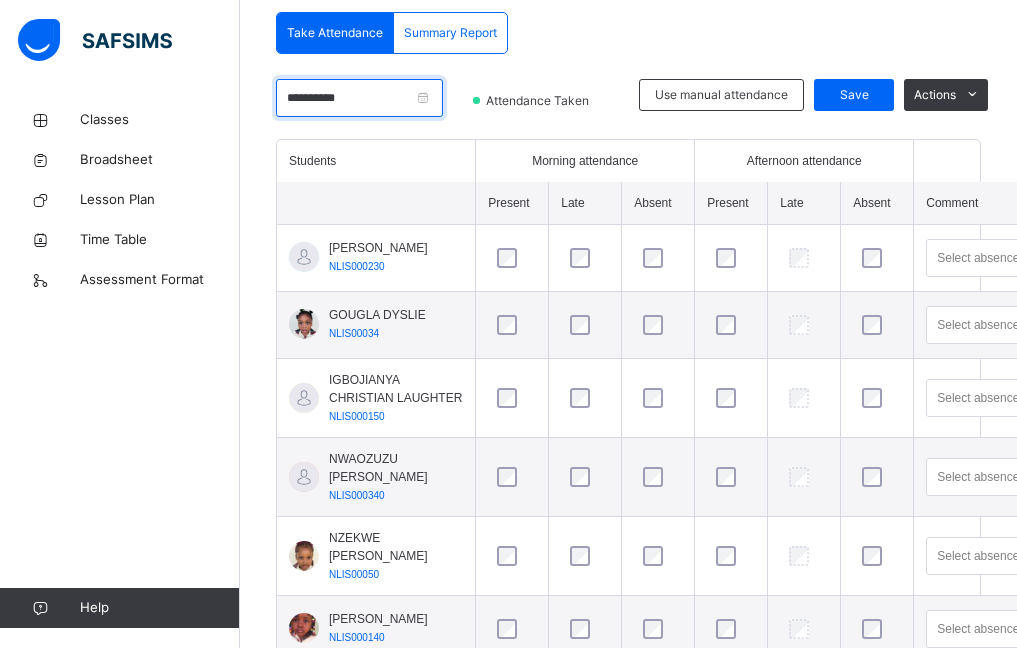 click on "**********" at bounding box center (359, 98) 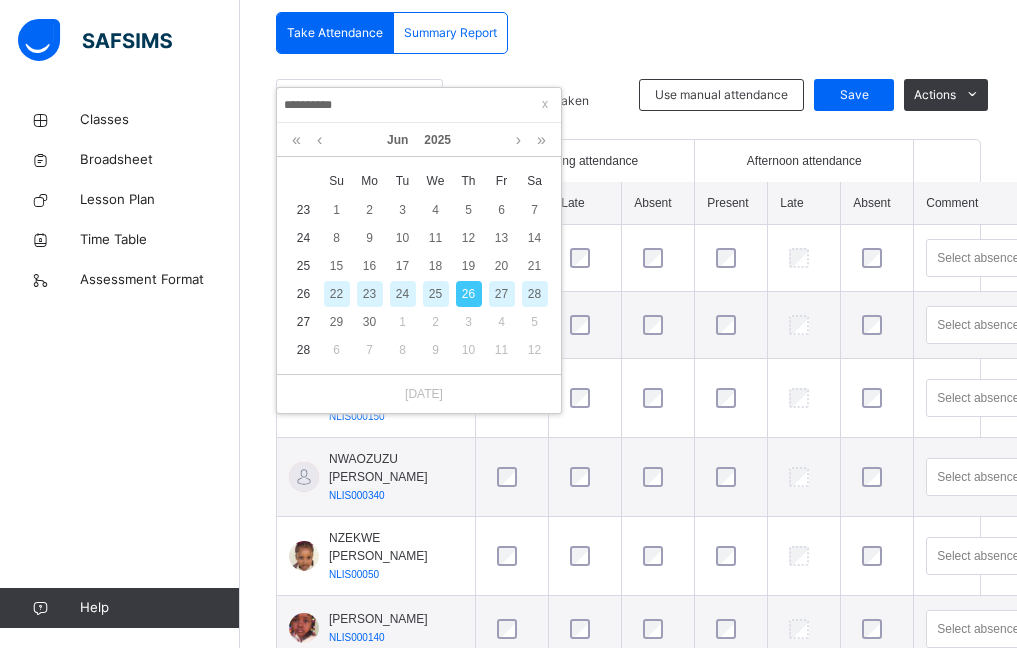 click on "18" at bounding box center (435, 266) 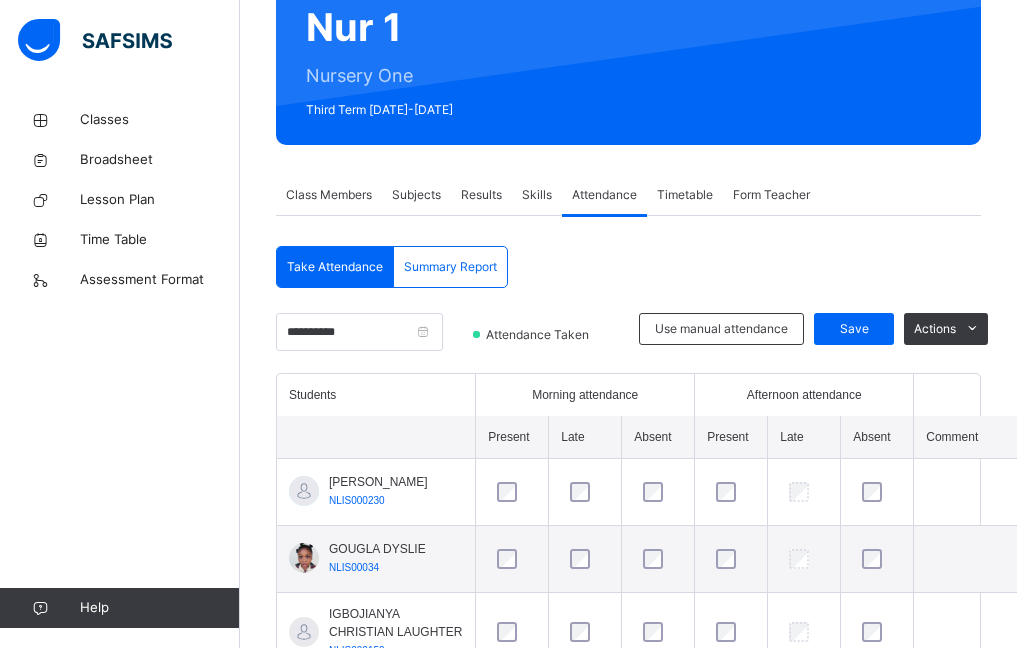 scroll, scrollTop: 435, scrollLeft: 0, axis: vertical 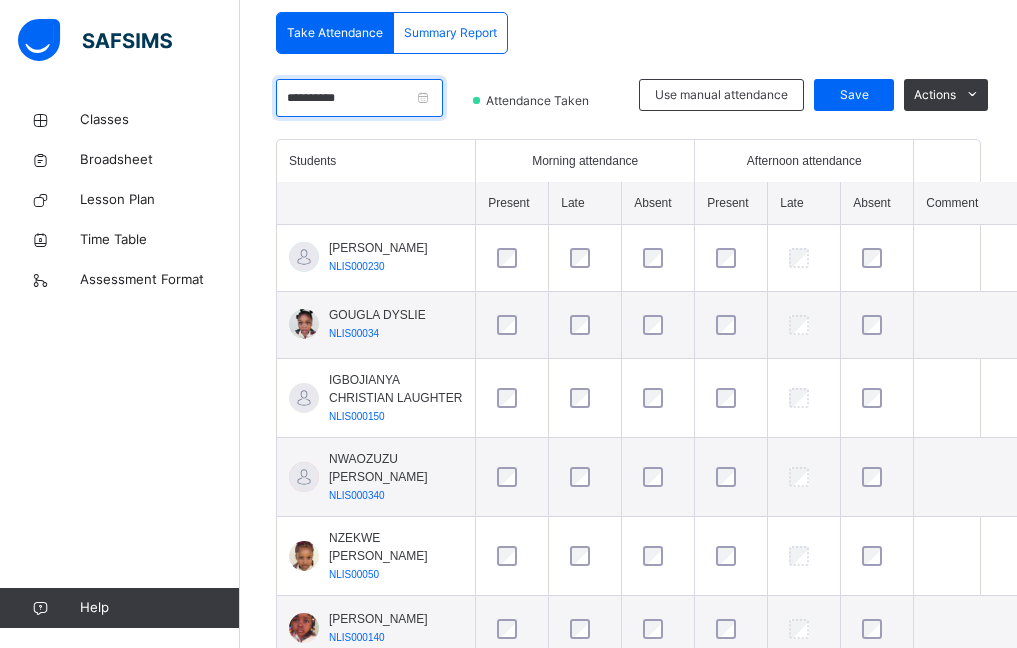 click on "**********" at bounding box center [359, 98] 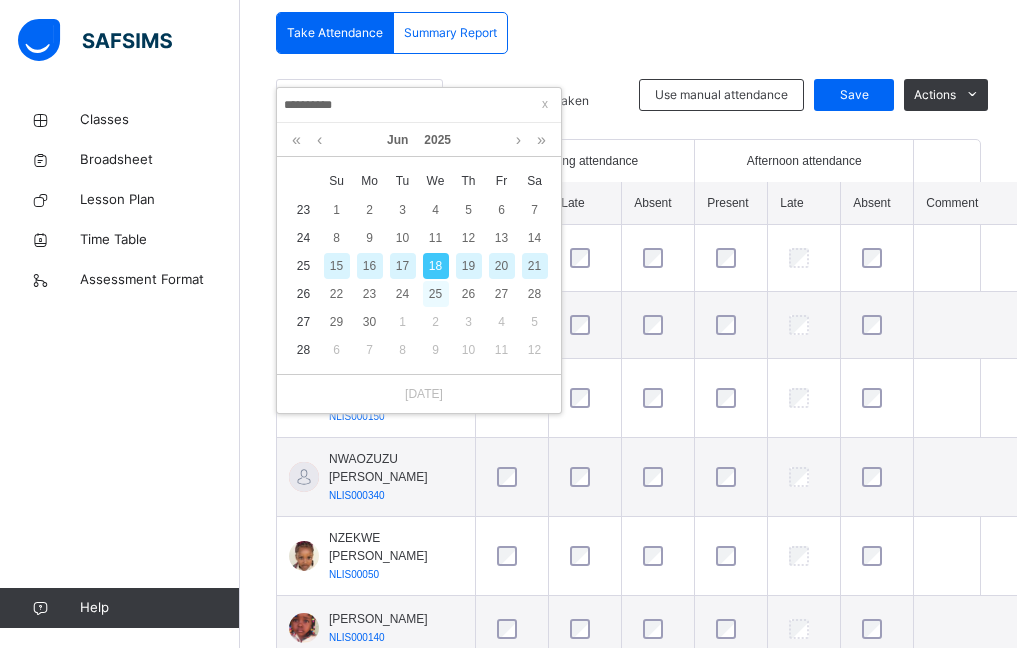 click on "25" at bounding box center [436, 294] 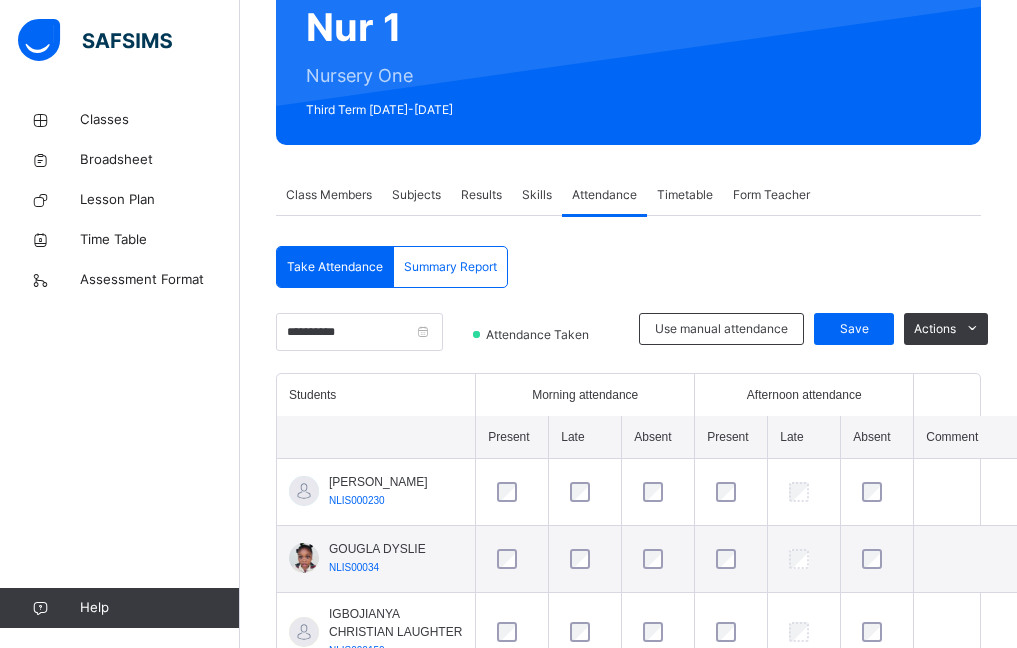 scroll, scrollTop: 435, scrollLeft: 0, axis: vertical 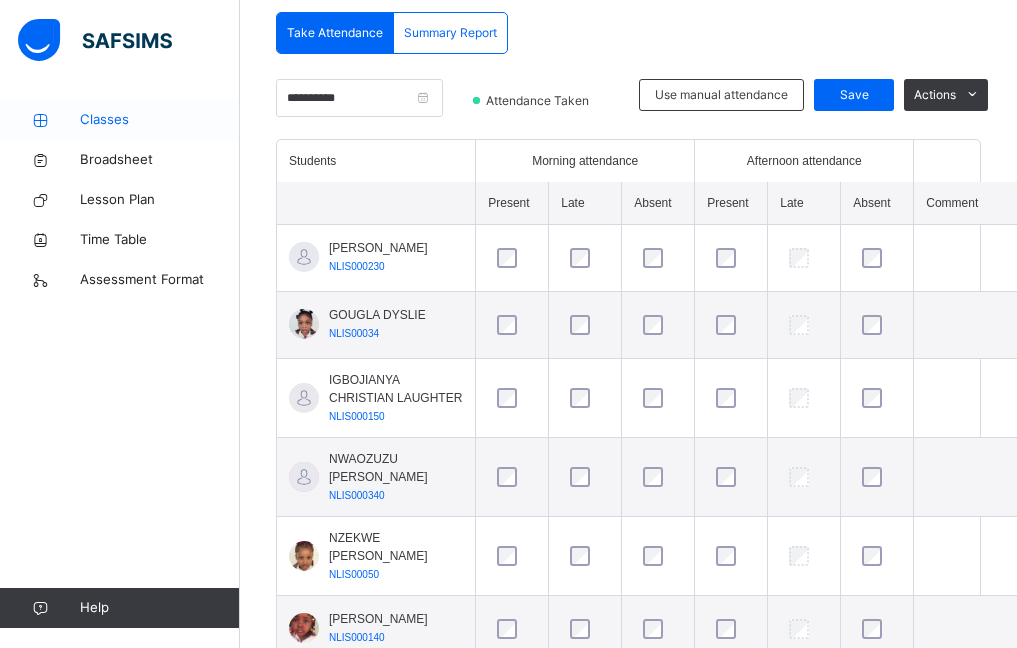 click on "Classes" at bounding box center [120, 120] 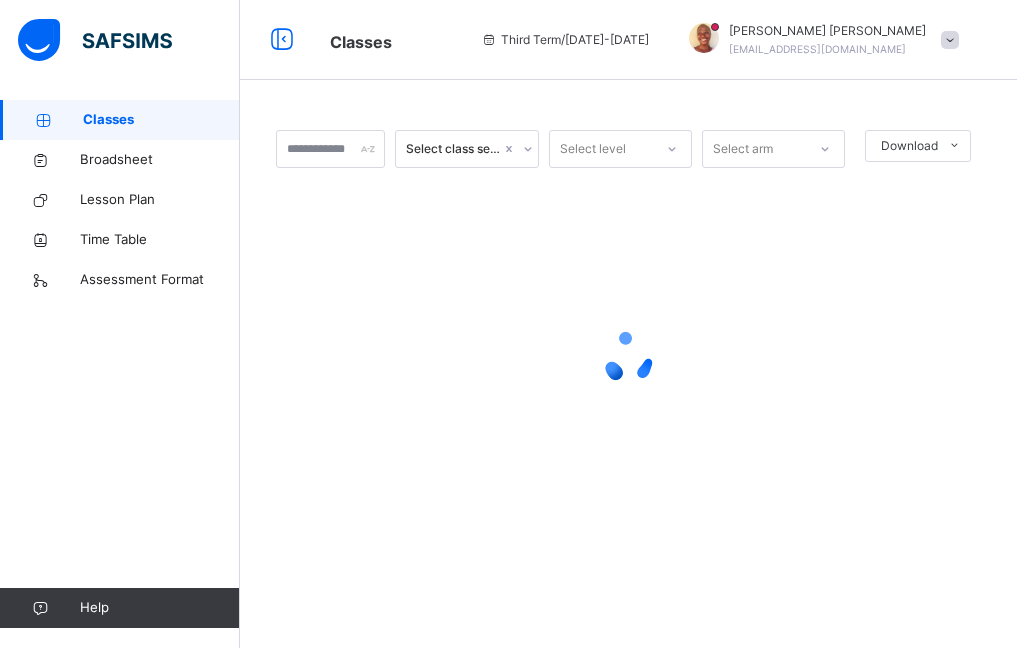 scroll, scrollTop: 0, scrollLeft: 0, axis: both 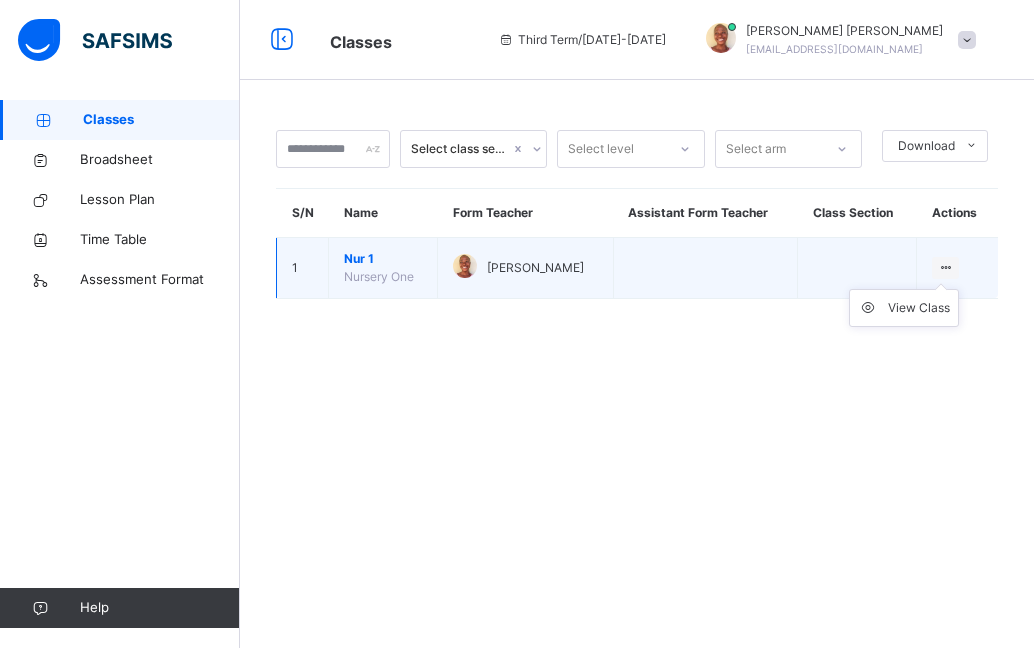 click on "View Class" at bounding box center [904, 308] 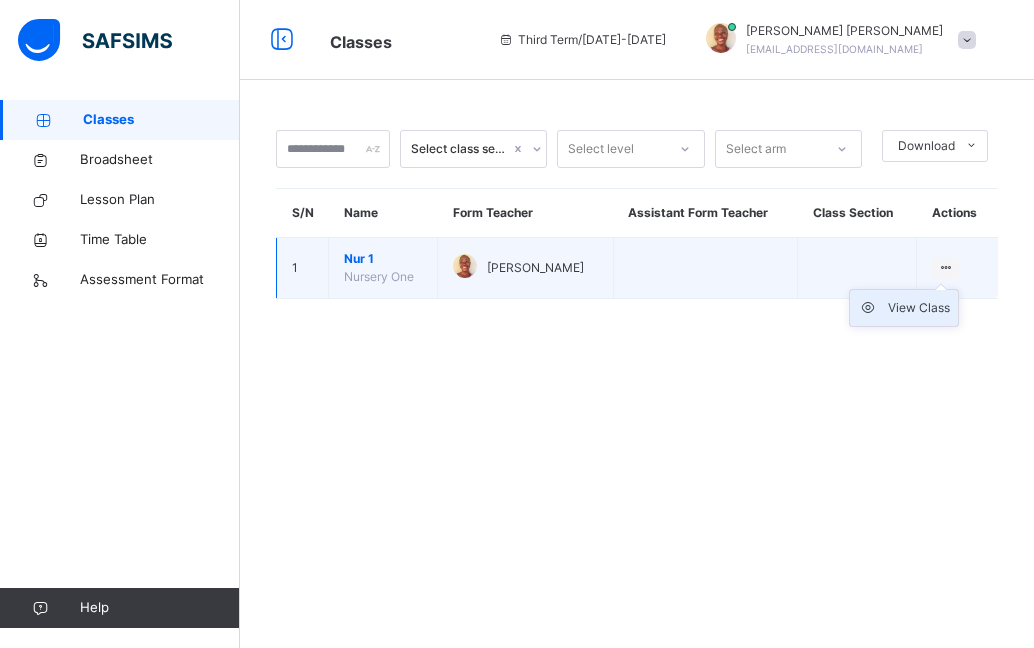click on "View Class" at bounding box center [919, 308] 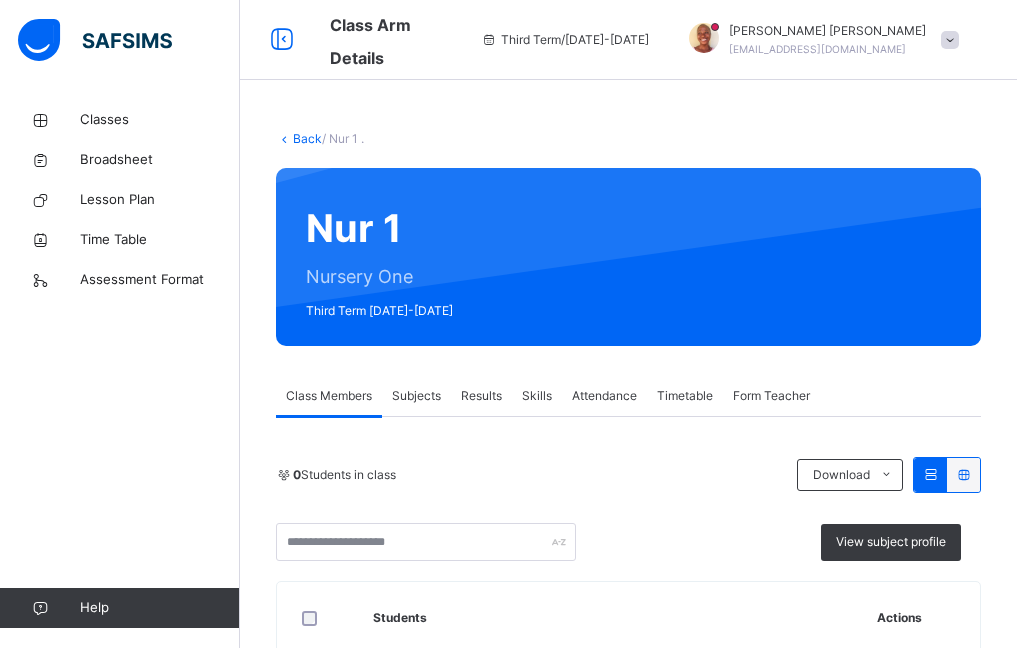 click on "Subjects" at bounding box center (416, 396) 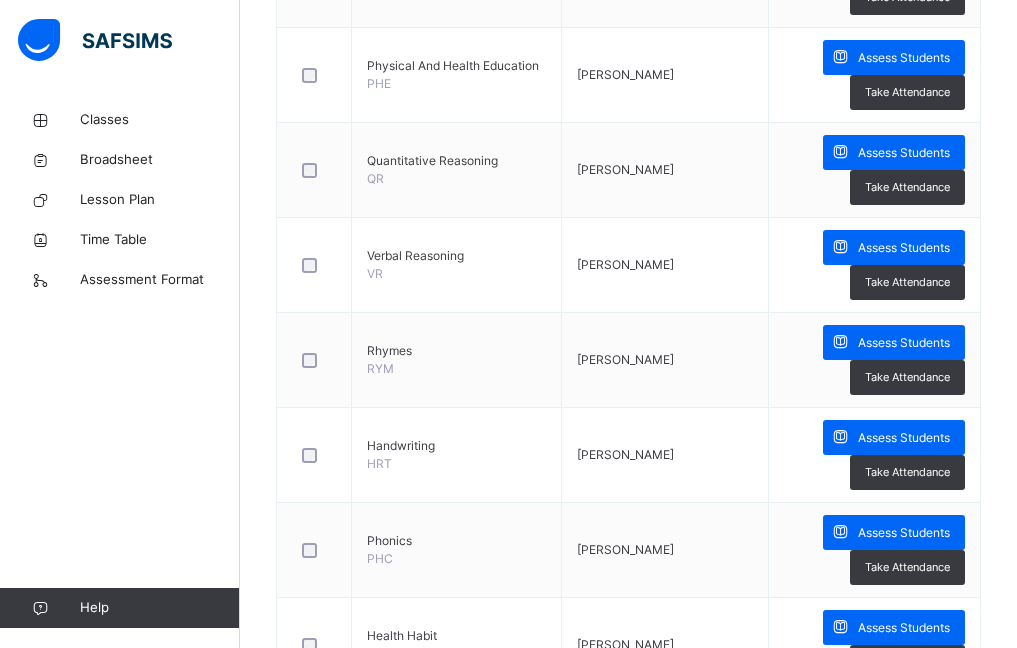 scroll, scrollTop: 1200, scrollLeft: 0, axis: vertical 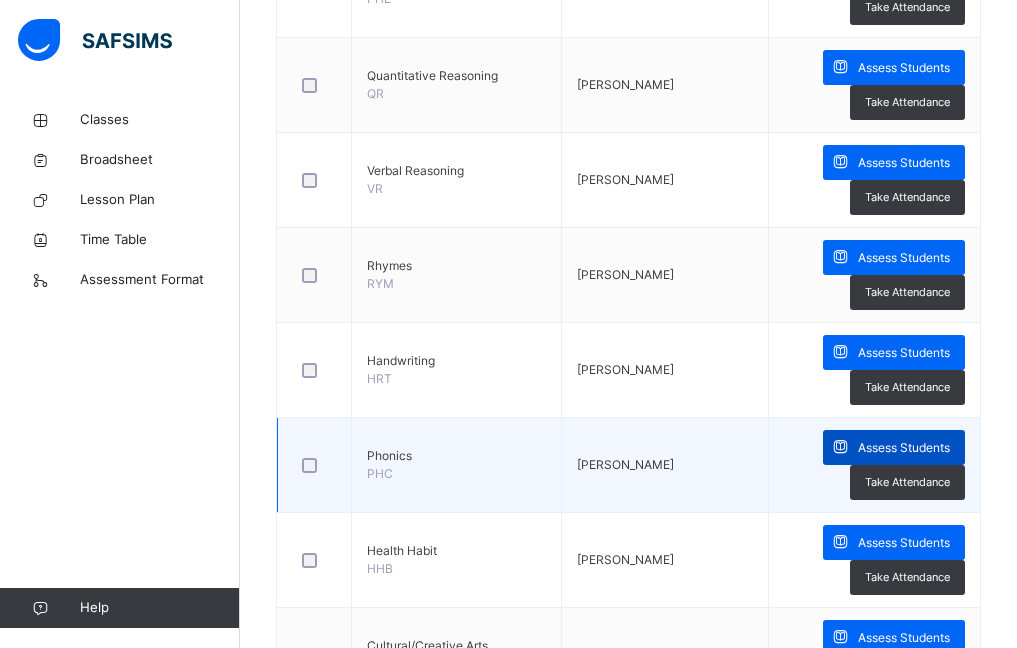 click on "Assess Students" at bounding box center [904, 448] 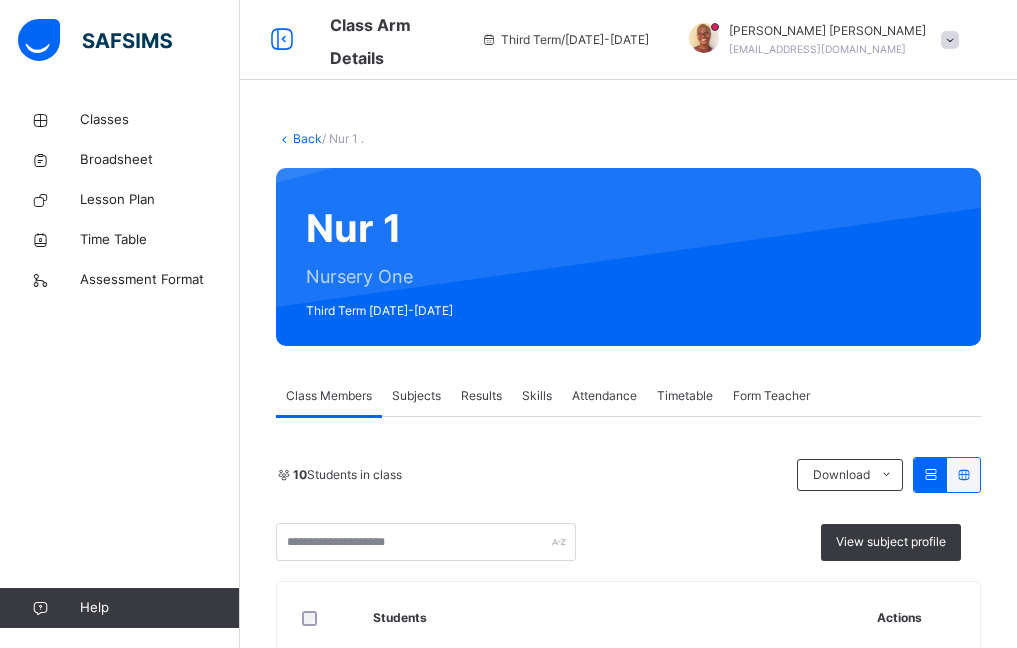 scroll, scrollTop: 100, scrollLeft: 0, axis: vertical 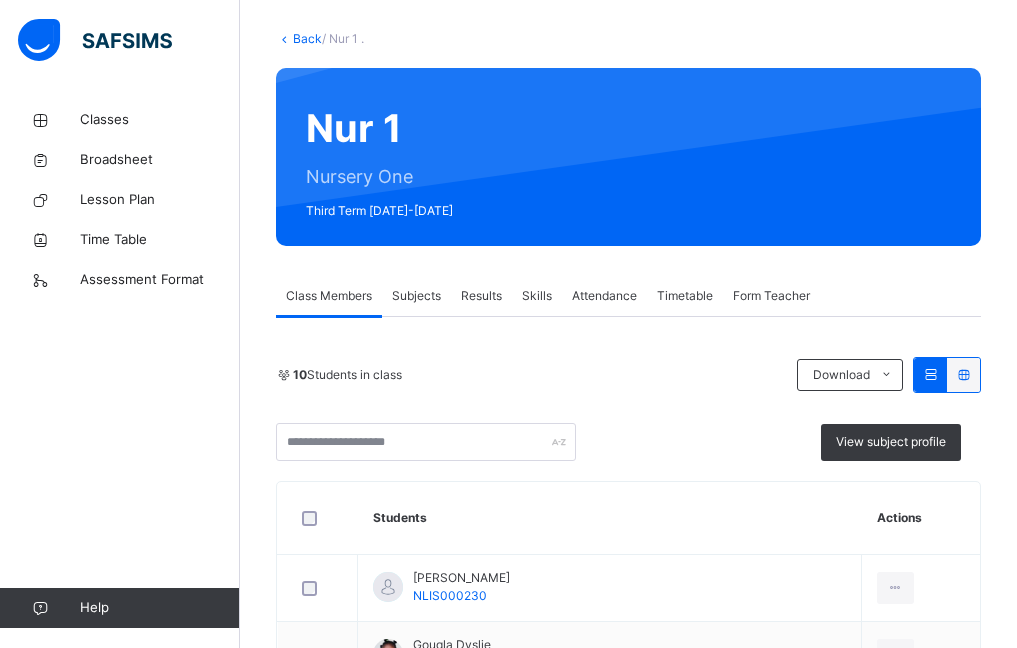 click on "Subjects" at bounding box center [416, 296] 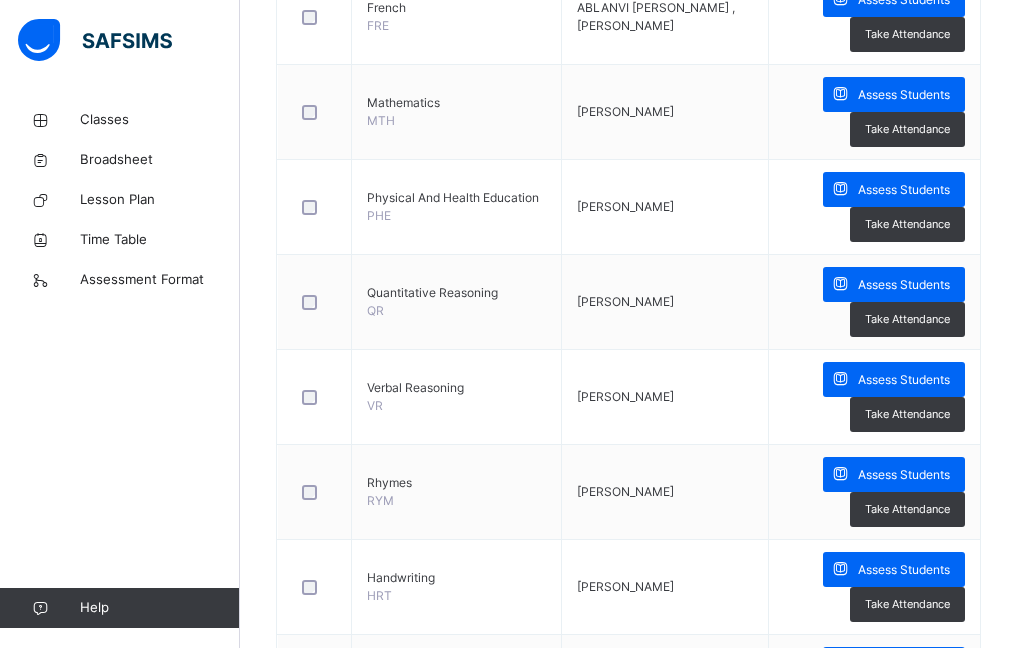 scroll, scrollTop: 1000, scrollLeft: 0, axis: vertical 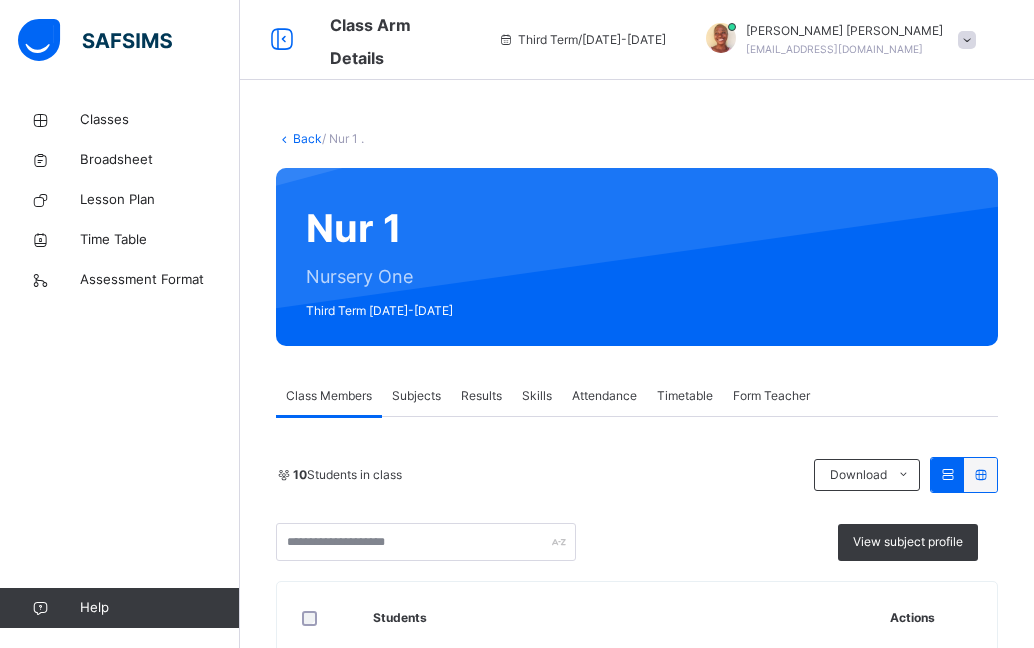 click on "Subjects" at bounding box center (416, 396) 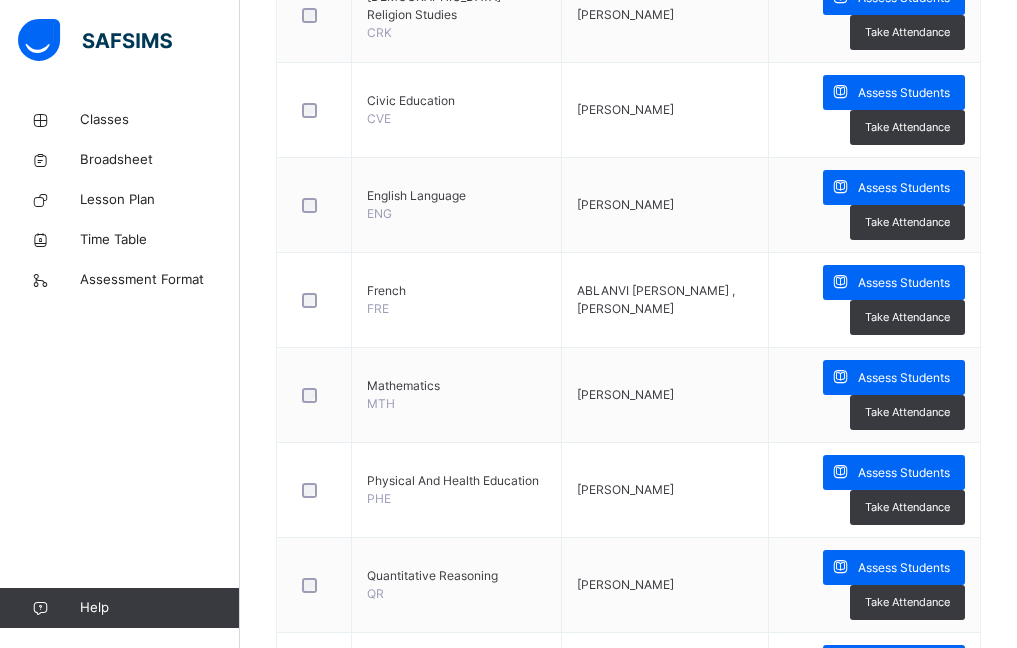 scroll, scrollTop: 1300, scrollLeft: 0, axis: vertical 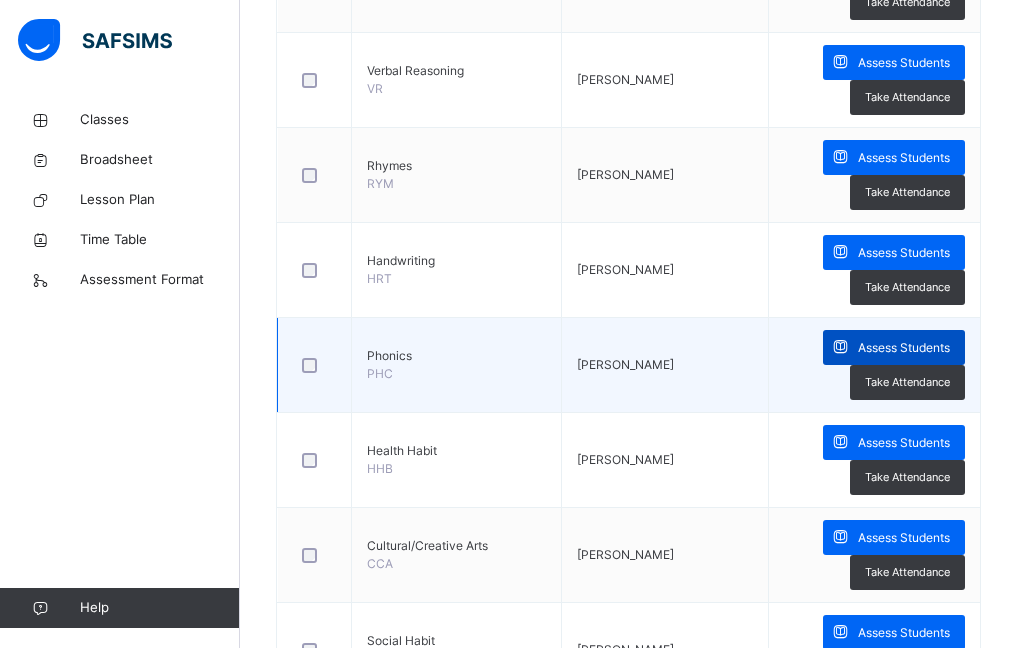 click on "Assess Students" at bounding box center (894, 347) 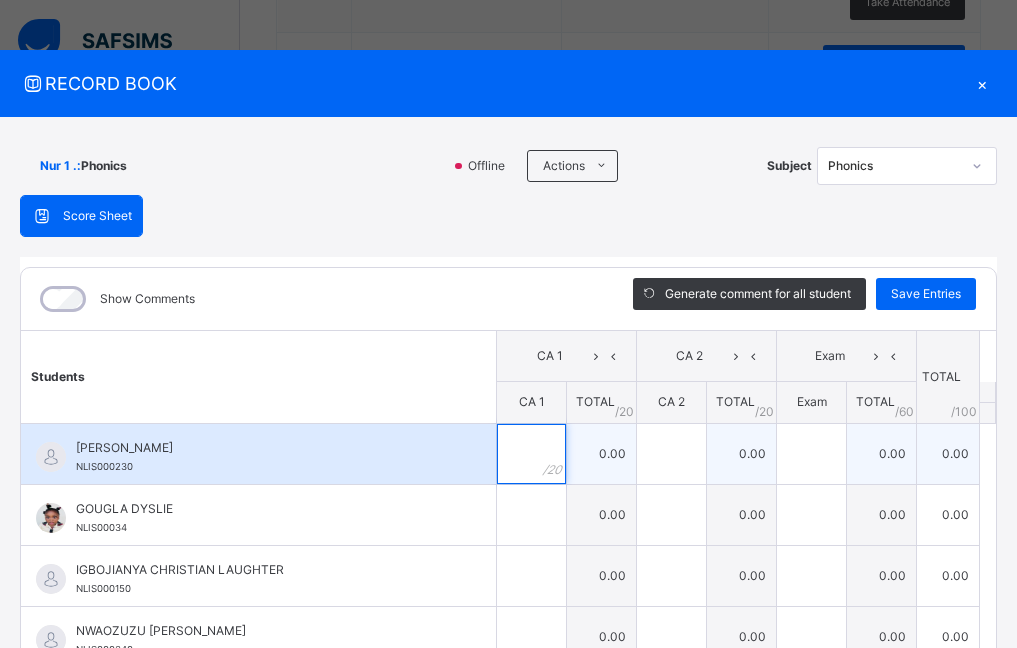 click at bounding box center (531, 454) 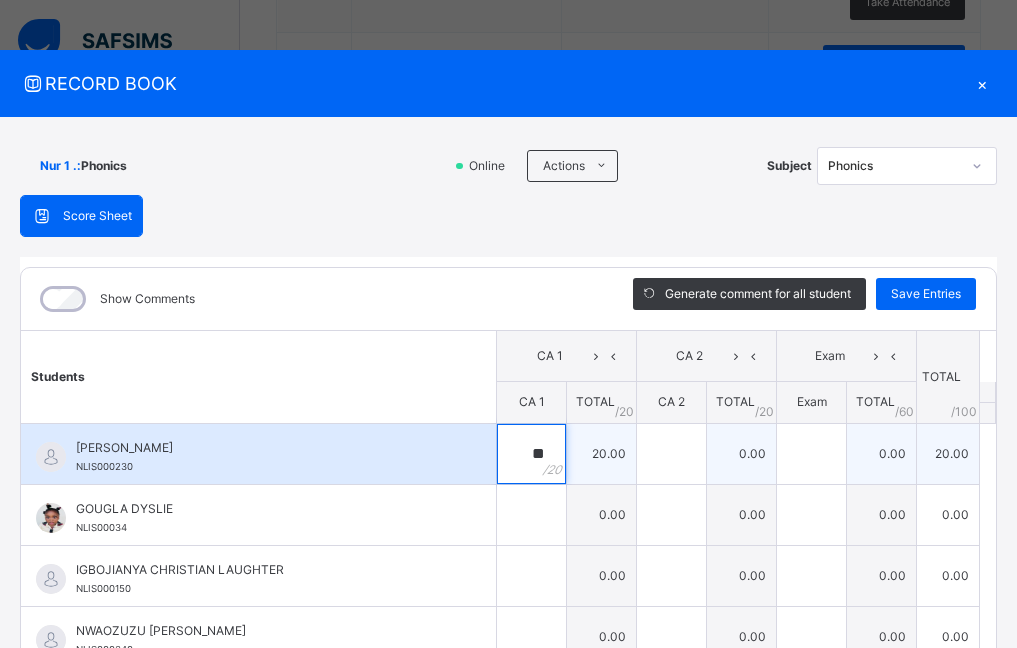 type on "**" 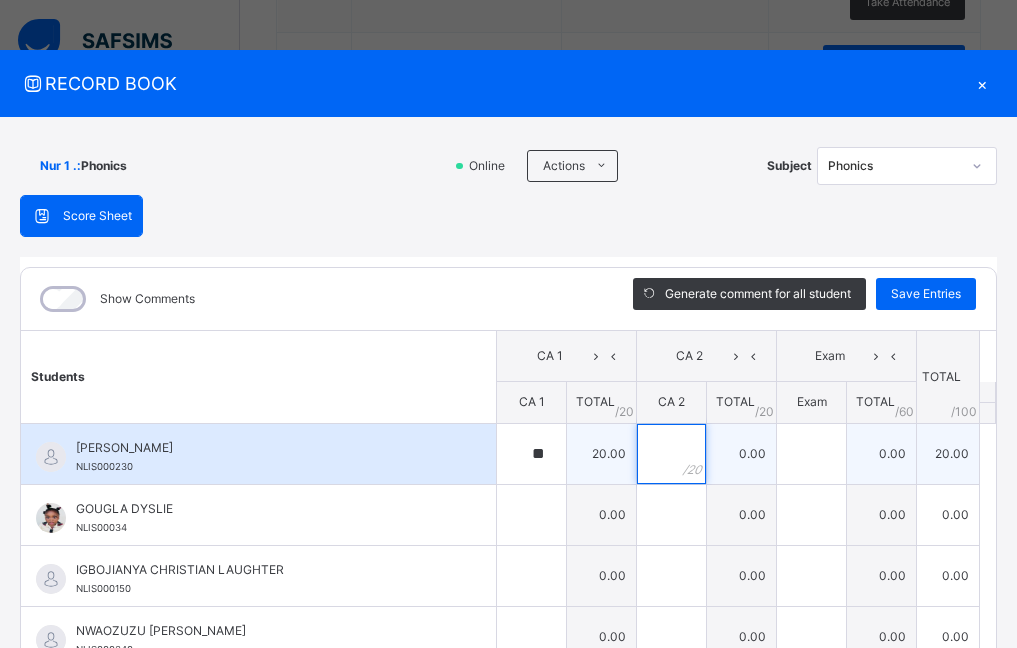 click at bounding box center [671, 454] 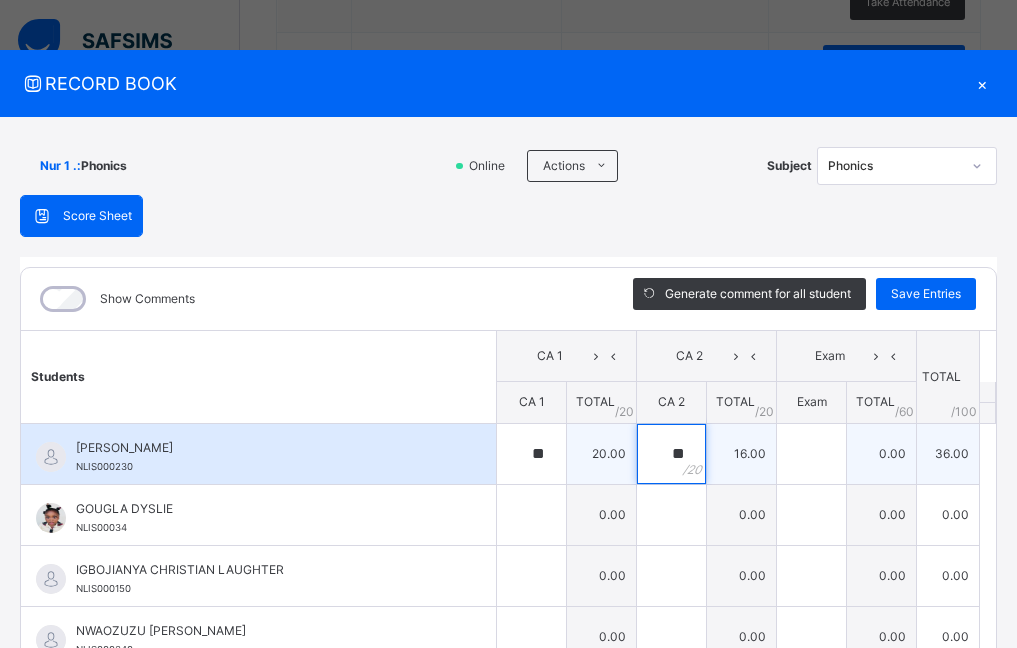 type on "**" 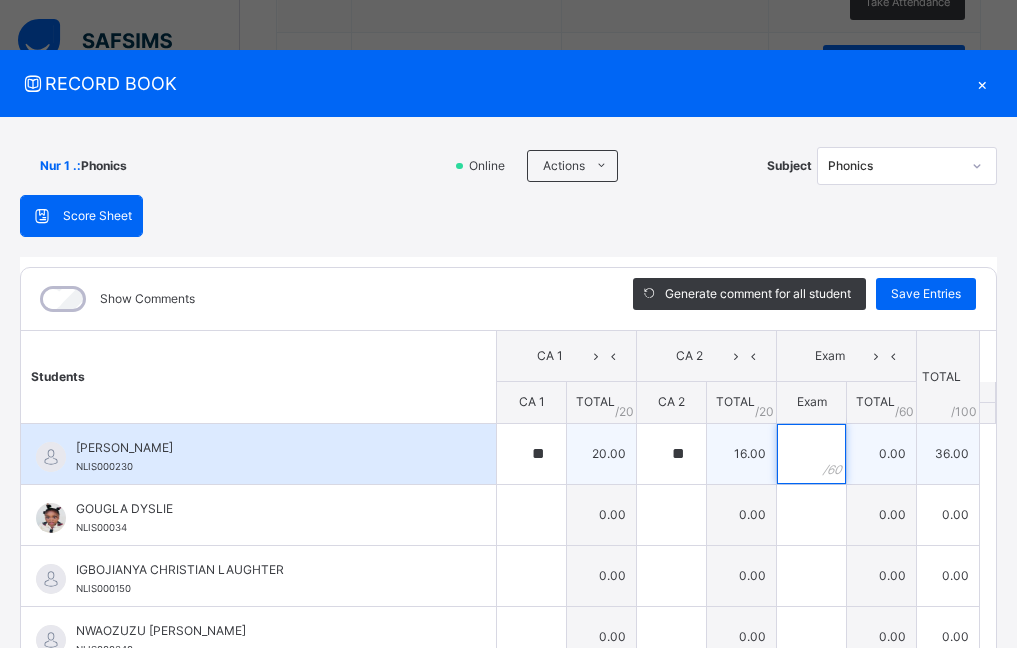 click at bounding box center (811, 454) 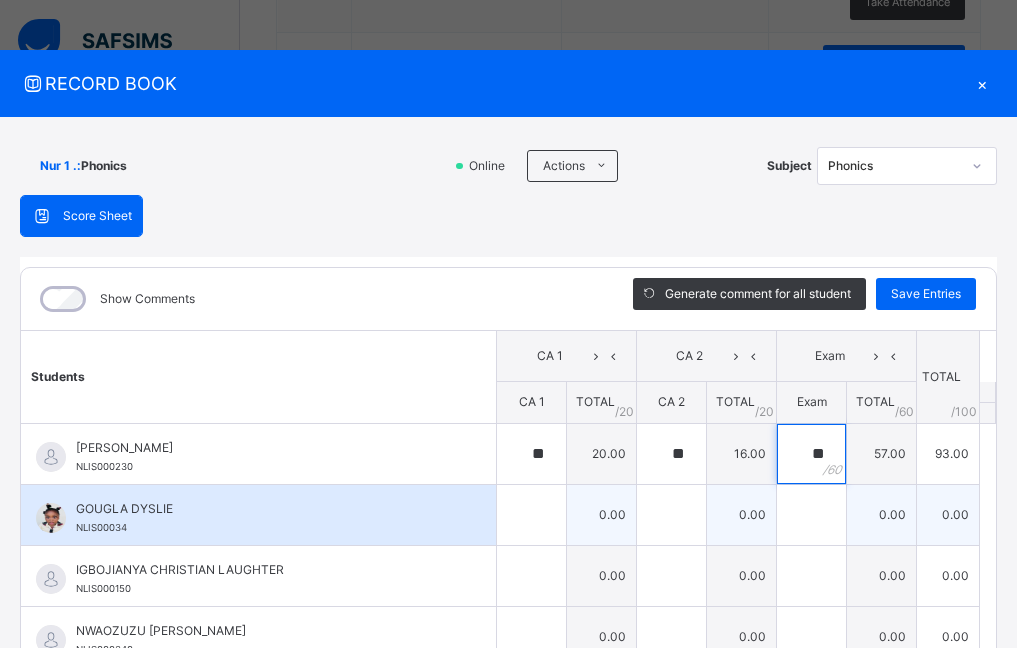 type on "**" 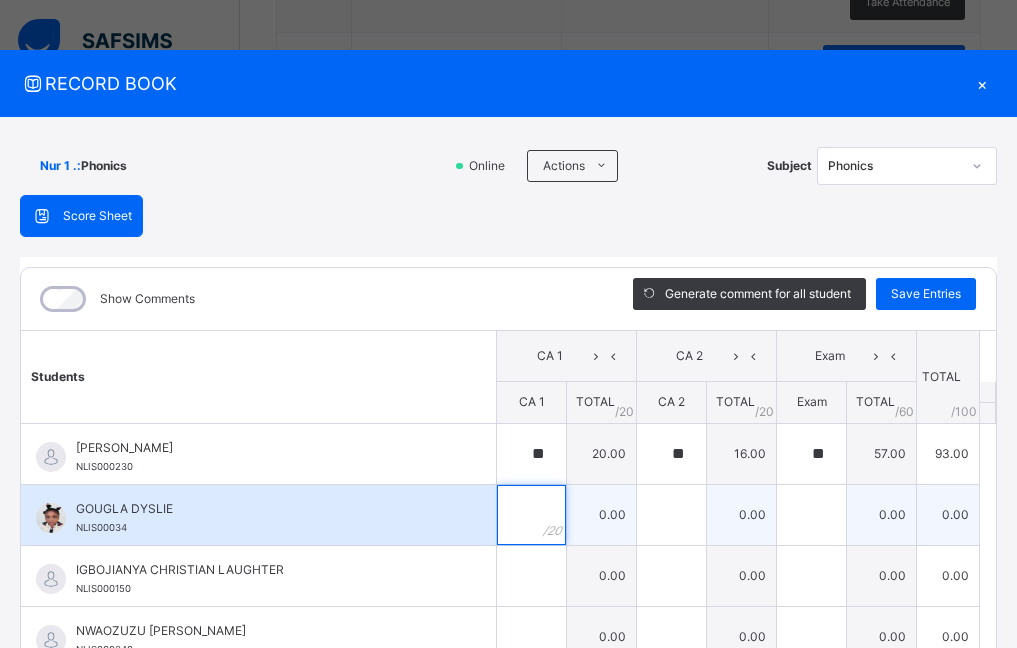 click at bounding box center (531, 515) 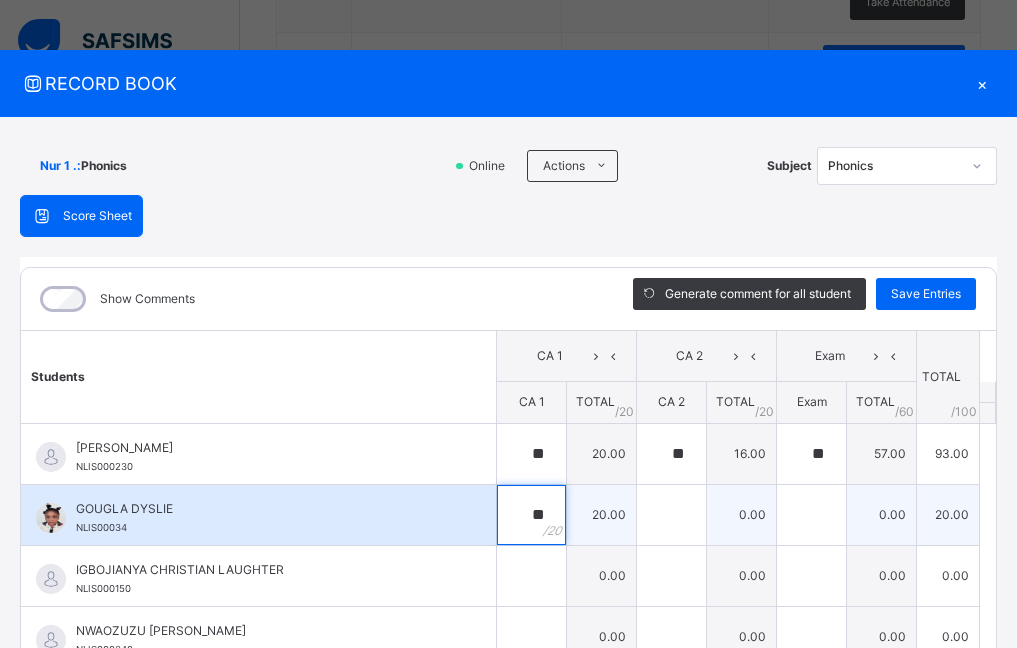 type on "**" 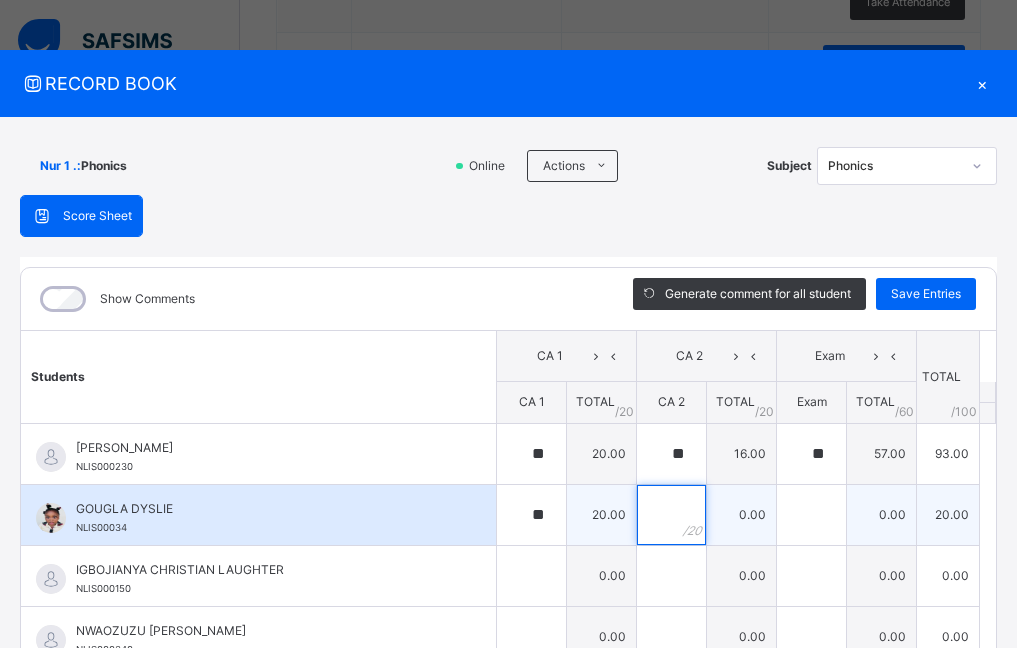 click at bounding box center (671, 515) 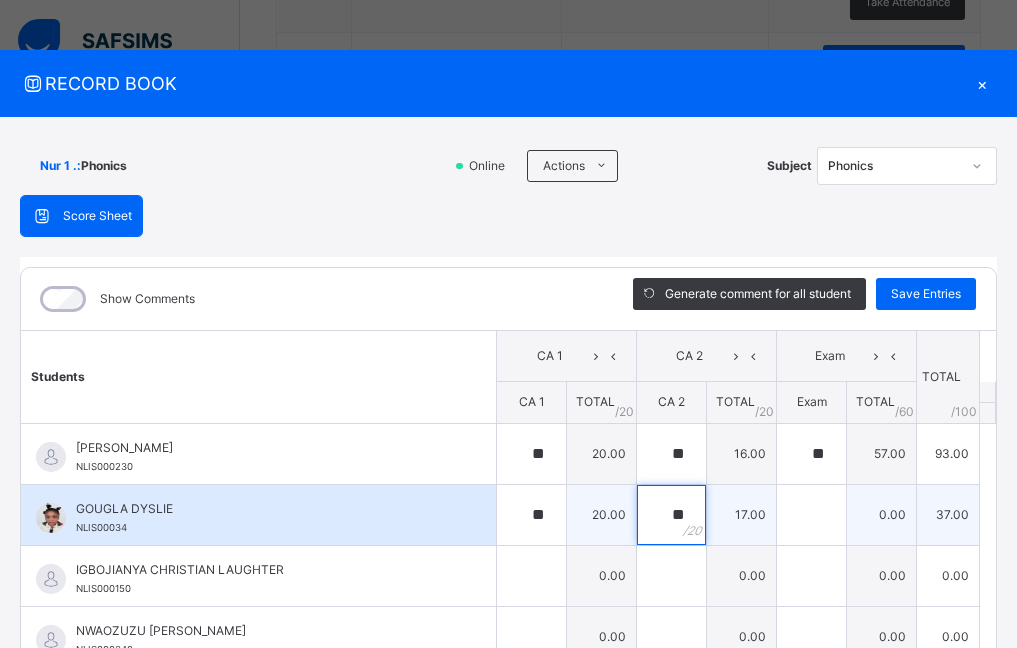 type on "**" 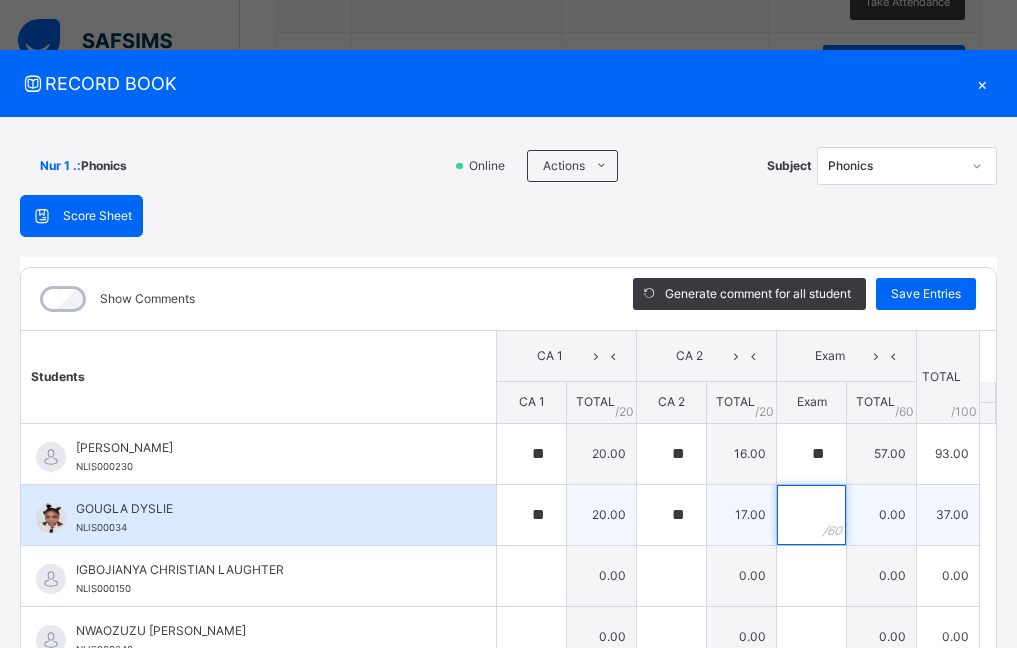 click at bounding box center [811, 515] 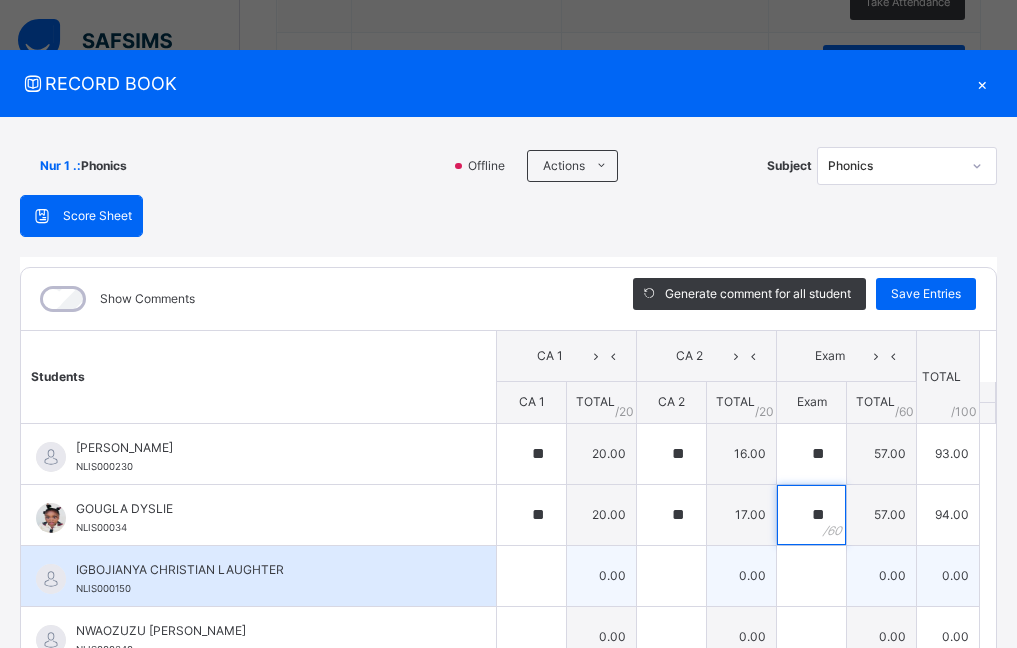 type on "**" 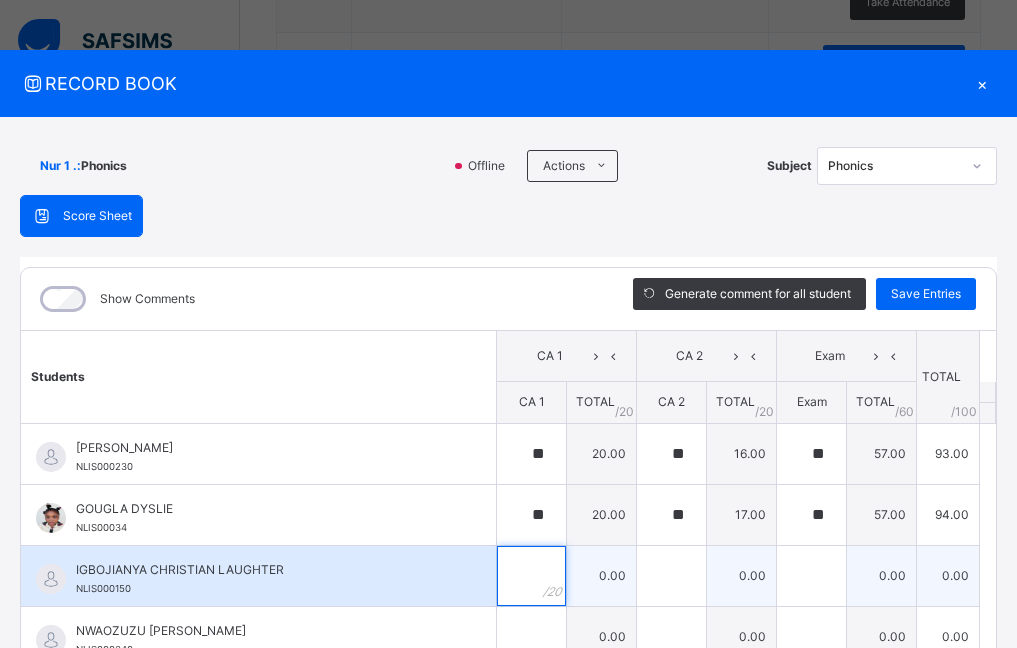 click at bounding box center (531, 576) 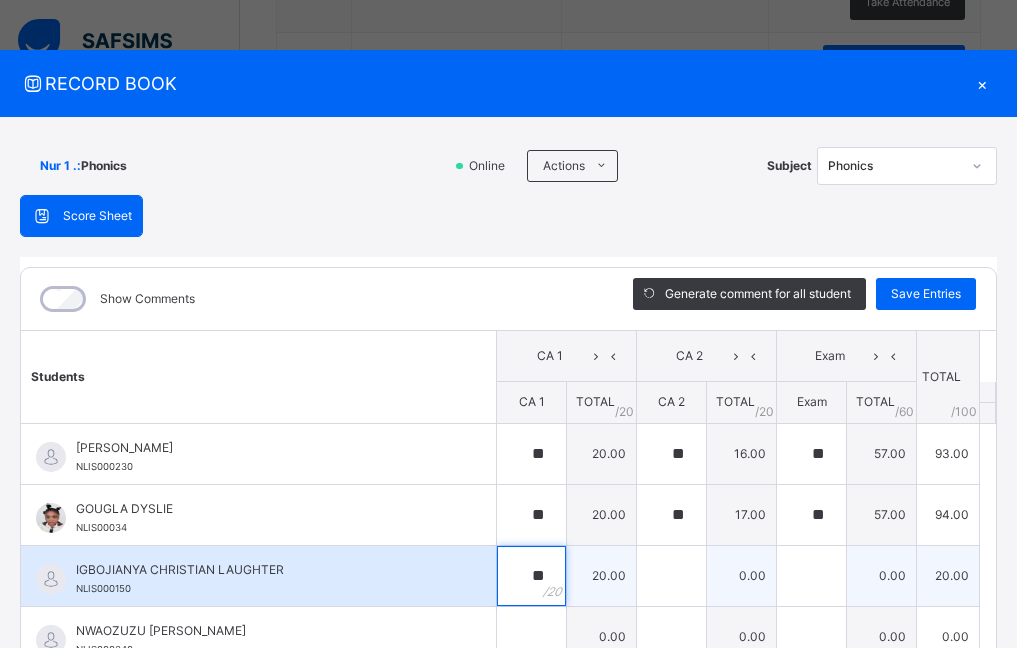type on "**" 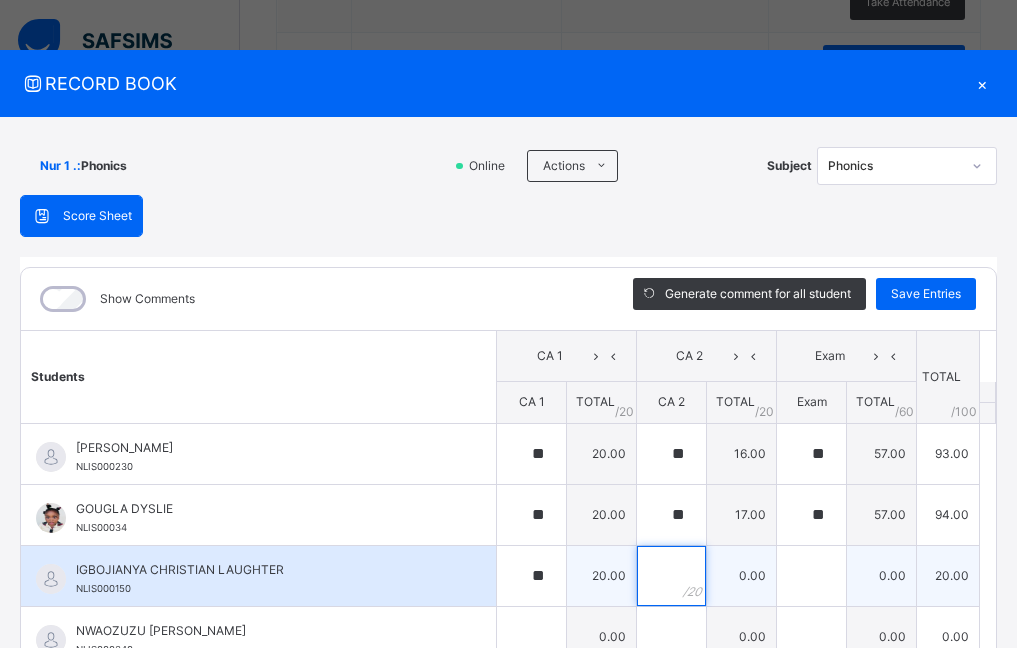 click at bounding box center [671, 576] 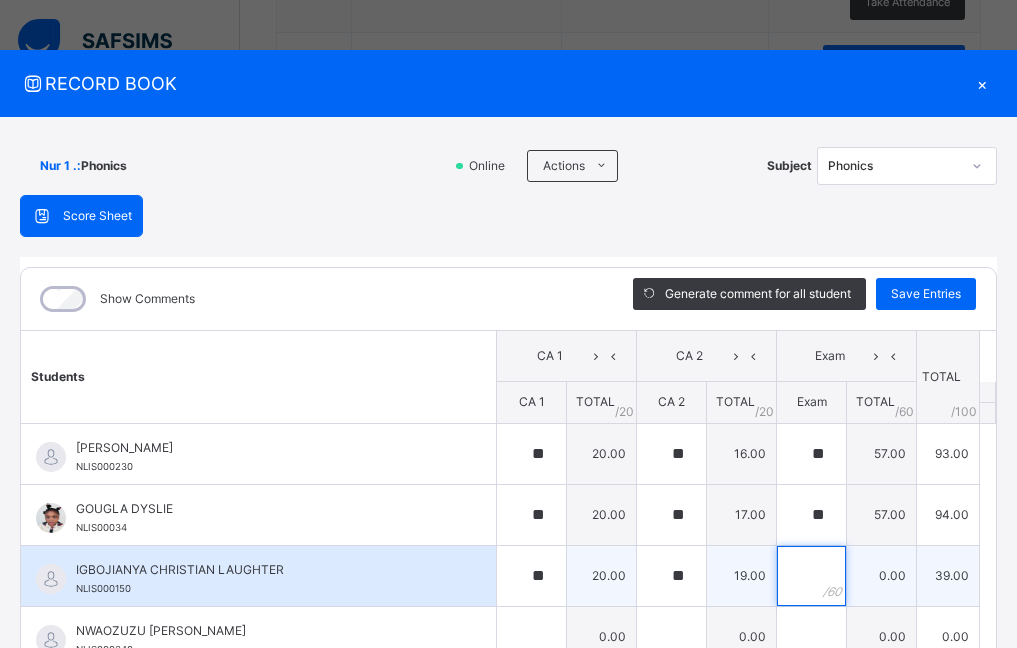 click at bounding box center (811, 576) 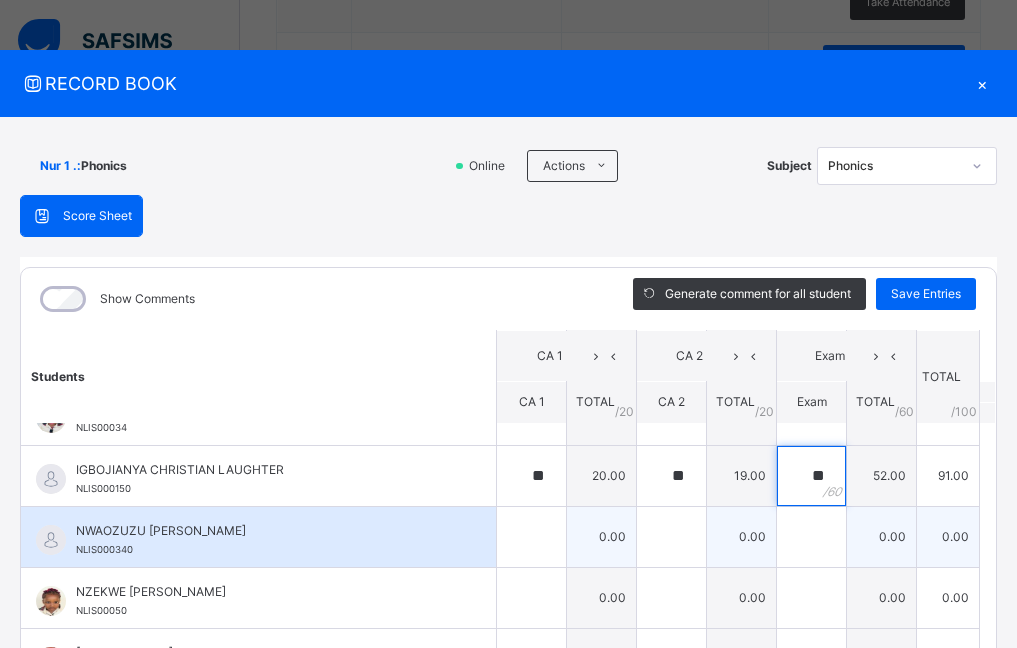 scroll, scrollTop: 200, scrollLeft: 0, axis: vertical 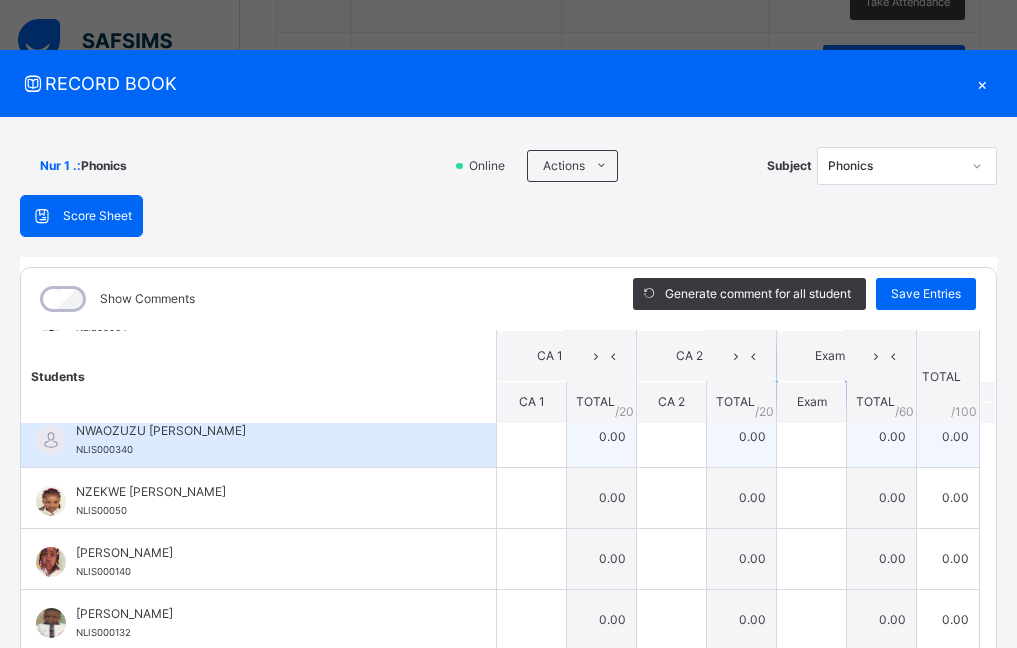 type on "**" 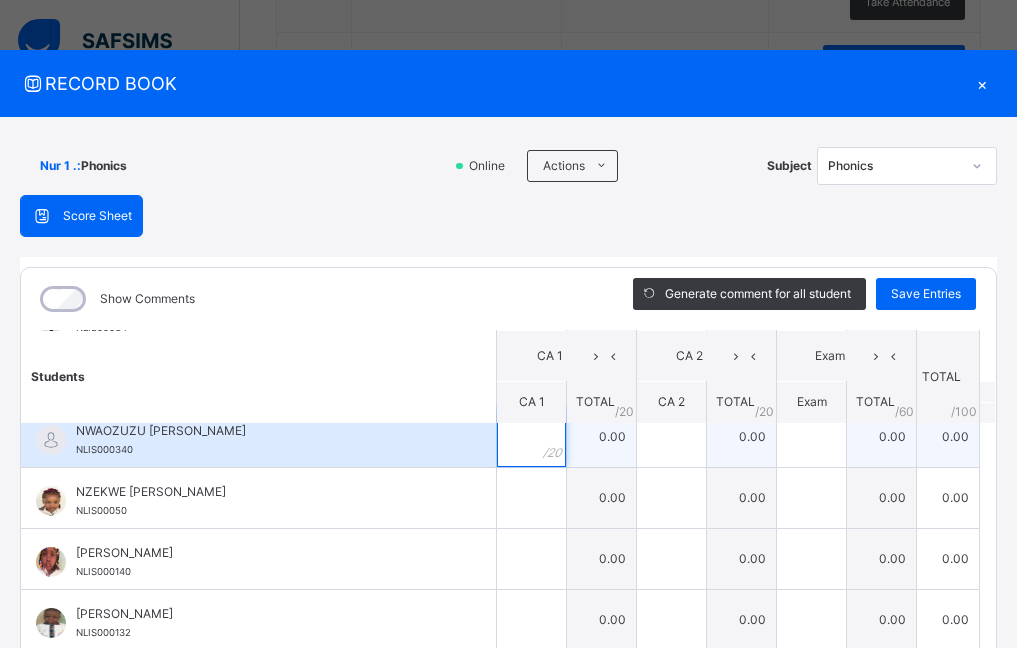 click at bounding box center [531, 437] 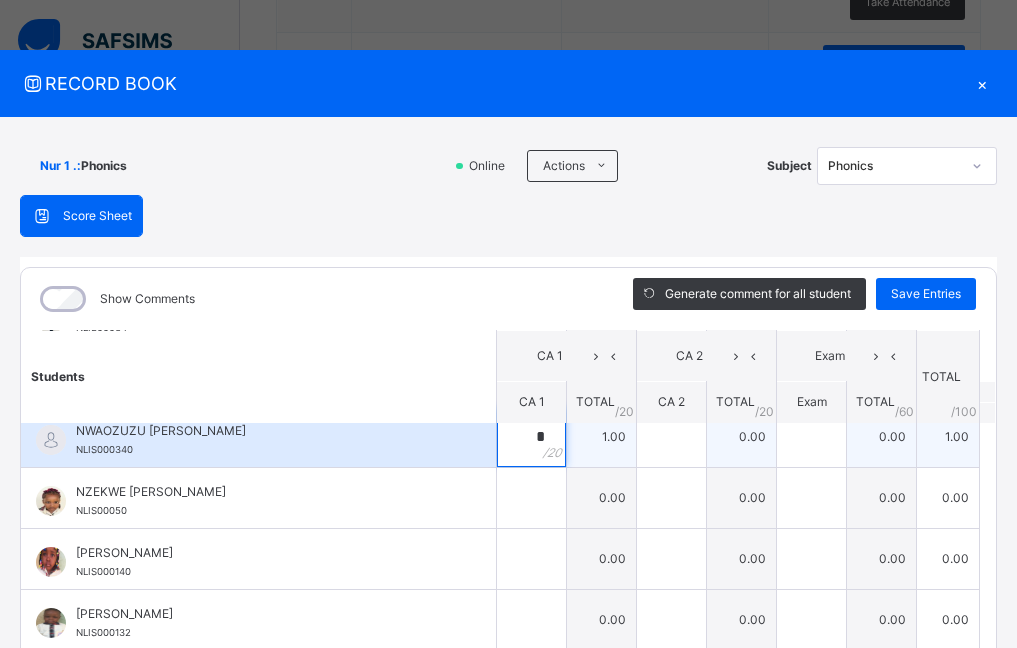 type on "**" 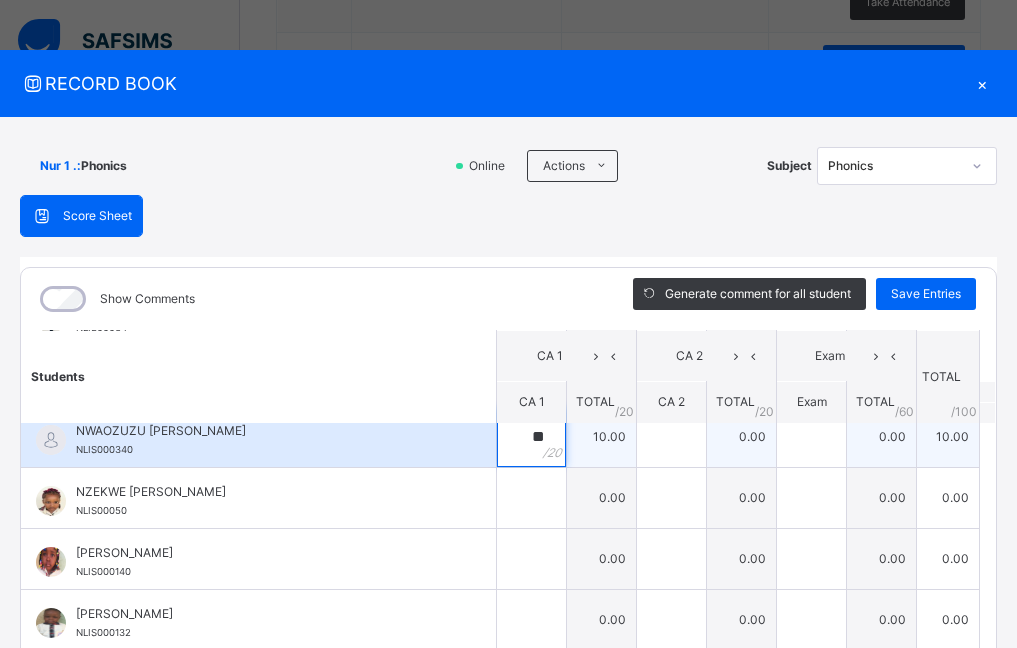 type on "**" 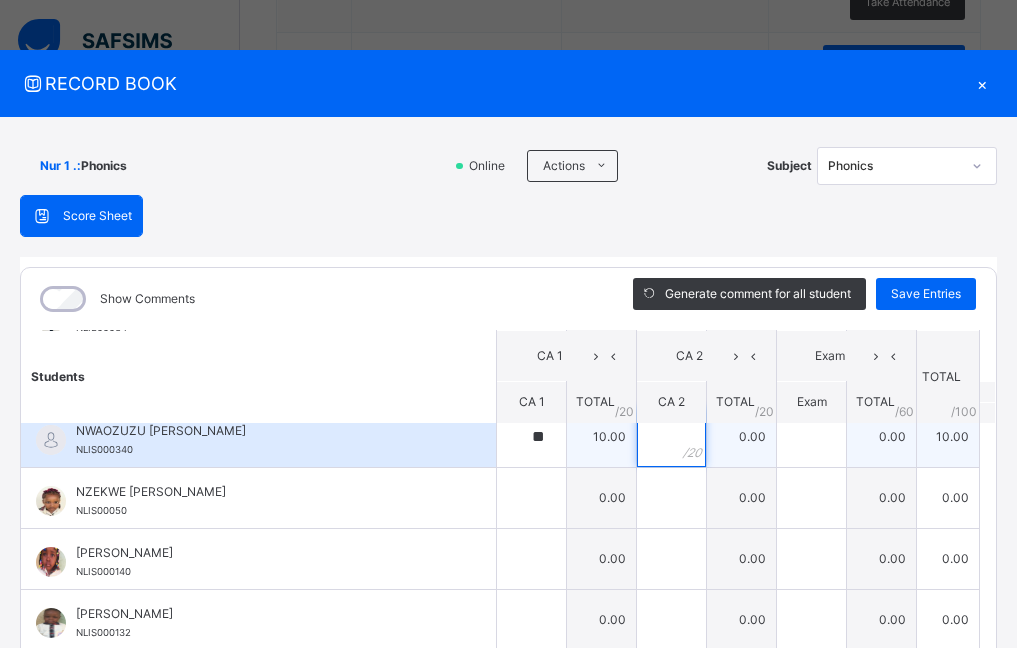click at bounding box center [671, 437] 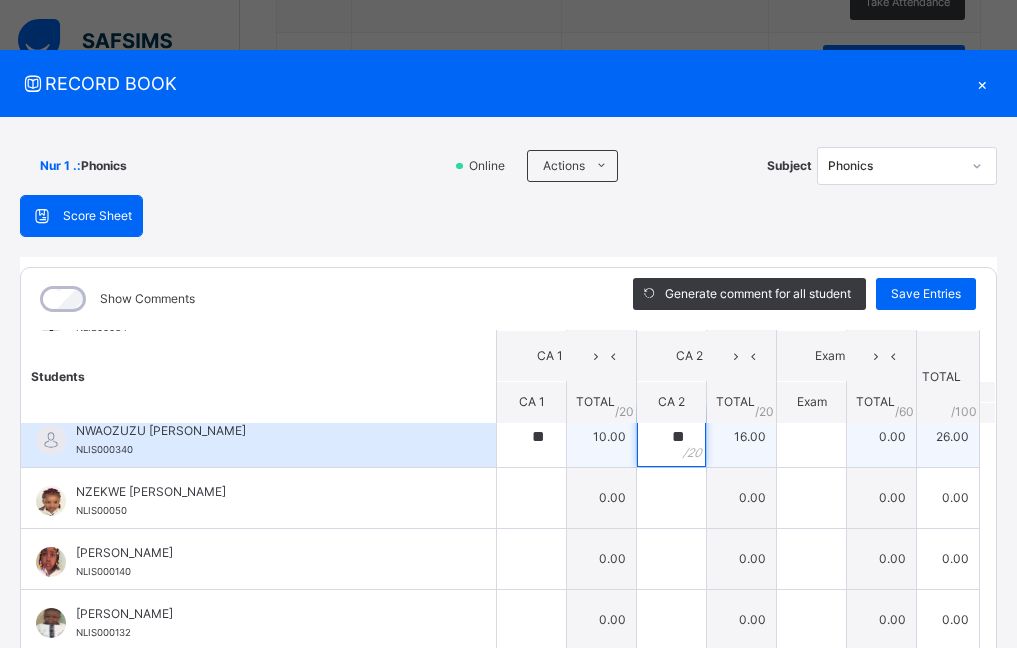 type on "**" 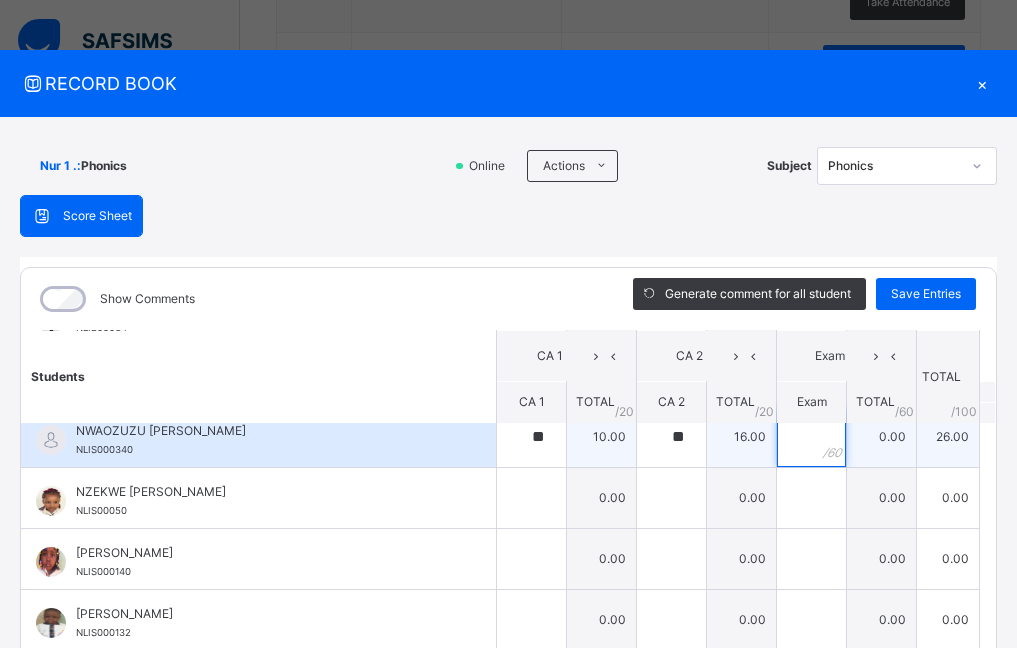 click at bounding box center [811, 437] 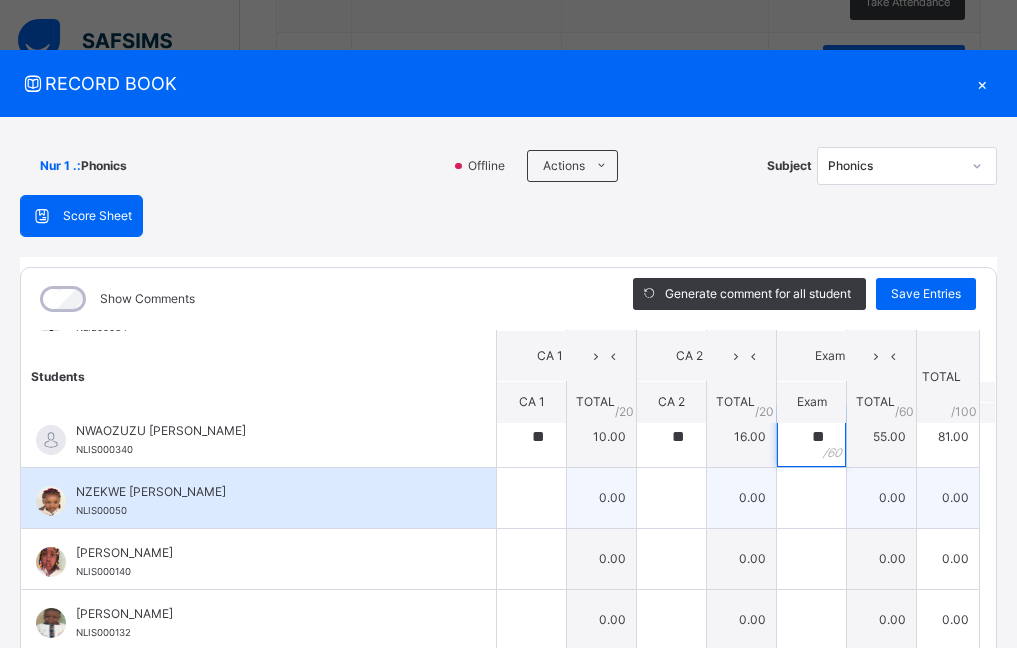 type on "**" 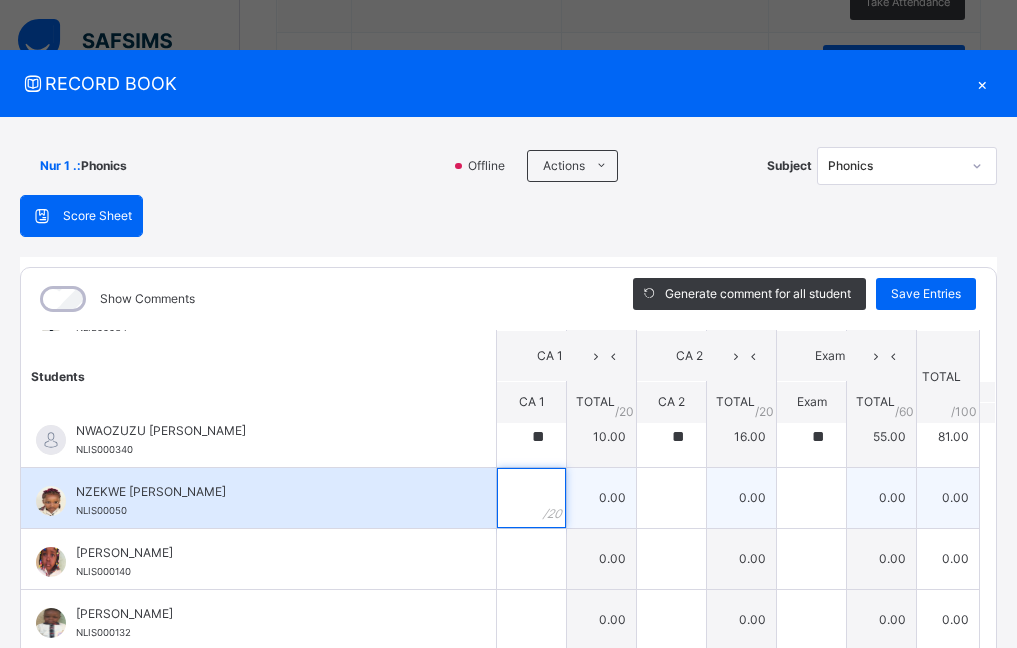 click at bounding box center [531, 498] 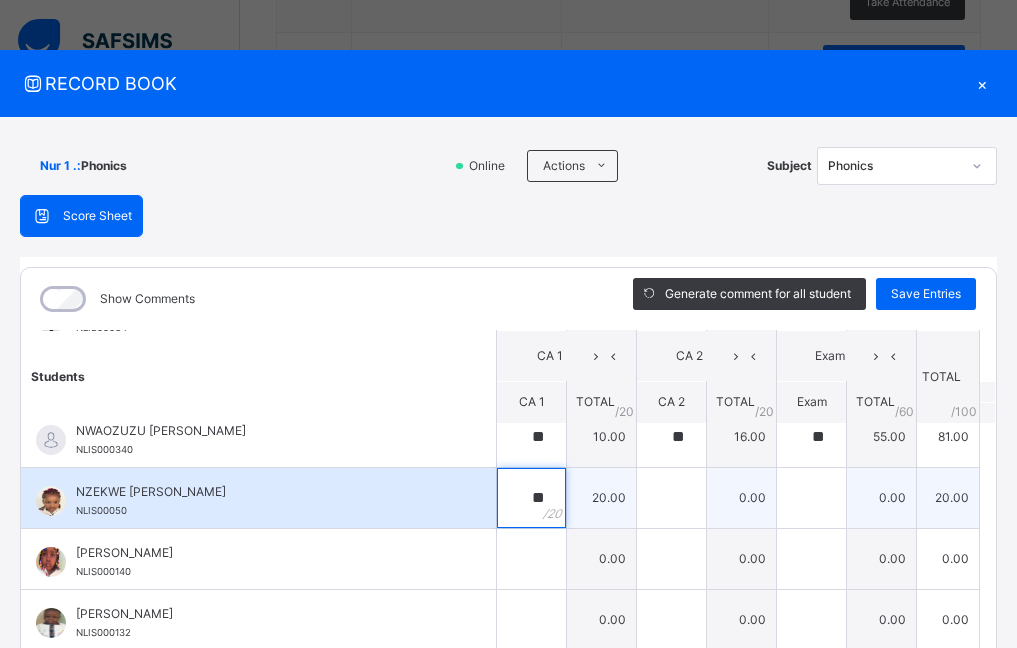 type on "**" 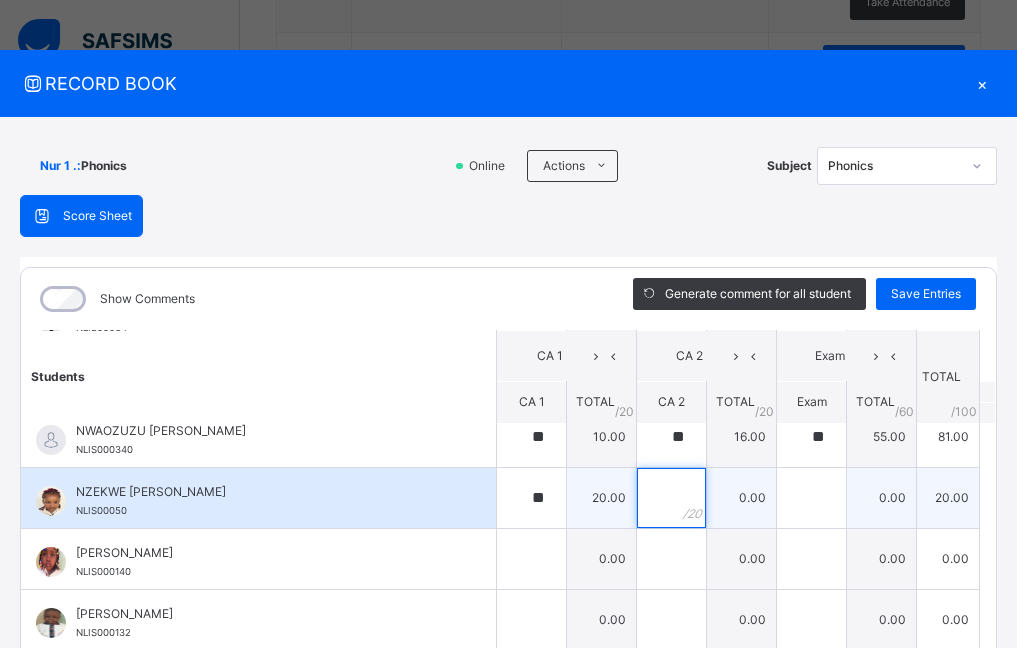 click at bounding box center [671, 498] 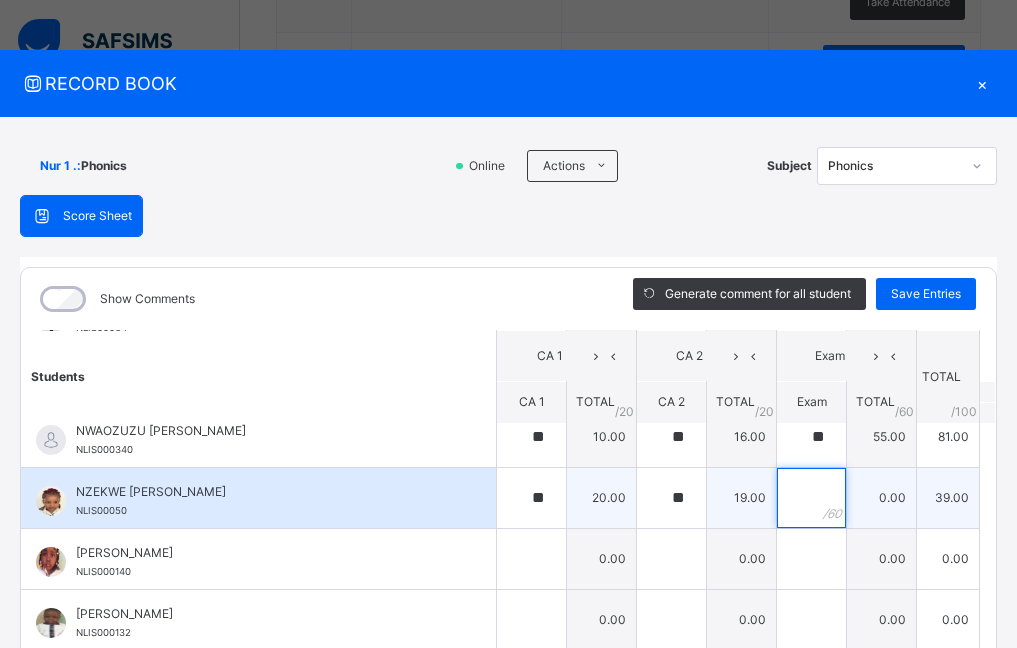 type on "**" 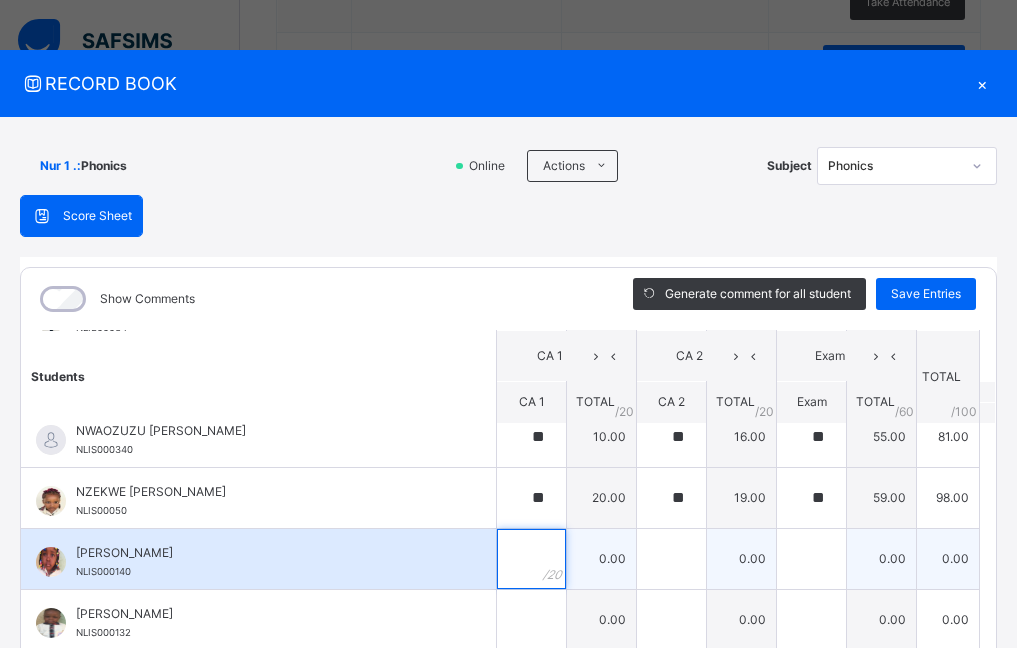 click at bounding box center (531, 559) 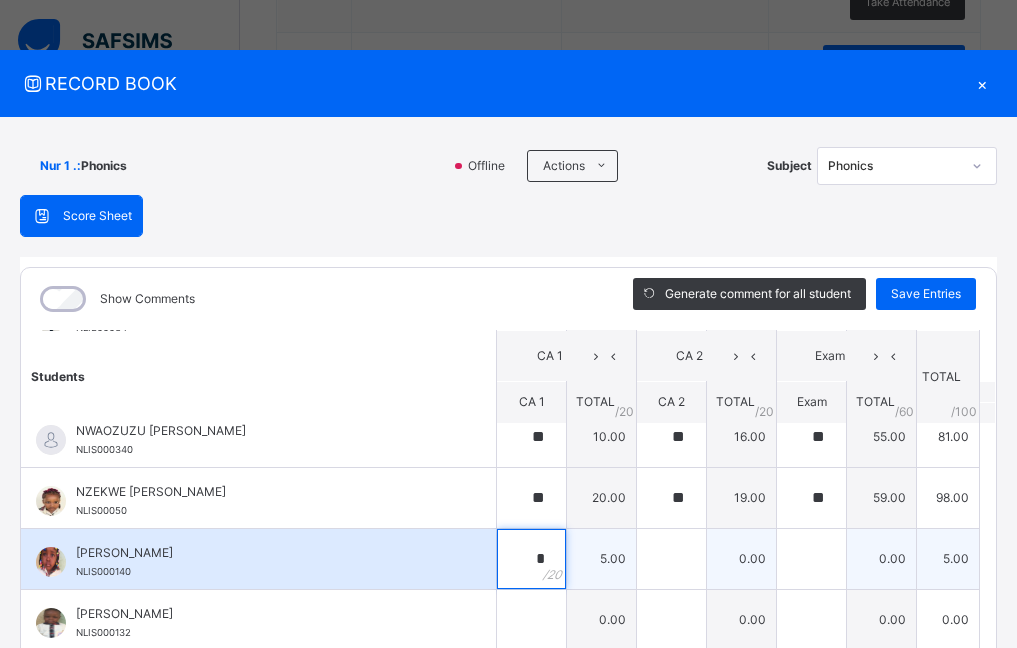 type on "*" 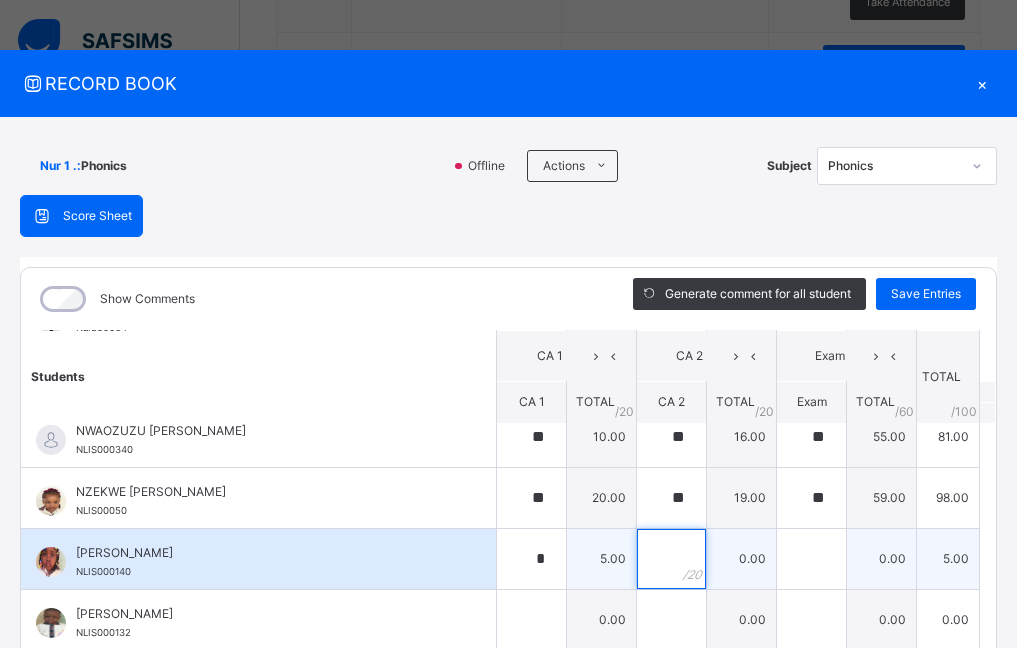 click at bounding box center [671, 559] 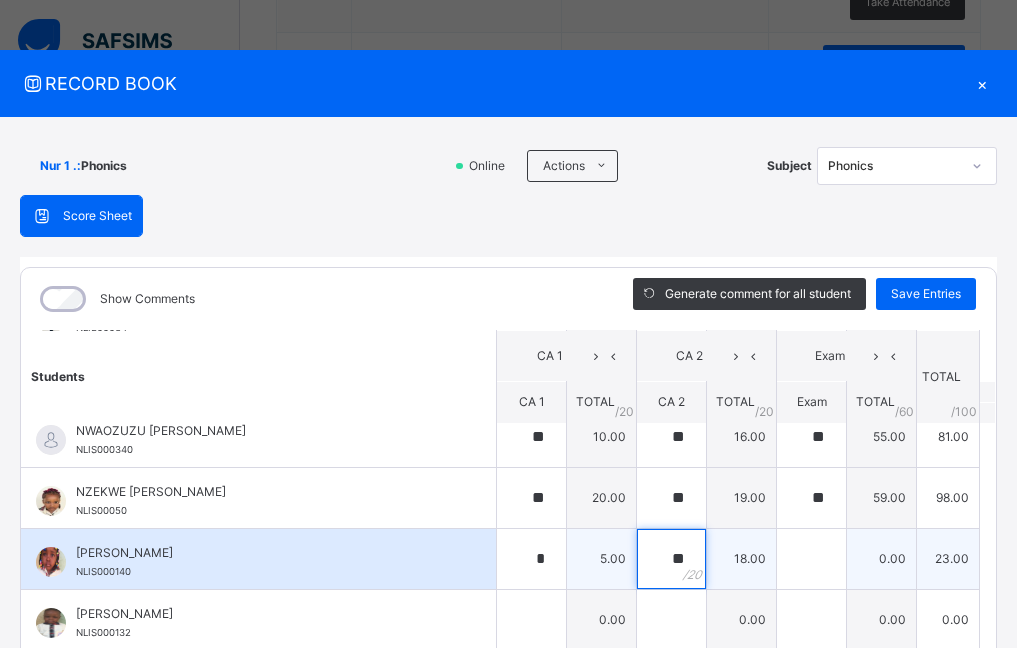 type on "**" 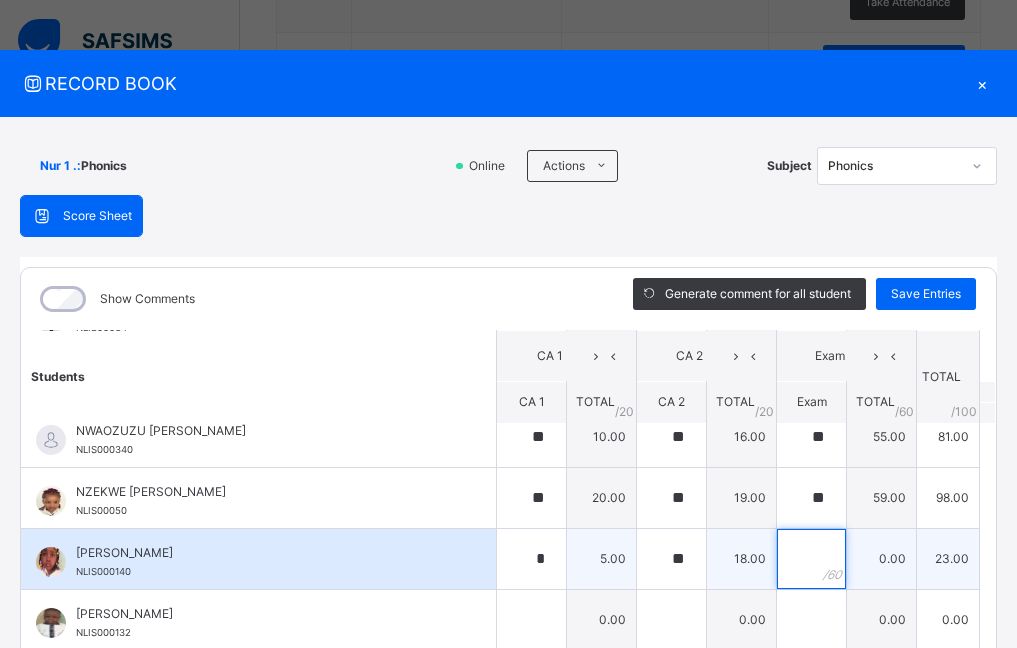 click at bounding box center (811, 559) 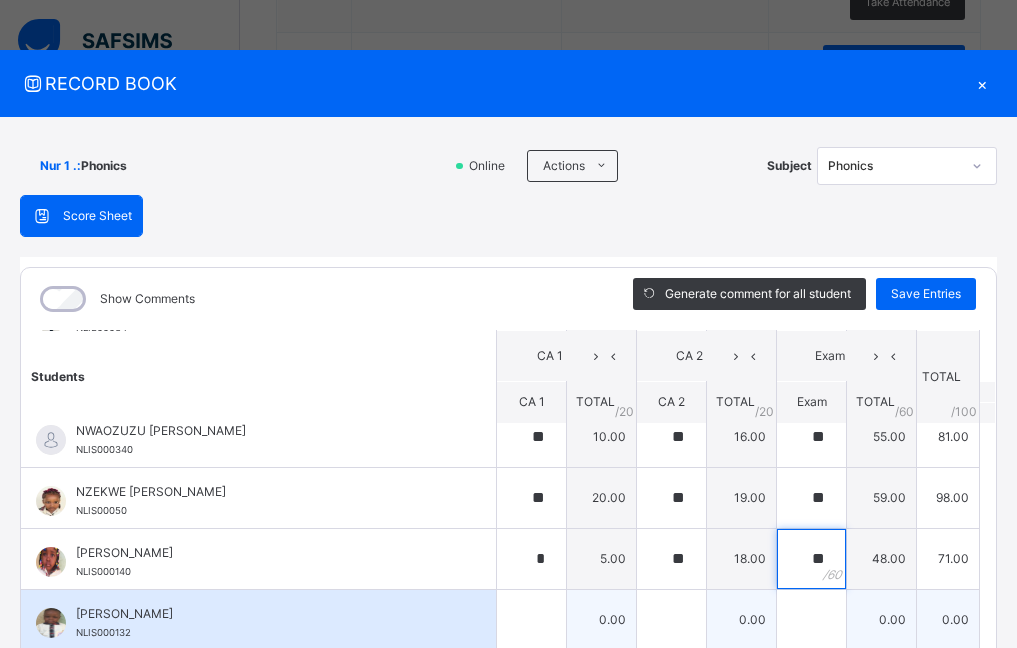type on "**" 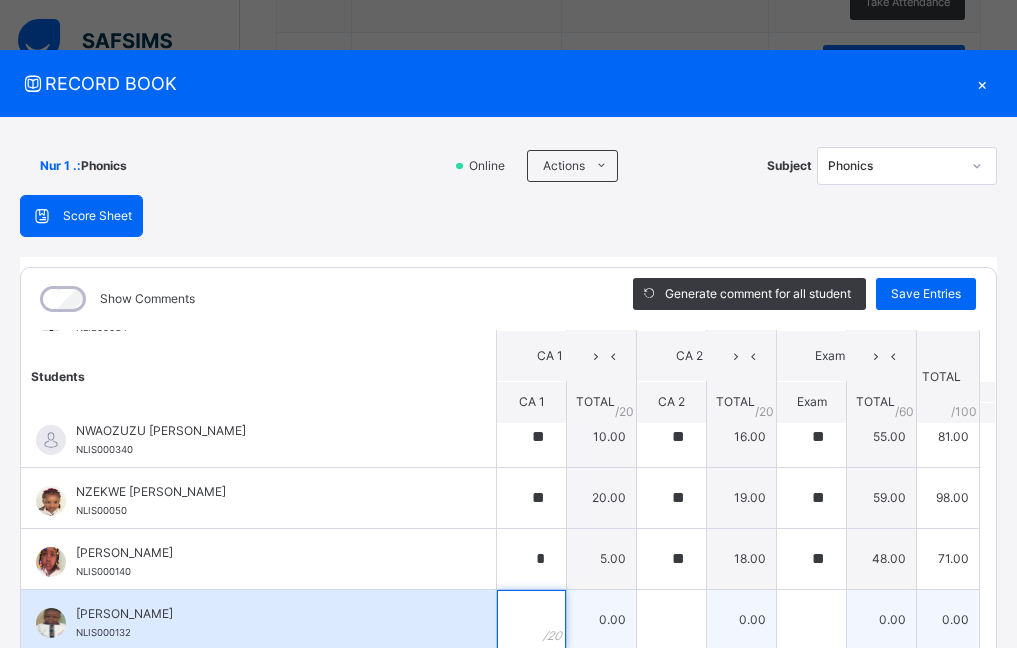 click at bounding box center (531, 620) 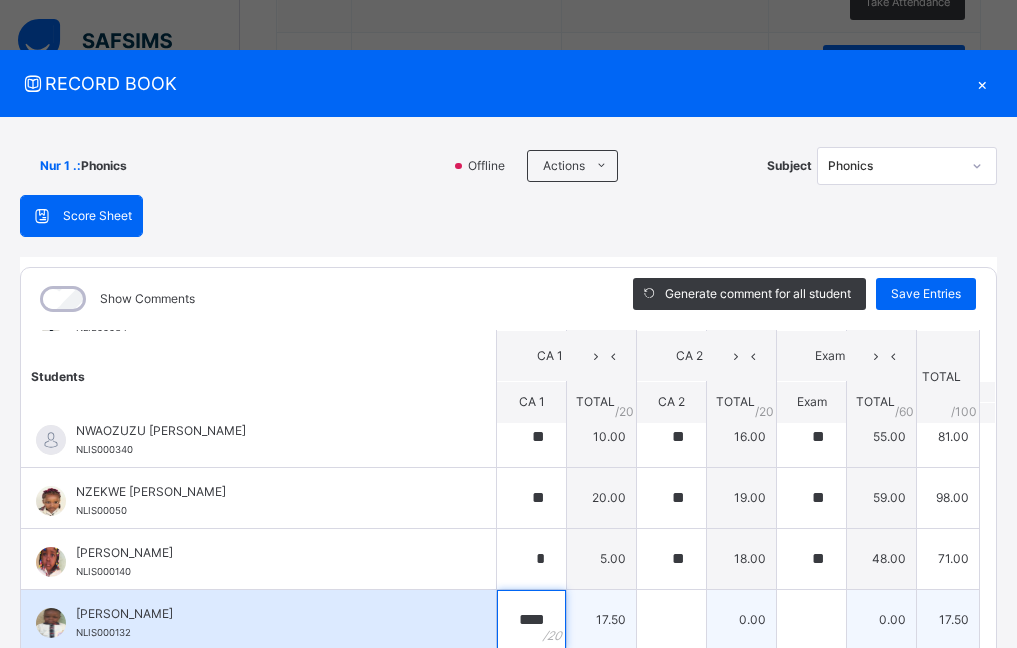 scroll, scrollTop: 204, scrollLeft: 0, axis: vertical 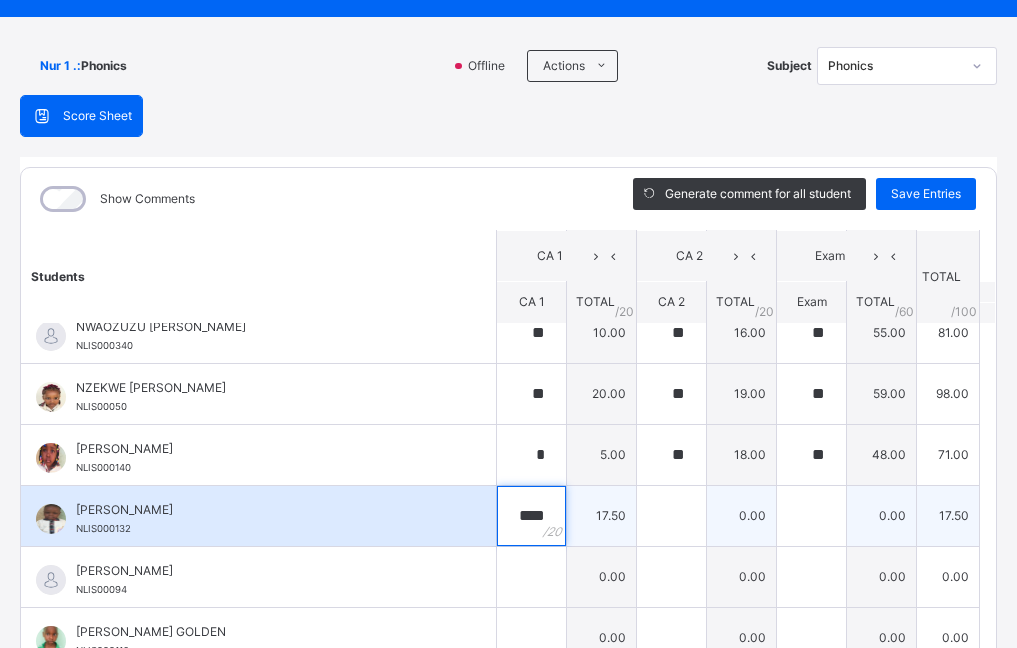 type on "****" 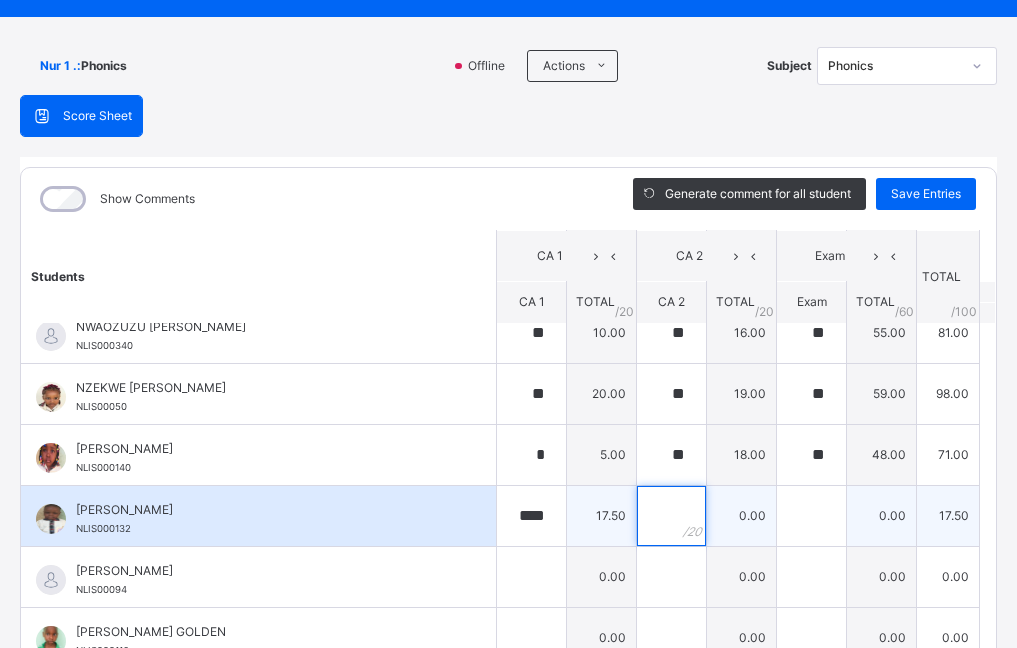 click at bounding box center (671, 516) 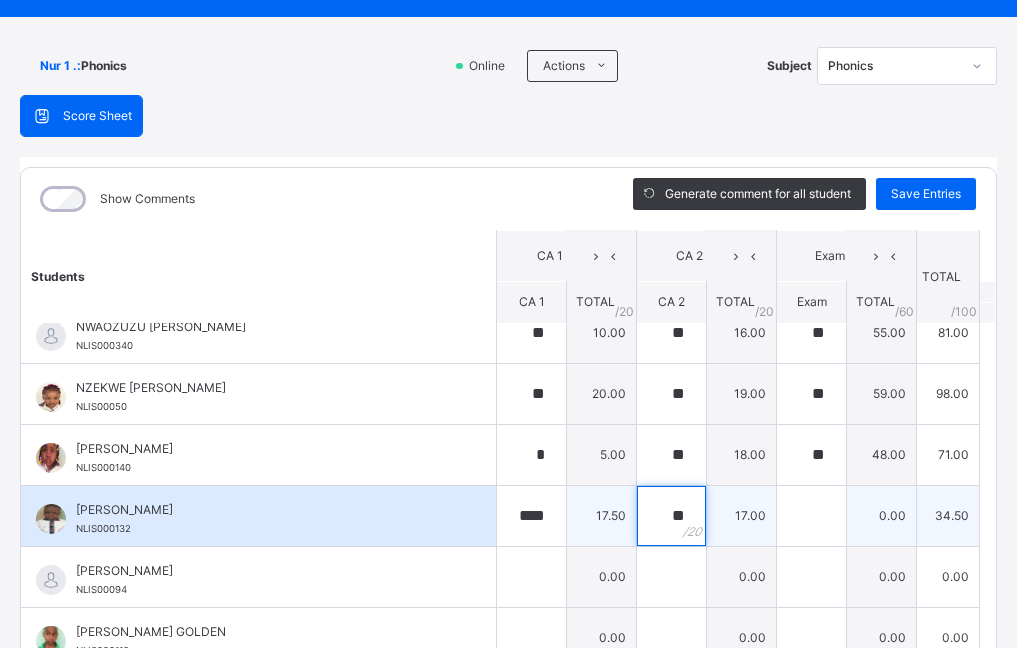 type on "**" 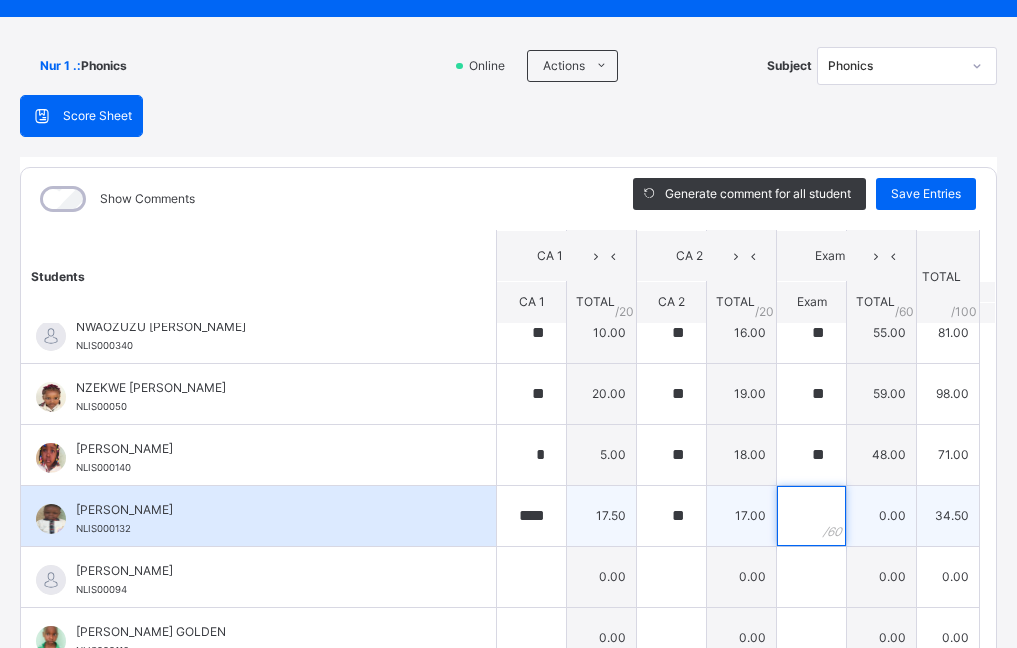click at bounding box center [811, 516] 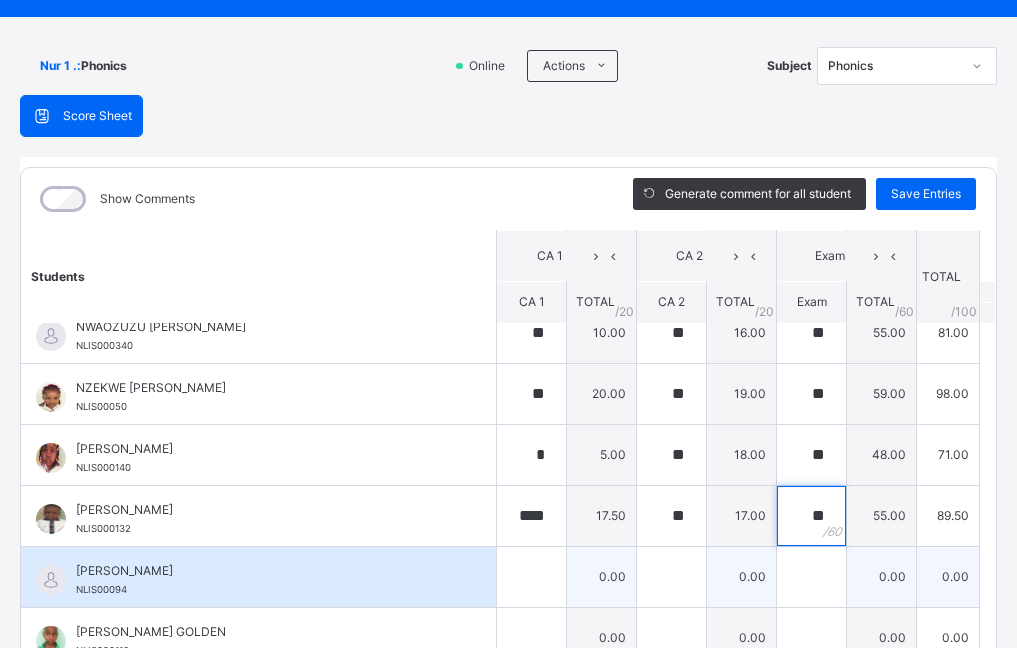 type on "**" 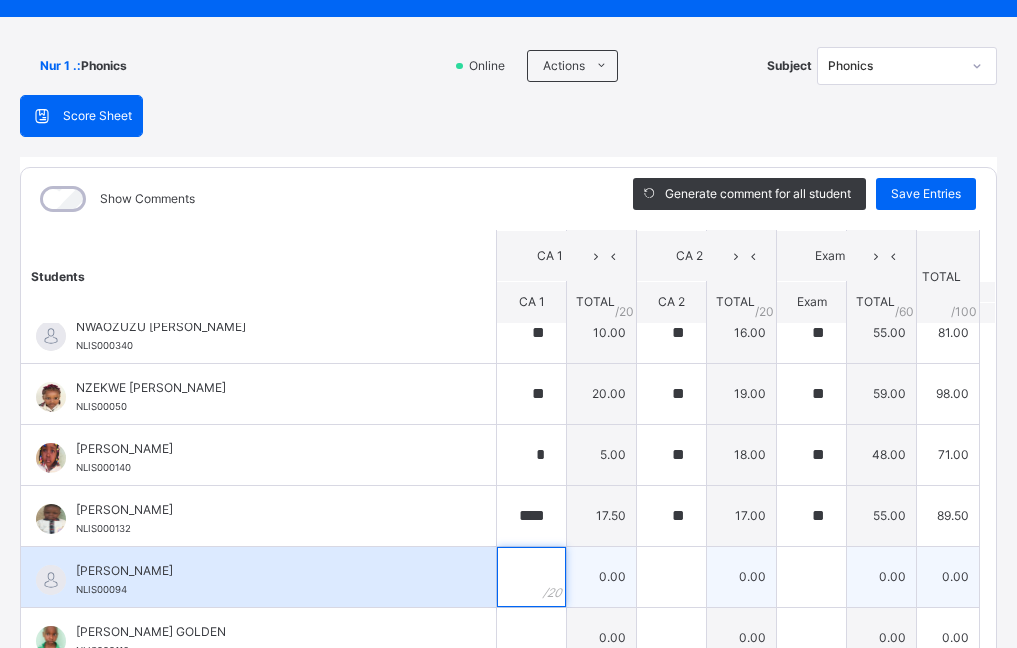click at bounding box center [531, 577] 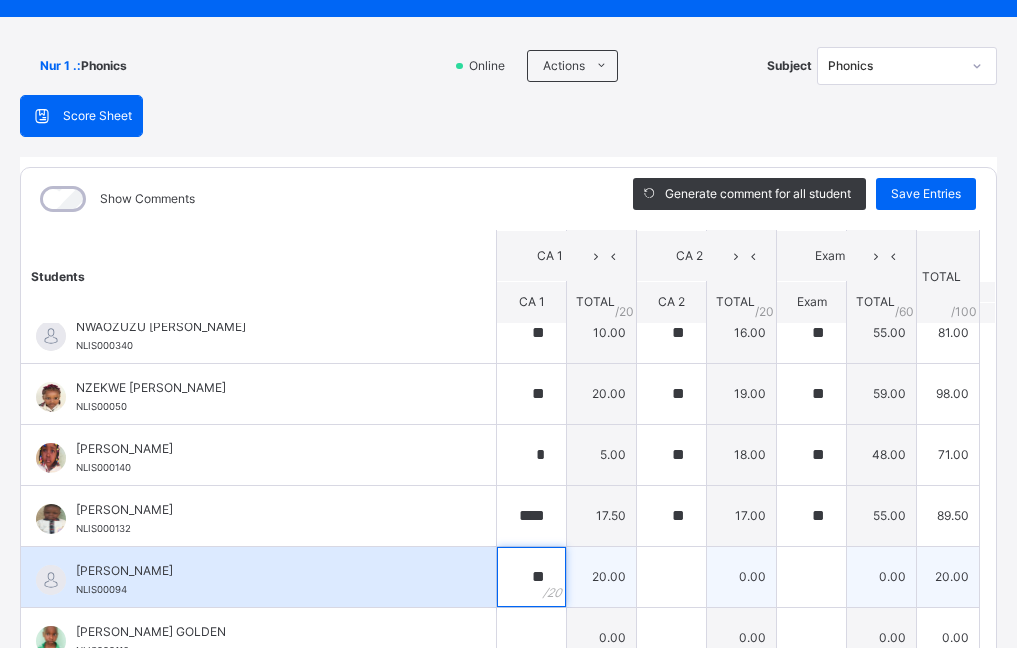 type on "**" 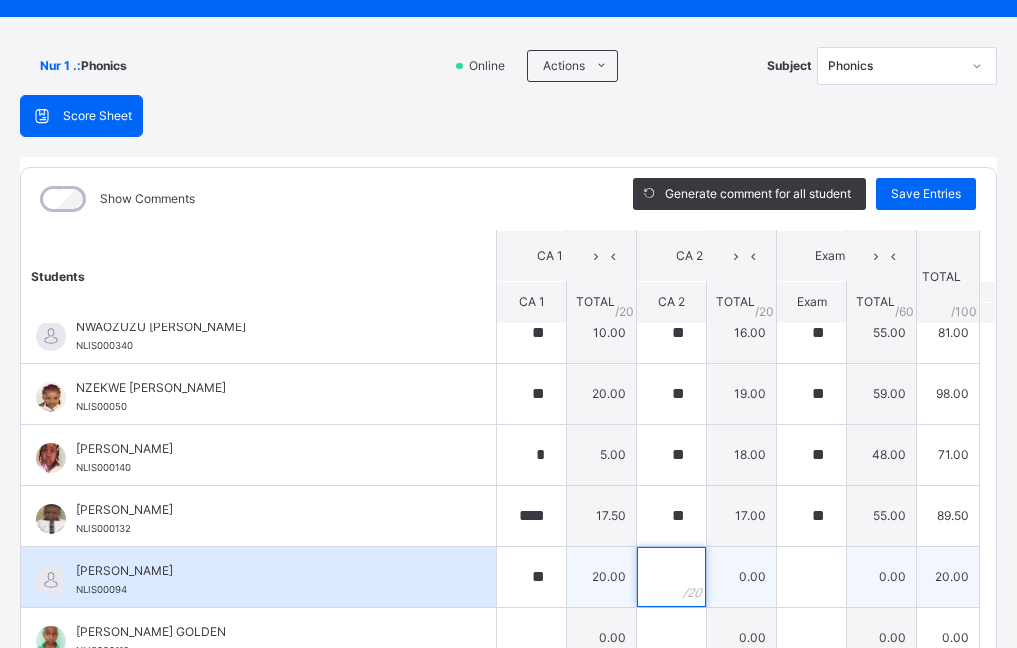 click at bounding box center (671, 577) 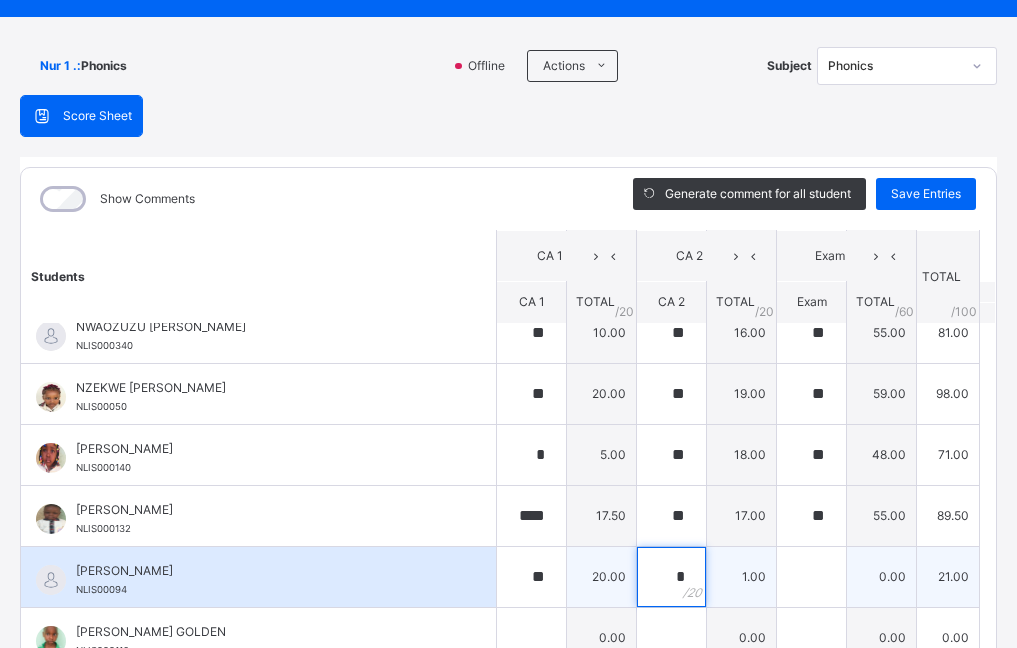 type on "**" 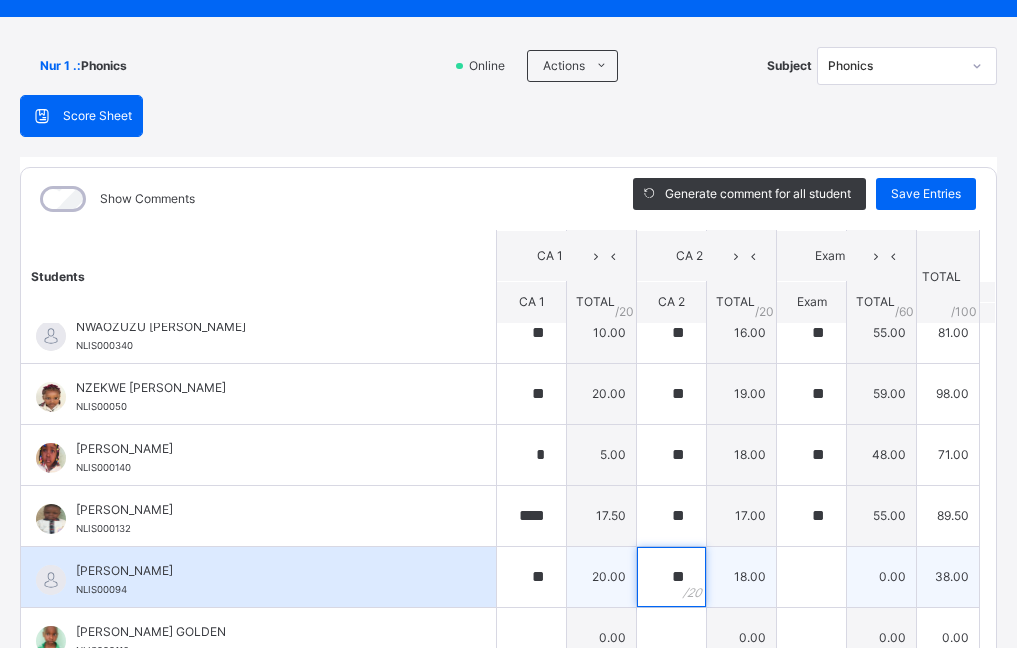 type on "**" 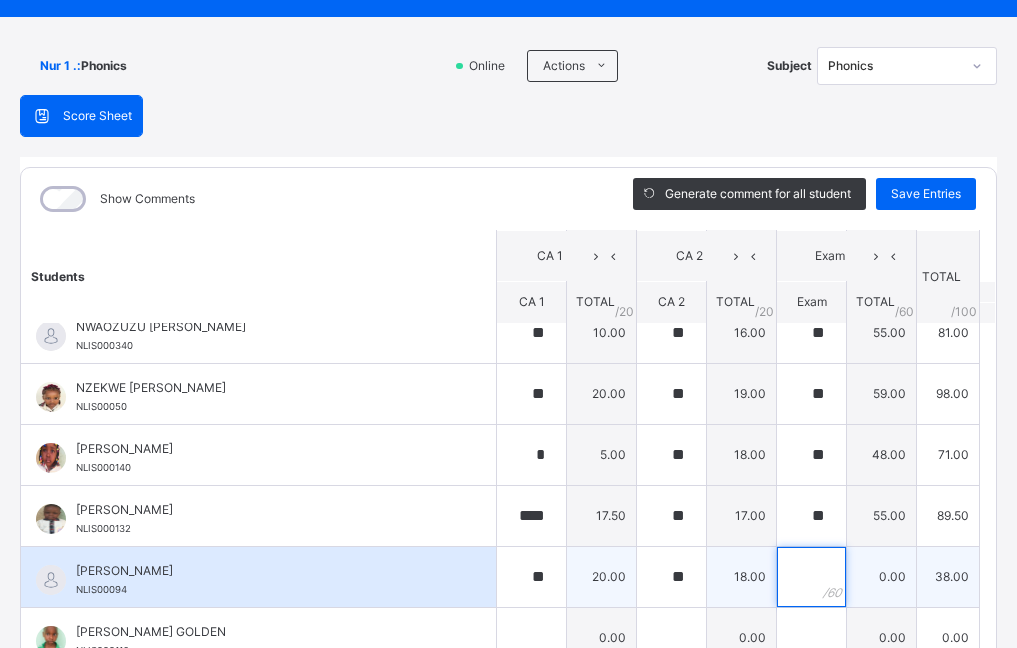 click at bounding box center (811, 577) 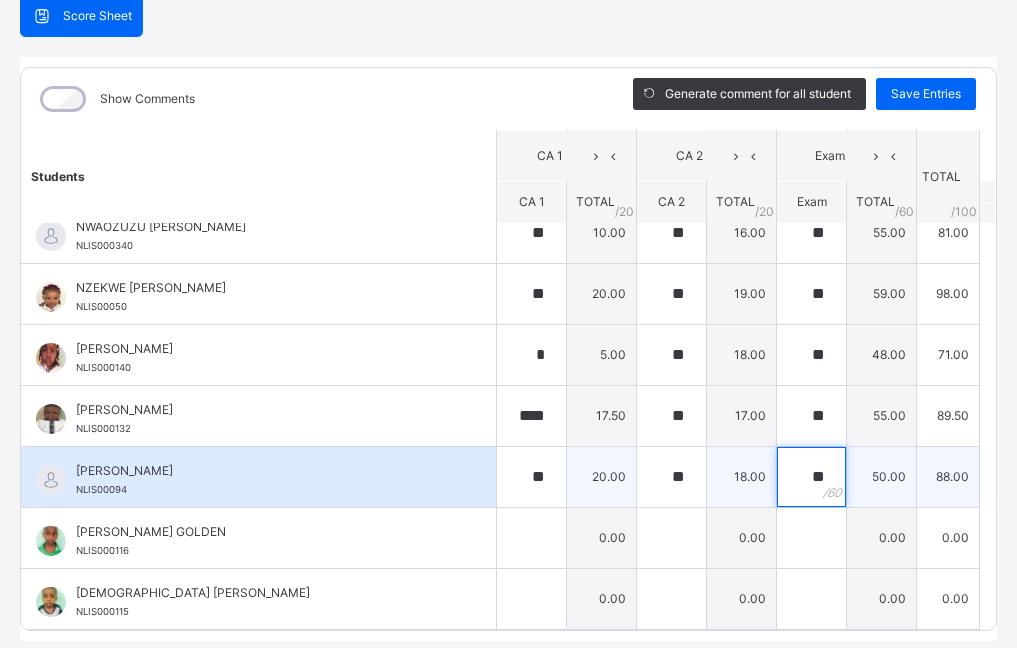 scroll, scrollTop: 263, scrollLeft: 0, axis: vertical 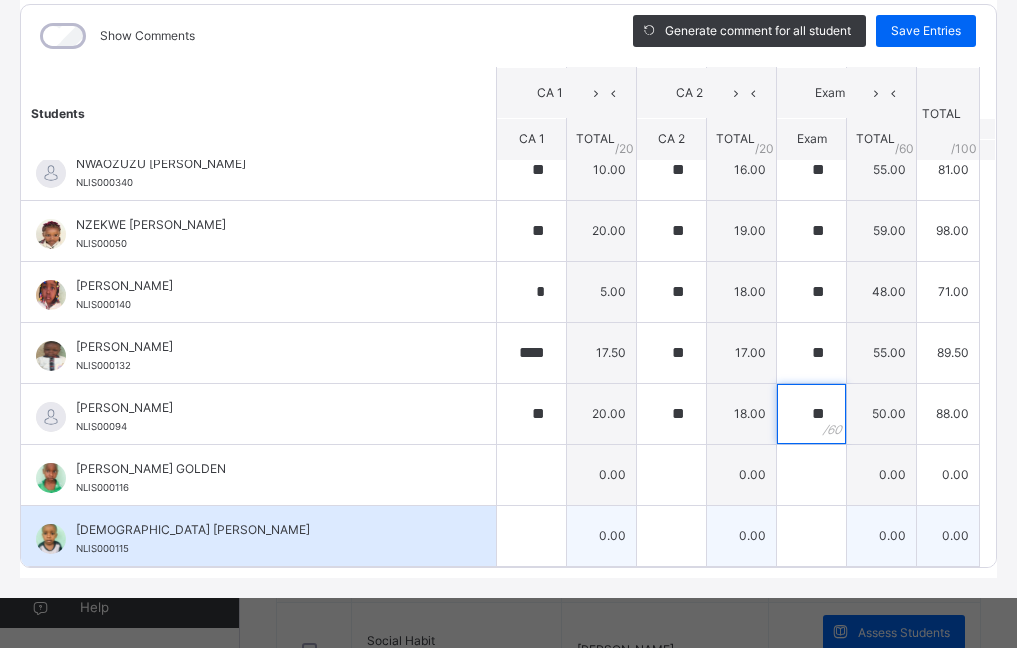 type on "**" 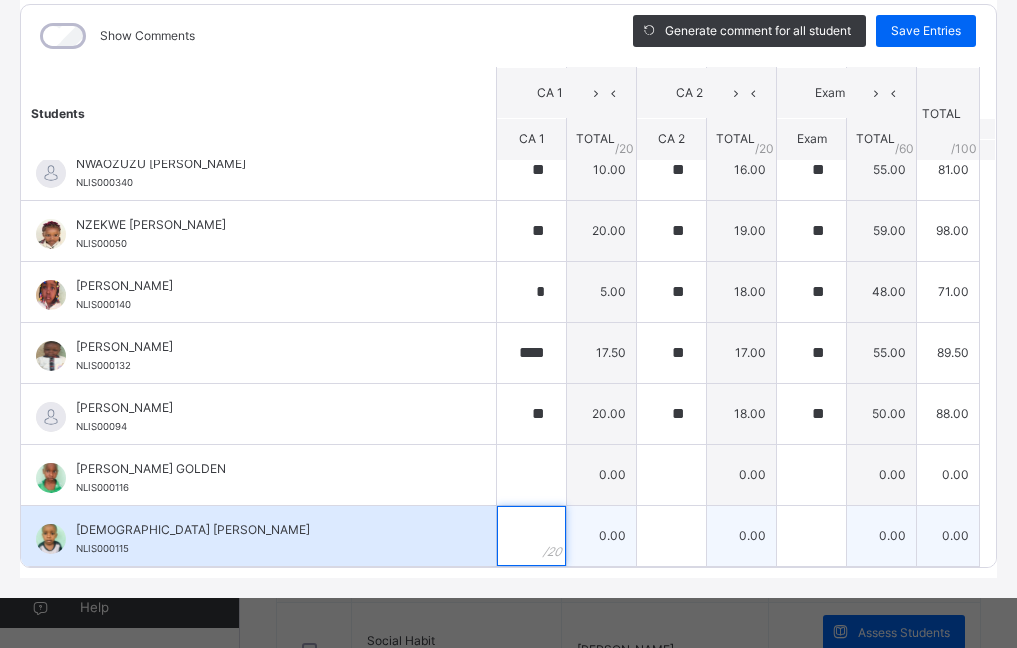 click at bounding box center [531, 536] 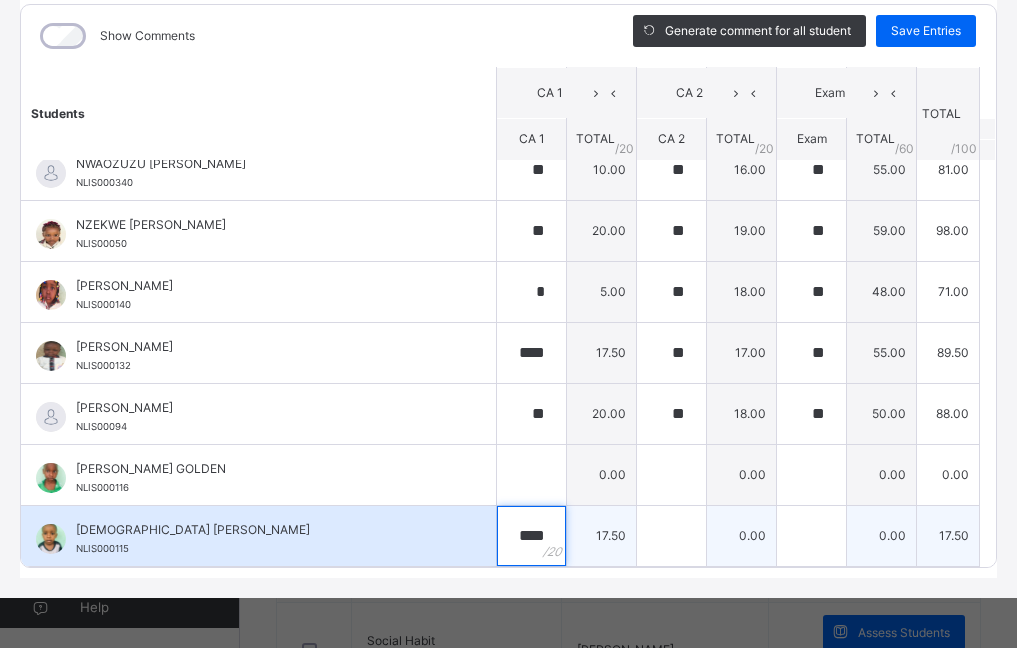 type on "****" 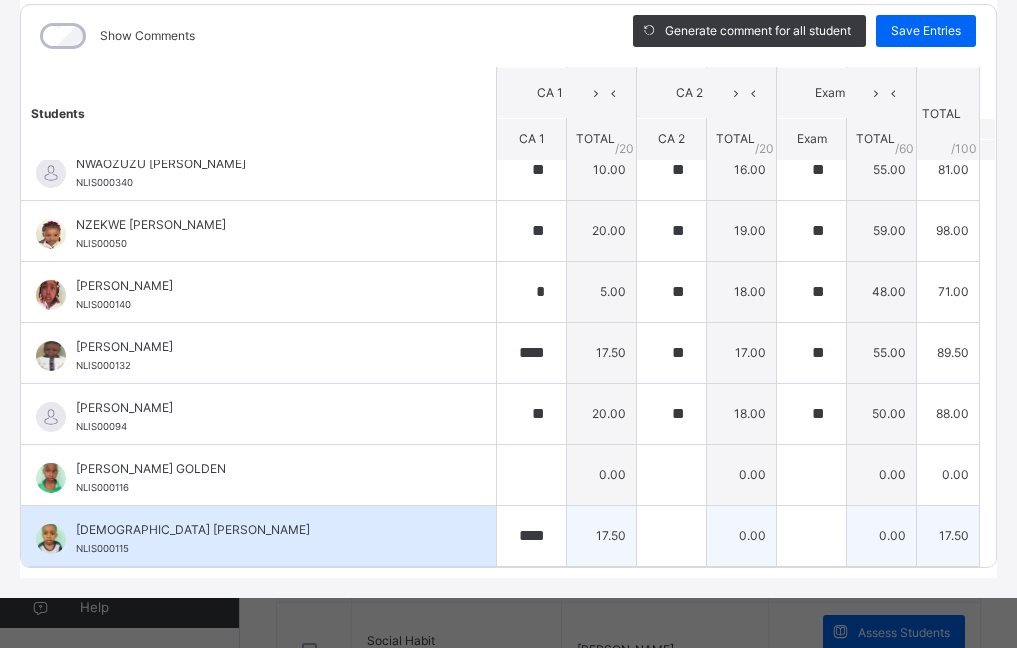 click on "17.50" at bounding box center [602, 535] 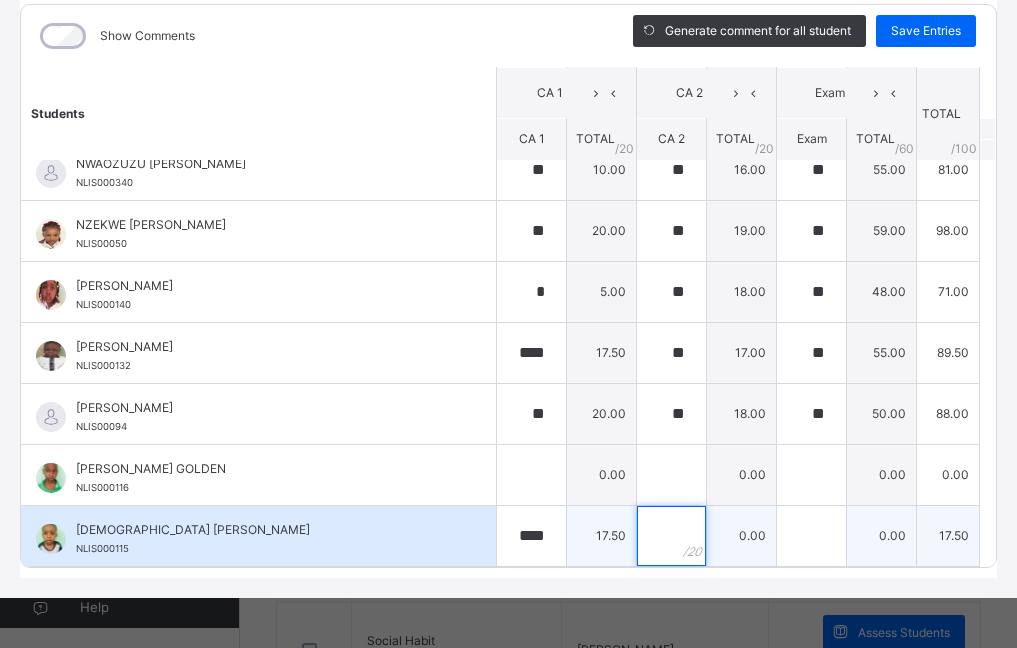 click at bounding box center [671, 536] 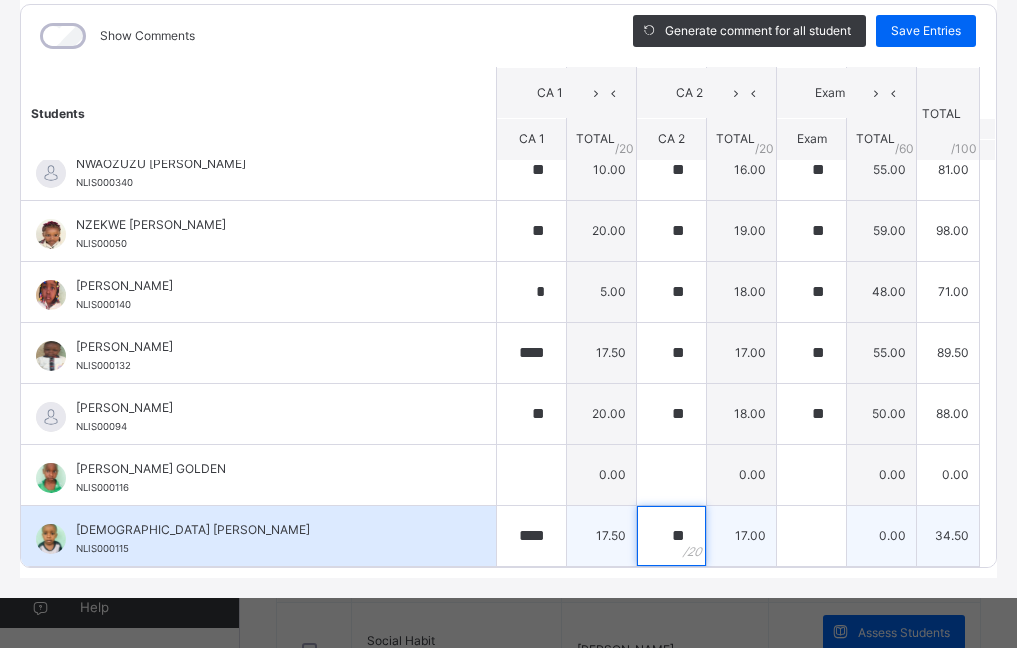 type on "**" 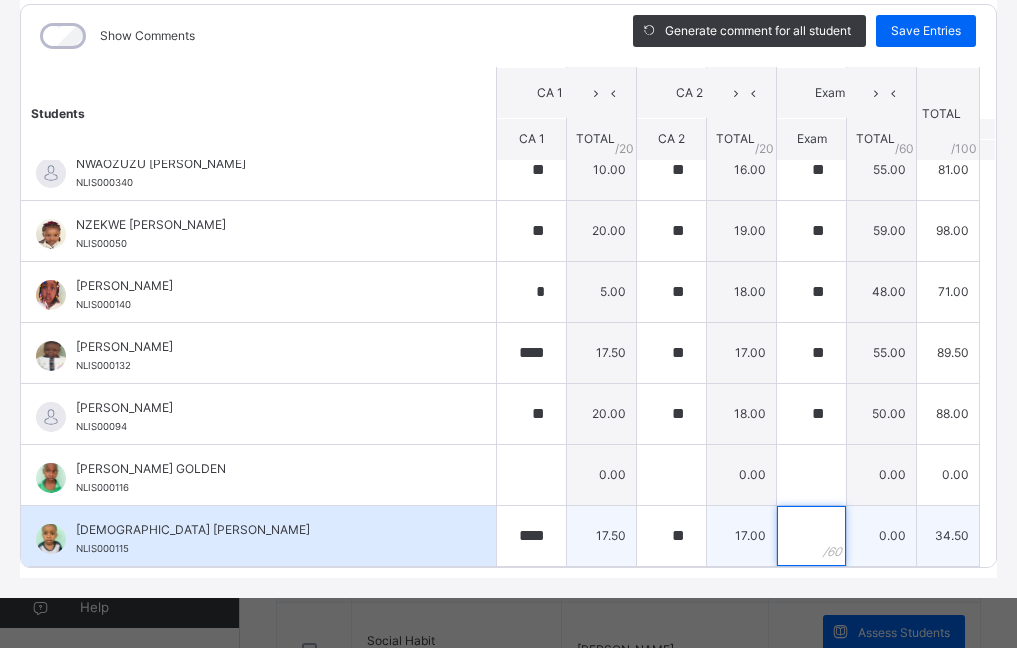 click at bounding box center (811, 536) 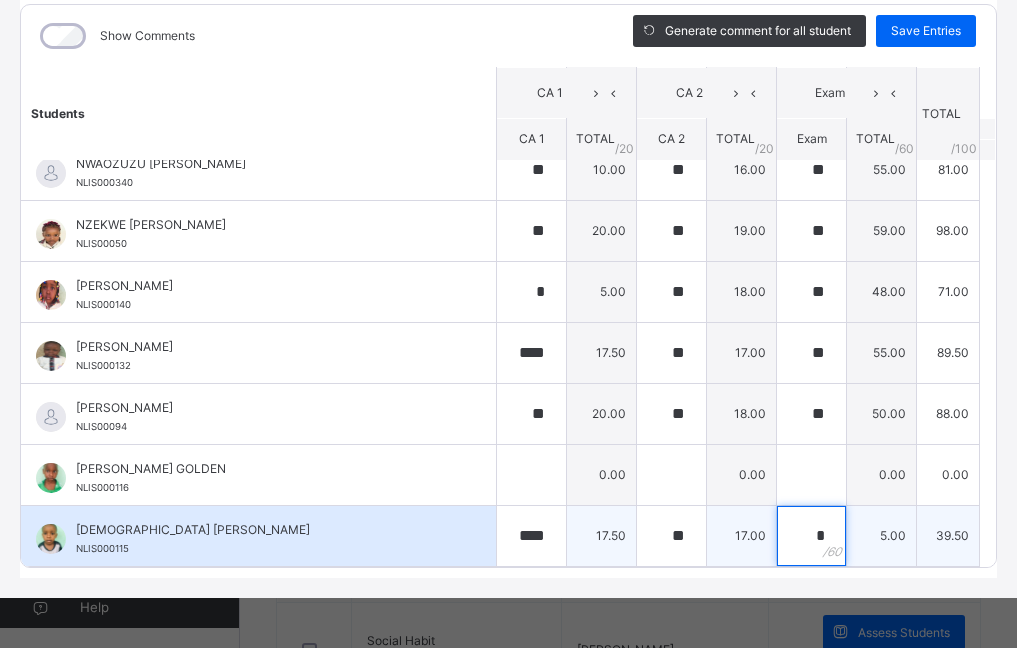 type on "**" 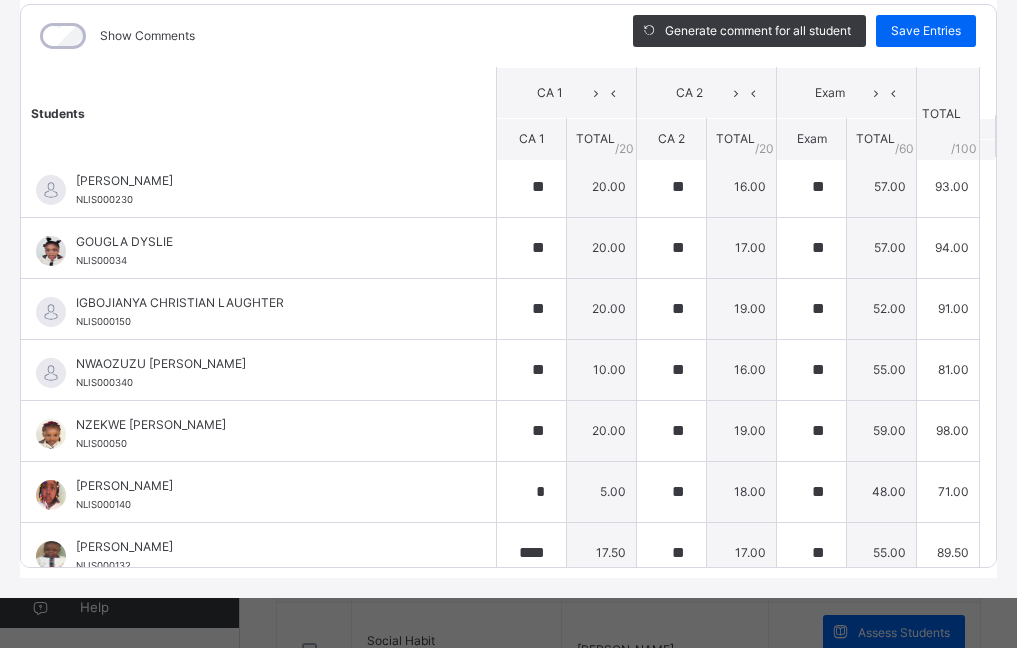 scroll, scrollTop: 0, scrollLeft: 0, axis: both 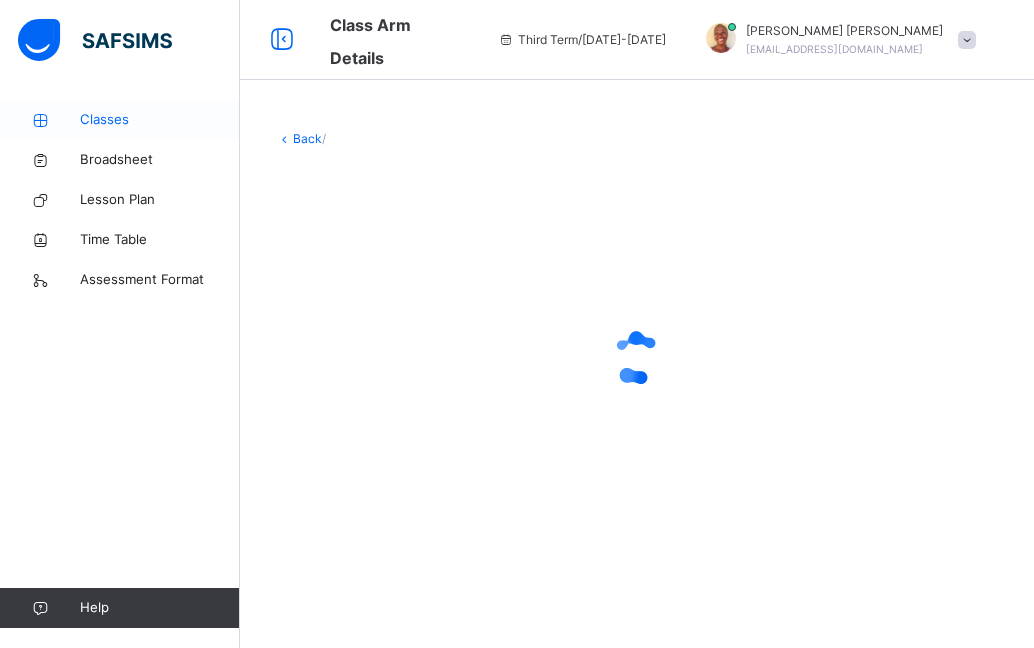 click on "Classes" at bounding box center (160, 120) 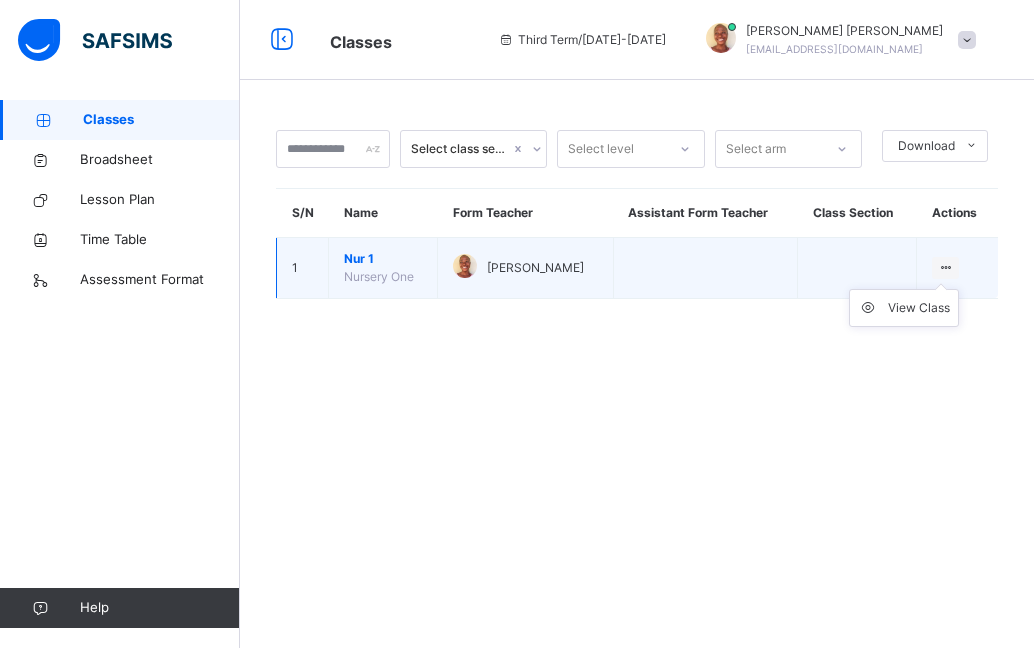 click at bounding box center (945, 268) 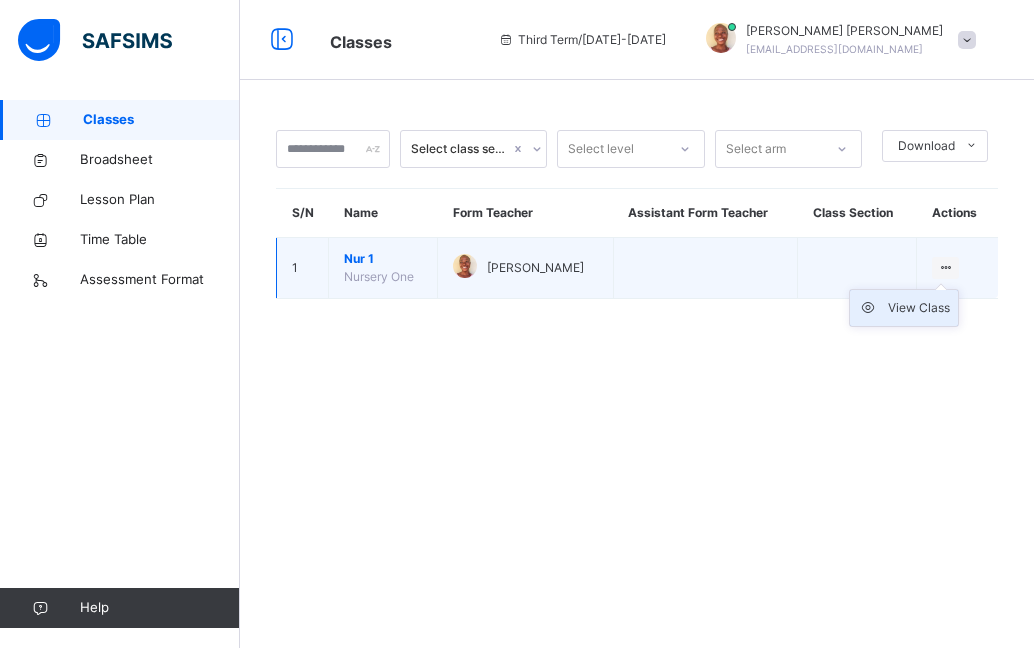 click on "View Class" at bounding box center [919, 308] 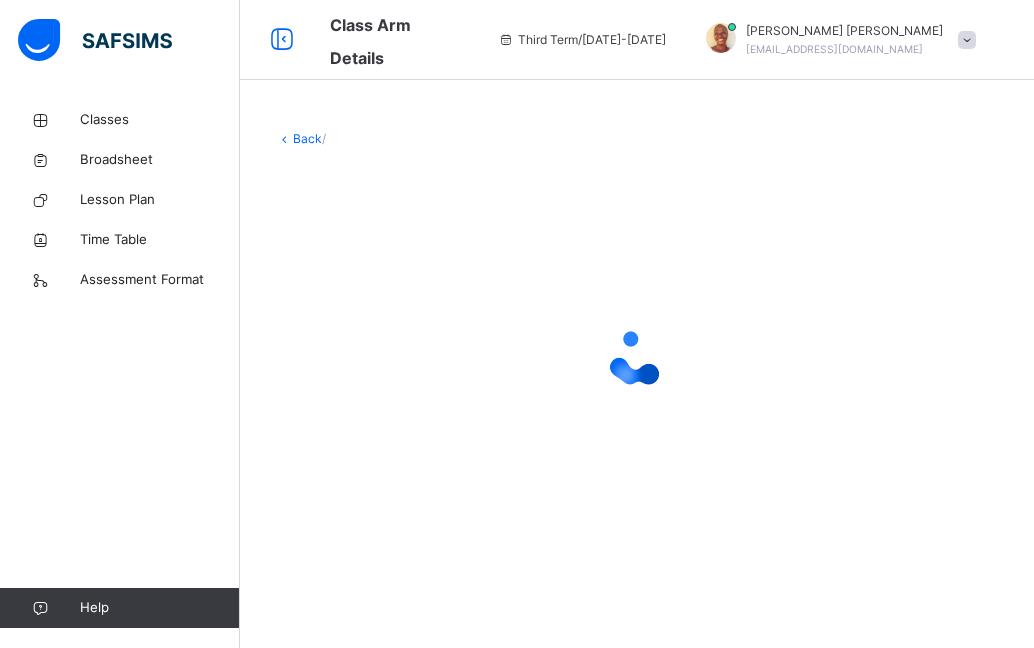 click at bounding box center (637, 358) 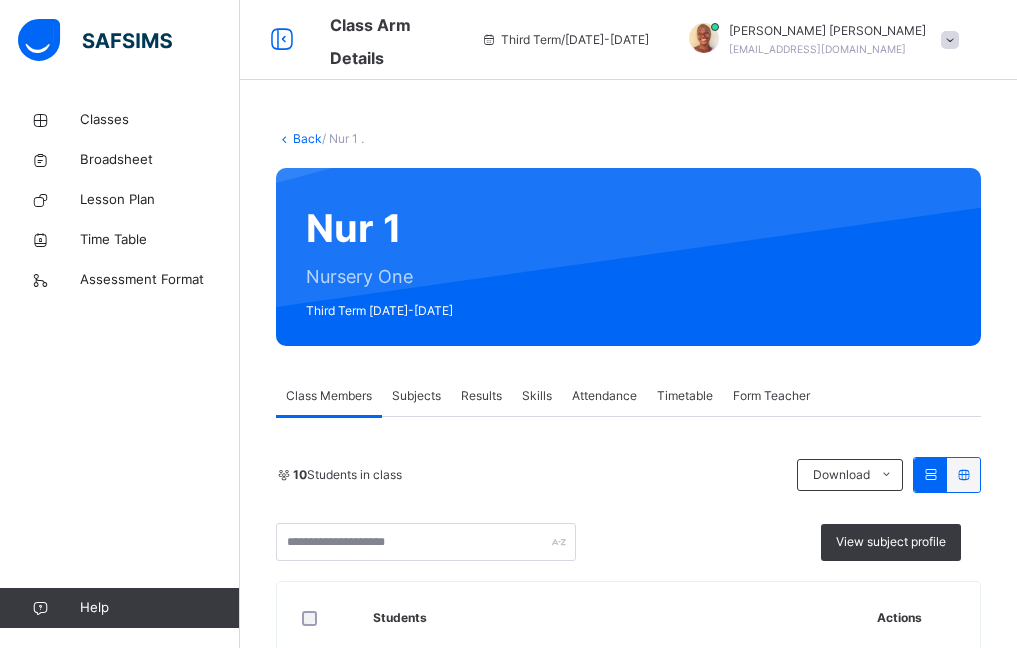 click on "Subjects" at bounding box center [416, 396] 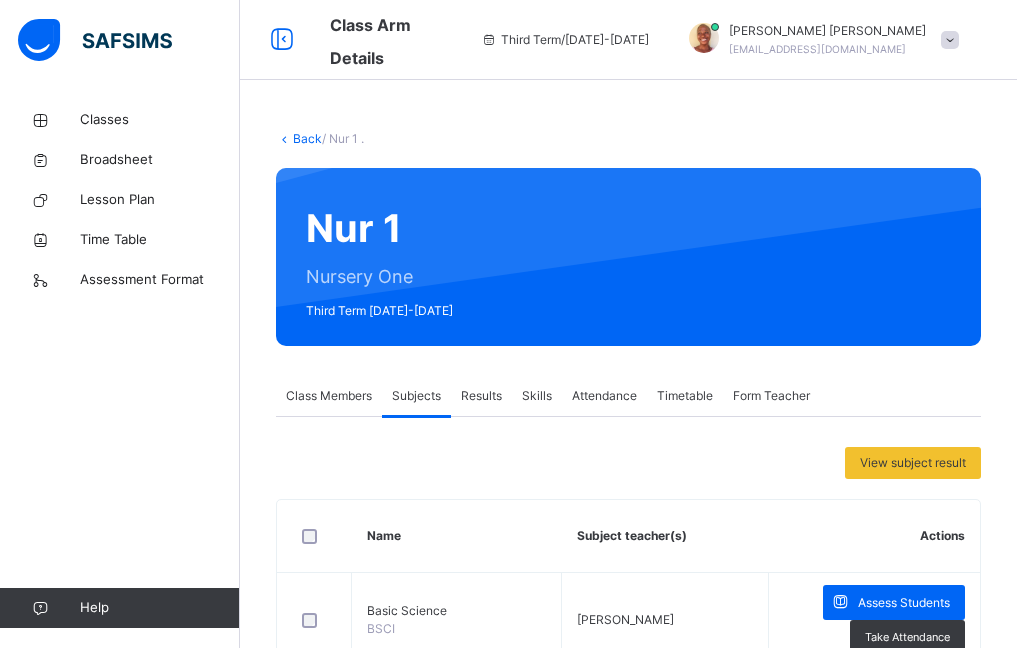 click on "Subjects" at bounding box center (416, 396) 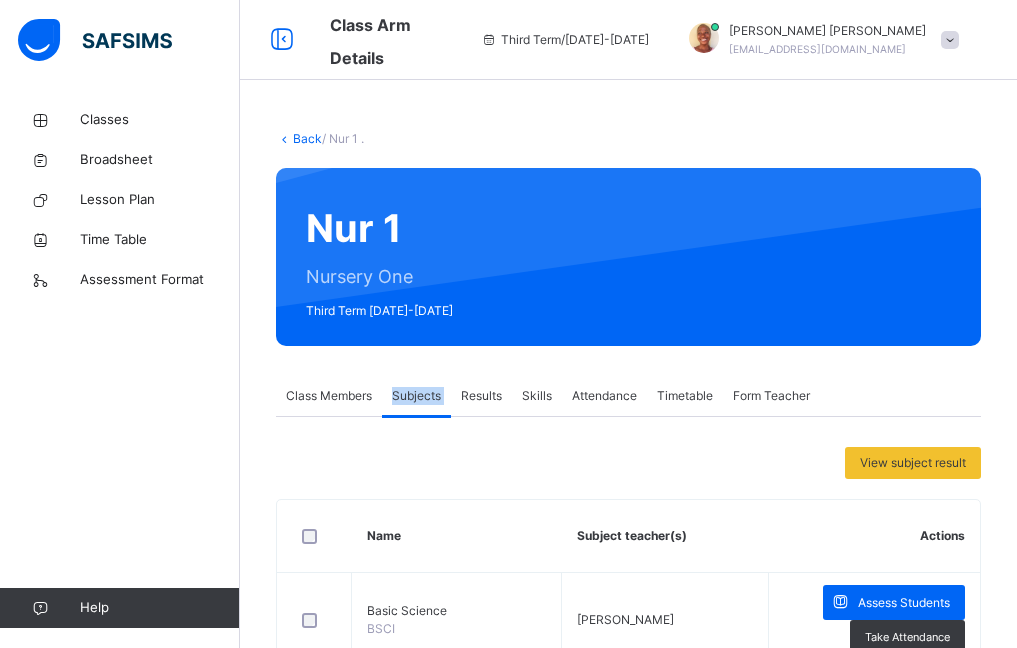 click on "Subjects" at bounding box center (416, 396) 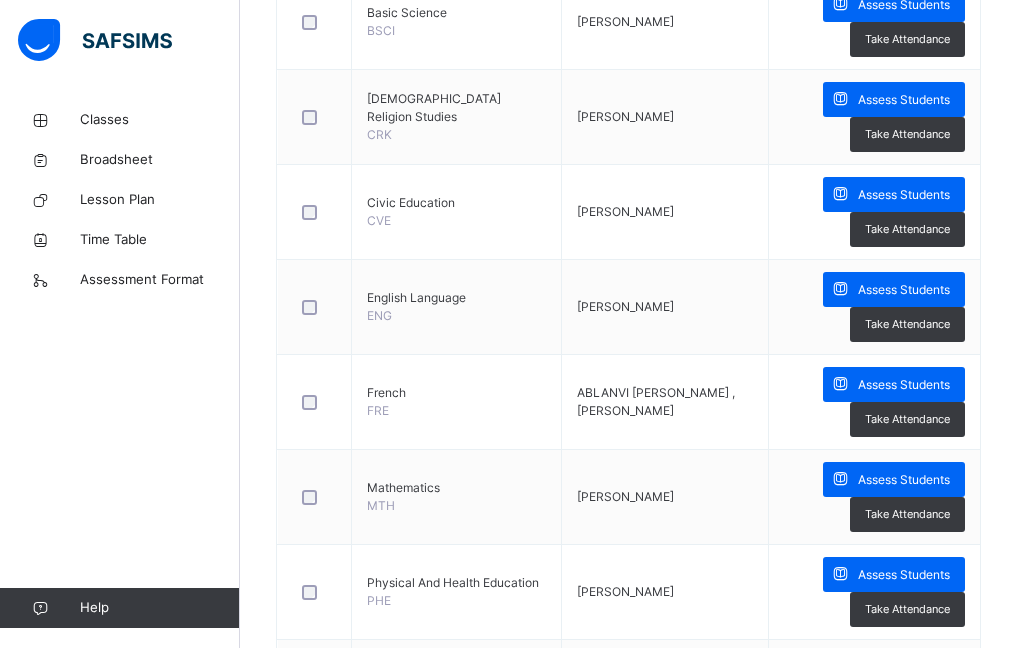 scroll, scrollTop: 1300, scrollLeft: 0, axis: vertical 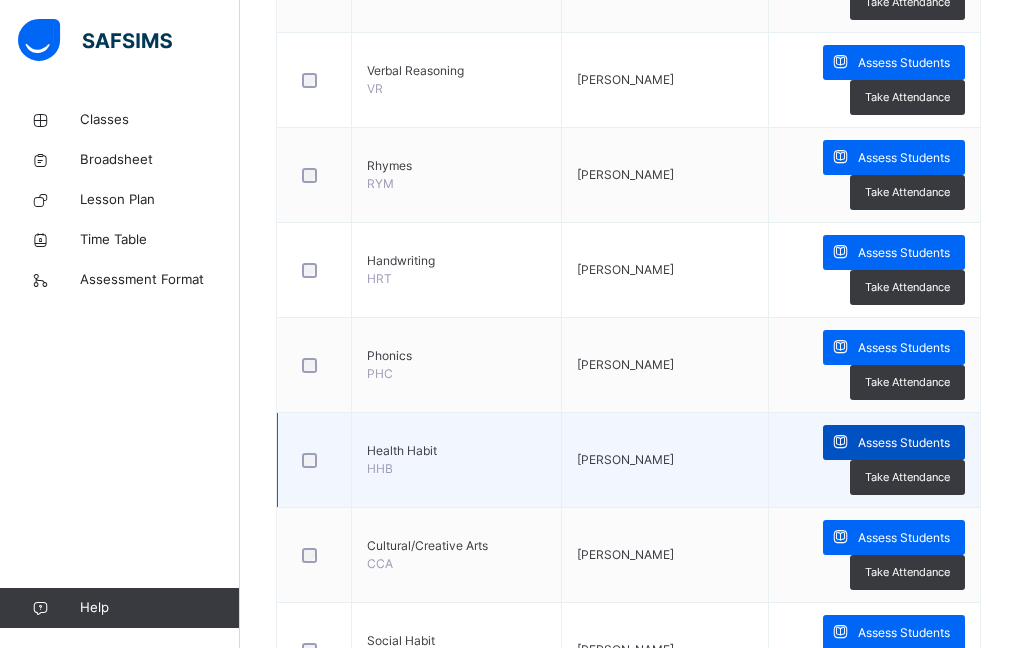 click at bounding box center (840, 442) 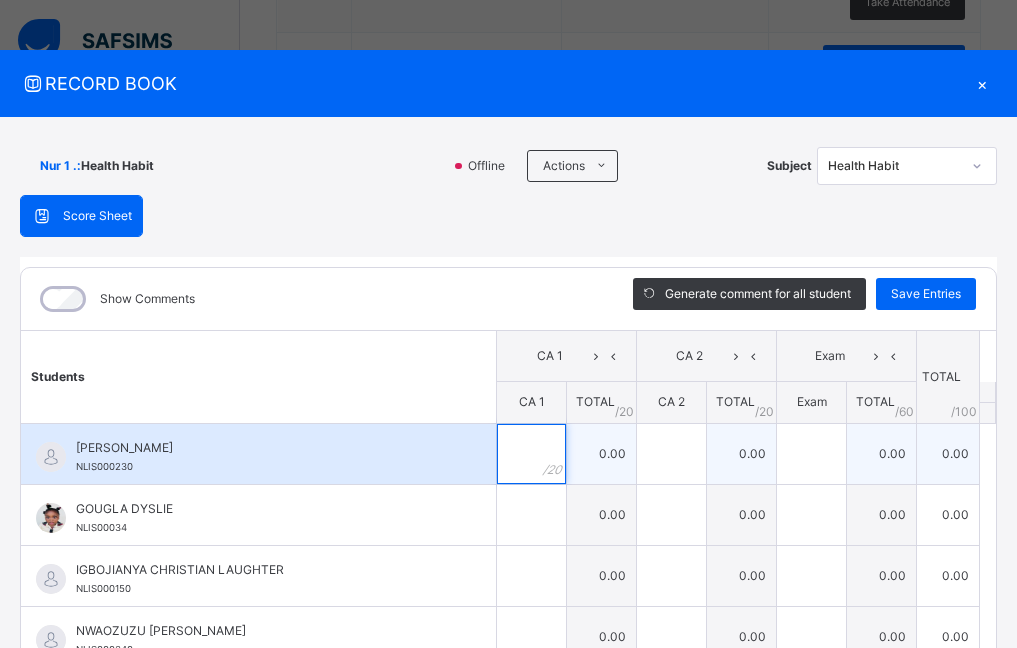 click at bounding box center (531, 454) 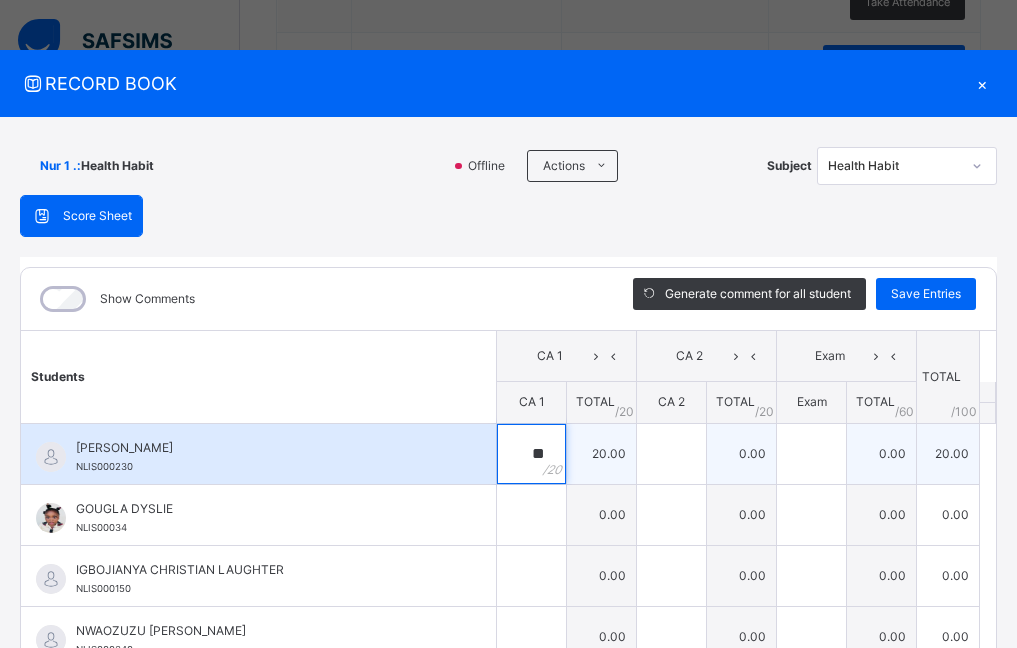 type on "**" 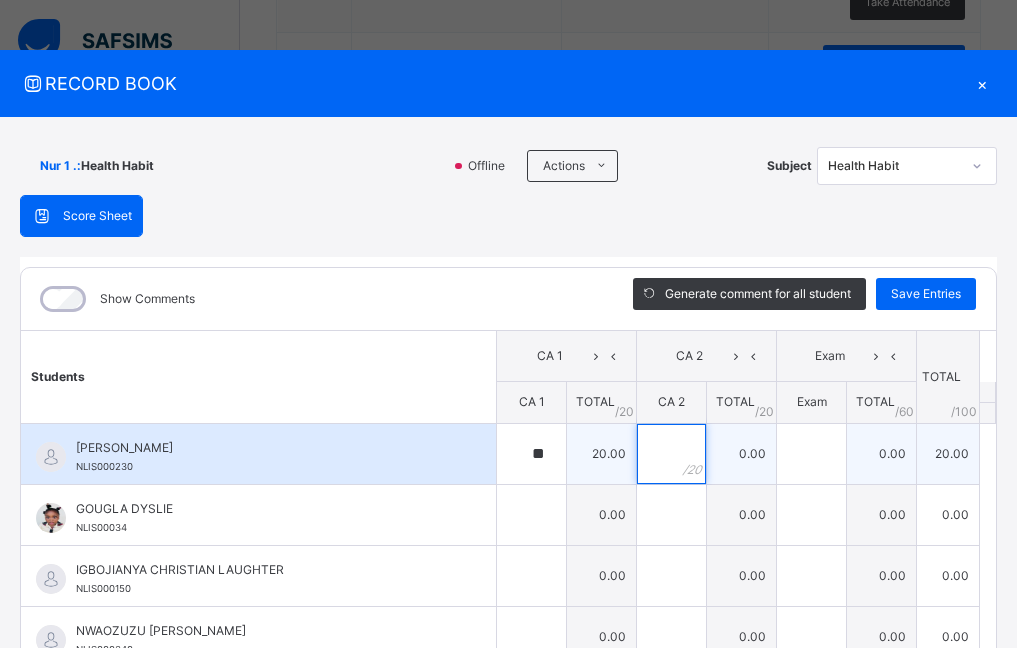 click at bounding box center (671, 454) 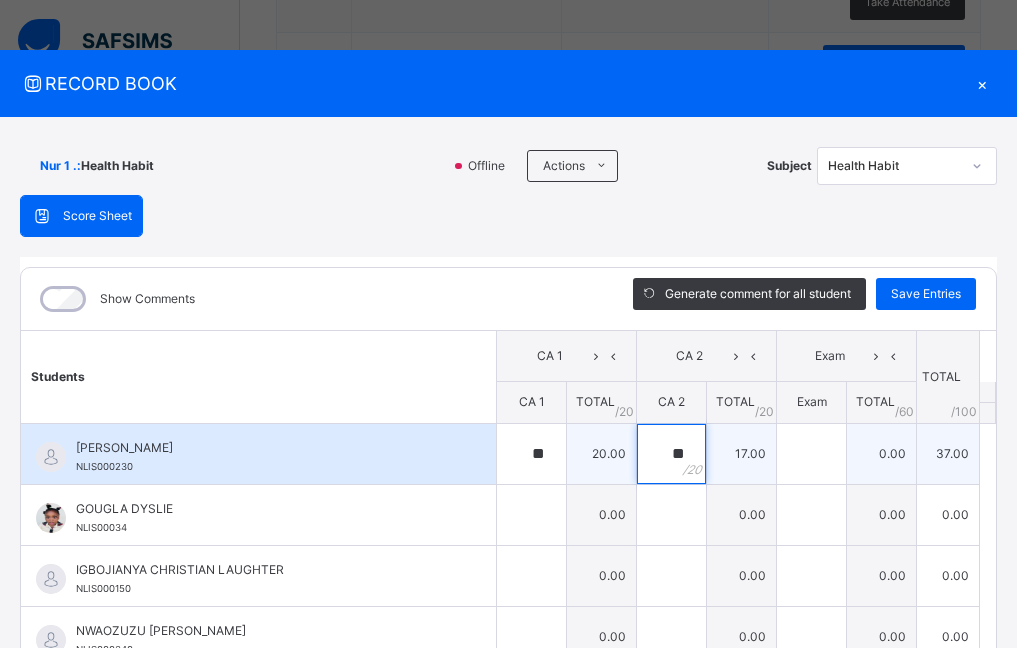 type on "**" 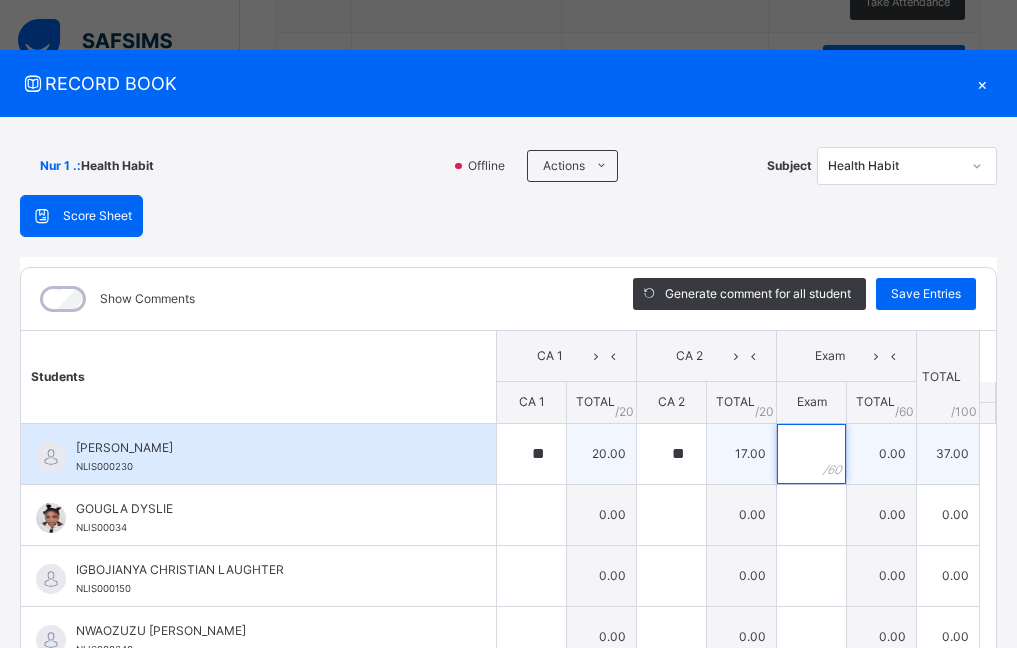 click at bounding box center (811, 454) 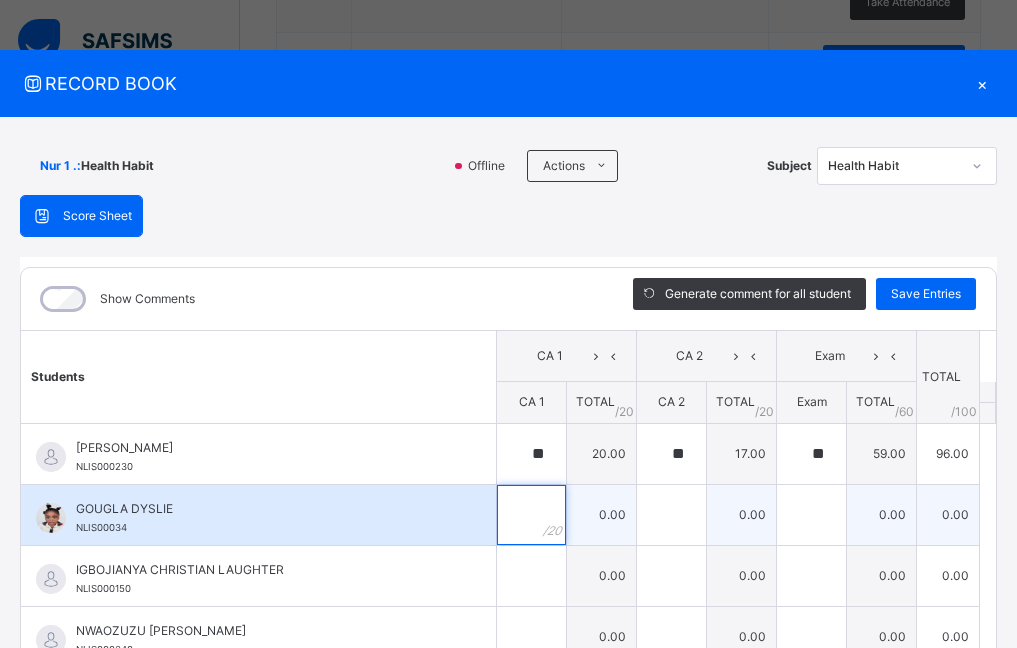 type on "**" 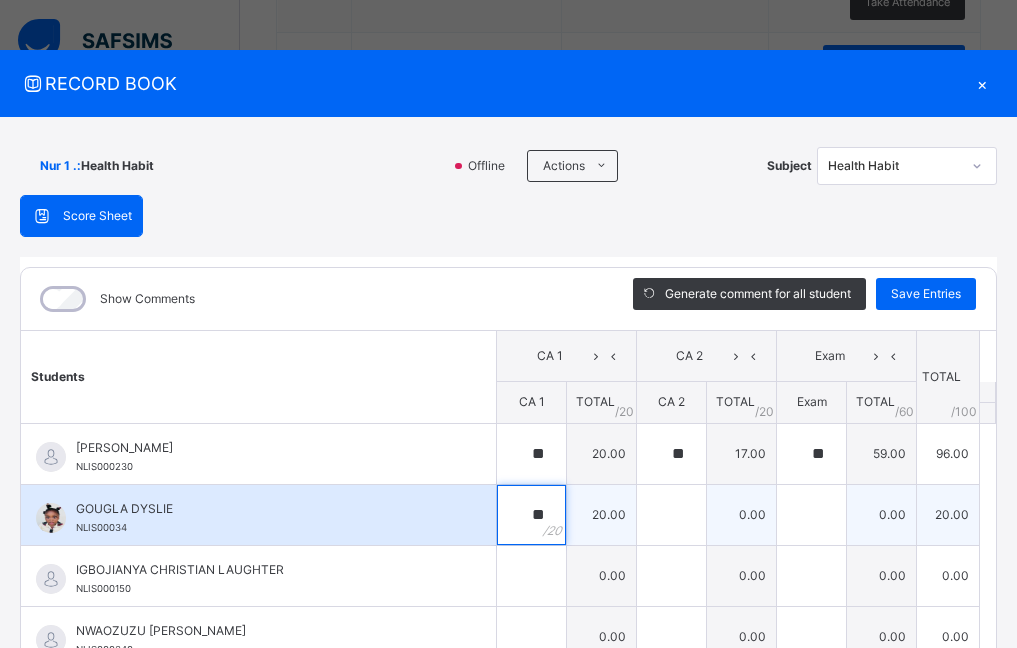 type on "**" 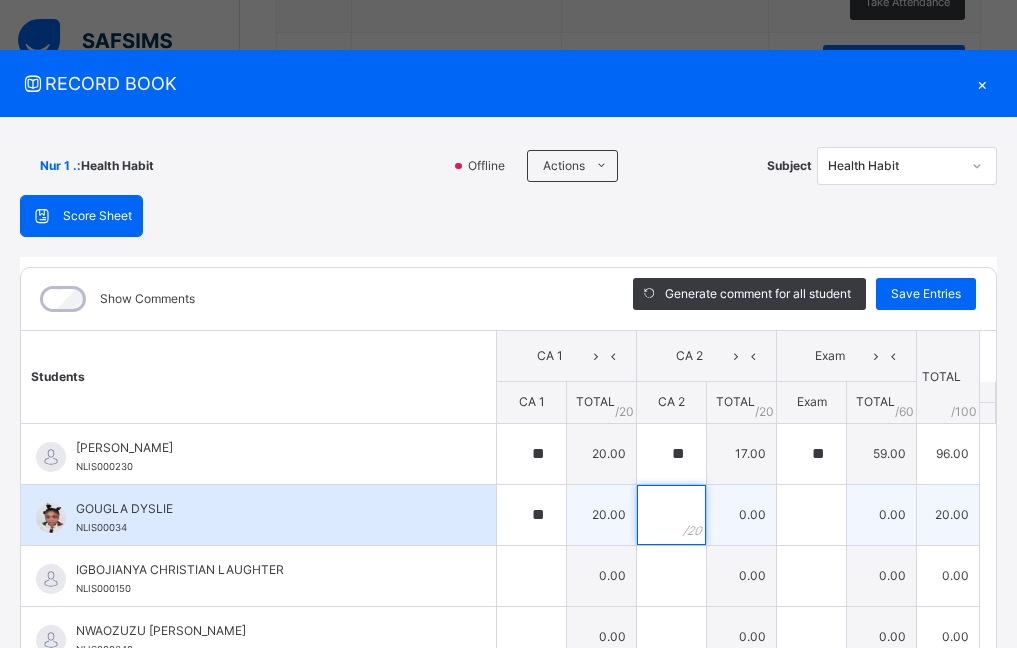 click at bounding box center (671, 515) 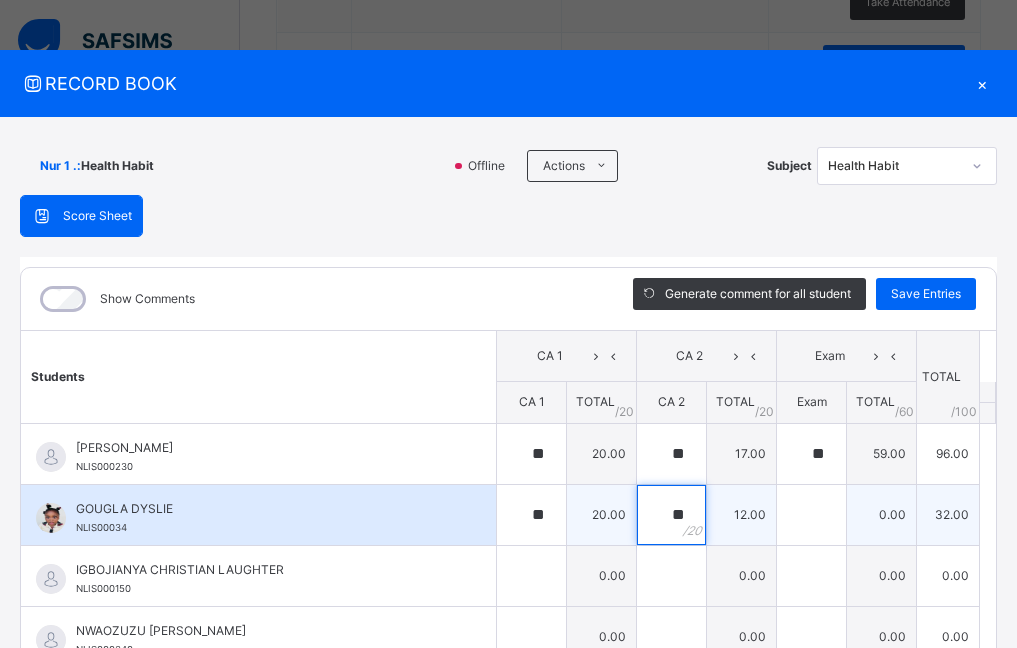 type on "**" 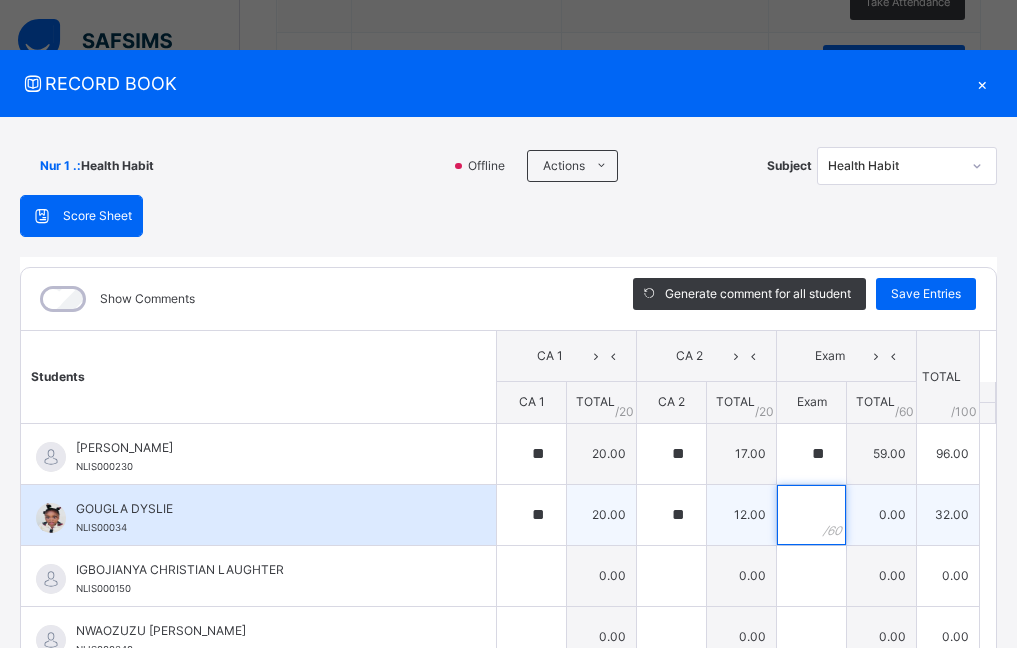 click at bounding box center (811, 515) 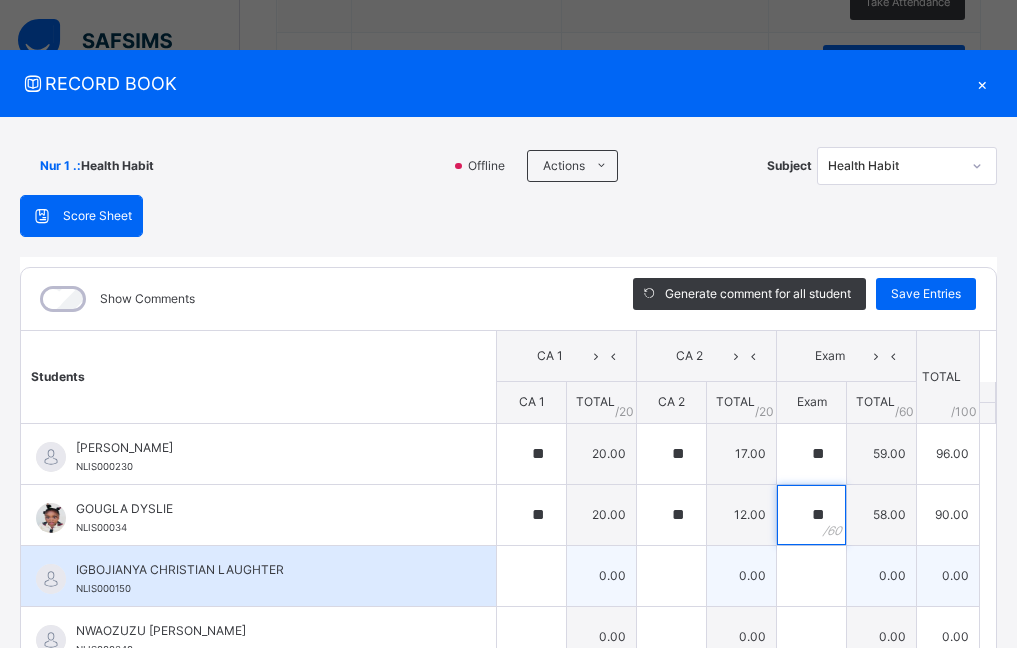 type on "**" 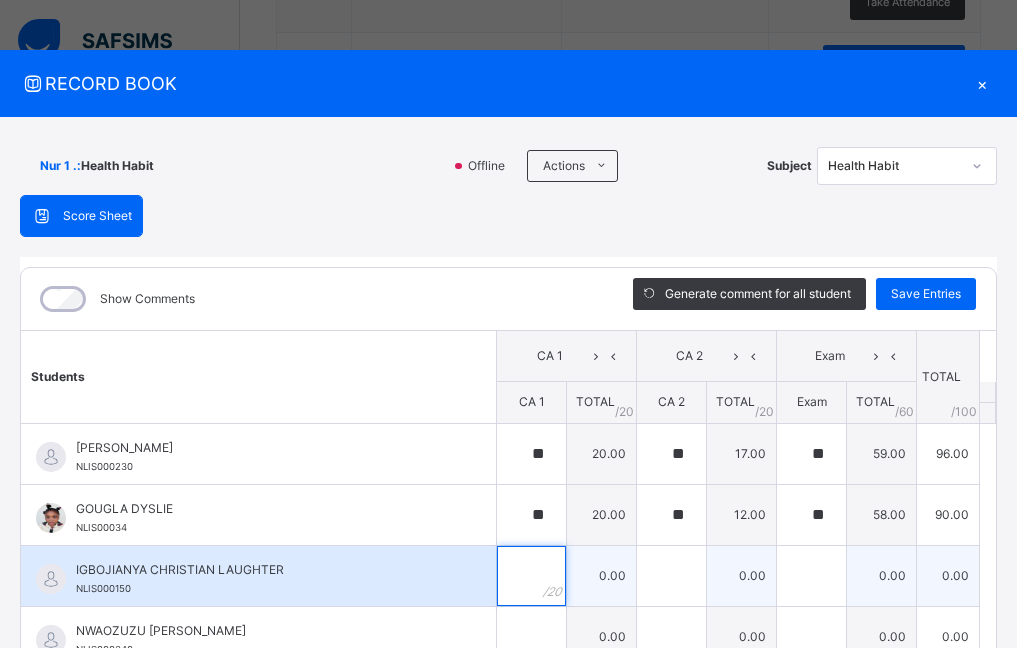 click at bounding box center (531, 576) 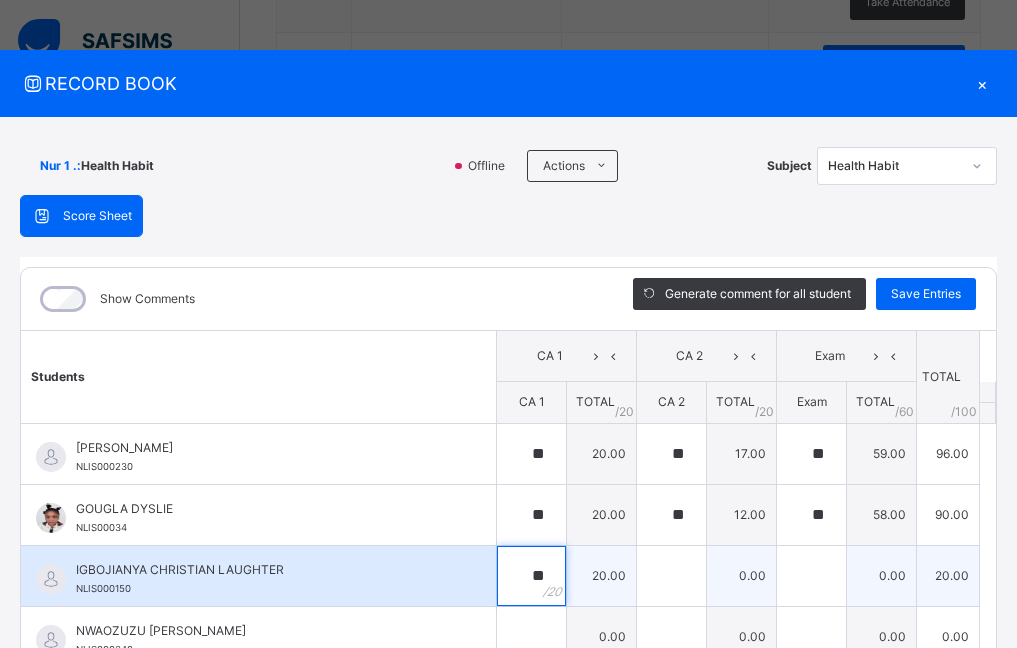 type on "**" 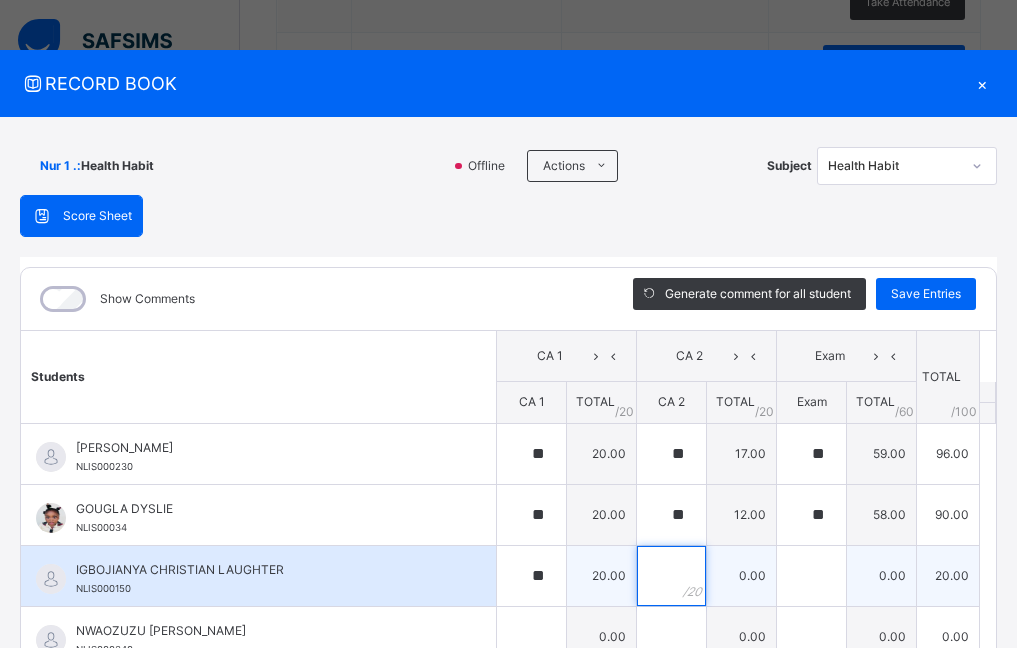 click at bounding box center [671, 576] 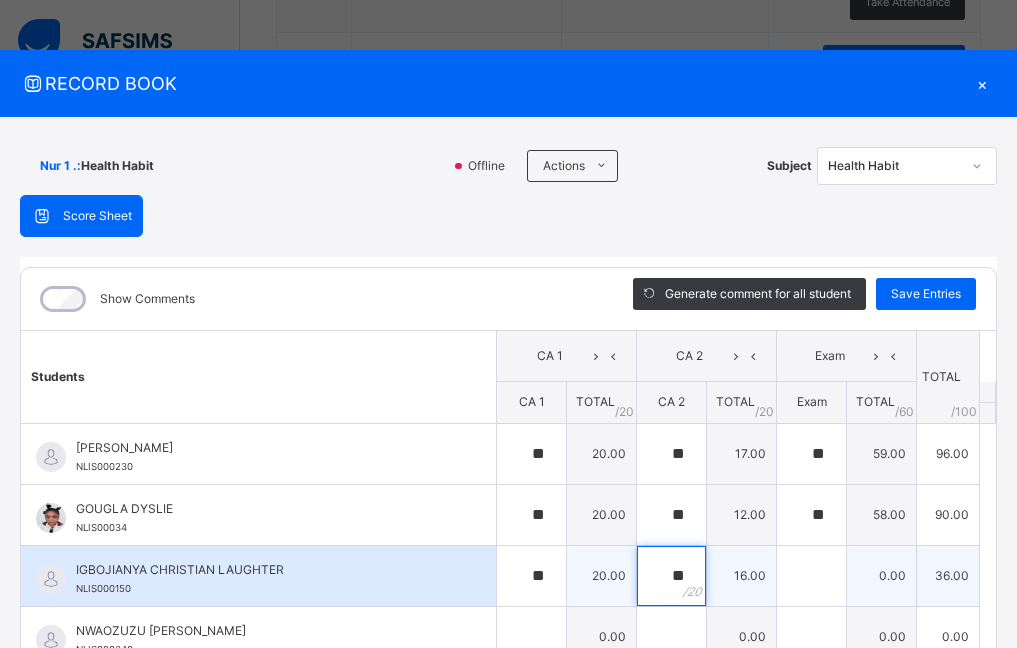 type on "**" 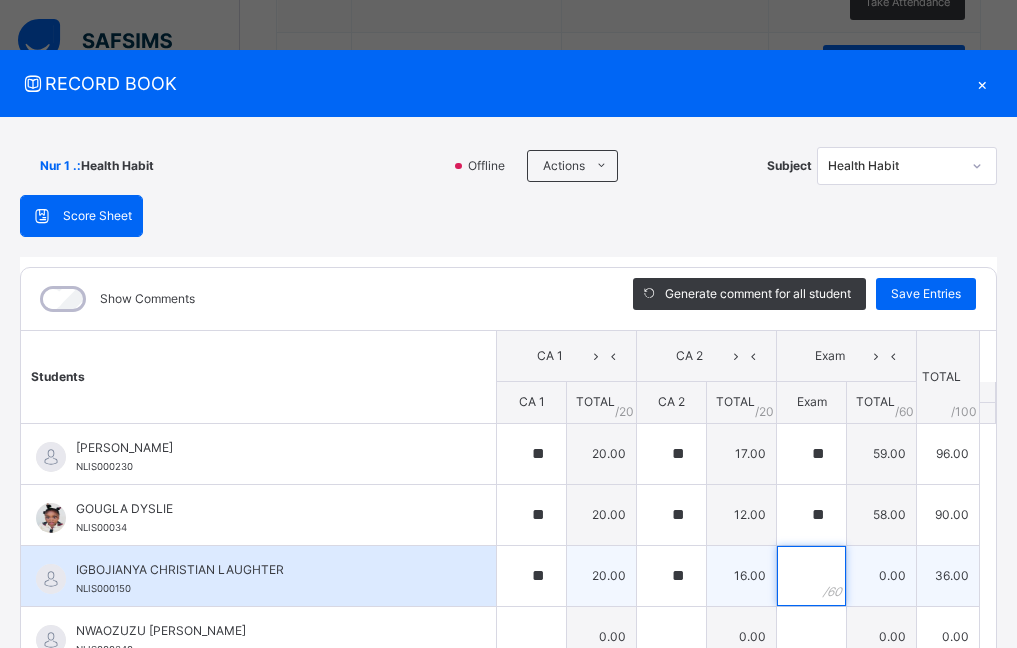 click at bounding box center (811, 576) 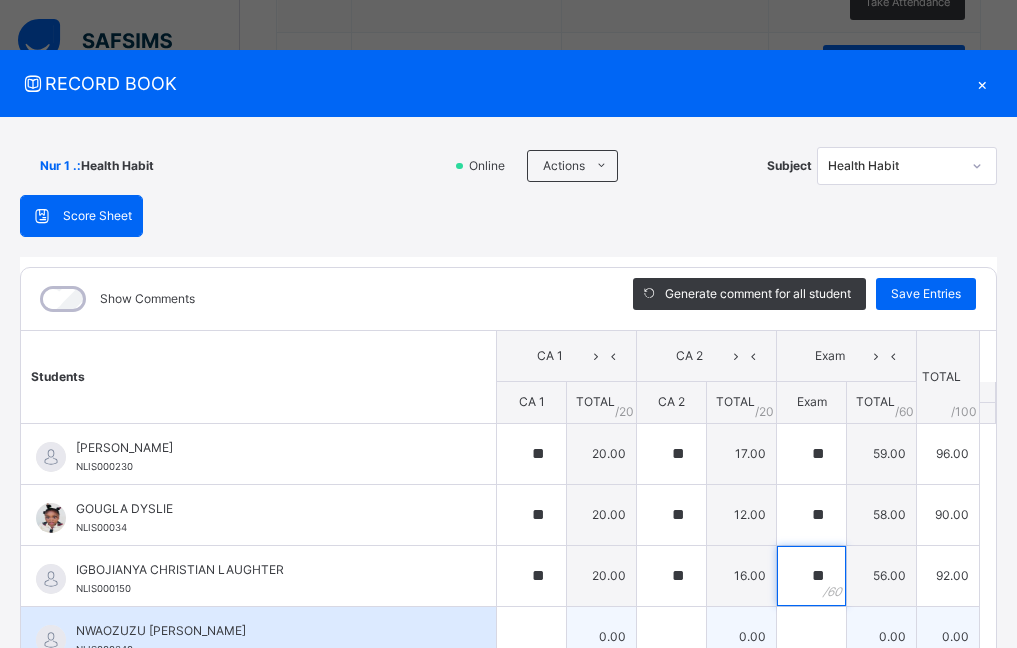 type on "**" 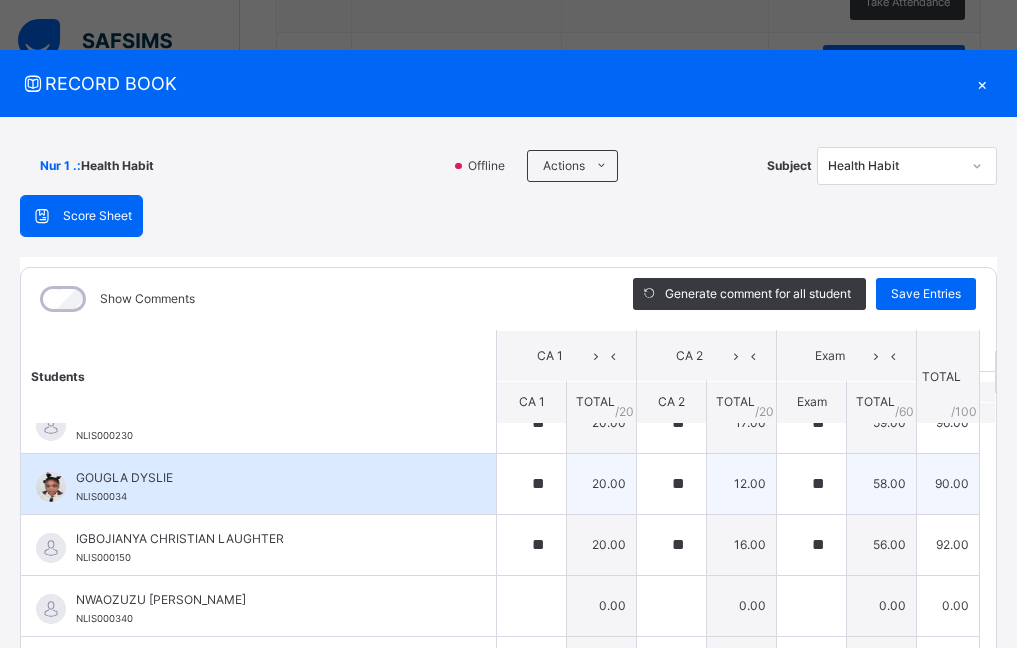 scroll, scrollTop: 0, scrollLeft: 0, axis: both 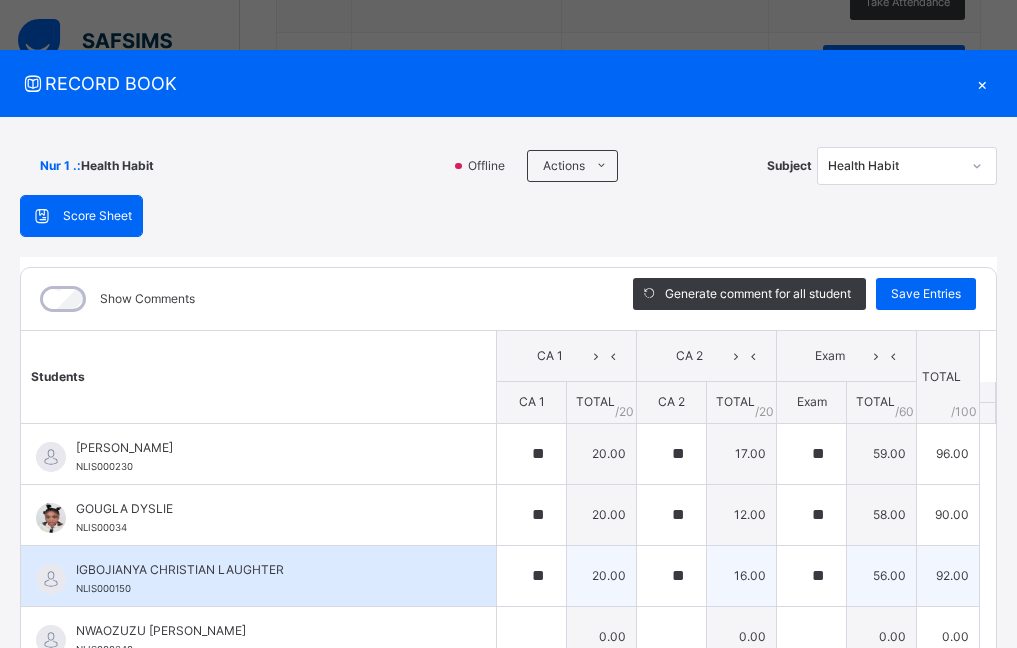 click on "IGBOJIANYA CHRISTIAN LAUGHTER  NLIS000150" at bounding box center (258, 576) 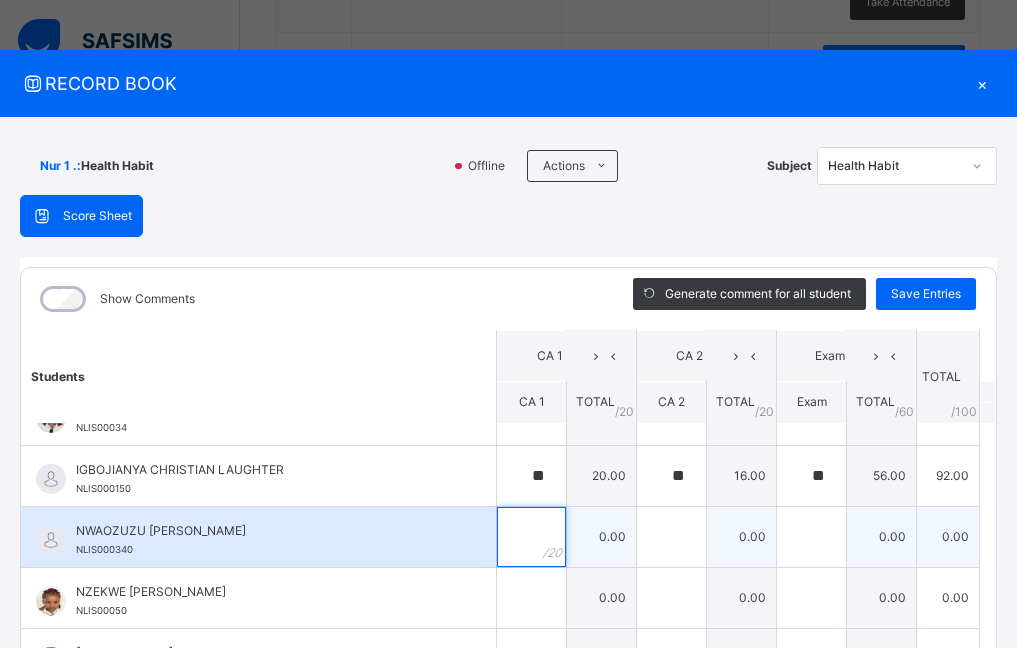 click at bounding box center (531, 537) 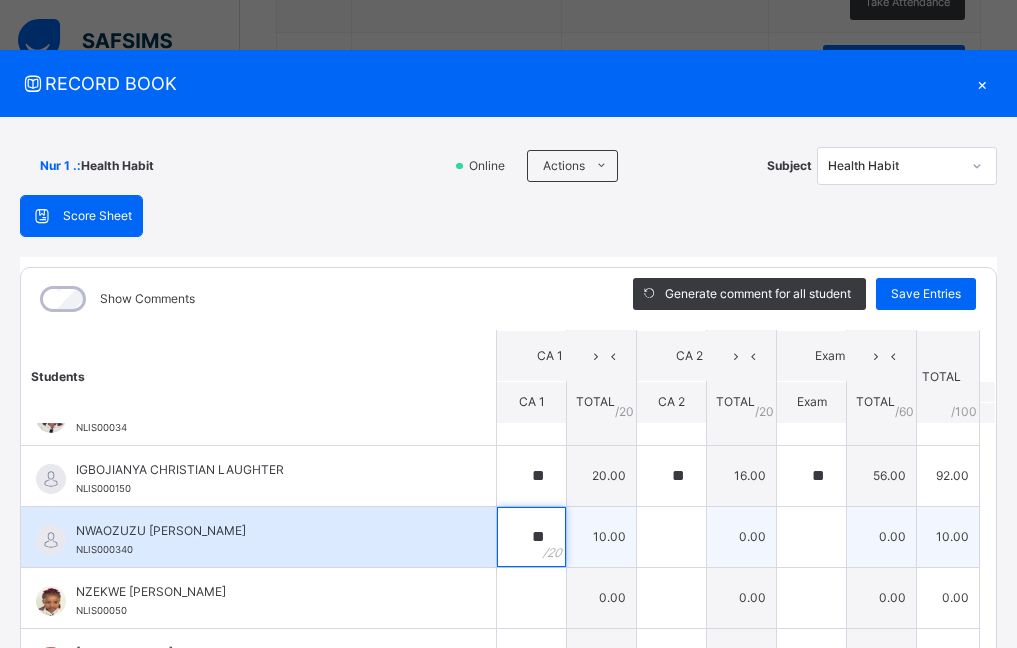 type on "**" 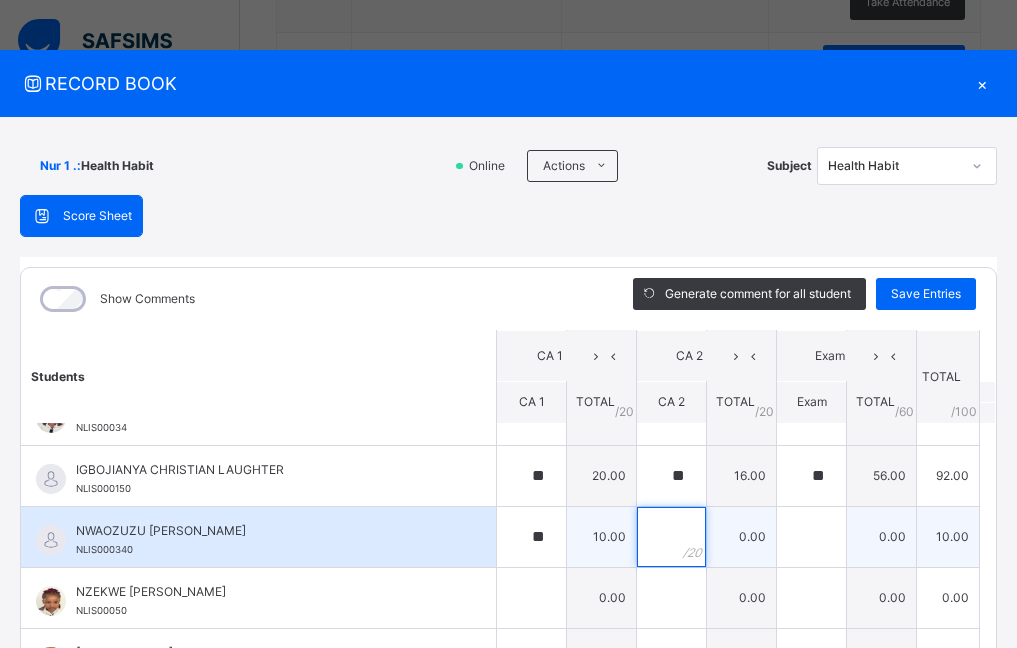 click at bounding box center [671, 537] 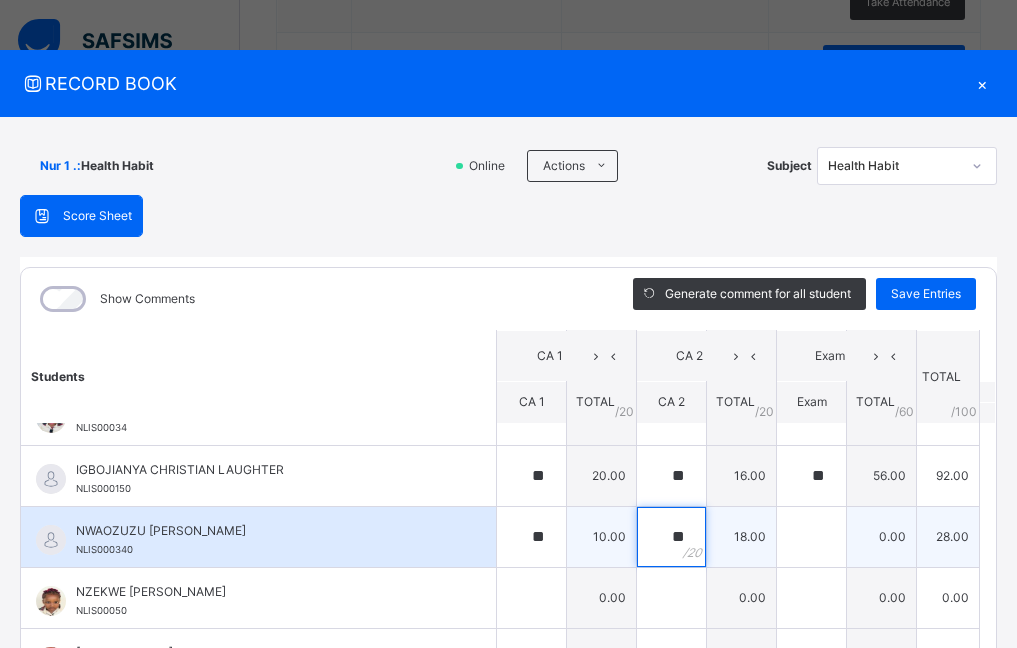 type on "**" 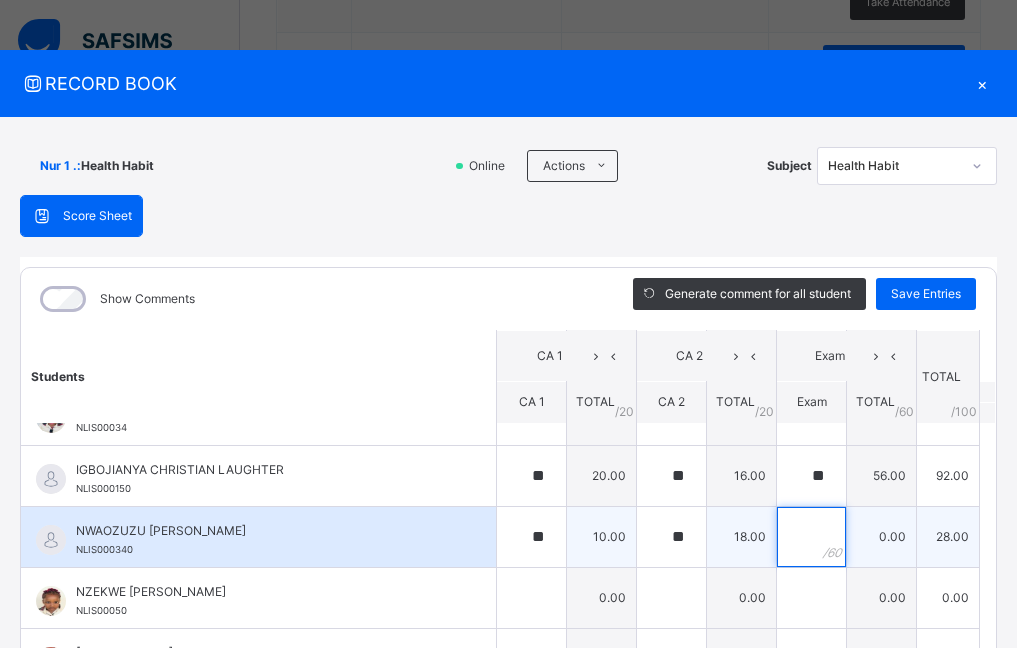 click at bounding box center (811, 537) 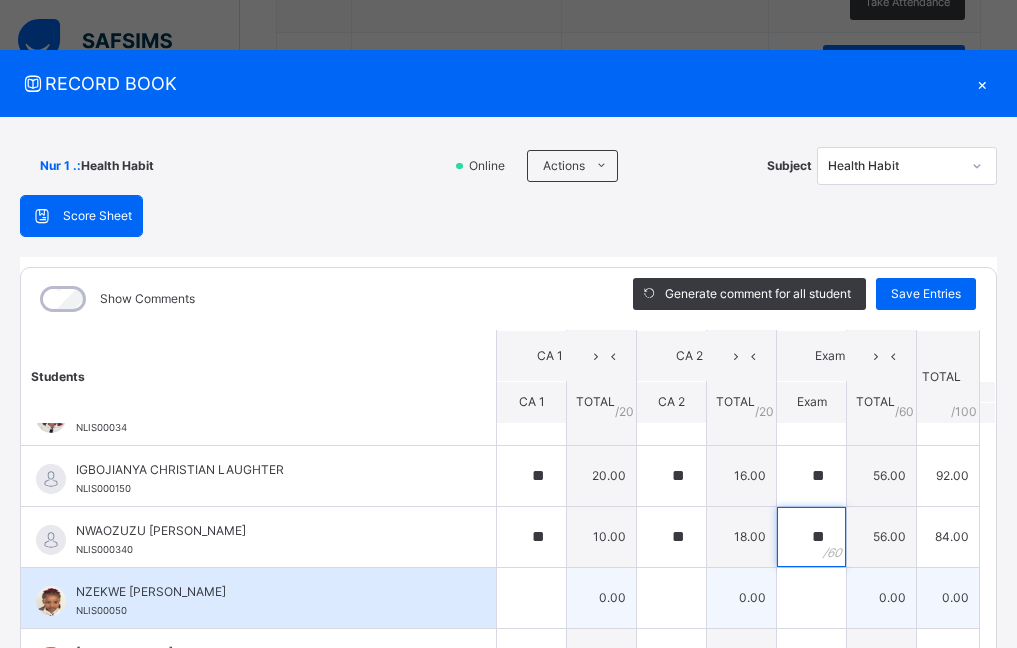 type on "**" 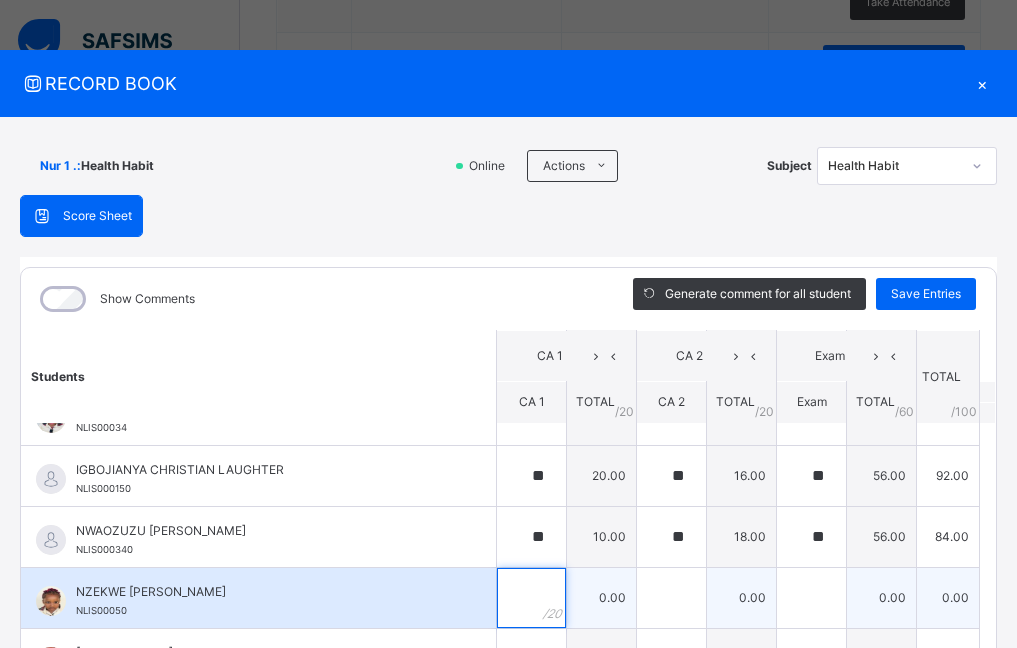 click at bounding box center (531, 598) 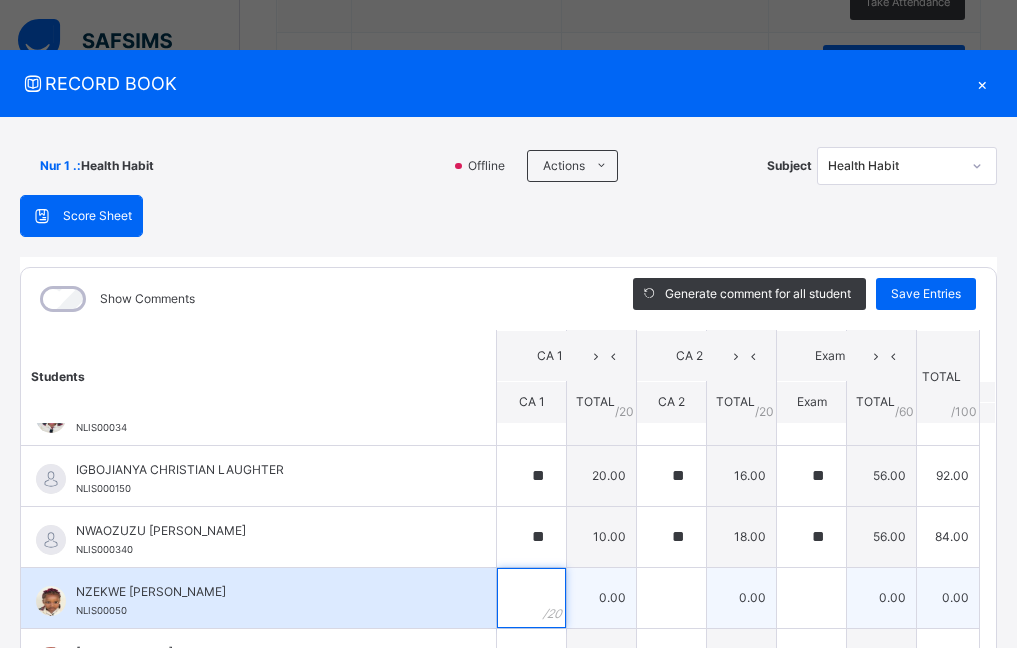 type on "*" 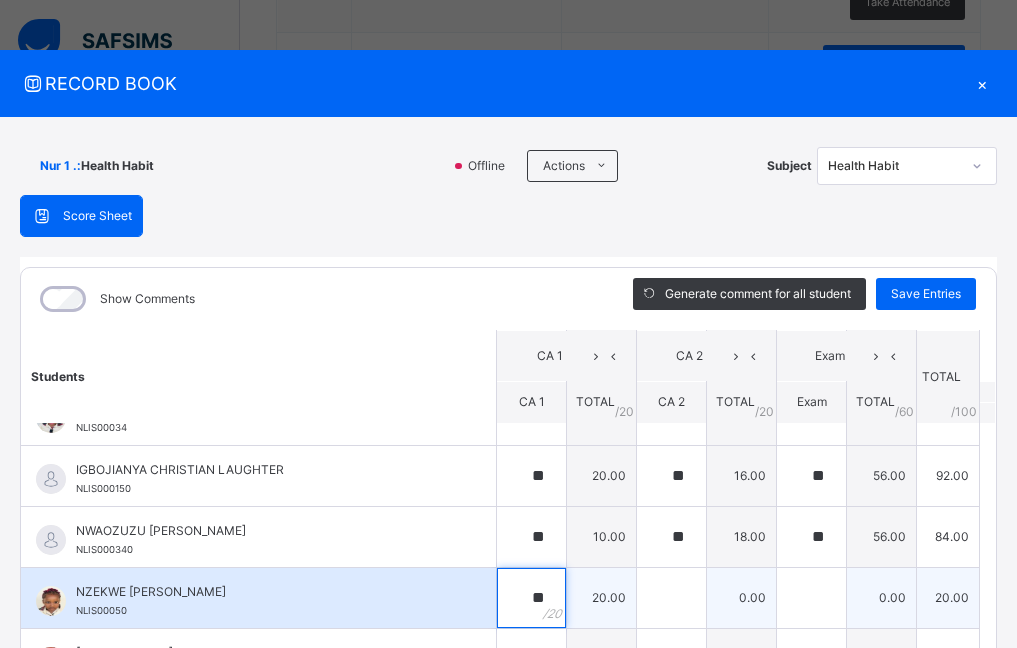 type on "**" 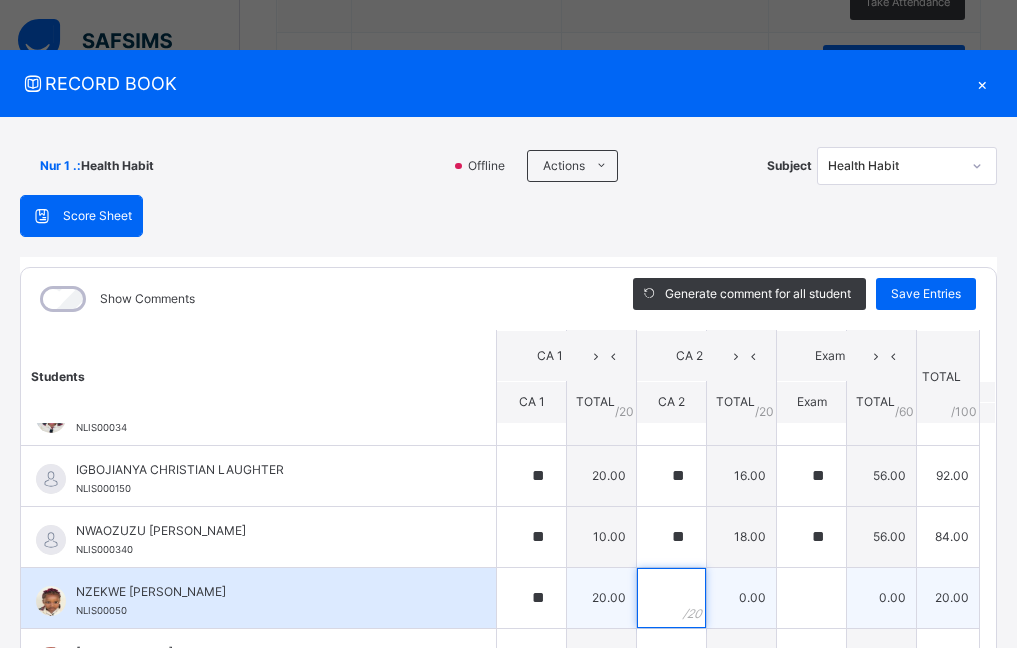 click at bounding box center [671, 598] 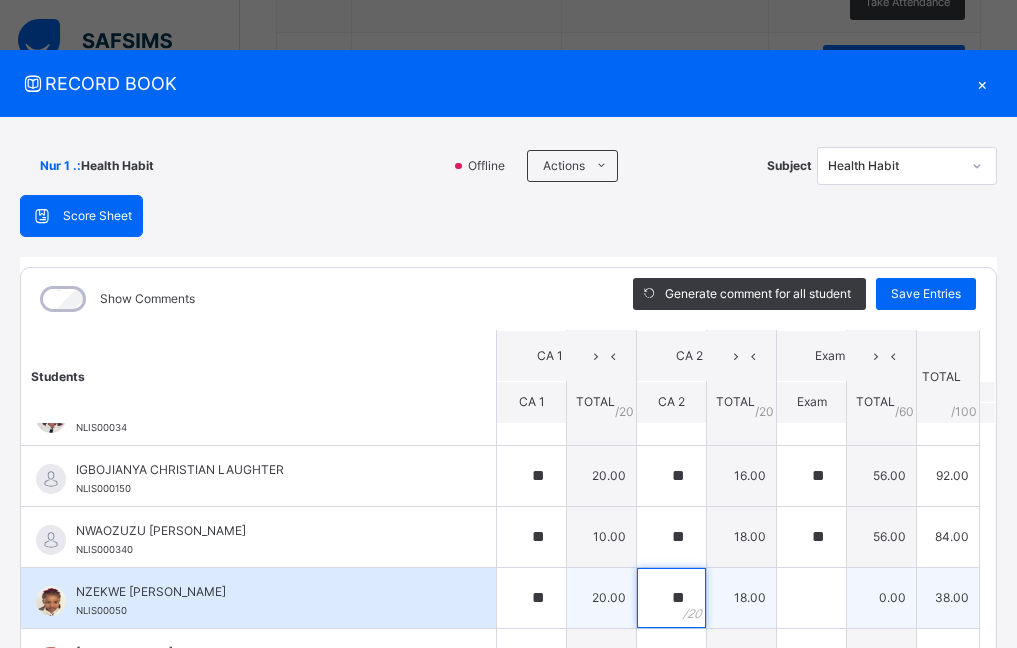 type on "**" 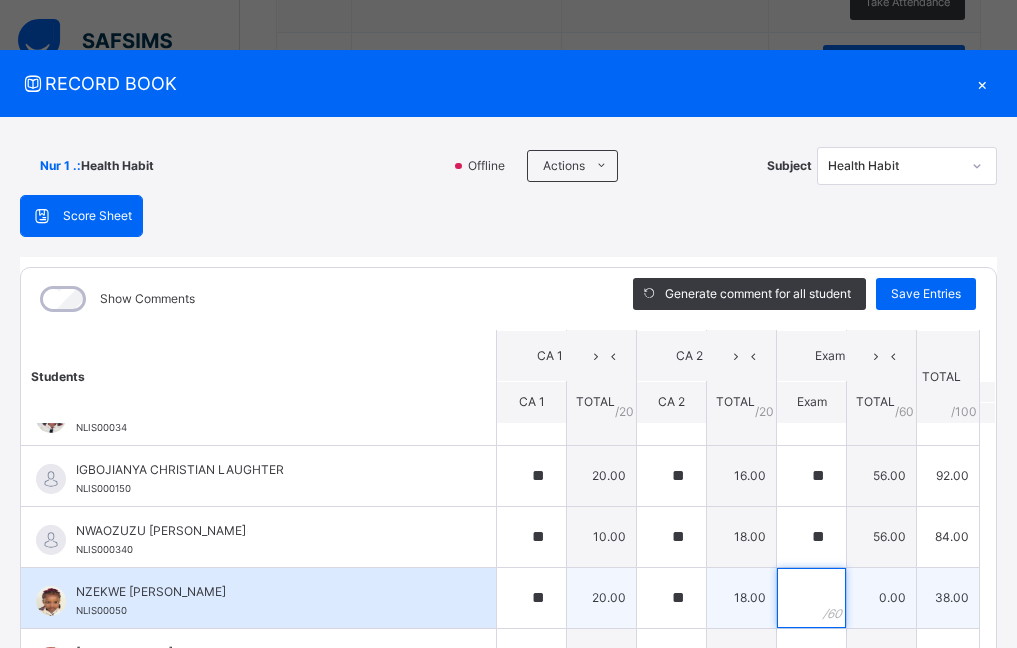 click 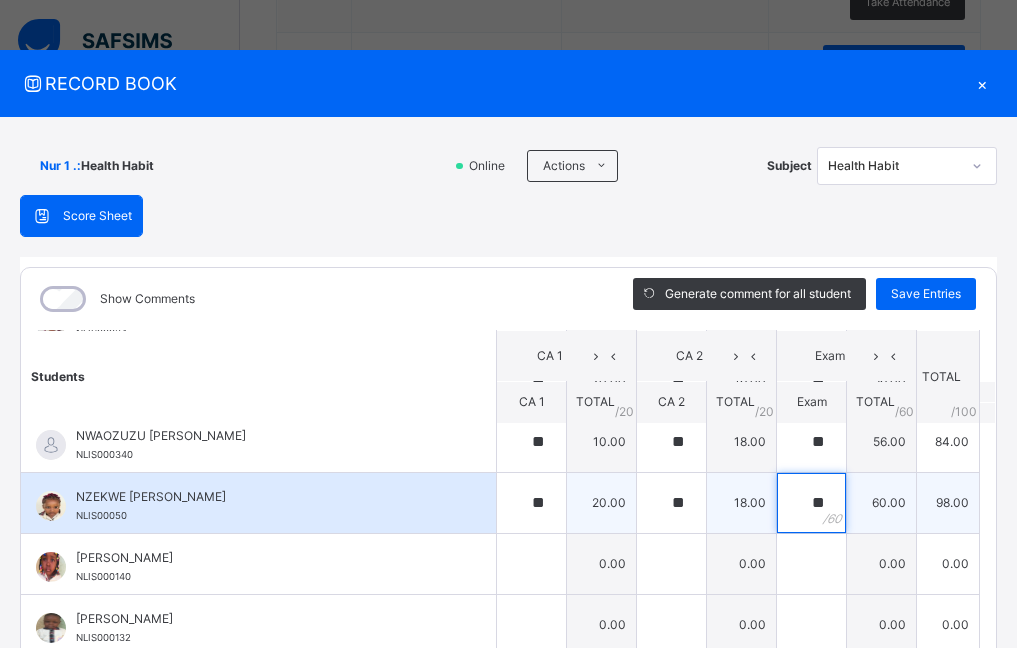 scroll, scrollTop: 200, scrollLeft: 0, axis: vertical 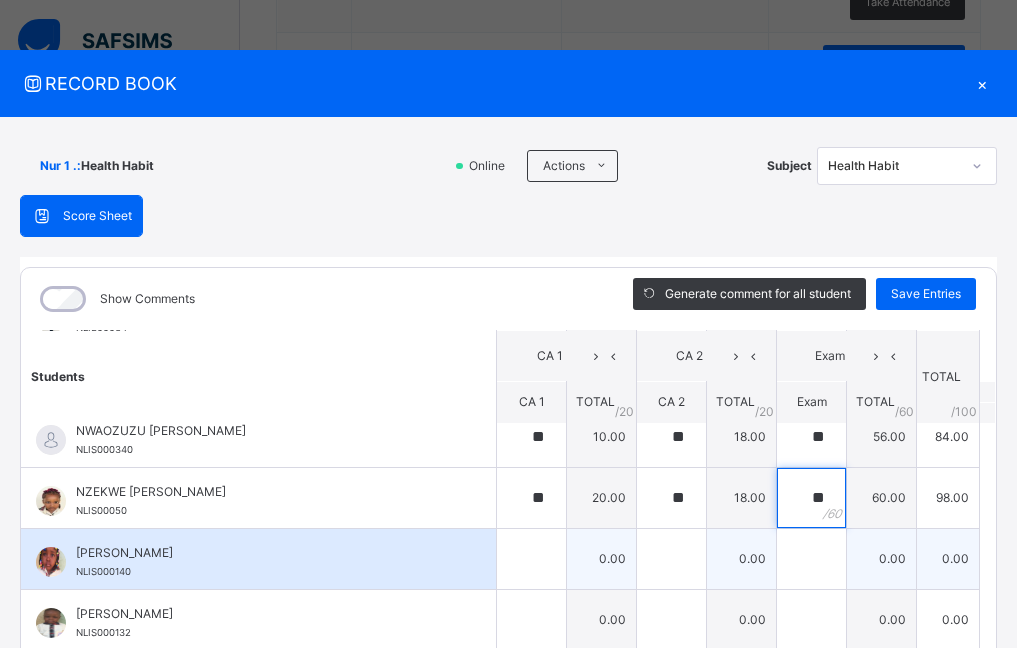 type on "**" 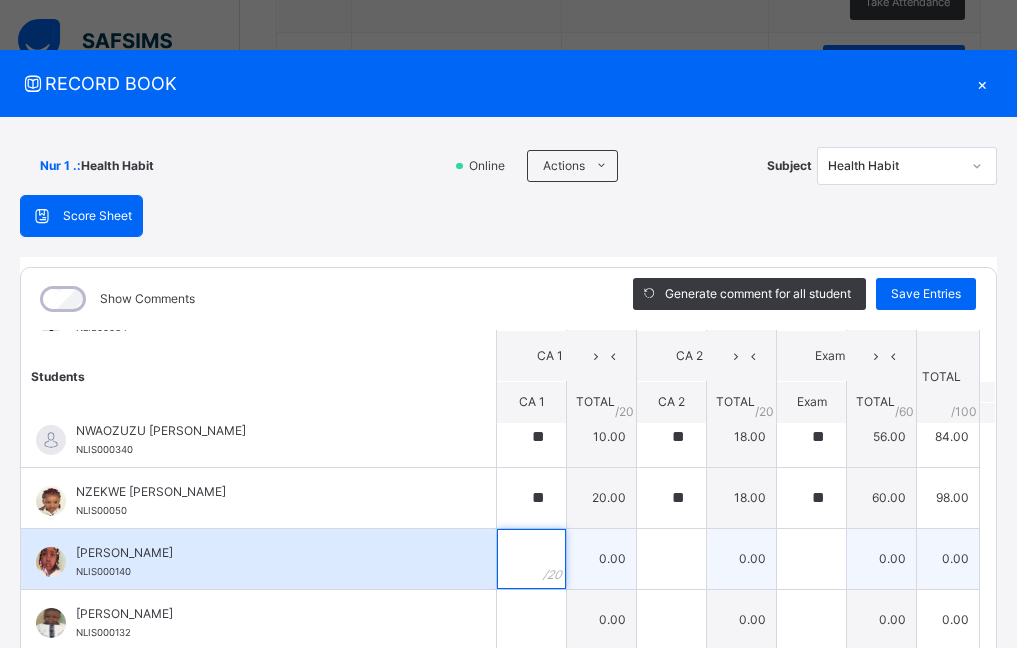 click 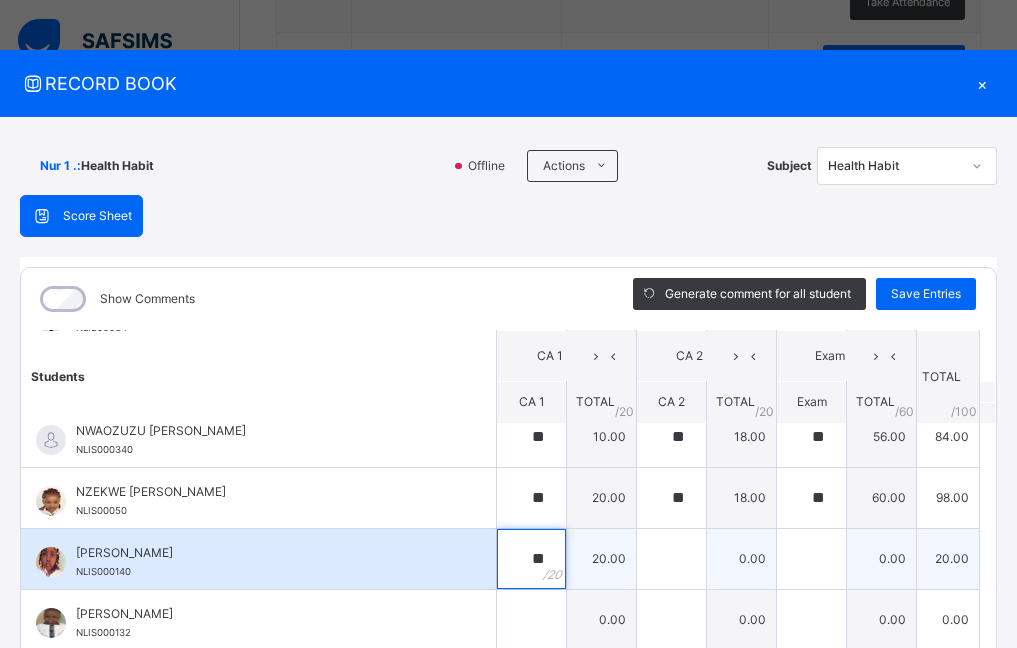 type on "**" 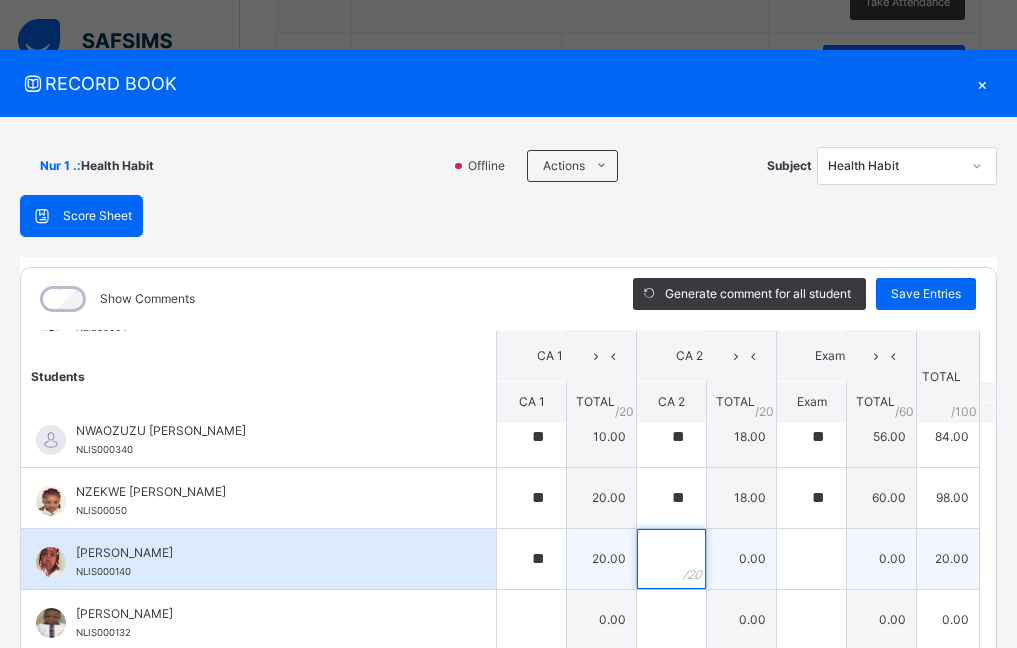 click 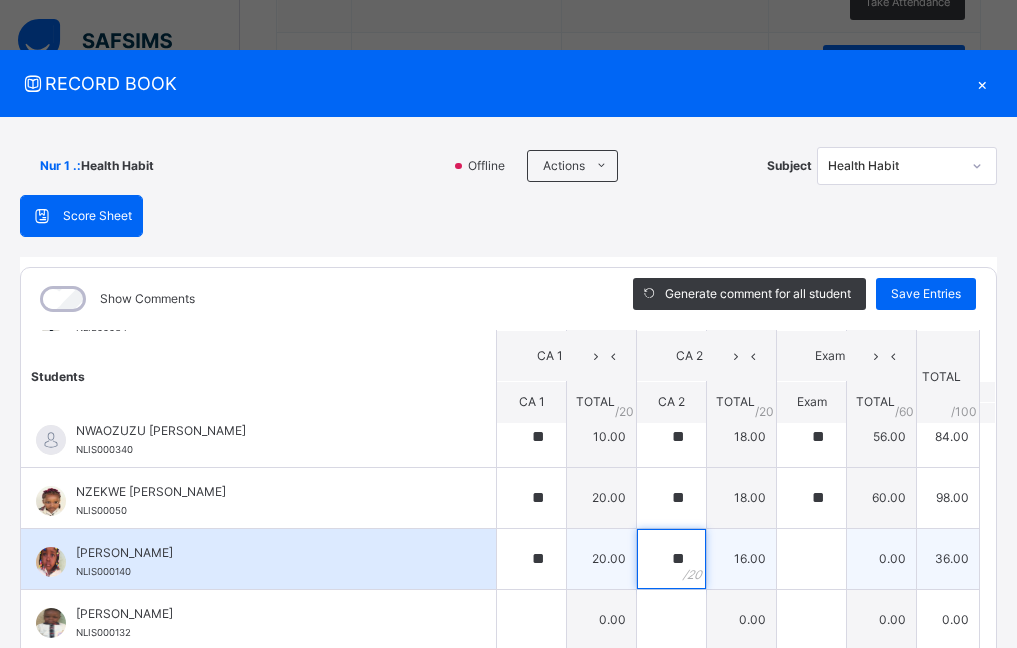 type on "**" 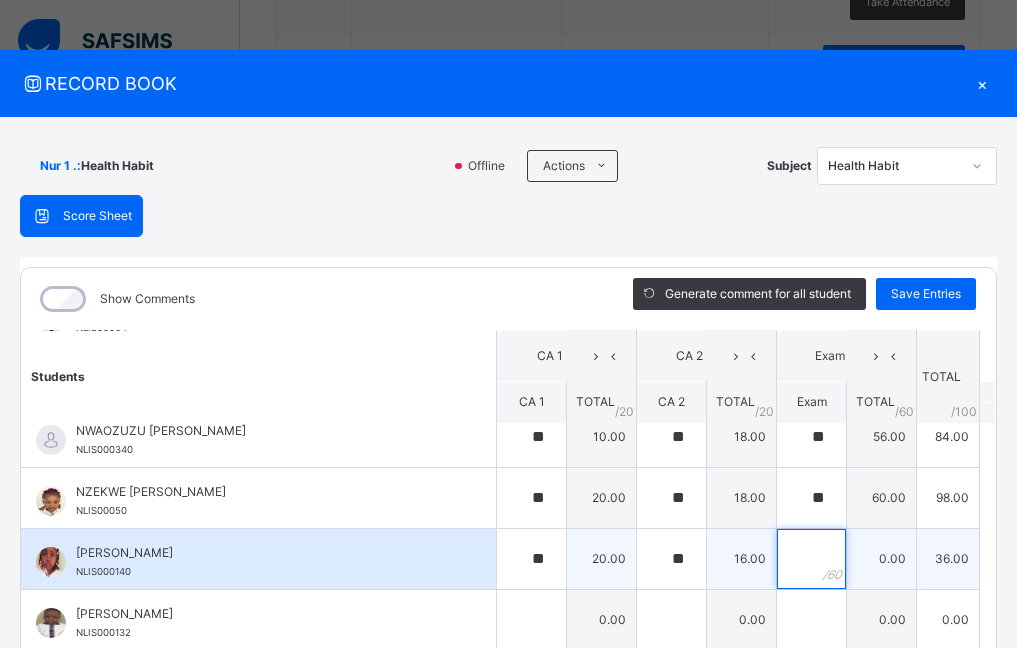 click 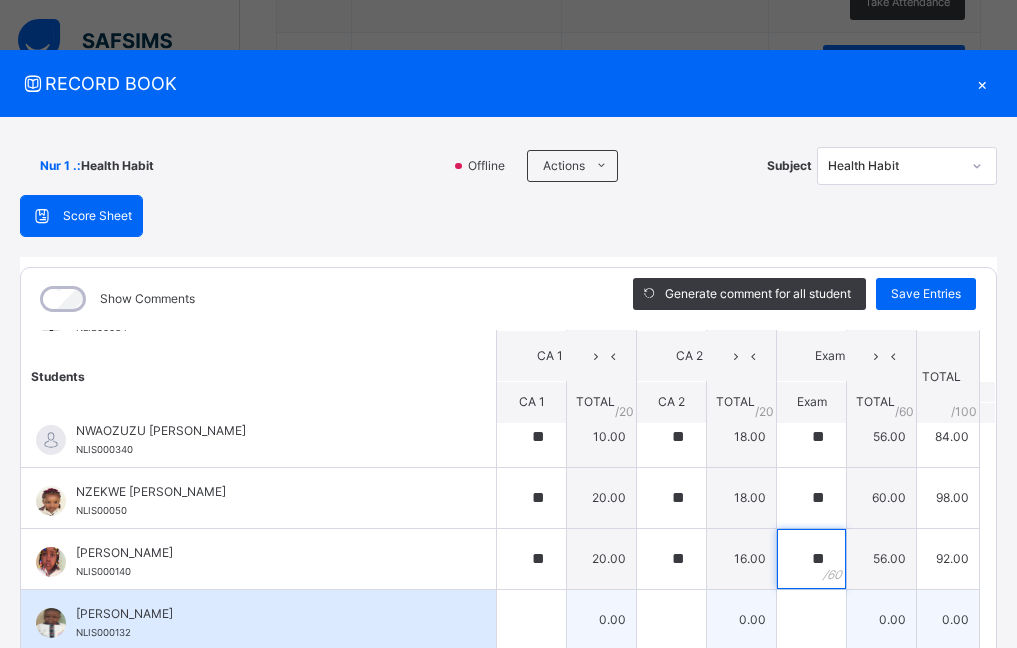 type on "**" 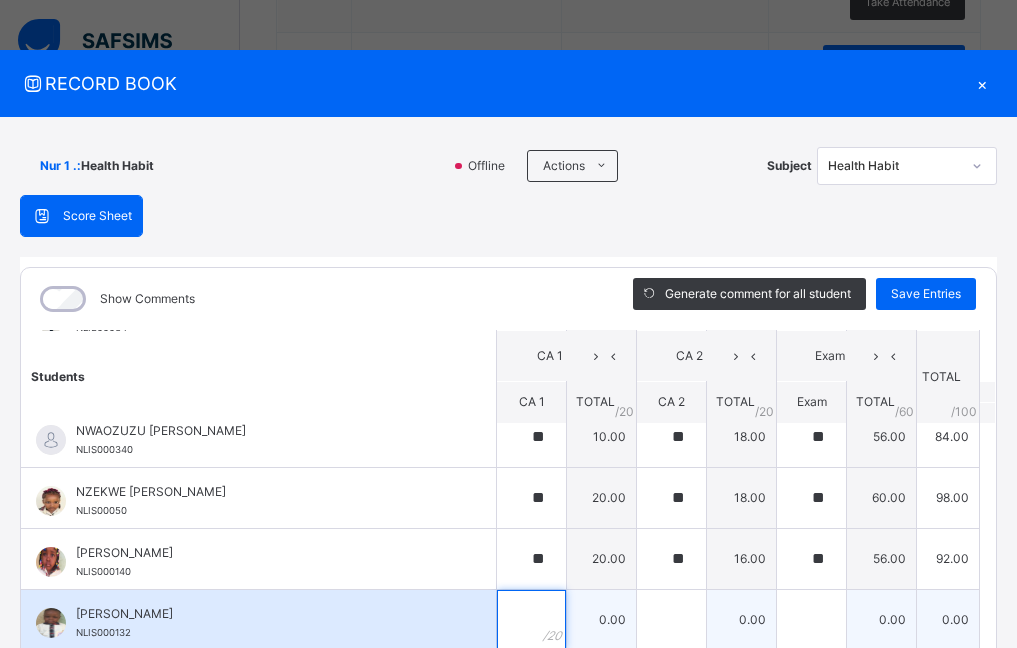 click 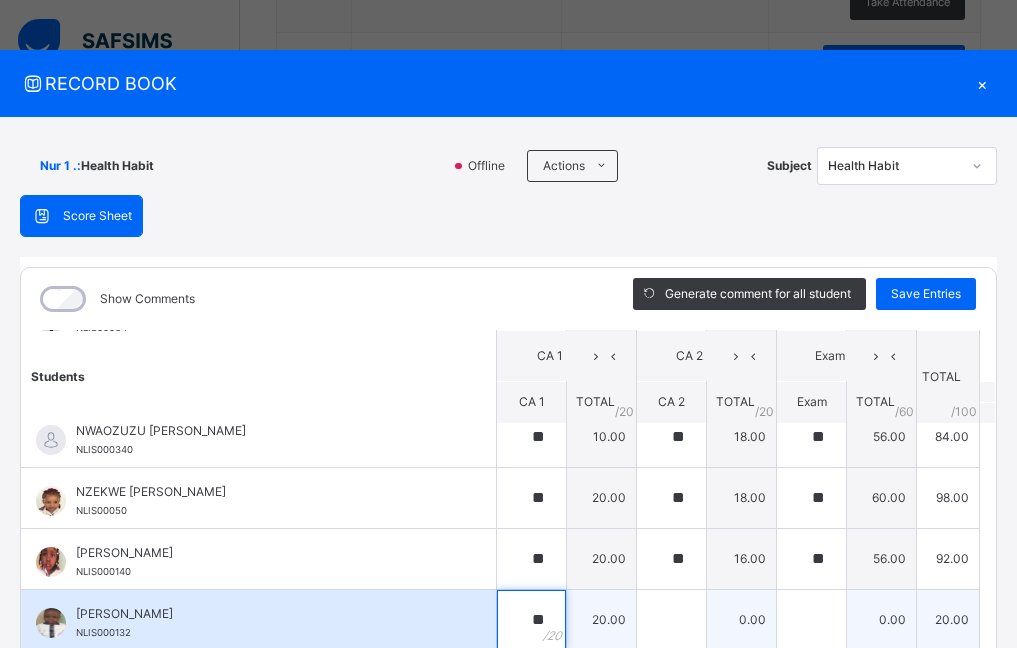 type on "**" 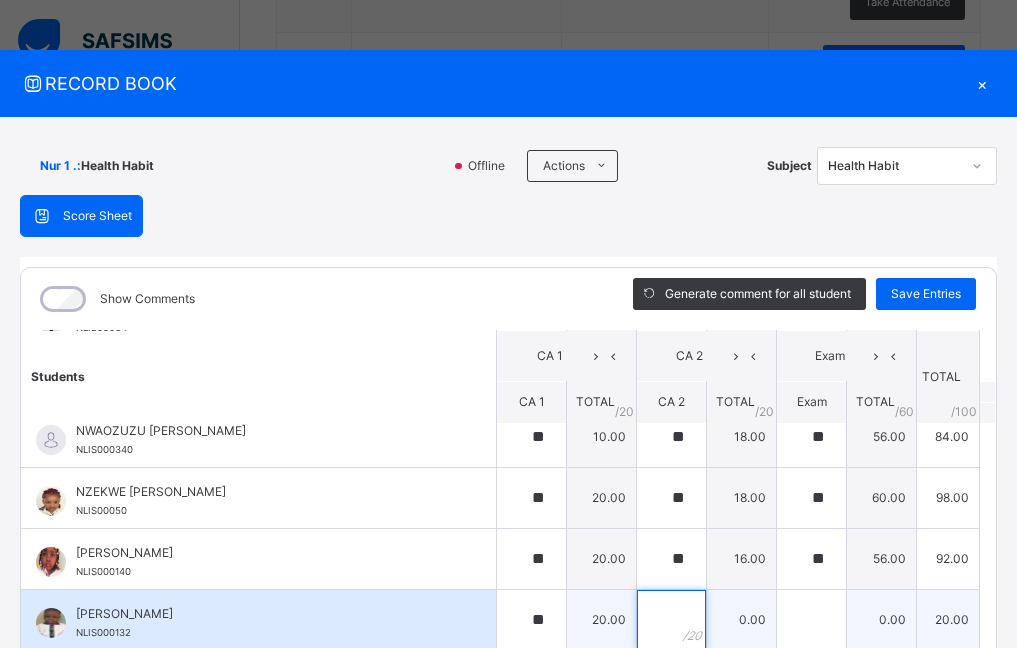 click 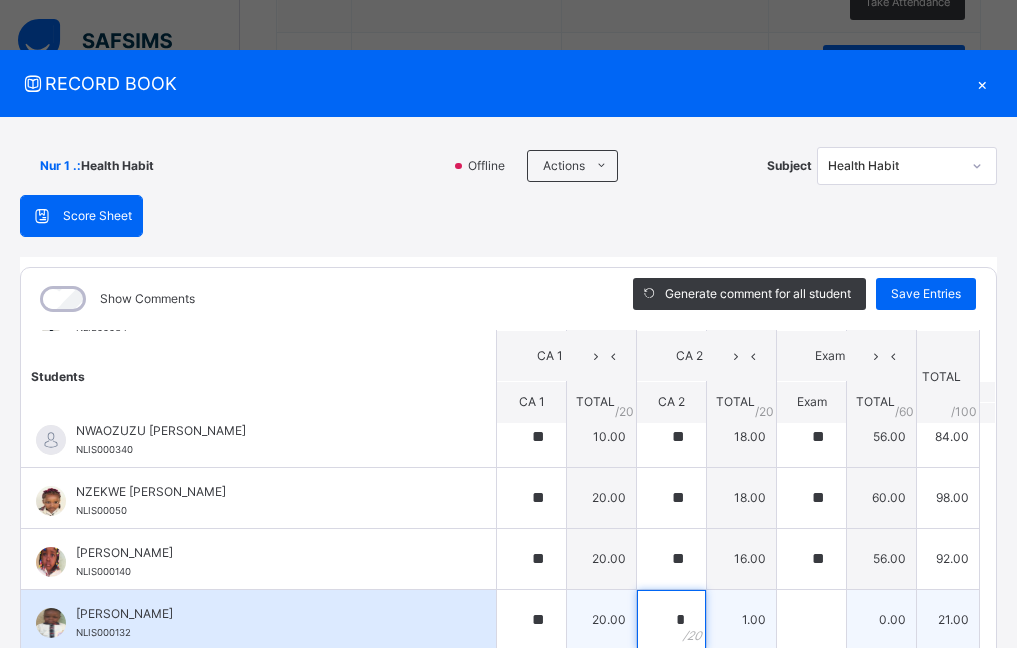 type on "**" 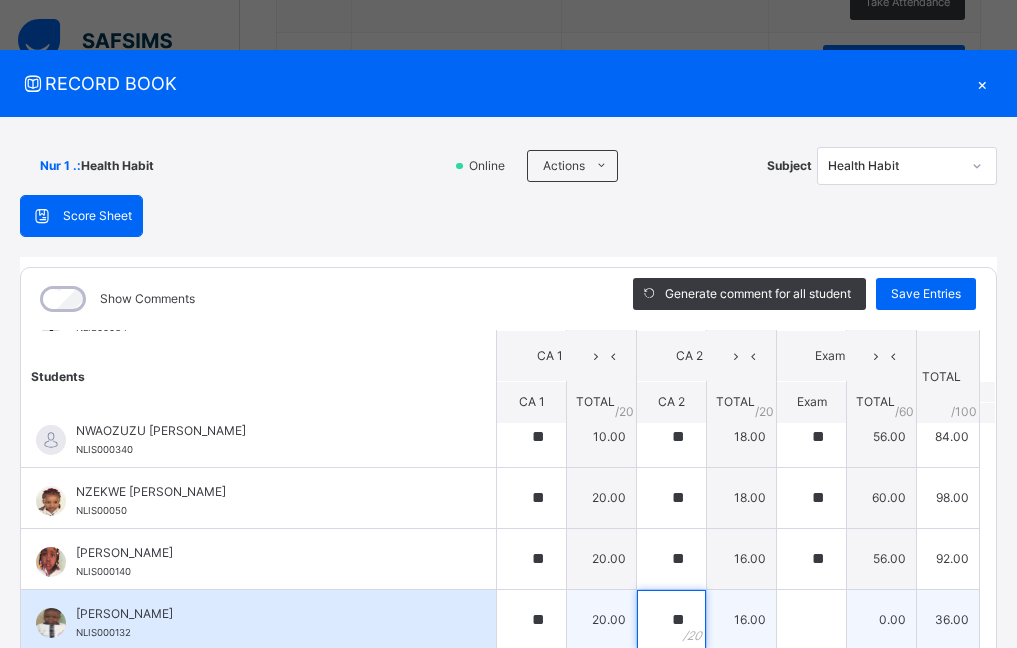type on "**" 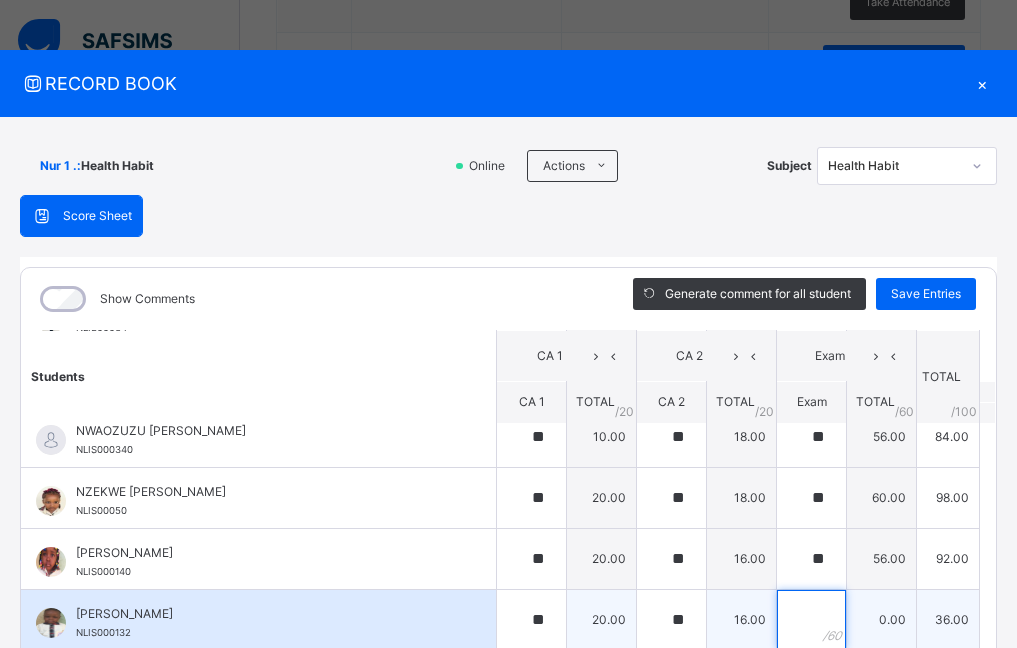 click 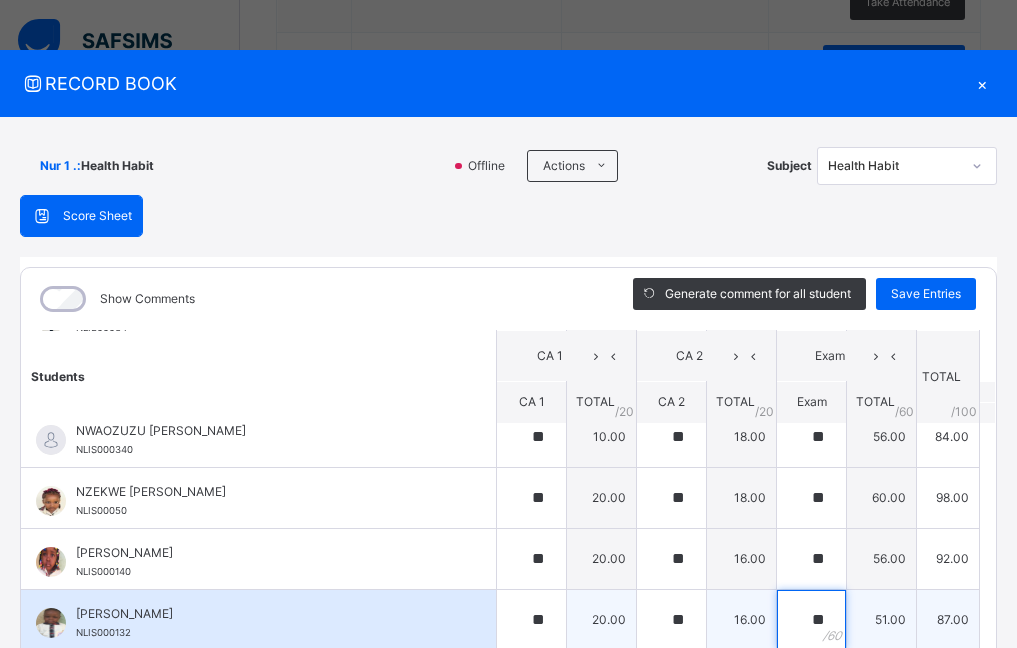 scroll, scrollTop: 204, scrollLeft: 0, axis: vertical 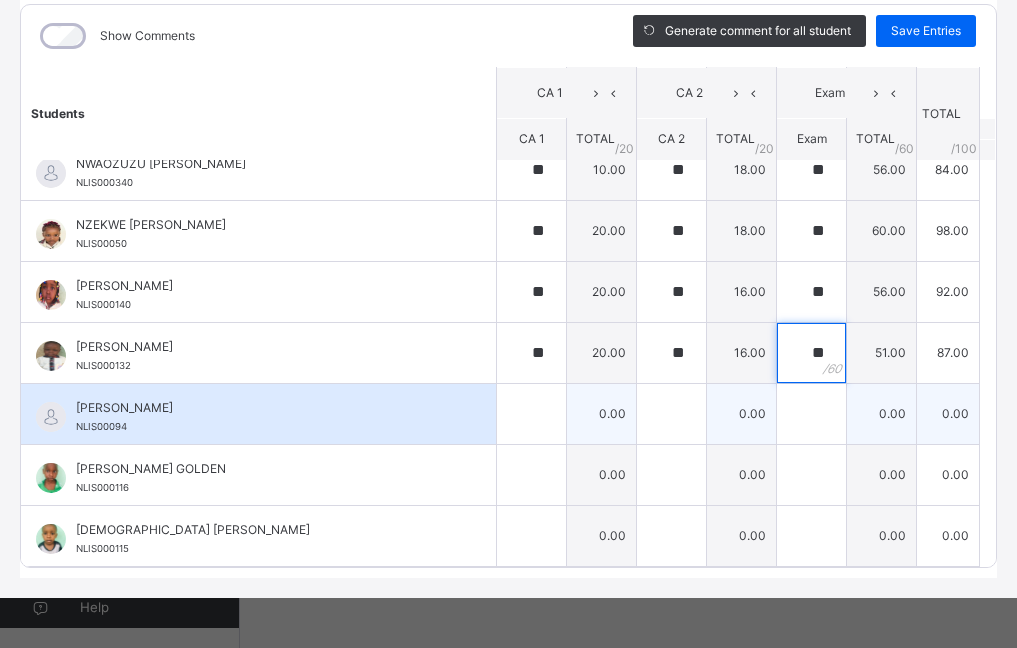 type on "**" 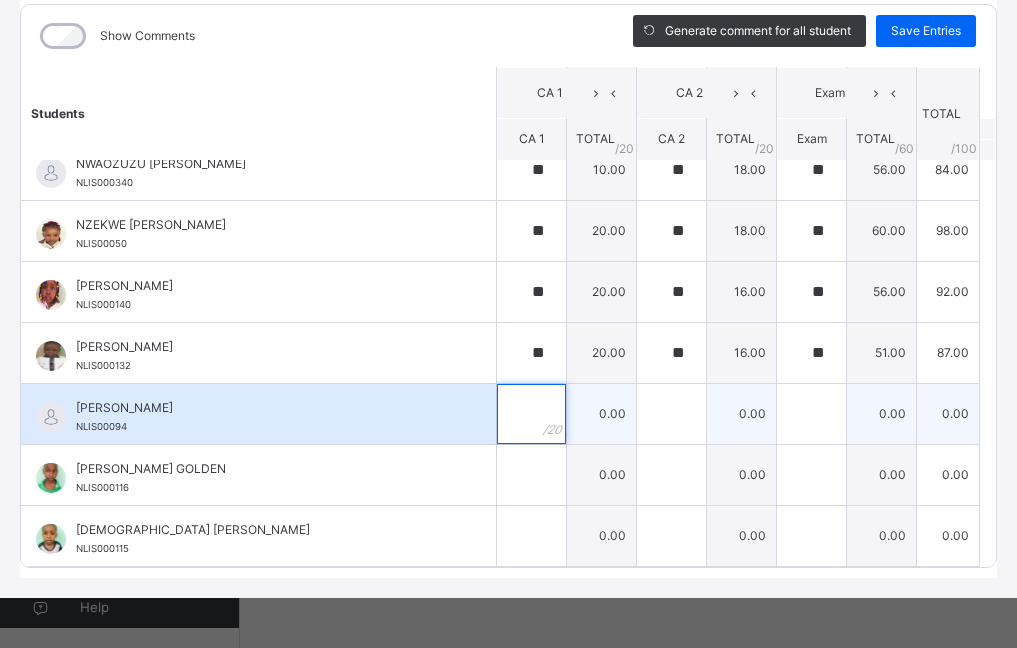 click 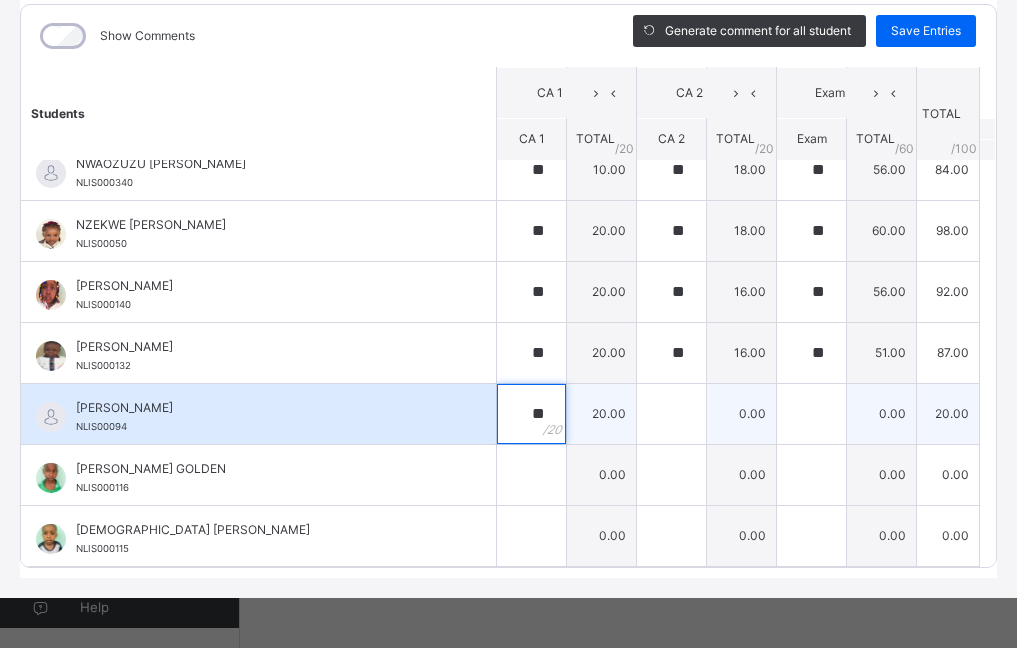 type on "**" 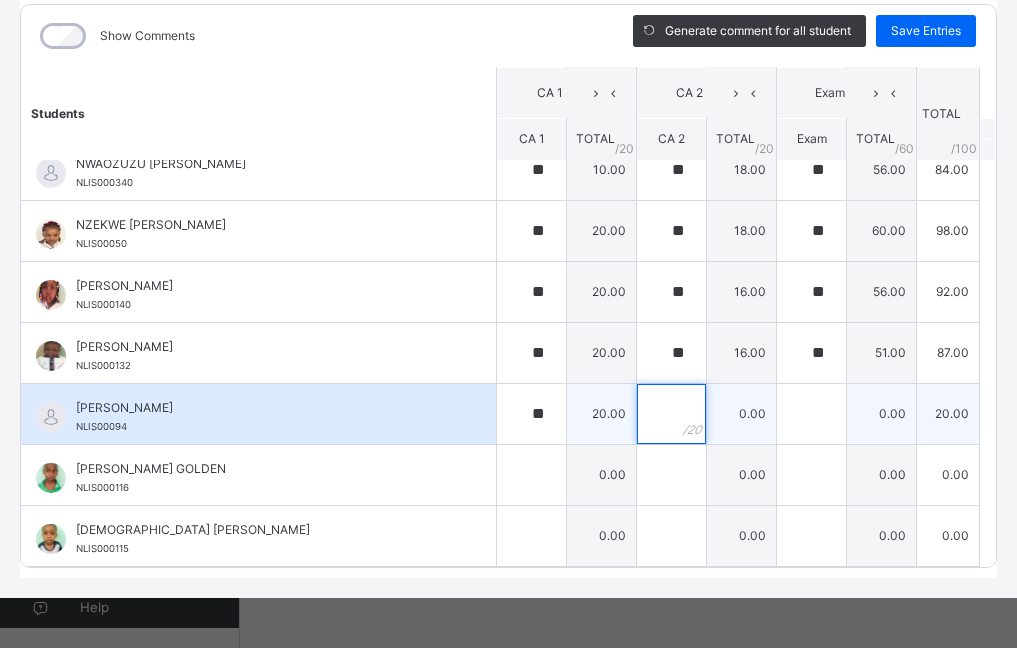 click 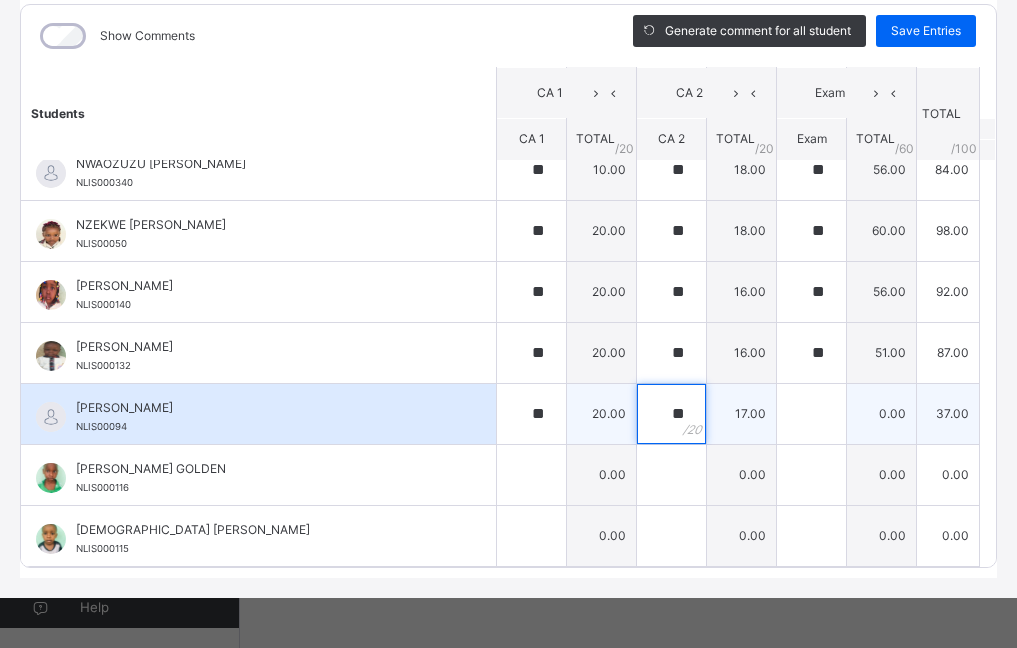 type on "**" 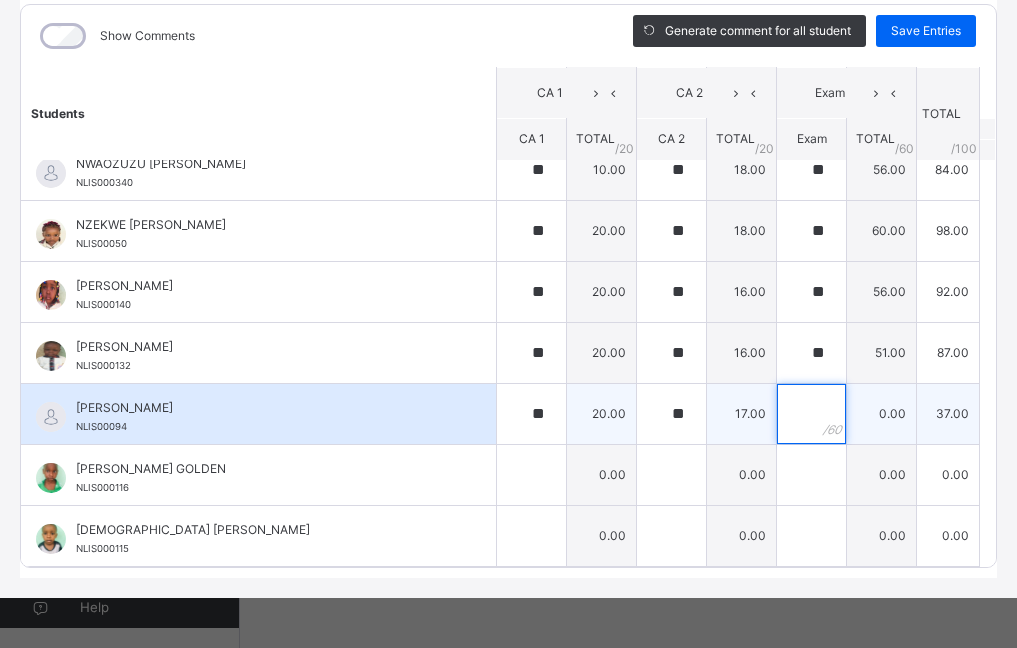 click 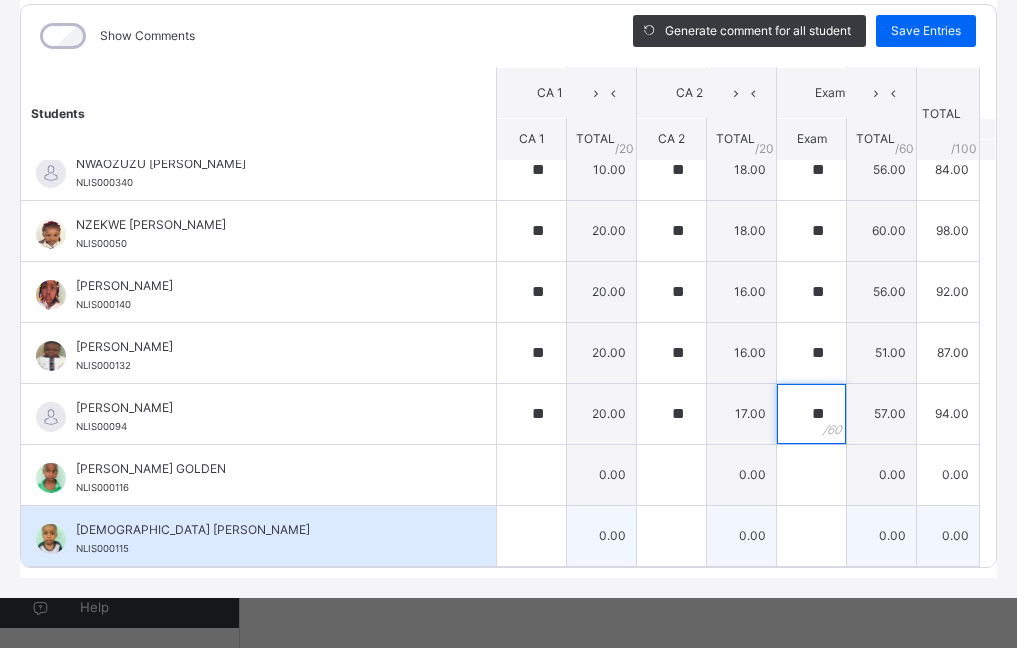 type on "**" 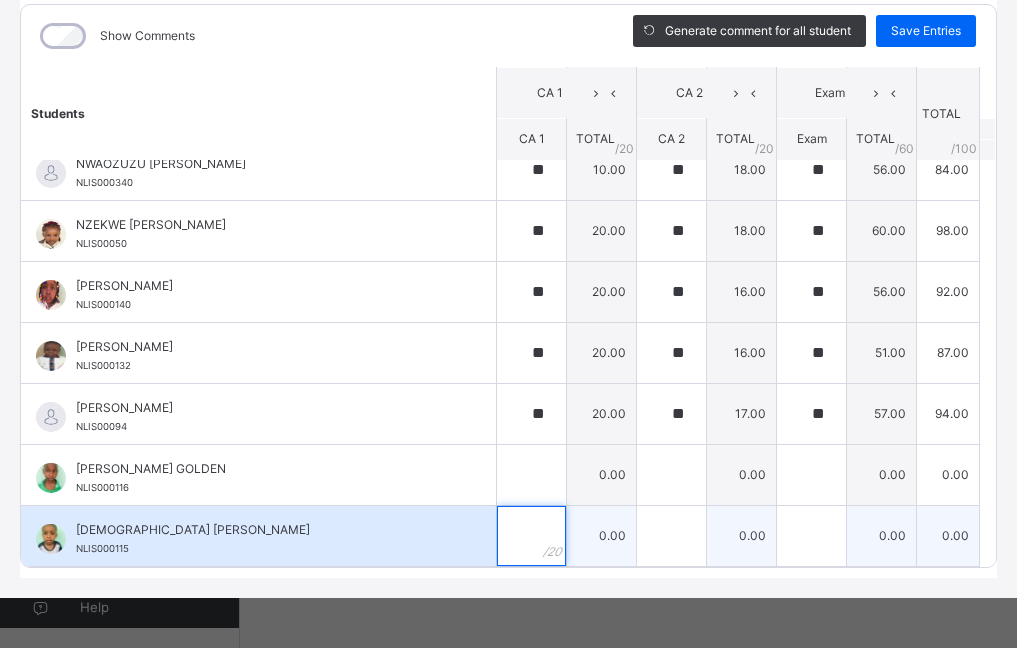 click 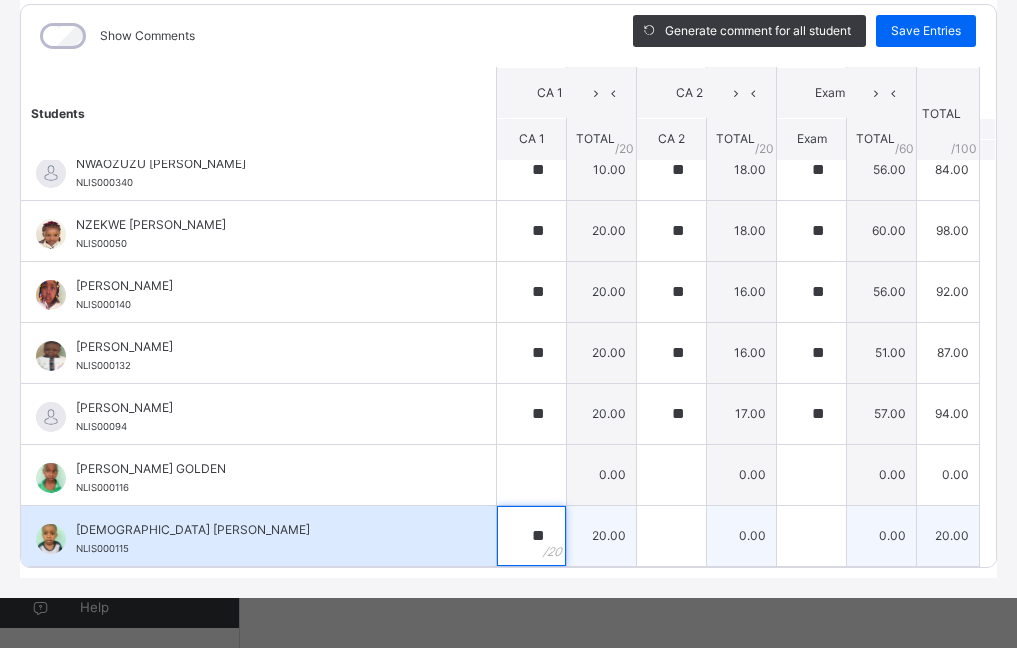 type on "**" 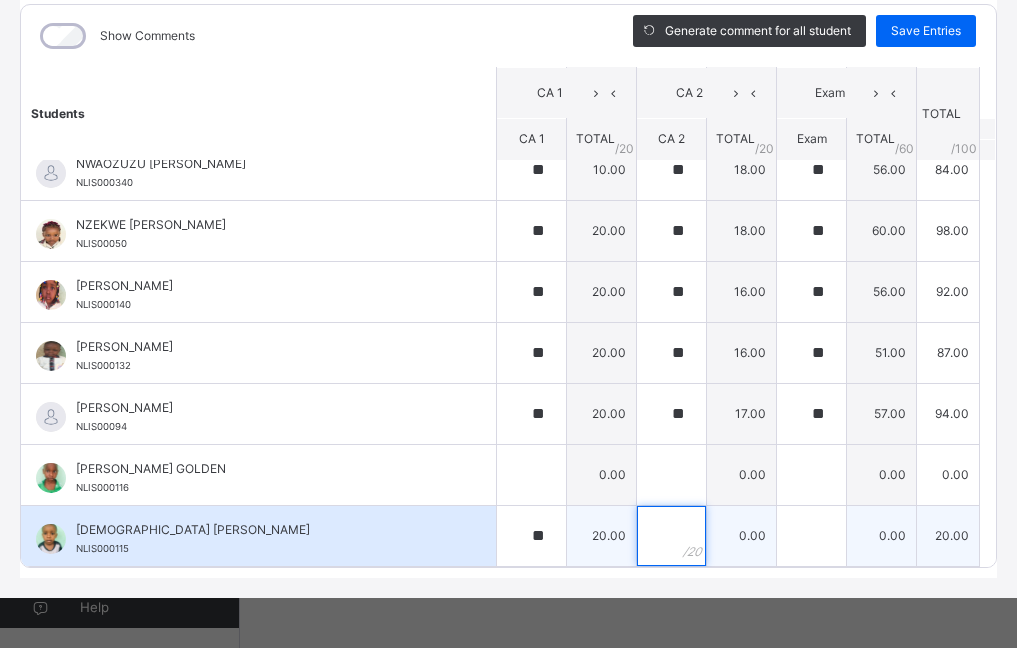 click 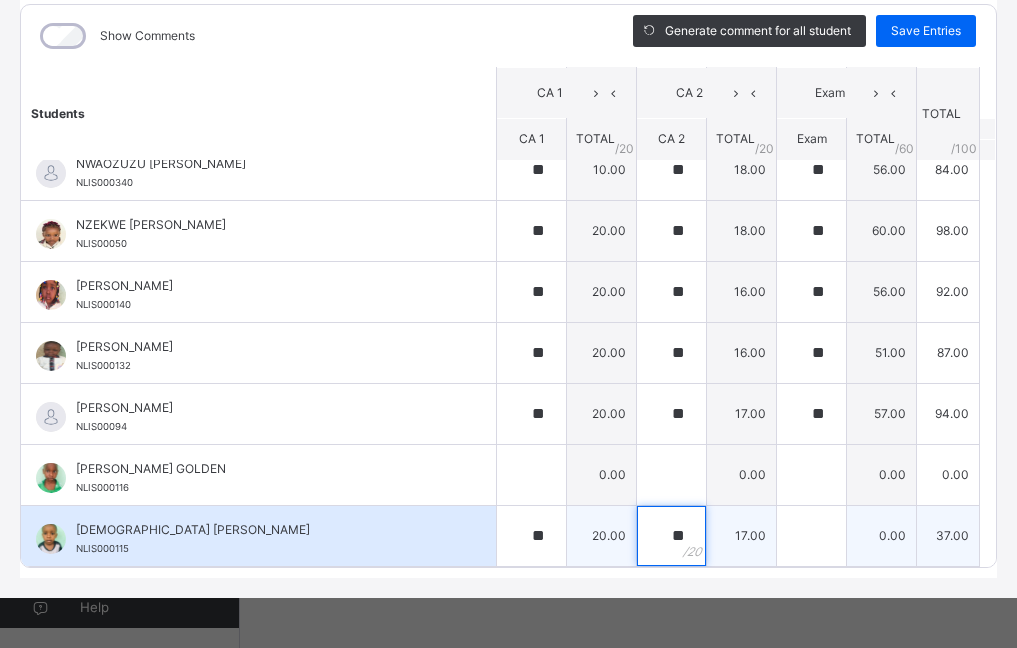 type on "**" 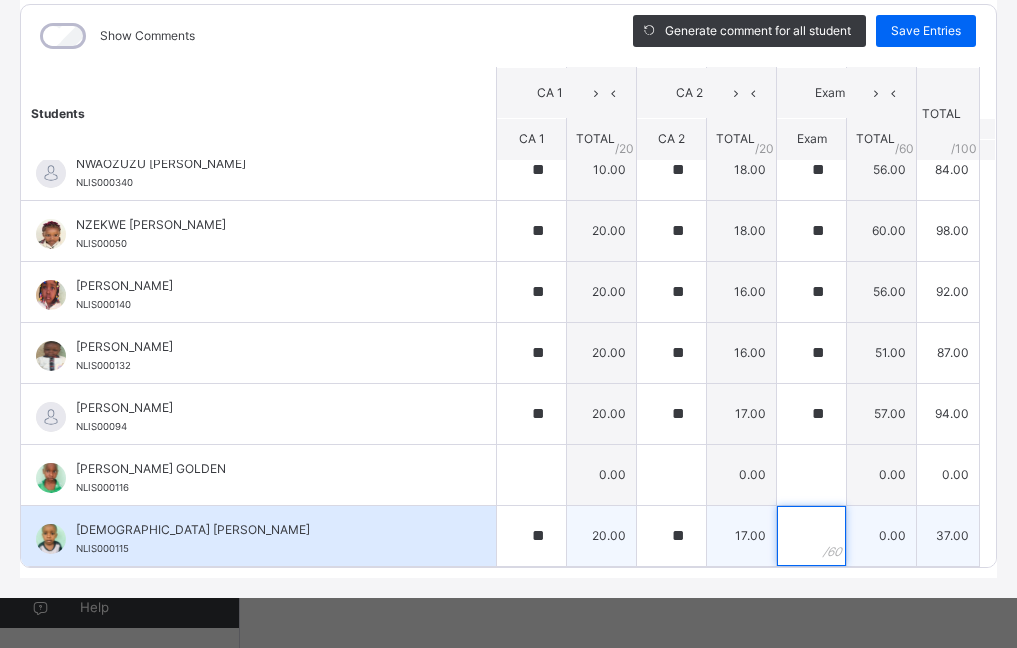 click 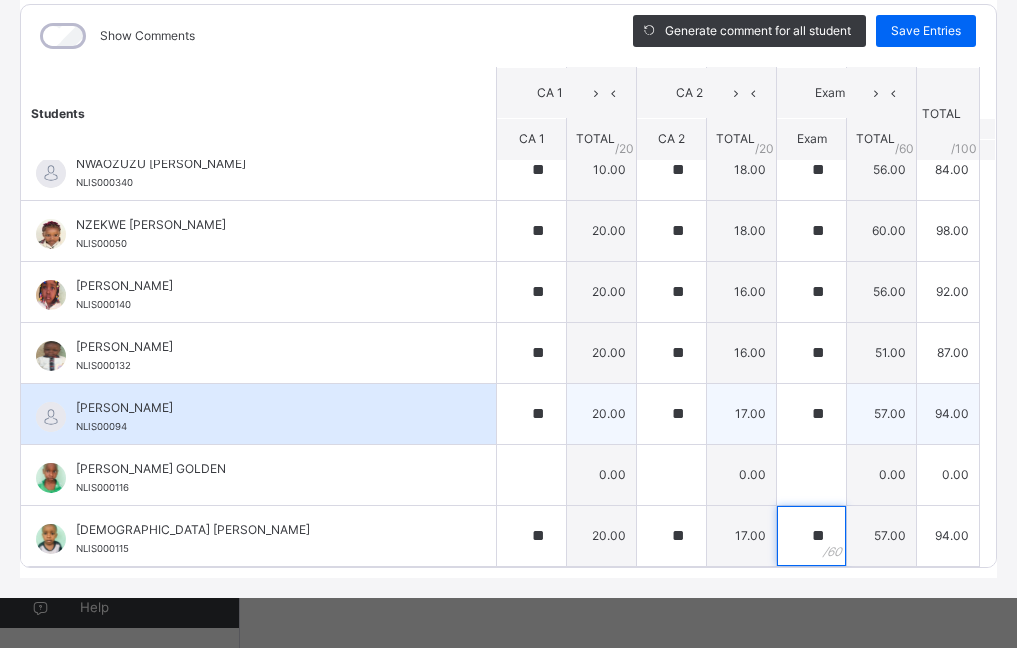 type on "**" 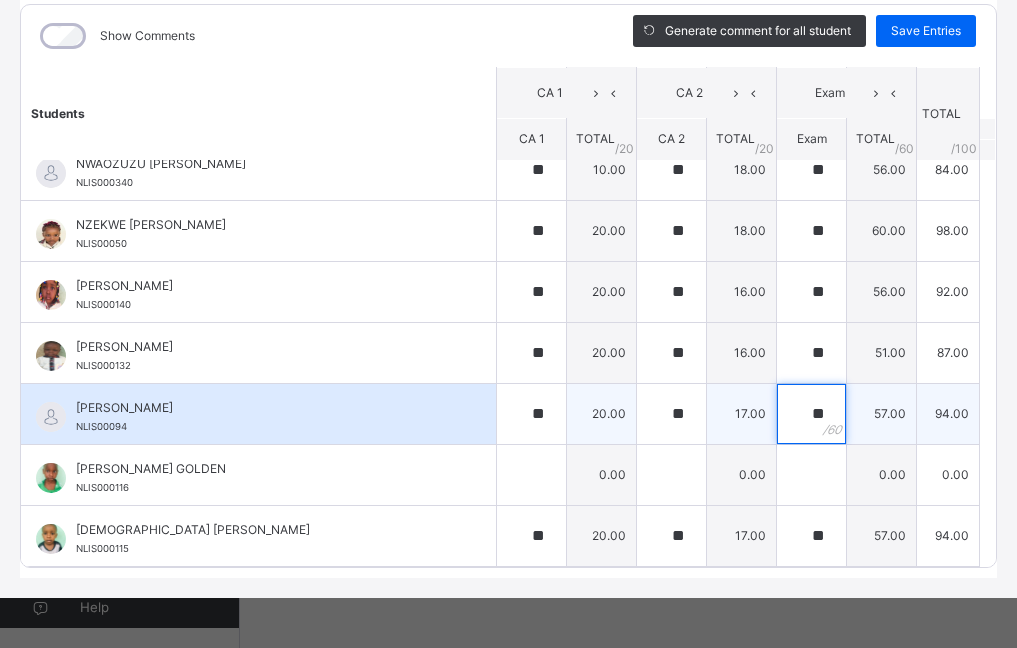 click on "**" 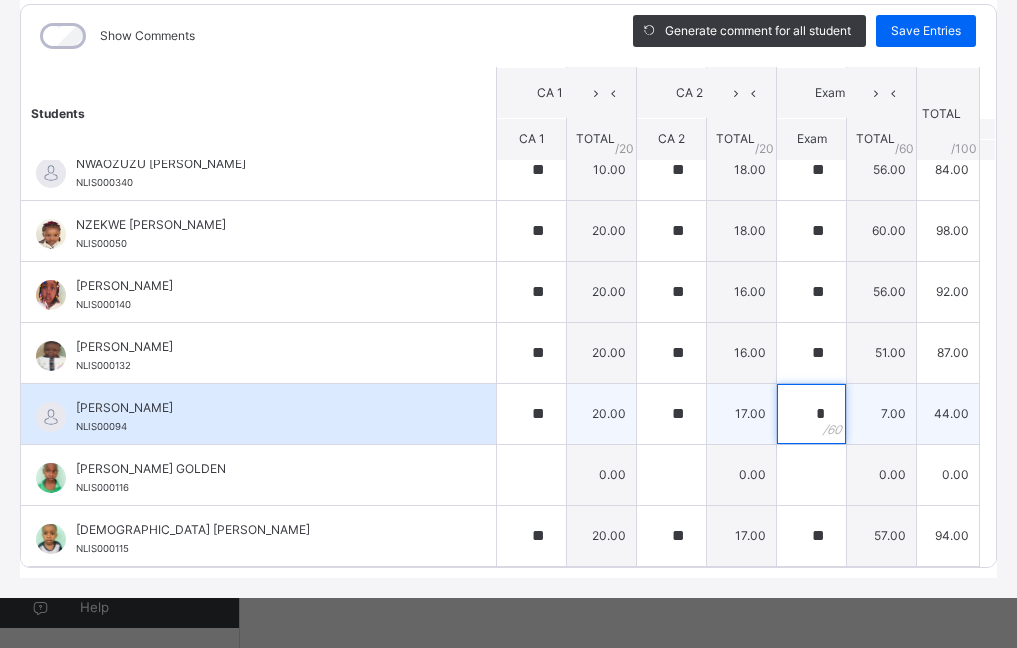 type on "**" 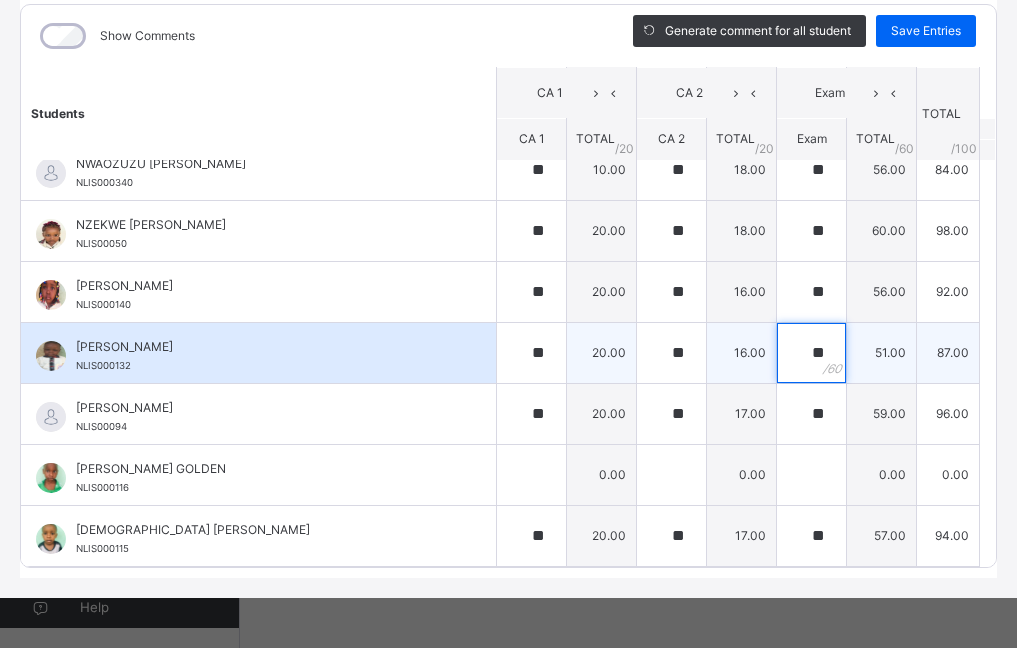 type on "**" 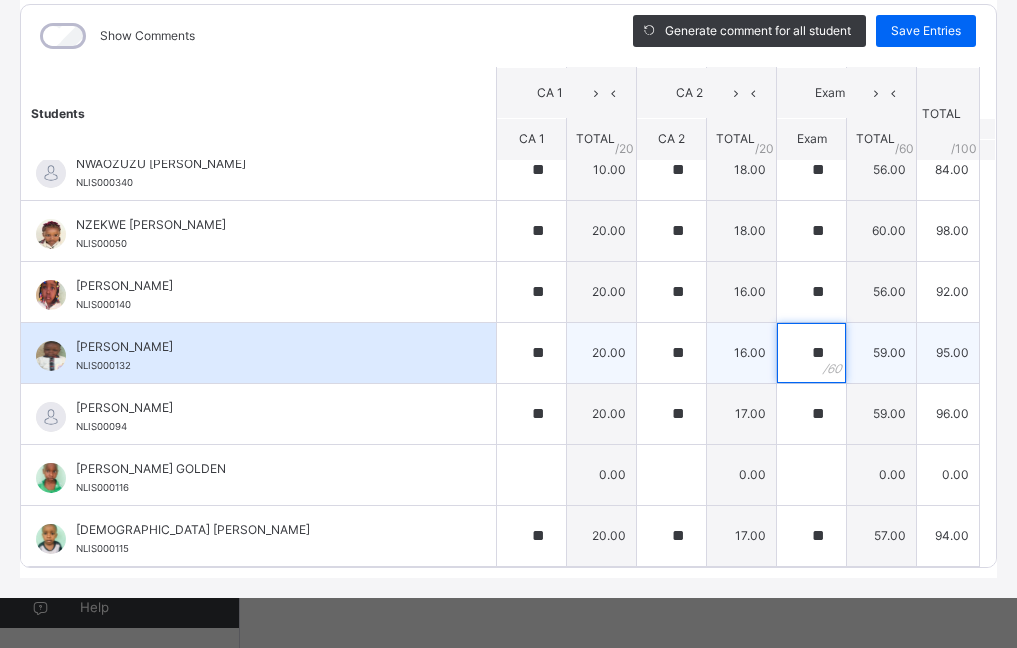 type on "**" 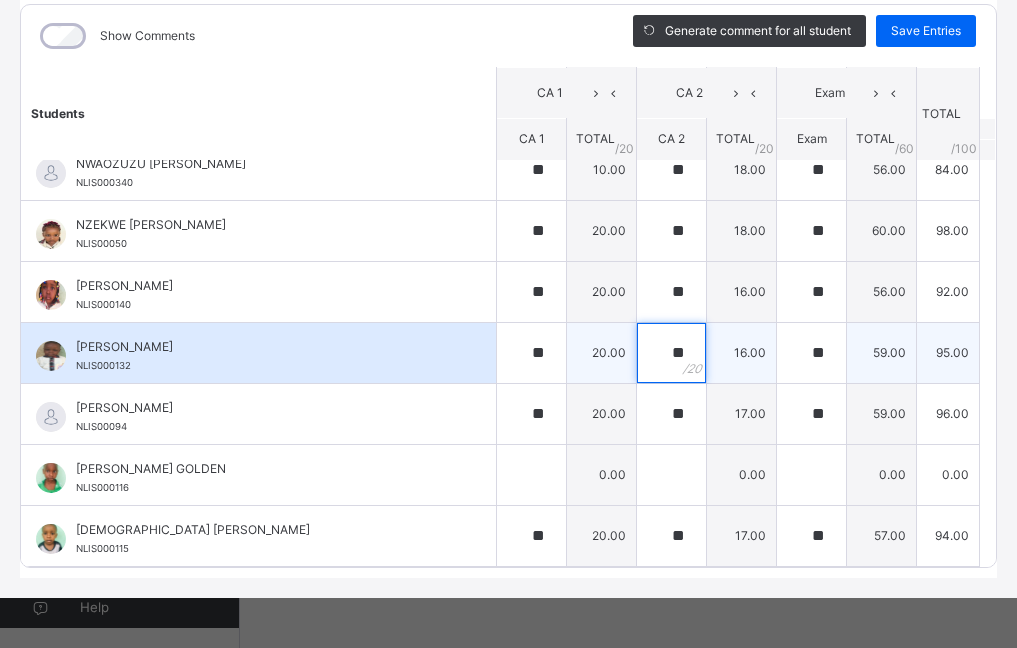 click on "**" 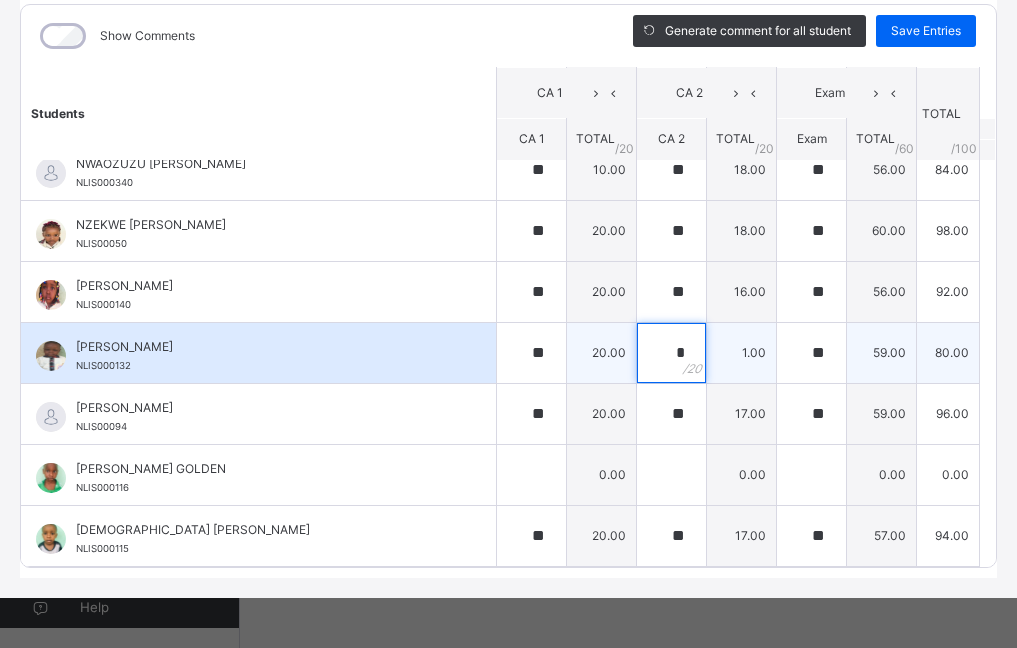 type on "**" 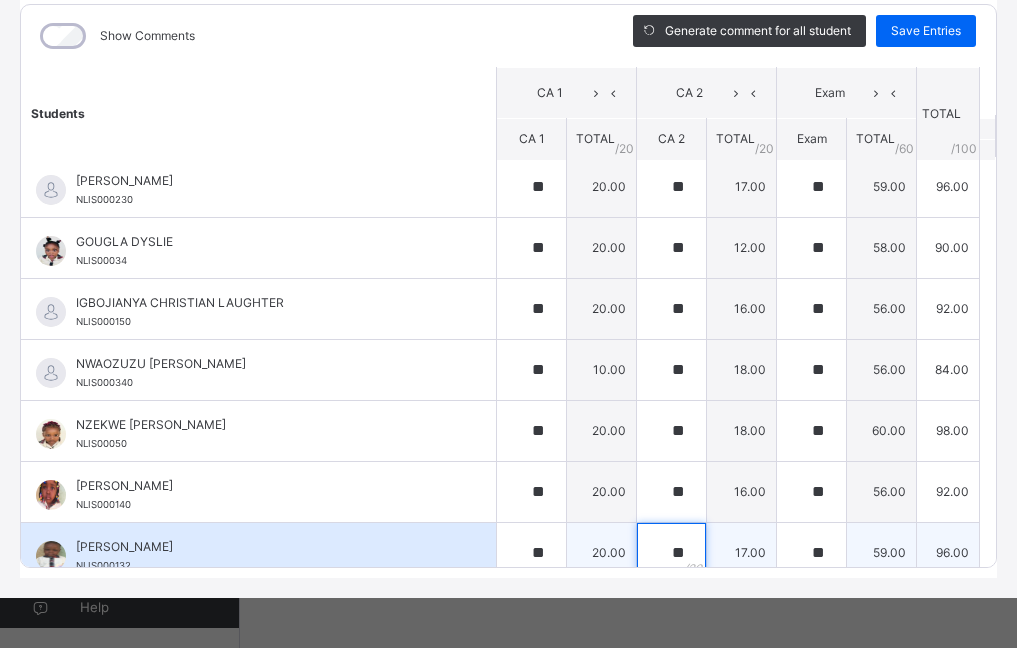 scroll, scrollTop: 0, scrollLeft: 0, axis: both 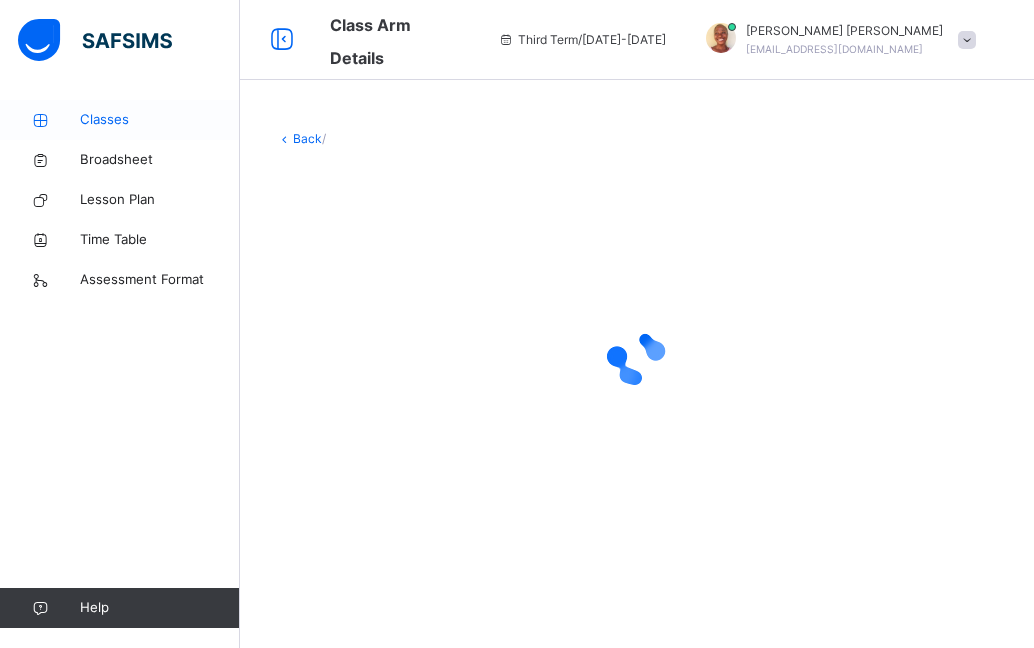 click on "Classes" at bounding box center [160, 120] 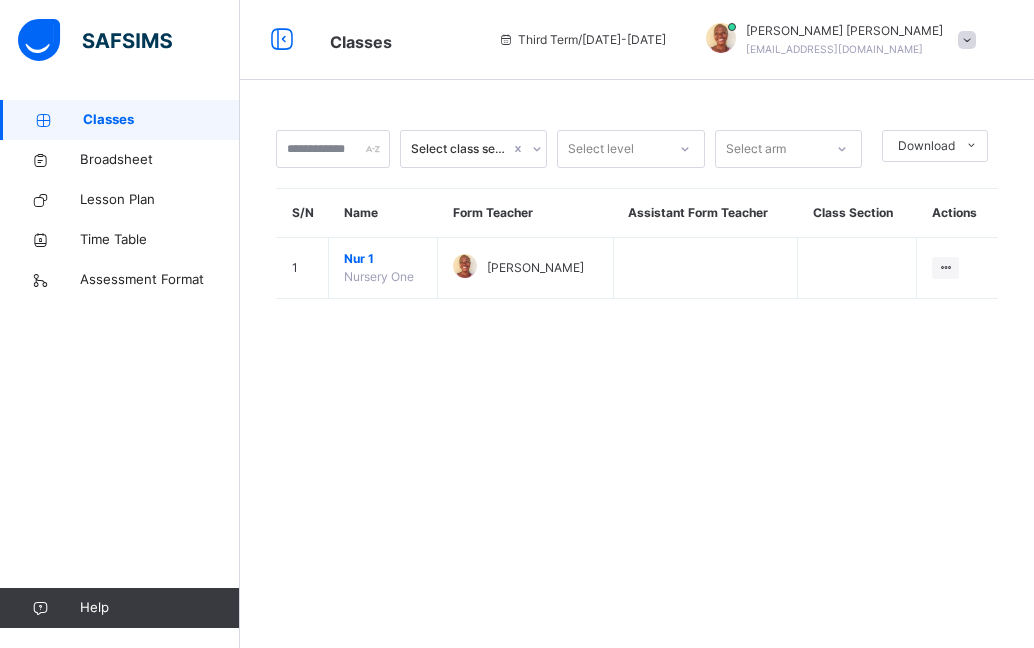 click at bounding box center [945, 267] 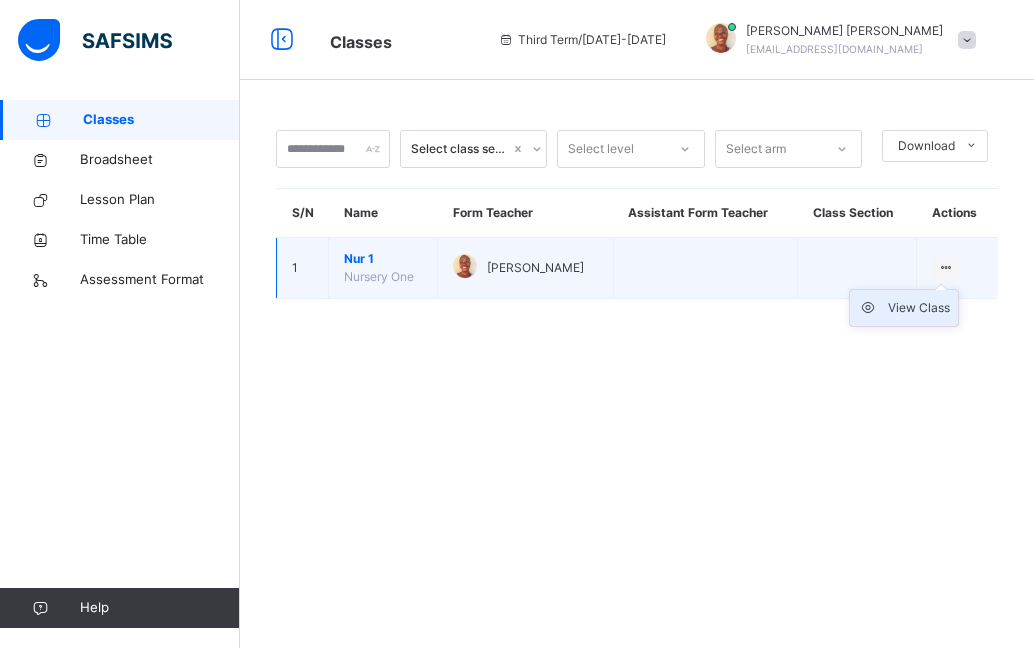 click on "View Class" at bounding box center [919, 308] 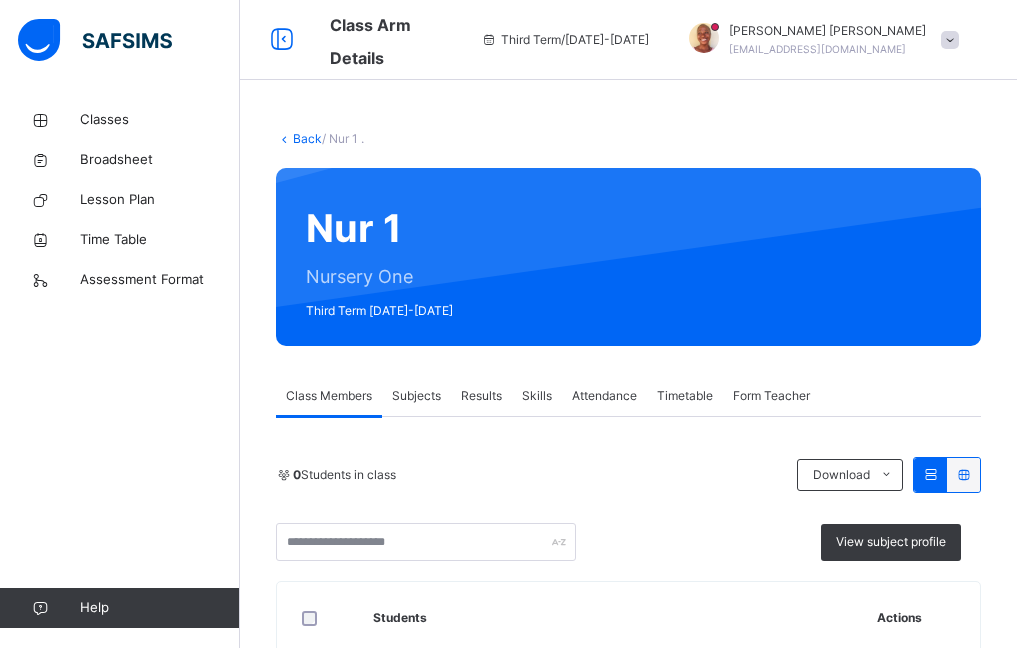 click on "Subjects" at bounding box center [416, 396] 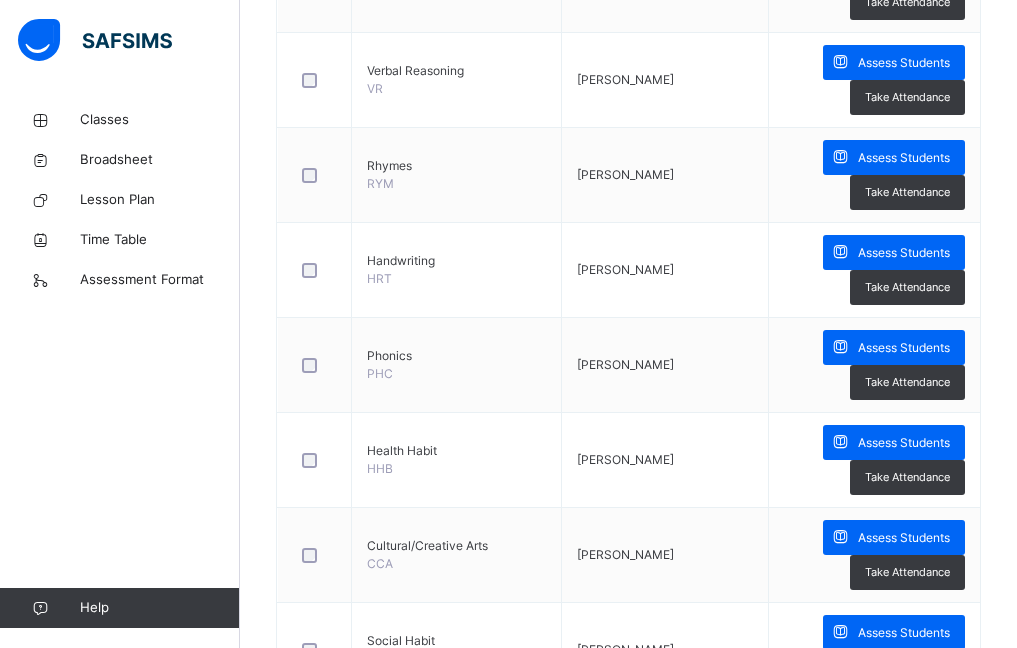 scroll, scrollTop: 1400, scrollLeft: 0, axis: vertical 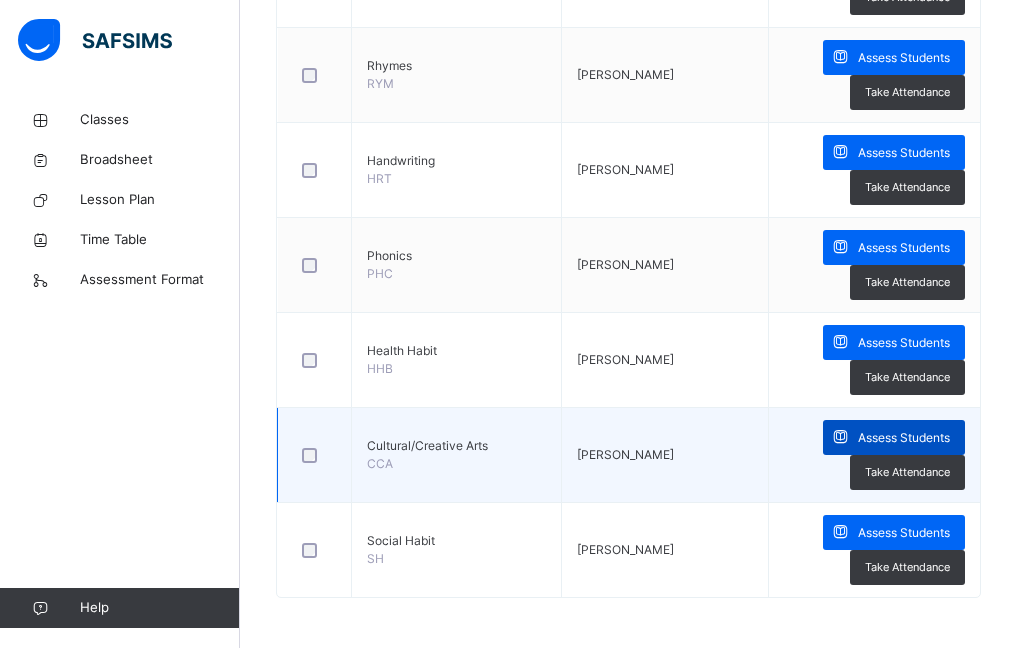 click on "Assess Students" at bounding box center [904, 438] 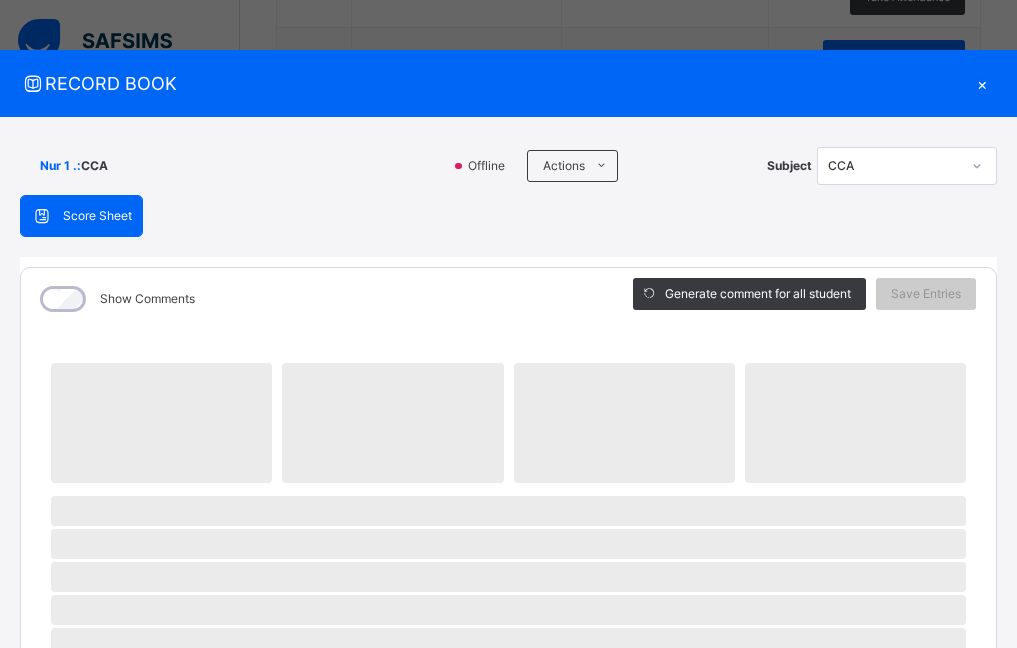 click on "‌" at bounding box center [508, 511] 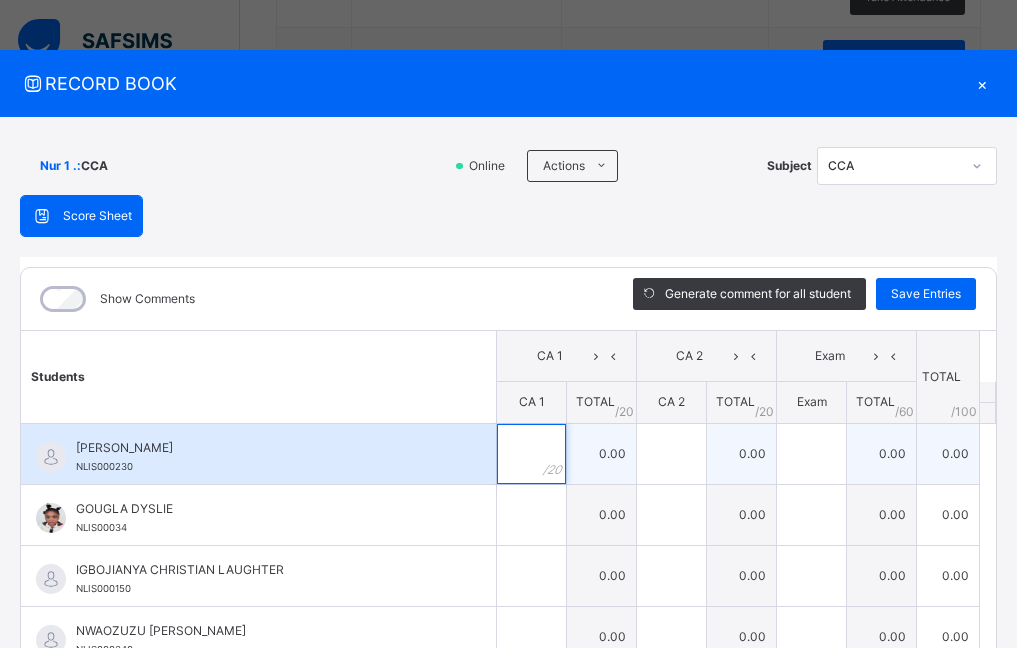 click at bounding box center [531, 454] 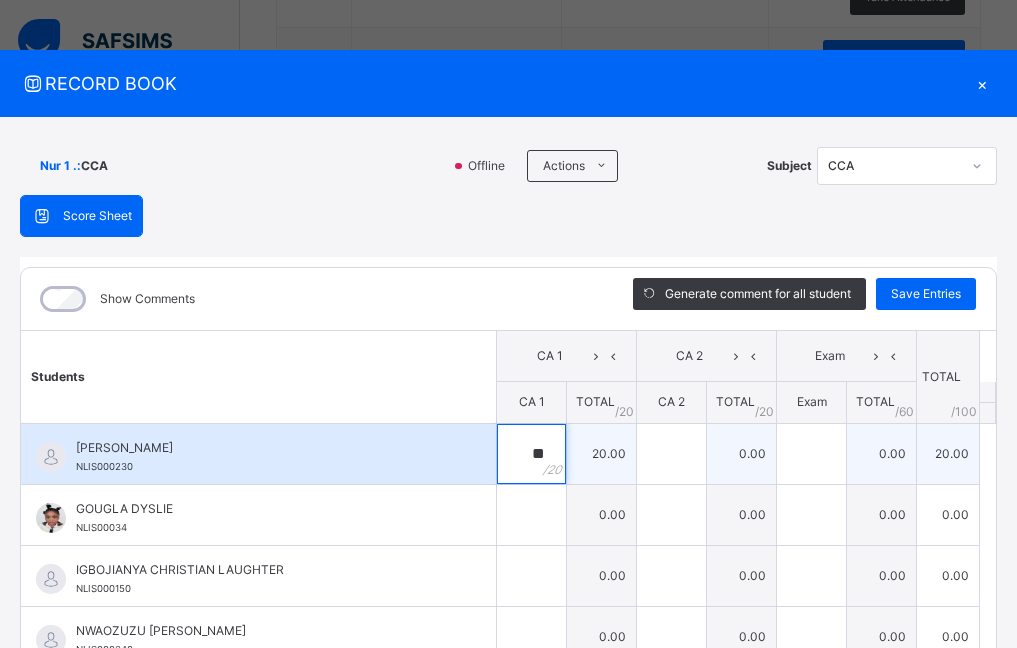 type on "**" 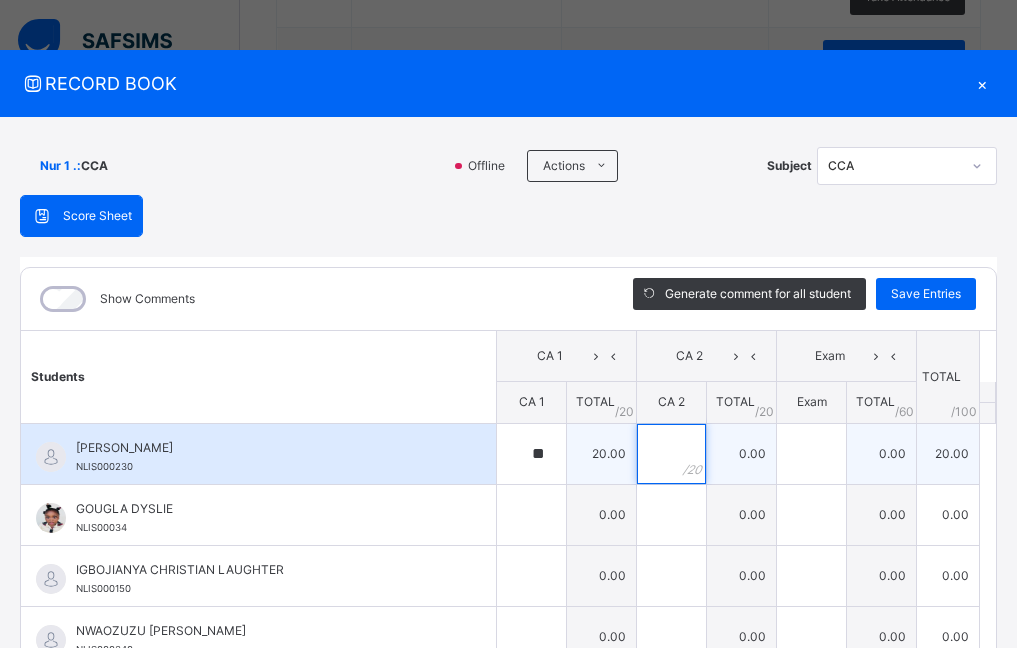 click at bounding box center [671, 454] 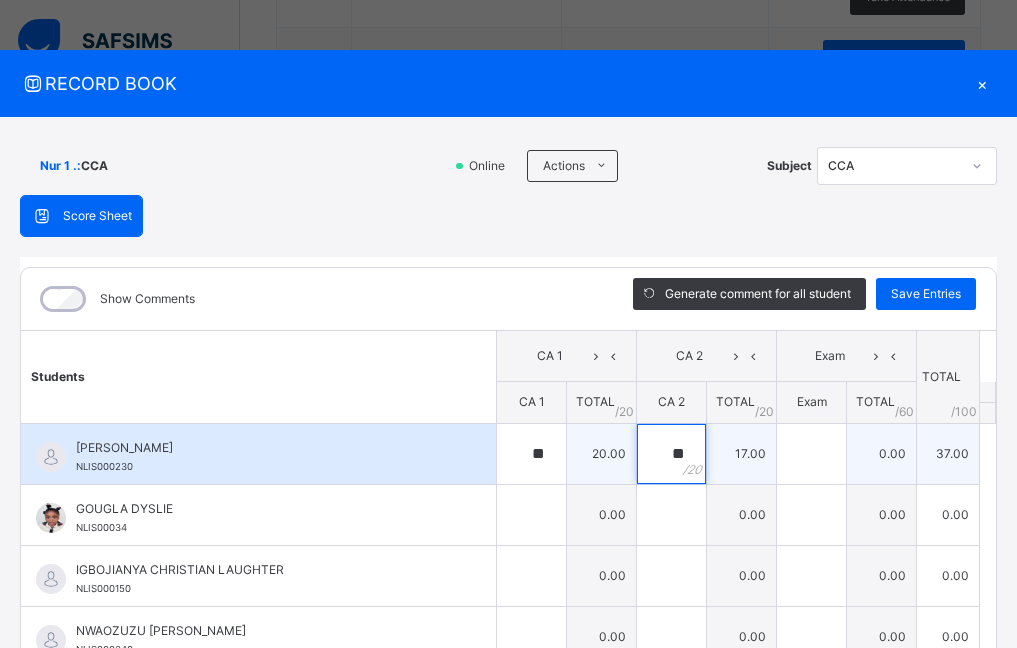type on "**" 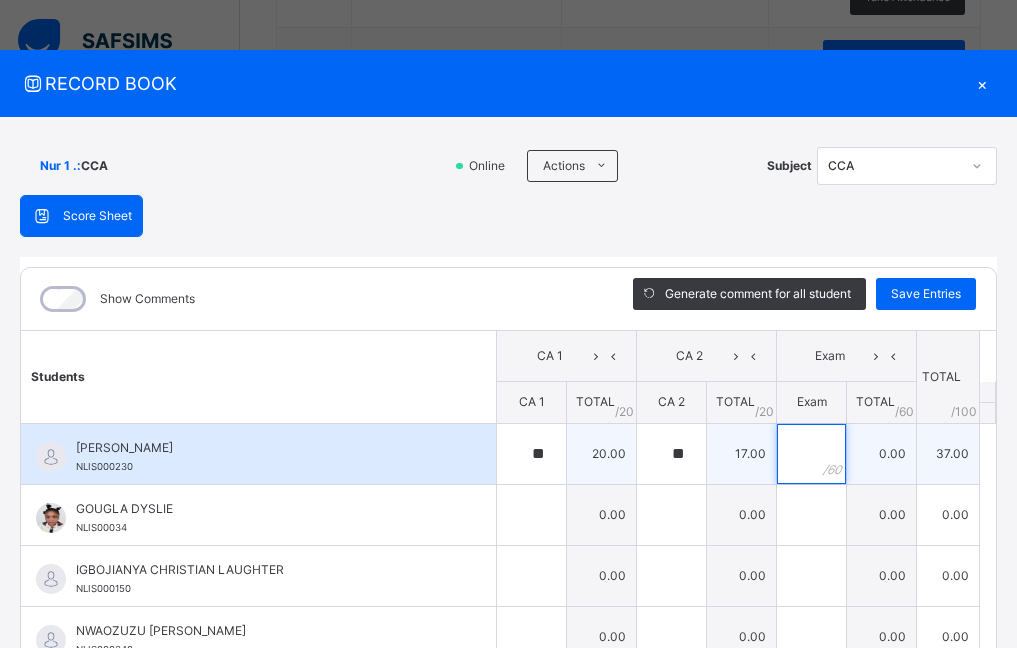 click at bounding box center (811, 454) 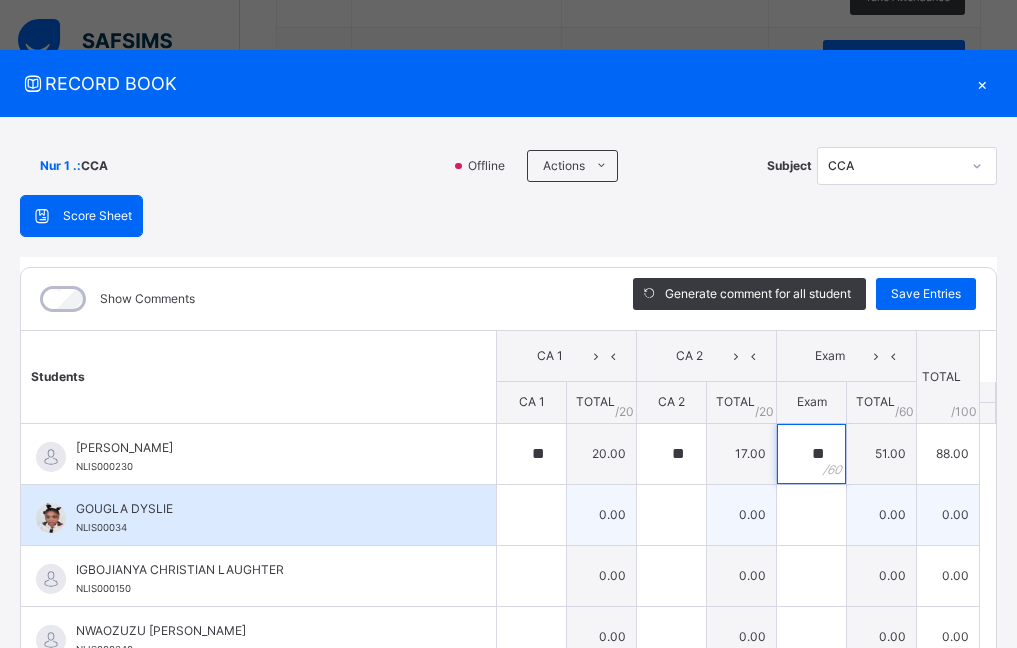 type on "**" 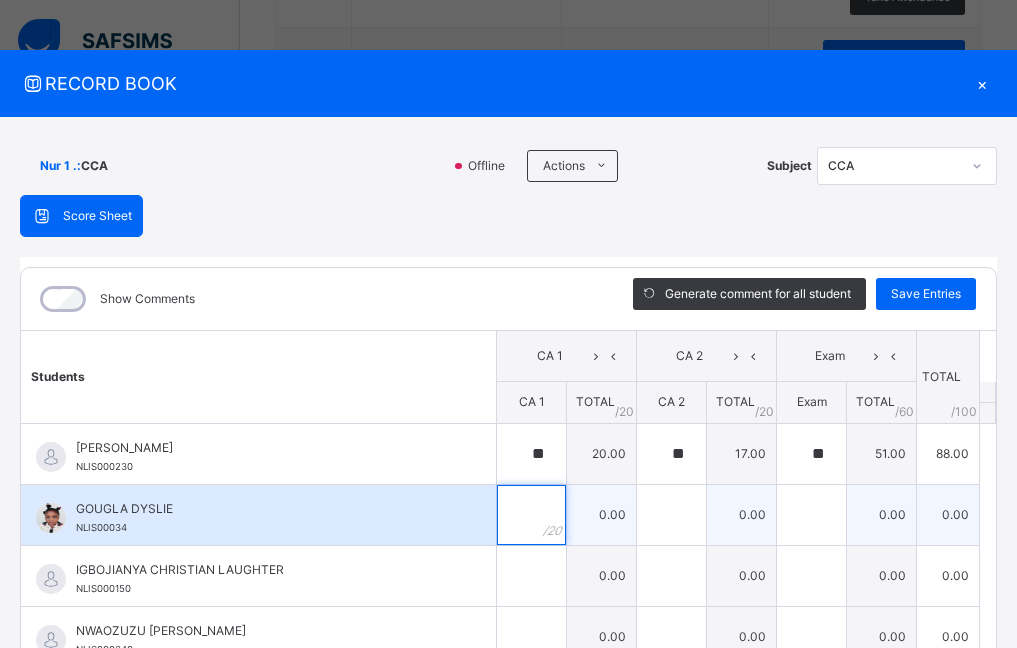 click at bounding box center [531, 515] 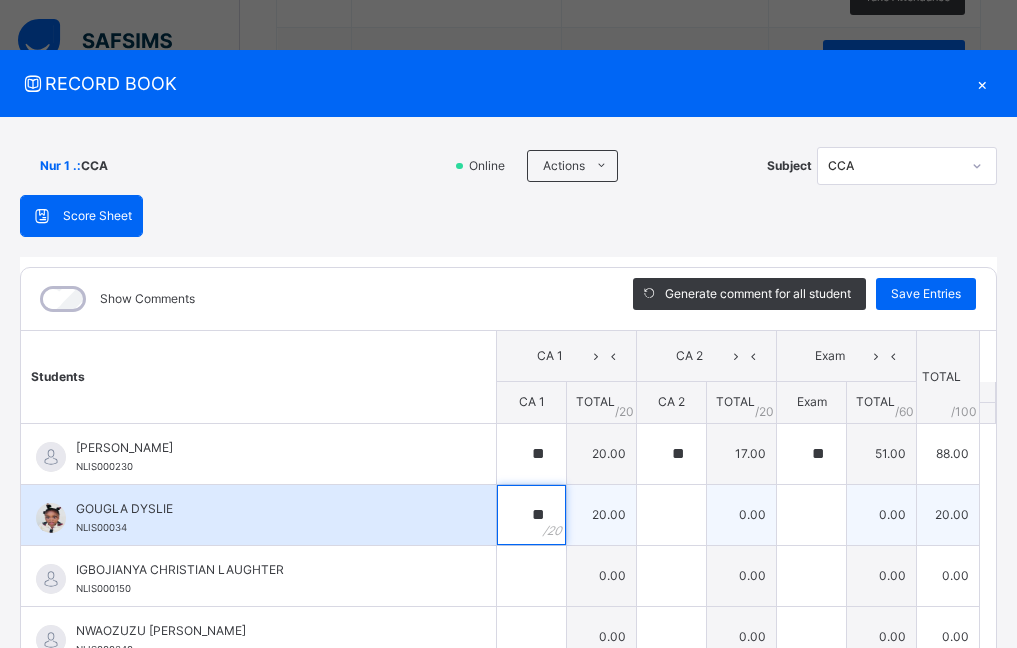 type on "**" 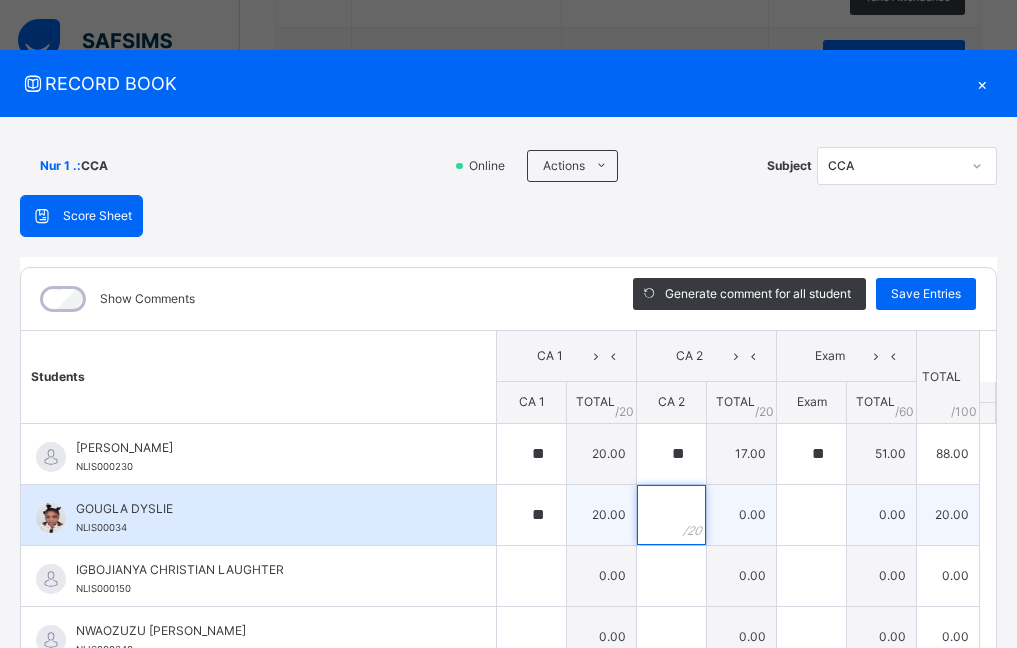 click at bounding box center (671, 515) 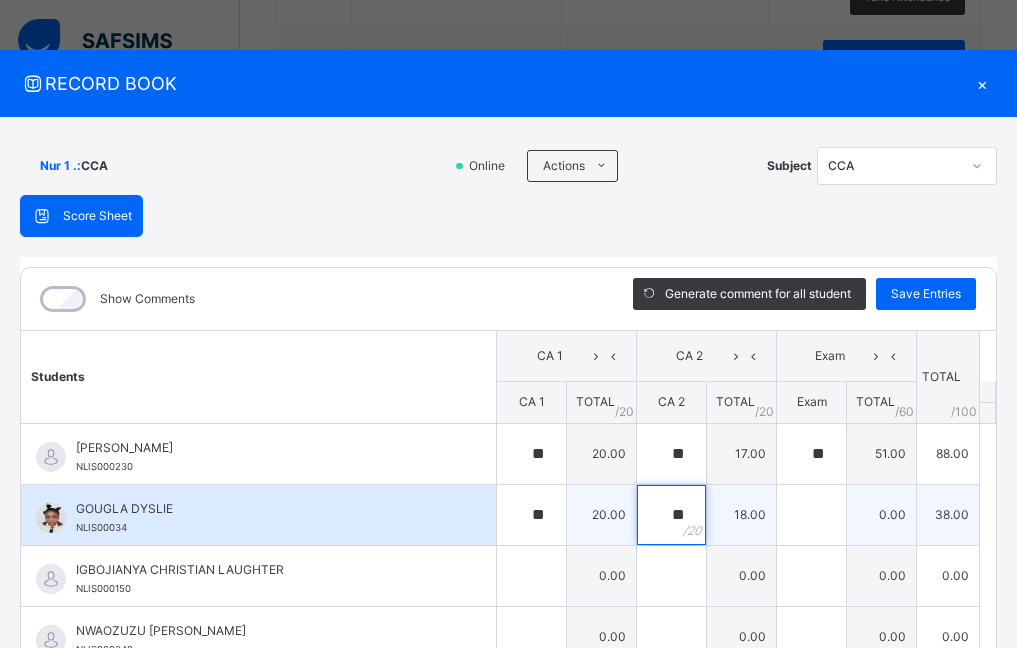type on "**" 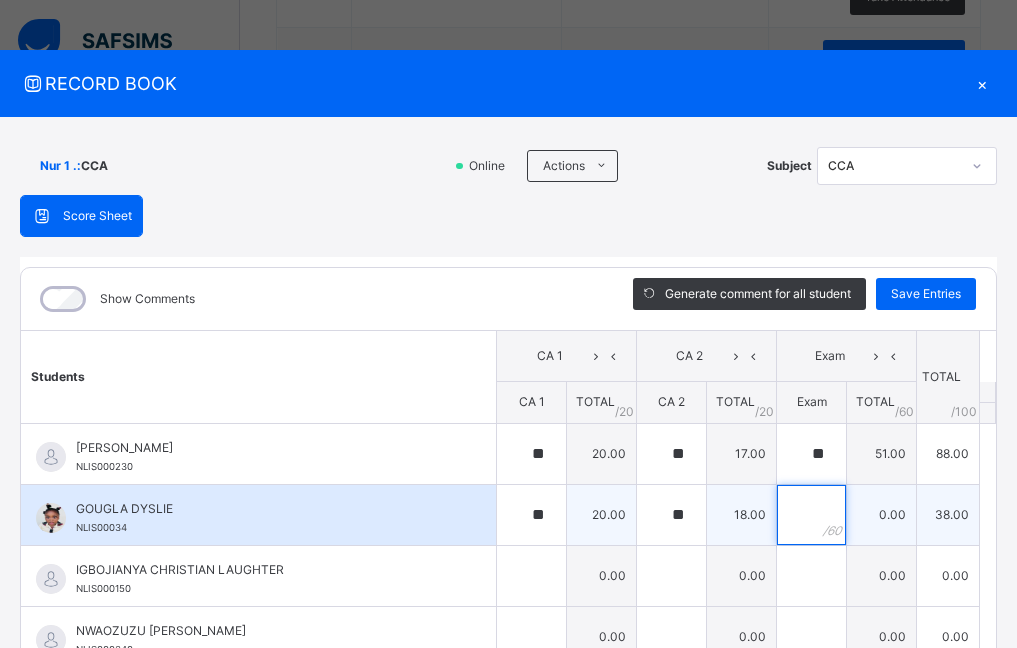 click at bounding box center (811, 515) 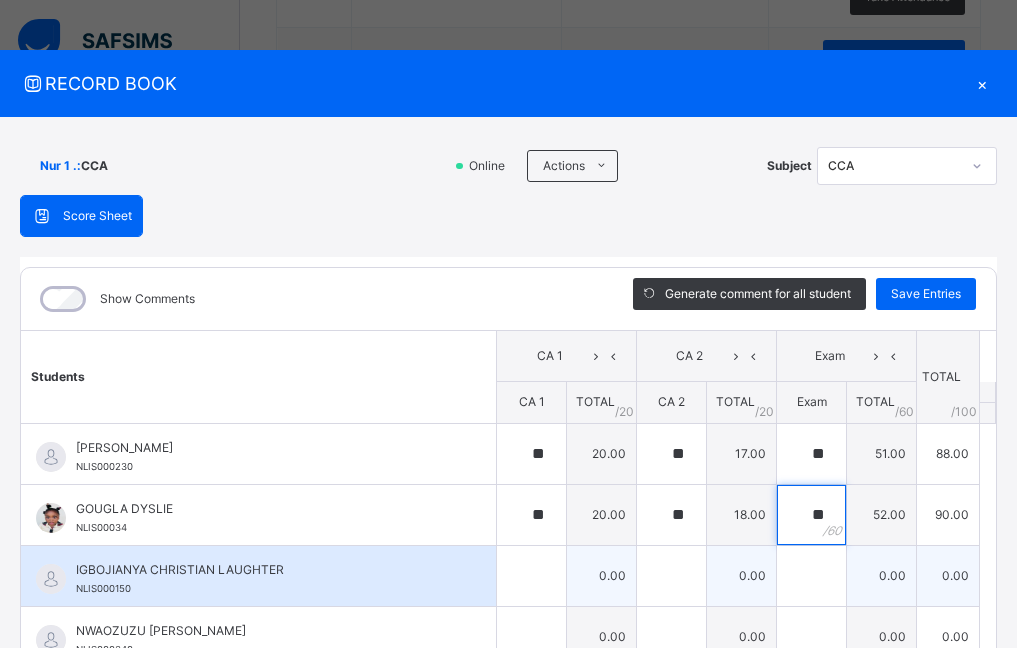 type on "**" 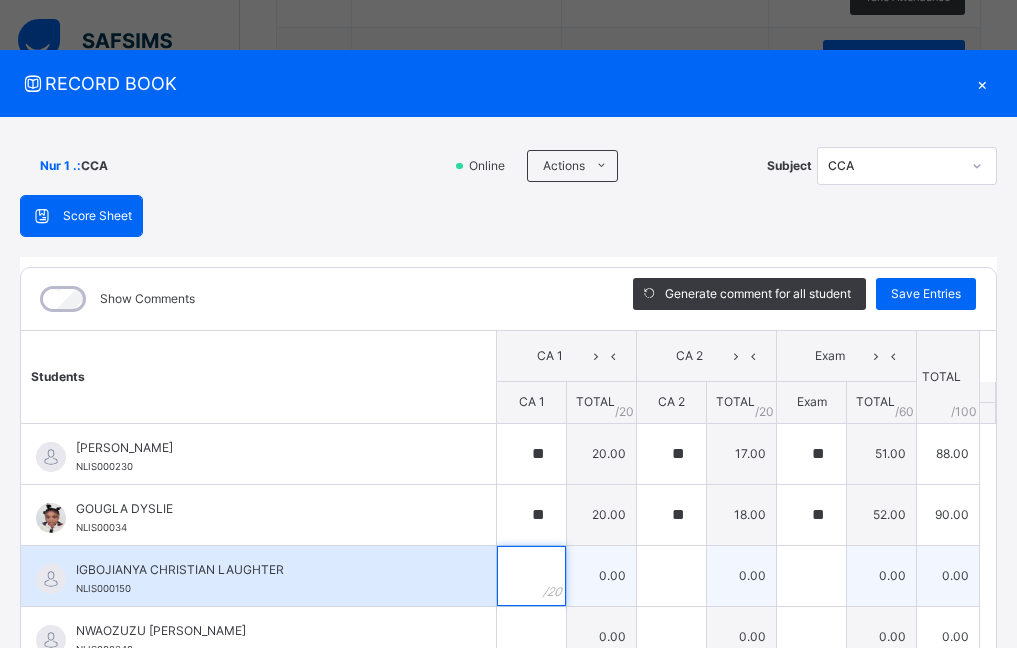 click at bounding box center (531, 576) 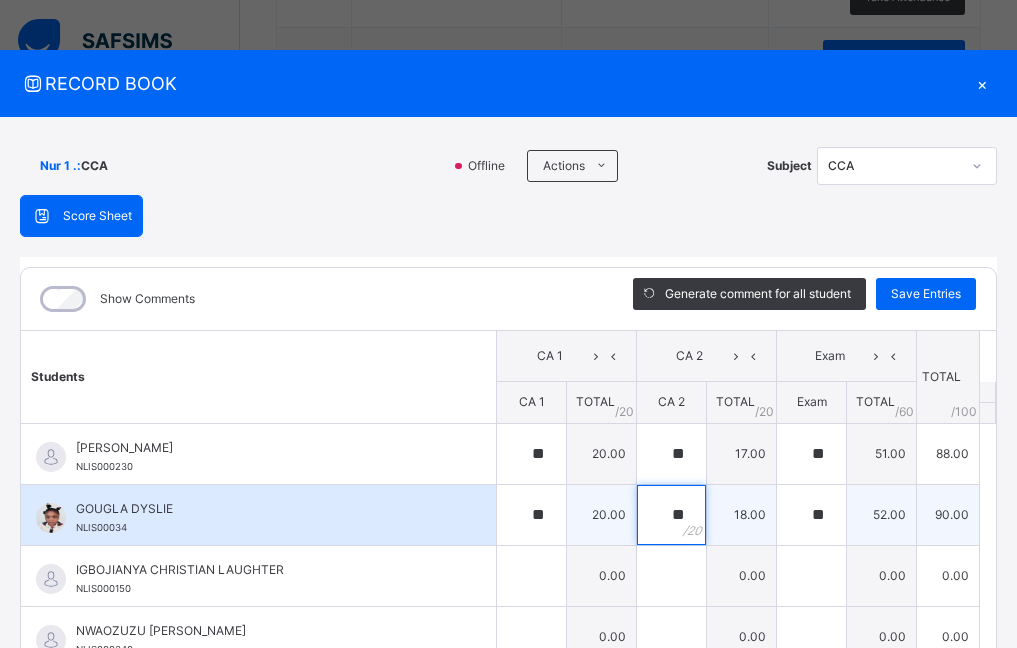 click on "**" at bounding box center [671, 515] 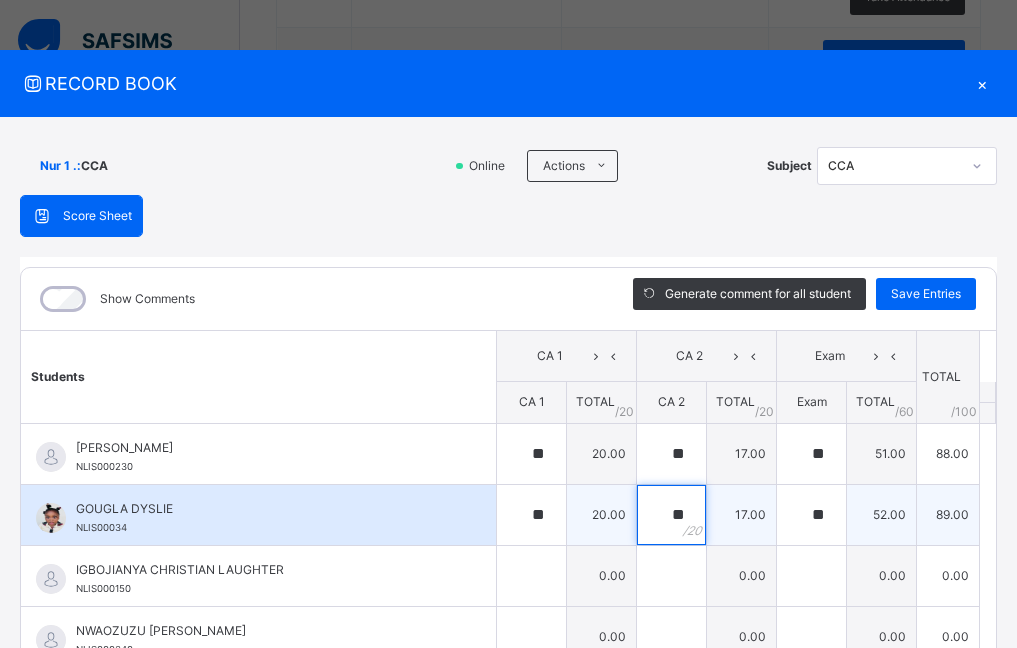 type on "**" 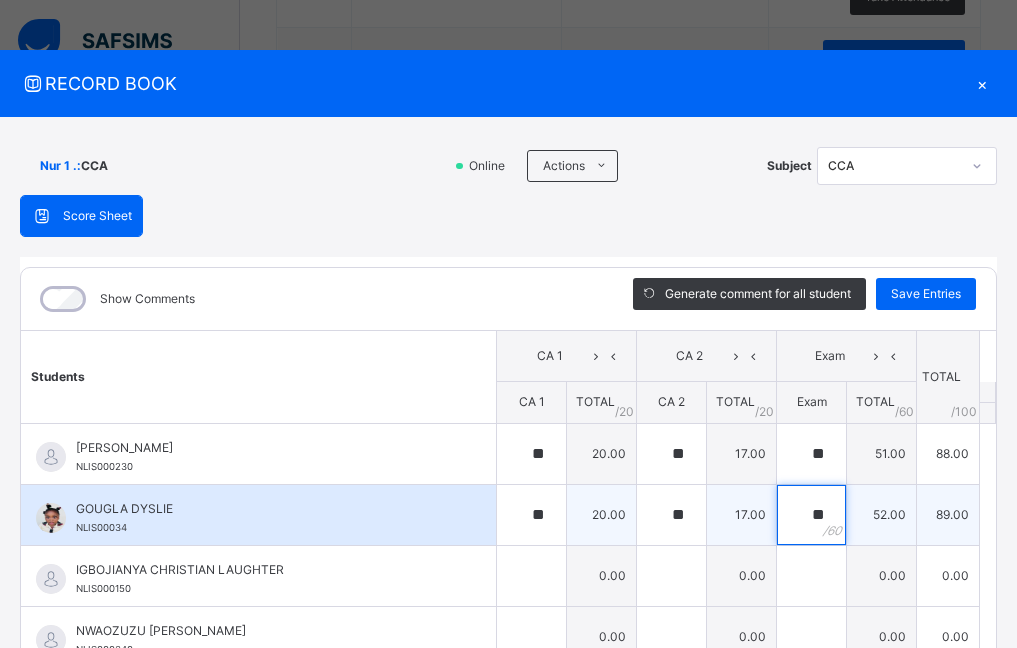 click on "**" at bounding box center (811, 515) 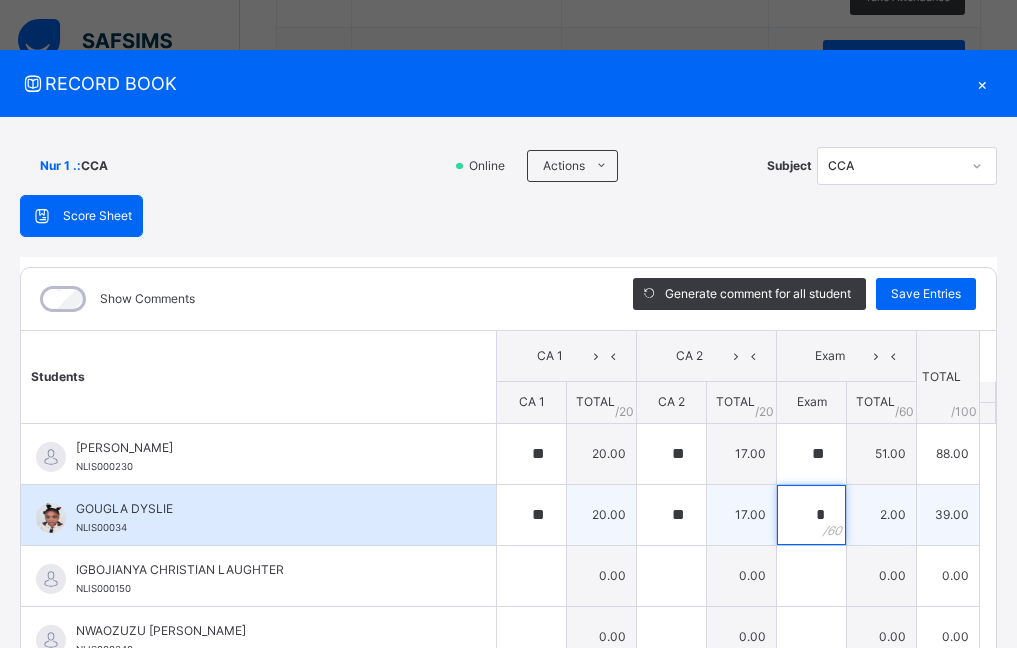 type on "*" 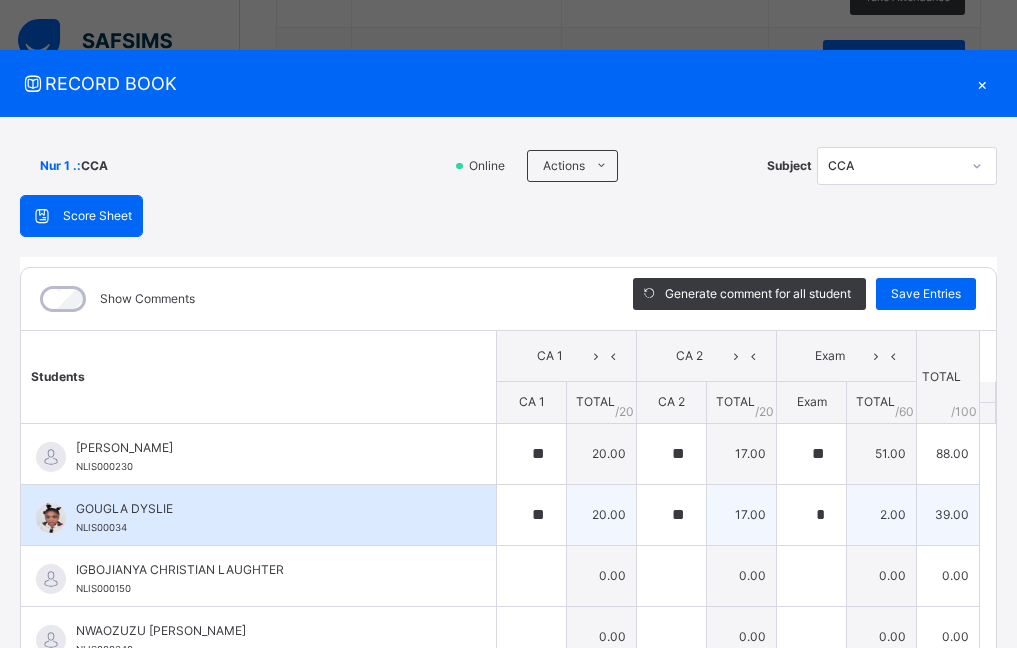 click on "*" at bounding box center (811, 515) 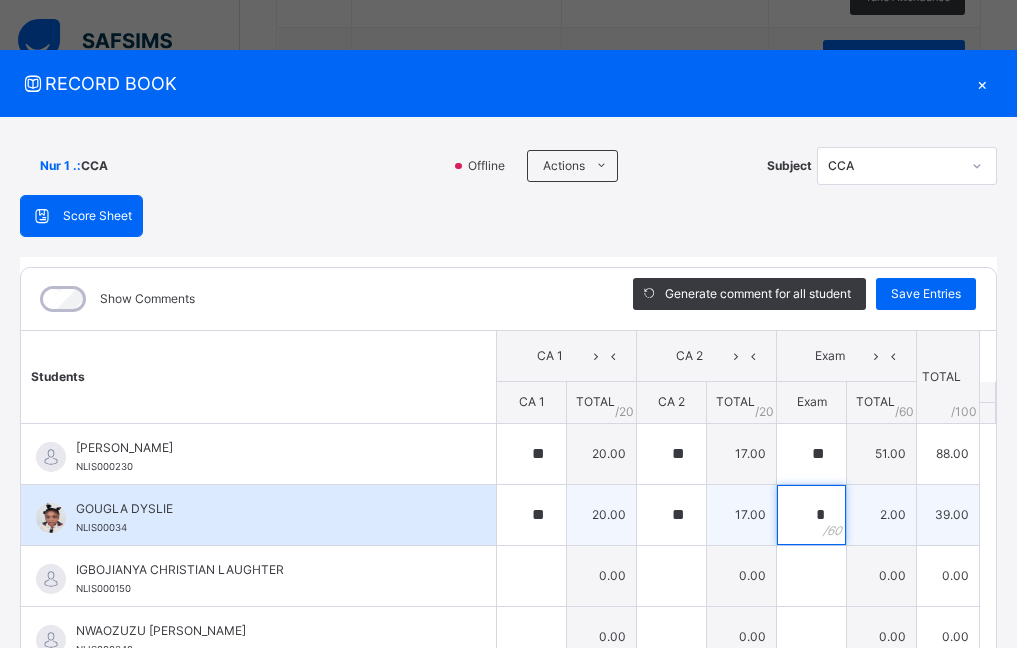 click on "*" at bounding box center (811, 515) 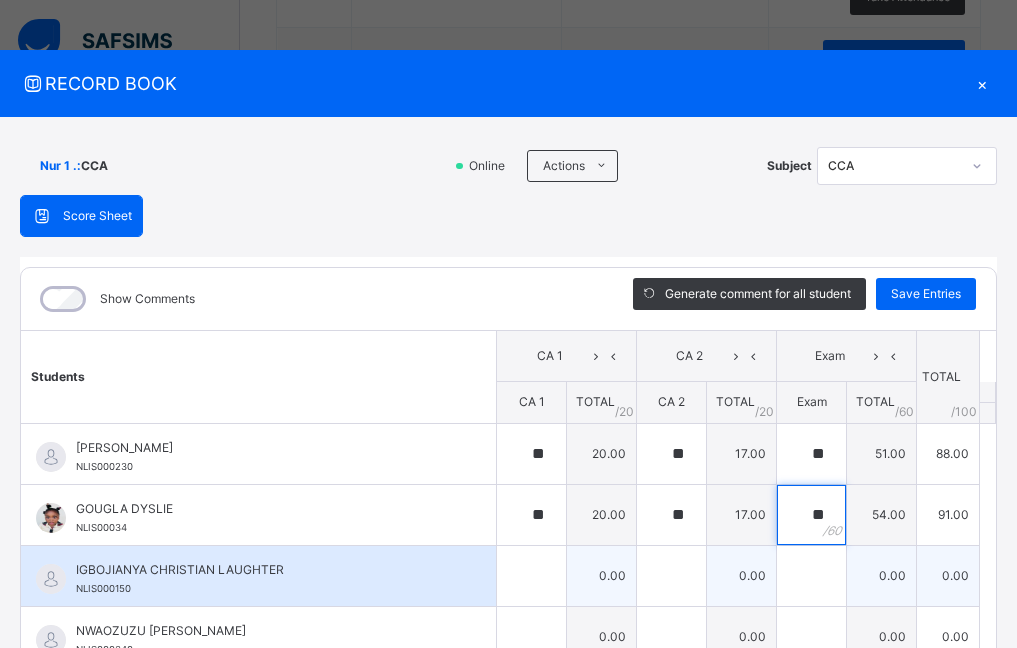 type on "**" 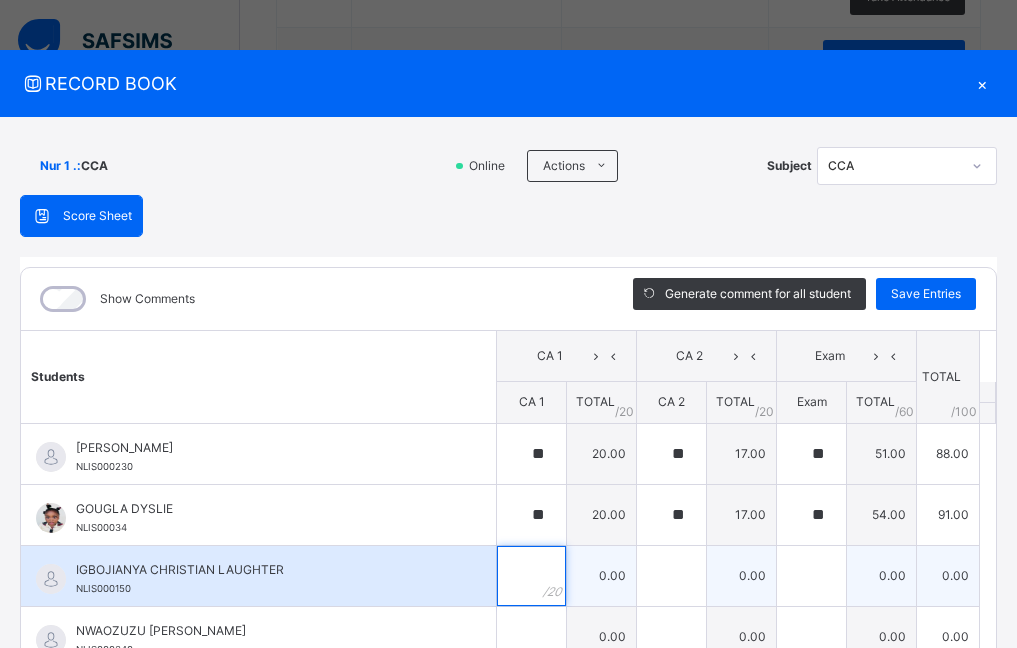 click at bounding box center [531, 576] 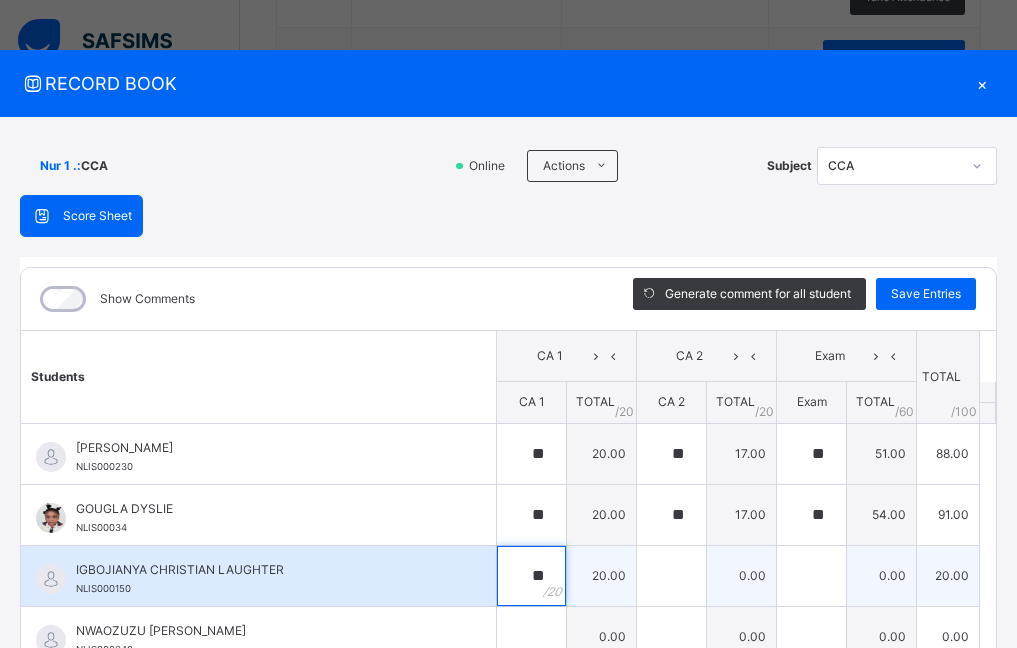 type on "**" 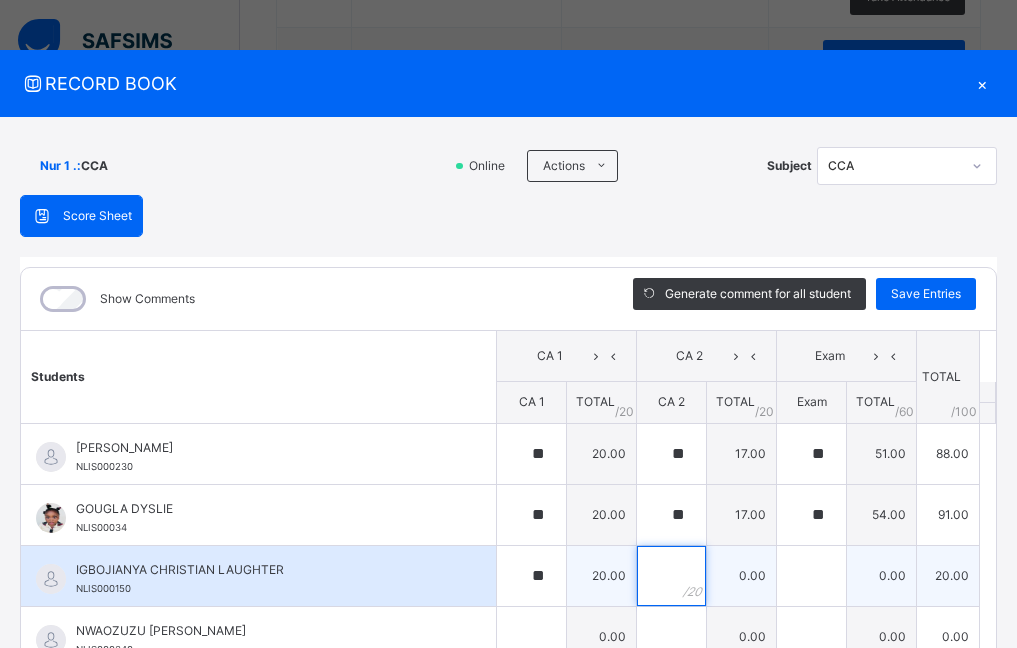 click at bounding box center [671, 576] 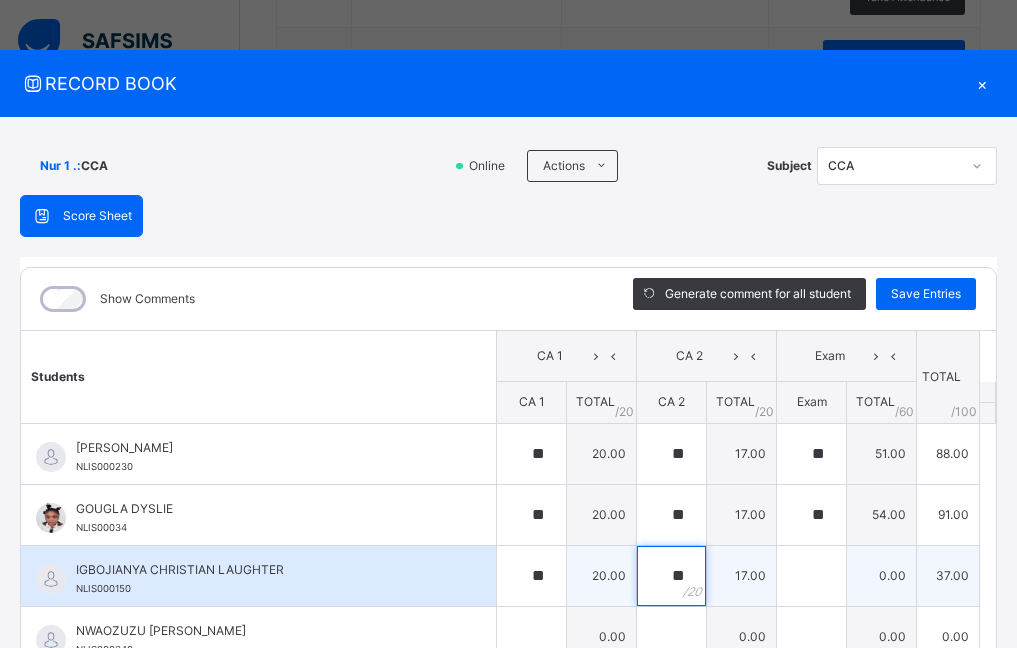 type on "**" 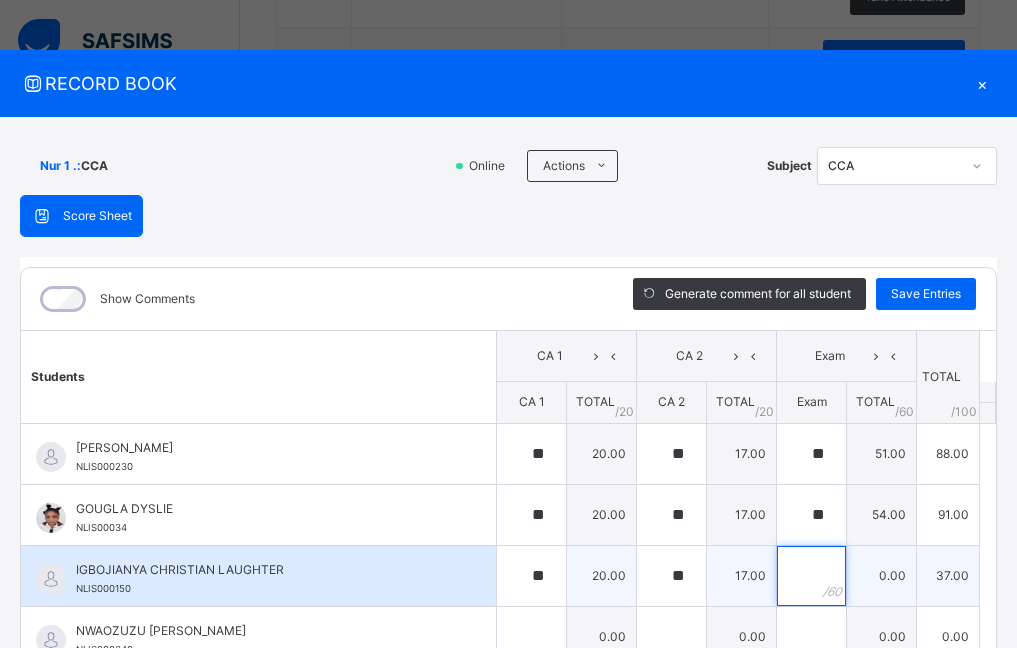 click at bounding box center (811, 576) 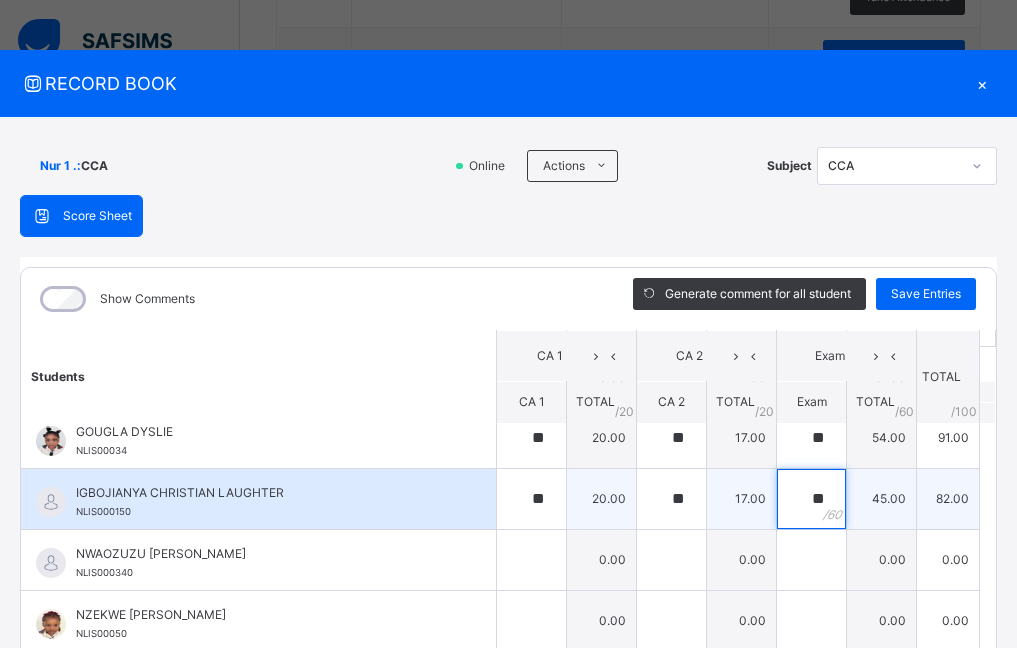 scroll, scrollTop: 100, scrollLeft: 0, axis: vertical 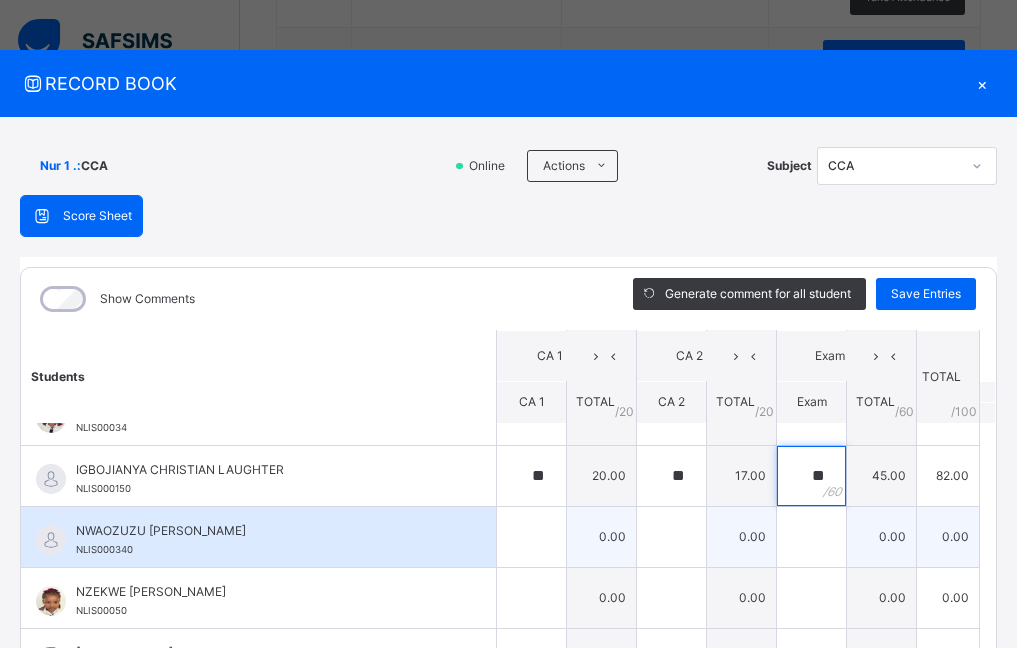 type on "**" 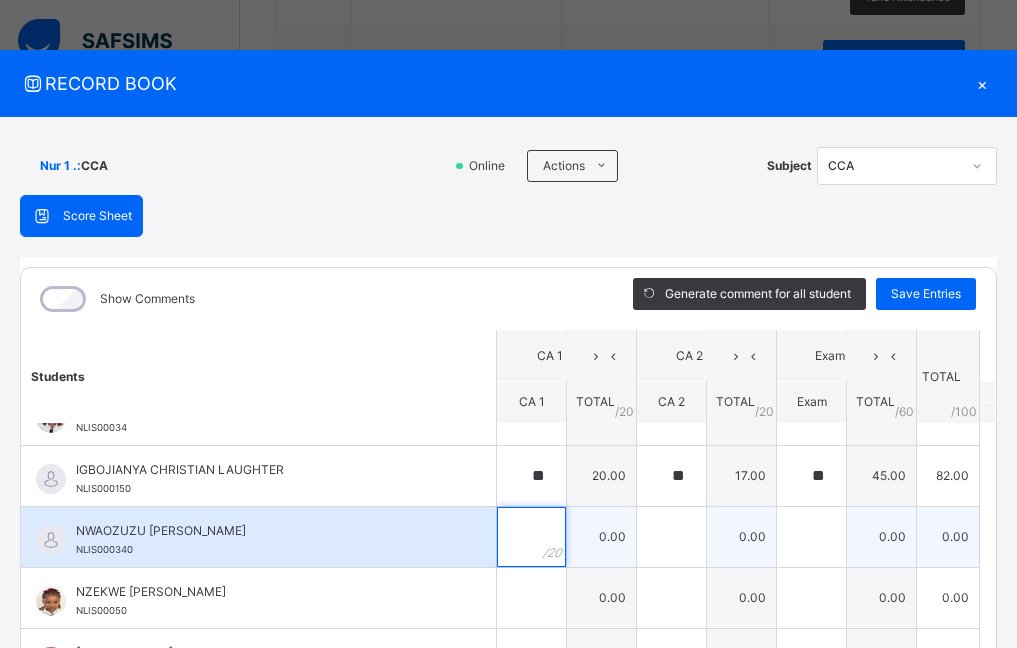 click at bounding box center [531, 537] 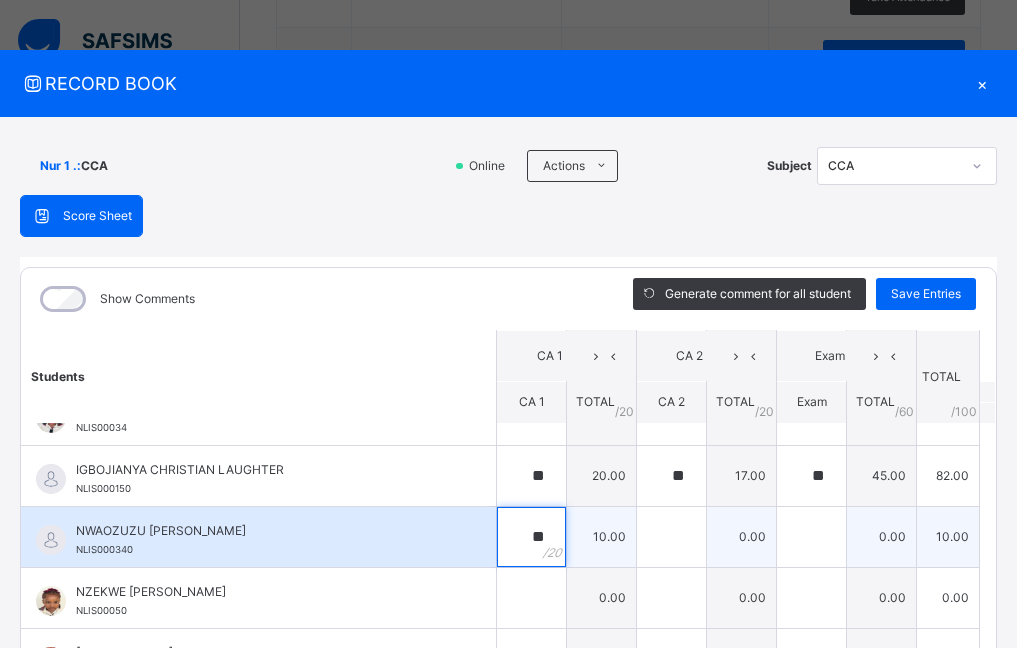 type on "**" 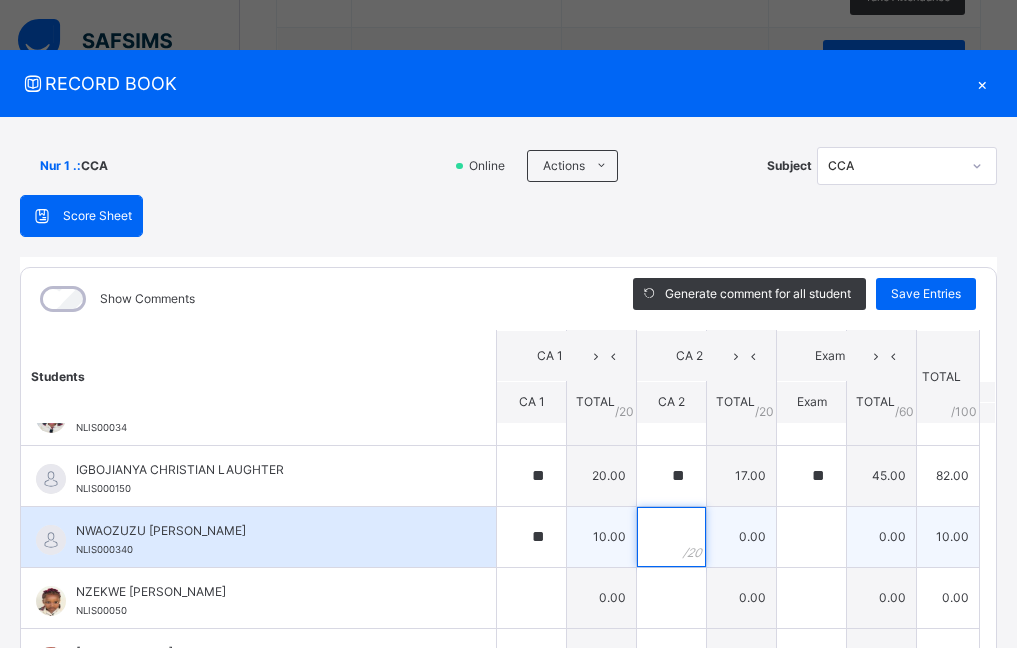 click at bounding box center (671, 537) 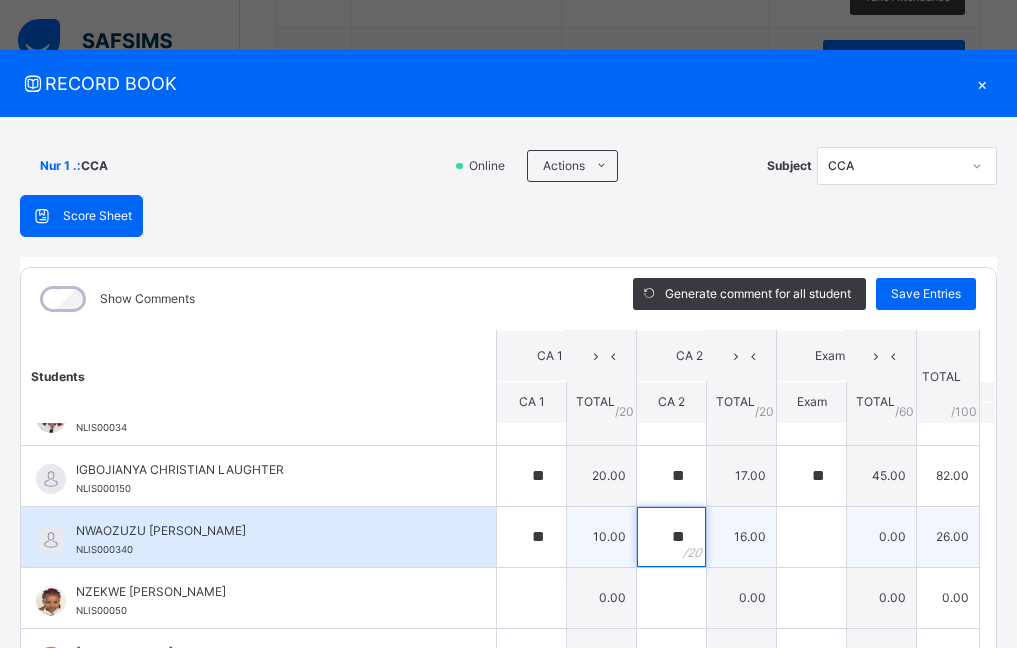 type on "**" 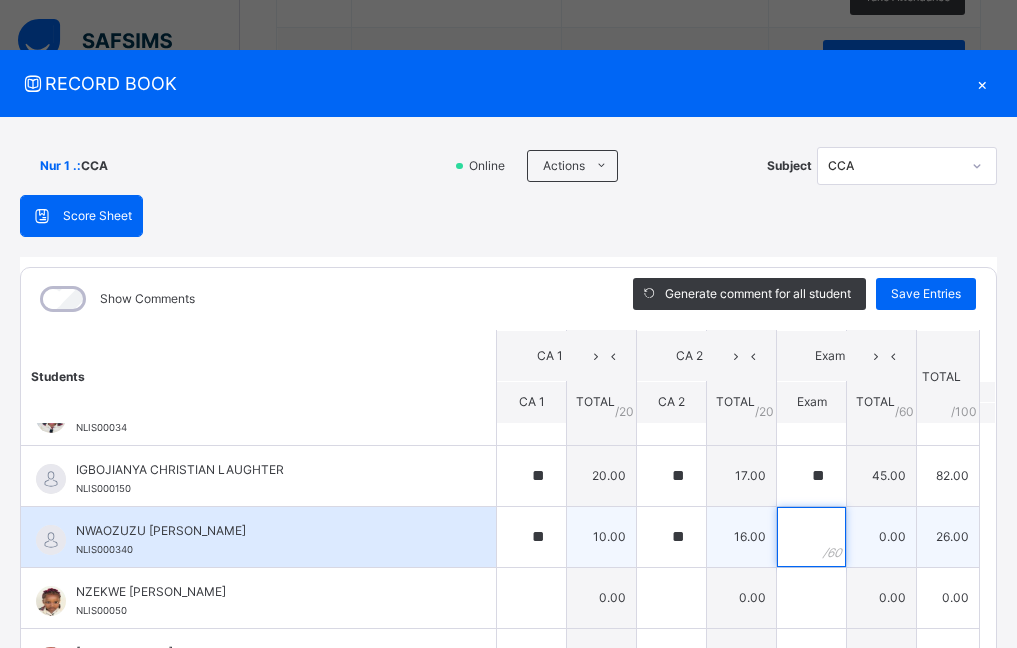 click at bounding box center [811, 537] 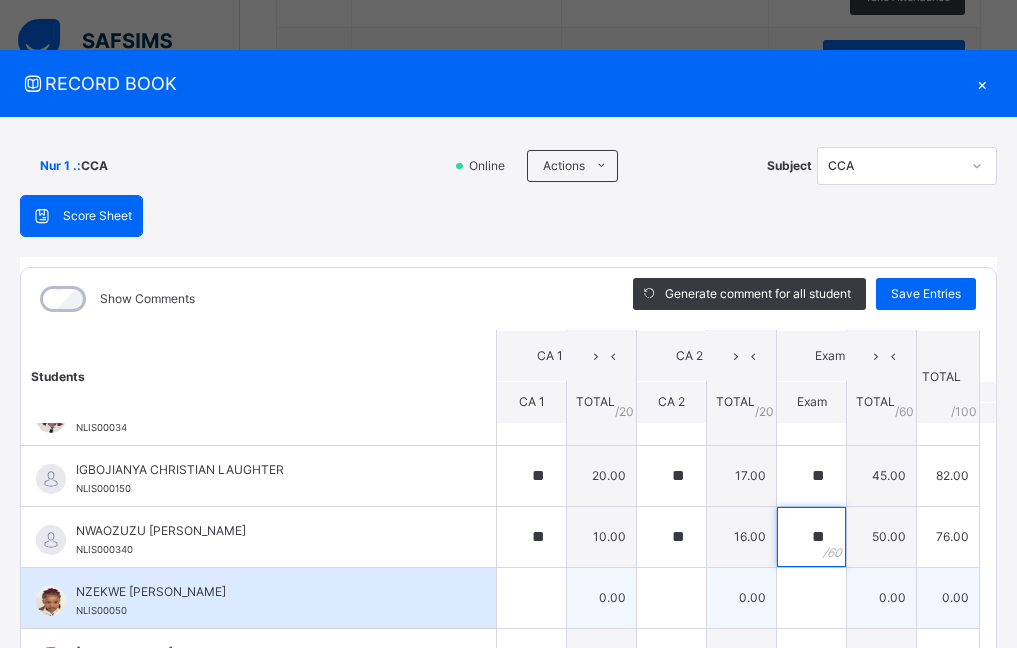 scroll, scrollTop: 200, scrollLeft: 0, axis: vertical 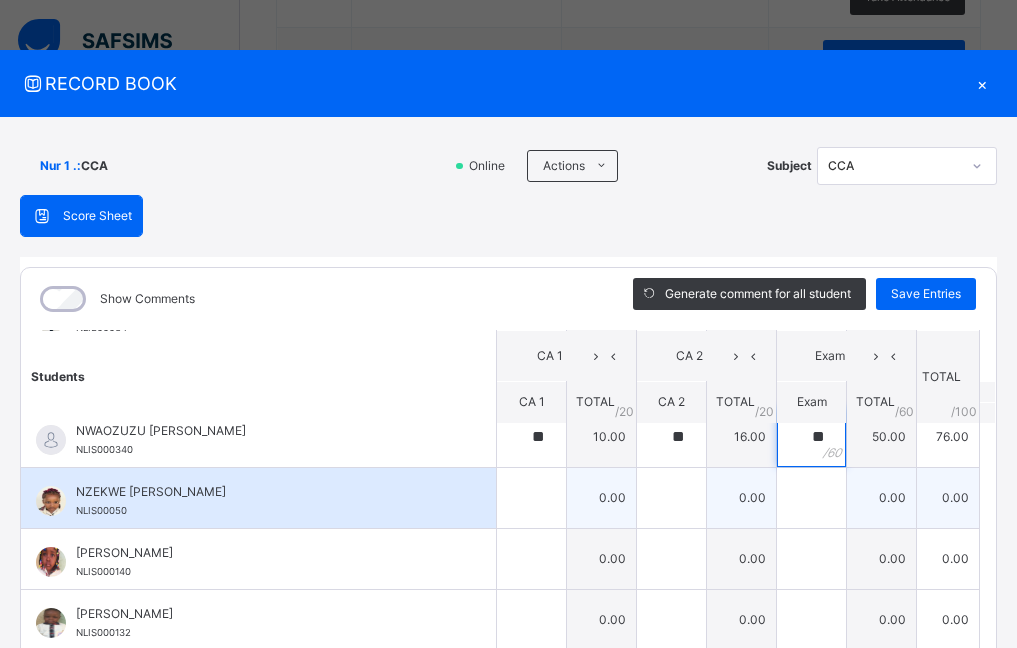 type on "**" 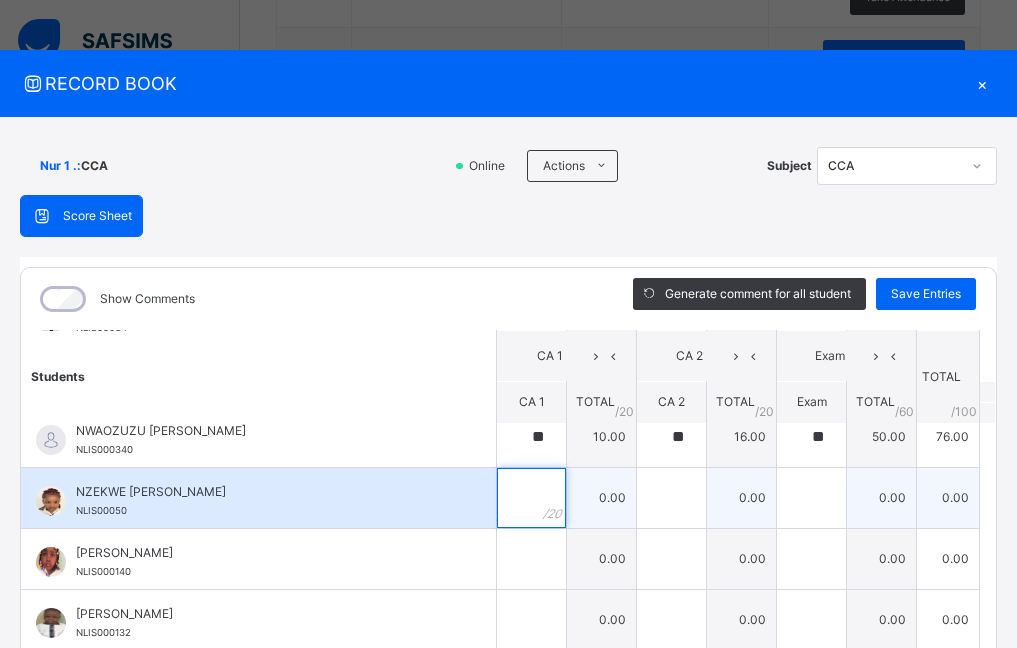 click at bounding box center [531, 498] 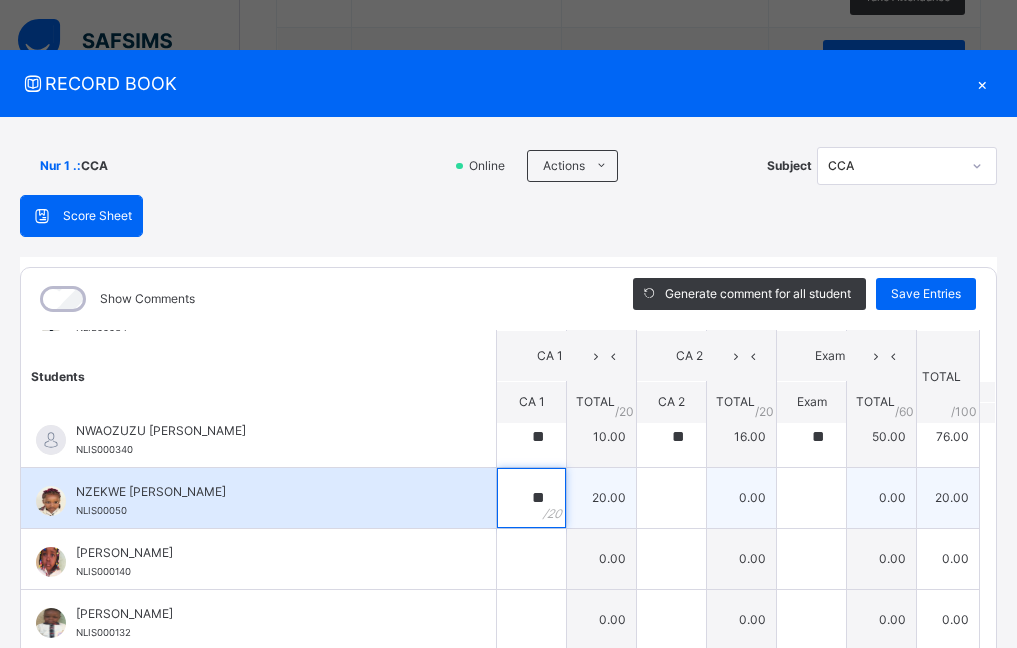 type on "**" 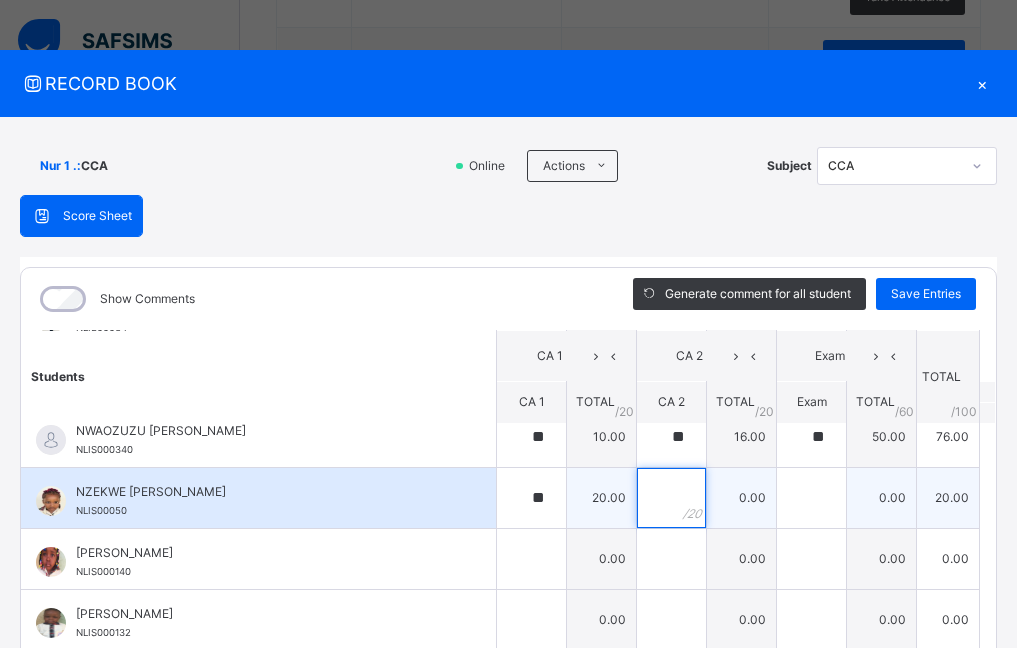 click at bounding box center (671, 498) 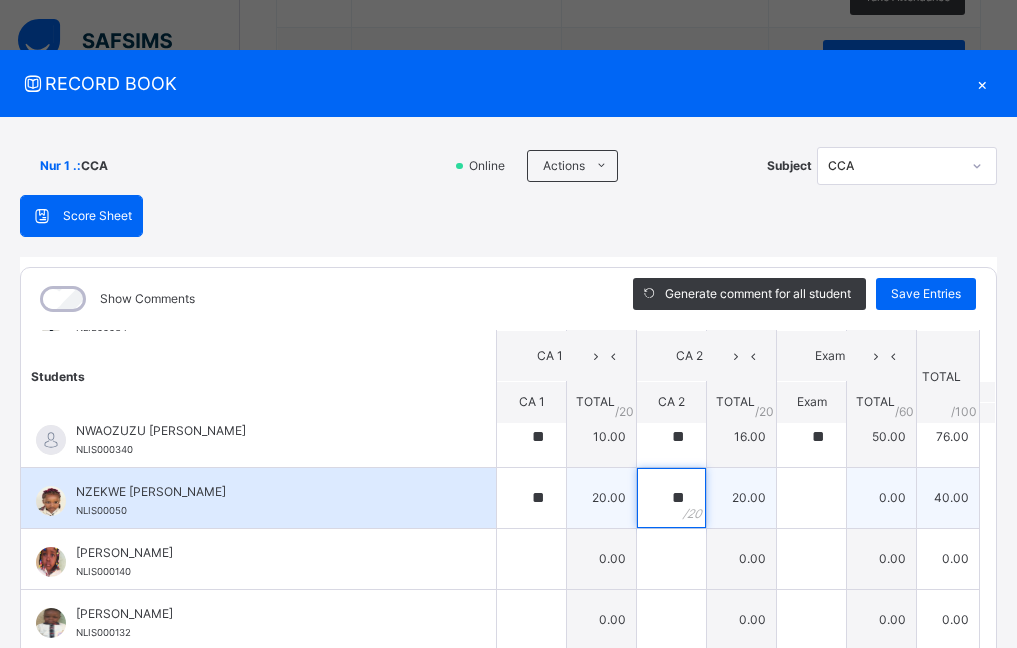 type on "**" 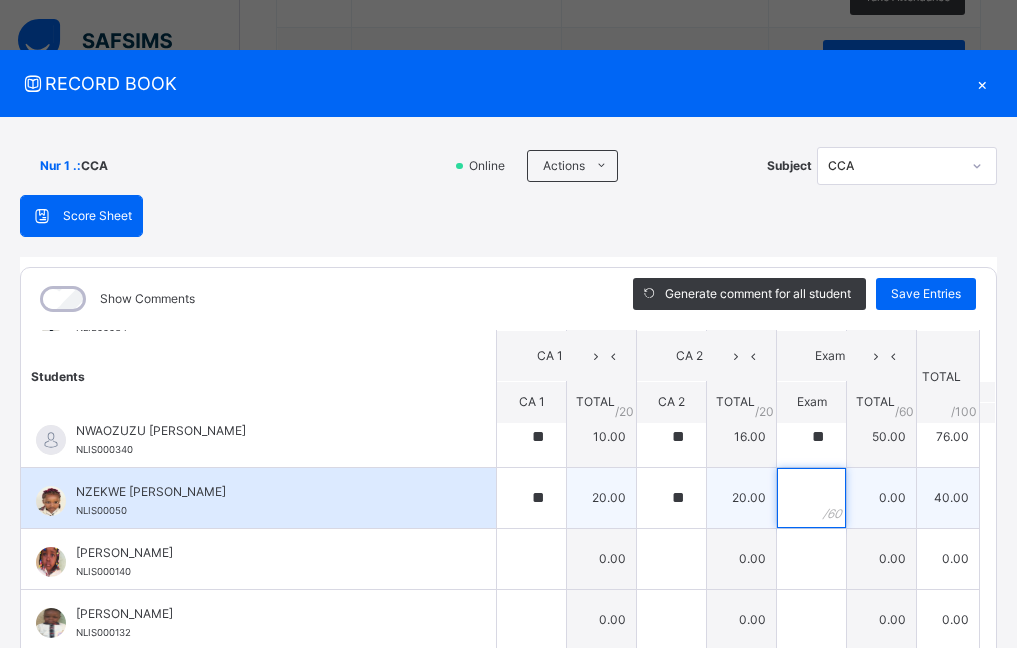 click at bounding box center (811, 498) 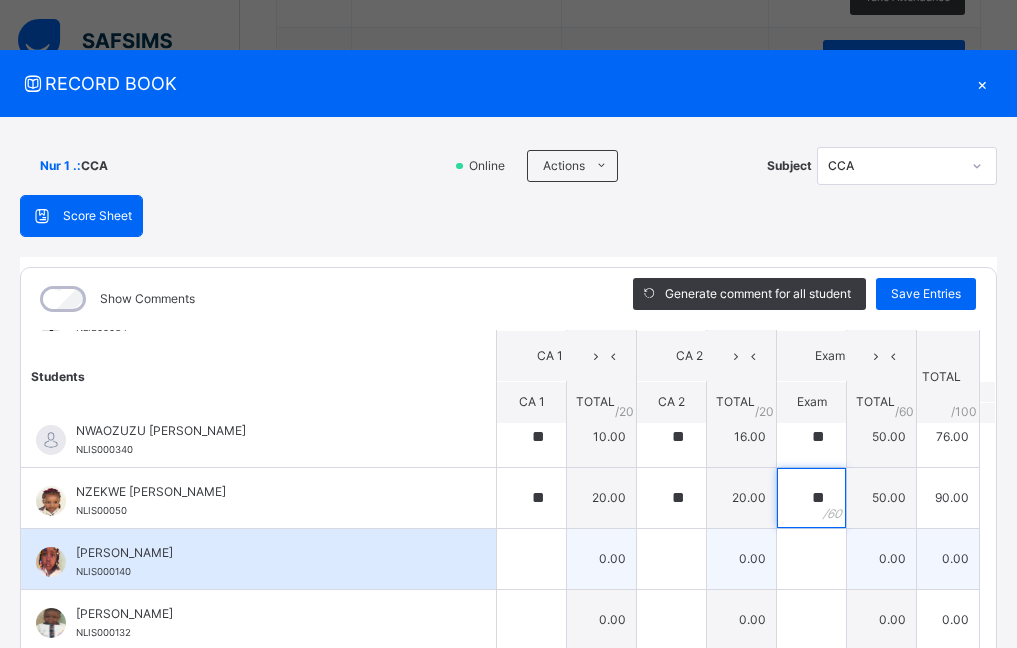 type on "**" 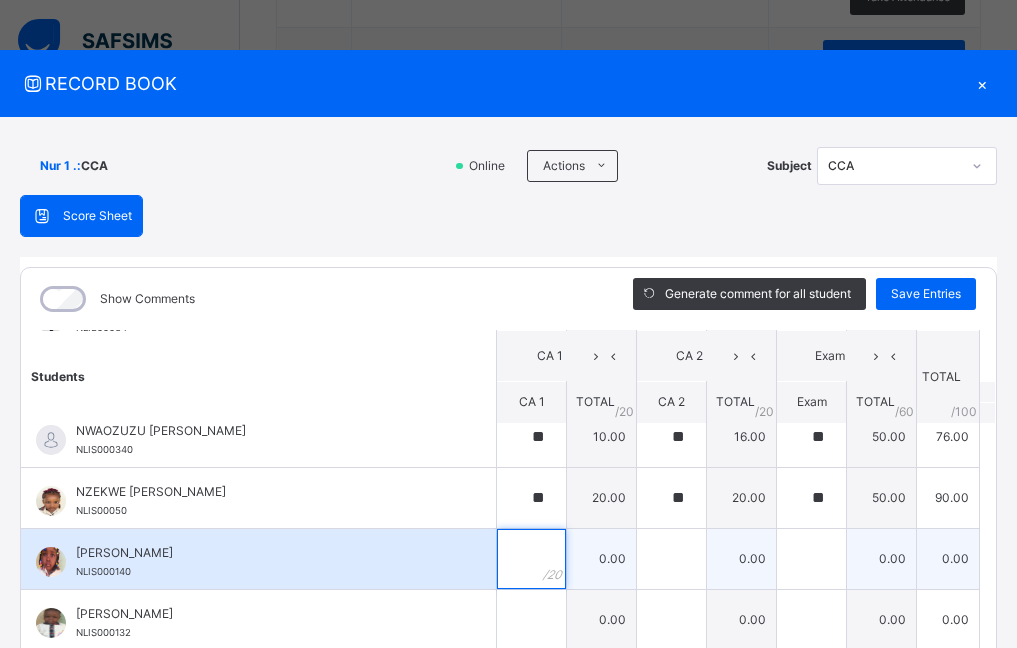 click at bounding box center (531, 559) 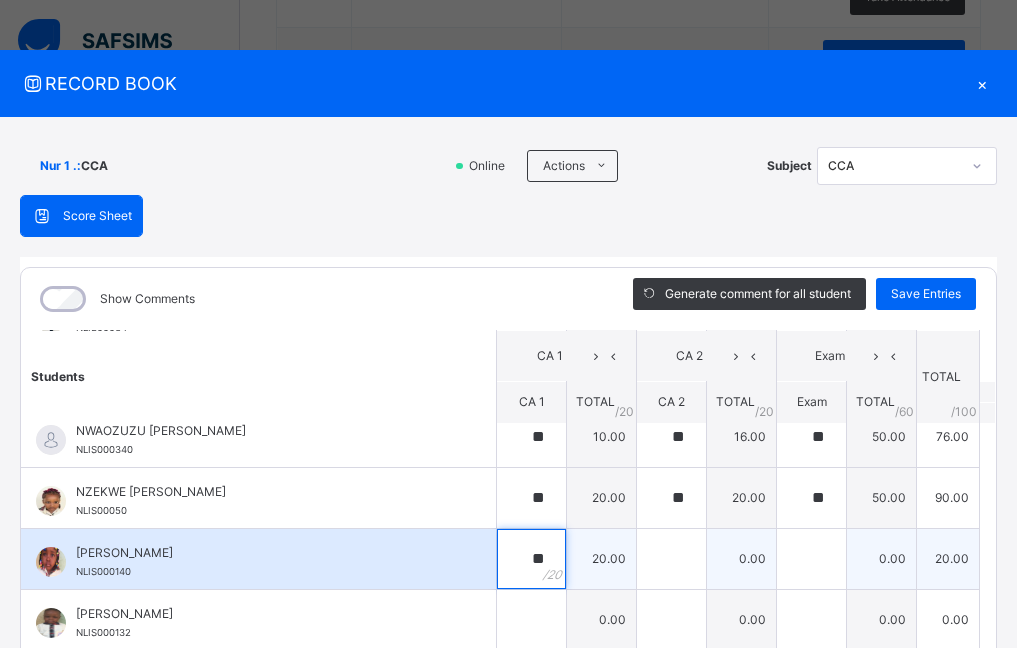 type on "**" 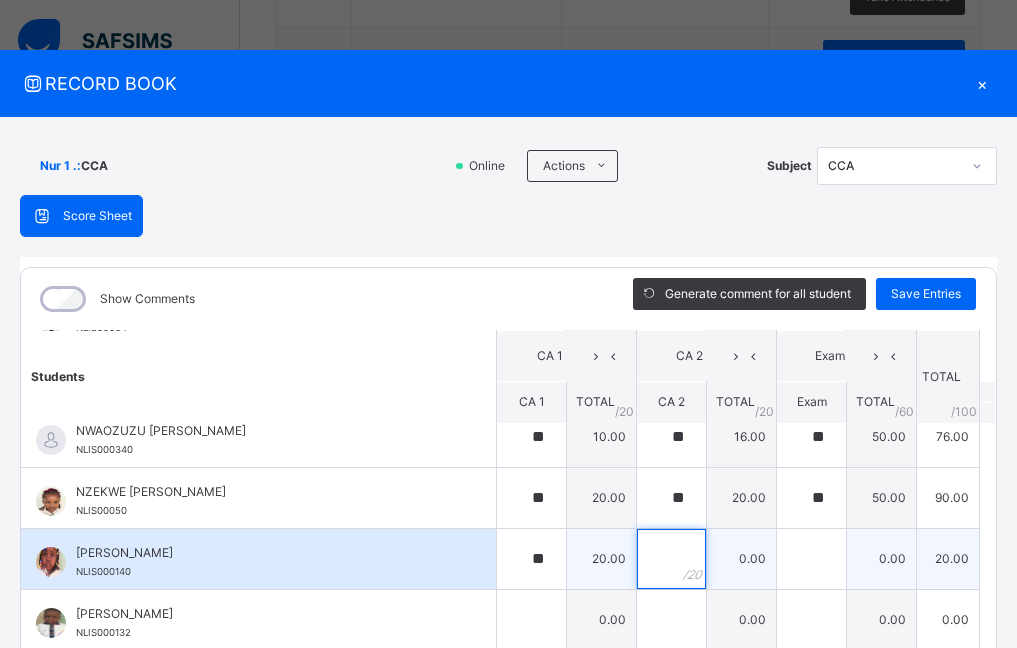 click at bounding box center (671, 559) 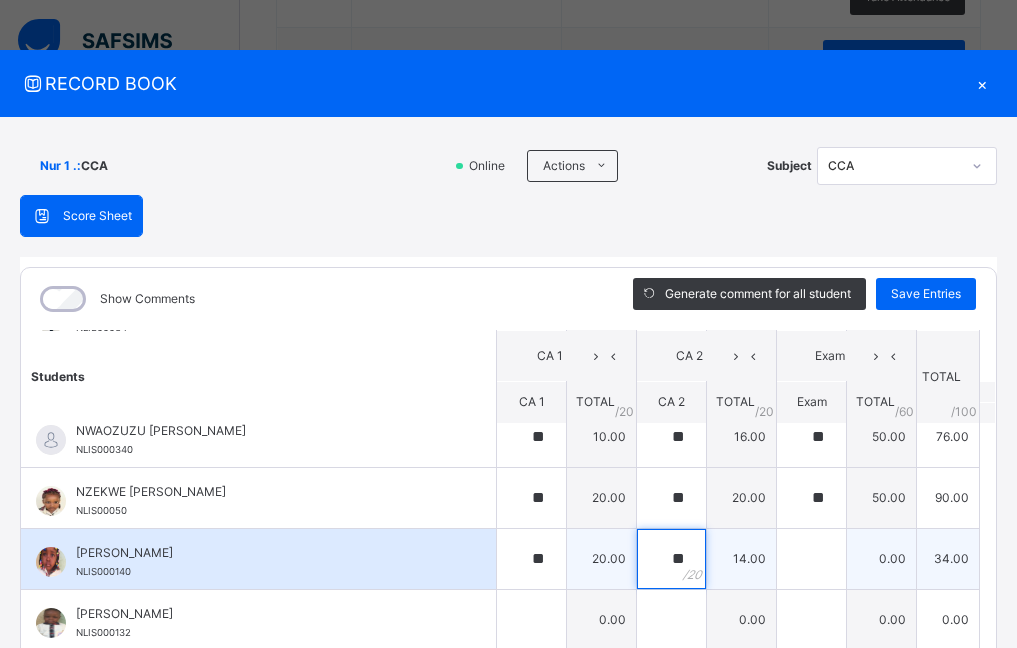 type on "**" 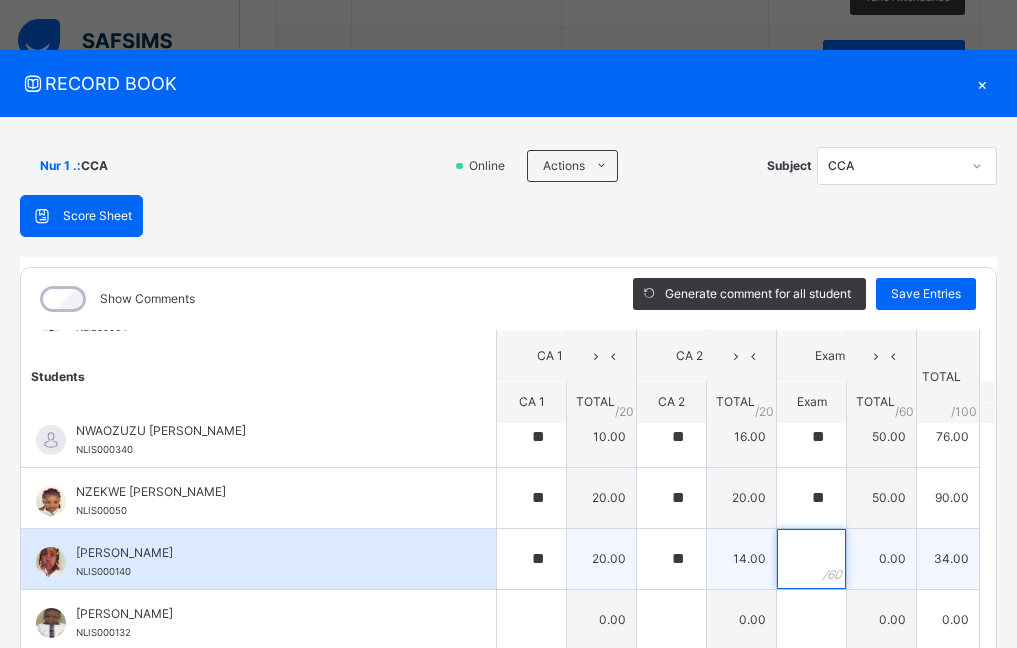 click at bounding box center [811, 559] 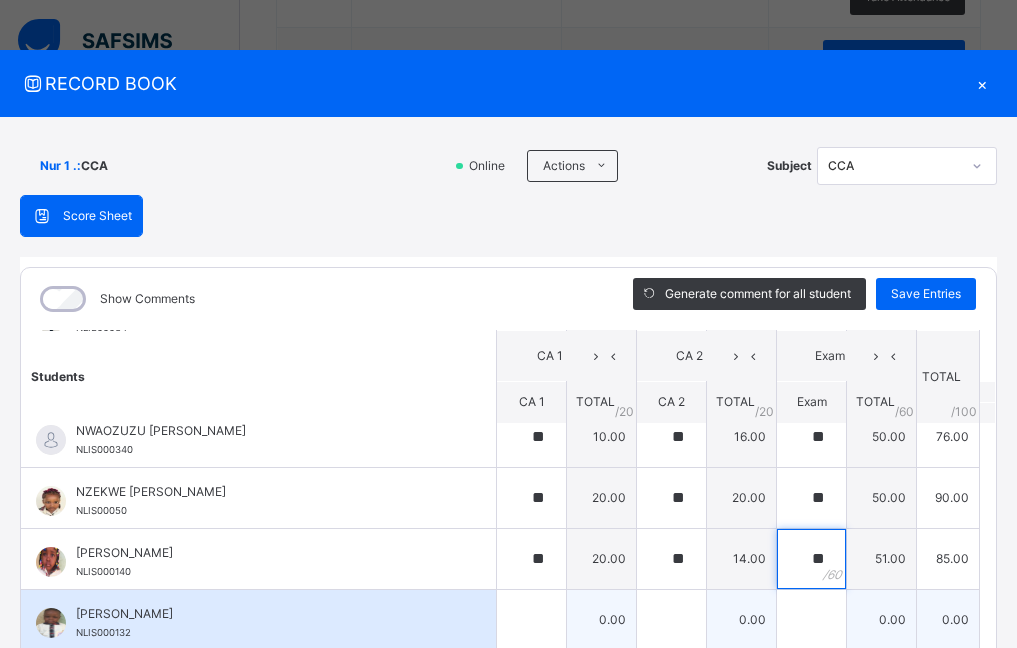 scroll, scrollTop: 204, scrollLeft: 0, axis: vertical 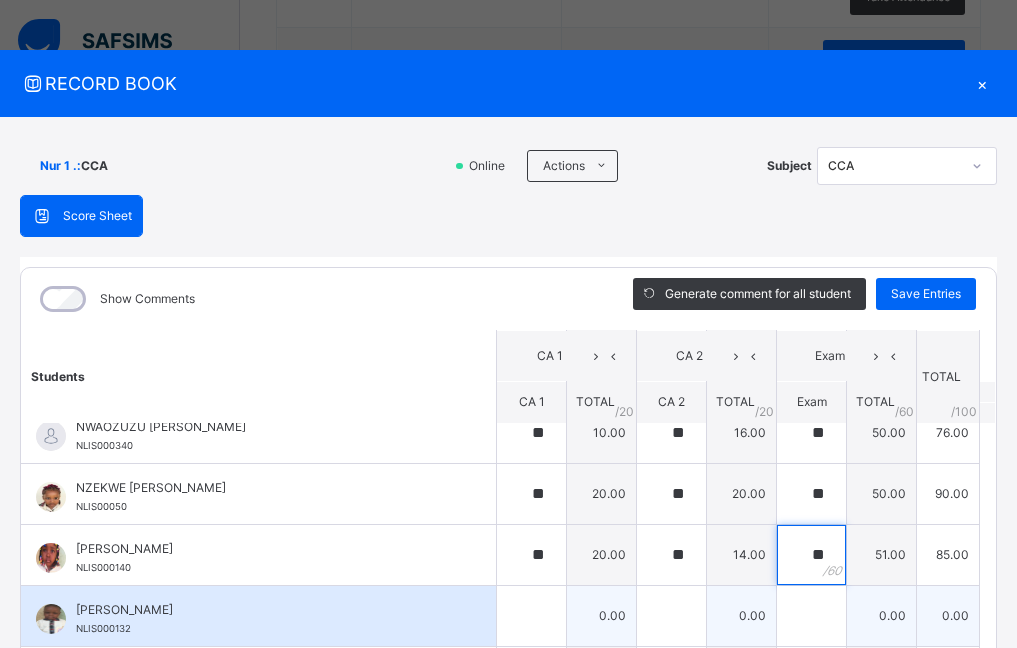 type on "**" 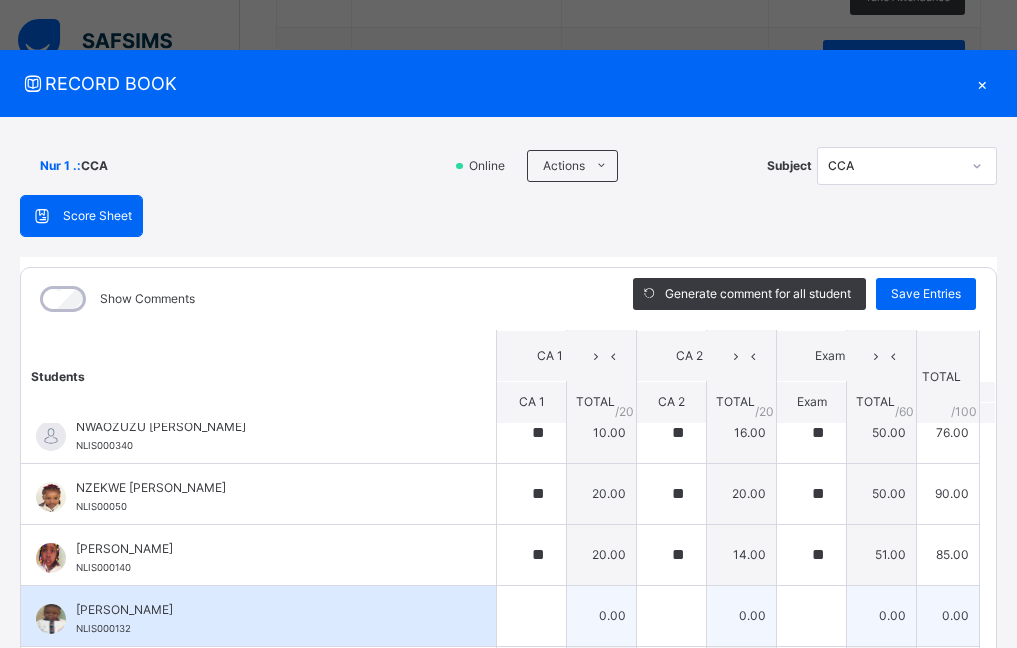 scroll, scrollTop: 100, scrollLeft: 0, axis: vertical 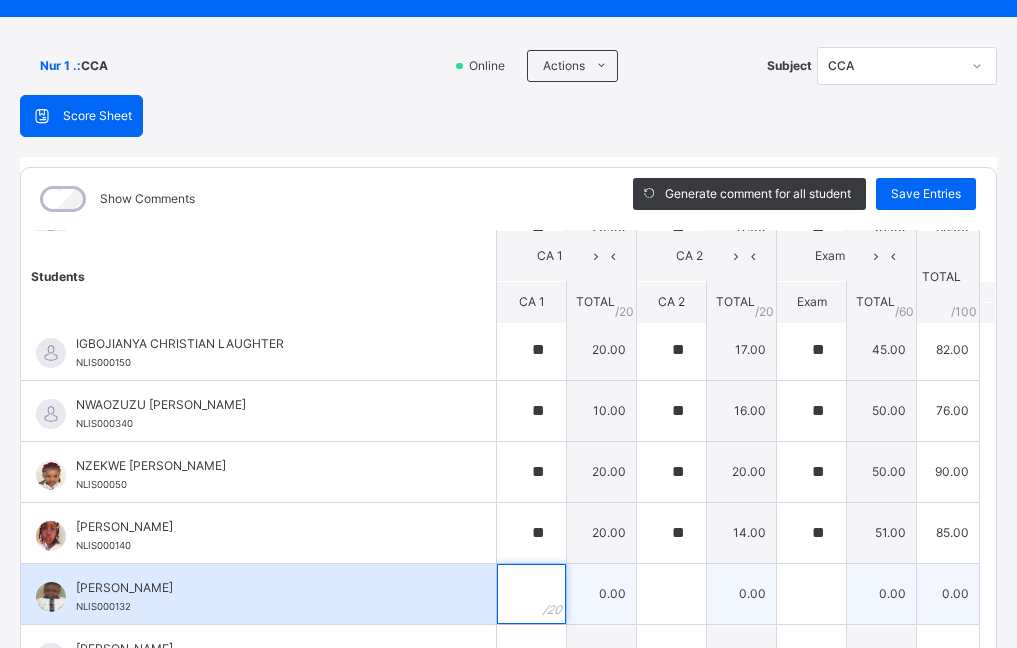 click at bounding box center (531, 594) 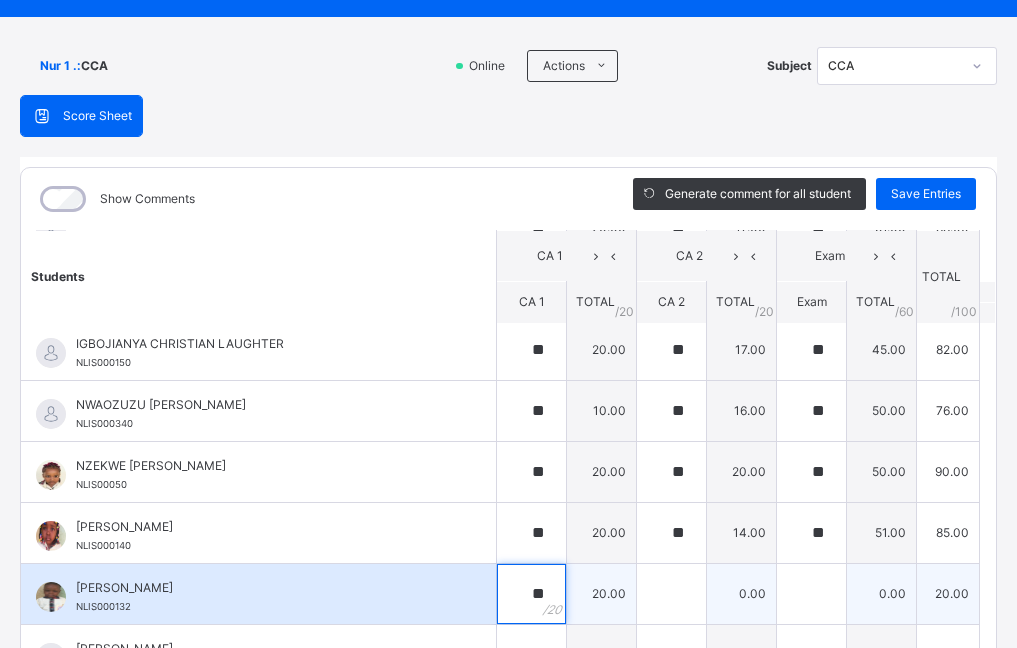type on "**" 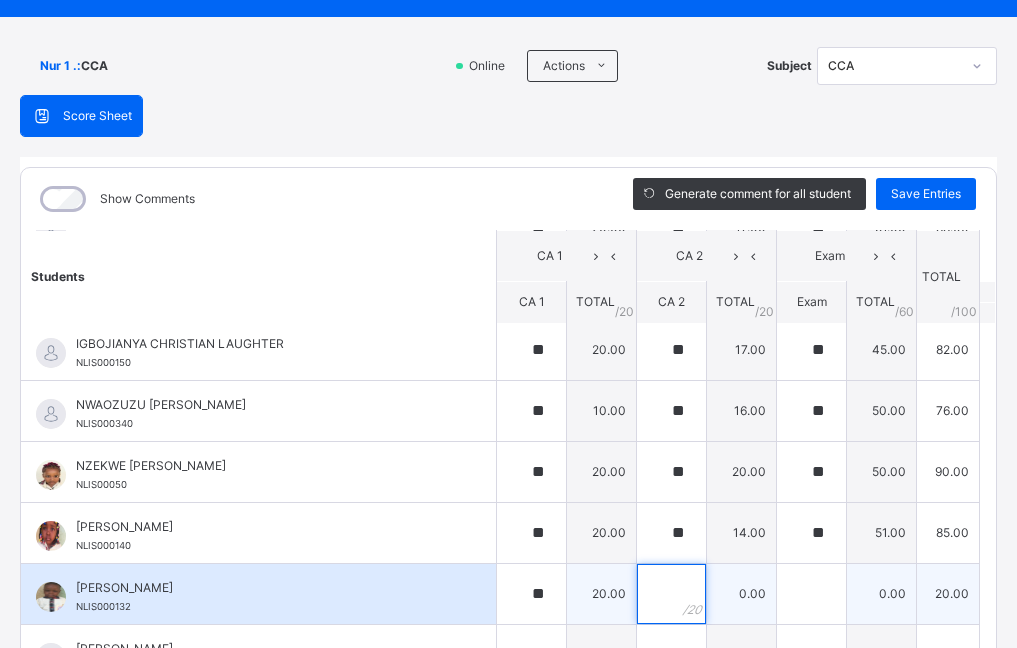 click at bounding box center (671, 594) 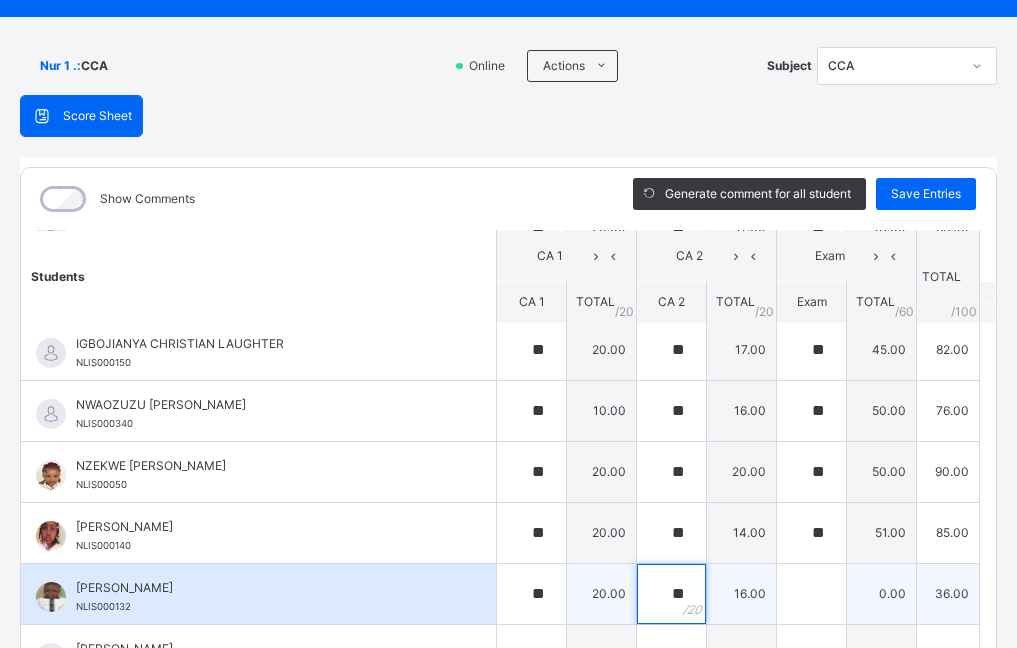 type on "**" 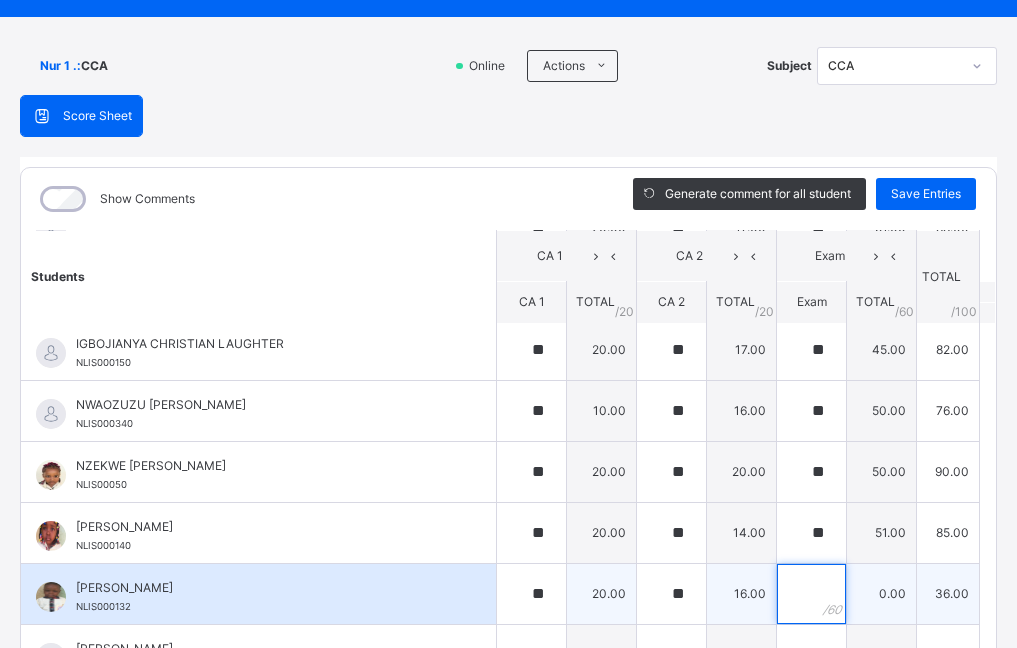 click at bounding box center (811, 594) 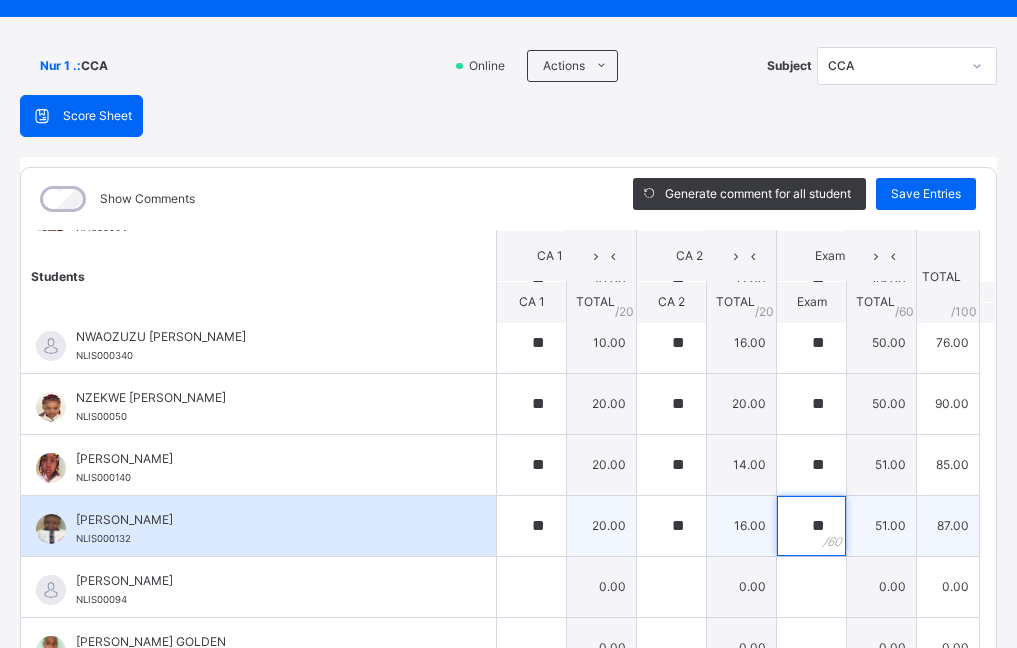 scroll, scrollTop: 204, scrollLeft: 0, axis: vertical 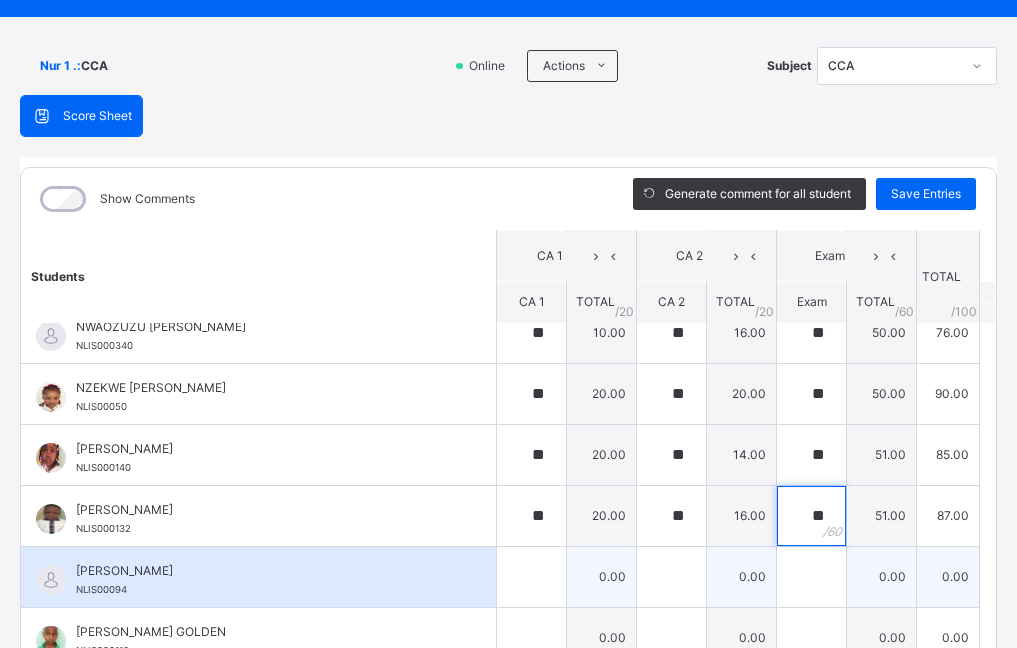 type on "**" 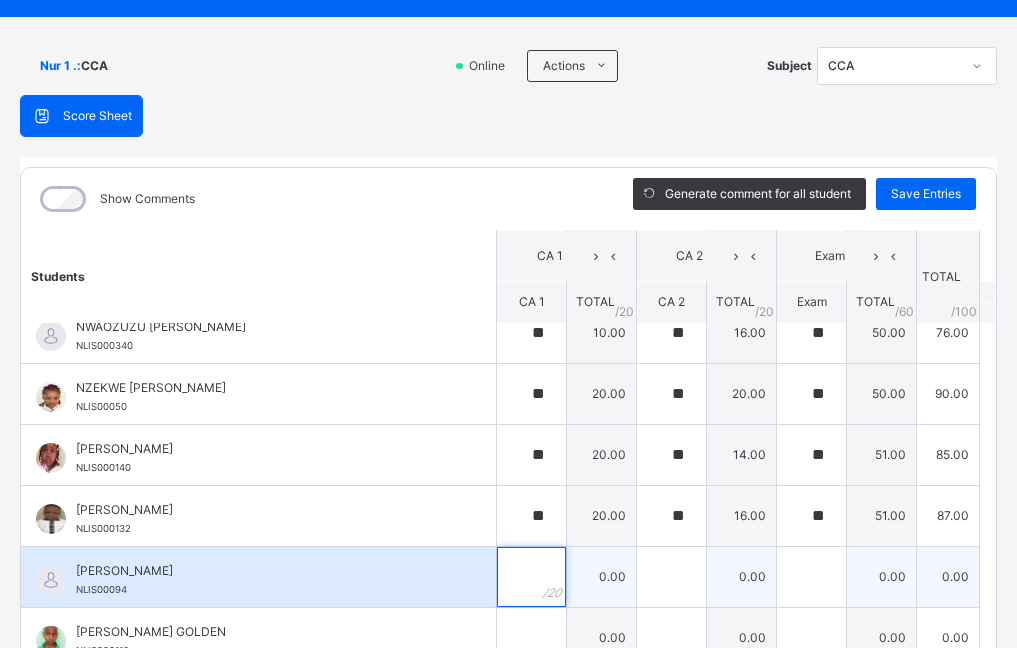 click at bounding box center (531, 577) 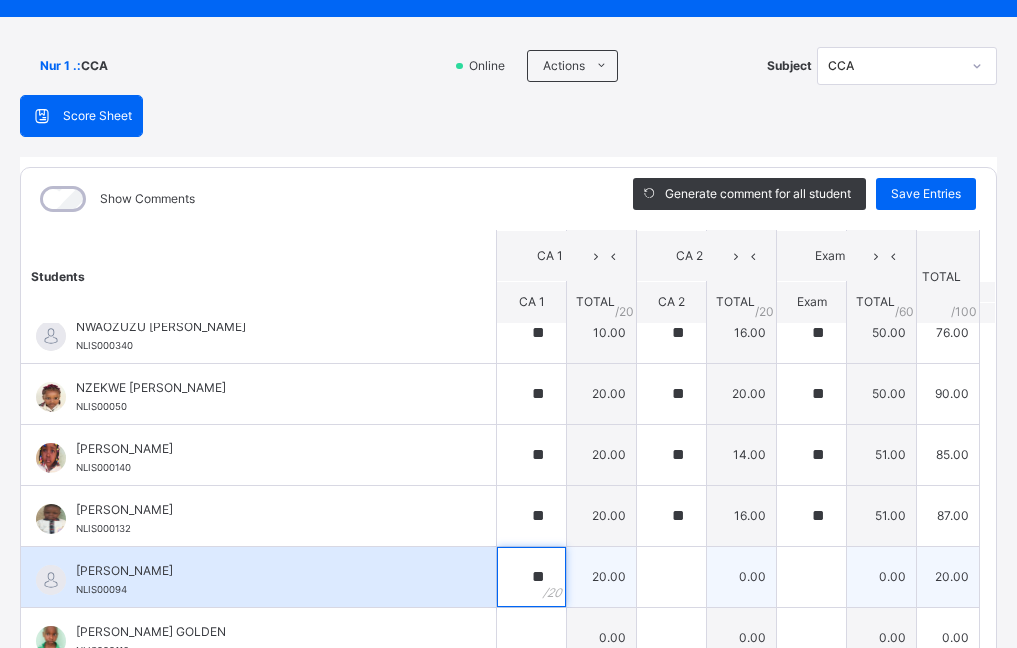 type on "**" 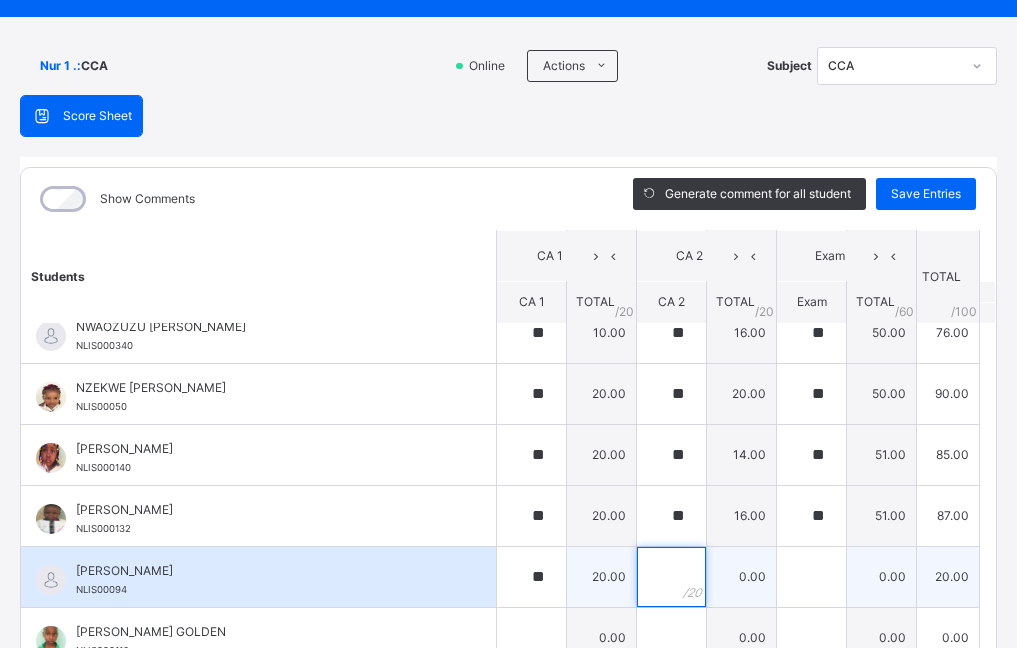 click at bounding box center (671, 577) 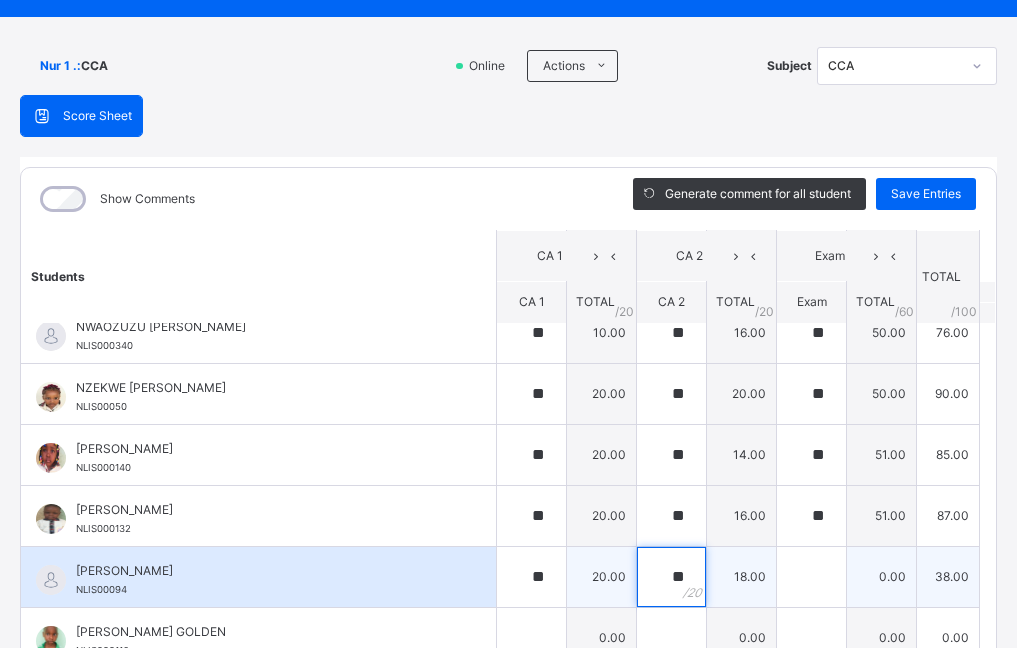 type on "**" 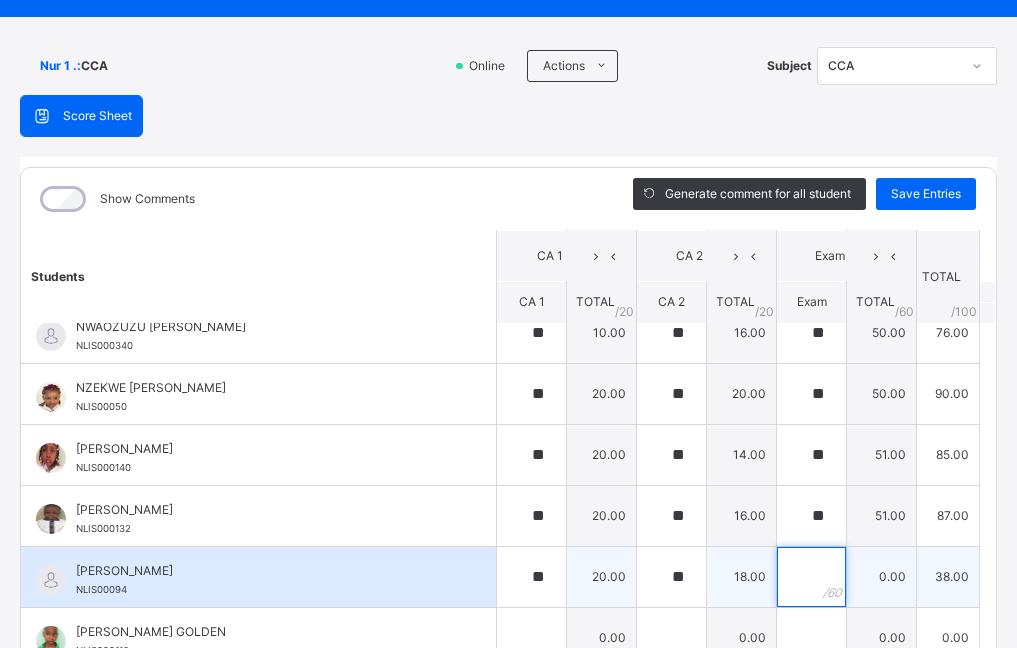 click at bounding box center (811, 577) 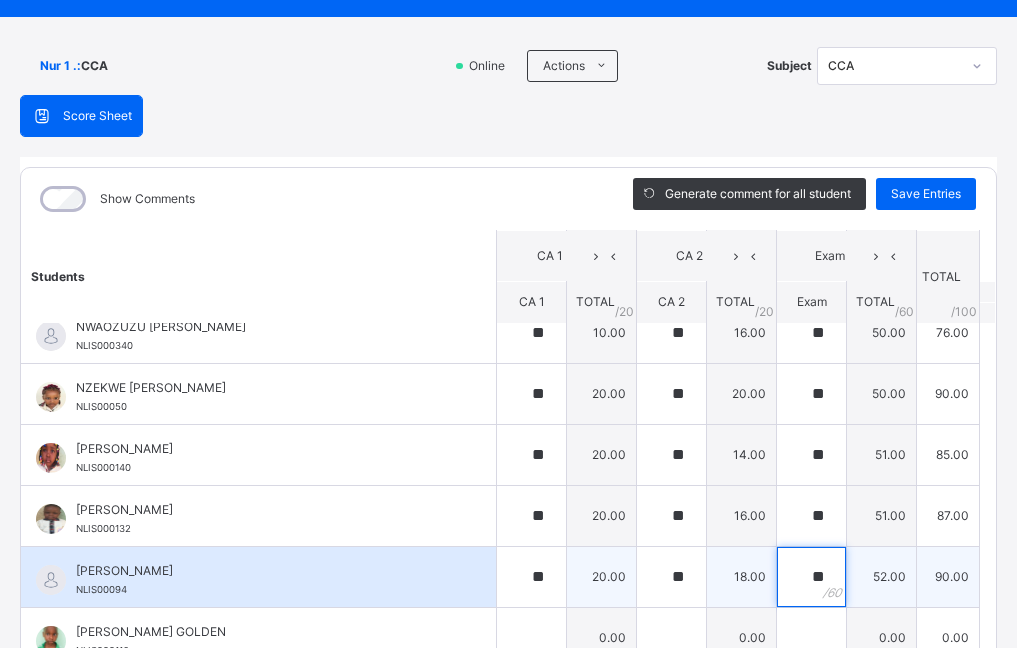 scroll, scrollTop: 200, scrollLeft: 0, axis: vertical 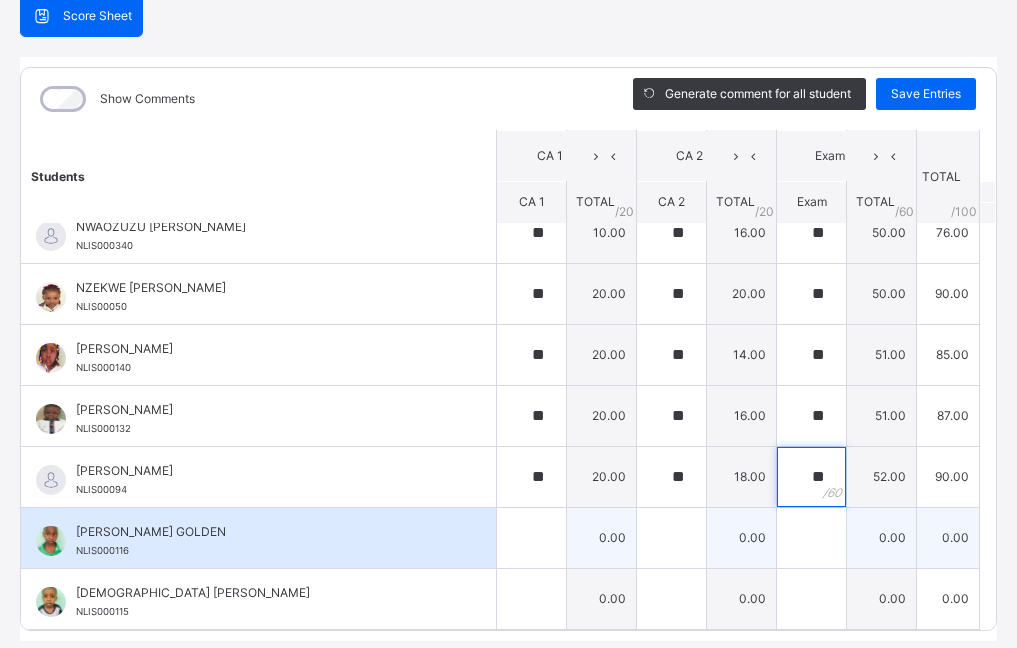 type on "**" 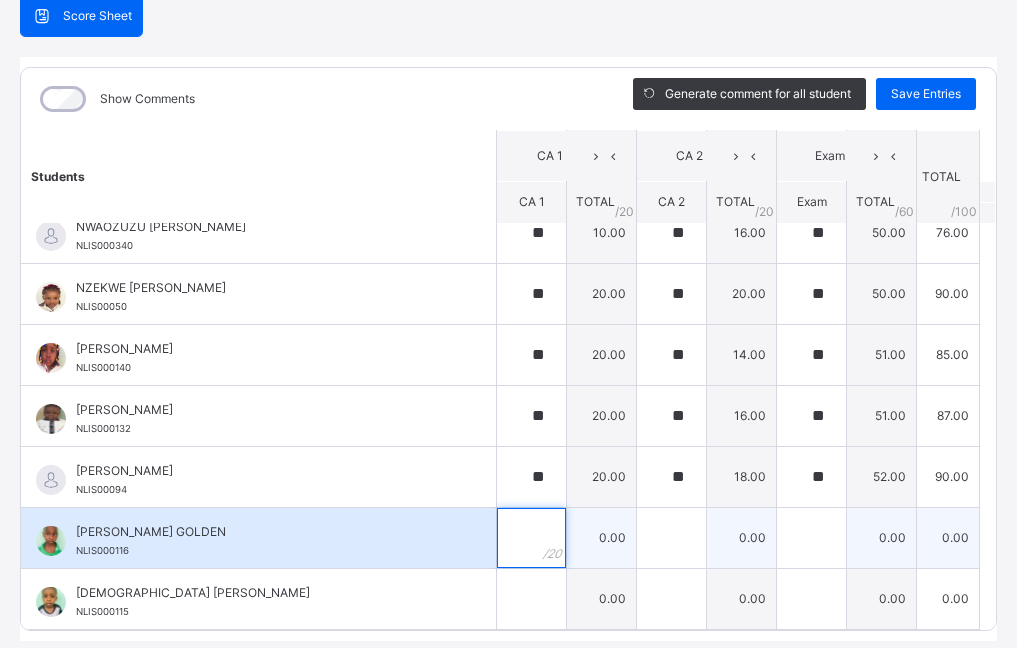 click at bounding box center (531, 538) 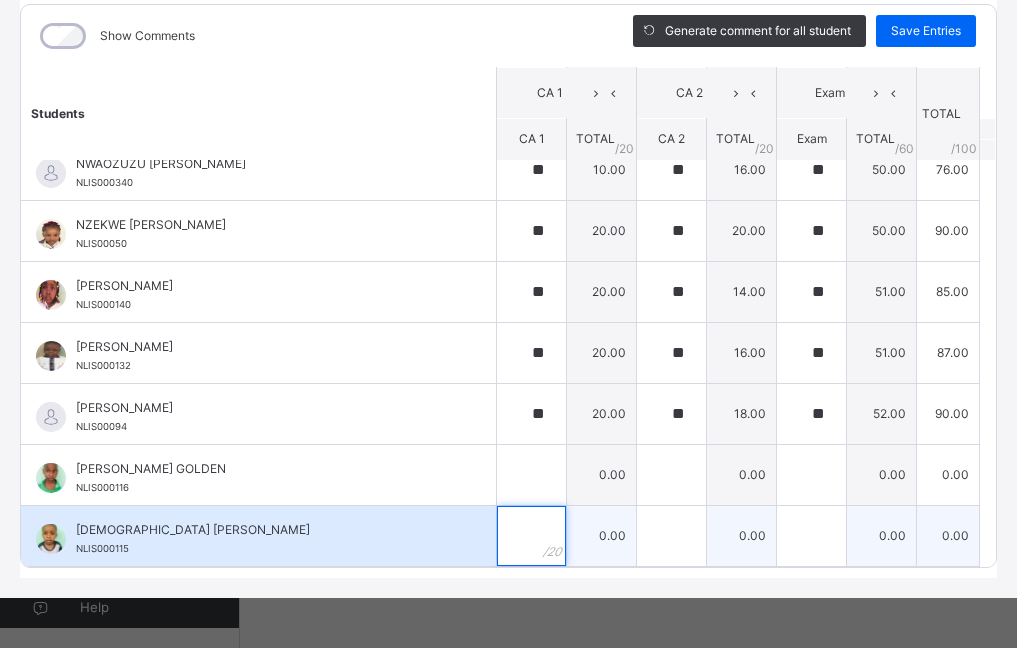 click at bounding box center [531, 536] 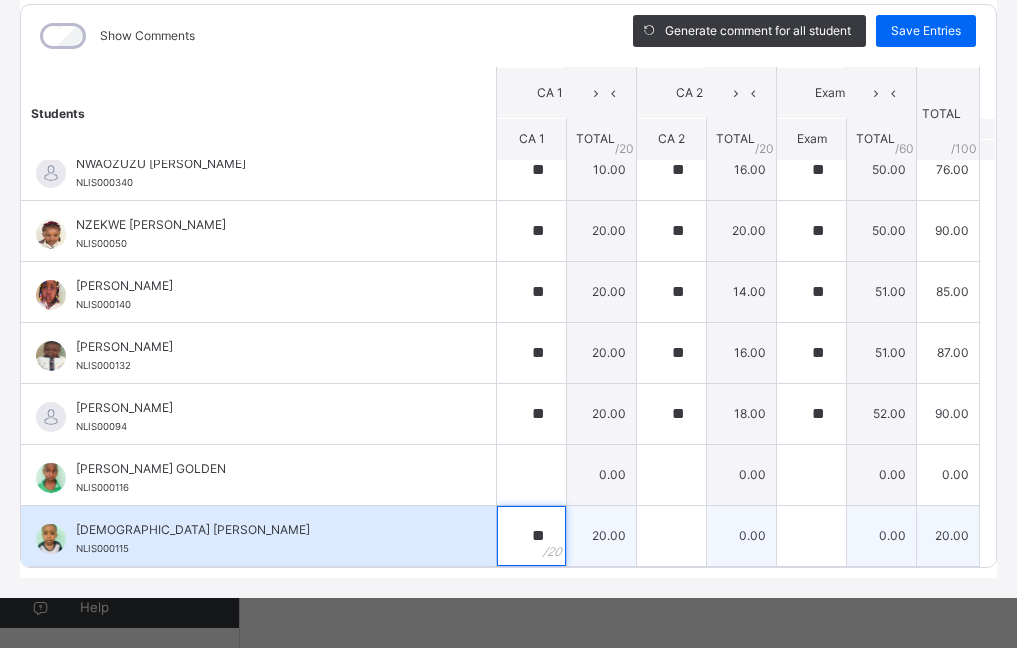 type on "**" 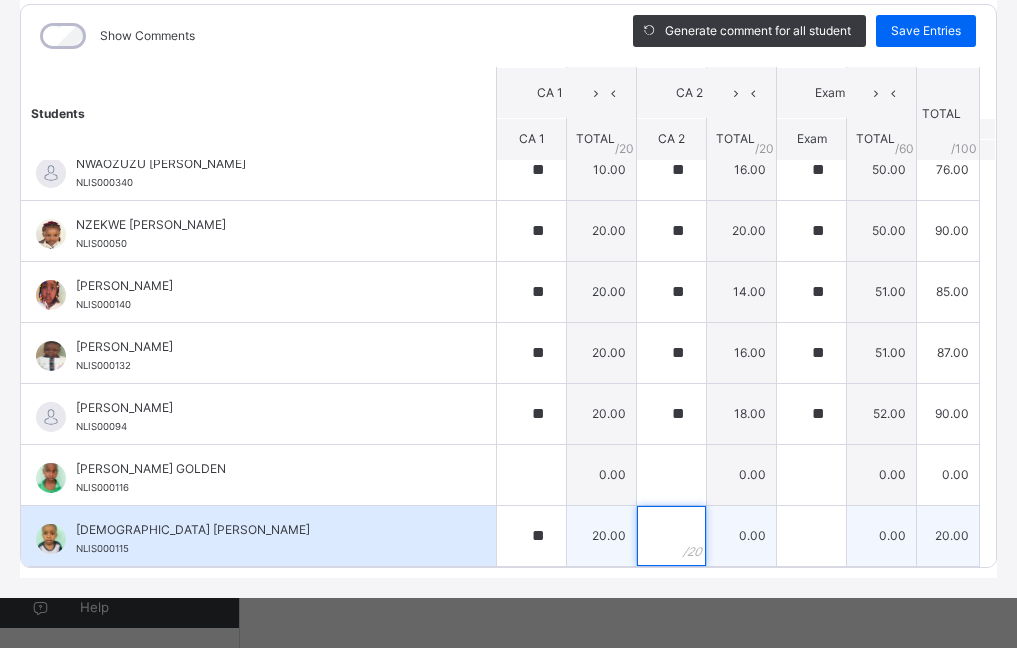 click at bounding box center [671, 536] 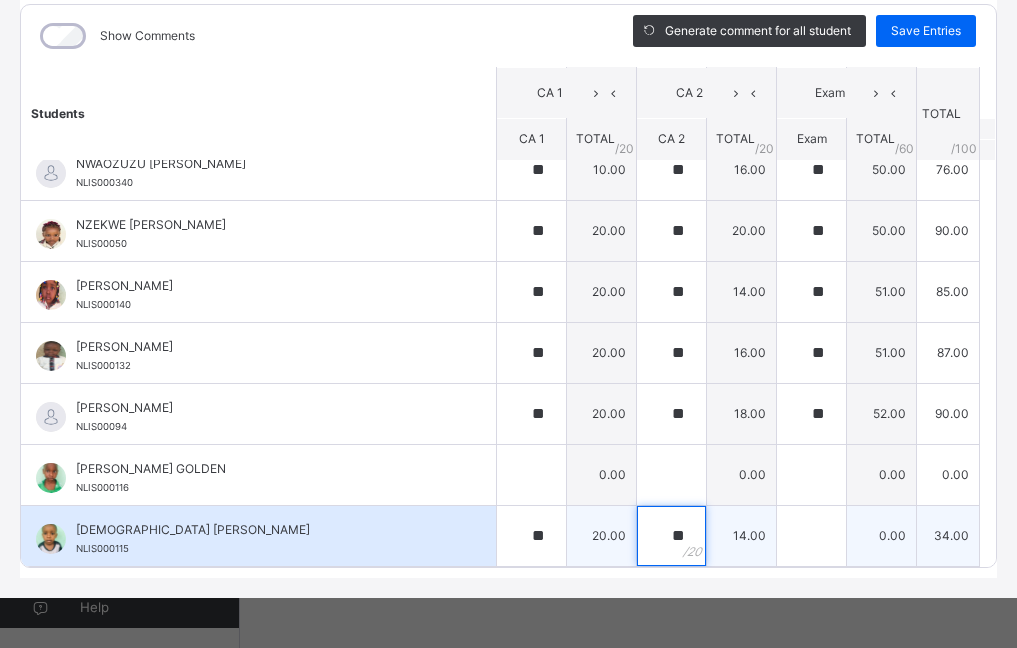 type on "**" 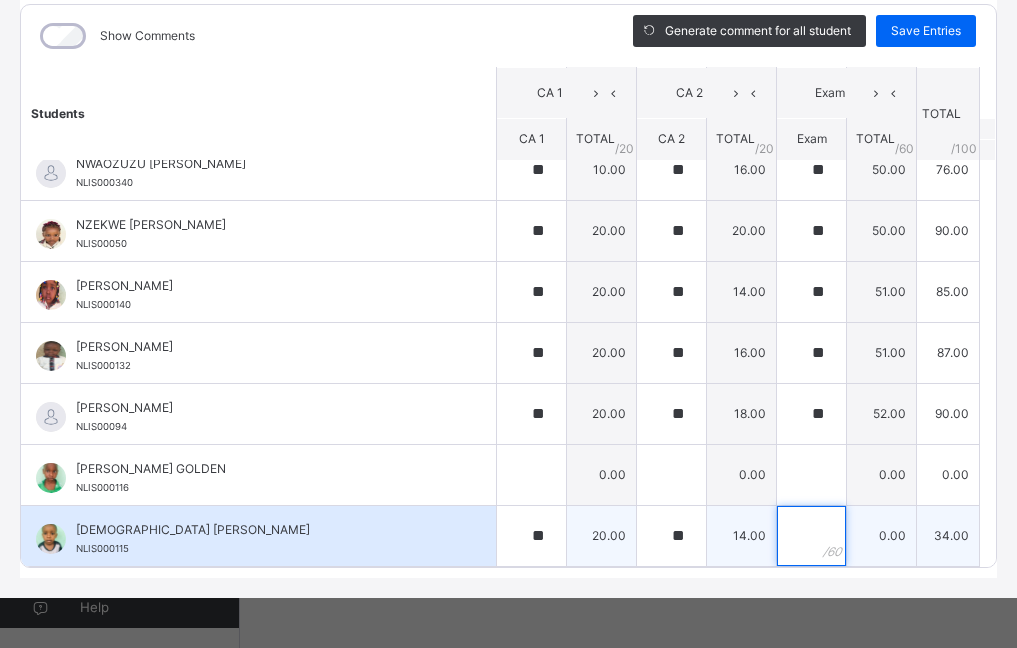 click at bounding box center [811, 536] 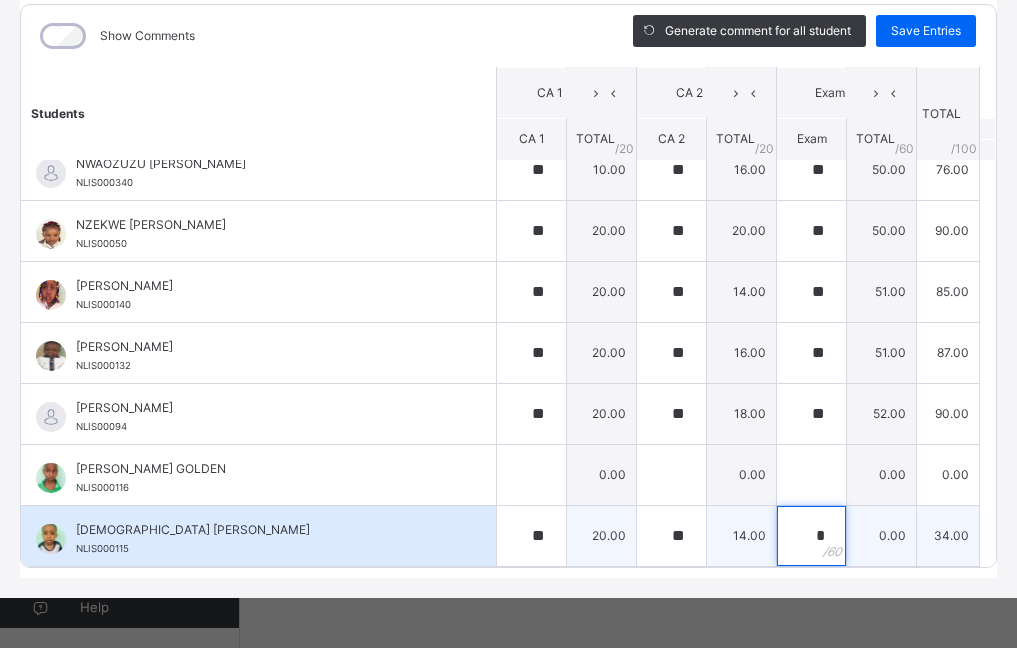 type on "**" 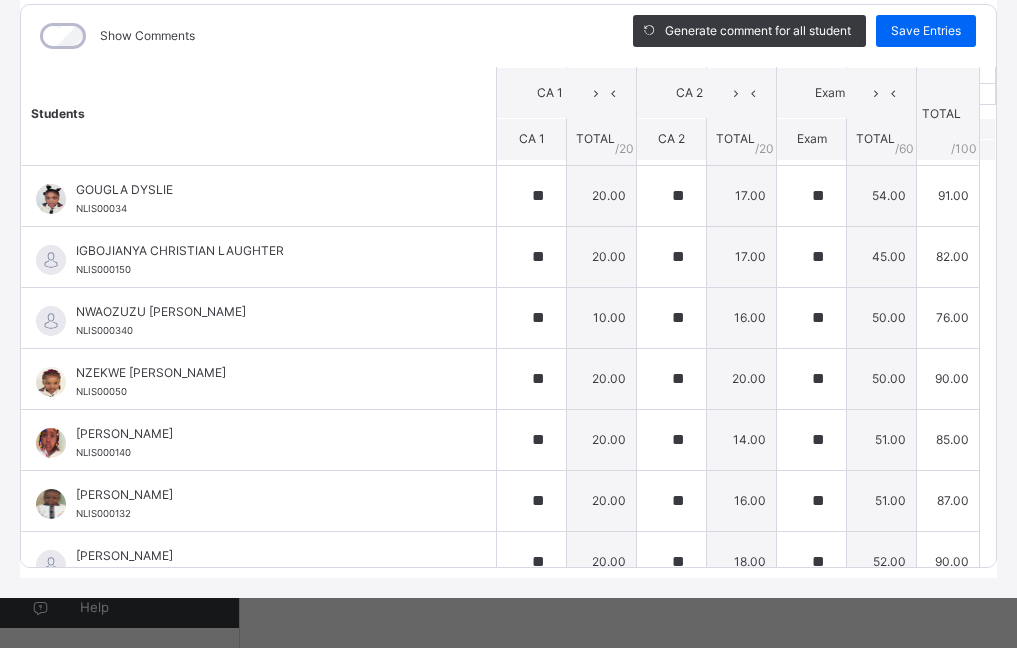 scroll, scrollTop: 23, scrollLeft: 0, axis: vertical 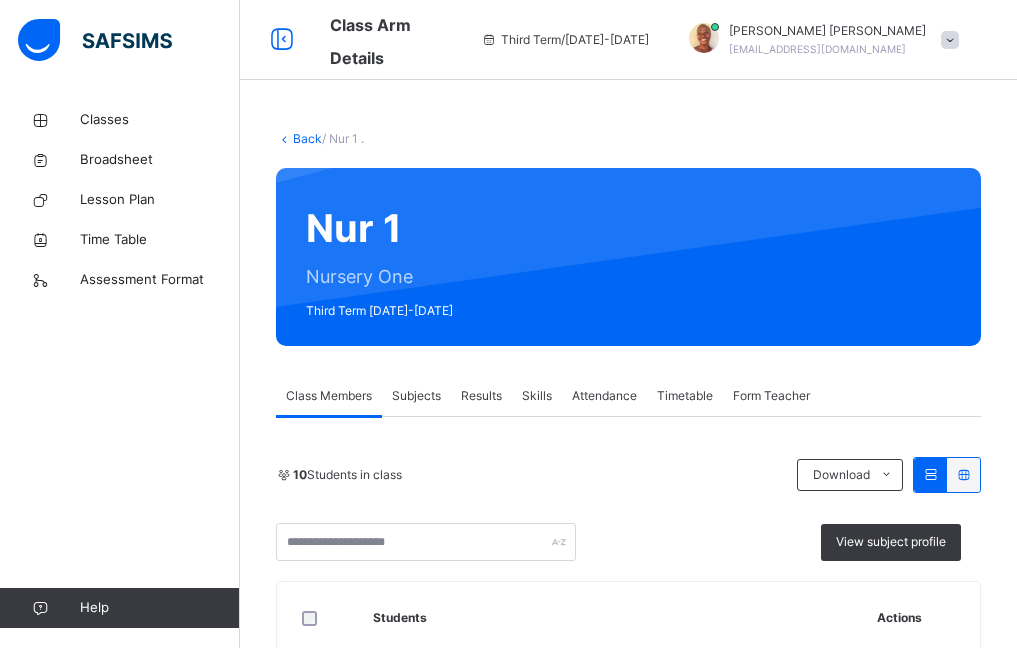 click on "Subjects" at bounding box center [416, 396] 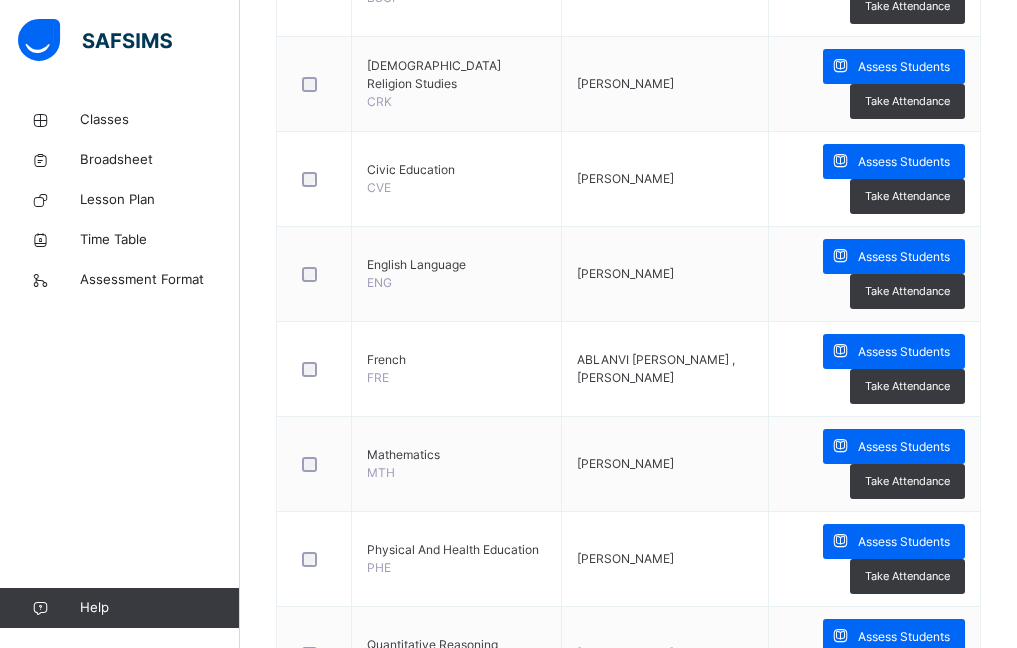 scroll, scrollTop: 1400, scrollLeft: 0, axis: vertical 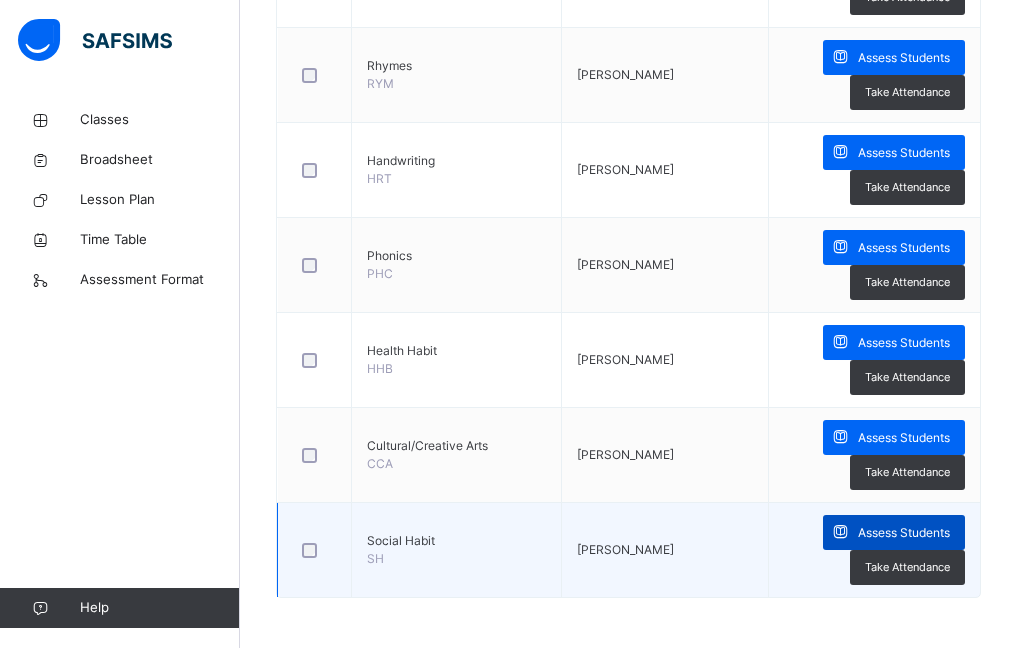 click at bounding box center [840, 532] 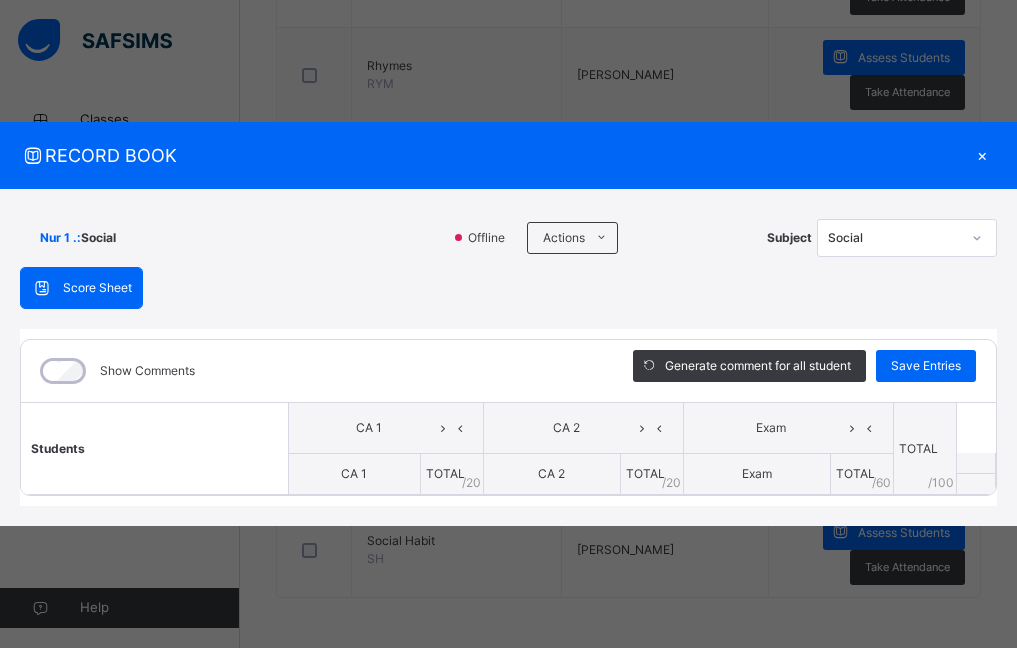 click on "×" at bounding box center [982, 155] 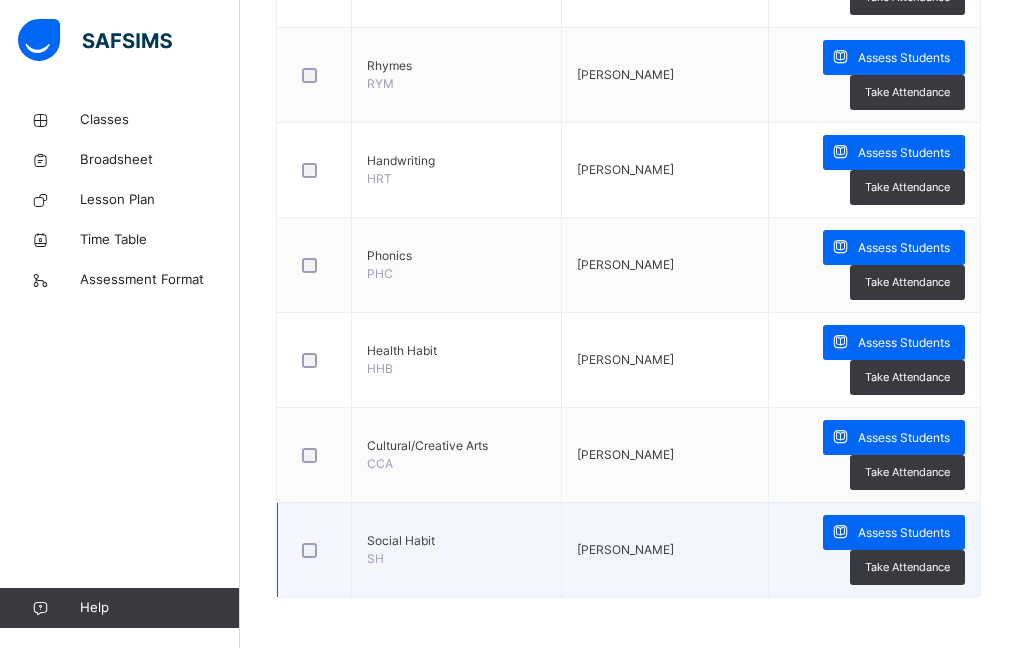 click on "[PERSON_NAME]" at bounding box center [625, 549] 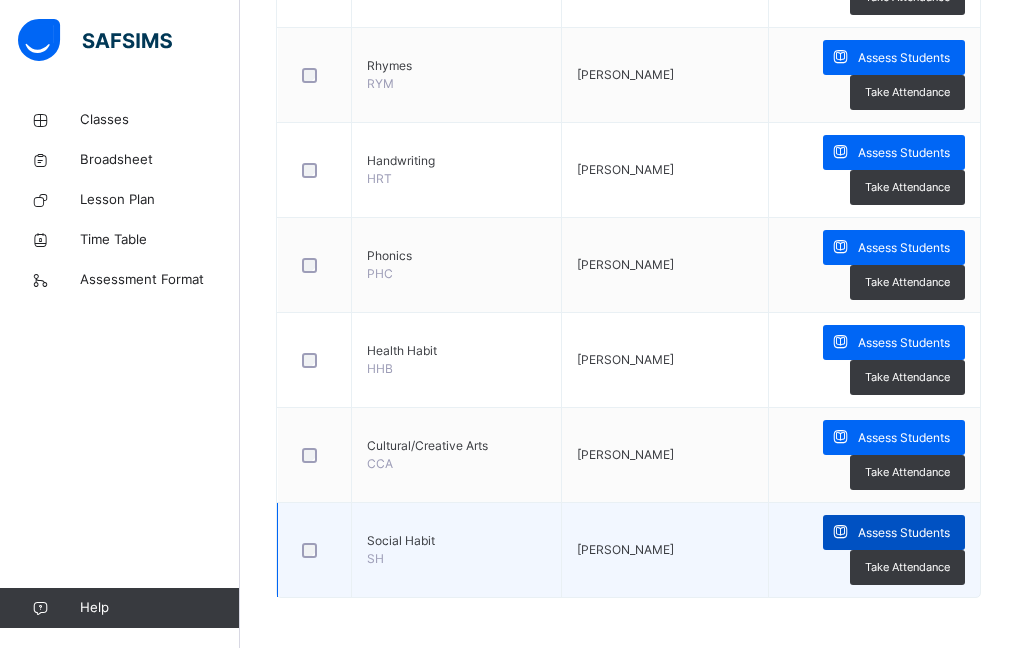 click at bounding box center (840, 532) 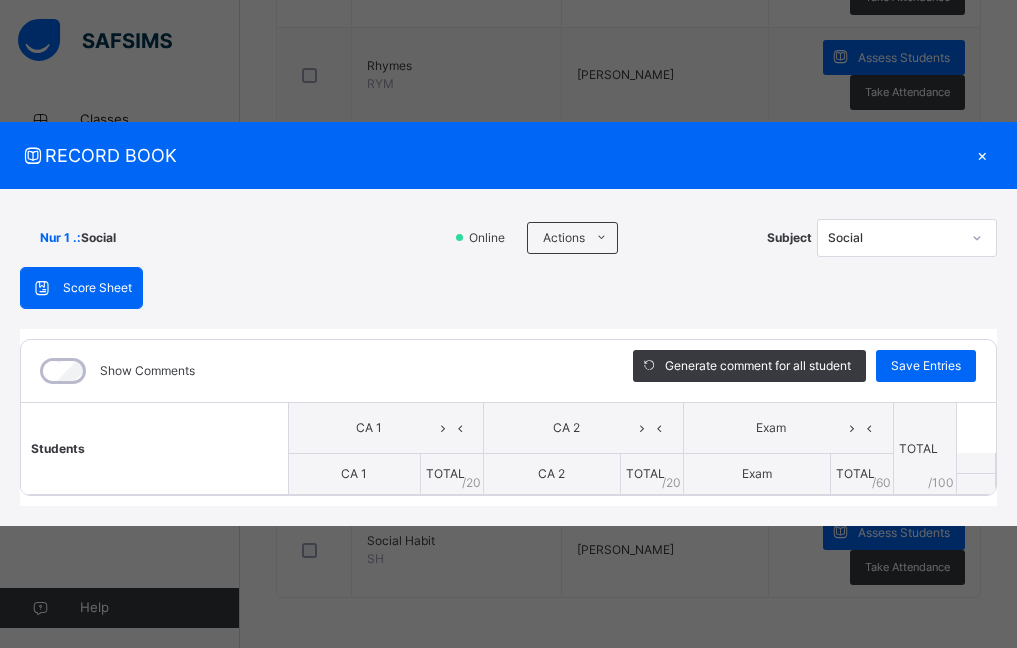 click on "Show Comments" at bounding box center (147, 371) 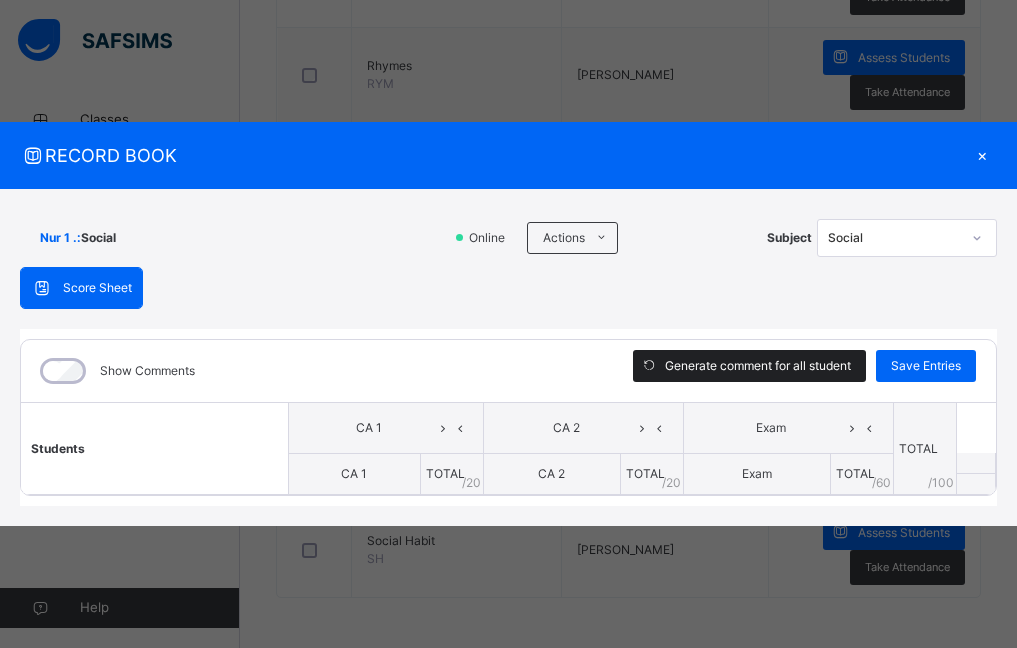 click at bounding box center (649, 366) 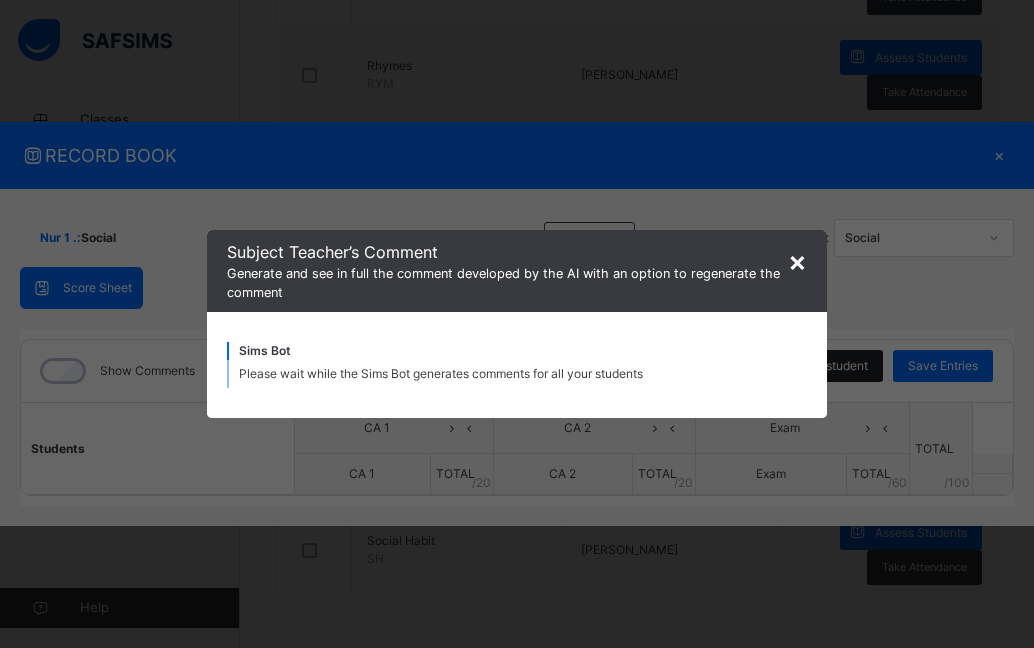 click on "Please wait while the Sims Bot generates comments for all your students" at bounding box center (517, 374) 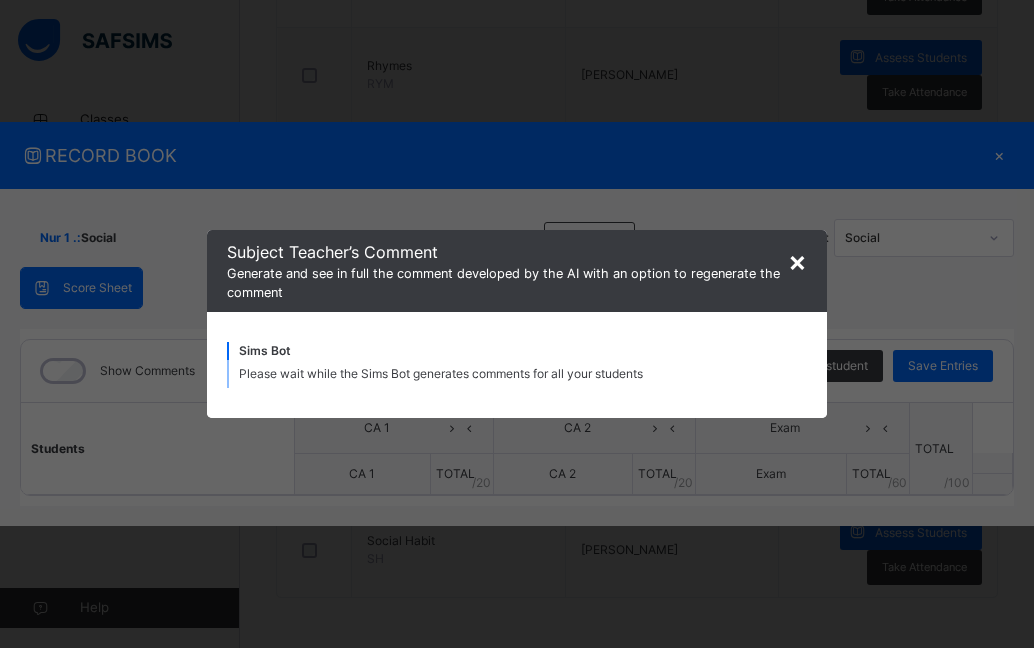 click on "×" at bounding box center (797, 261) 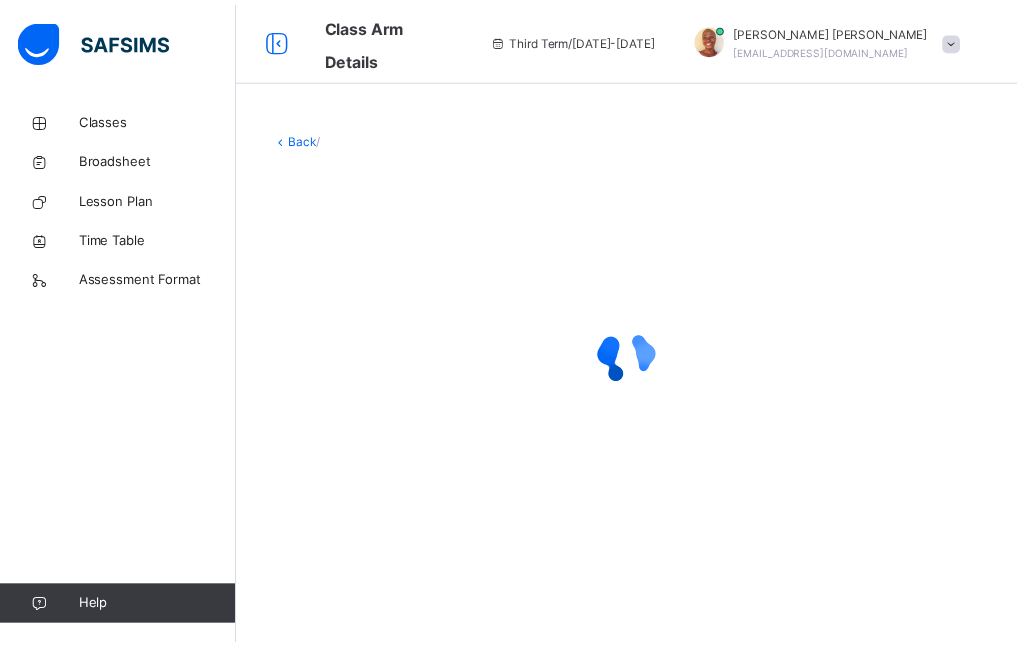 scroll, scrollTop: 0, scrollLeft: 0, axis: both 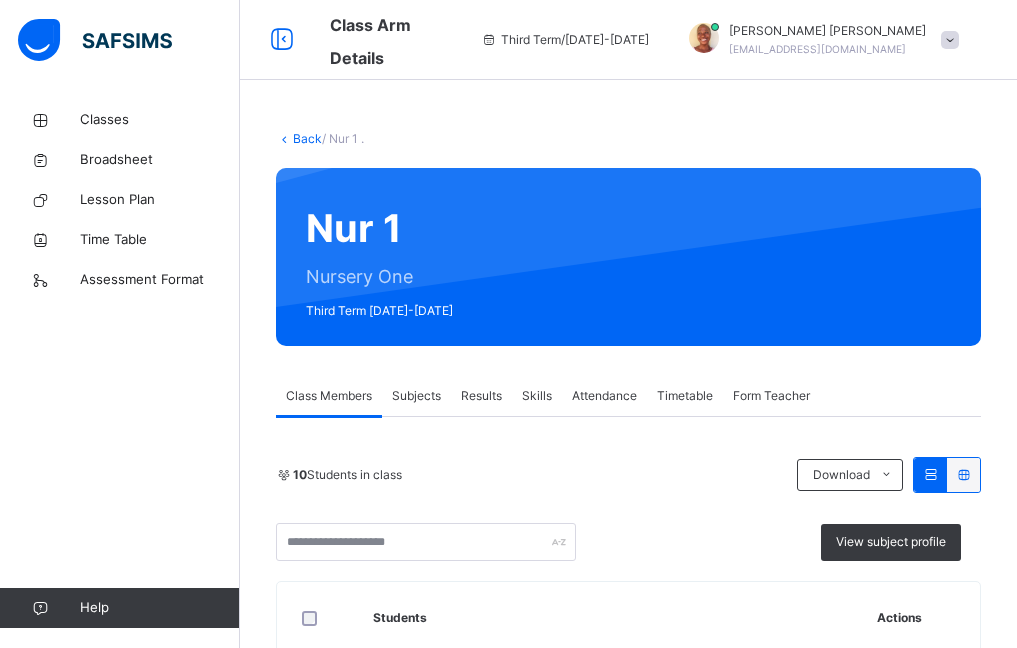 click on "Subjects" at bounding box center [416, 396] 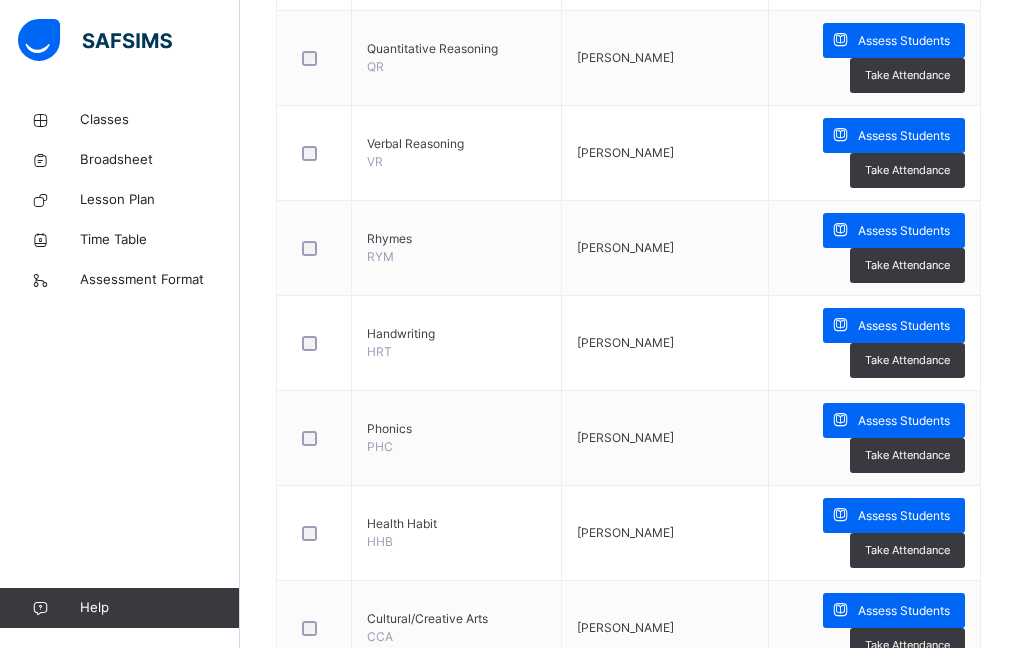 scroll, scrollTop: 1400, scrollLeft: 0, axis: vertical 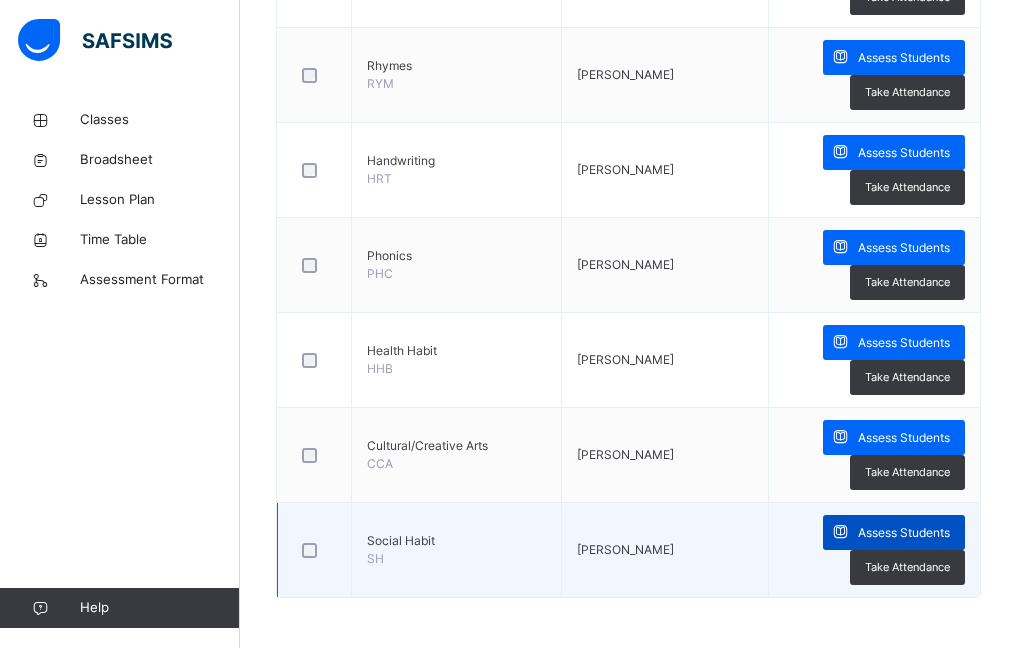 click at bounding box center [840, 532] 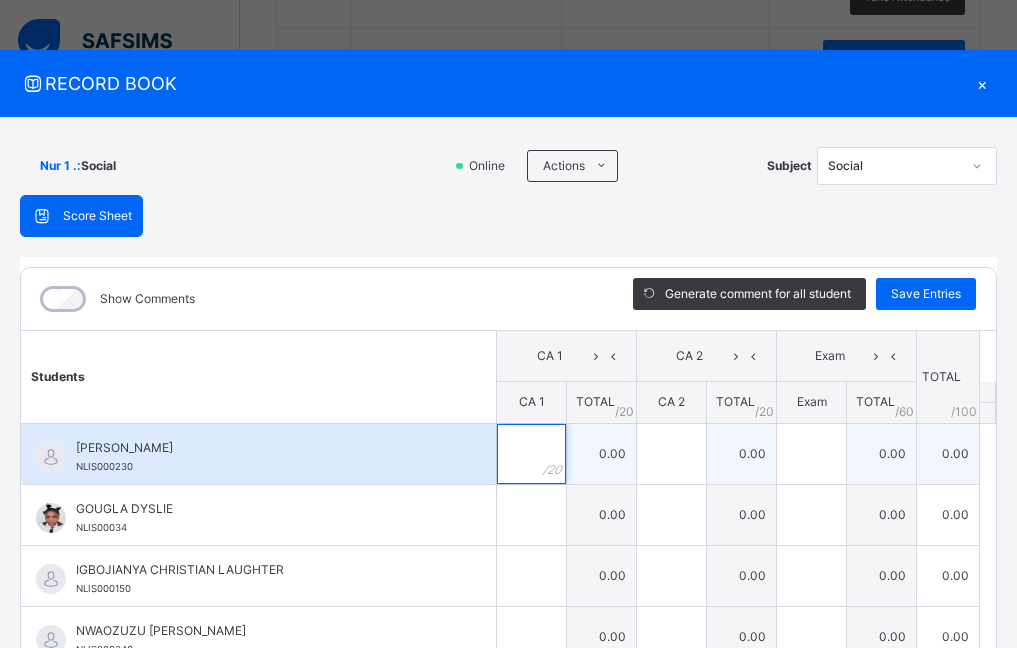 click at bounding box center [531, 454] 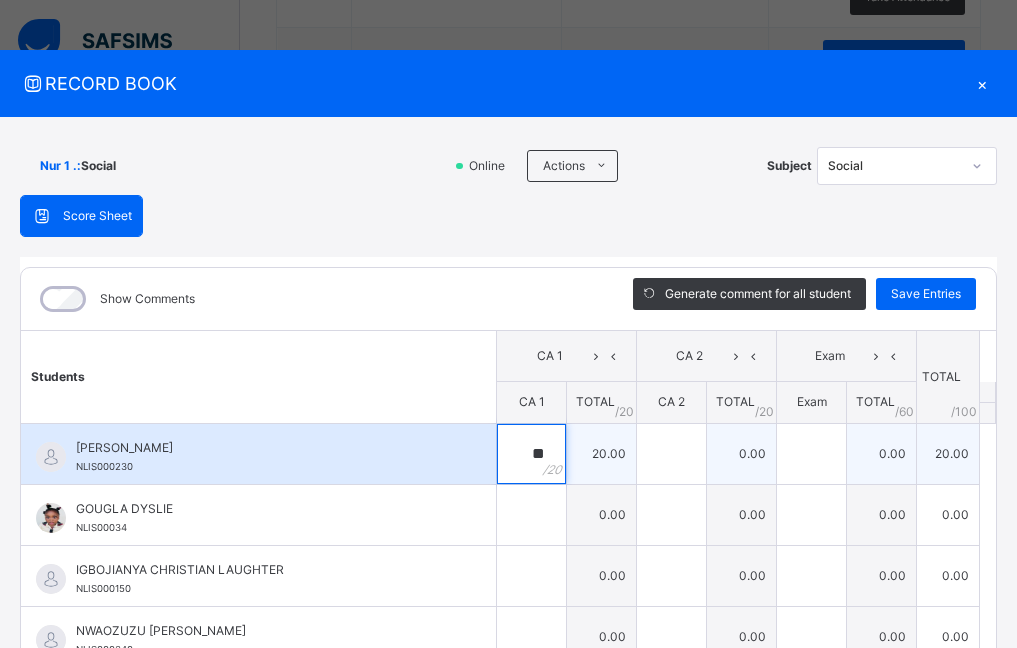 type on "**" 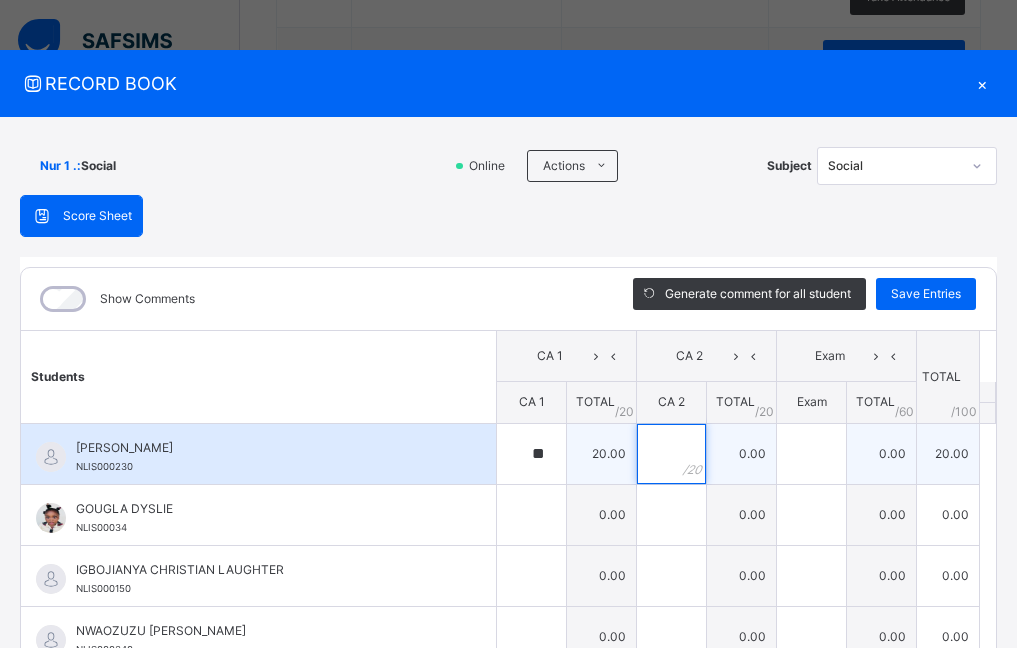 click at bounding box center (671, 454) 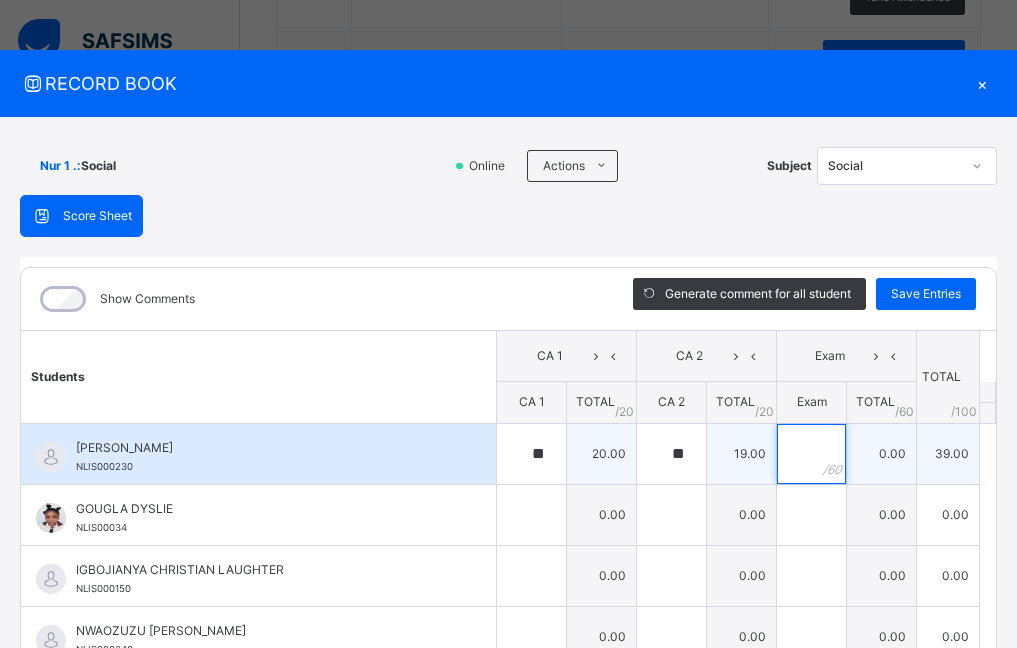 click at bounding box center [811, 454] 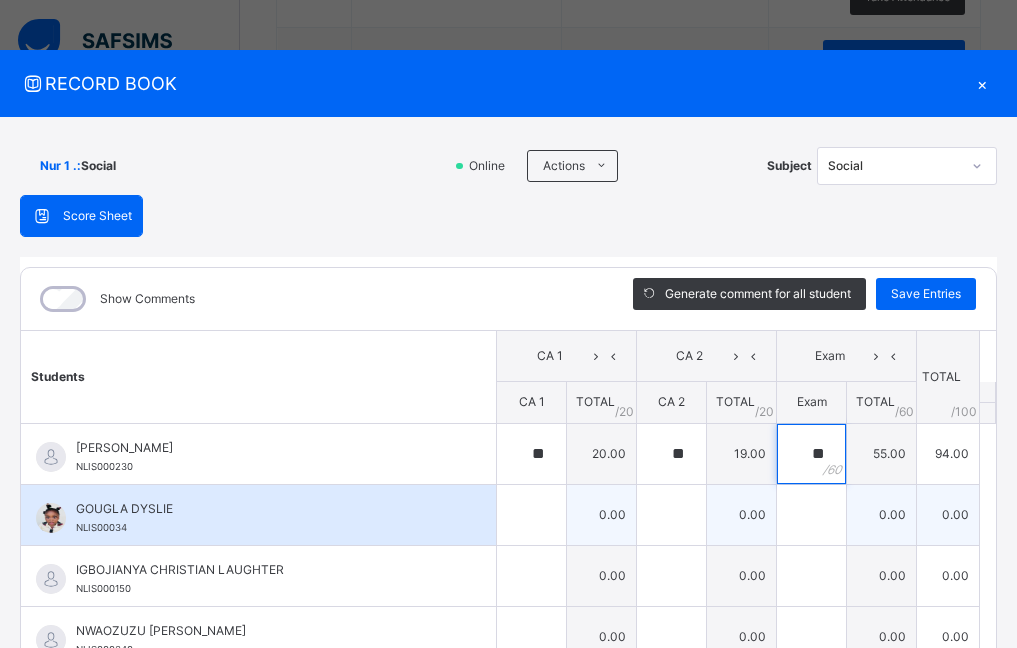 type on "**" 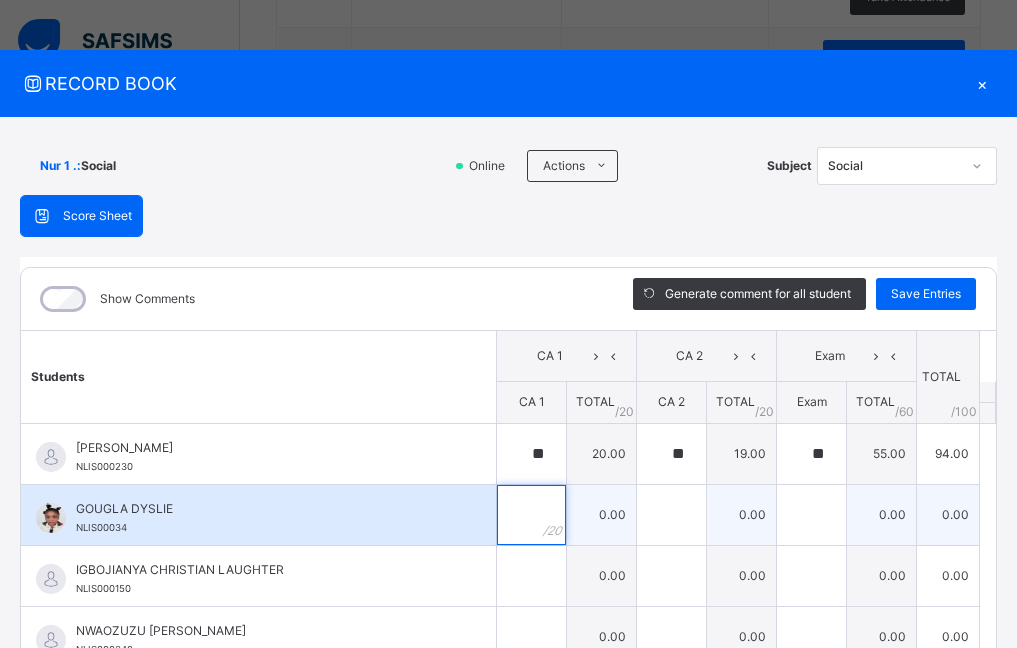 click at bounding box center (531, 515) 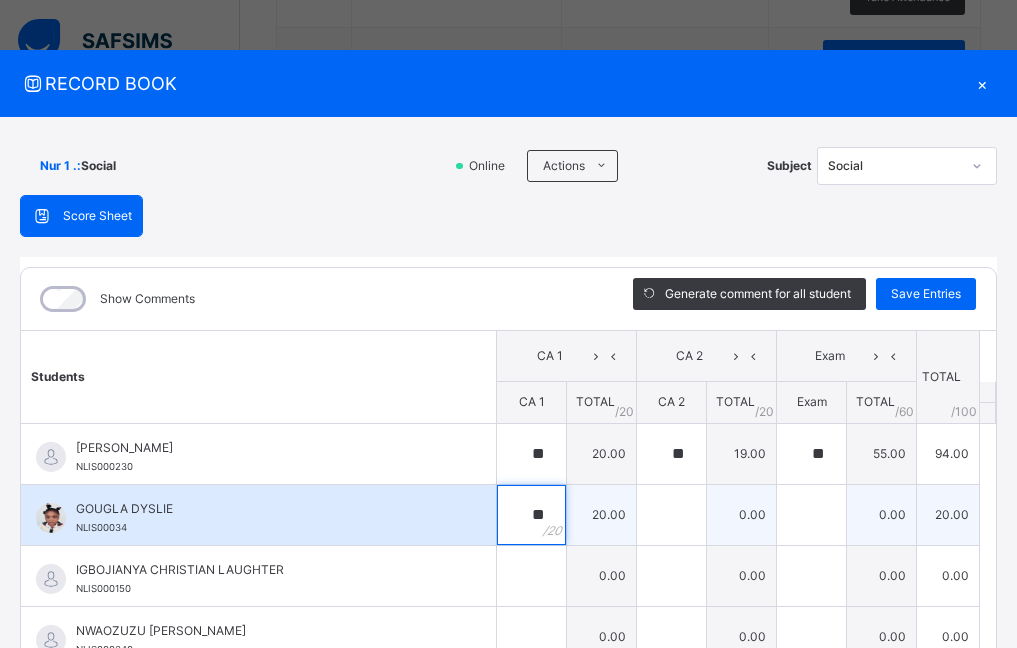 type on "**" 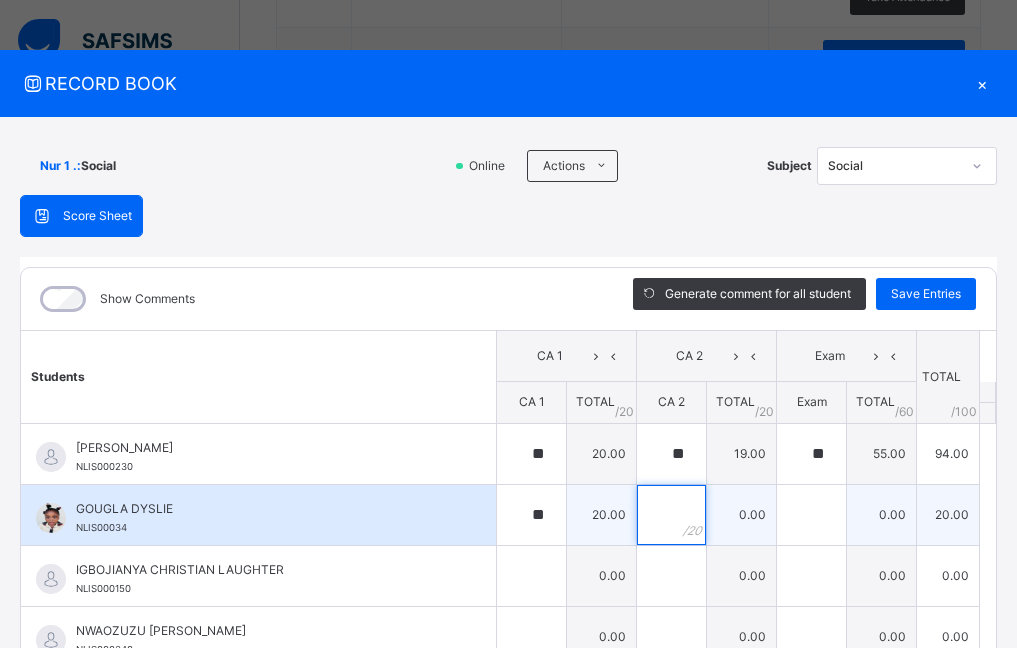 click at bounding box center (671, 515) 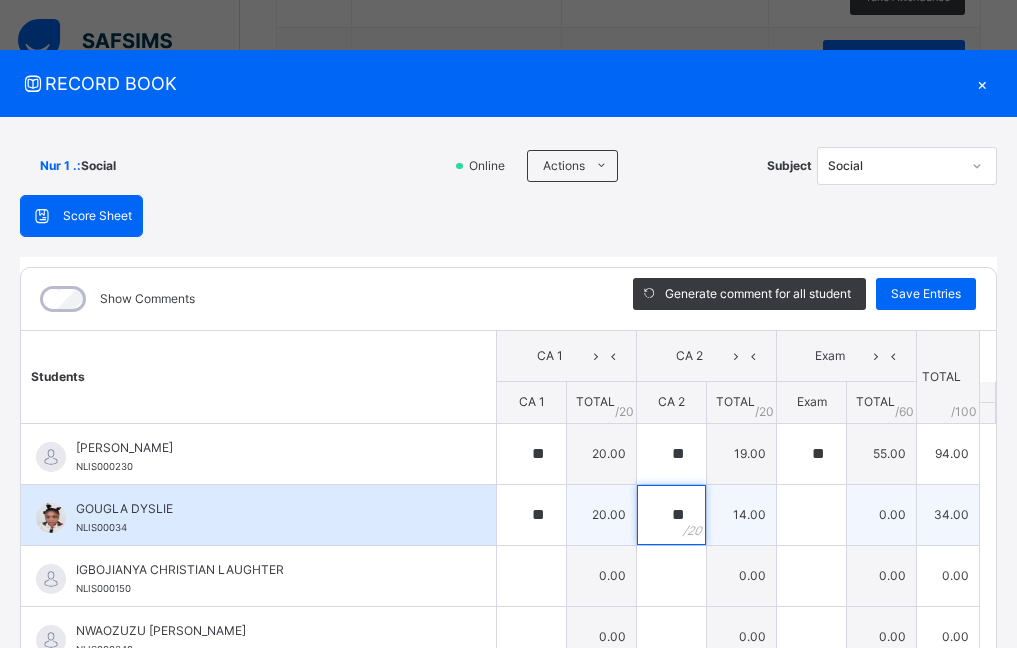 type on "**" 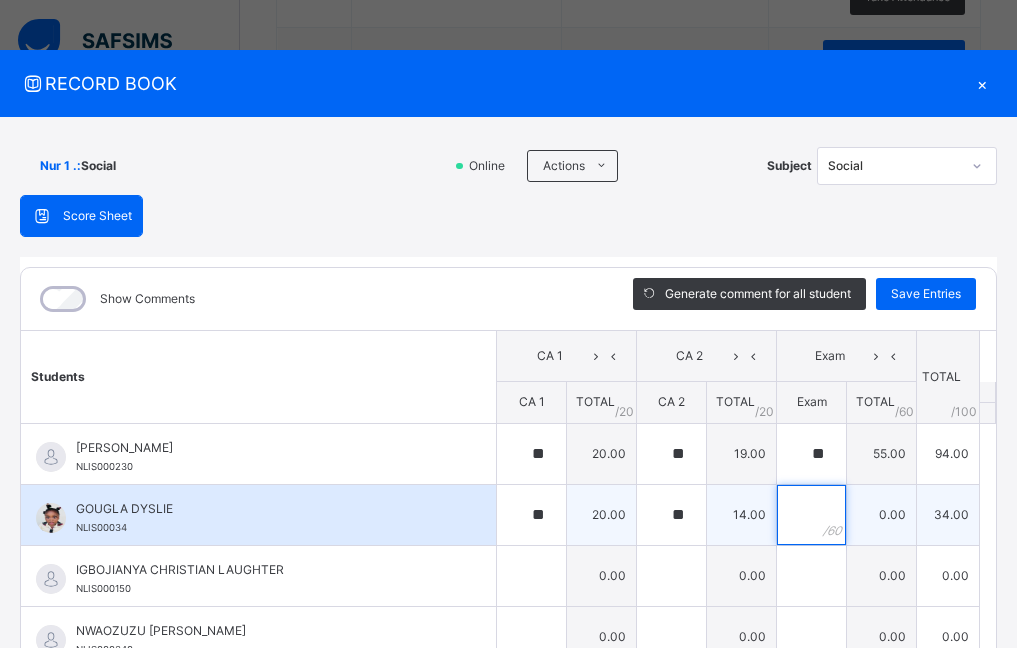 click at bounding box center (811, 515) 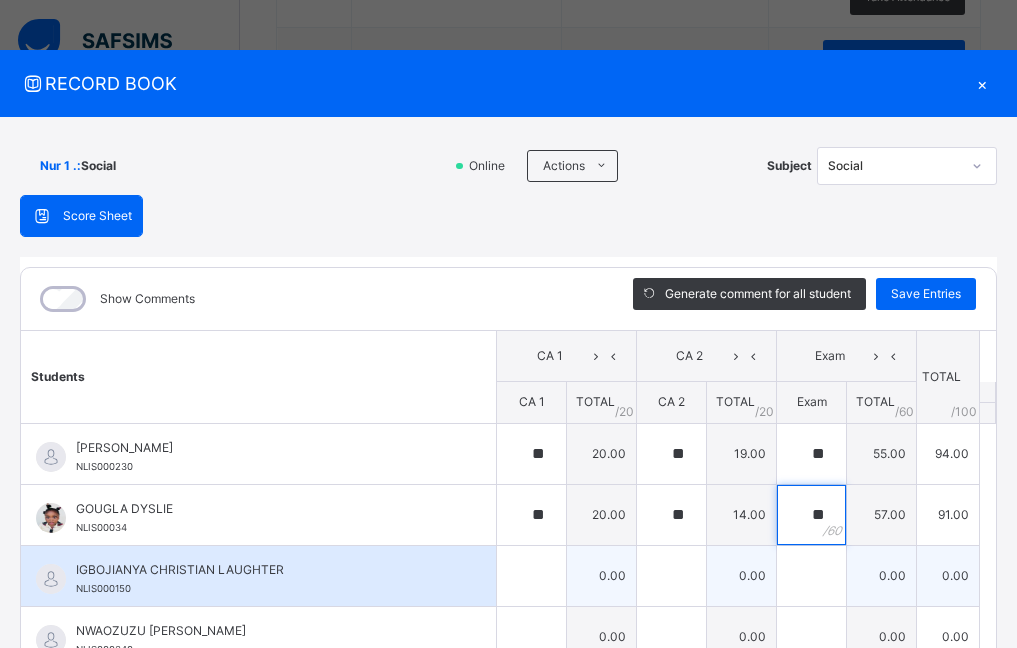 type on "**" 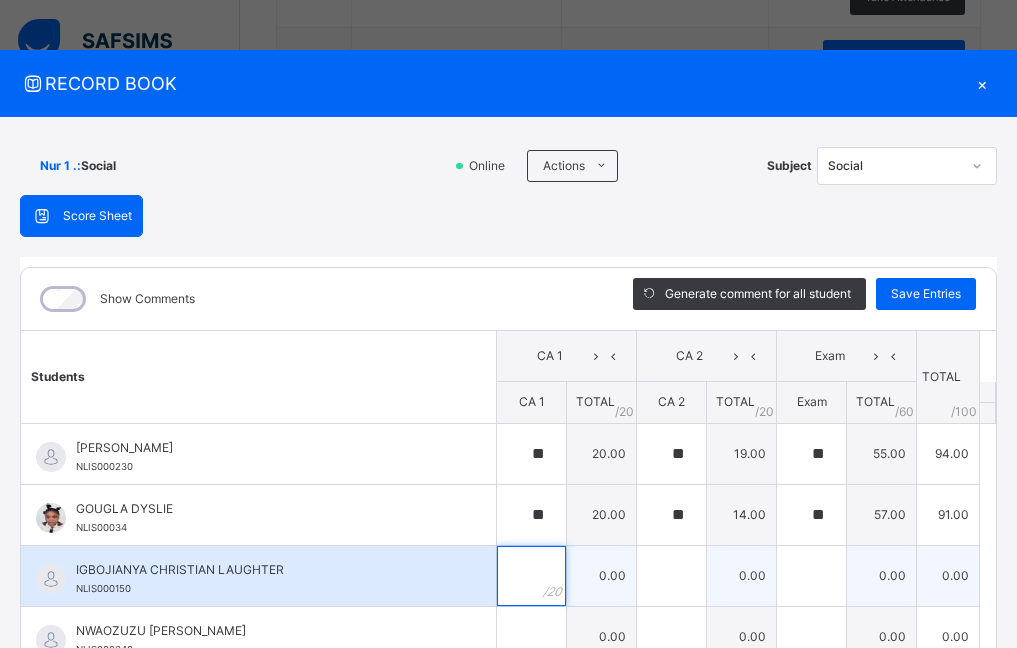 click at bounding box center (531, 576) 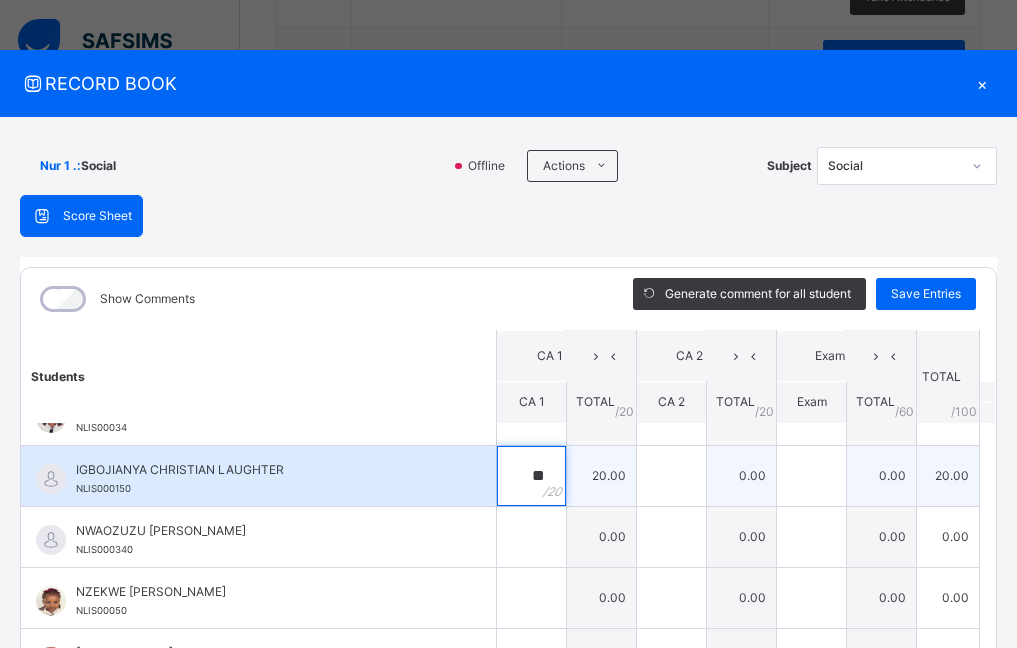 type on "**" 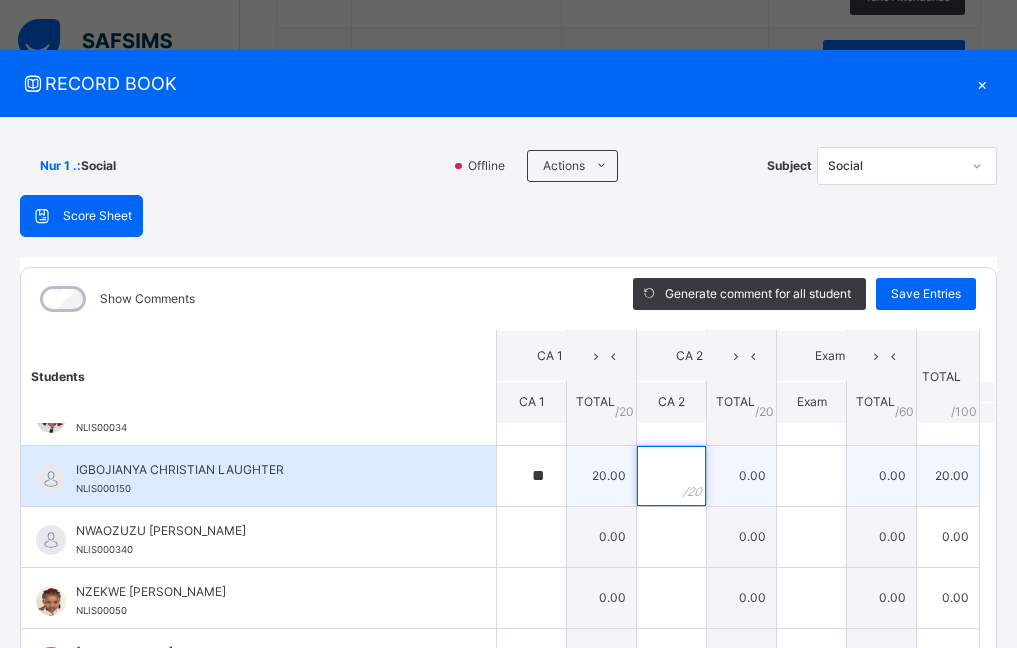 click at bounding box center (671, 476) 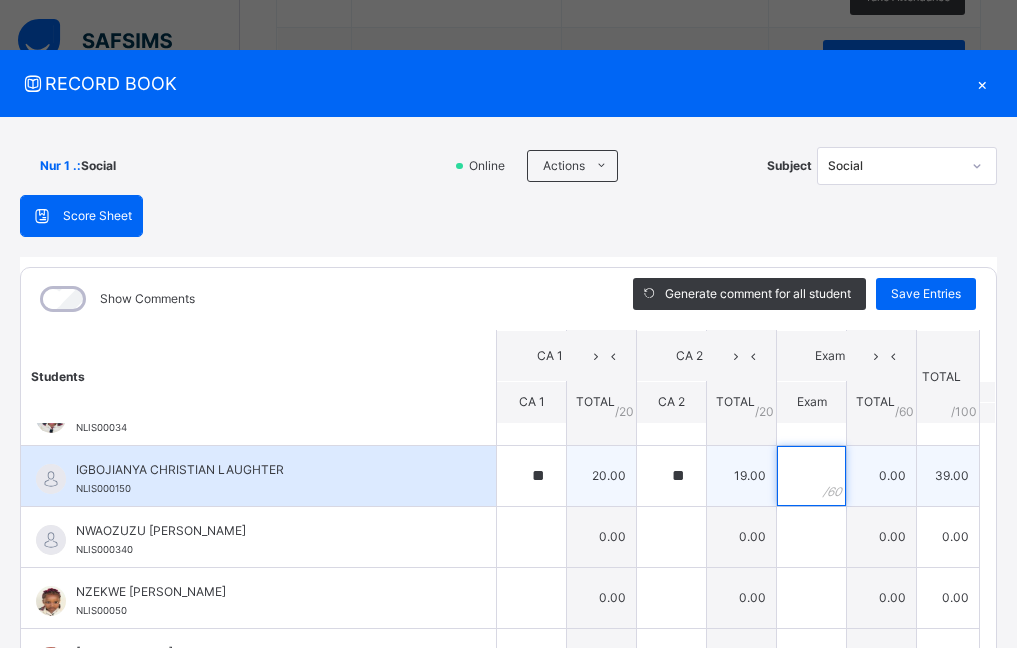 type on "**" 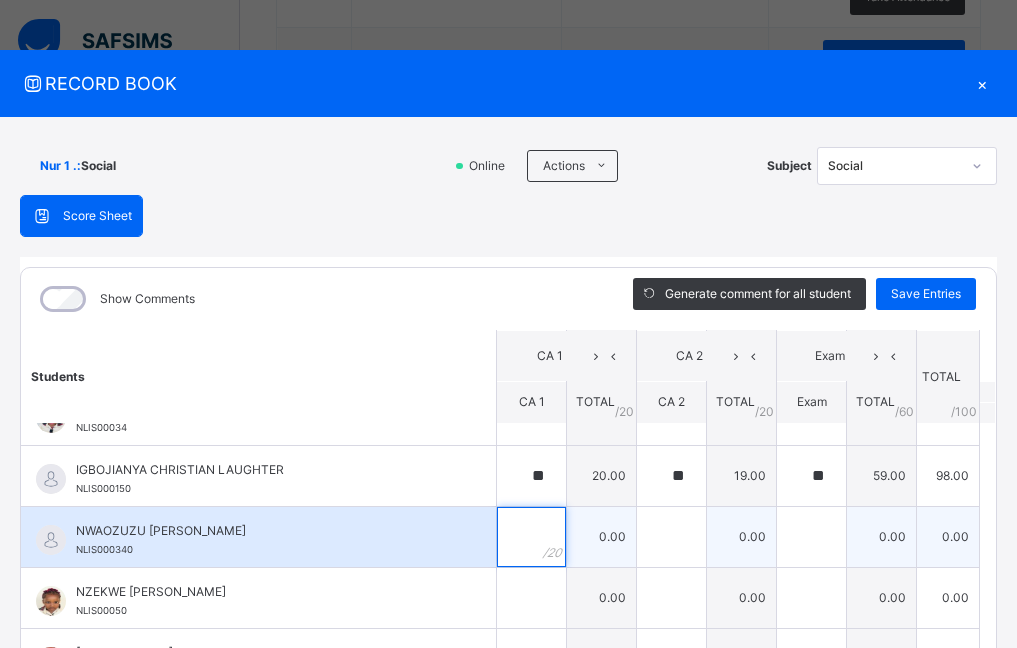 type on "**" 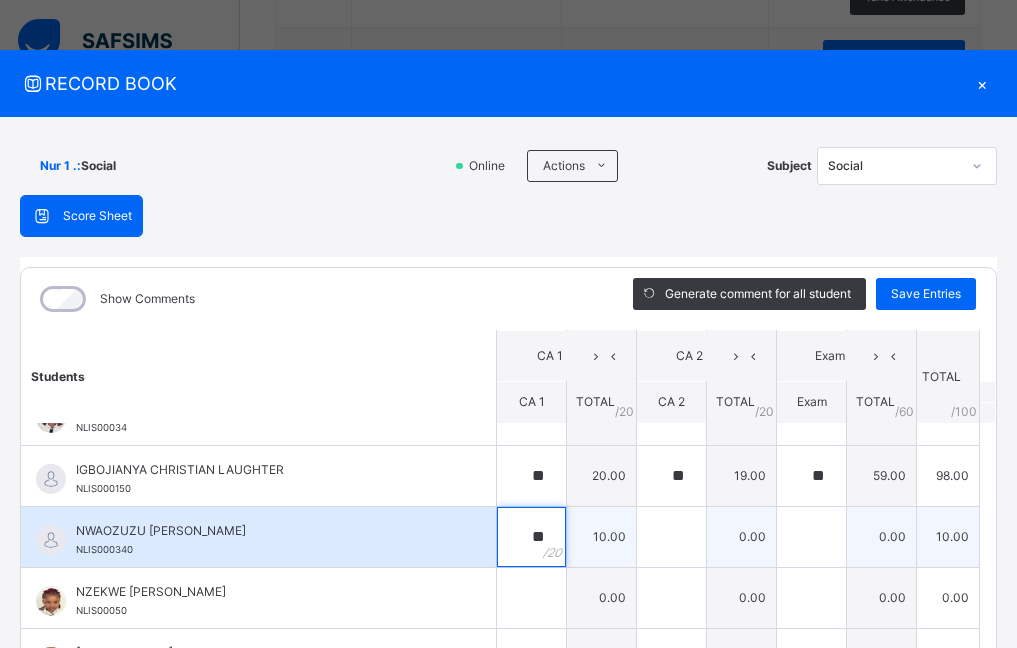 type on "**" 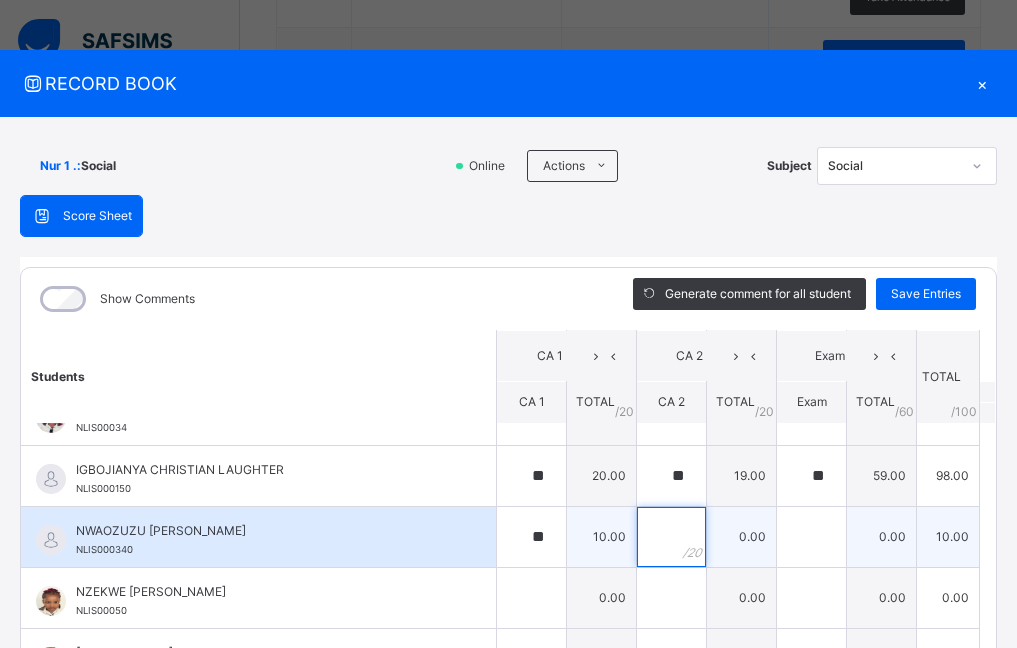 click at bounding box center [671, 537] 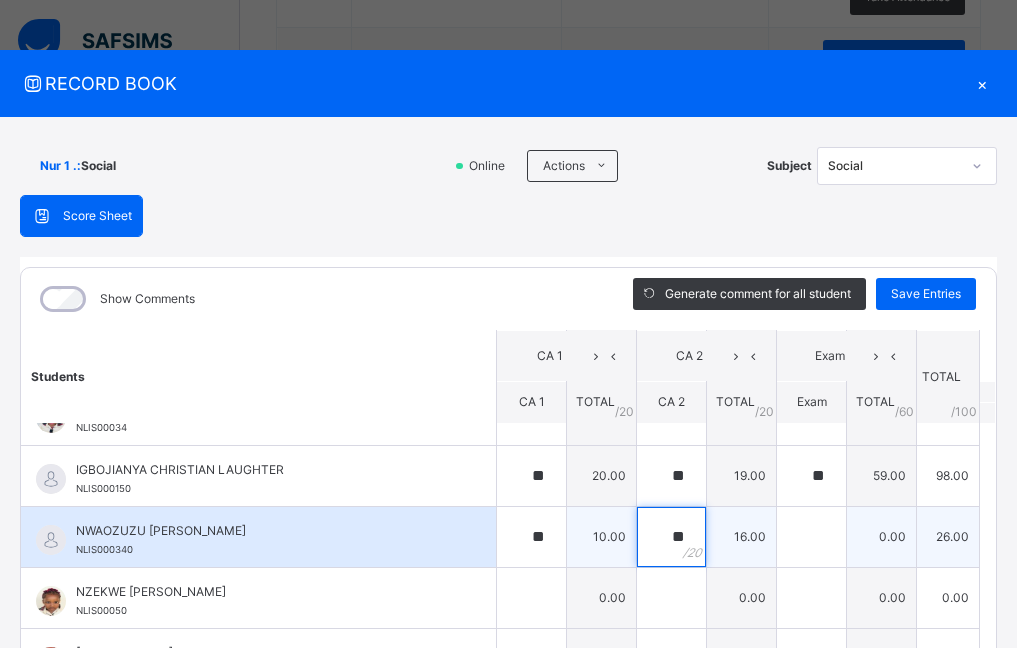type on "**" 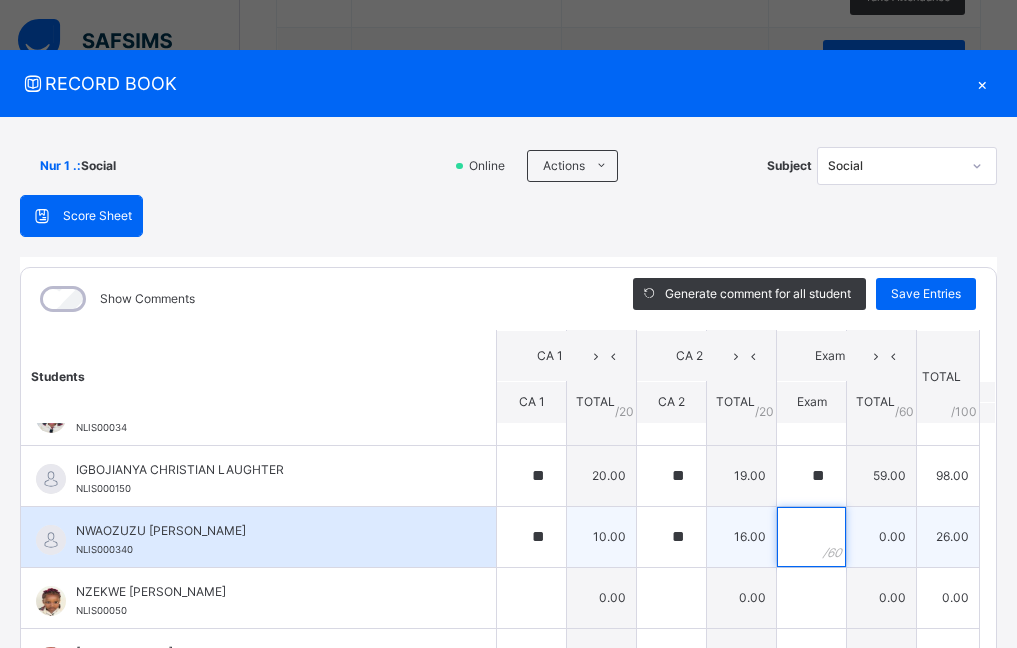click at bounding box center [811, 537] 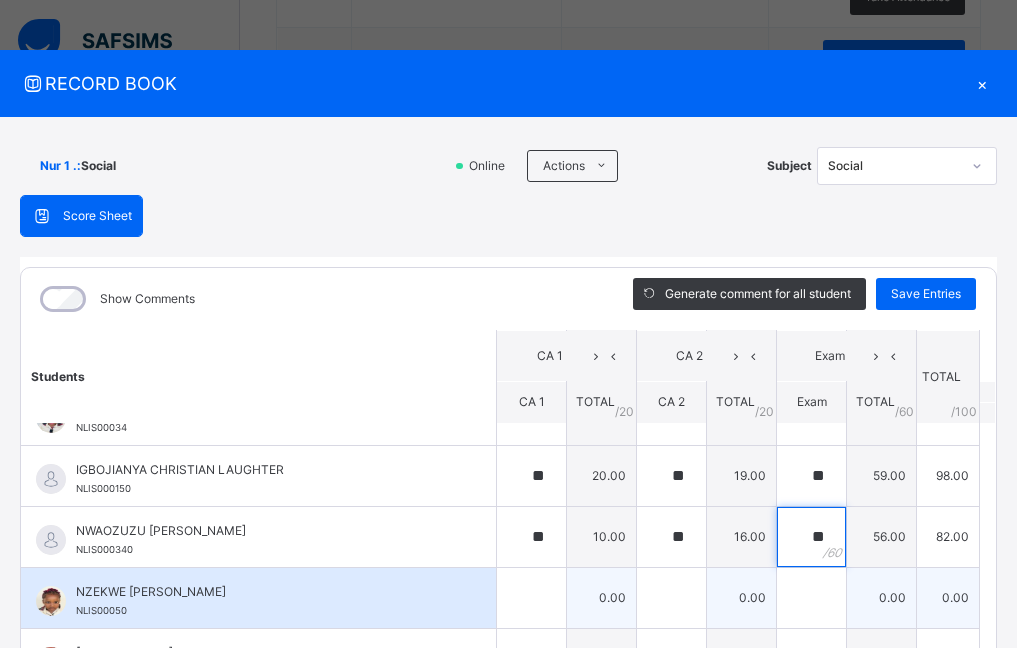 type on "**" 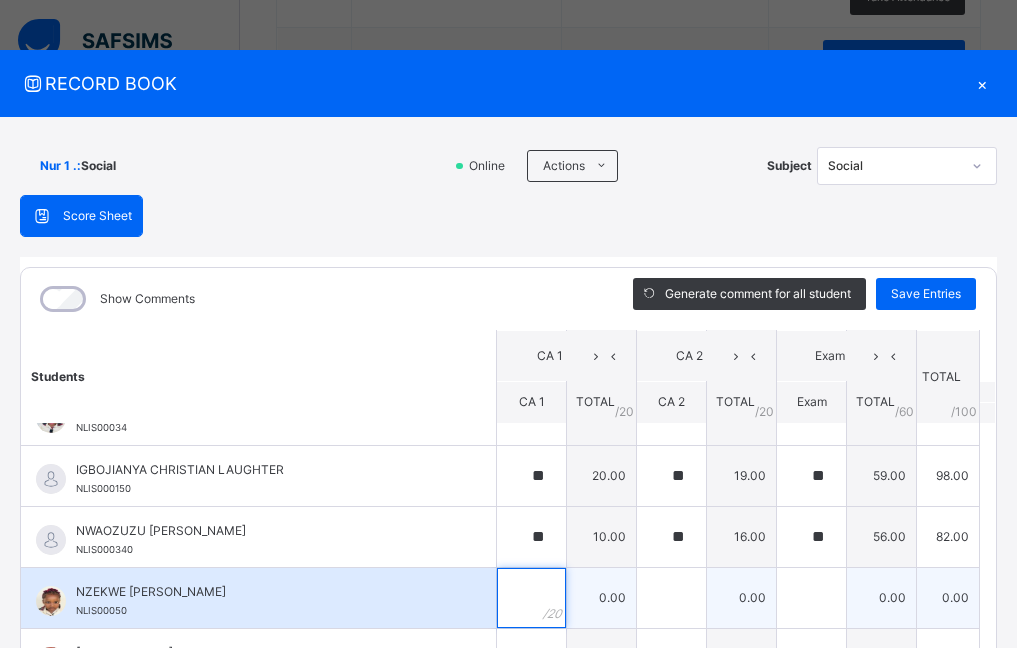 click at bounding box center [531, 598] 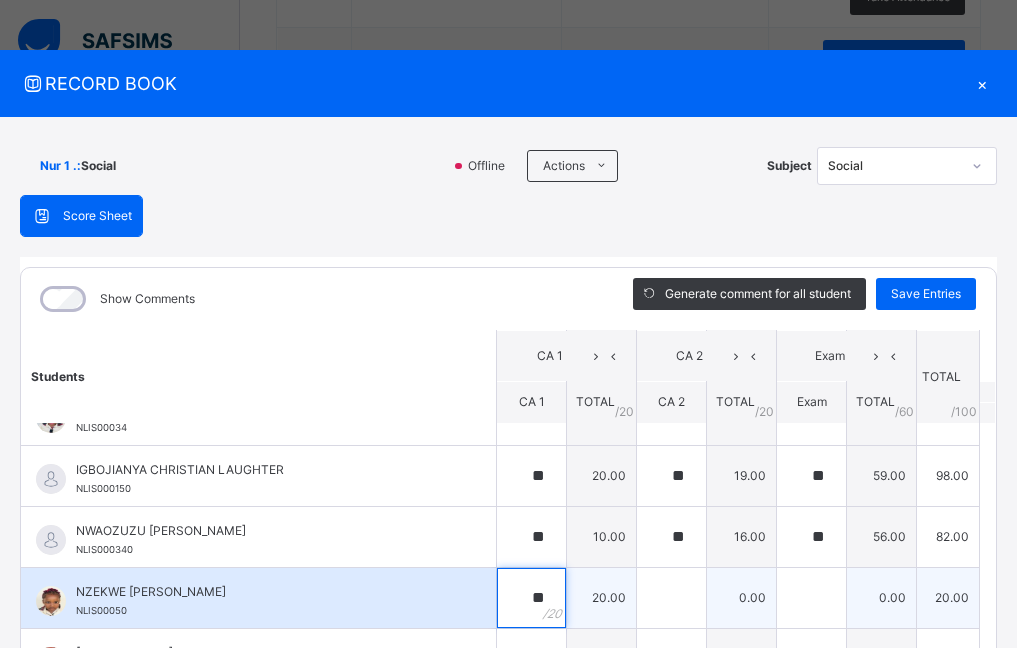 type on "**" 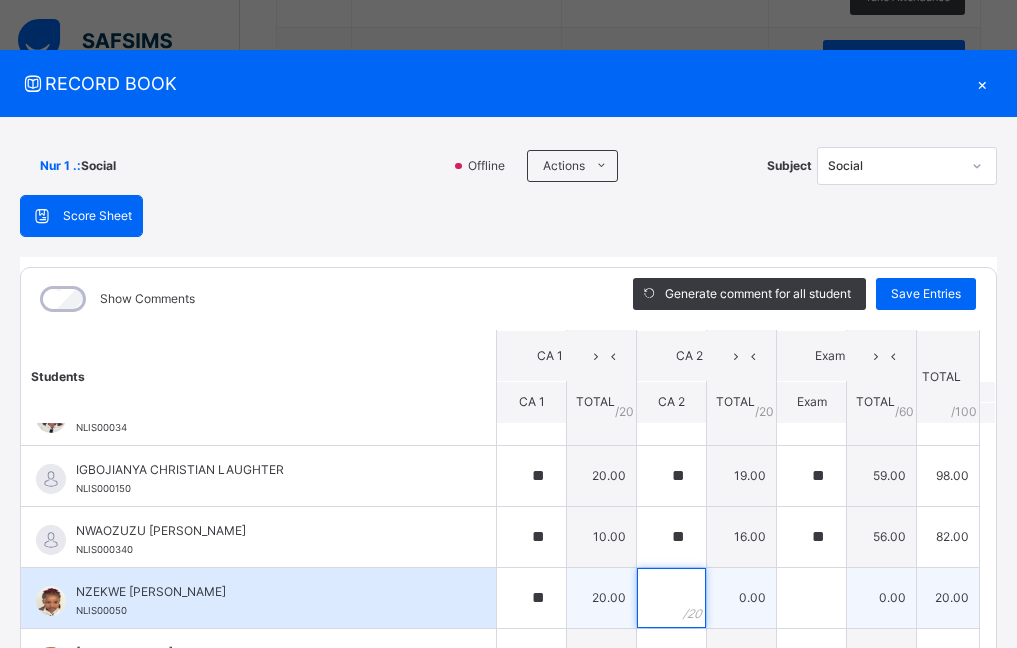 click at bounding box center [671, 598] 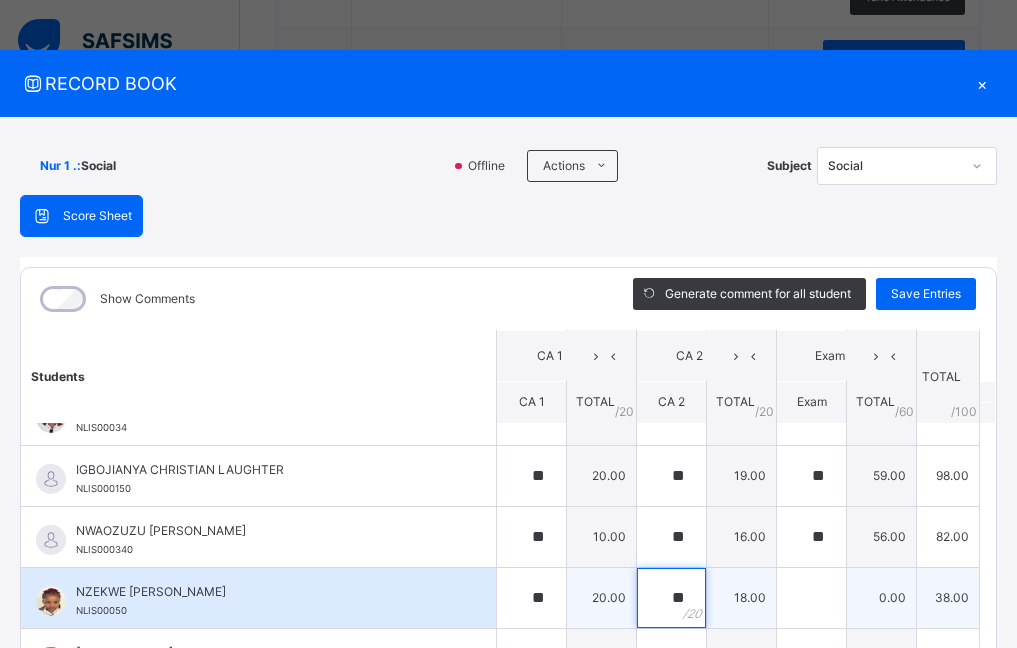 type on "**" 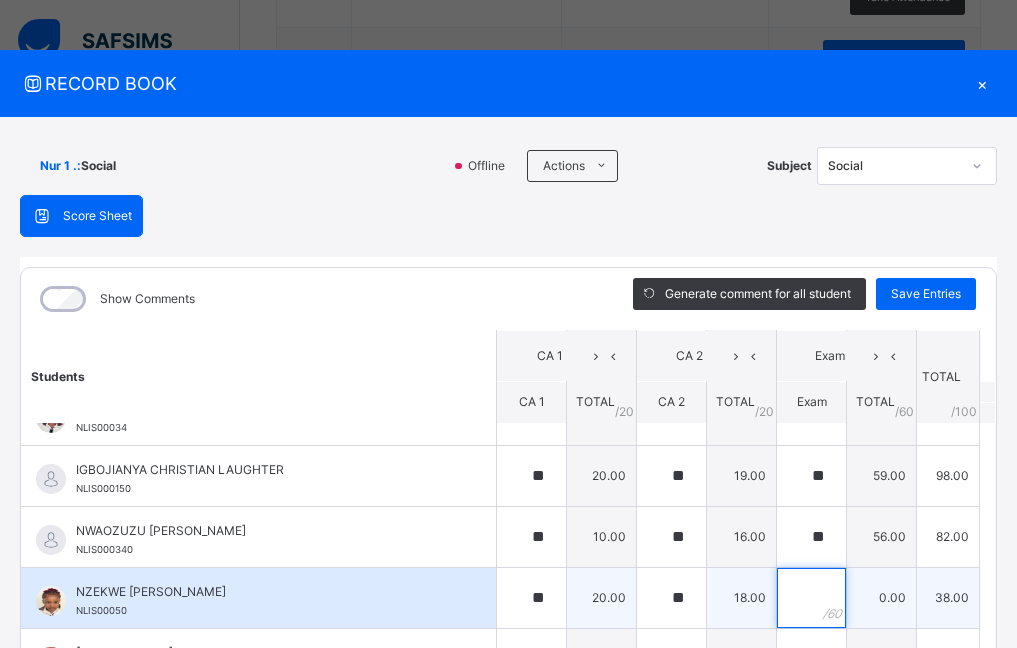 click at bounding box center (811, 598) 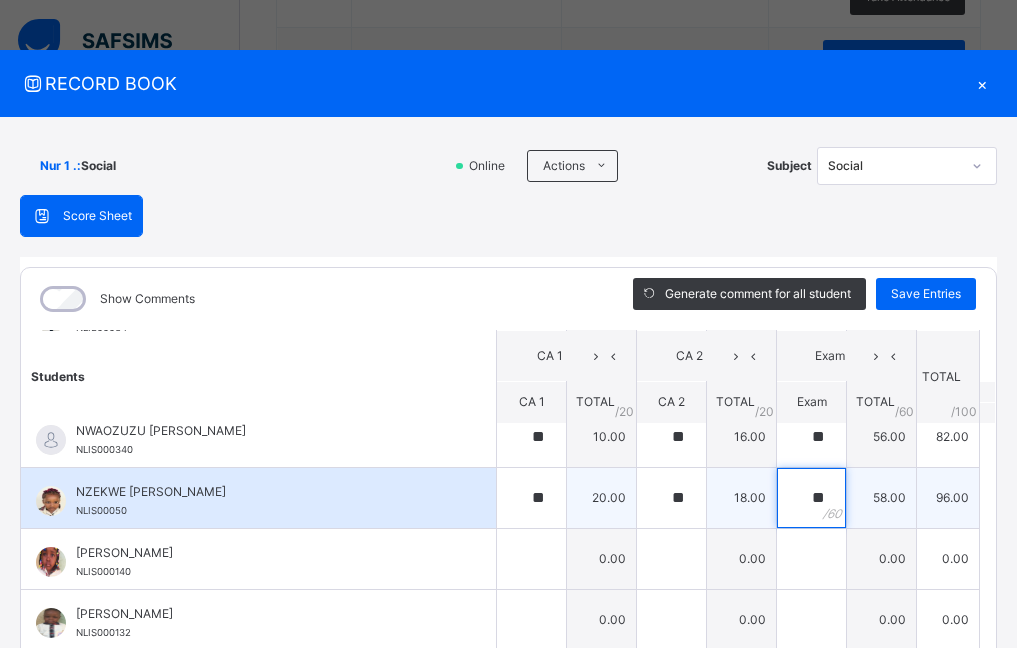 scroll, scrollTop: 204, scrollLeft: 0, axis: vertical 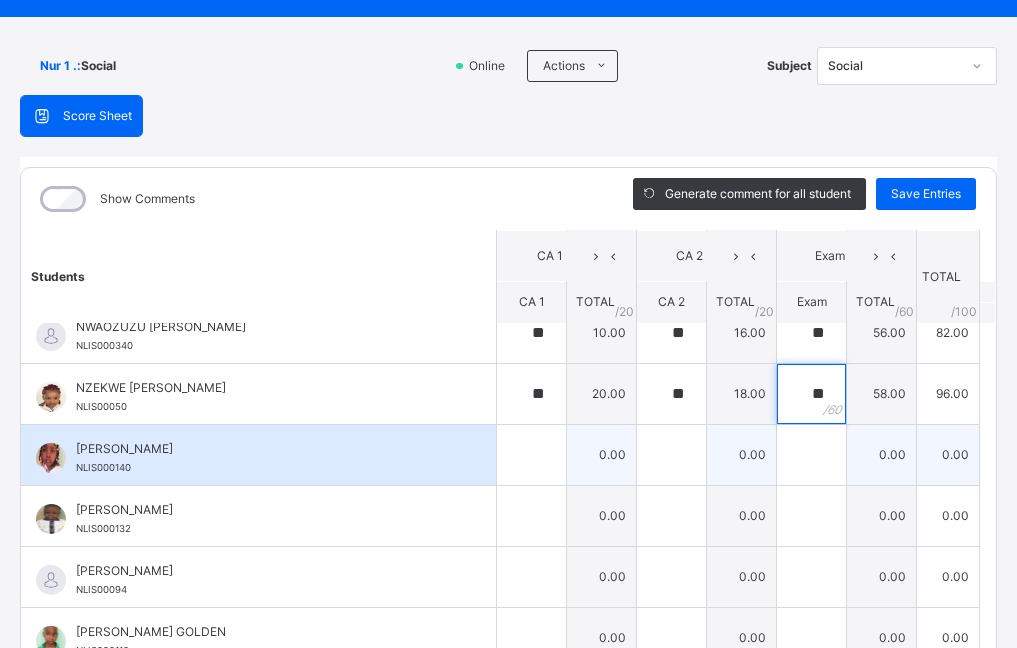 type on "**" 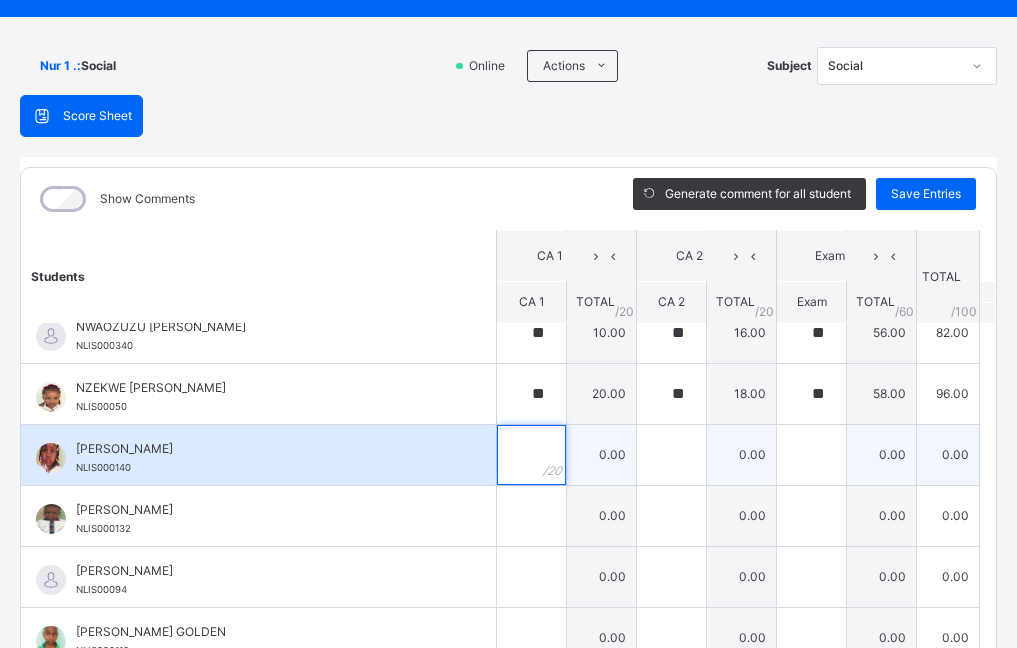 click at bounding box center [531, 455] 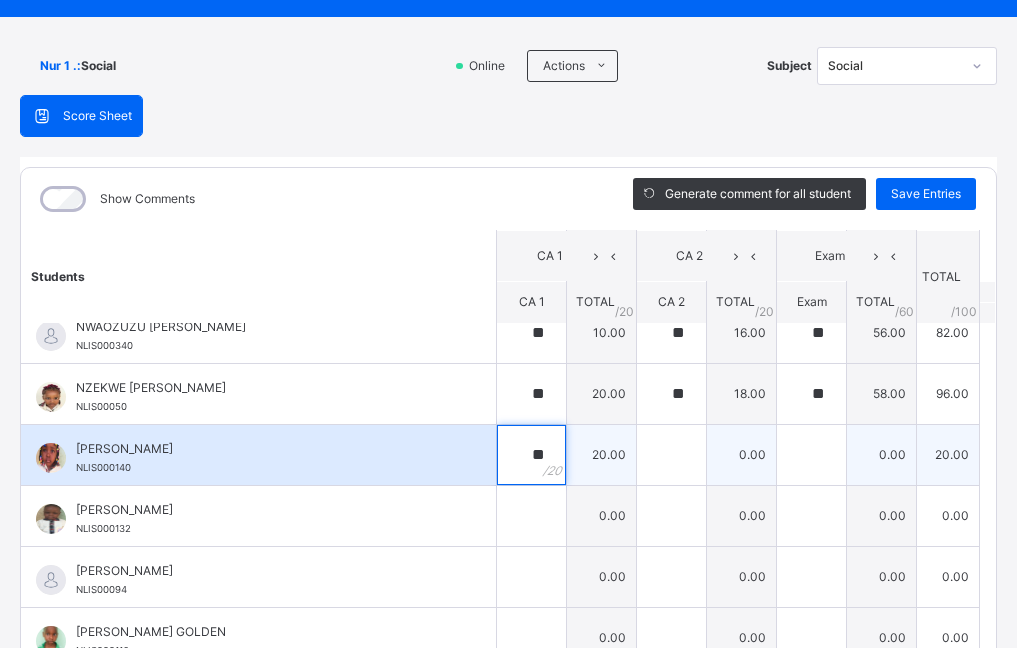 type on "**" 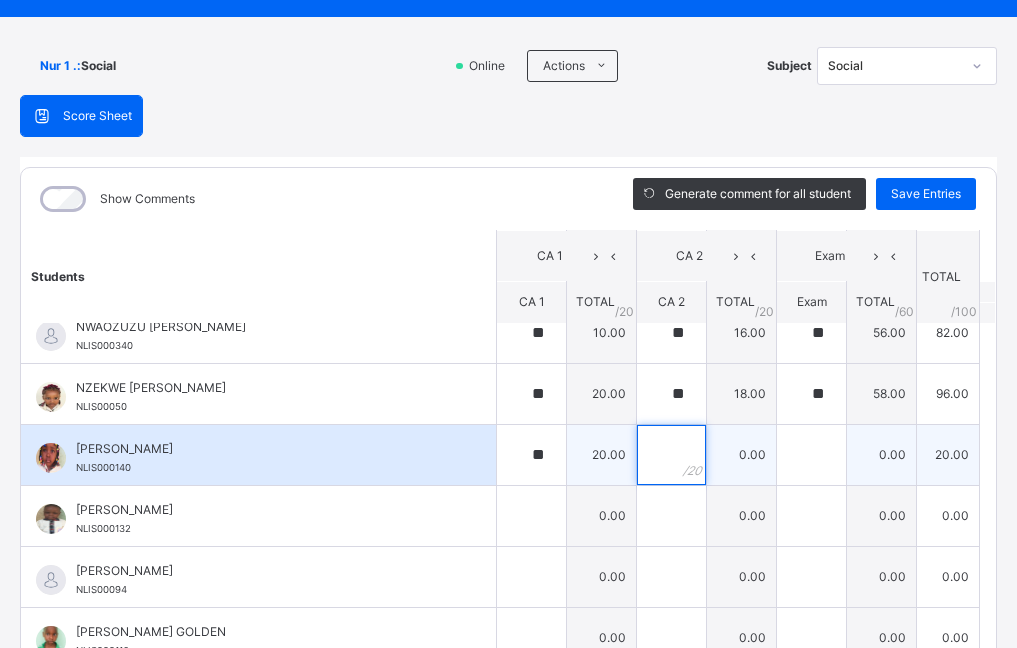 click at bounding box center (671, 455) 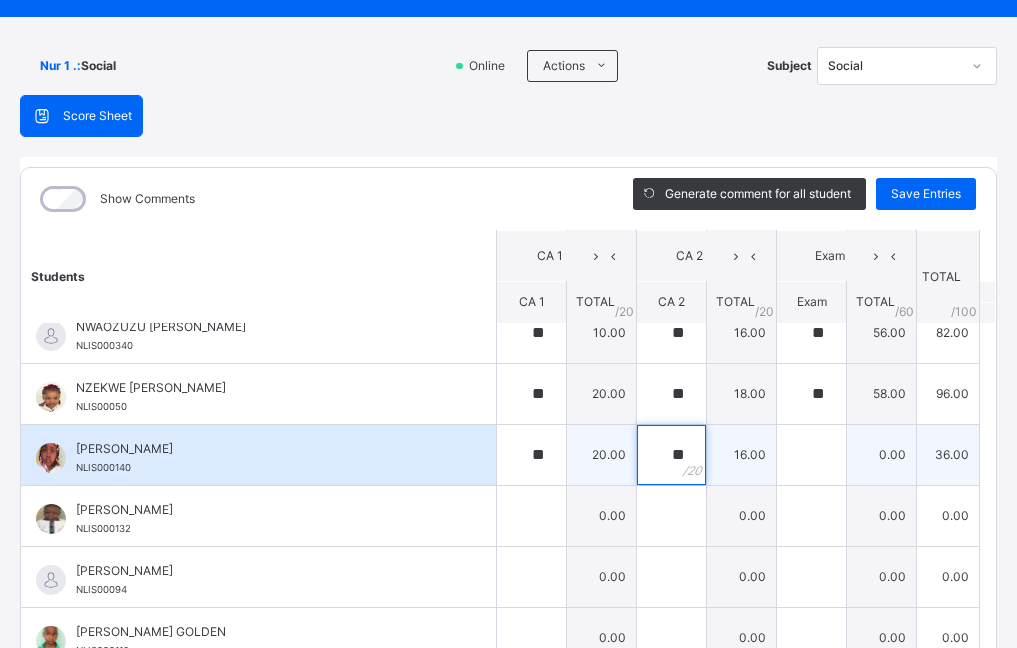 type on "**" 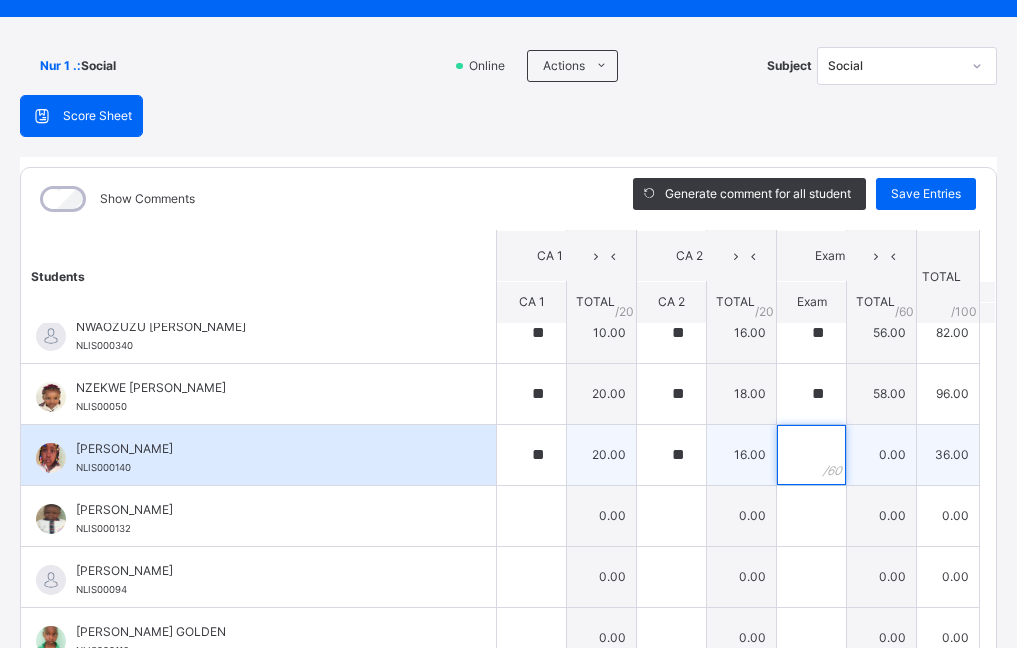 click at bounding box center (811, 455) 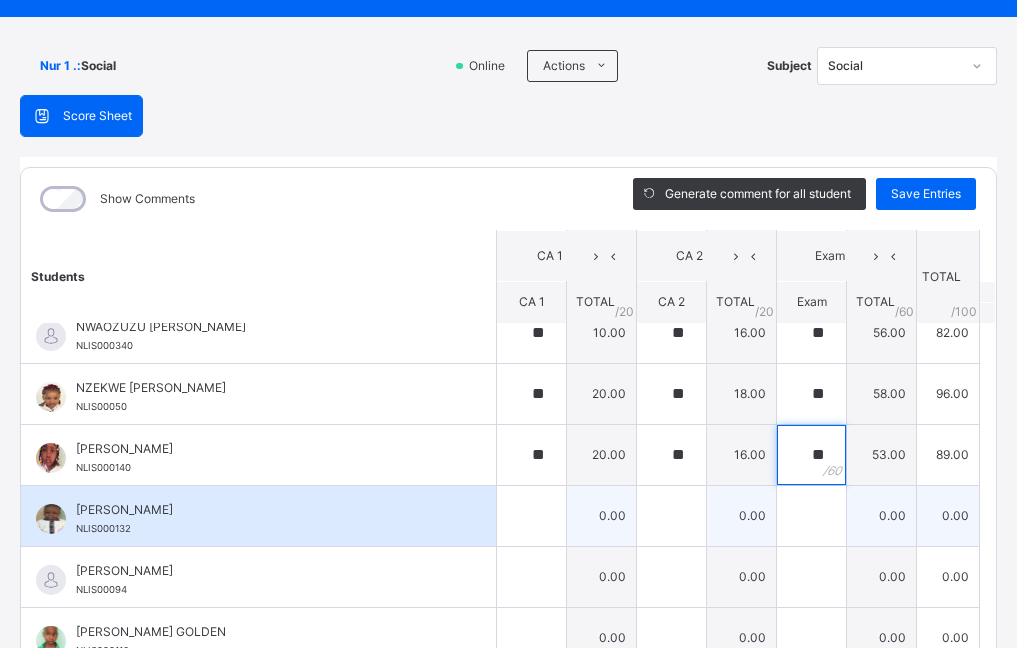 type on "**" 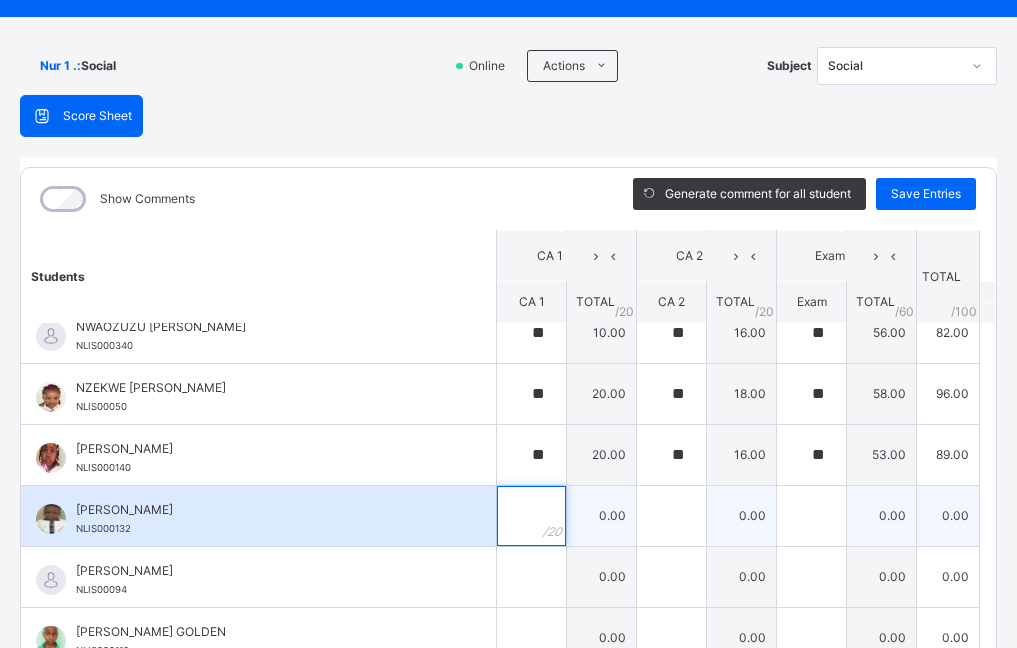 click at bounding box center [531, 516] 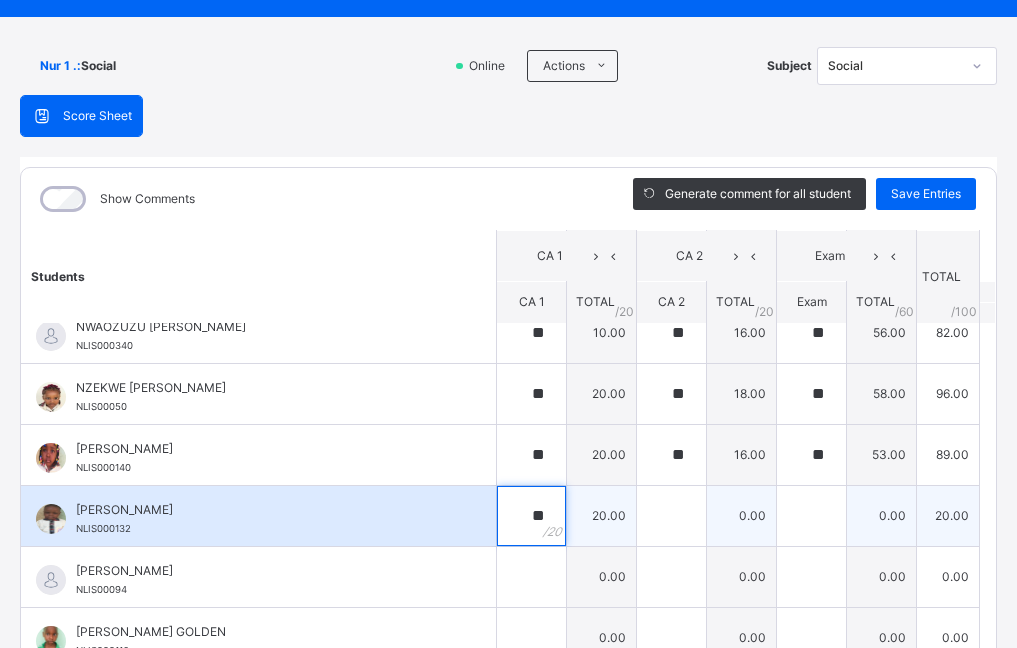 type on "**" 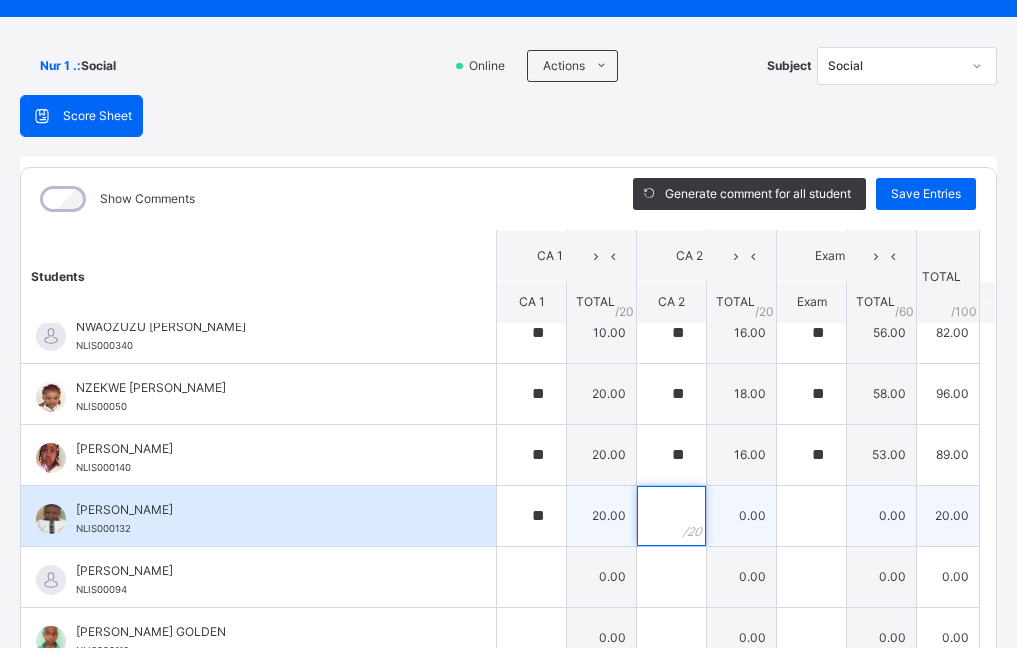 click at bounding box center [671, 516] 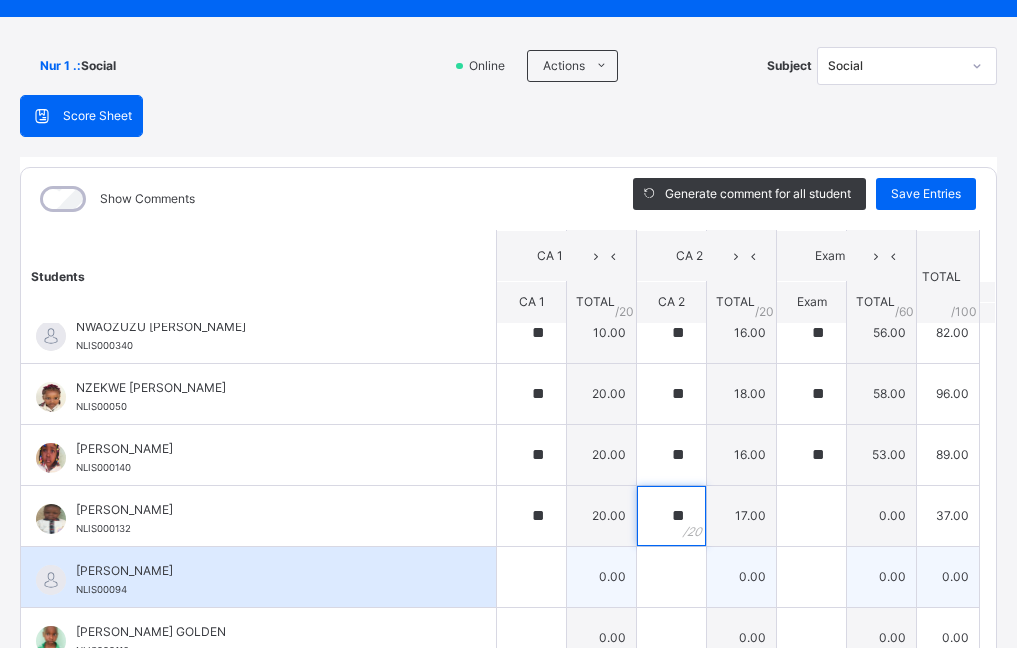 type on "**" 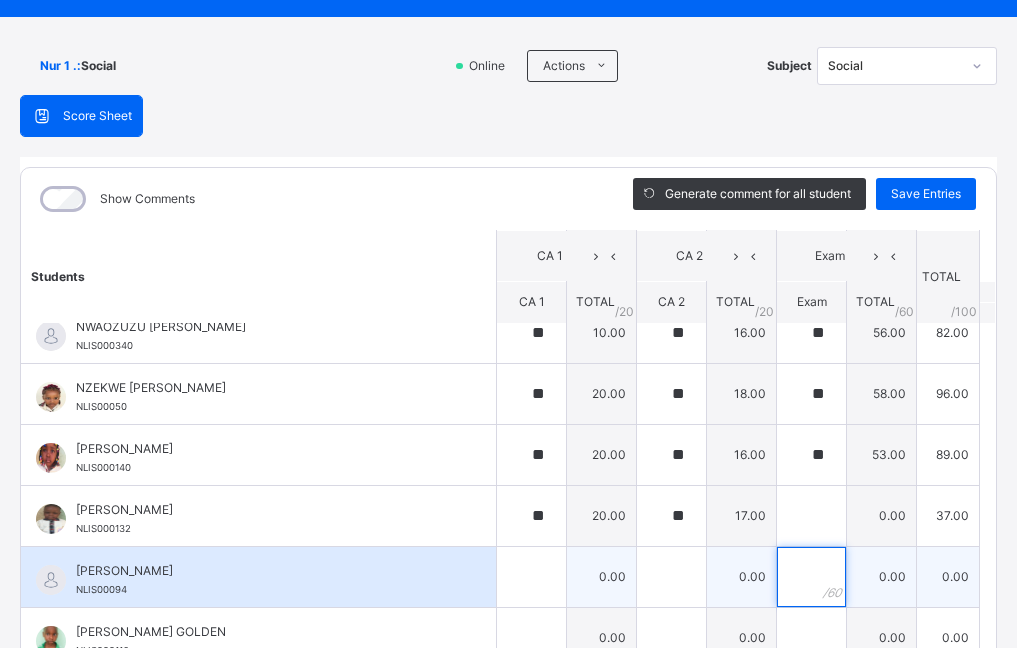 click at bounding box center [811, 577] 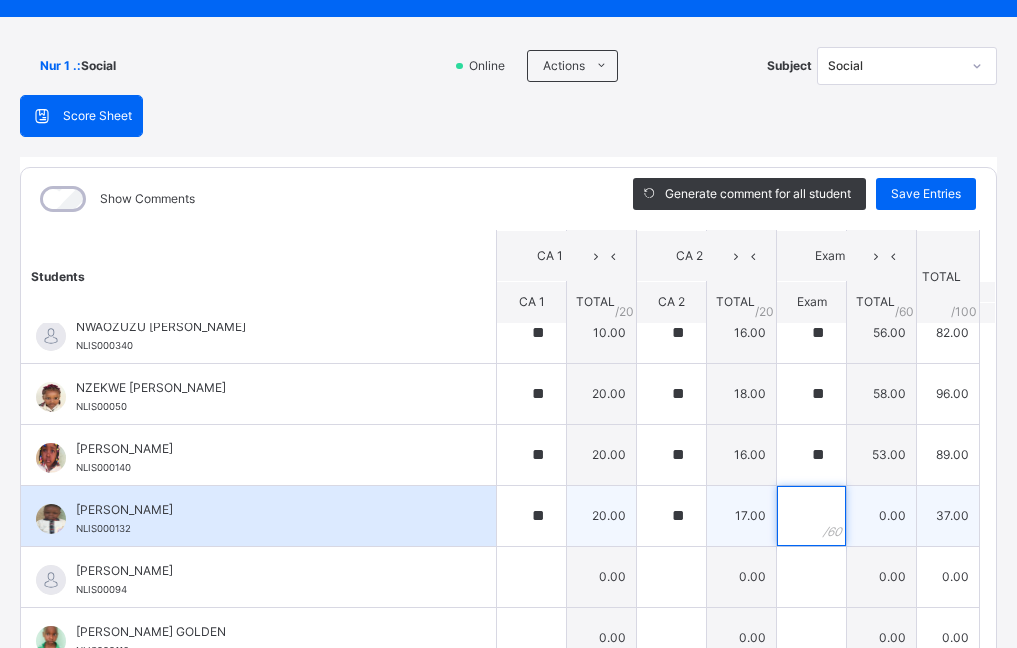 click at bounding box center [811, 516] 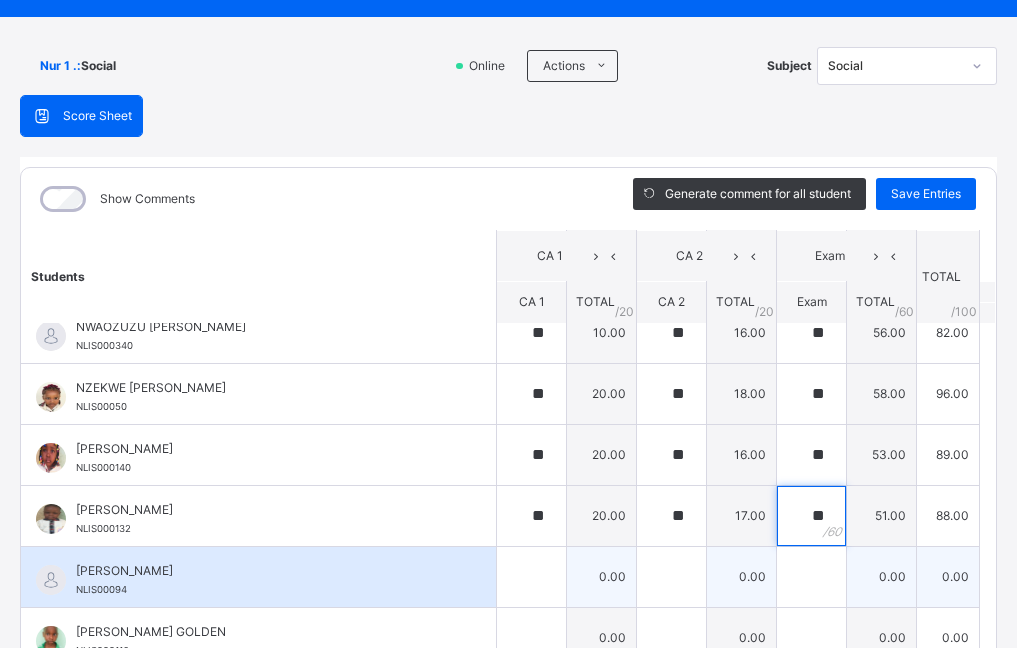type on "**" 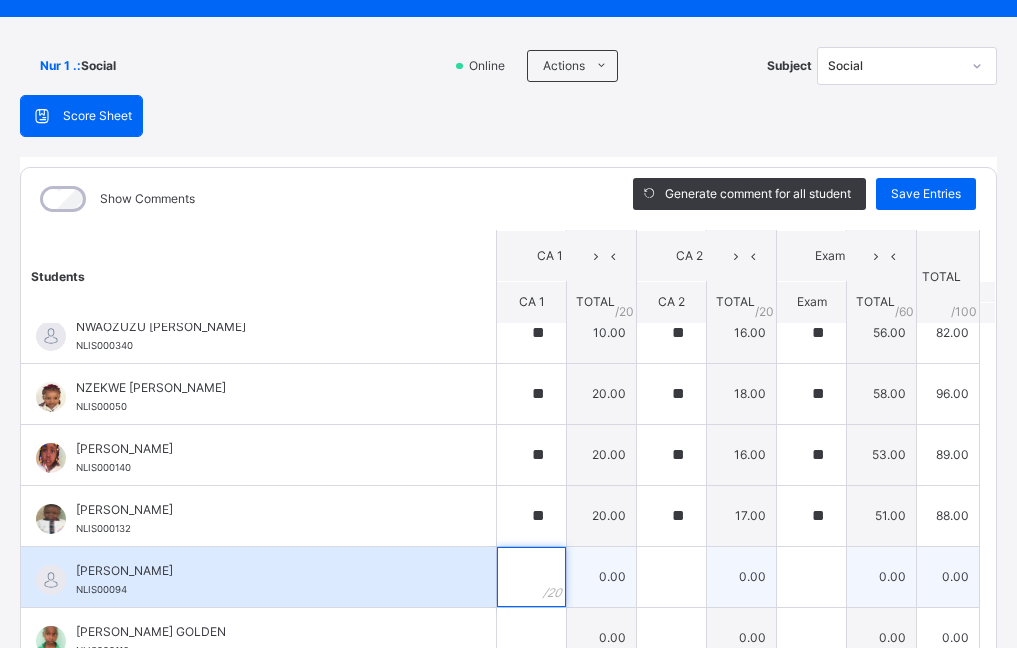 click at bounding box center [531, 577] 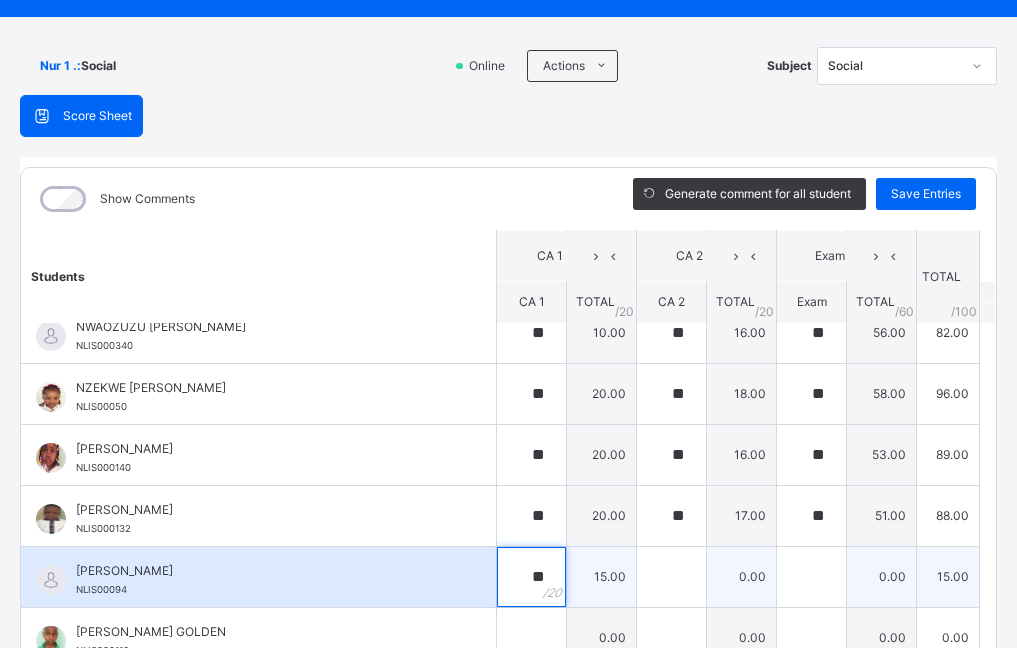 type on "**" 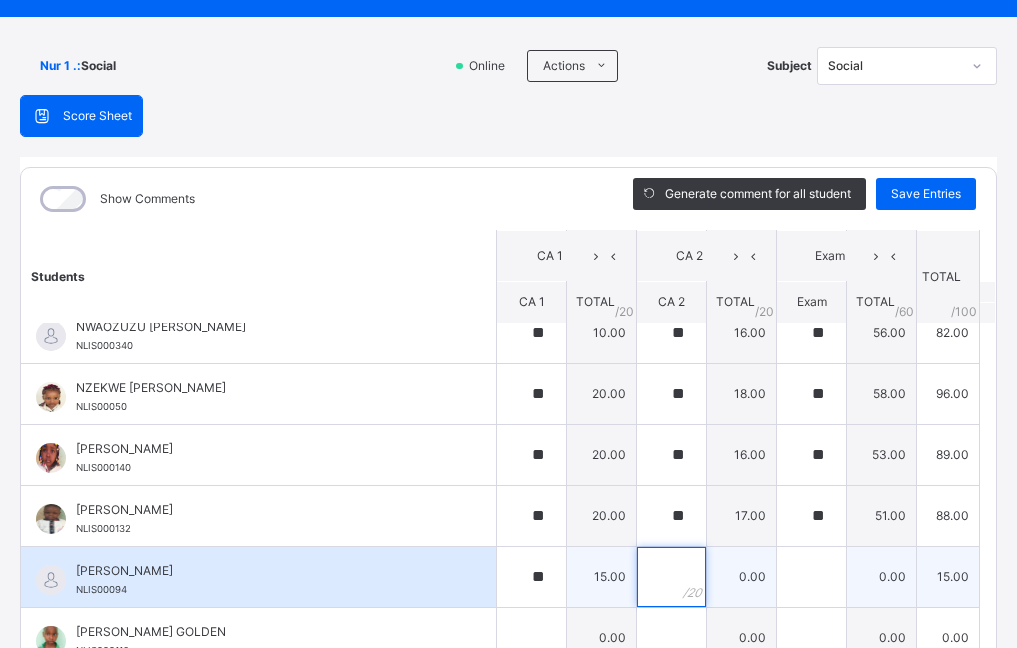 click at bounding box center [671, 577] 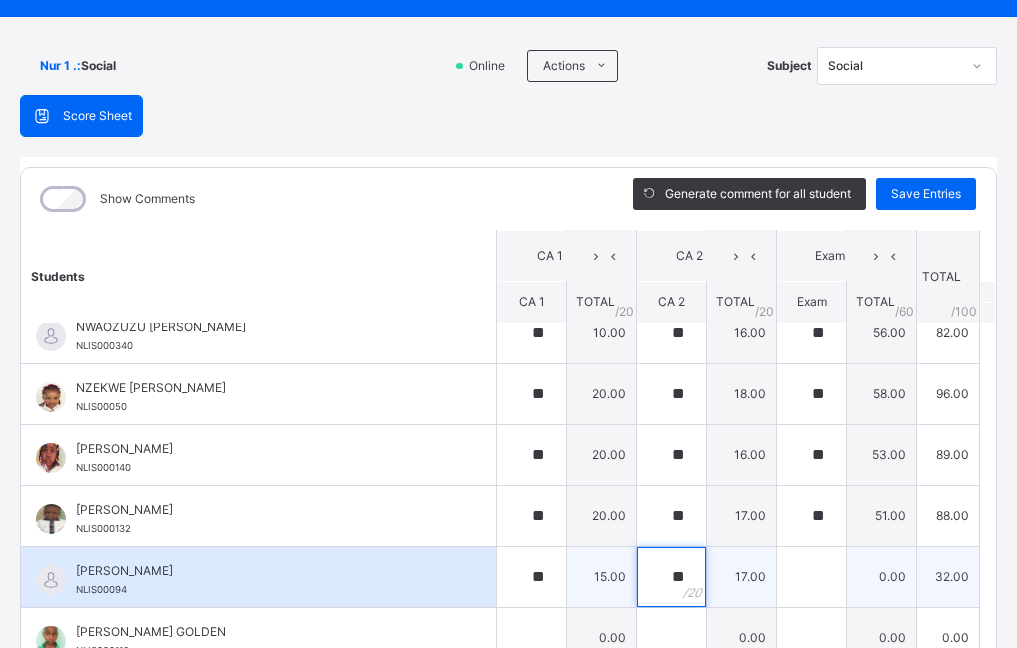 type on "**" 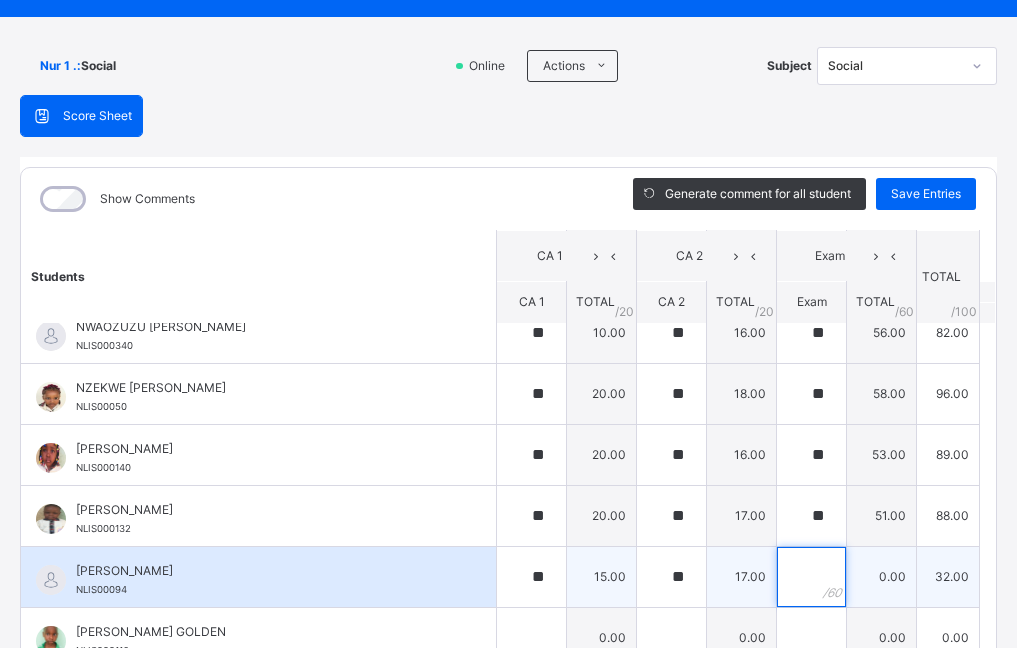 click at bounding box center (811, 577) 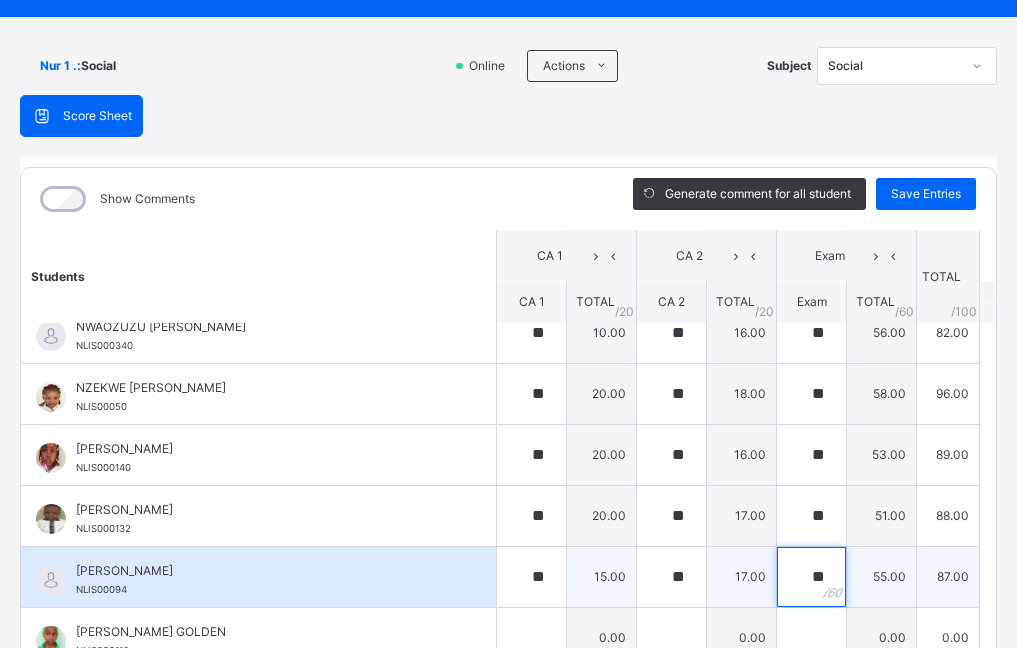 type on "**" 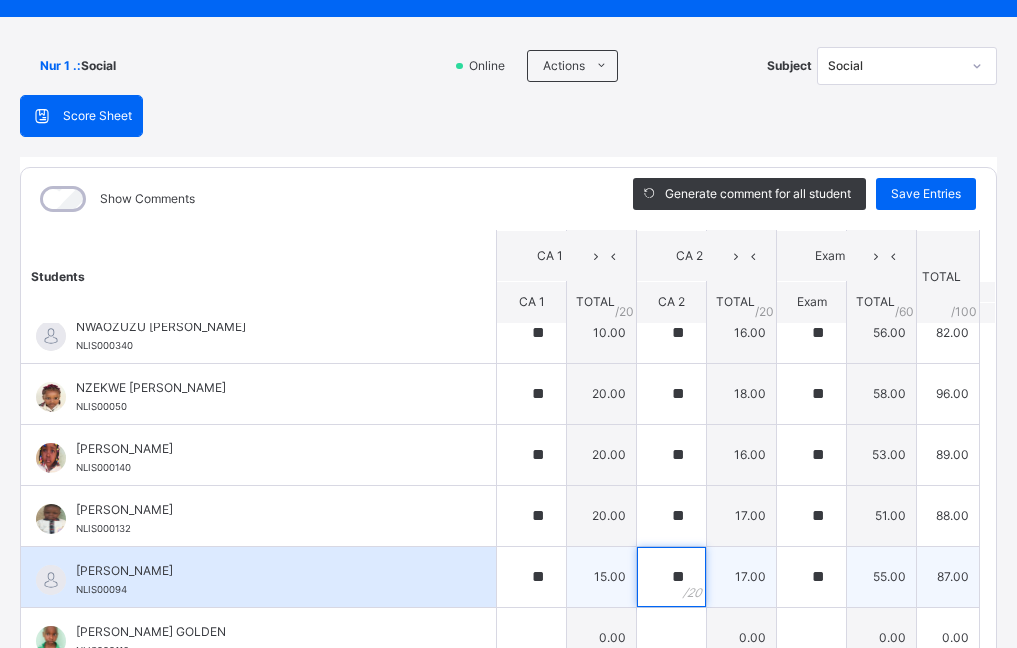 click on "**" at bounding box center (671, 577) 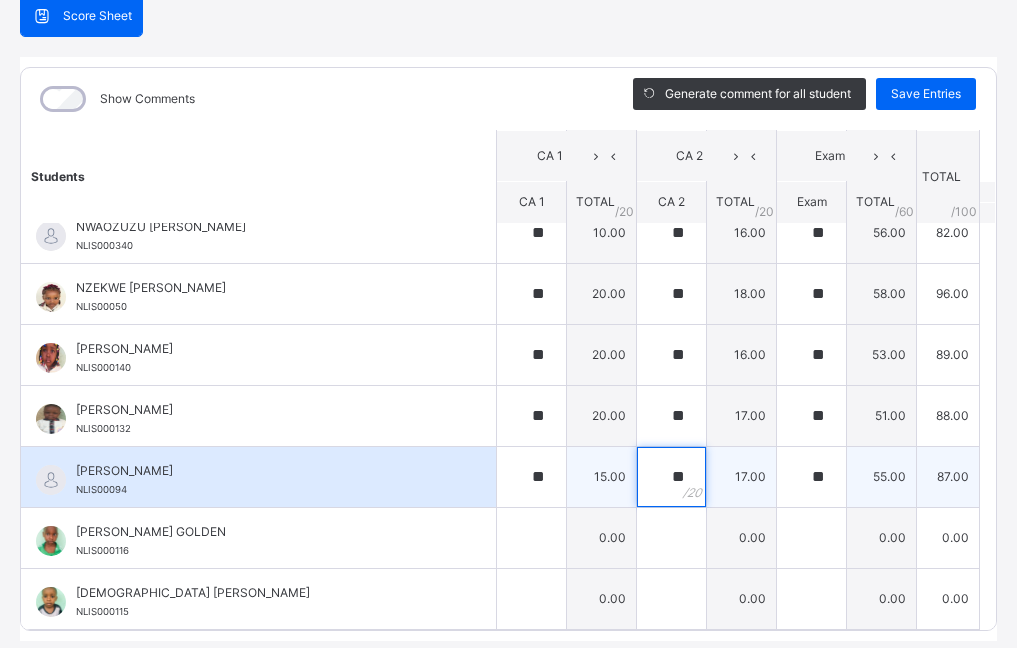 scroll, scrollTop: 263, scrollLeft: 0, axis: vertical 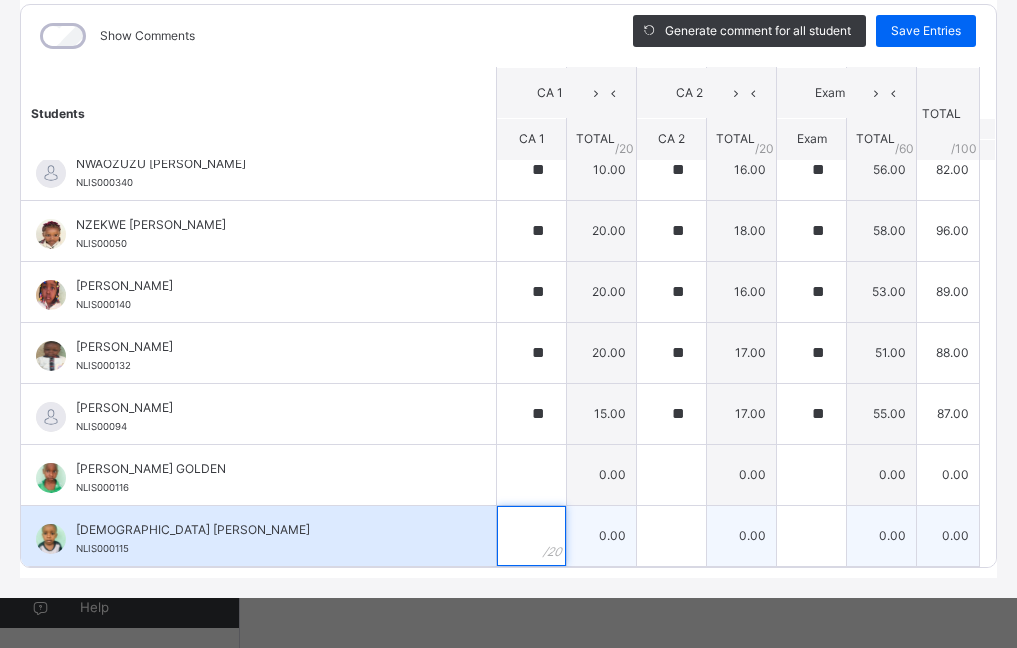 click at bounding box center [531, 536] 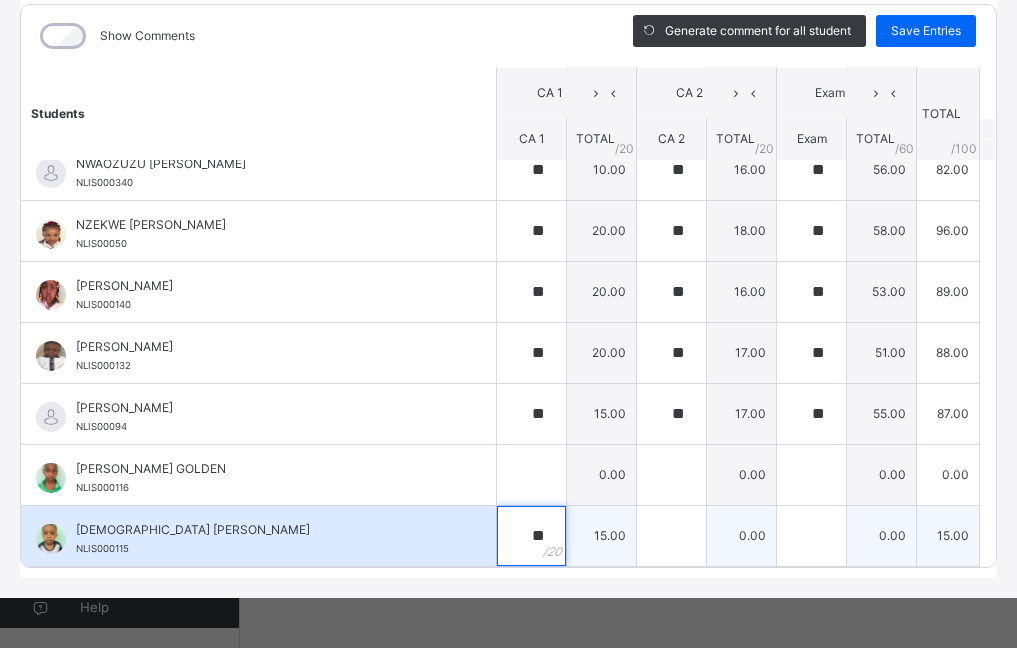 type on "**" 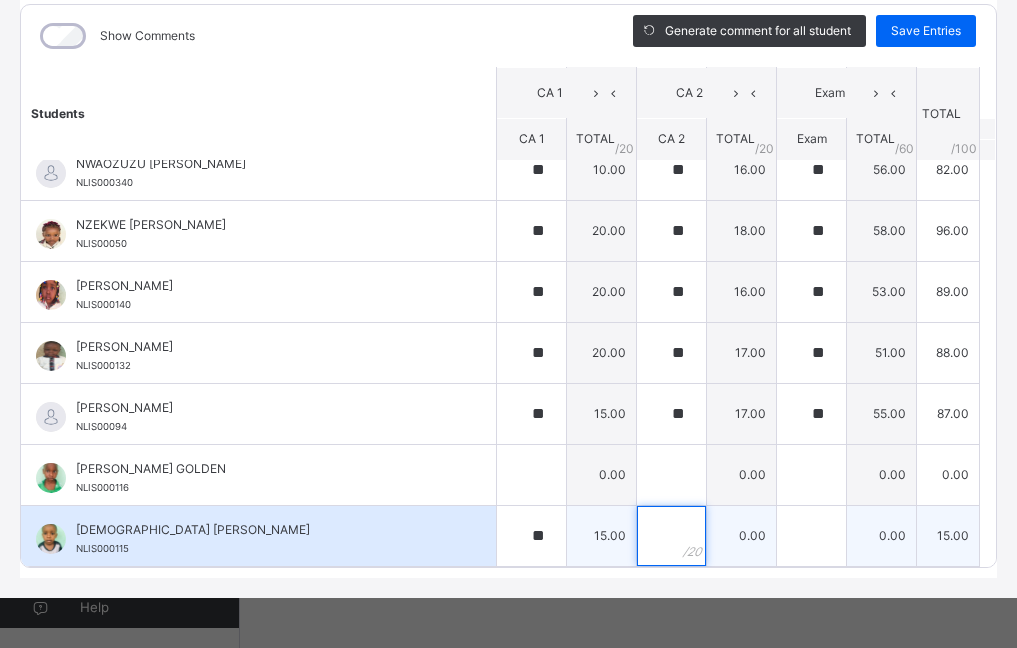 click at bounding box center [671, 536] 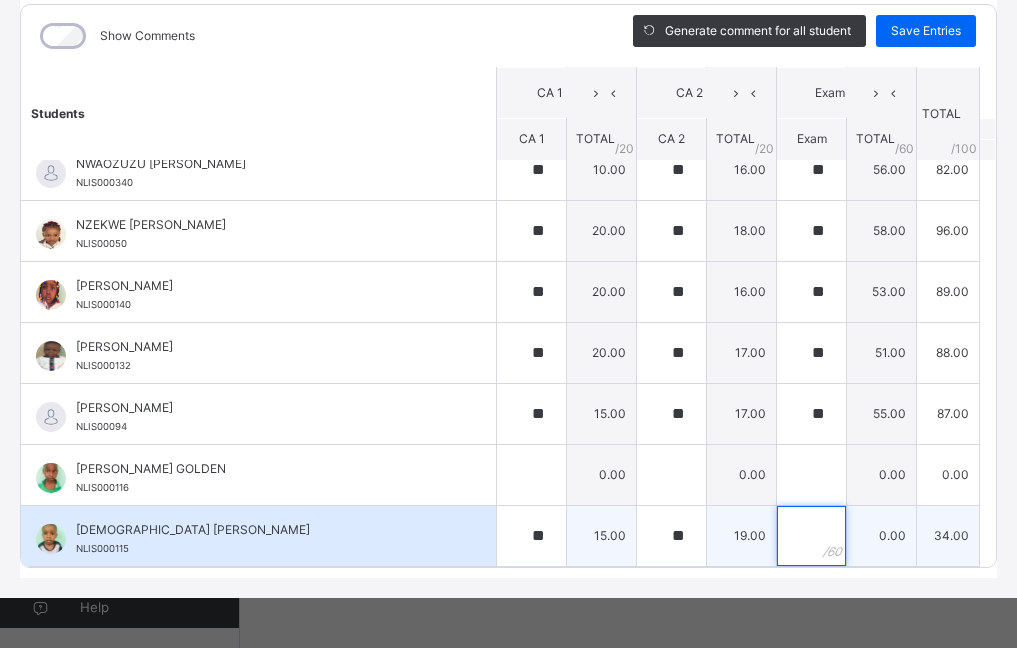 click at bounding box center [811, 536] 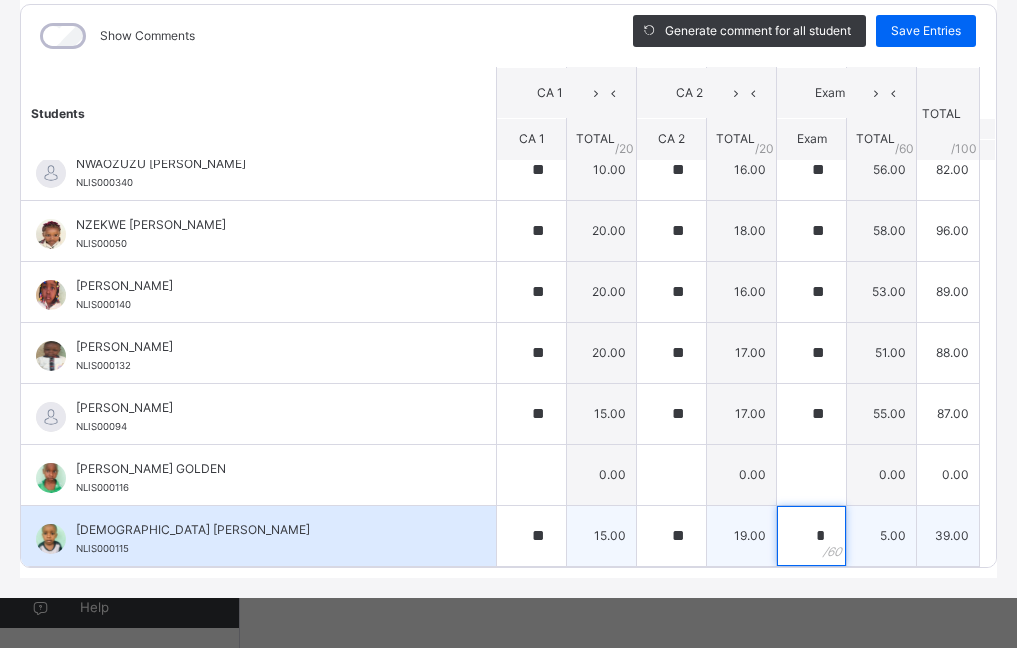 type on "**" 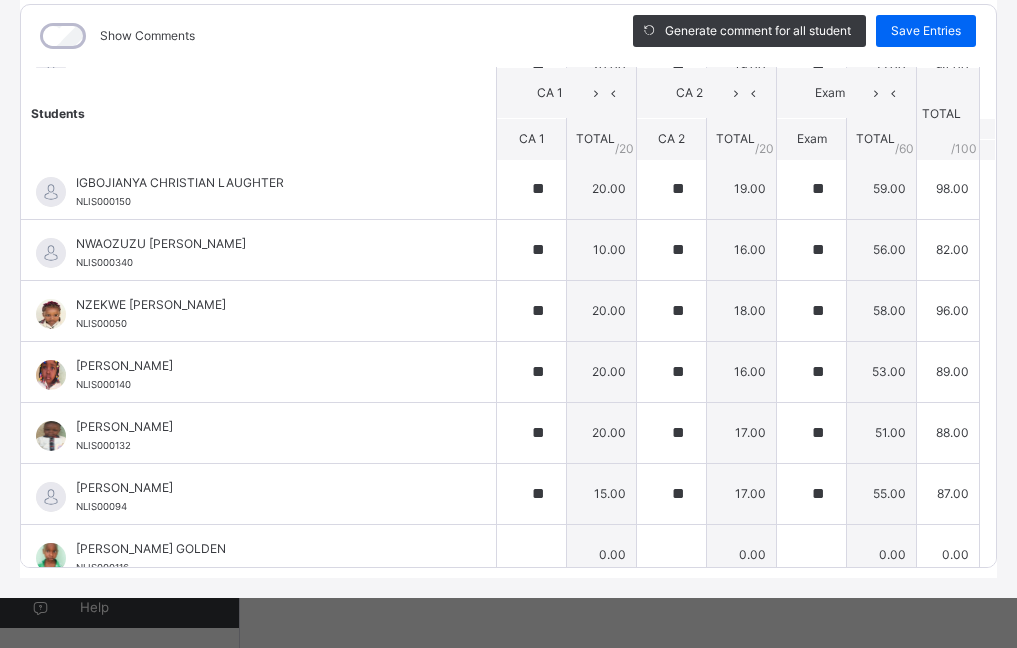 scroll, scrollTop: 102, scrollLeft: 0, axis: vertical 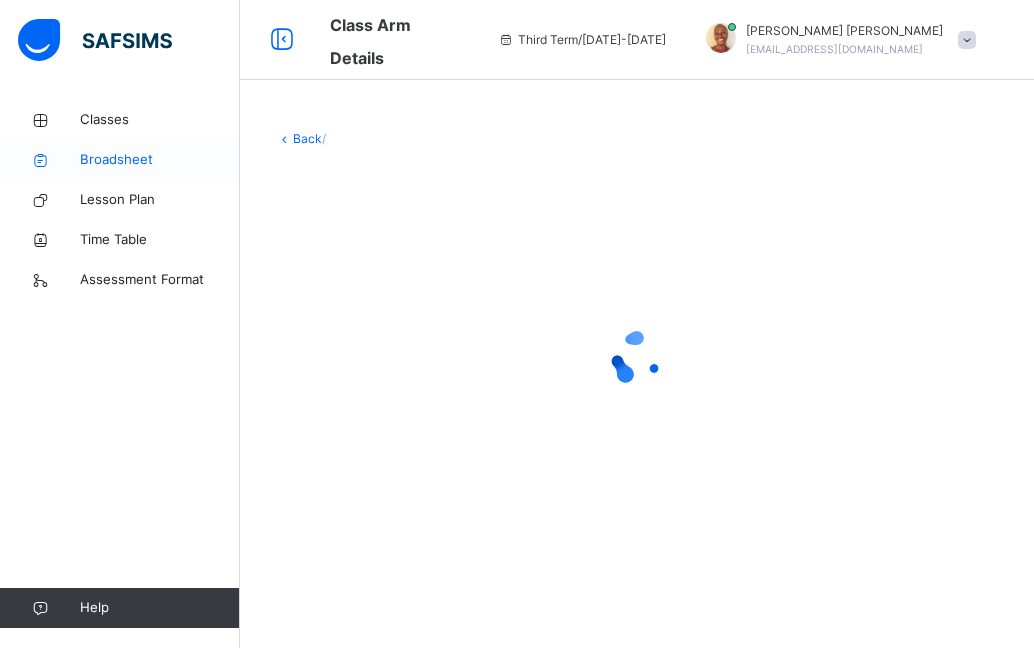 click on "Broadsheet" at bounding box center [160, 160] 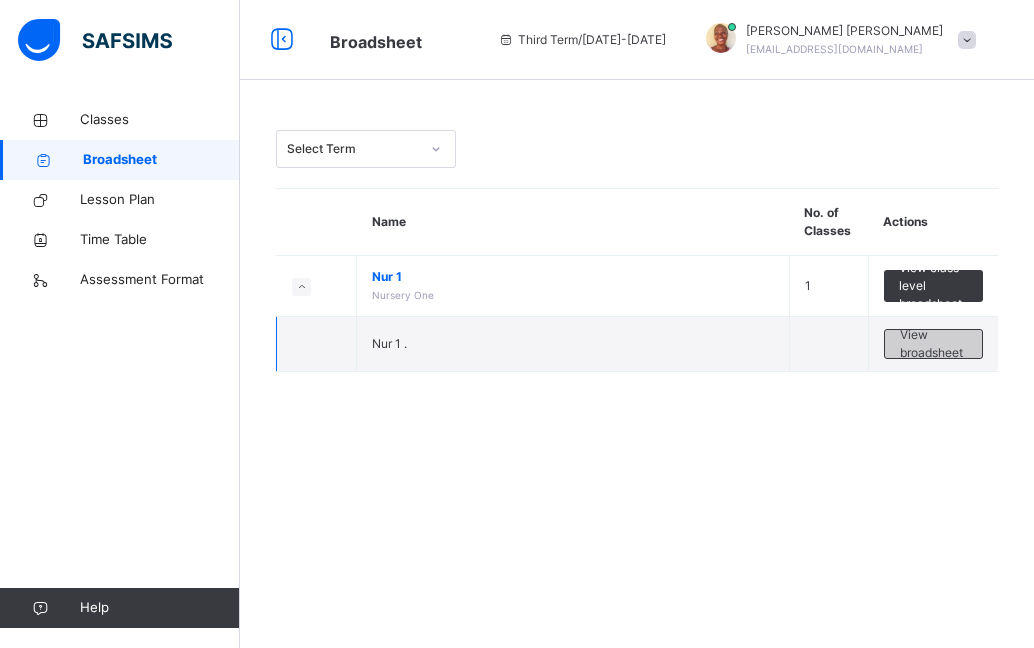click on "View broadsheet" at bounding box center (933, 344) 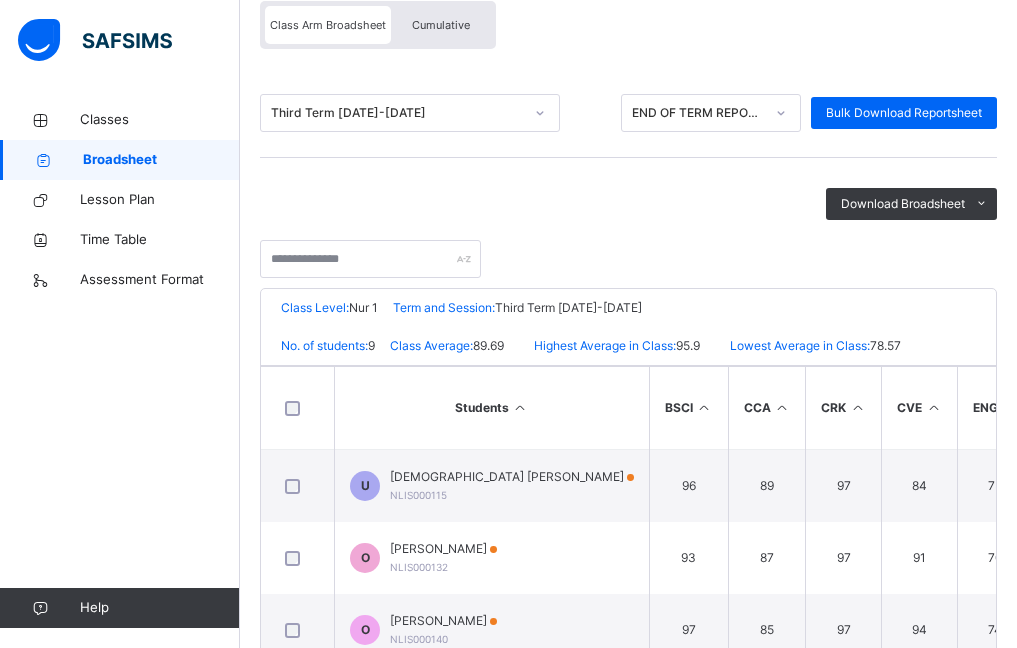 scroll, scrollTop: 200, scrollLeft: 0, axis: vertical 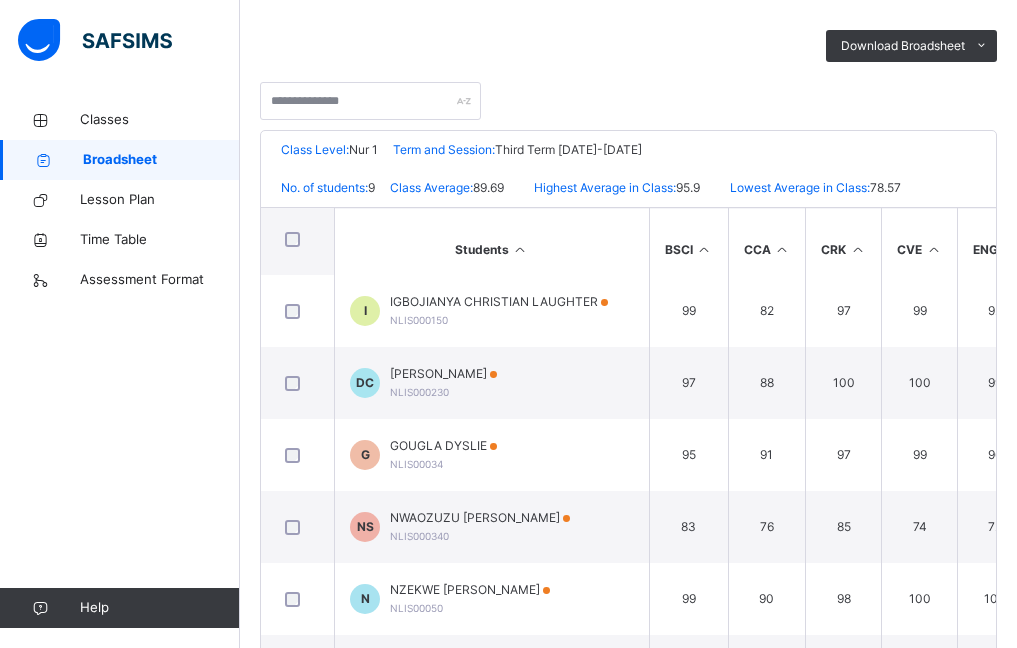 click at bounding box center (933, 249) 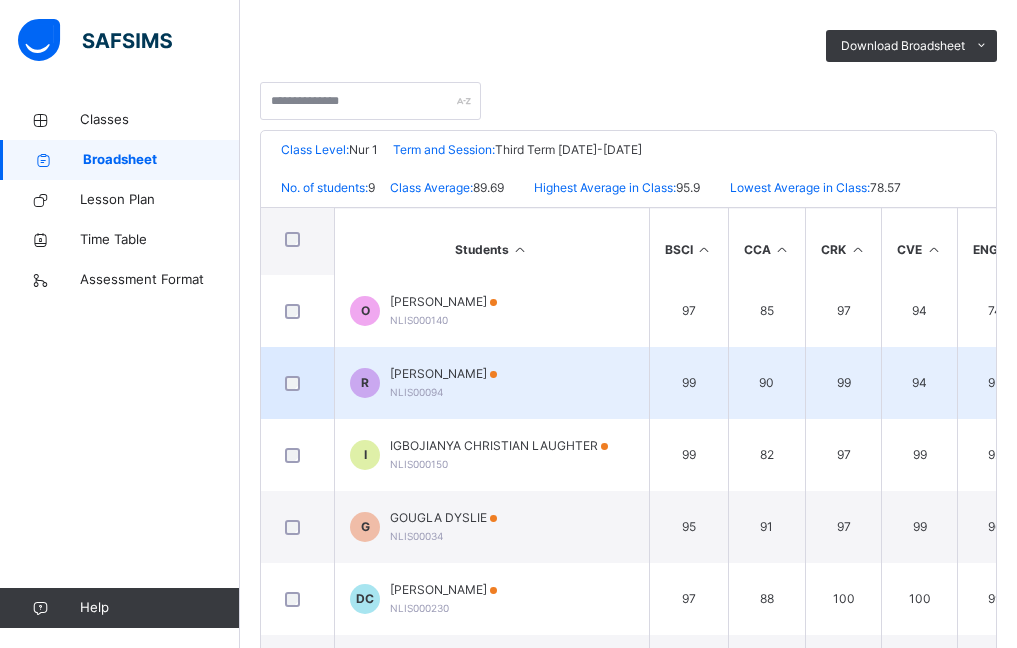 click on "90" at bounding box center [767, 383] 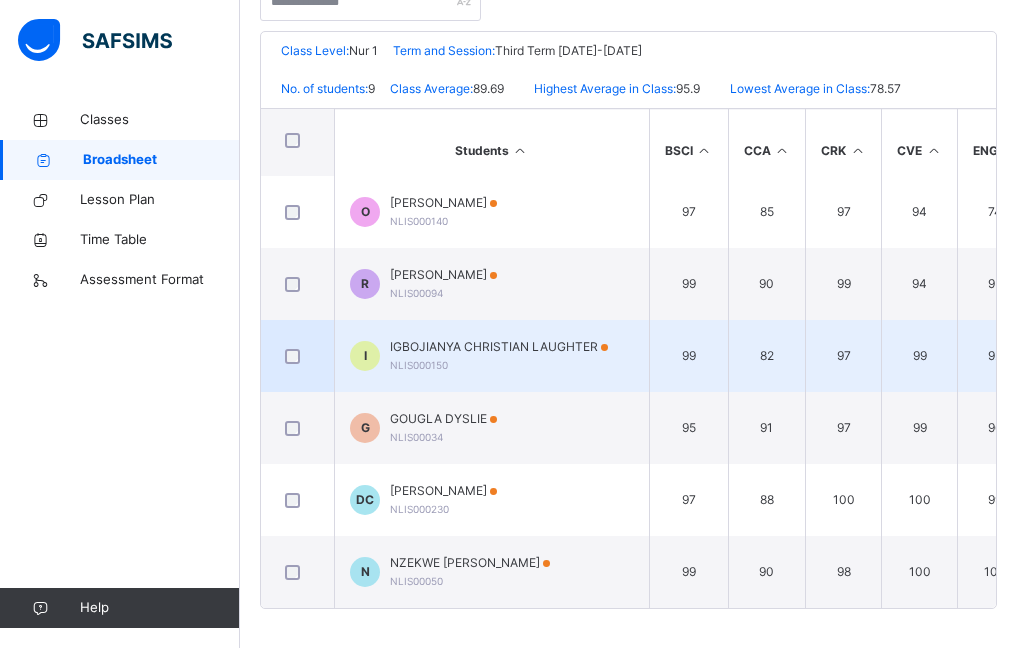 scroll, scrollTop: 445, scrollLeft: 0, axis: vertical 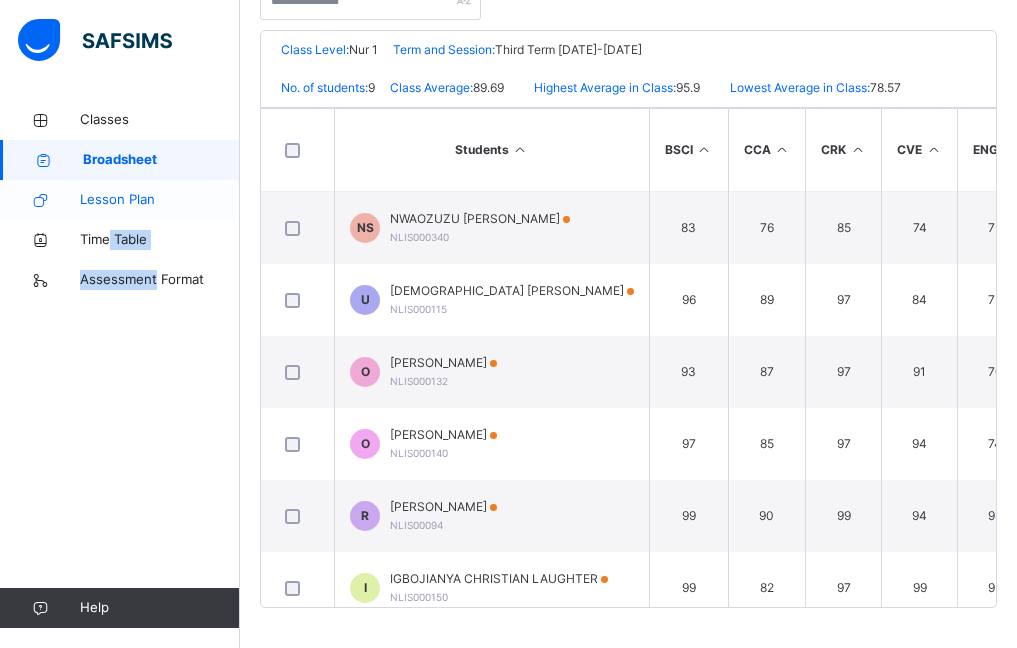 drag, startPoint x: 157, startPoint y: 300, endPoint x: 110, endPoint y: 219, distance: 93.64828 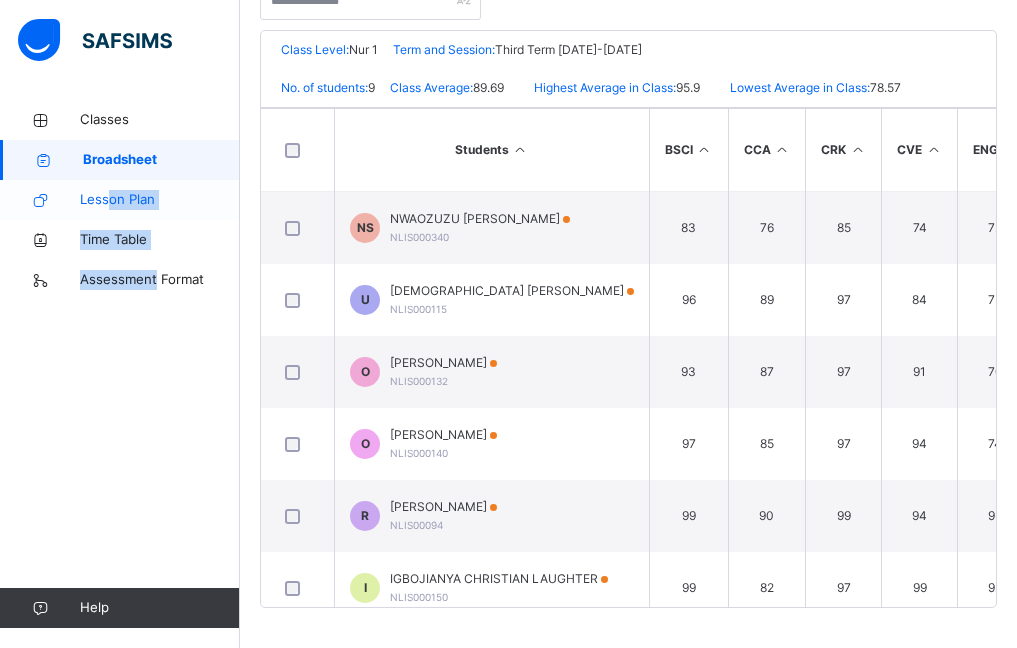 click on "Lesson Plan" at bounding box center [120, 200] 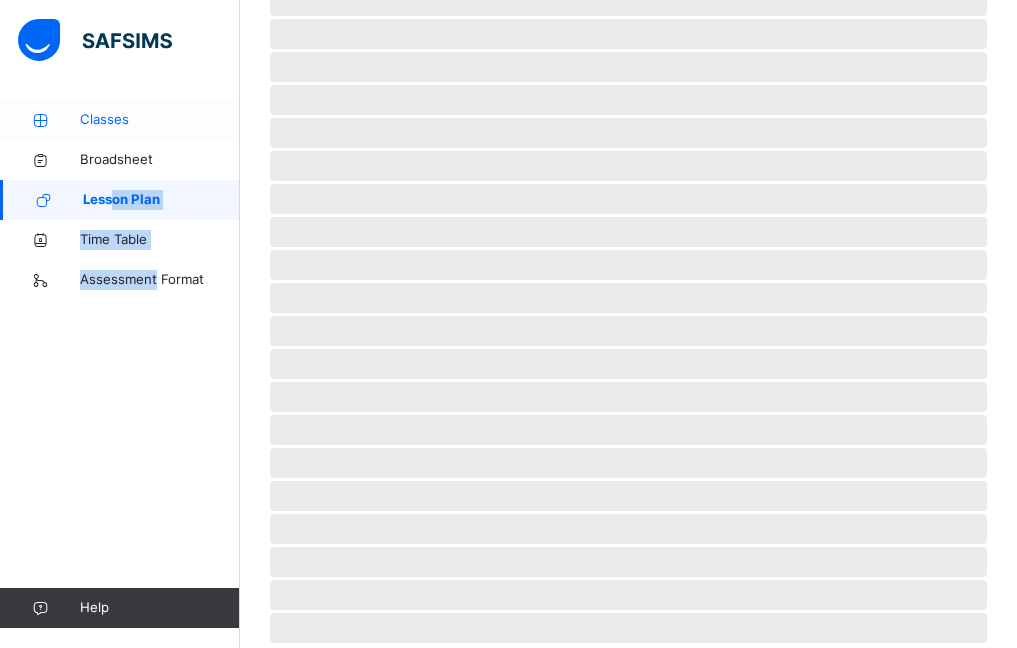 click on "Classes" at bounding box center (160, 120) 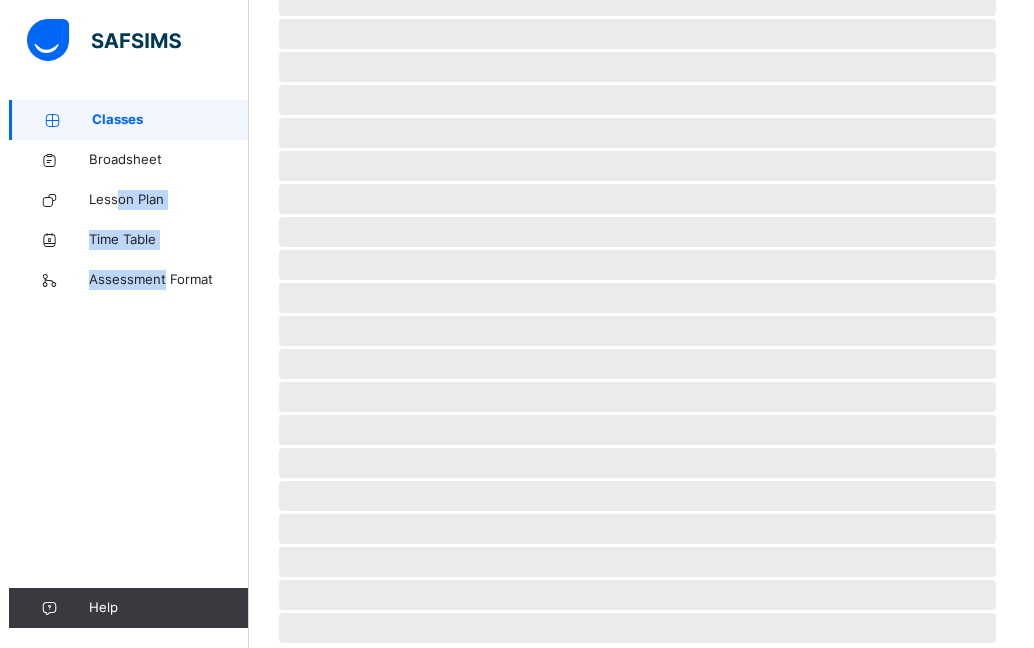 scroll, scrollTop: 0, scrollLeft: 0, axis: both 